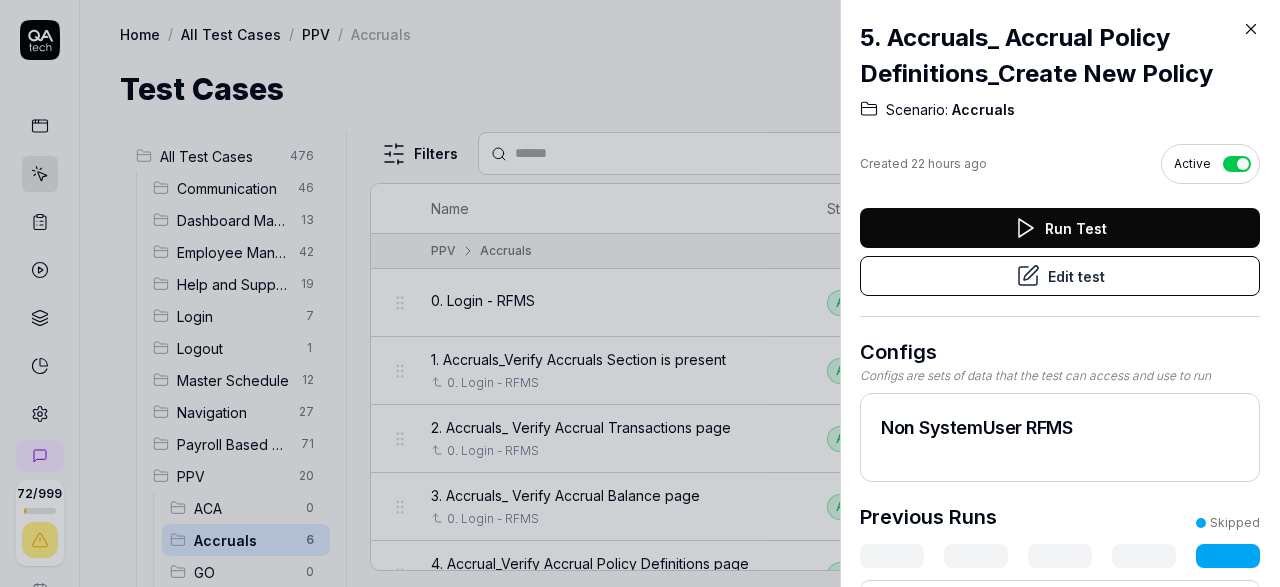 scroll, scrollTop: 0, scrollLeft: 0, axis: both 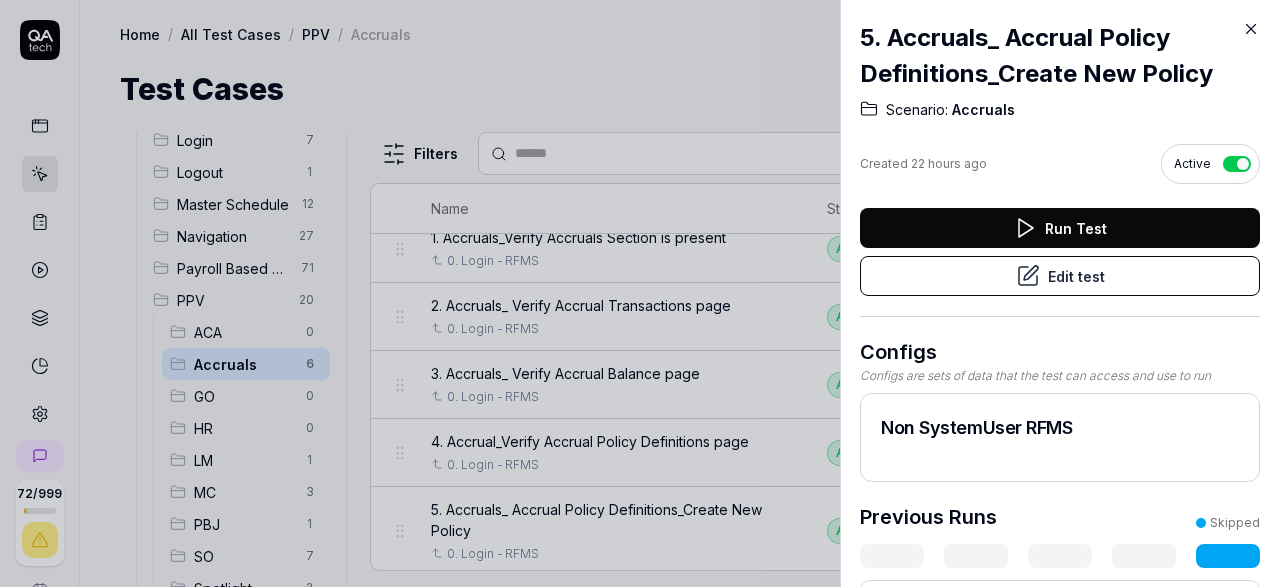 click 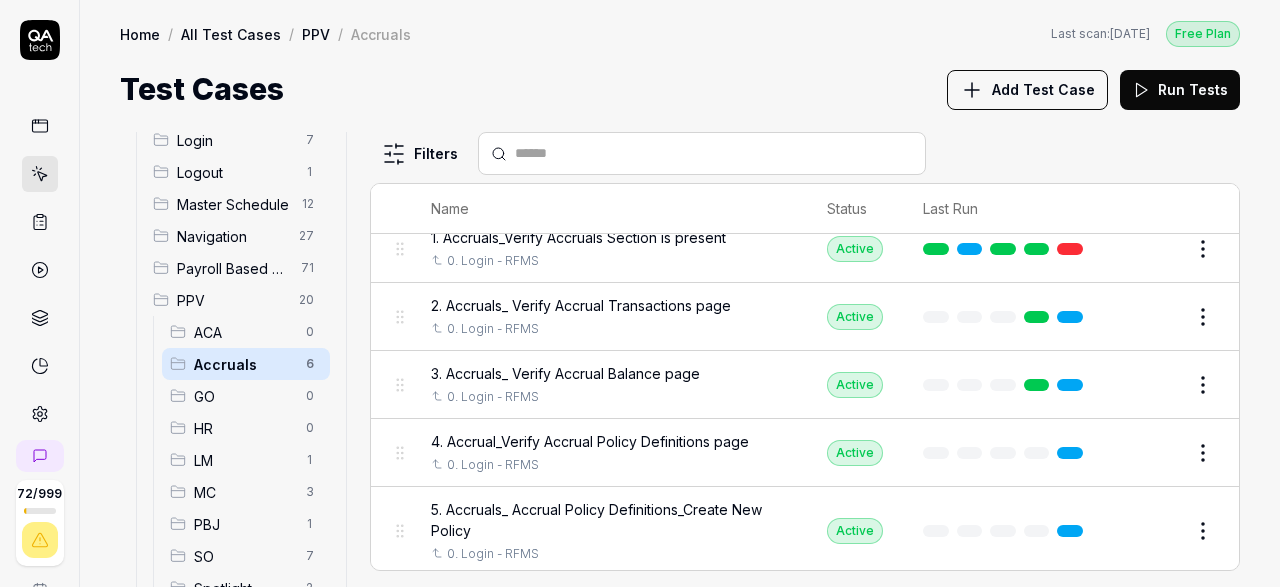 scroll, scrollTop: 176, scrollLeft: 0, axis: vertical 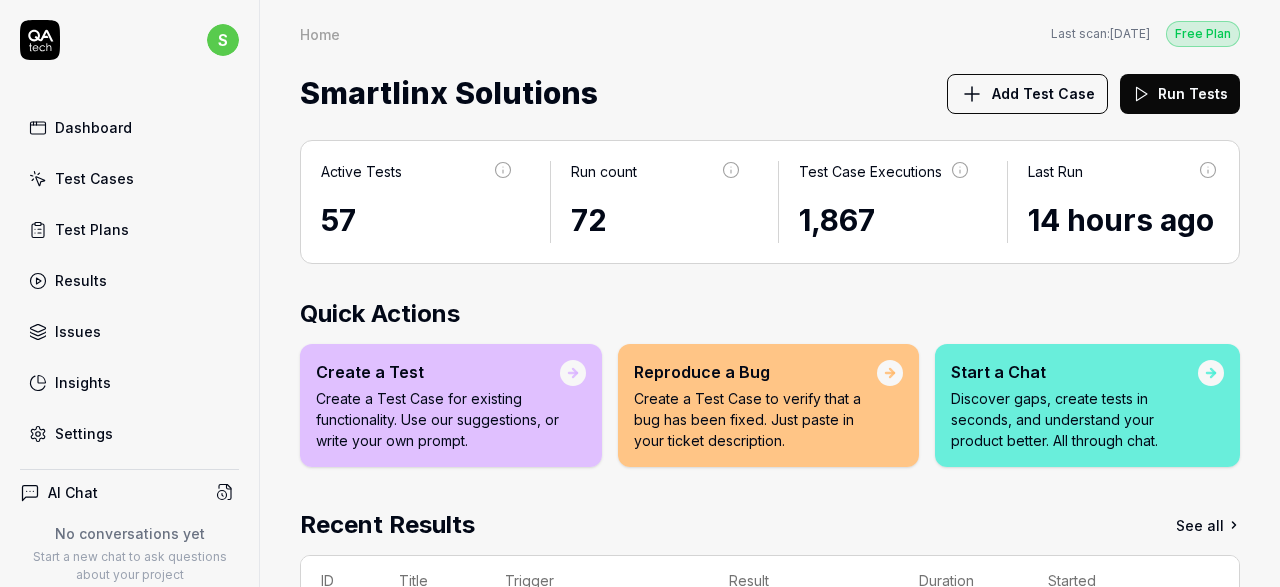 click on "Test Cases" at bounding box center (94, 178) 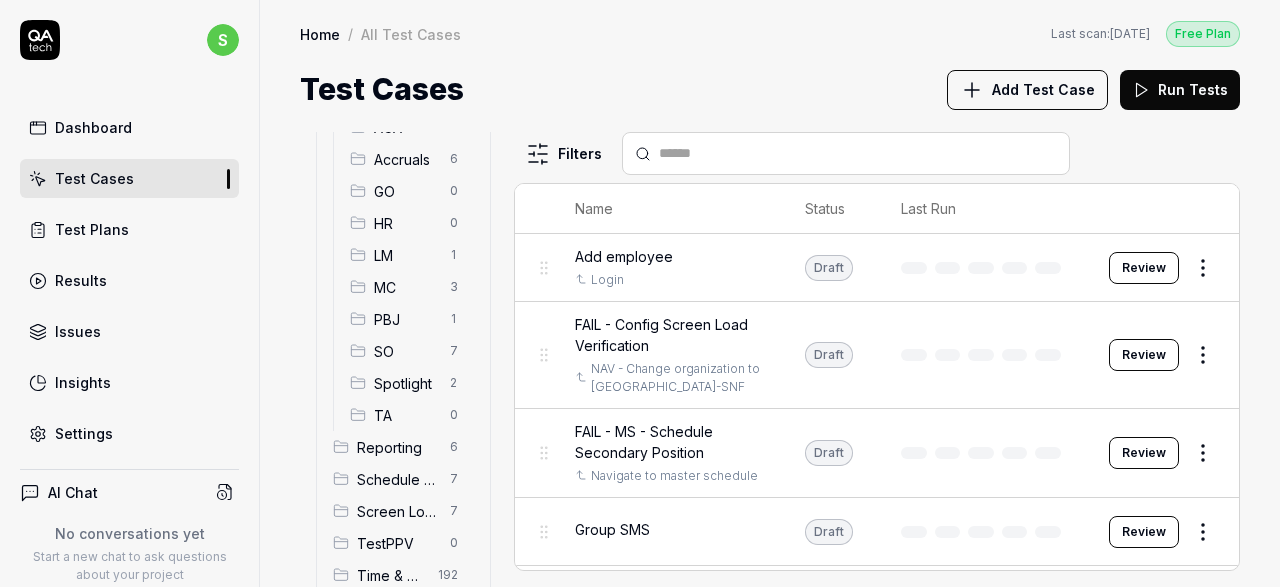 scroll, scrollTop: 385, scrollLeft: 0, axis: vertical 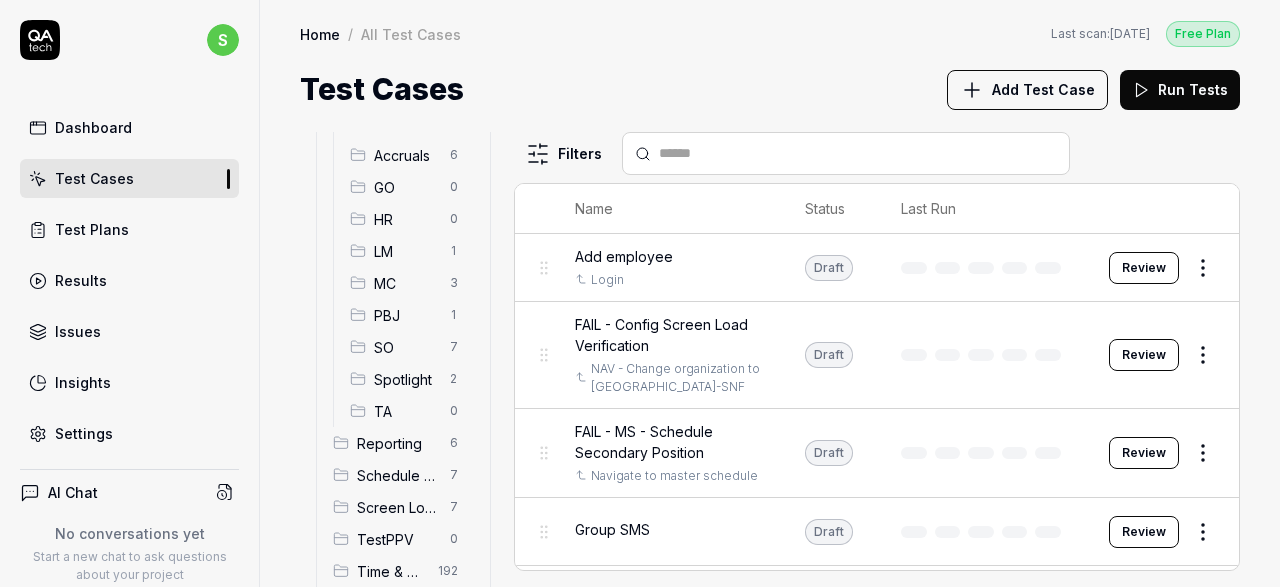 click on "Home" at bounding box center (320, 34) 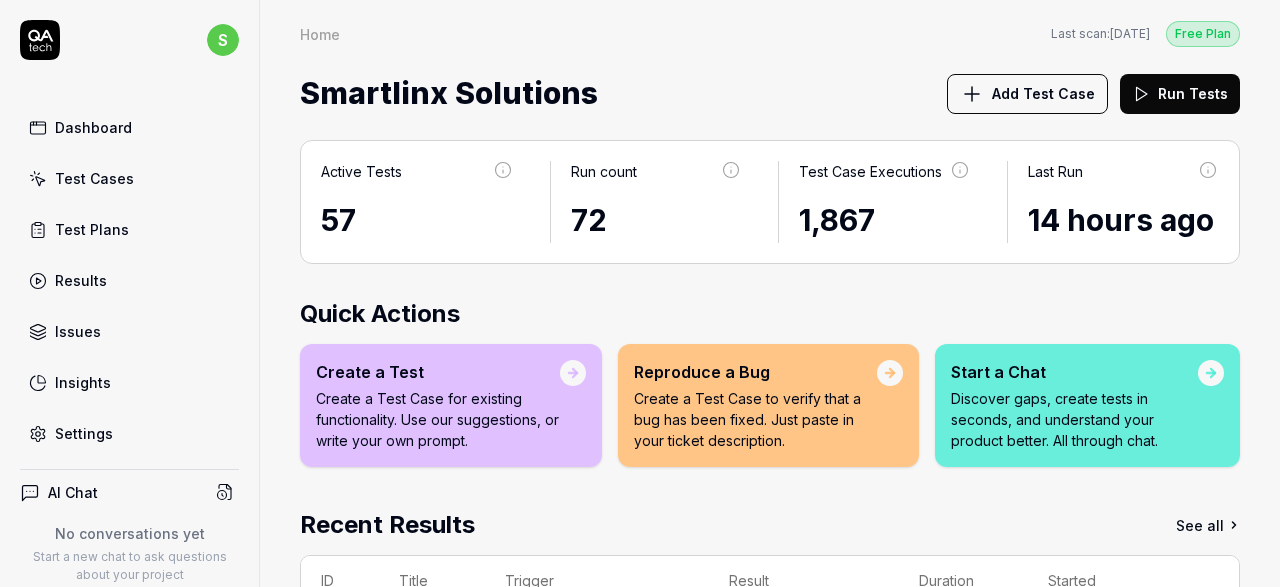 scroll, scrollTop: 549, scrollLeft: 0, axis: vertical 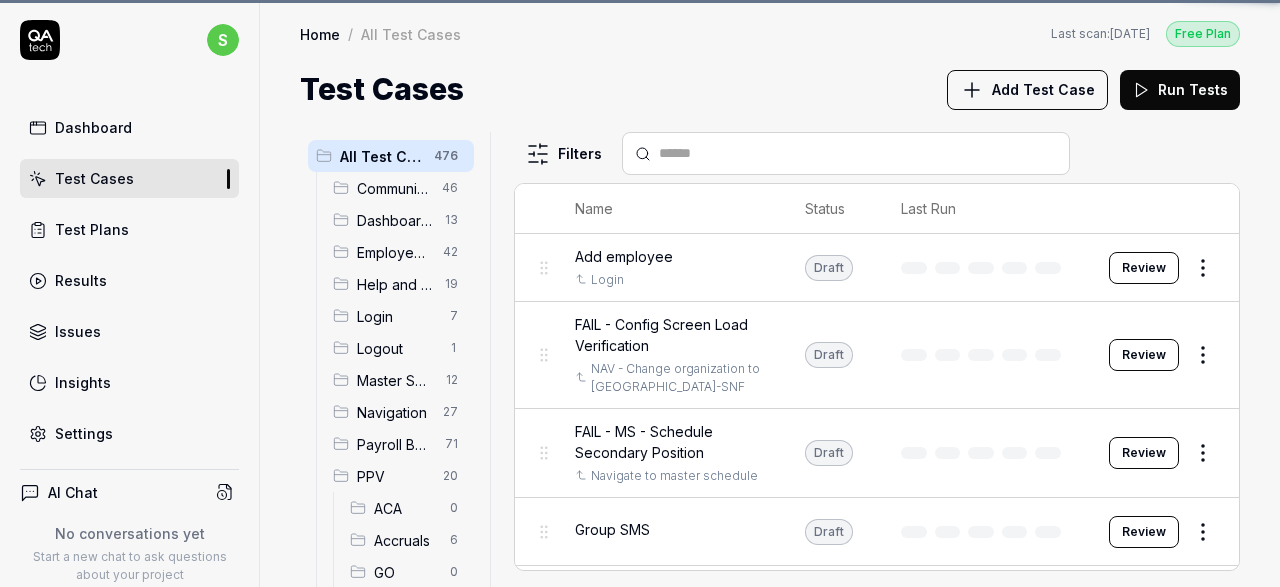 click on "Test Cases" at bounding box center (94, 178) 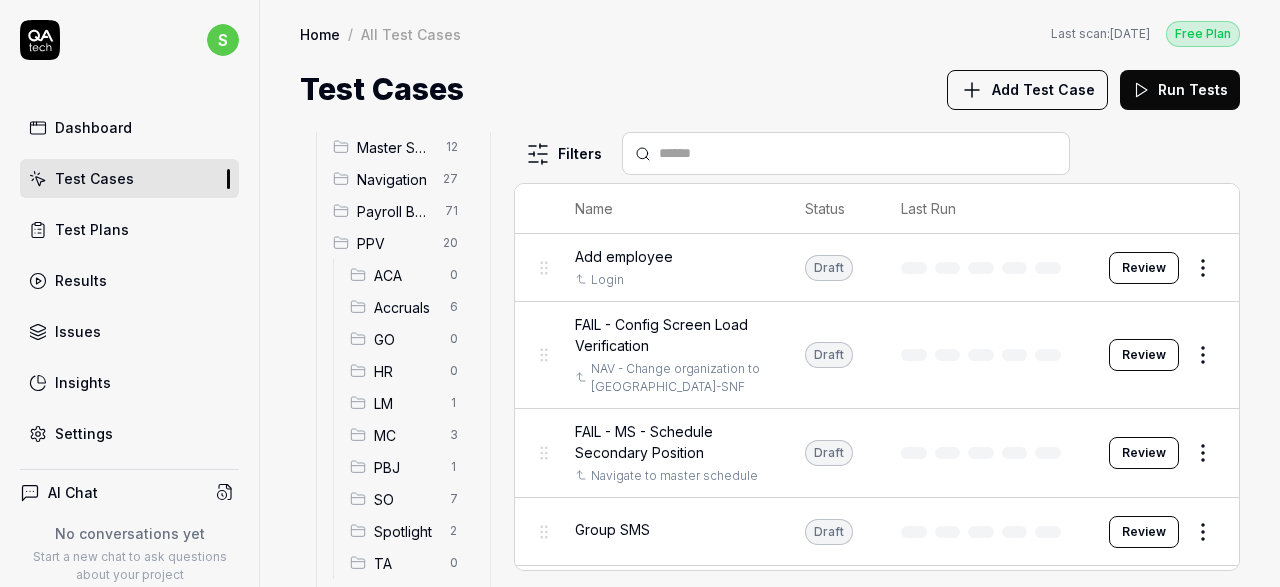 scroll, scrollTop: 212, scrollLeft: 0, axis: vertical 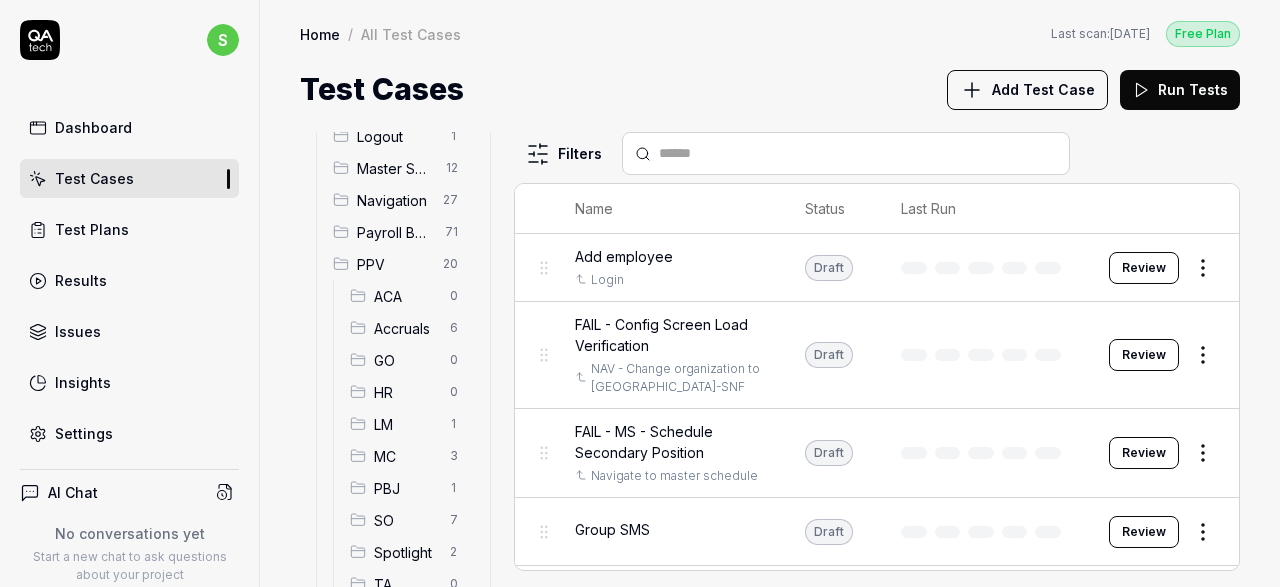 click on "Accruals" at bounding box center (406, 328) 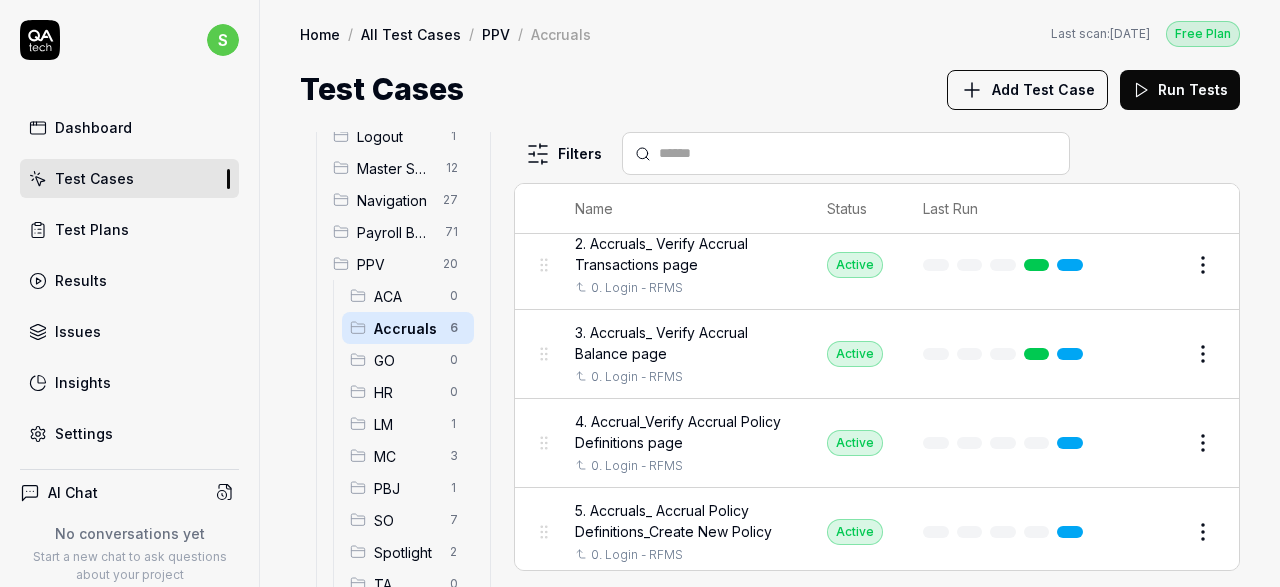 scroll, scrollTop: 206, scrollLeft: 0, axis: vertical 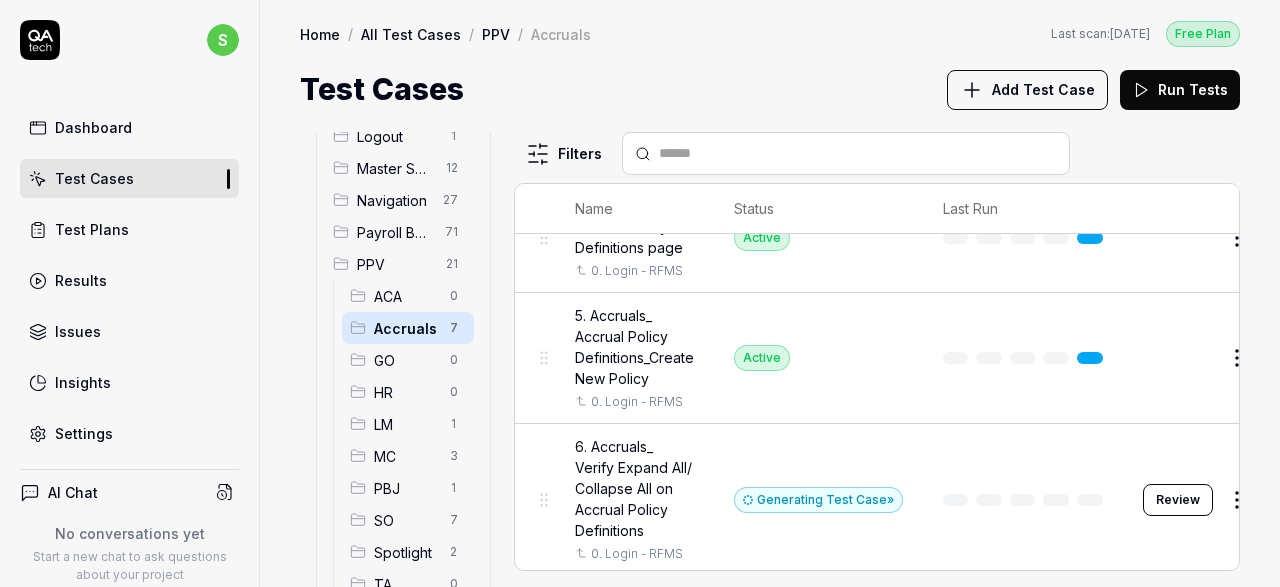 click on "5. Accruals_ Accrual Policy Definitions_Create New Policy" at bounding box center [634, 347] 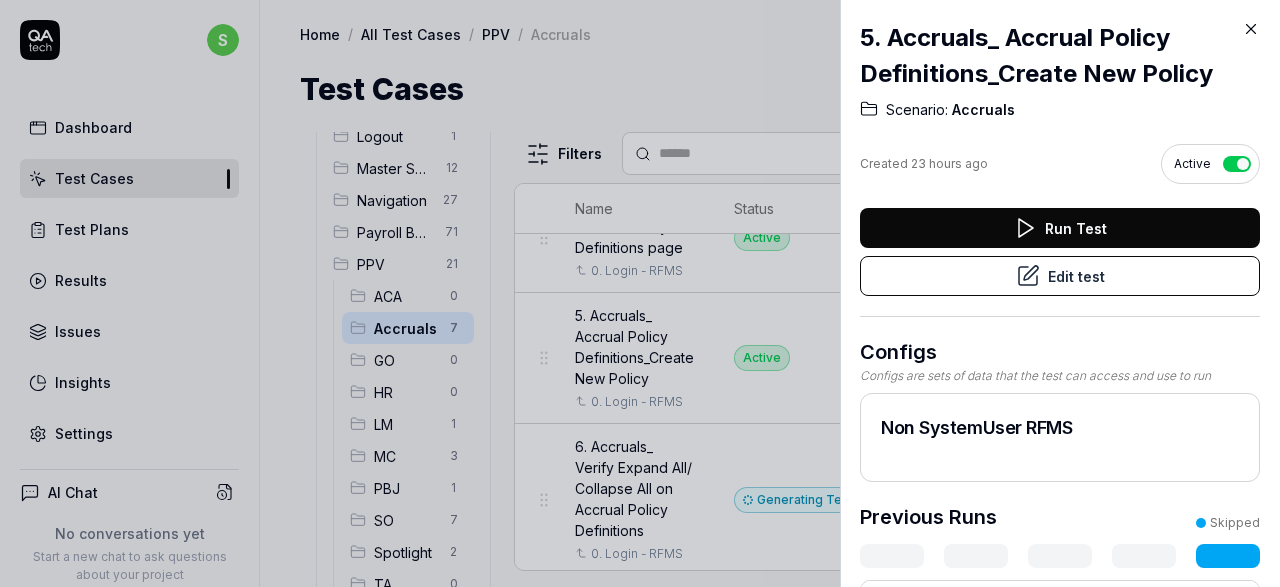 click on "Edit test" at bounding box center [1060, 276] 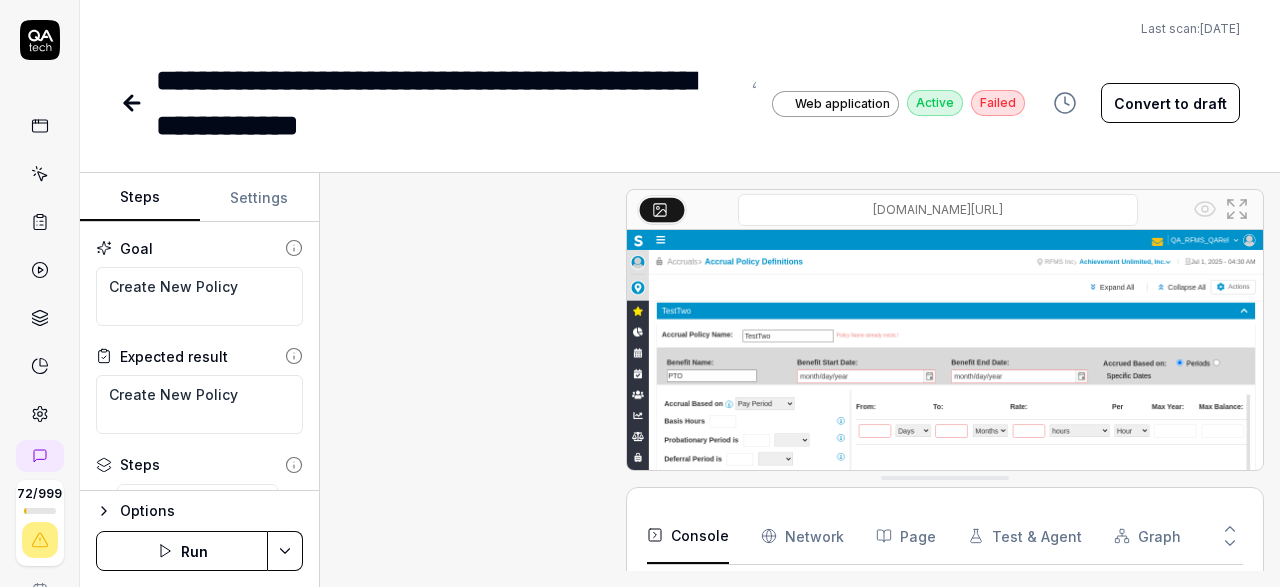 scroll, scrollTop: 1408, scrollLeft: 0, axis: vertical 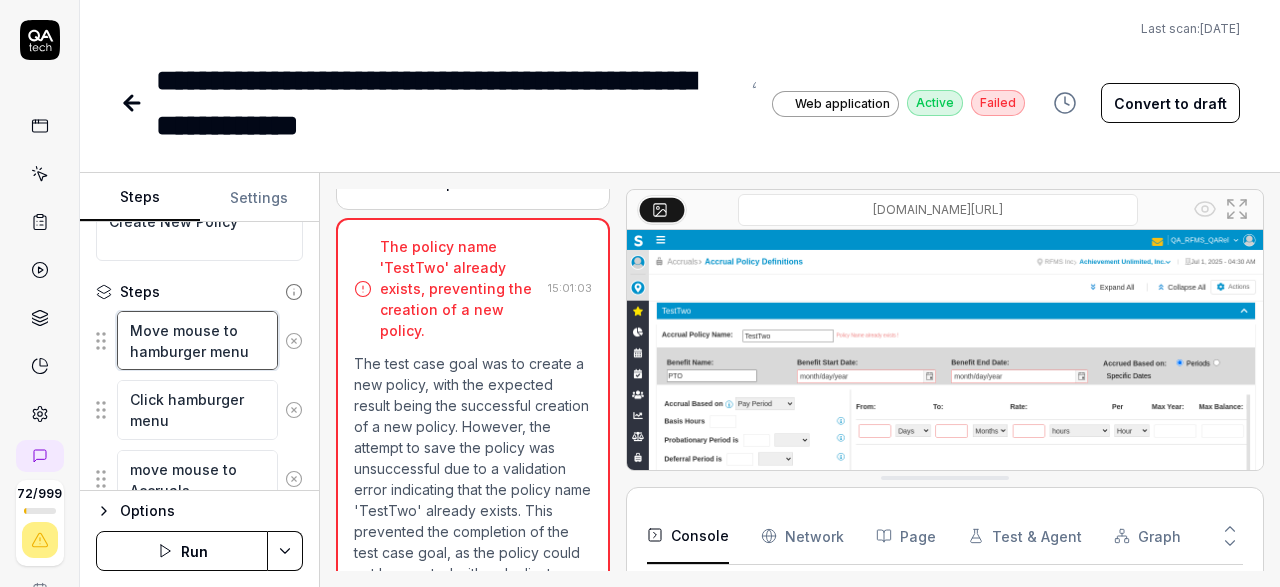 click on "Move mouse to hamburger menu" at bounding box center (197, 340) 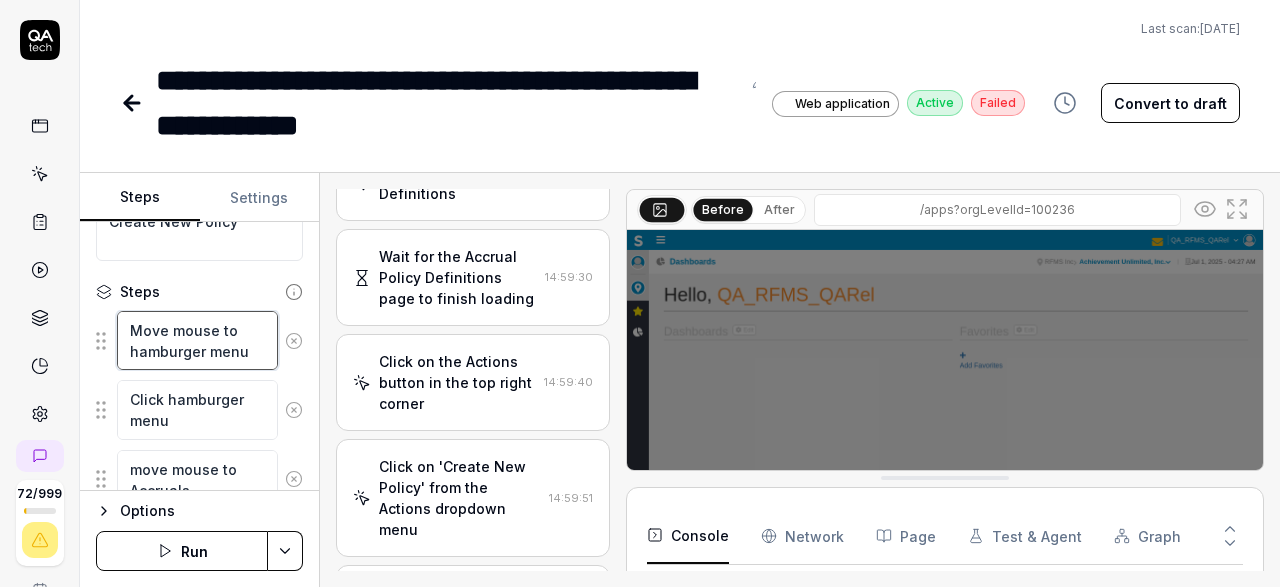 click on "Move mouse to hamburger menu" at bounding box center [197, 340] 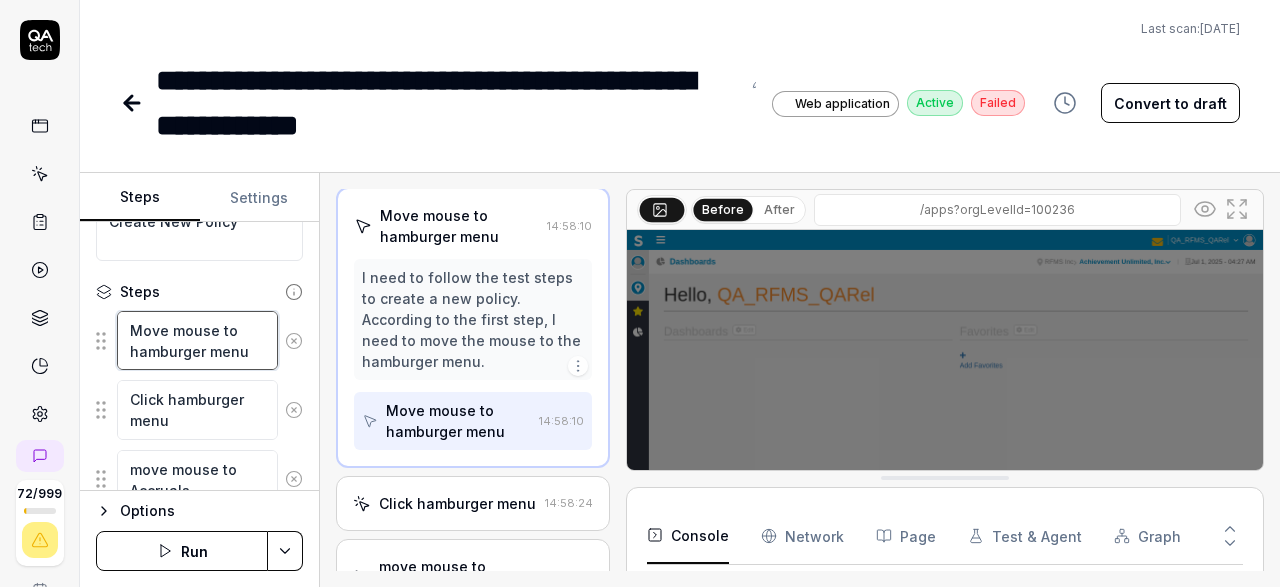 click on "Move mouse to hamburger menu" at bounding box center [197, 340] 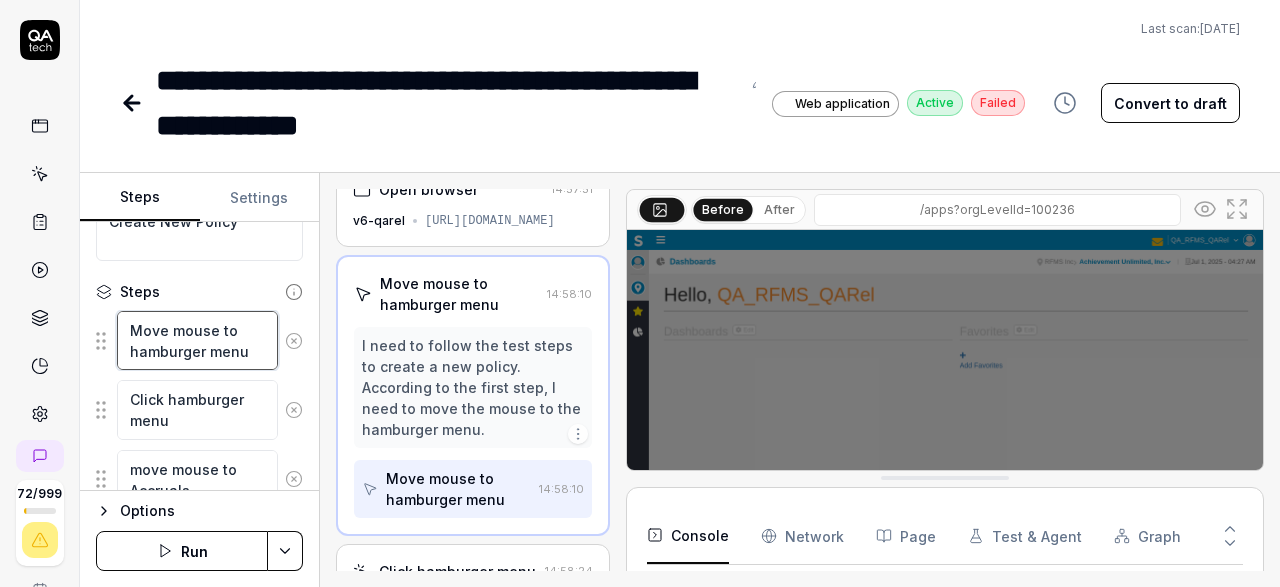 click on "Move mouse to hamburger menu" at bounding box center [197, 340] 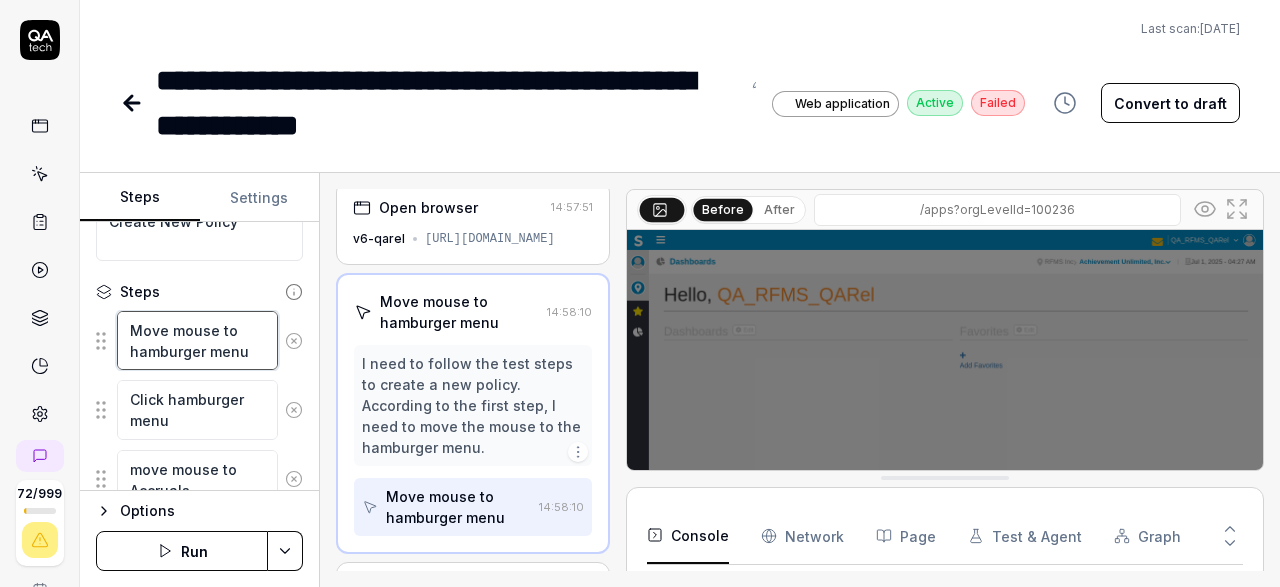 scroll, scrollTop: 8, scrollLeft: 0, axis: vertical 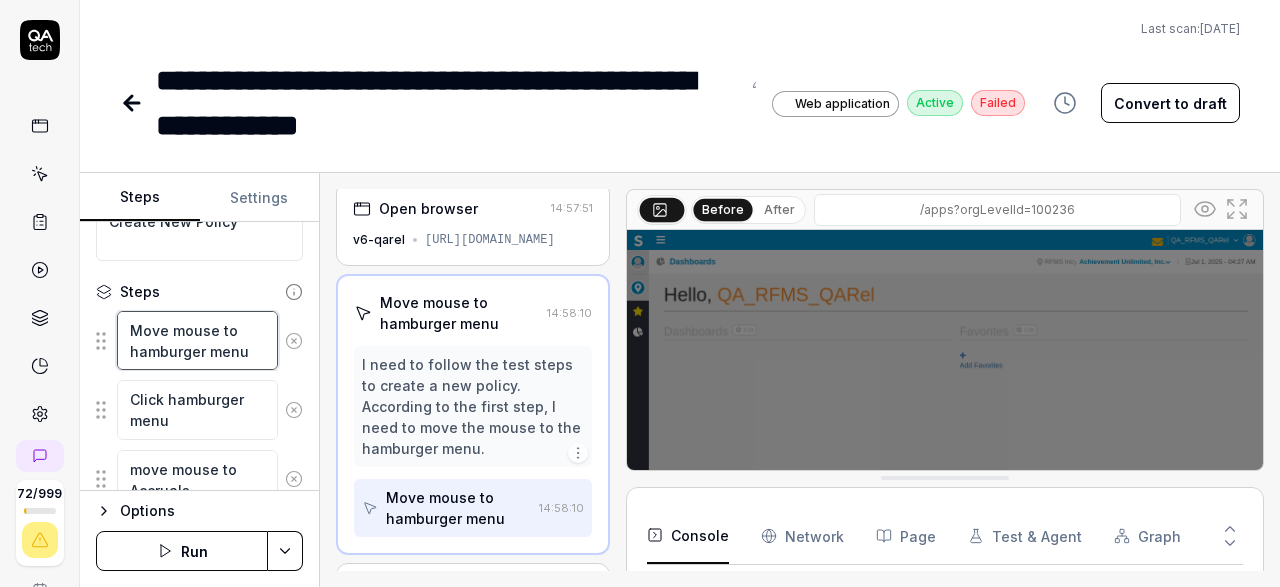 click on "Move mouse to hamburger menu" at bounding box center (197, 340) 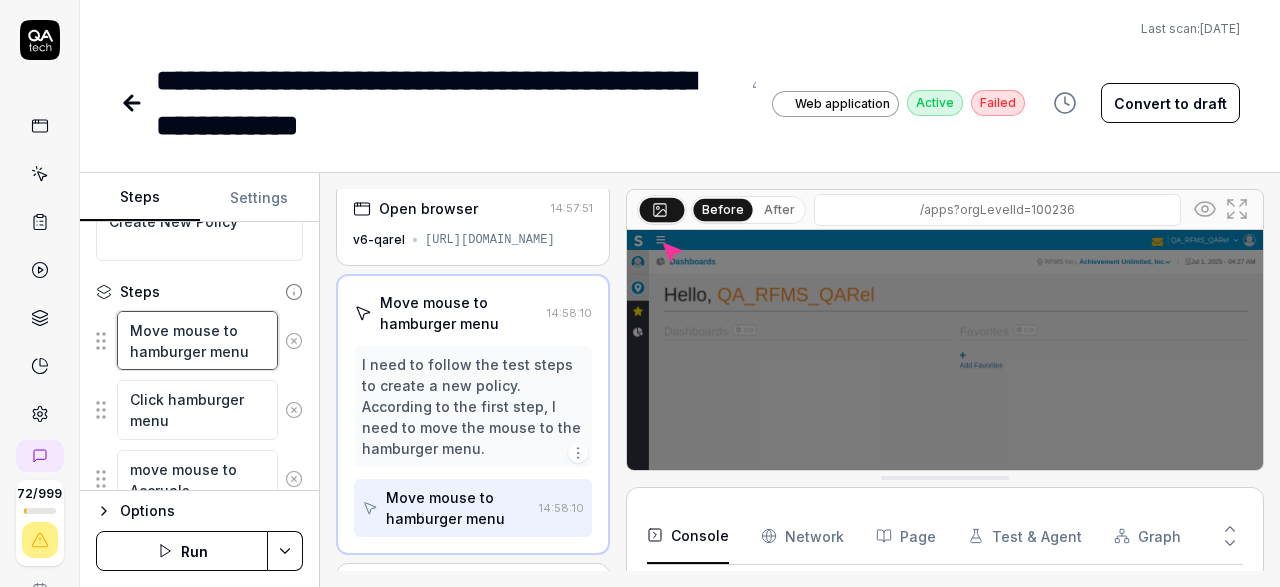 click on "Move mouse to hamburger menu" at bounding box center (197, 340) 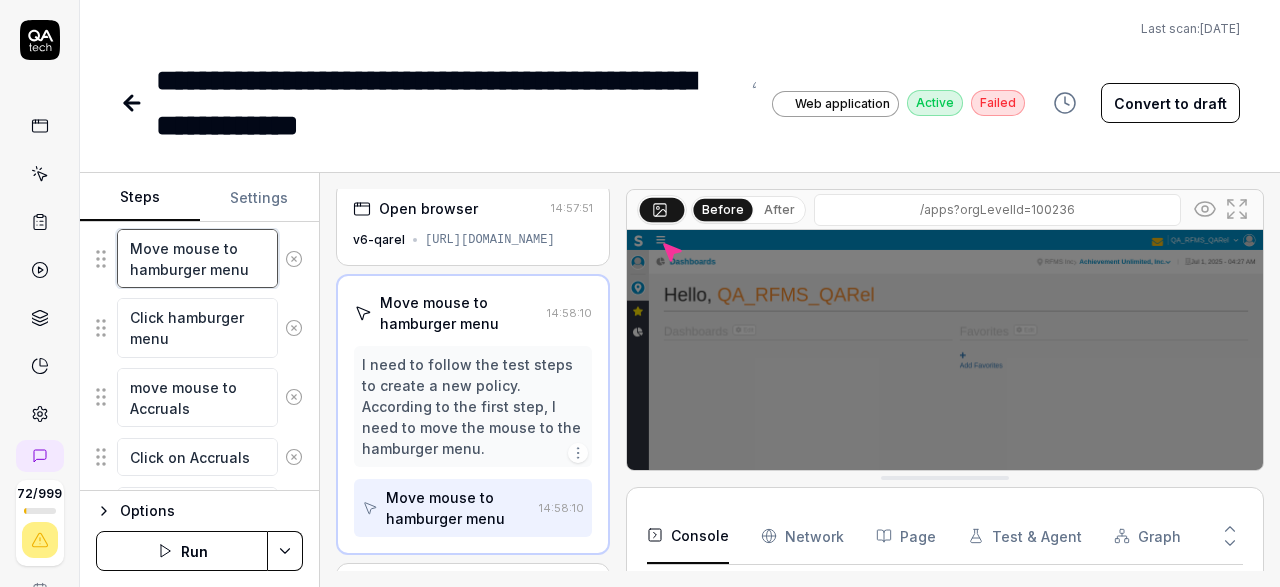 scroll, scrollTop: 256, scrollLeft: 0, axis: vertical 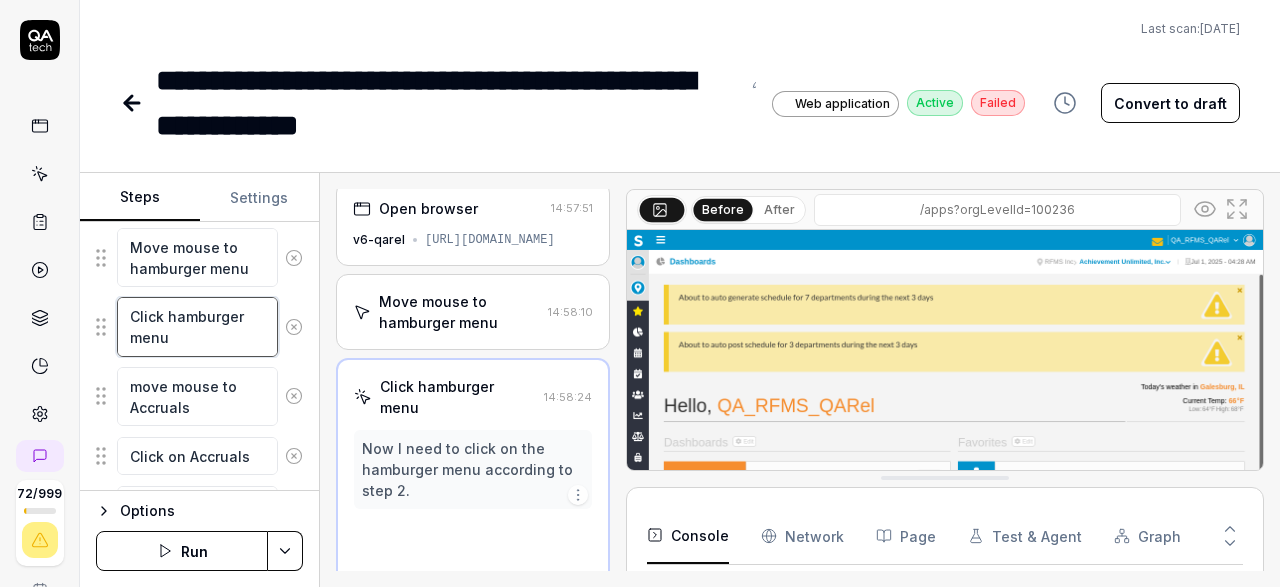 click on "Click hamburger menu" at bounding box center (197, 326) 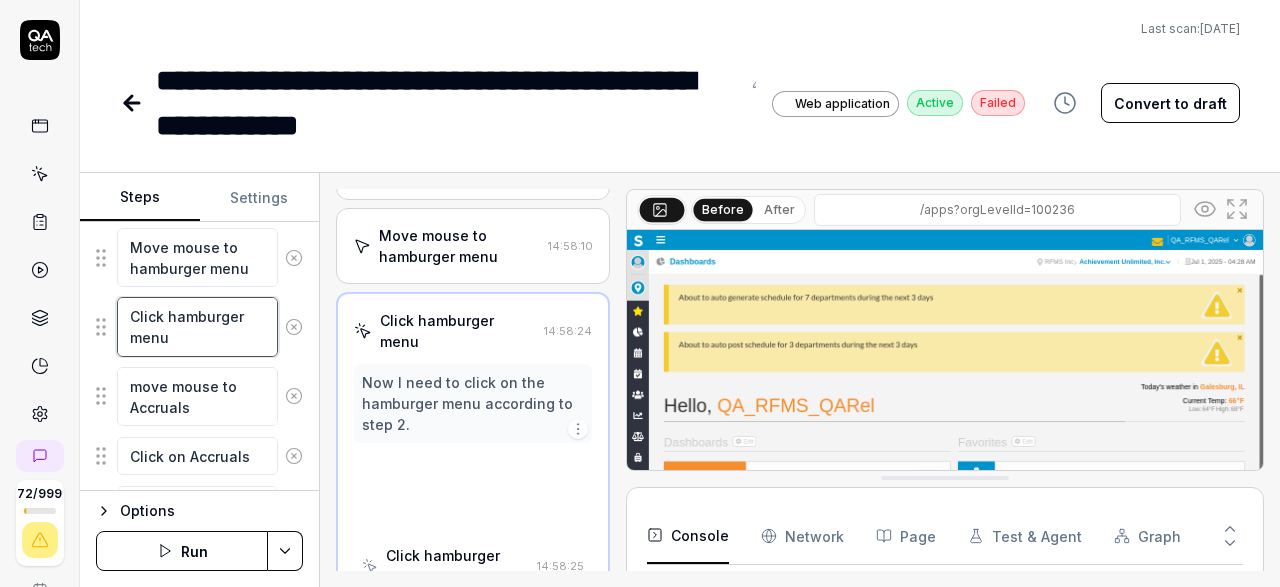 click on "Click hamburger menu" at bounding box center [197, 326] 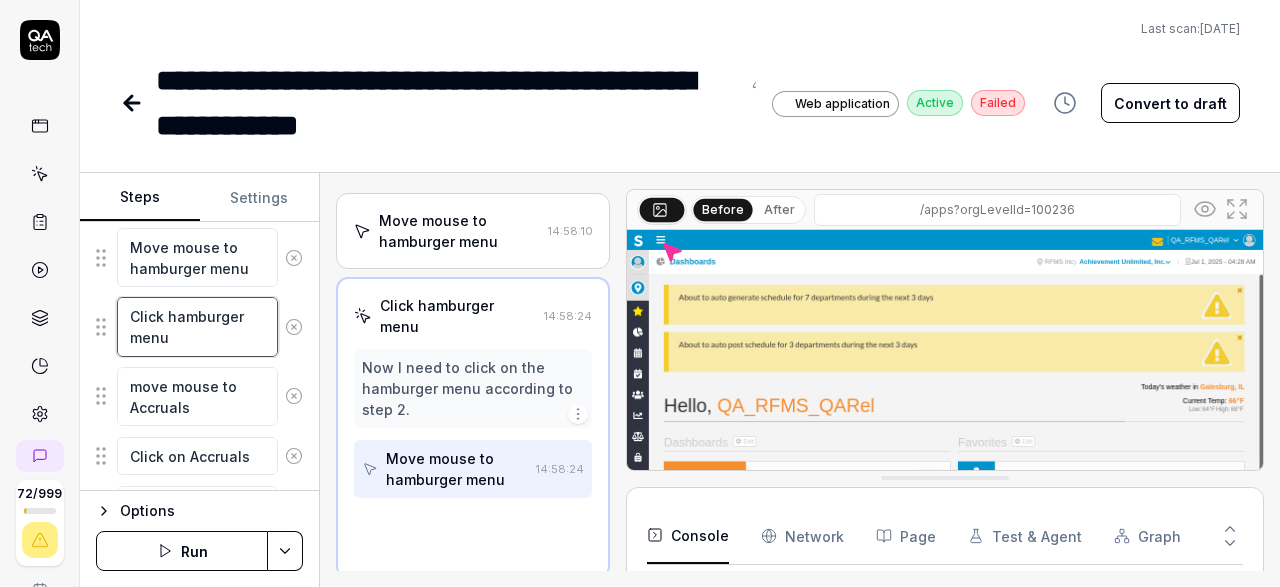 click on "Click hamburger menu" at bounding box center [197, 326] 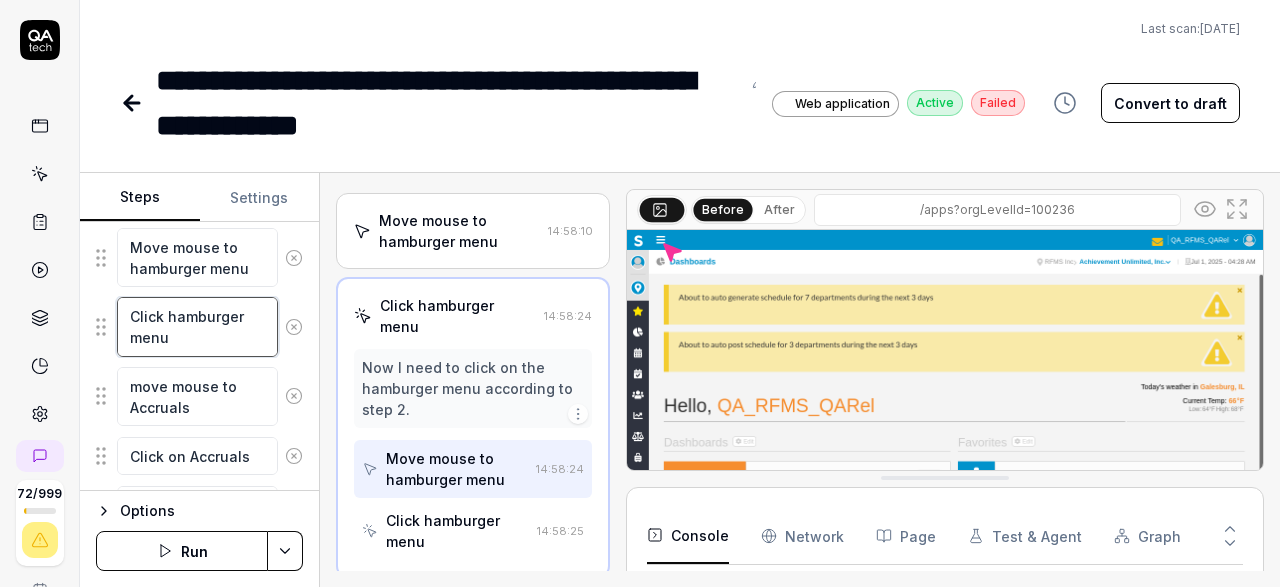 scroll, scrollTop: 90, scrollLeft: 0, axis: vertical 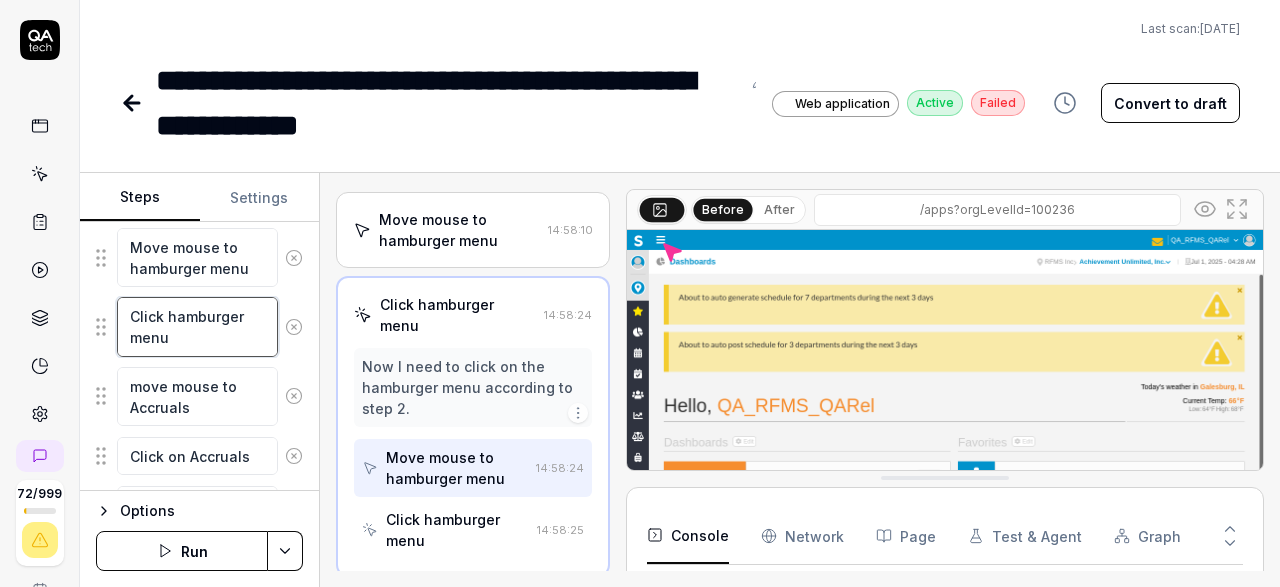 click on "Click hamburger menu" at bounding box center (197, 326) 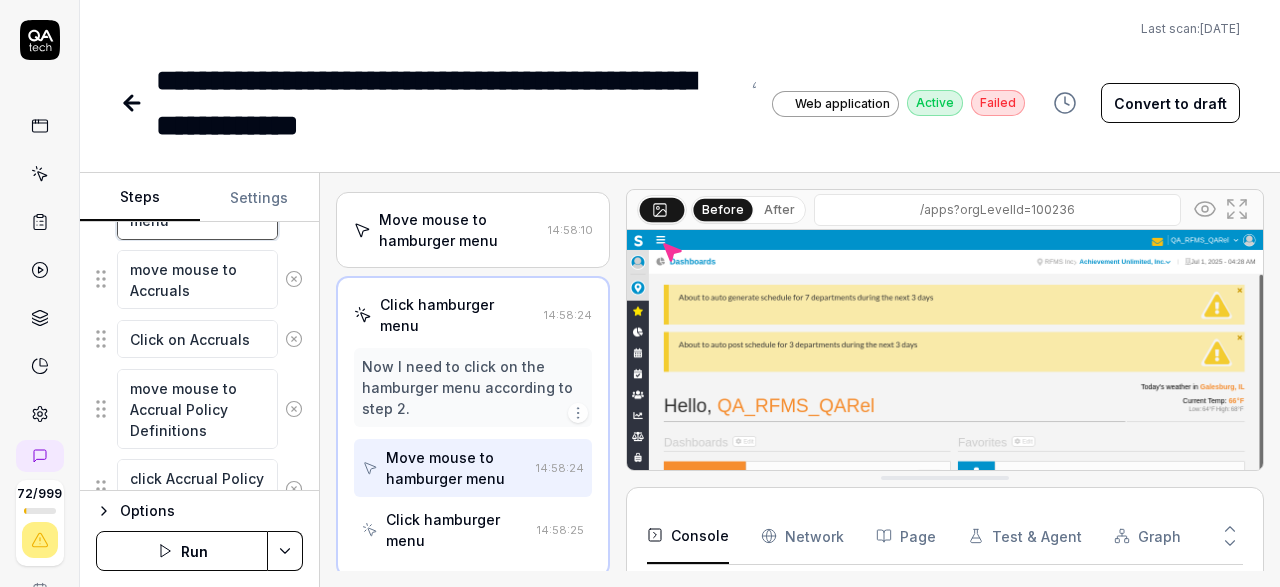 scroll, scrollTop: 373, scrollLeft: 0, axis: vertical 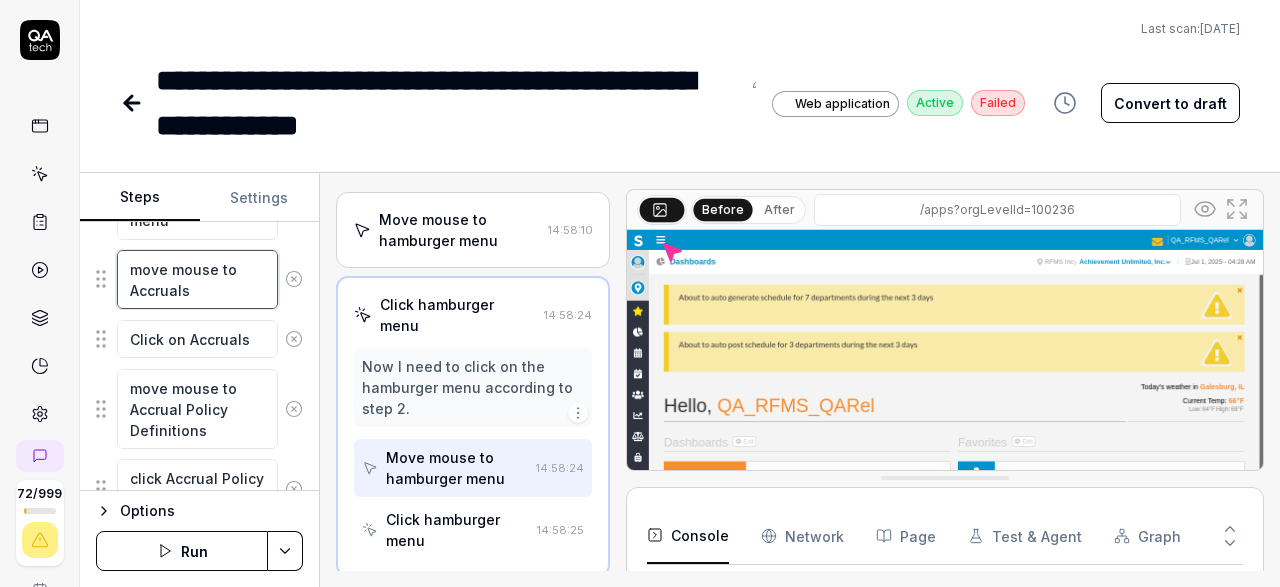click on "move mouse to Accruals" at bounding box center (197, 279) 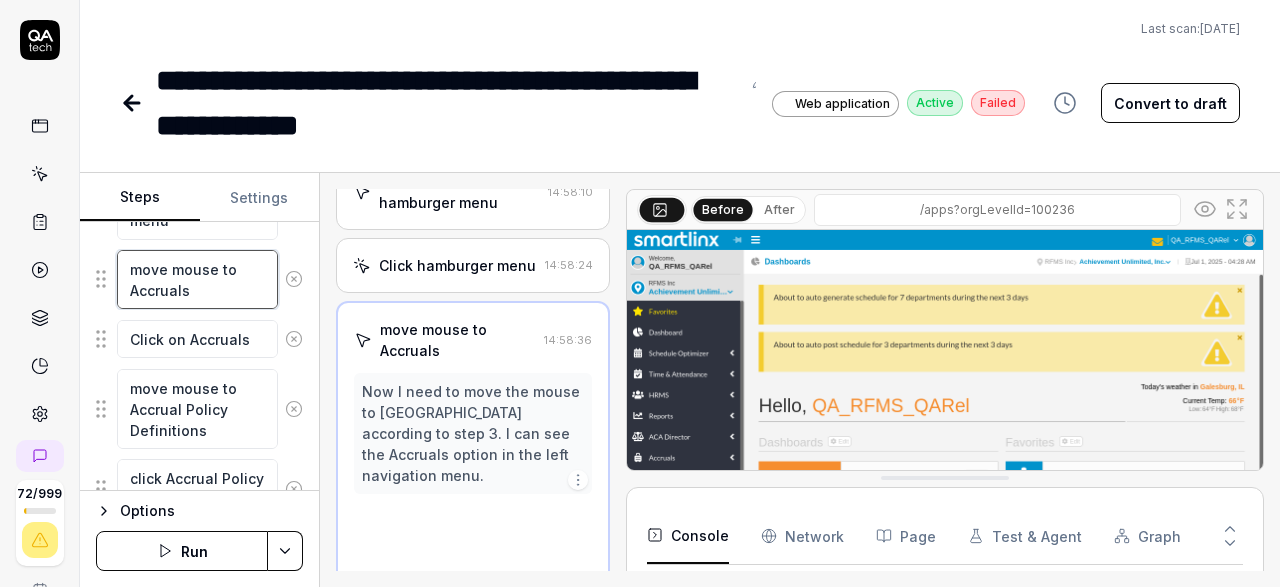 click on "move mouse to Accruals" at bounding box center (197, 279) 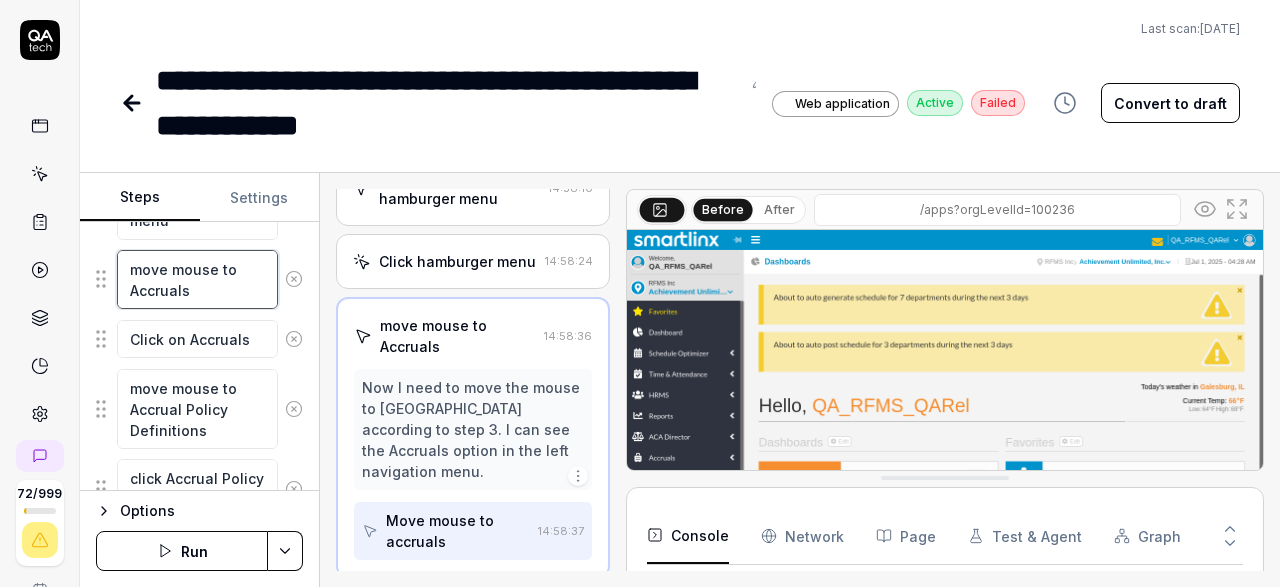 click on "move mouse to Accruals" at bounding box center [197, 279] 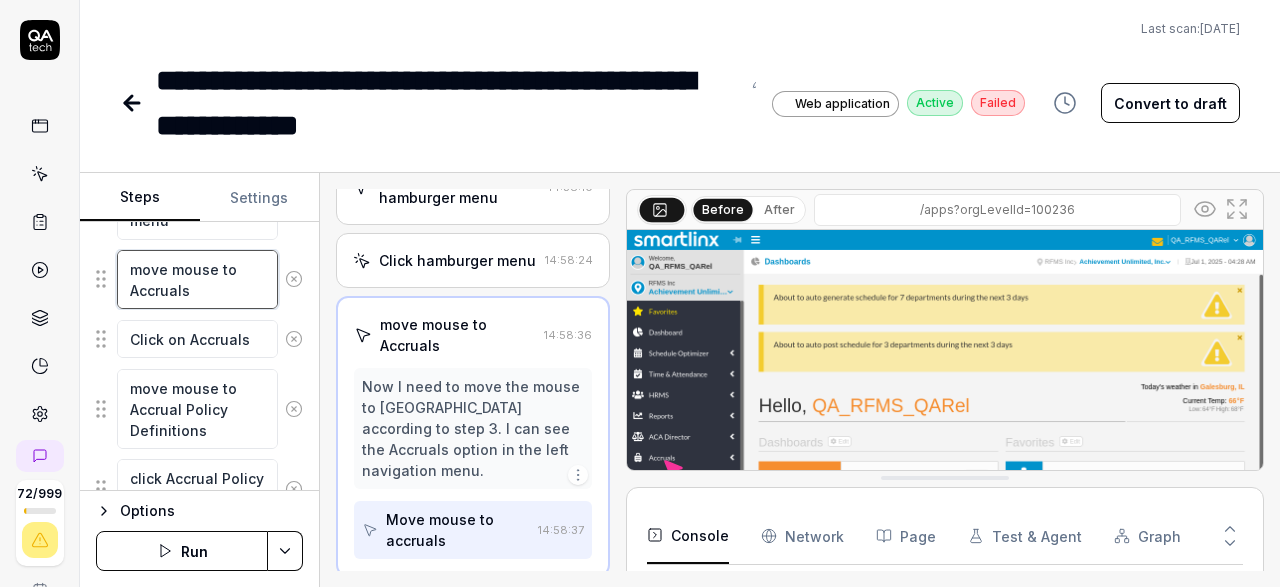 scroll, scrollTop: 133, scrollLeft: 0, axis: vertical 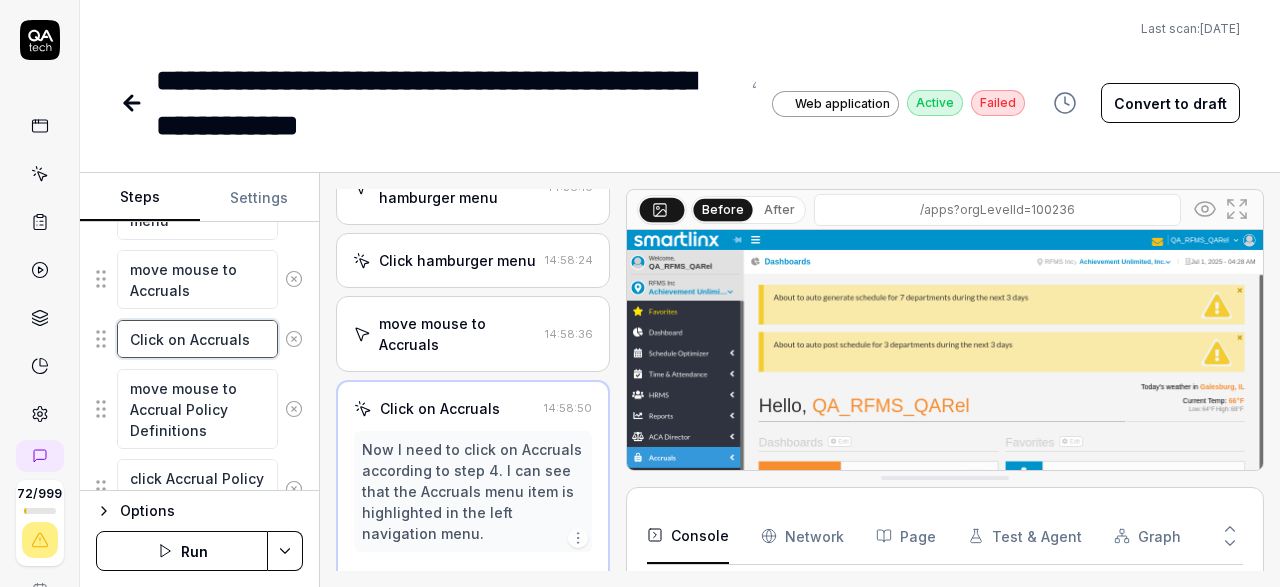click on "Click on Accruals" at bounding box center (197, 339) 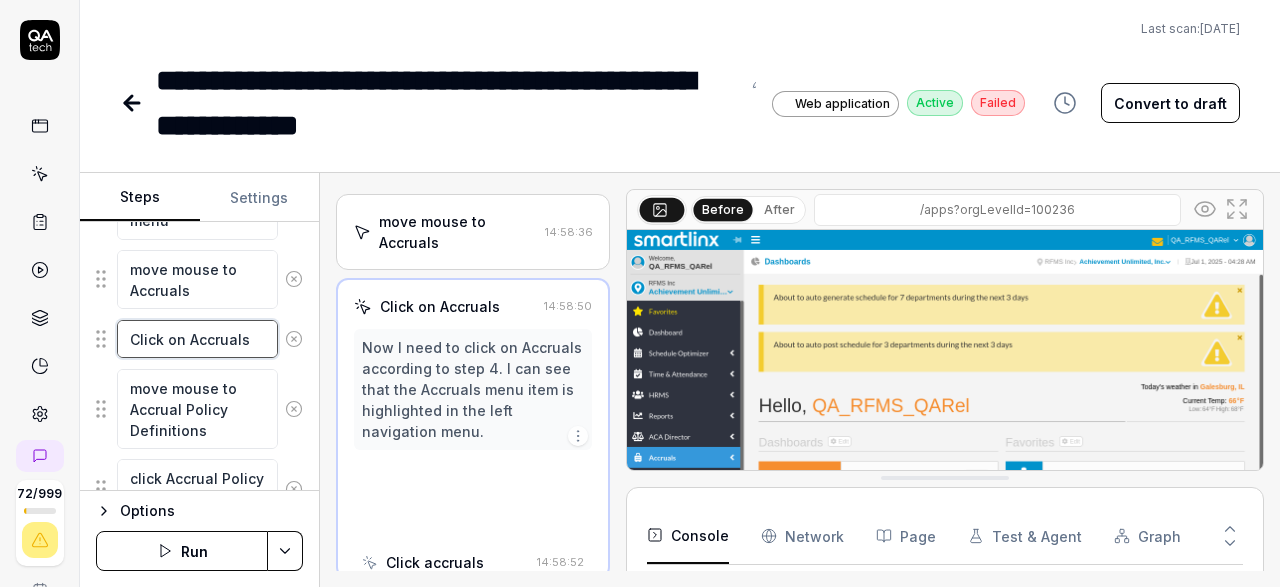 click on "Click on Accruals" at bounding box center (197, 339) 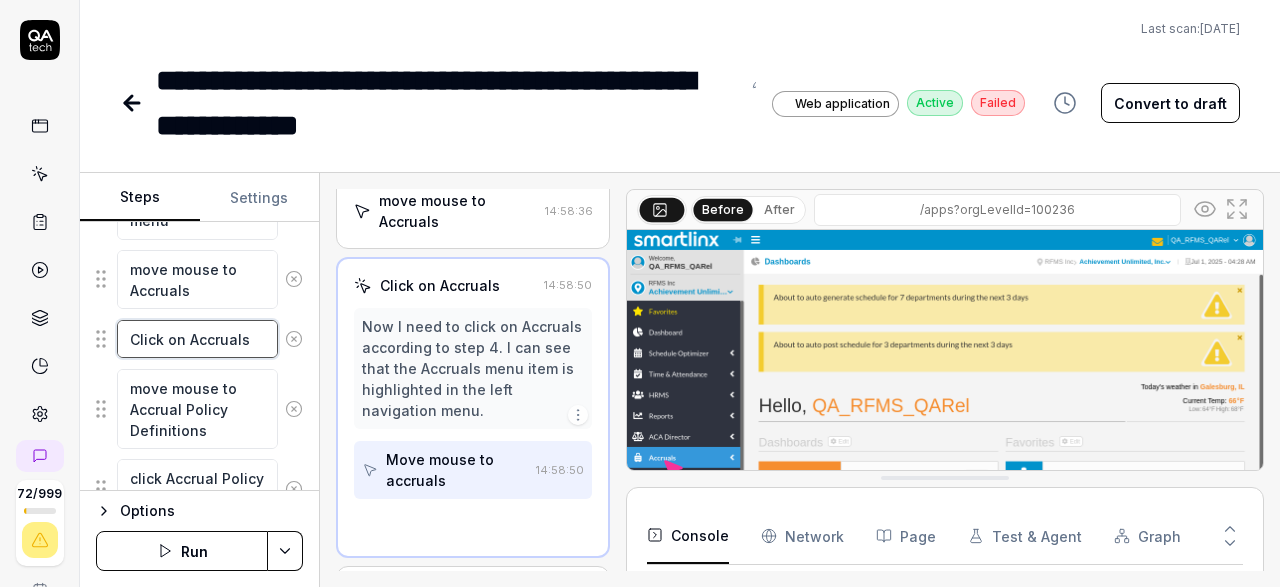 click on "Click on Accruals" at bounding box center [197, 339] 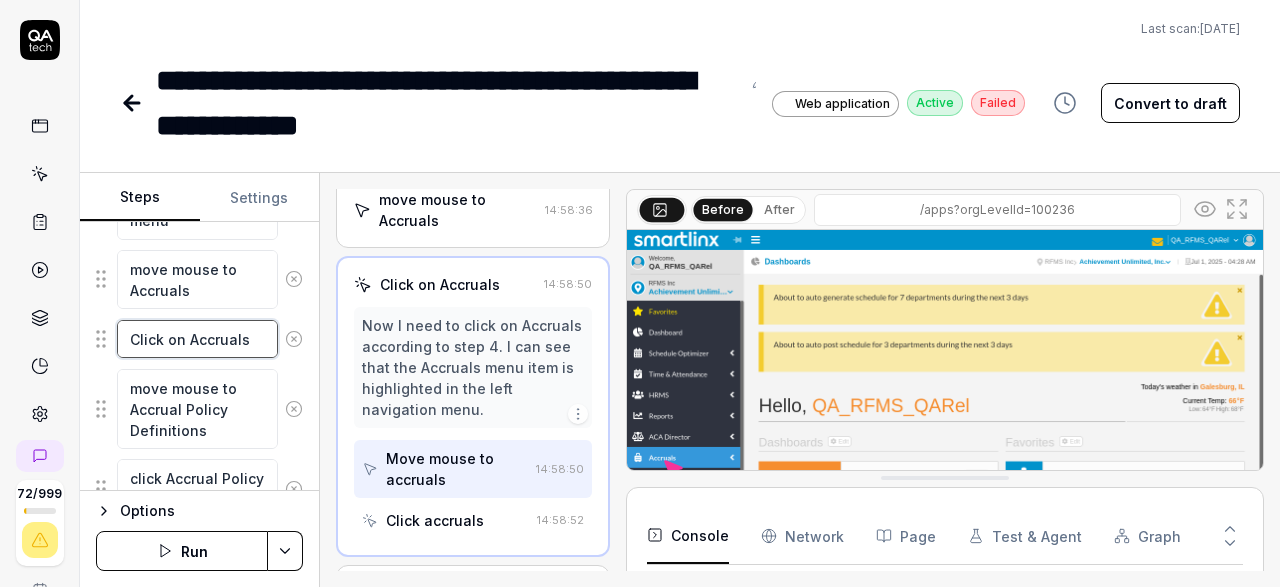 scroll, scrollTop: 257, scrollLeft: 0, axis: vertical 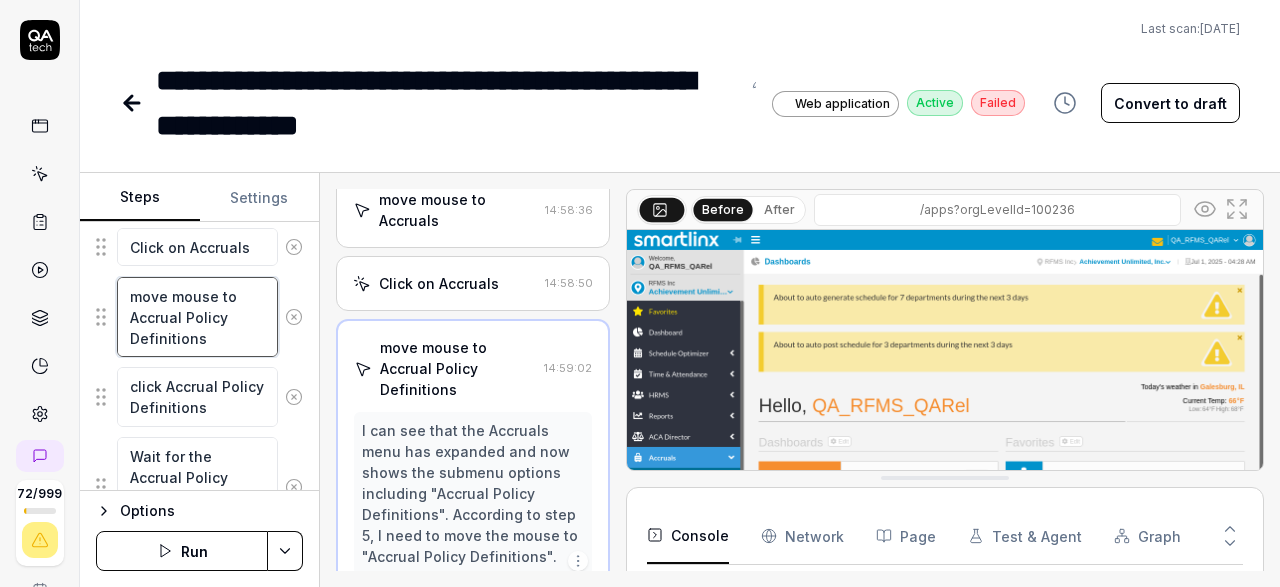 click on "move mouse to Accrual Policy Definitions" at bounding box center [197, 317] 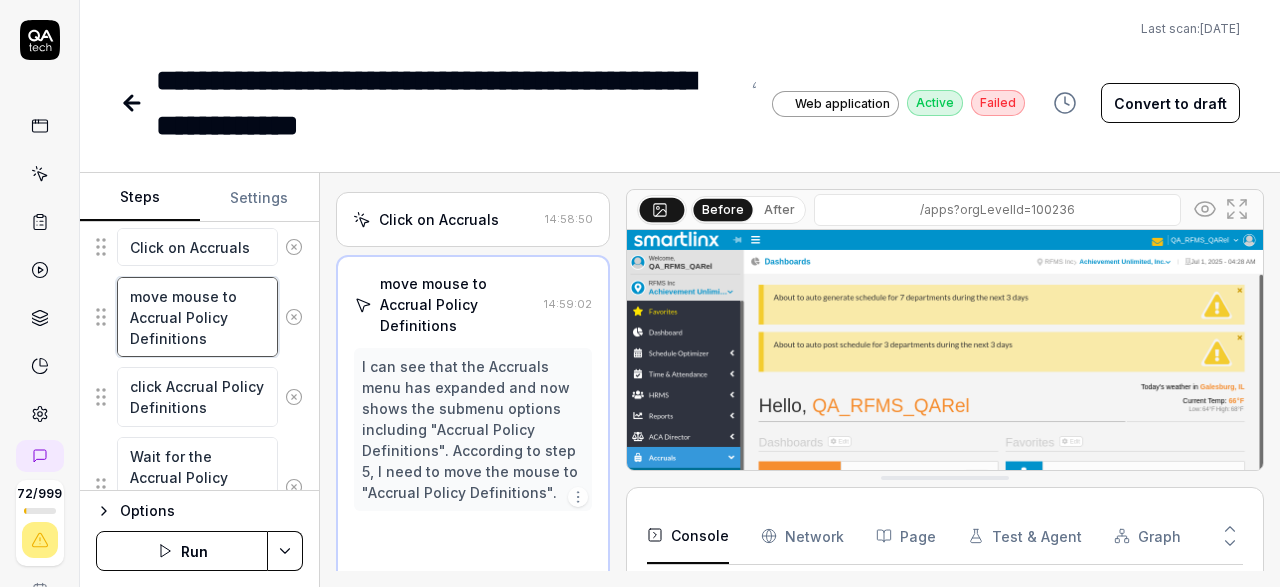 click on "move mouse to Accrual Policy Definitions" at bounding box center [197, 317] 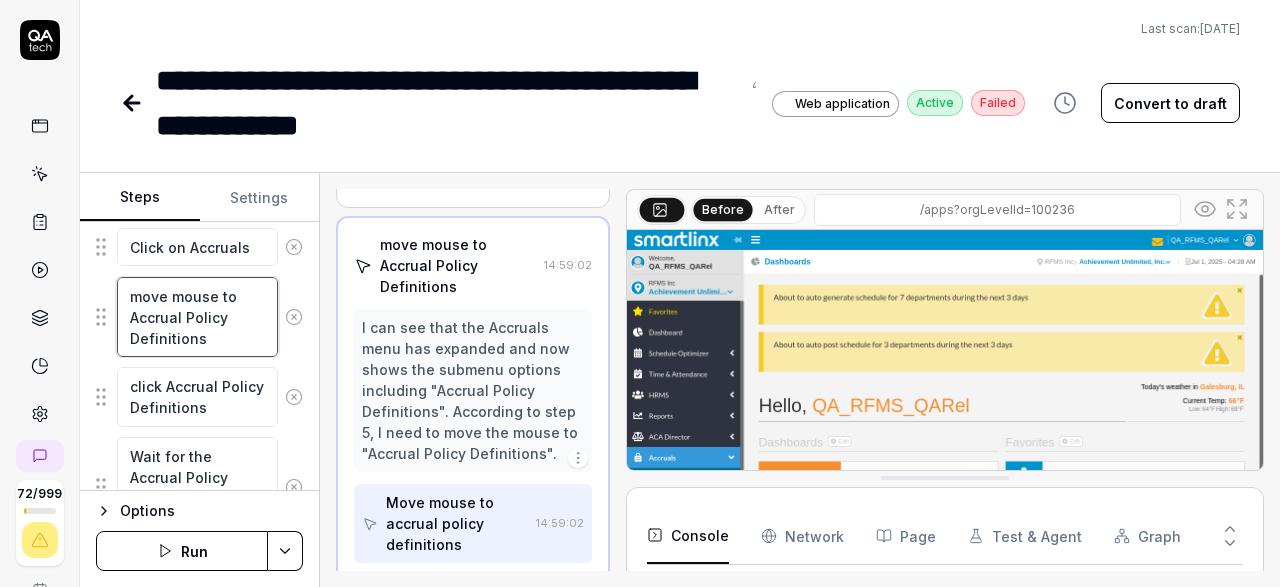 click on "move mouse to Accrual Policy Definitions" at bounding box center [197, 317] 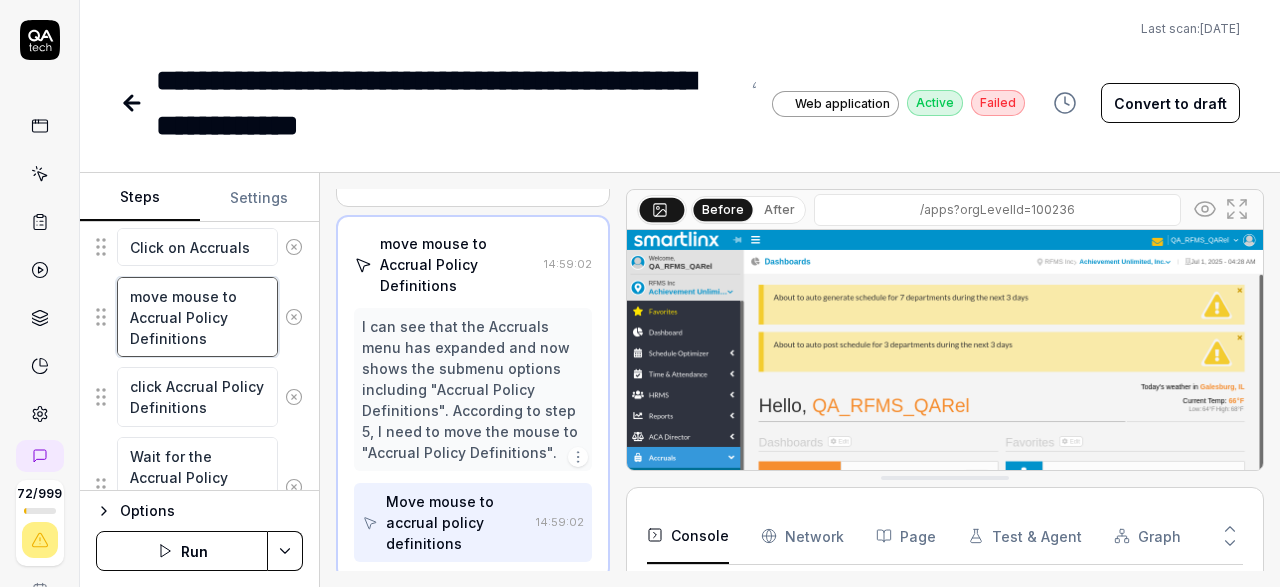 scroll, scrollTop: 362, scrollLeft: 0, axis: vertical 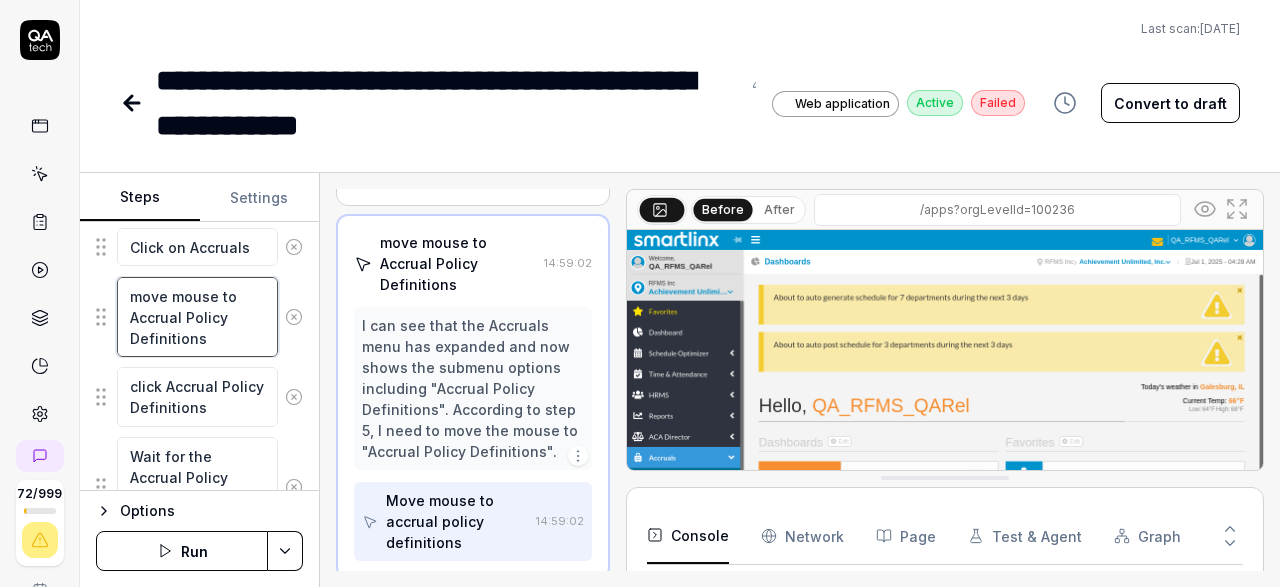click on "move mouse to Accrual Policy Definitions" at bounding box center (197, 317) 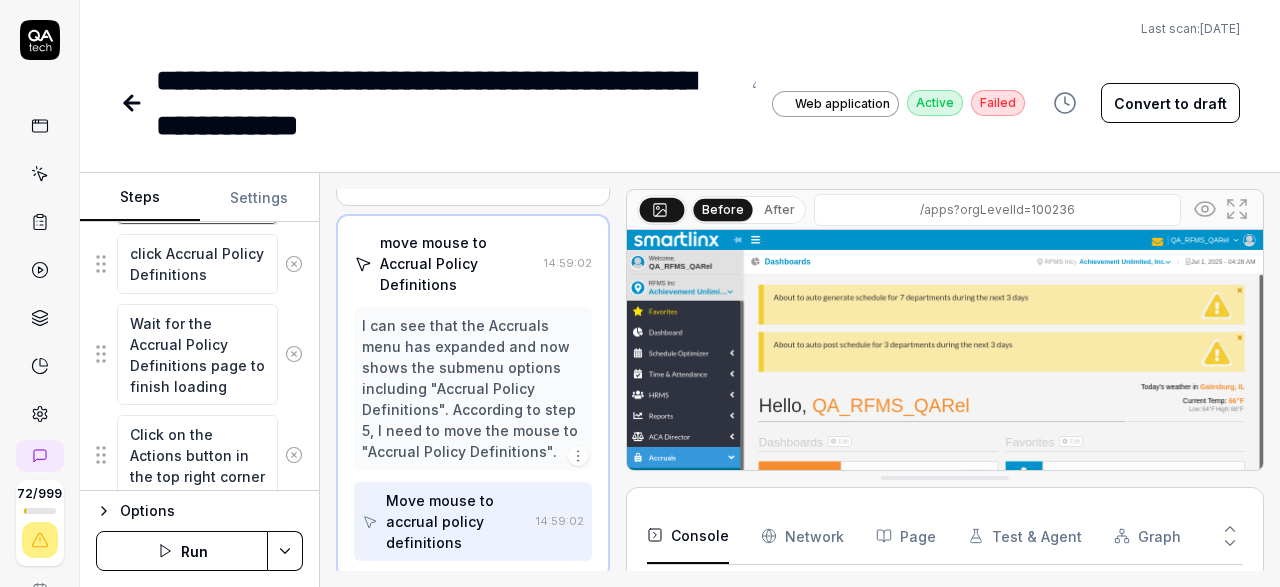 scroll, scrollTop: 599, scrollLeft: 0, axis: vertical 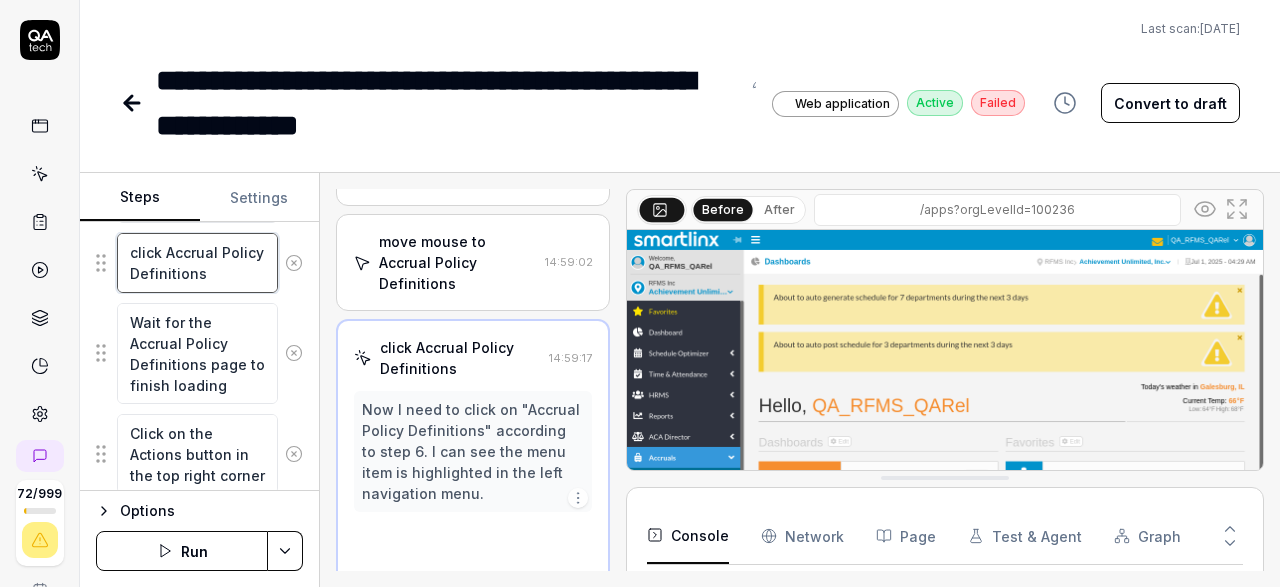 click on "click Accrual Policy Definitions" at bounding box center [197, 262] 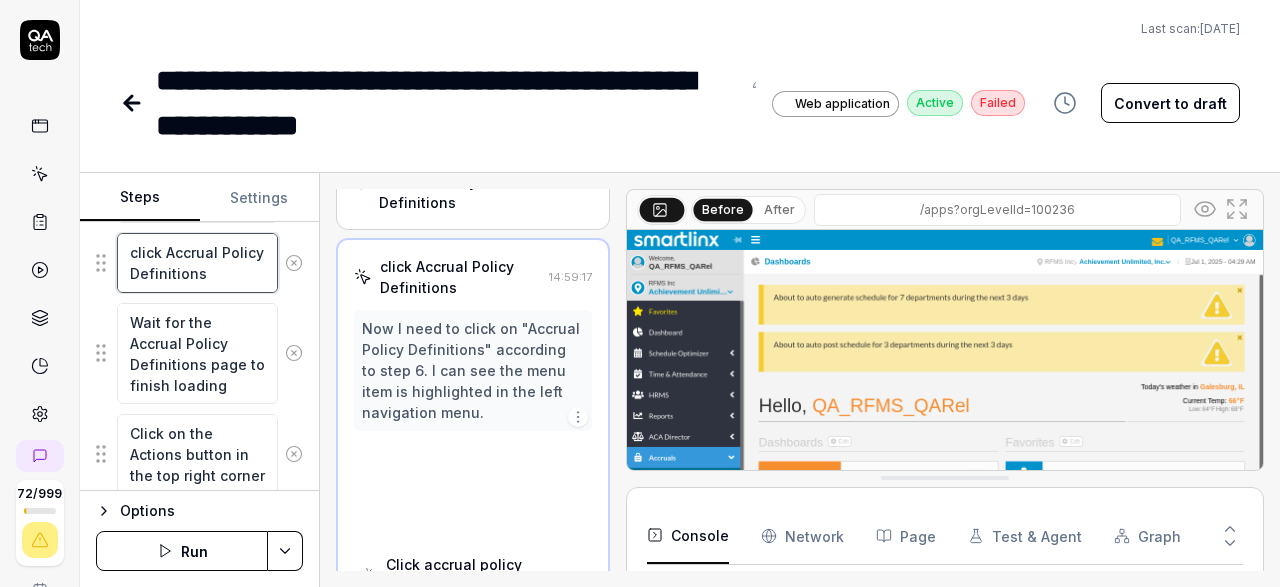 click on "click Accrual Policy Definitions" at bounding box center (197, 262) 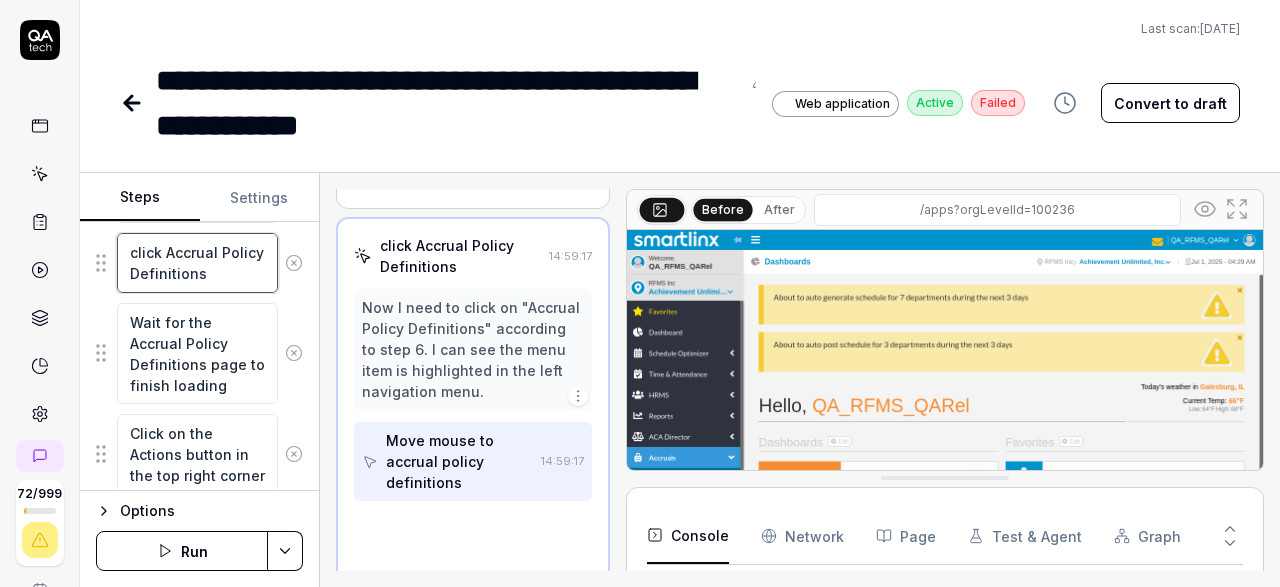 click on "click Accrual Policy Definitions" at bounding box center (197, 262) 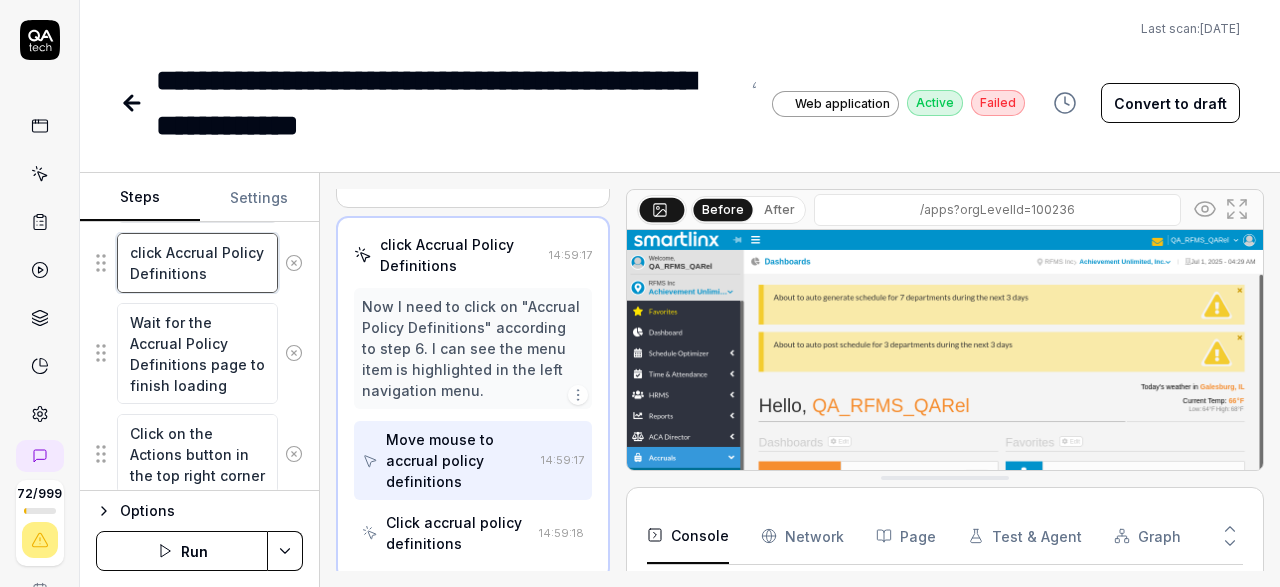 scroll, scrollTop: 466, scrollLeft: 0, axis: vertical 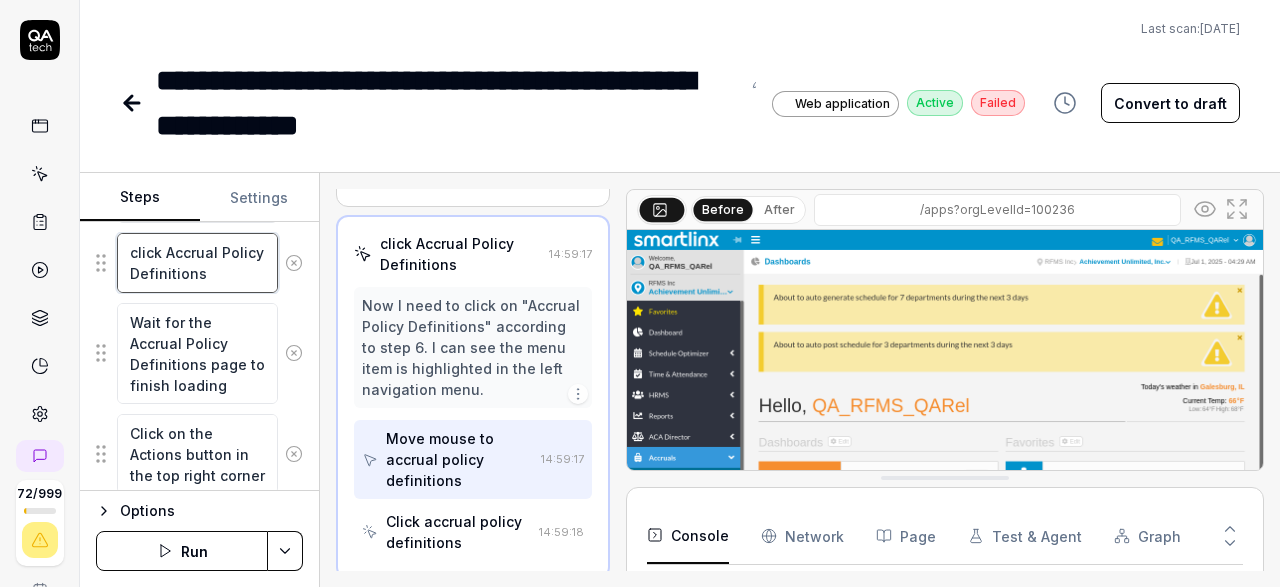 click on "click Accrual Policy Definitions" at bounding box center (197, 262) 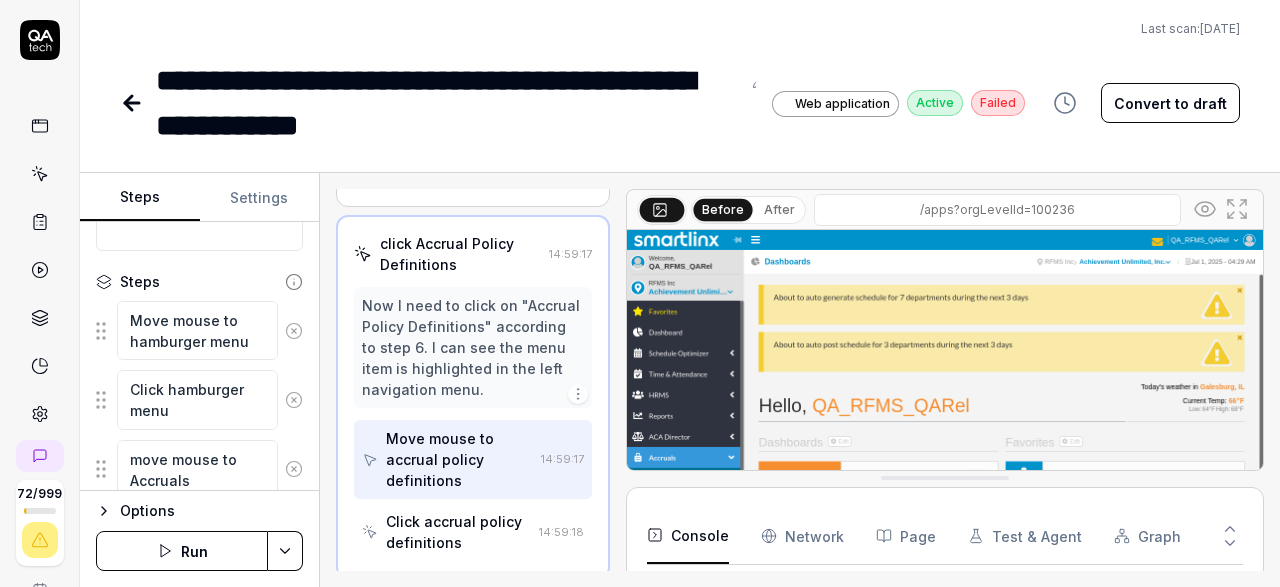 scroll, scrollTop: 183, scrollLeft: 0, axis: vertical 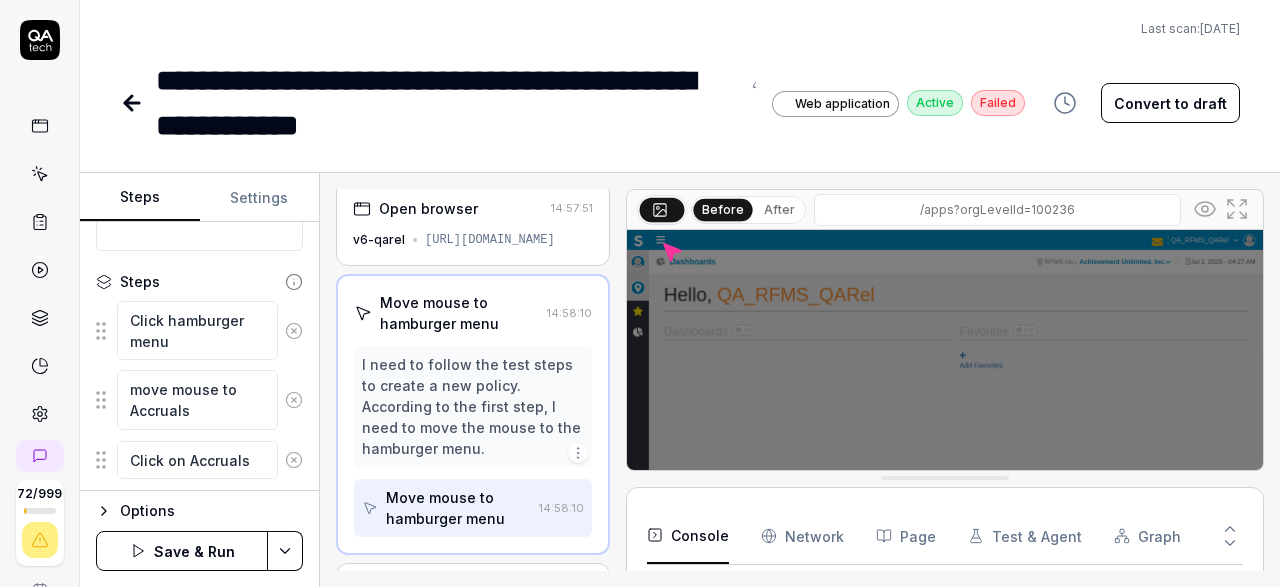 click 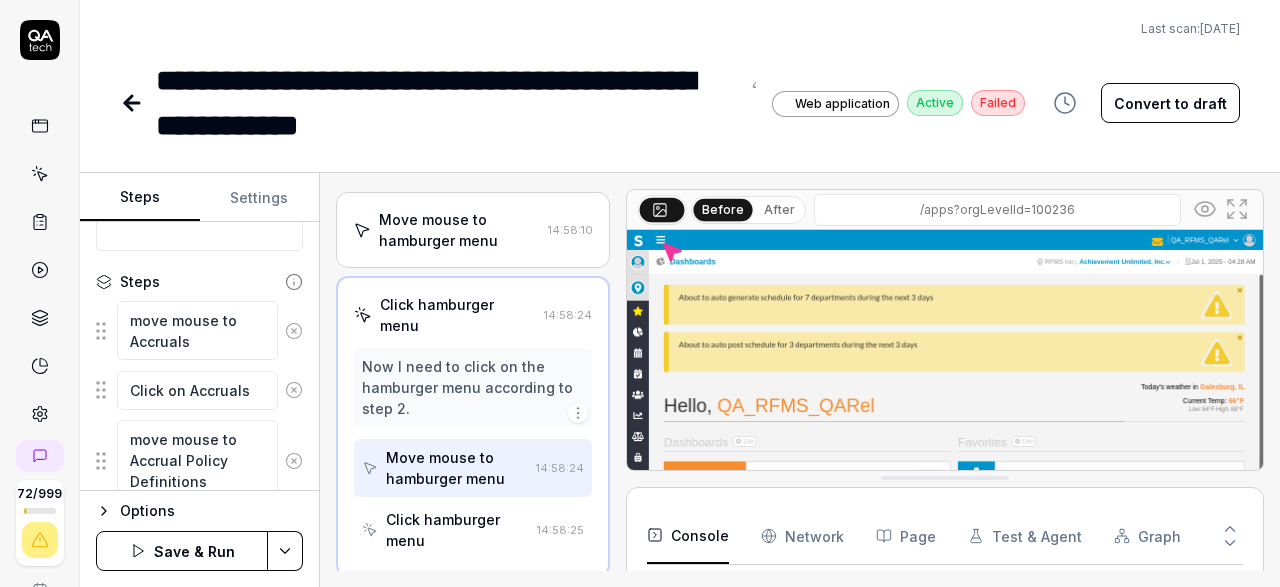 click 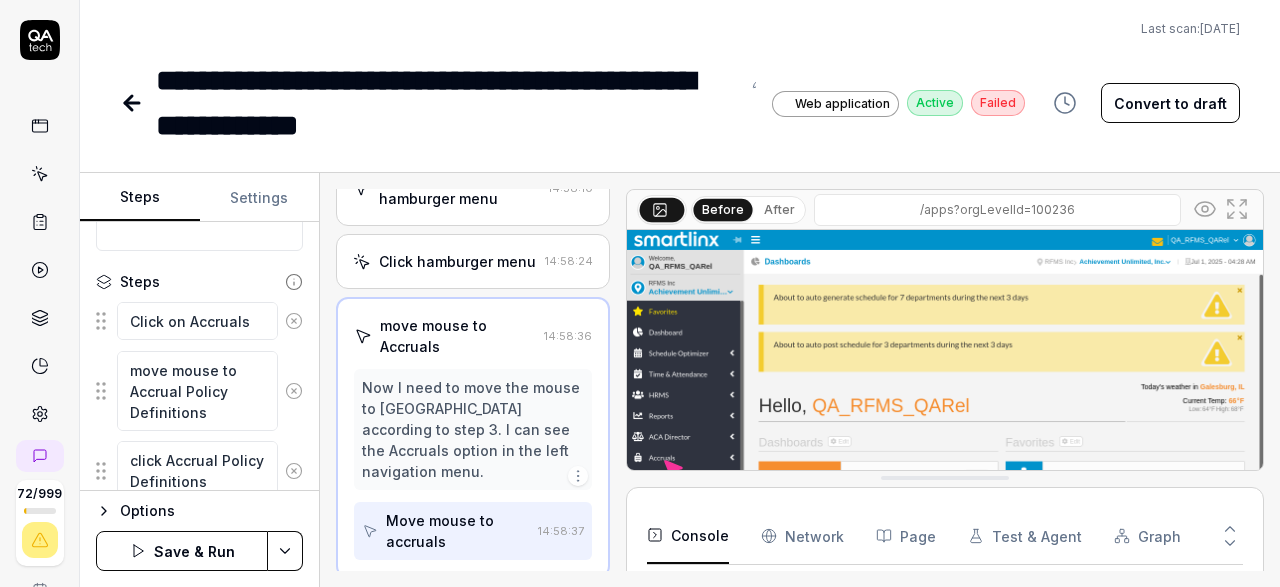 click 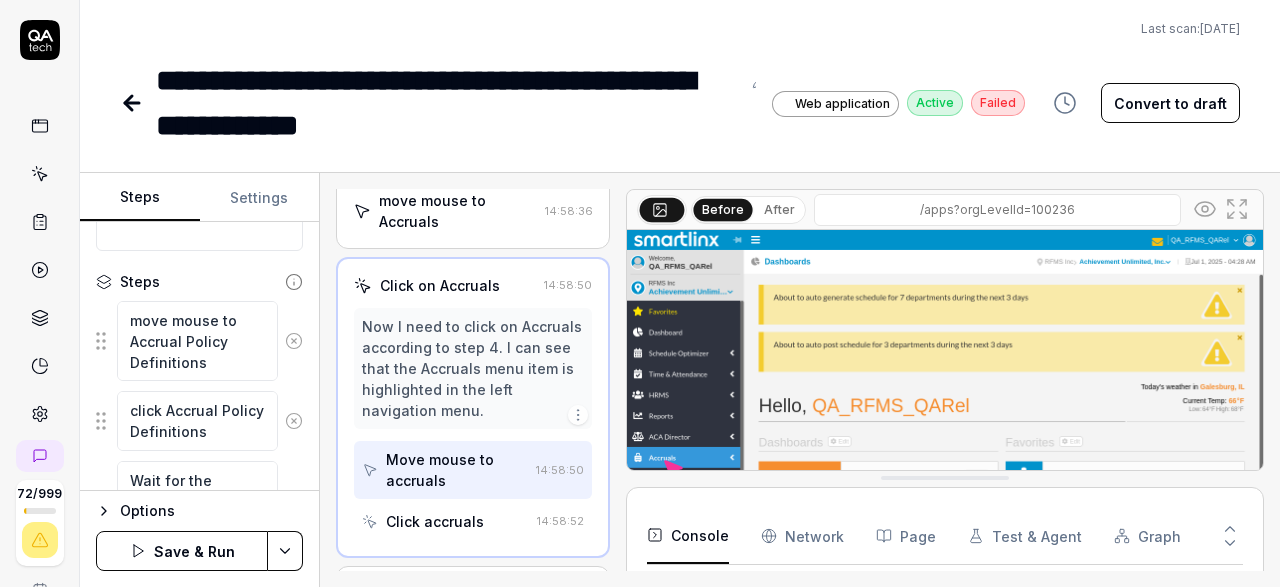 scroll, scrollTop: 257, scrollLeft: 0, axis: vertical 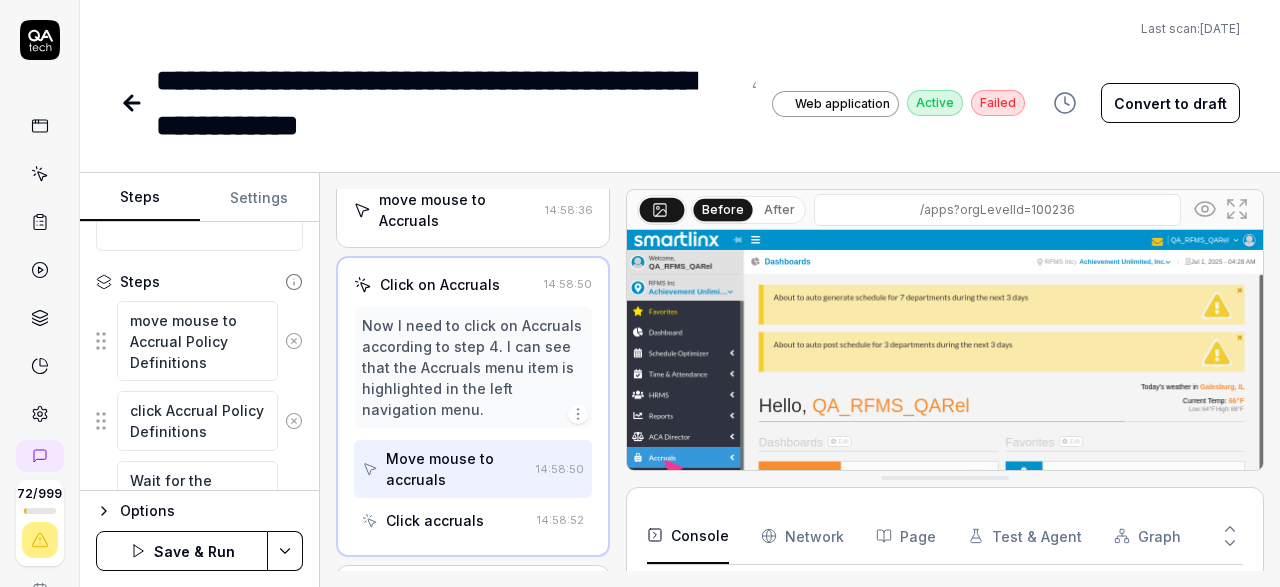 type on "*" 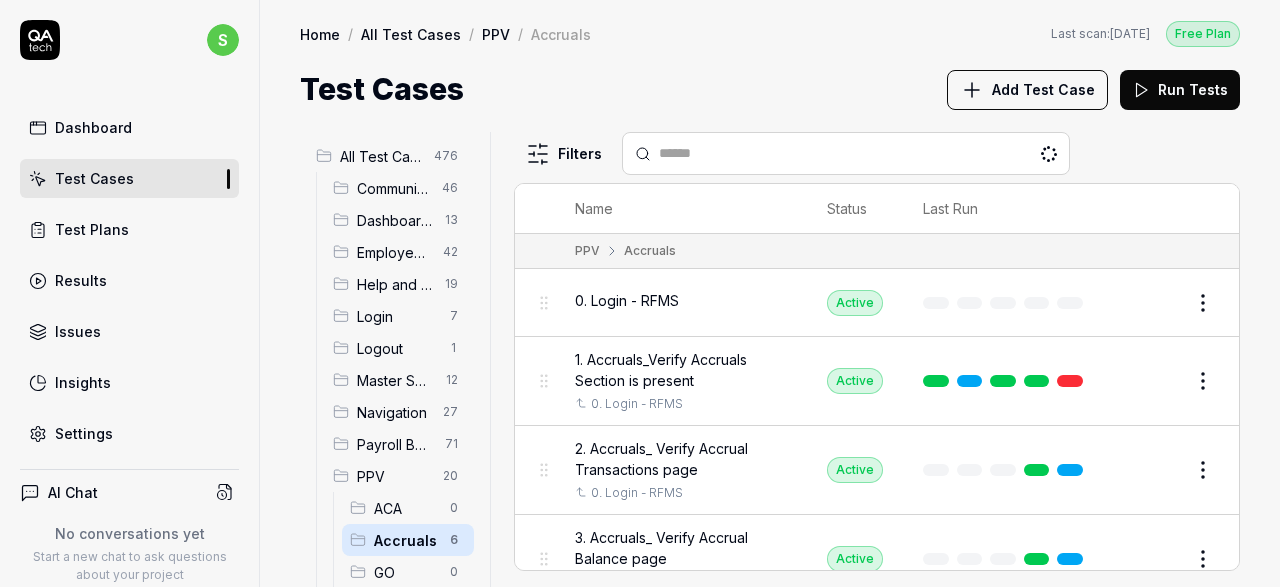 scroll, scrollTop: 0, scrollLeft: 0, axis: both 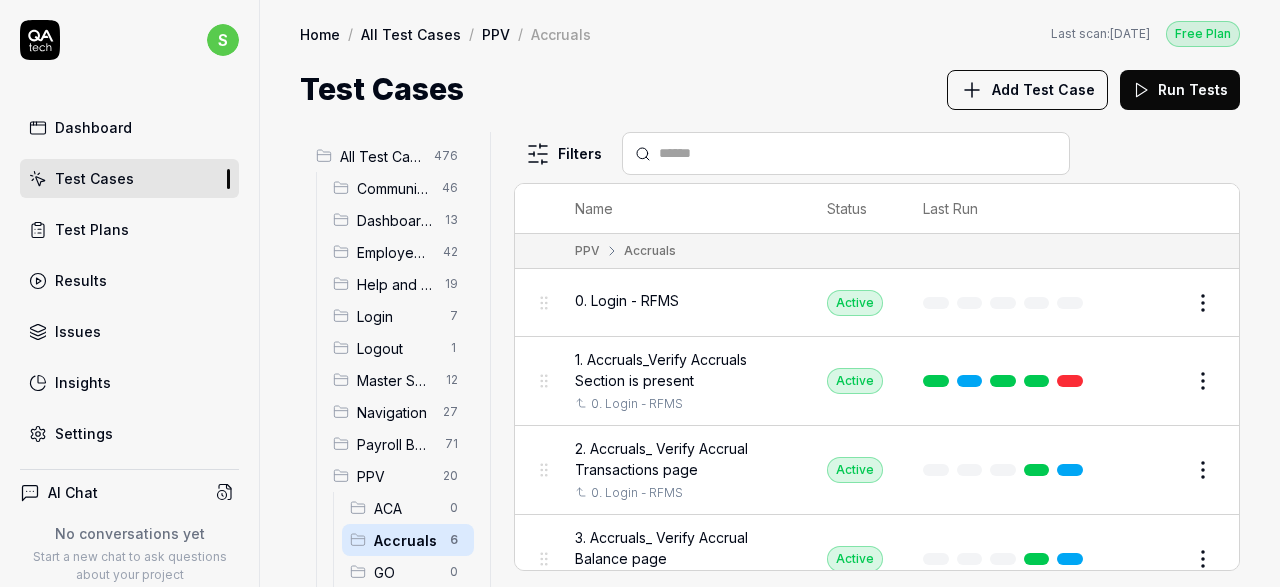 click on "Add Test Case" at bounding box center (1043, 89) 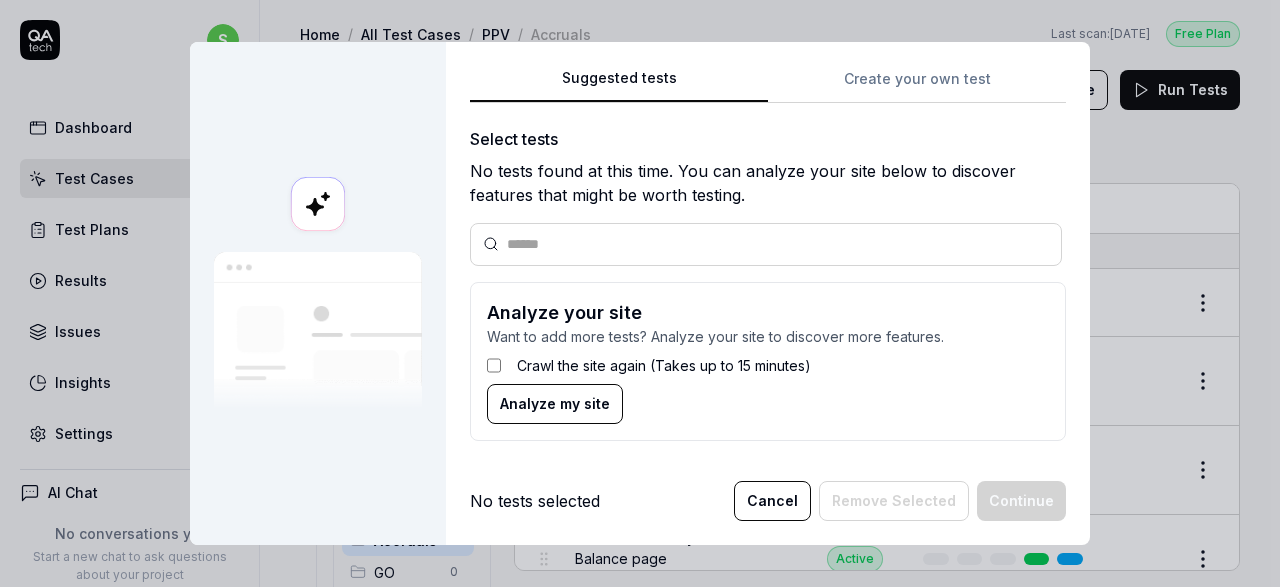 click on "Create your own test" at bounding box center (917, 85) 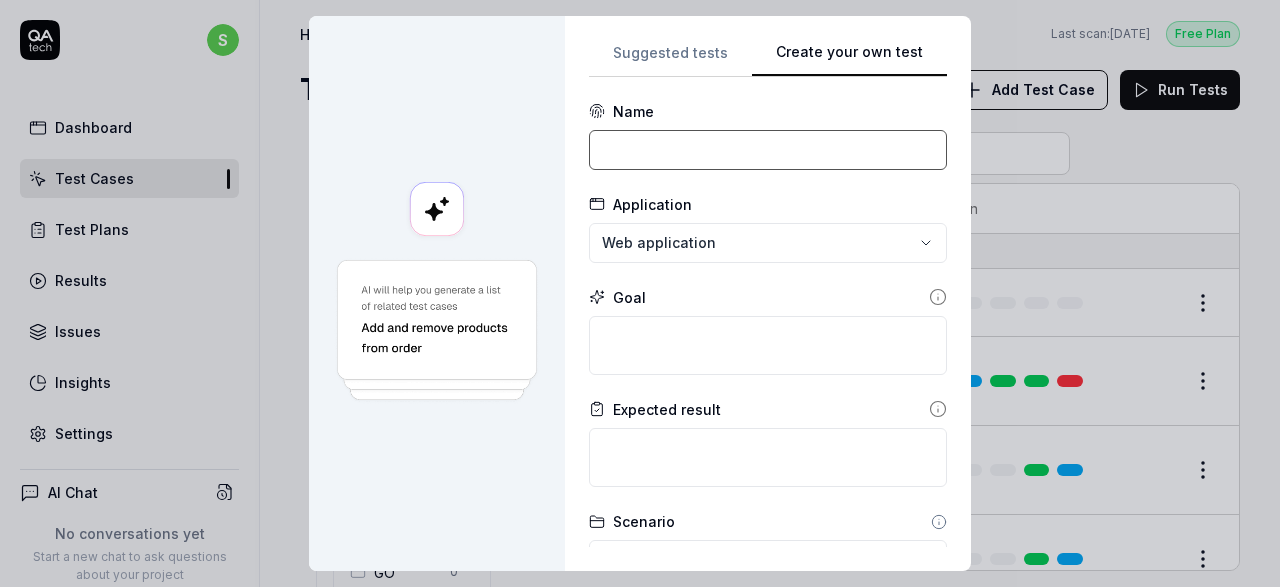 click at bounding box center [768, 150] 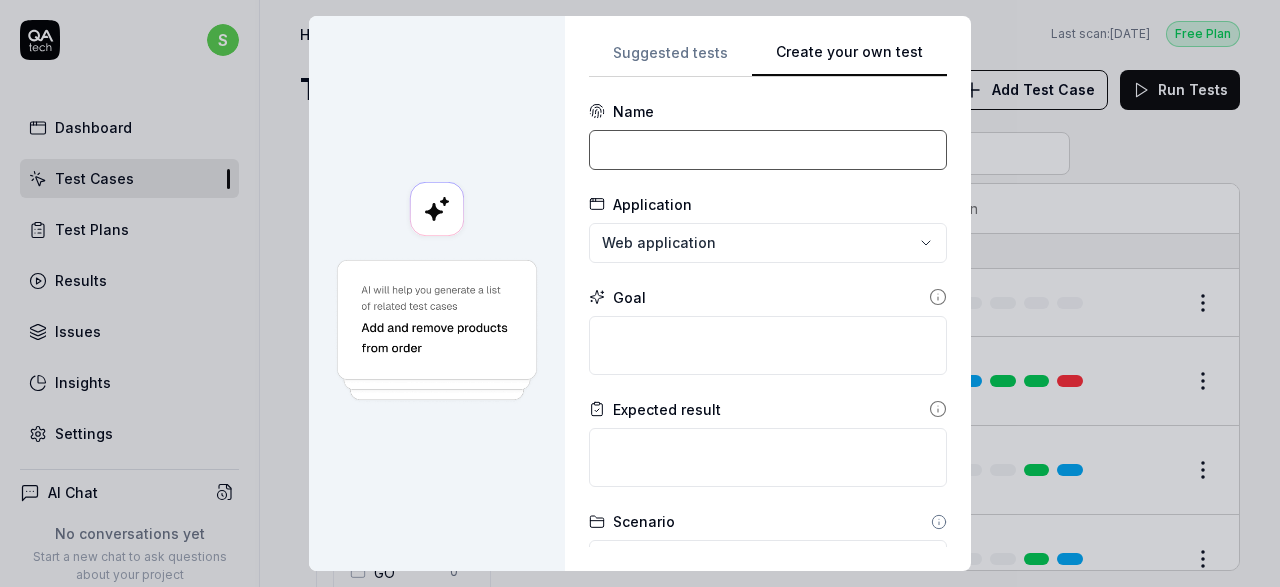 click at bounding box center (768, 150) 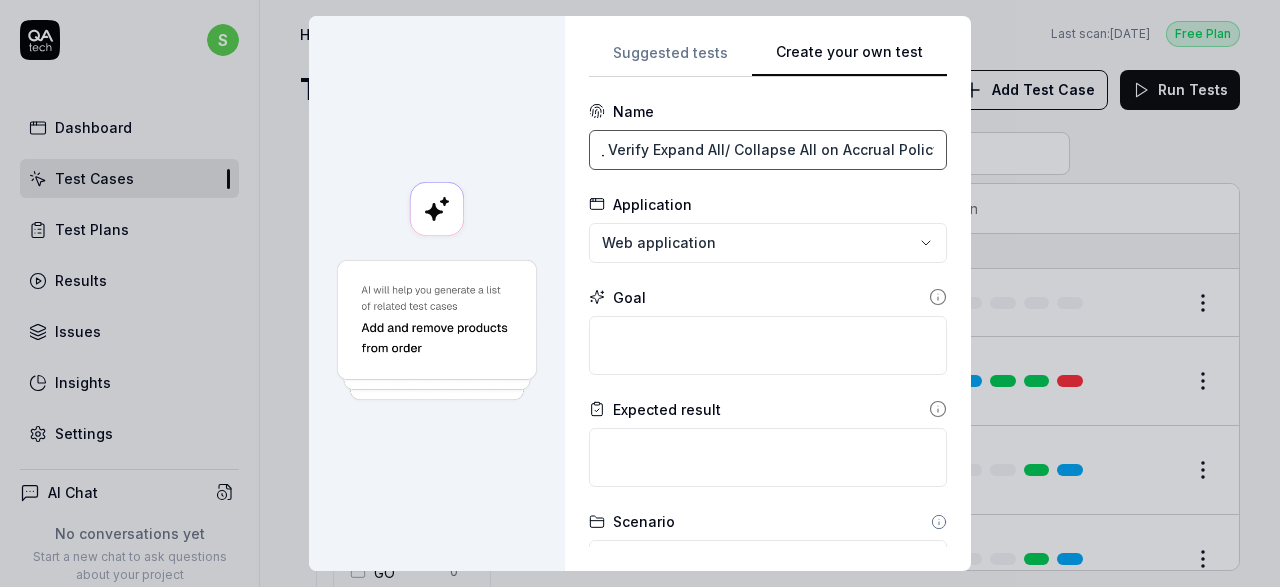 scroll, scrollTop: 0, scrollLeft: 93, axis: horizontal 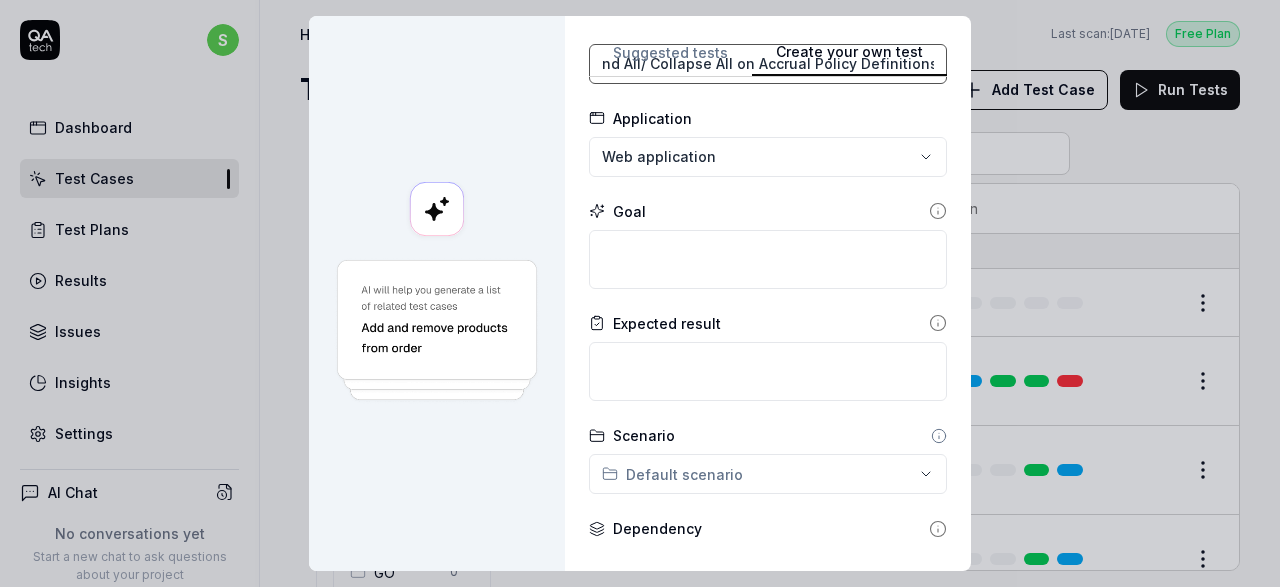 type on "6. Accruals_ Verify Expand All/ Collapse All on Accrual Policy Definitions" 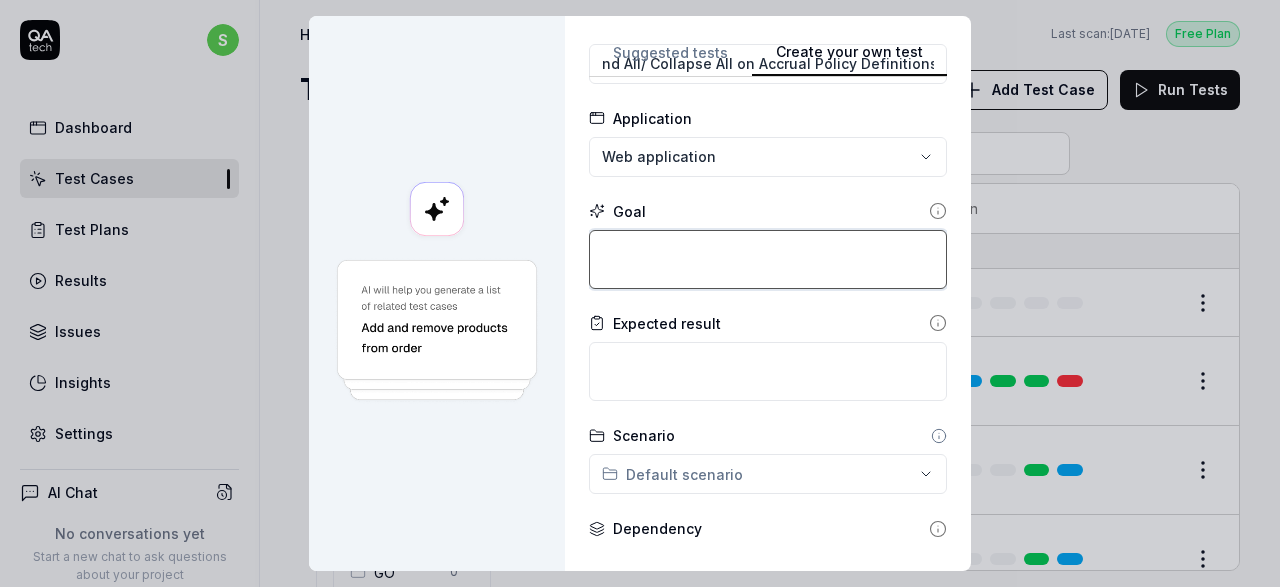 click at bounding box center [768, 259] 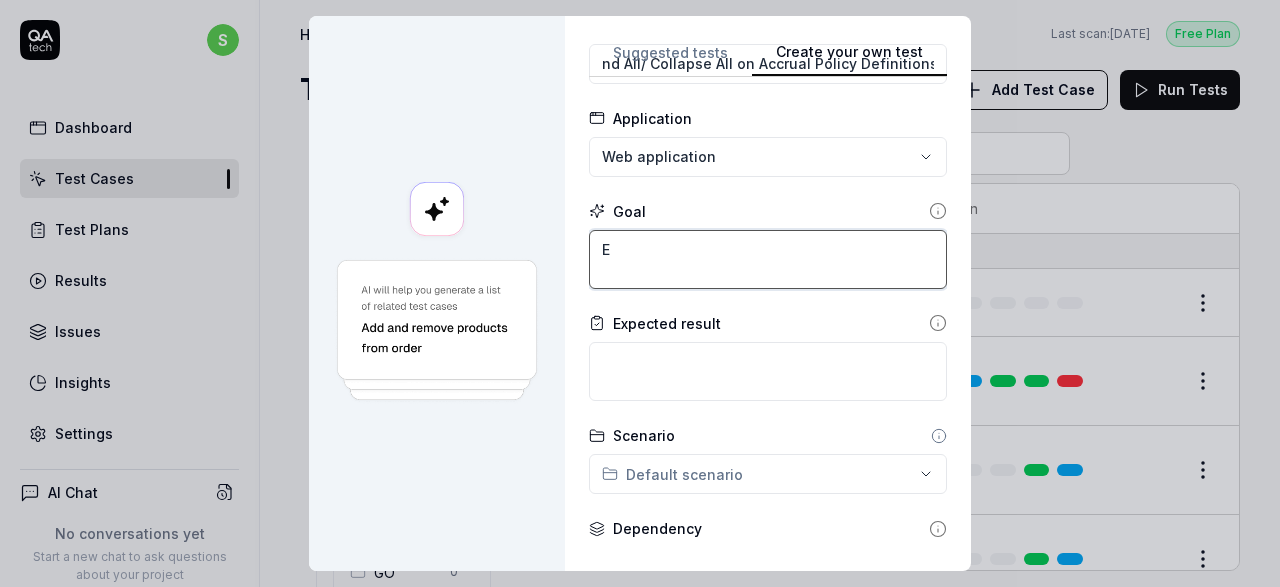 type on "*" 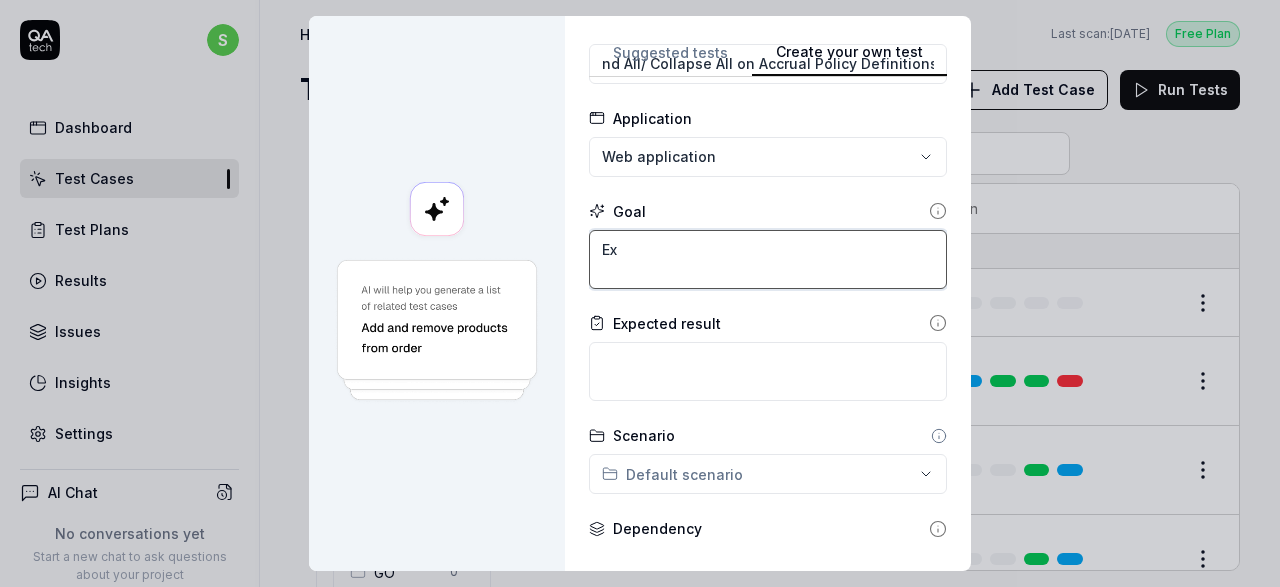 type on "*" 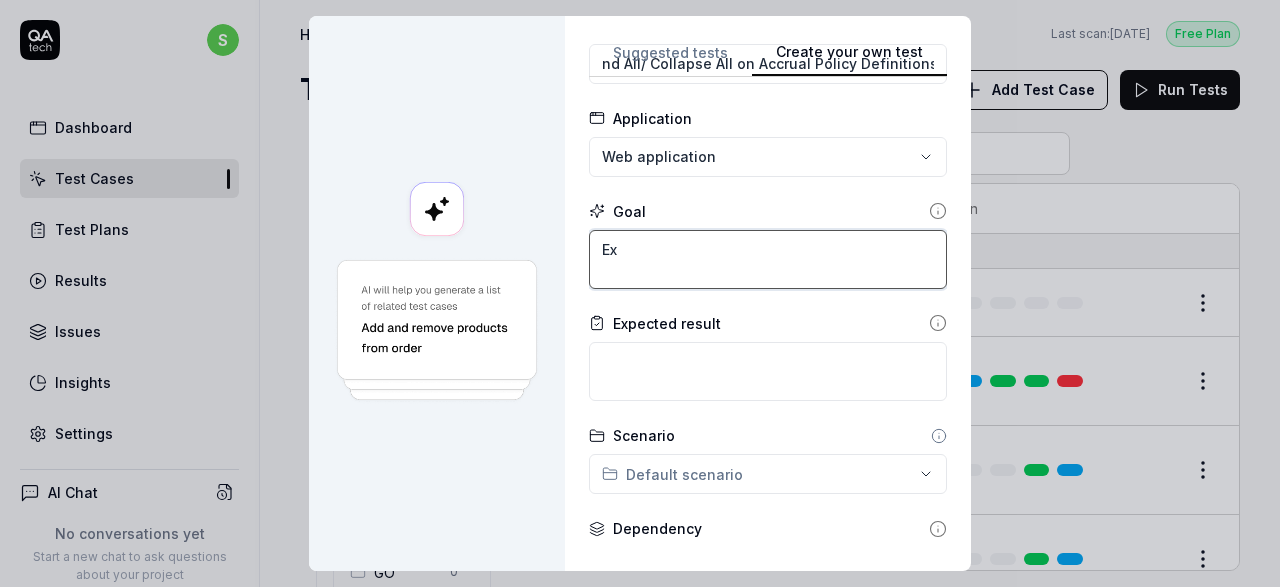 type on "Exp" 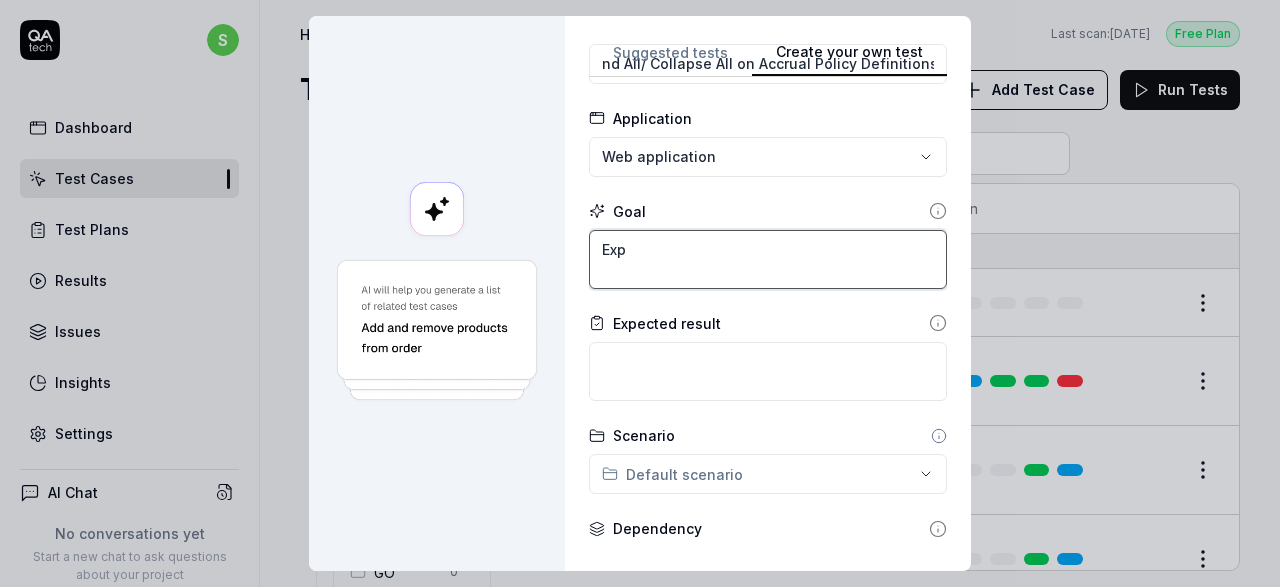 type on "*" 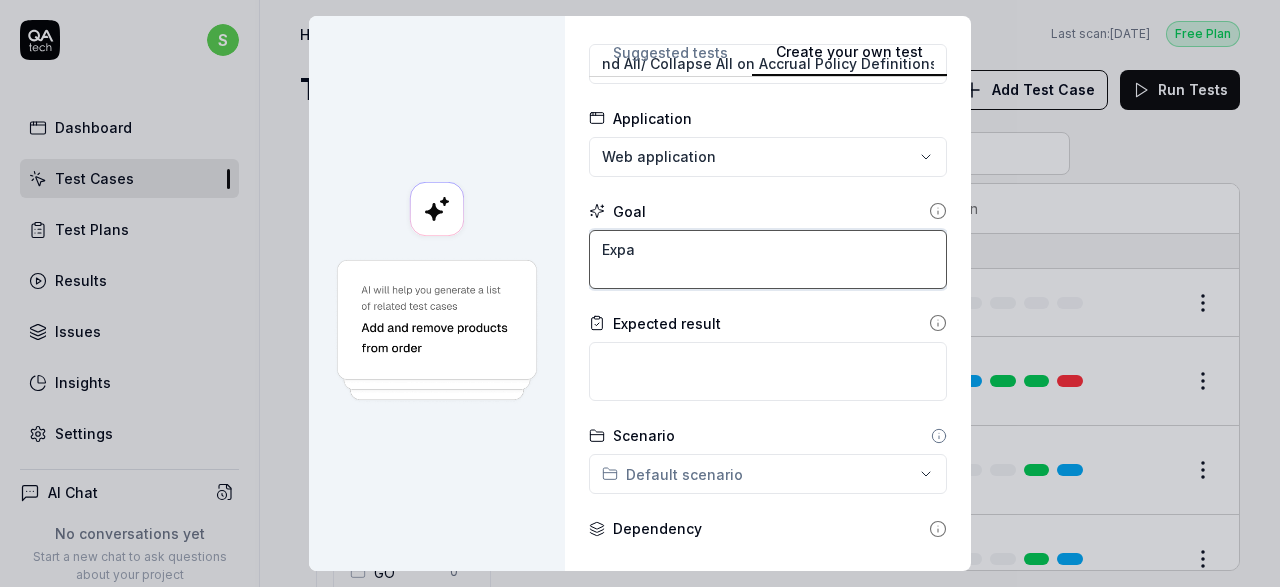 type on "*" 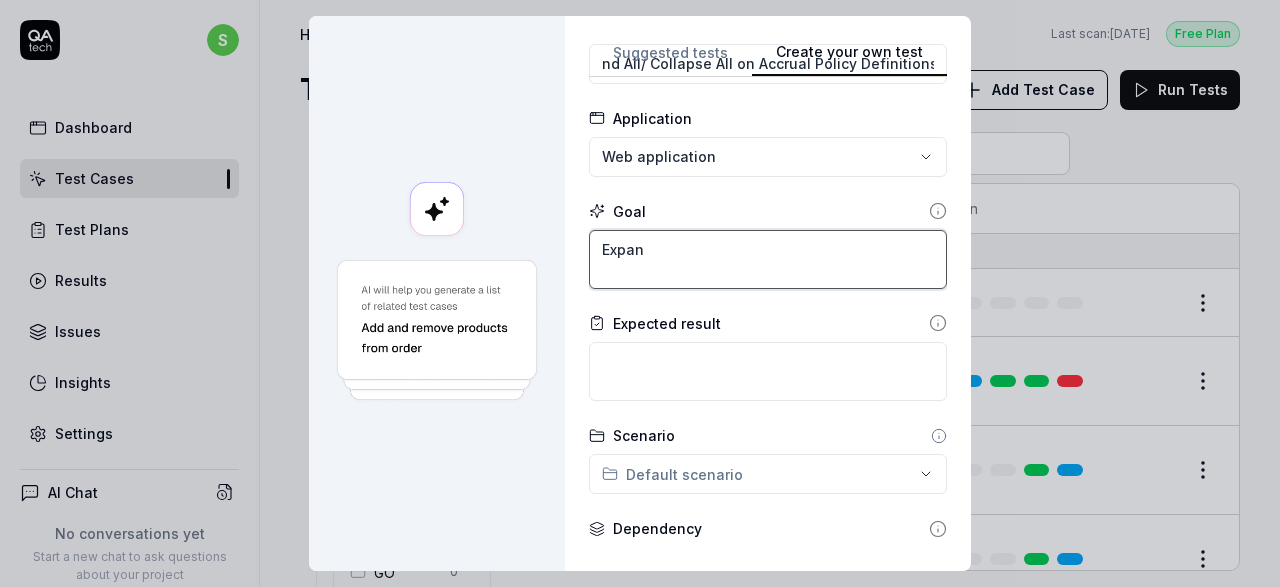 type on "*" 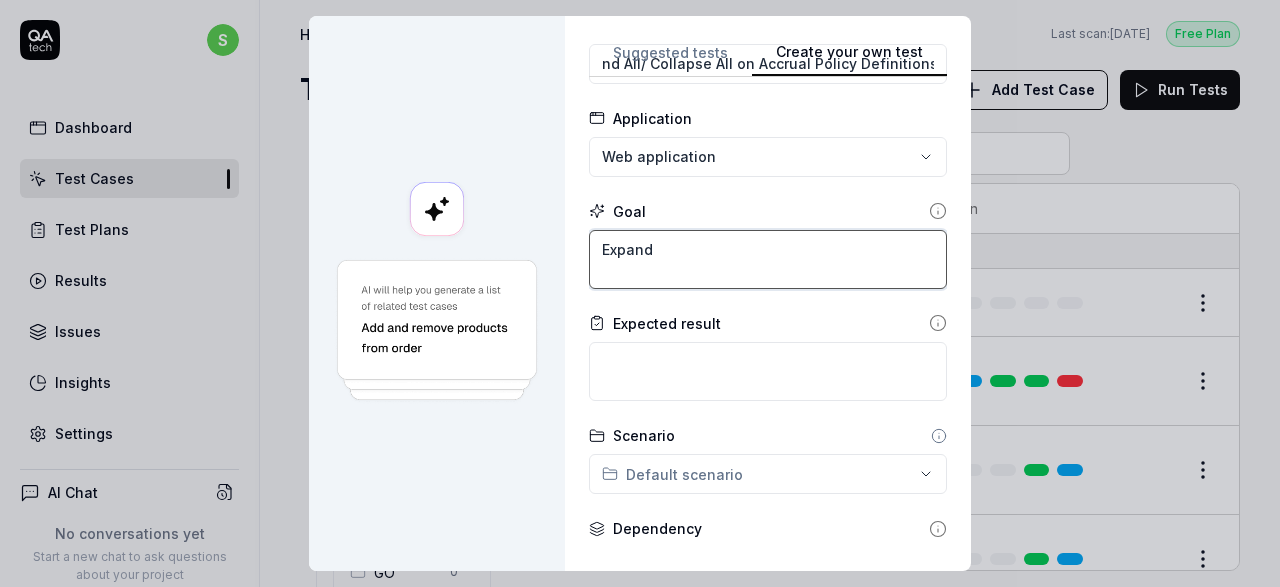 type on "Expand" 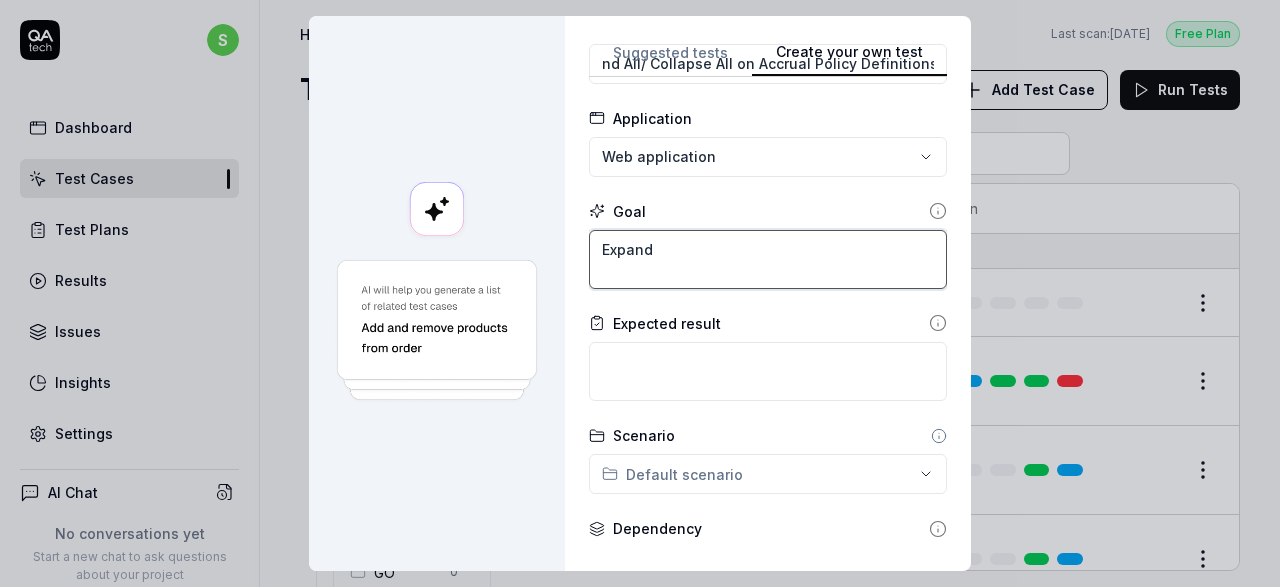 type on "*" 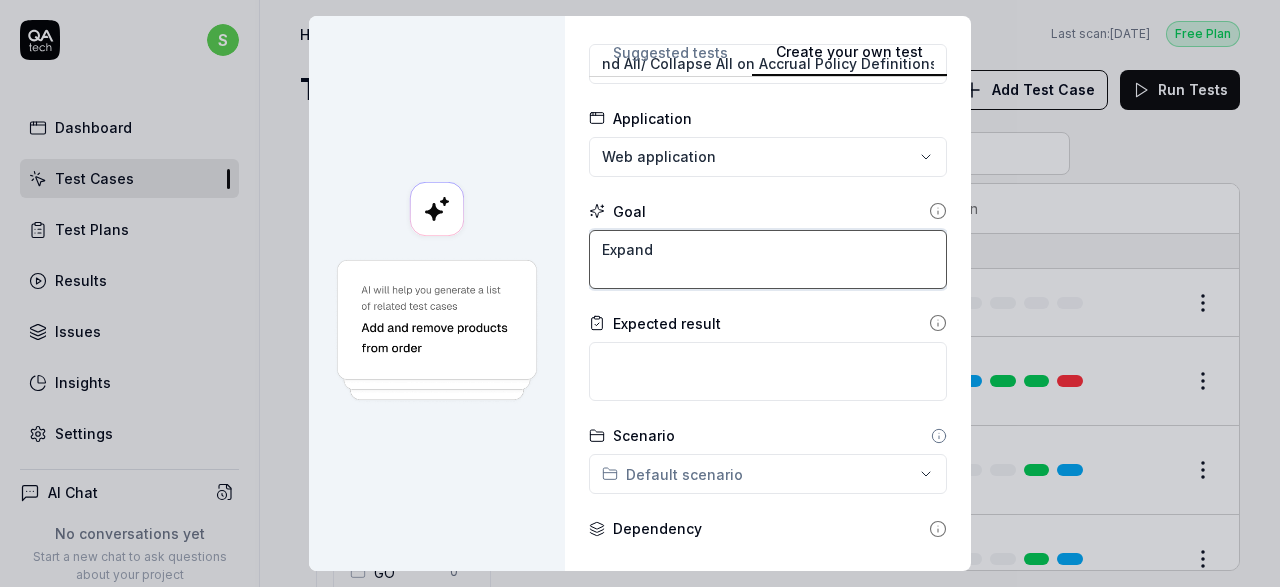 type on "Expand" 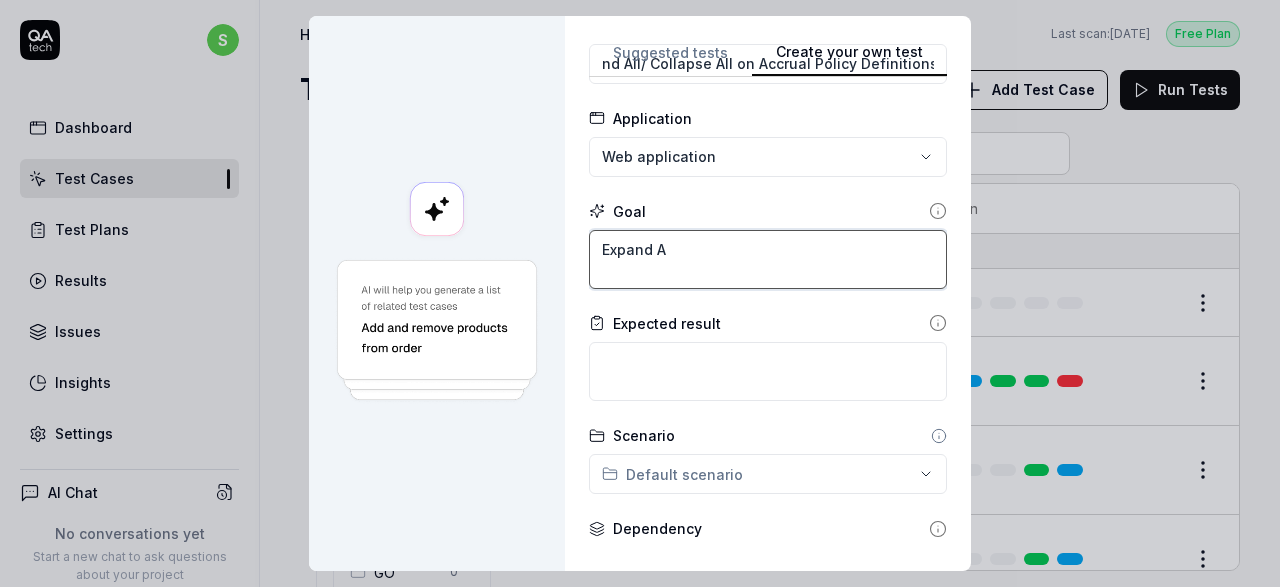 type on "*" 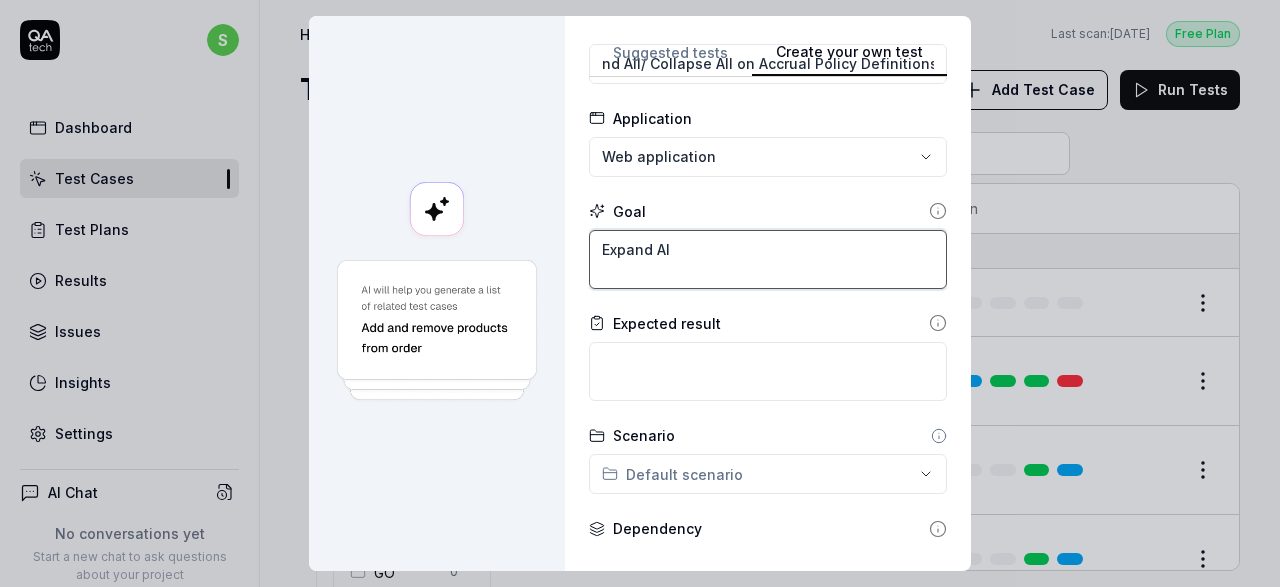 type on "*" 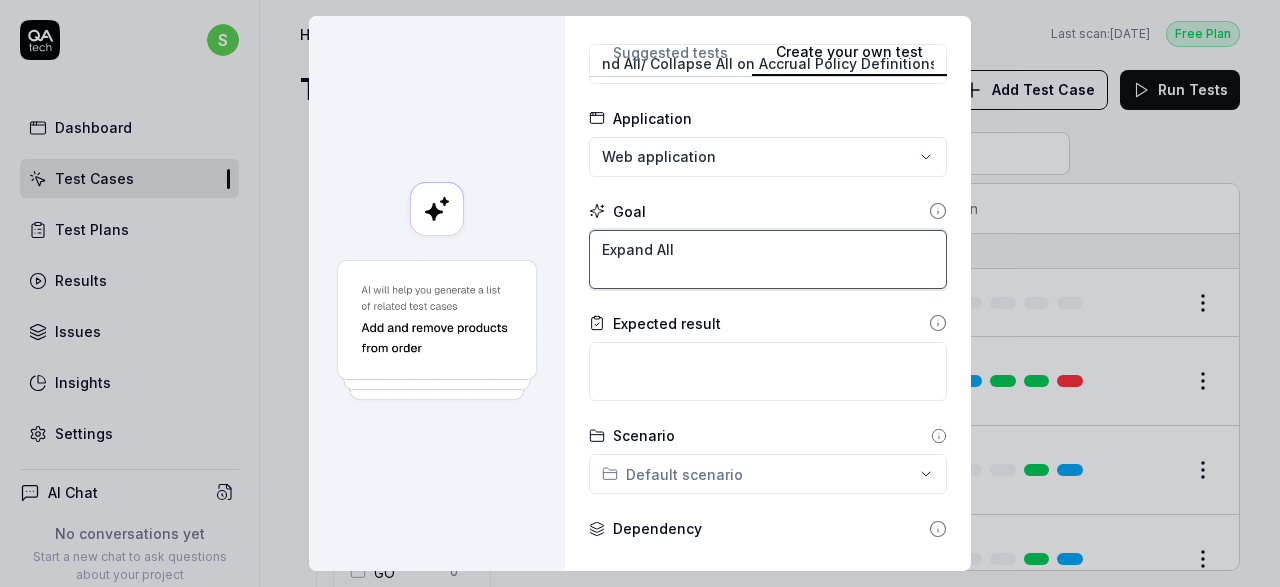 type on "*" 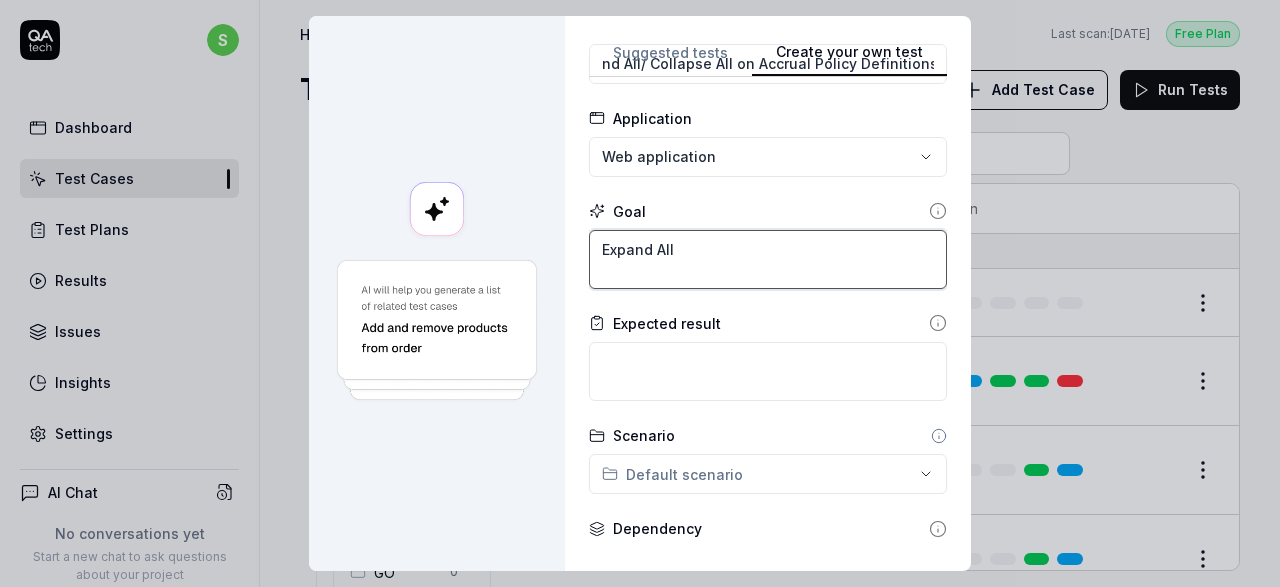 type on "Expand All" 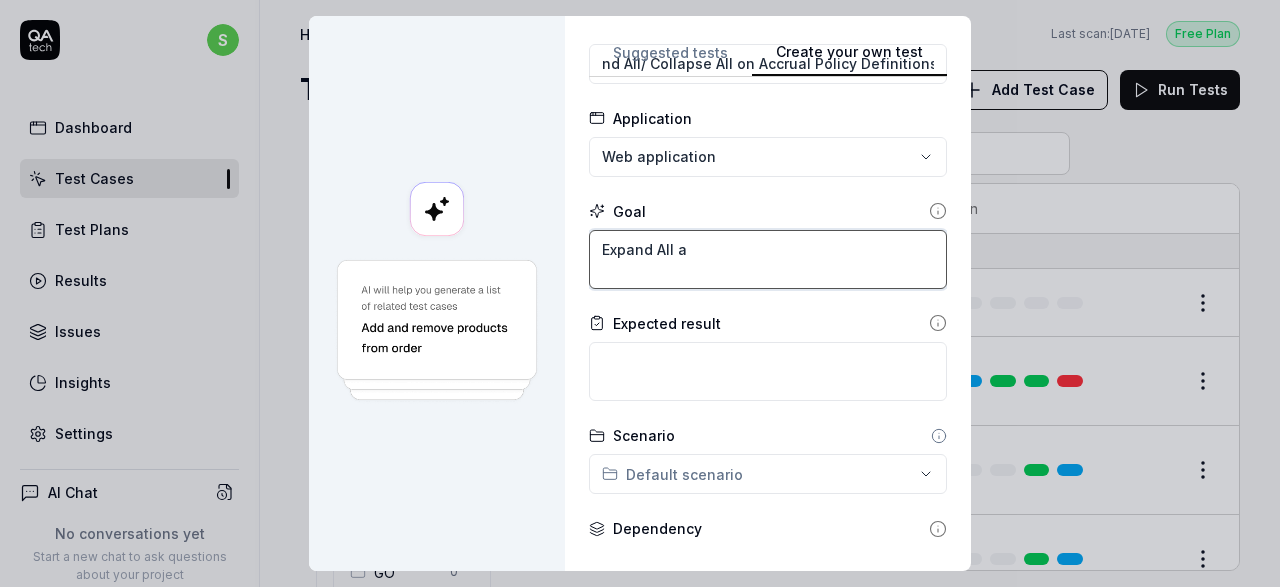 type on "*" 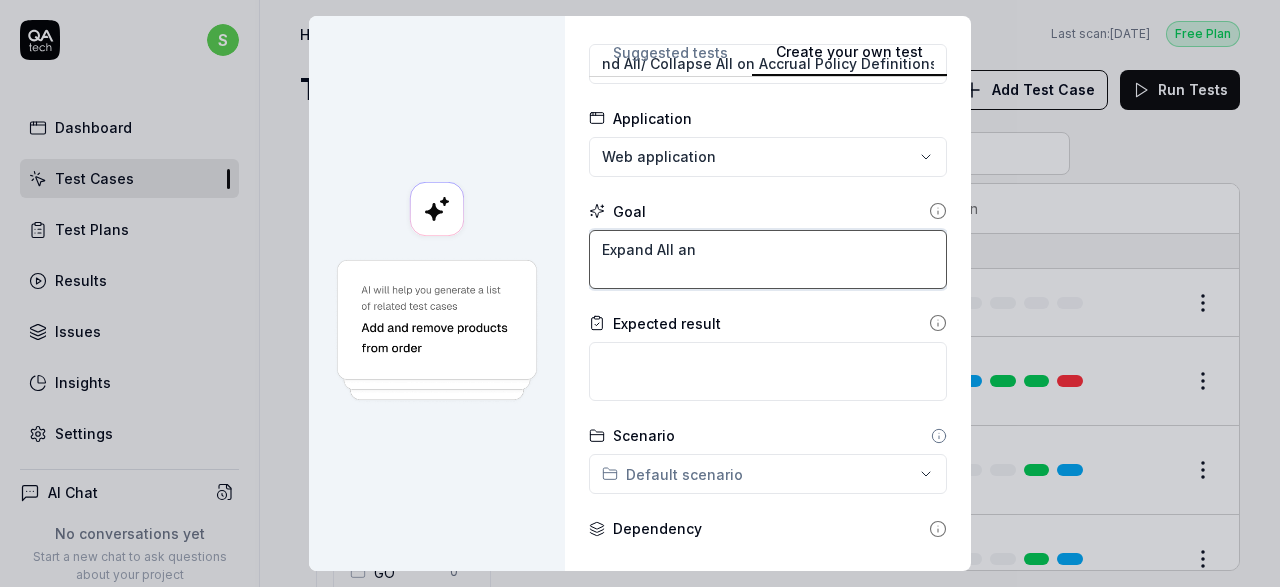 type on "*" 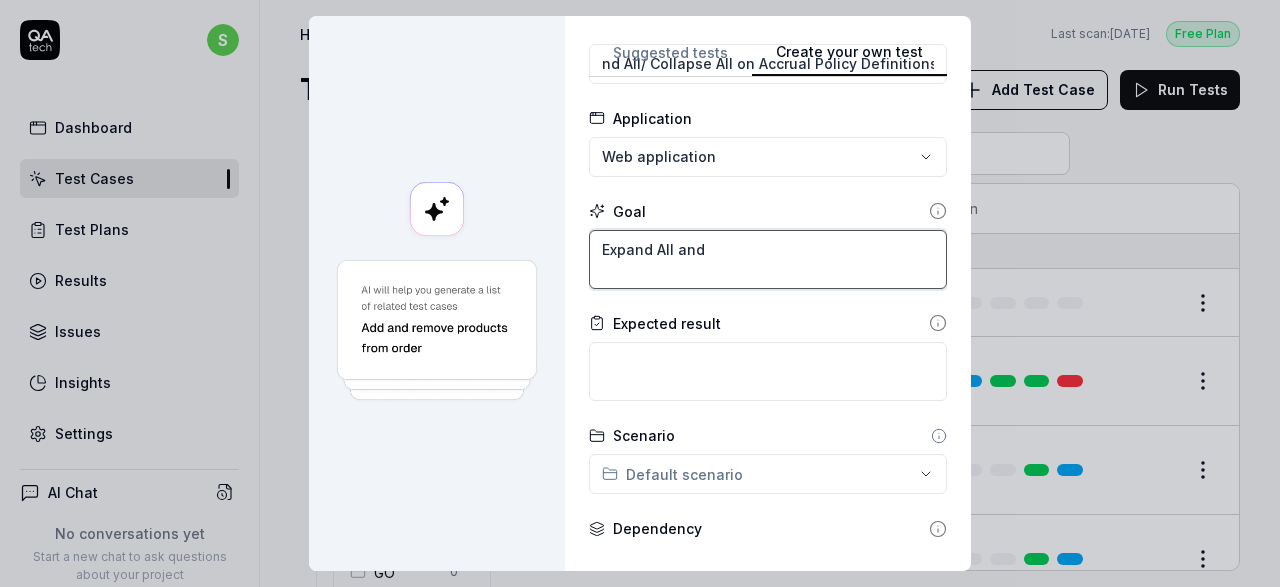 type on "*" 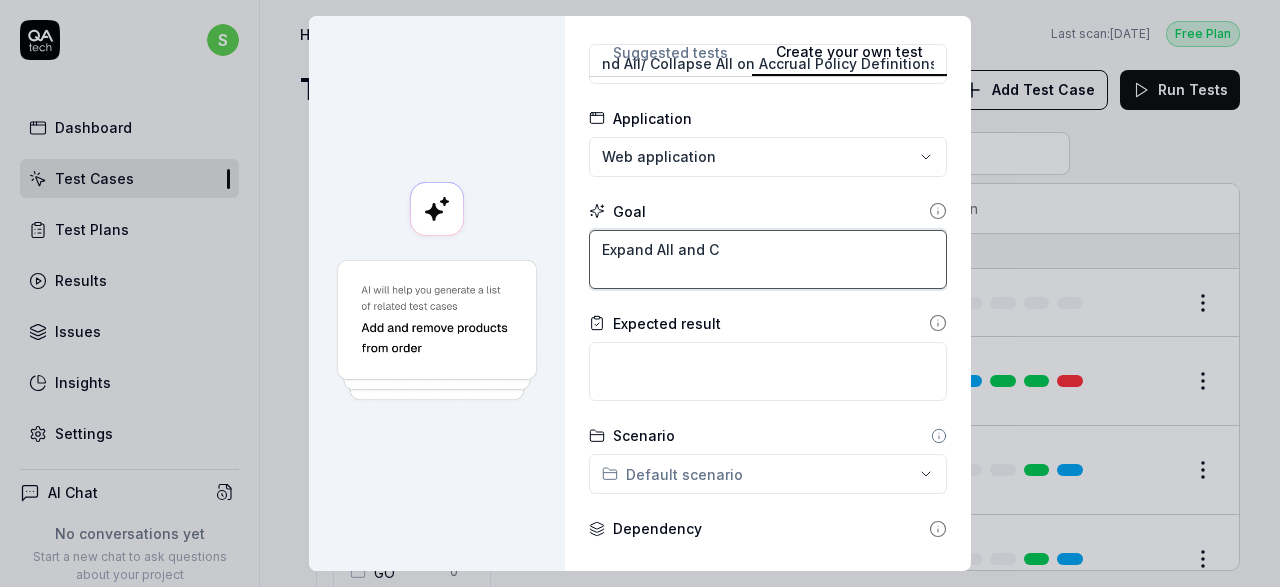 type on "*" 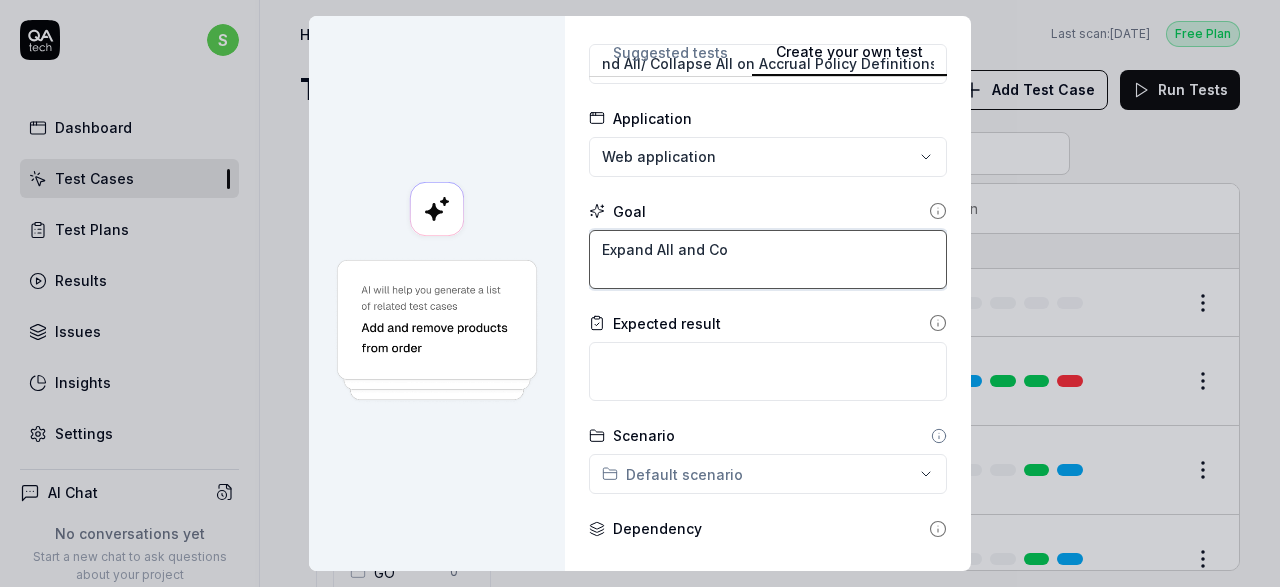 type on "*" 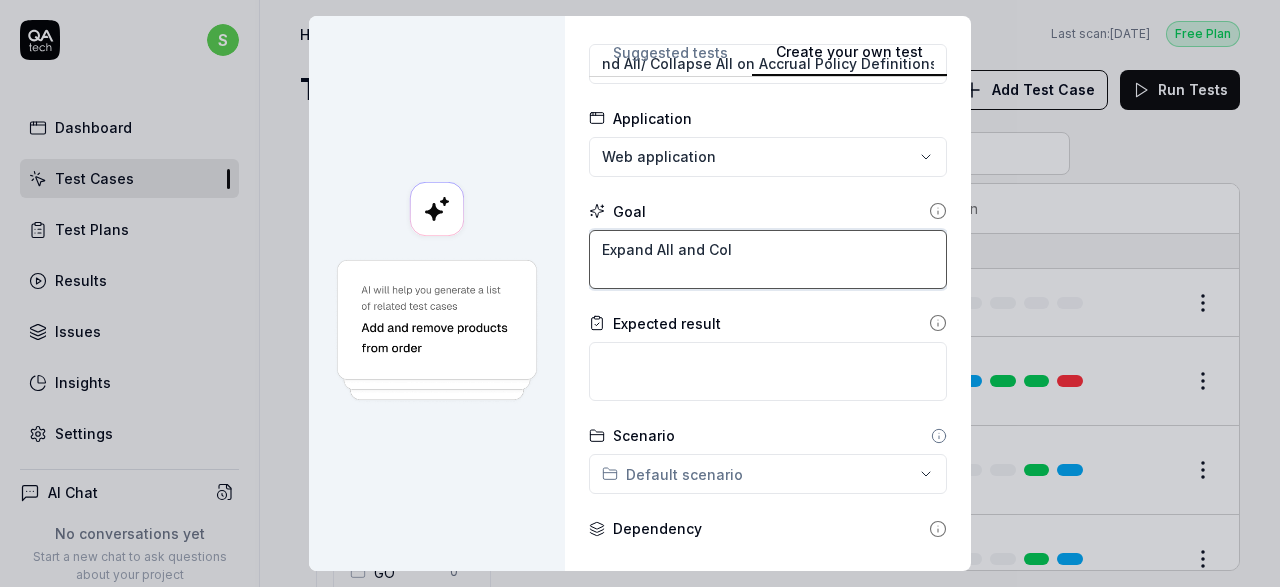 type on "*" 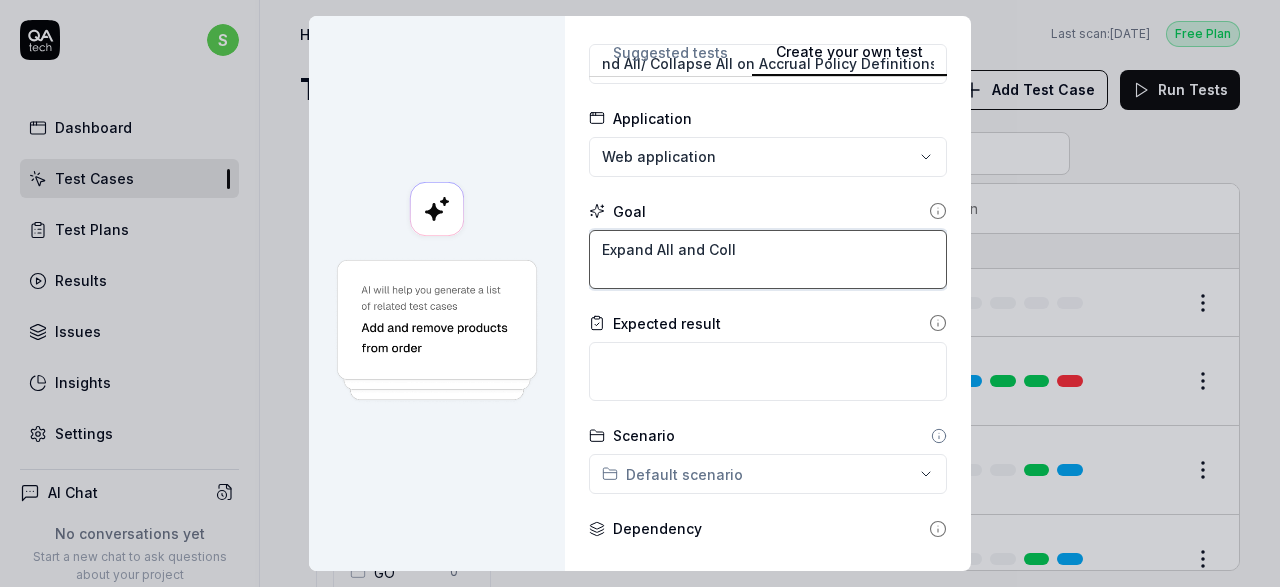 type on "Expand All and Coll" 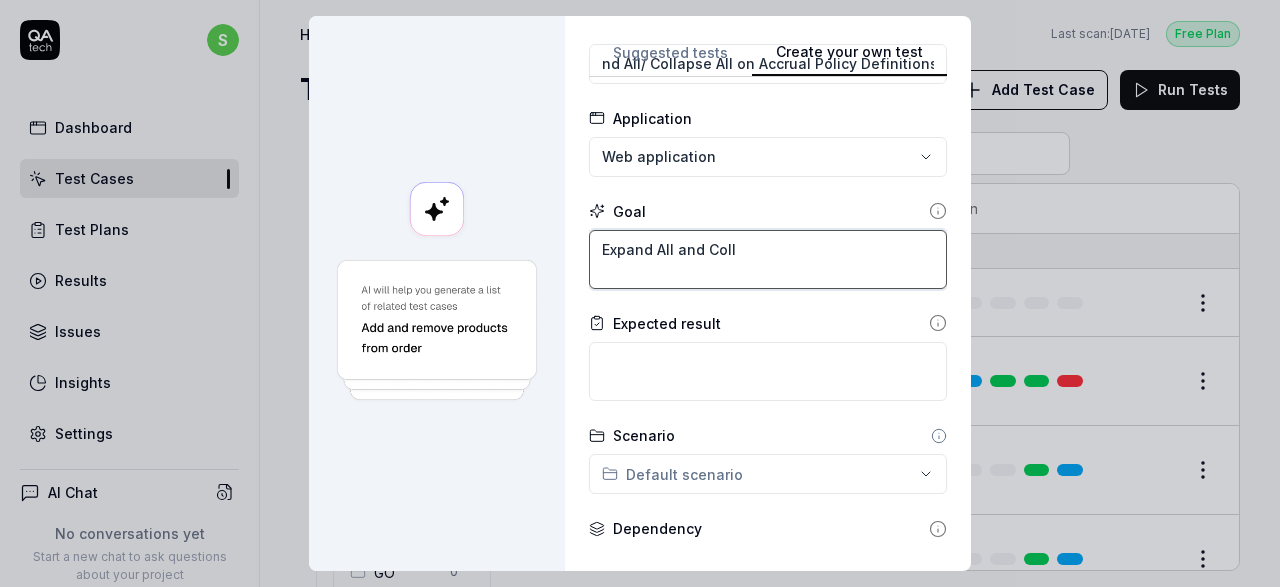 type on "*" 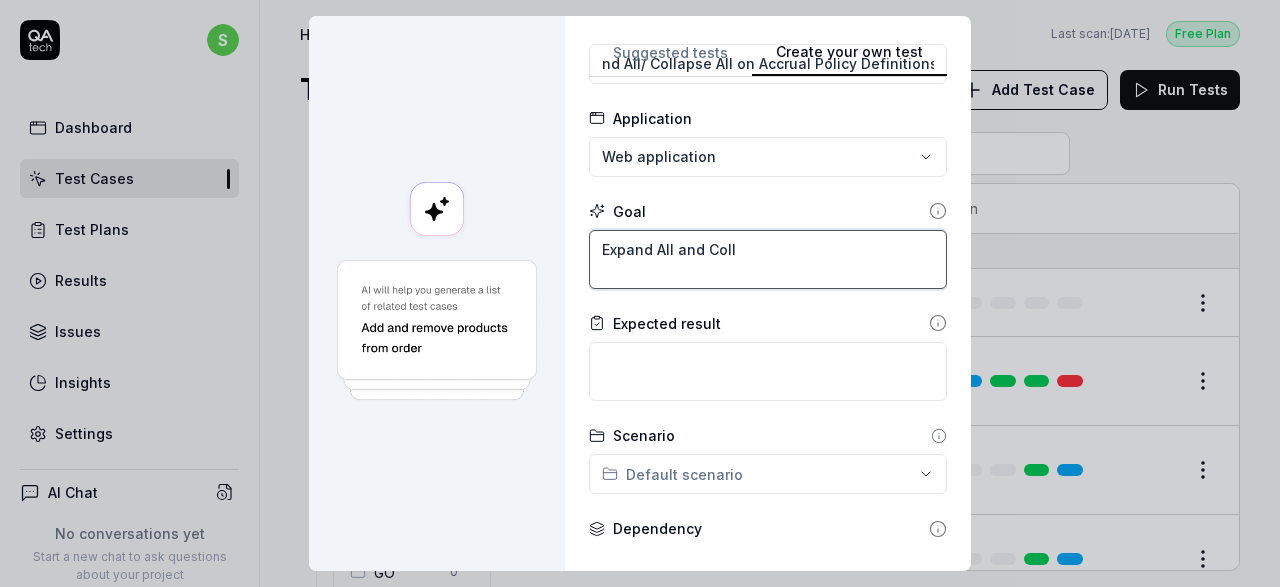 type on "Expand All and Colla" 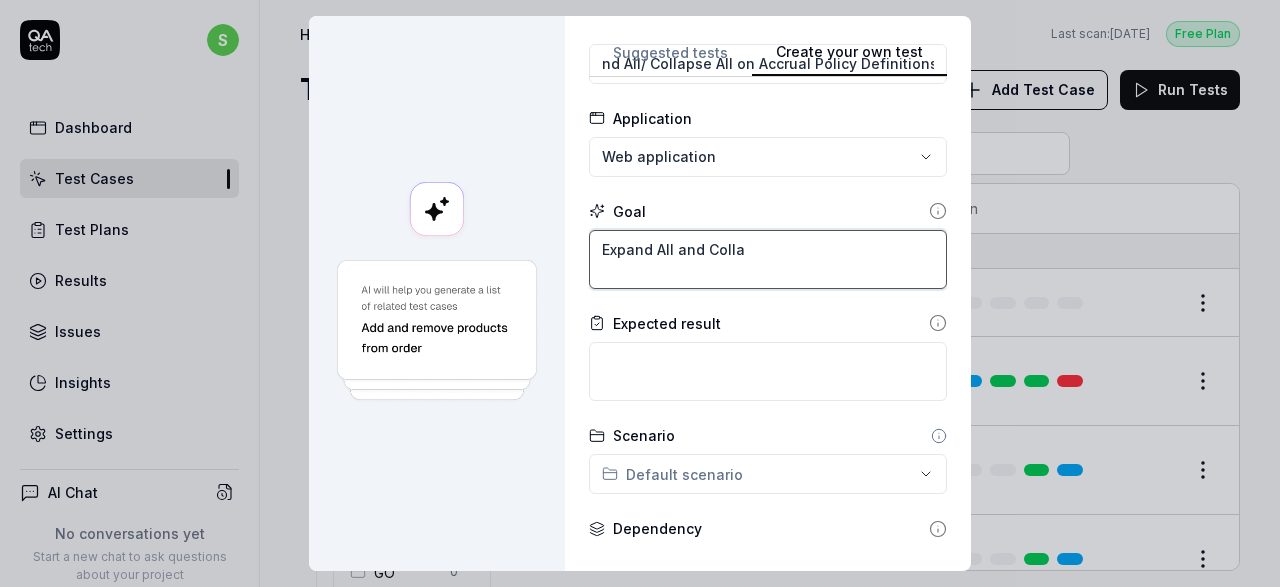 type on "*" 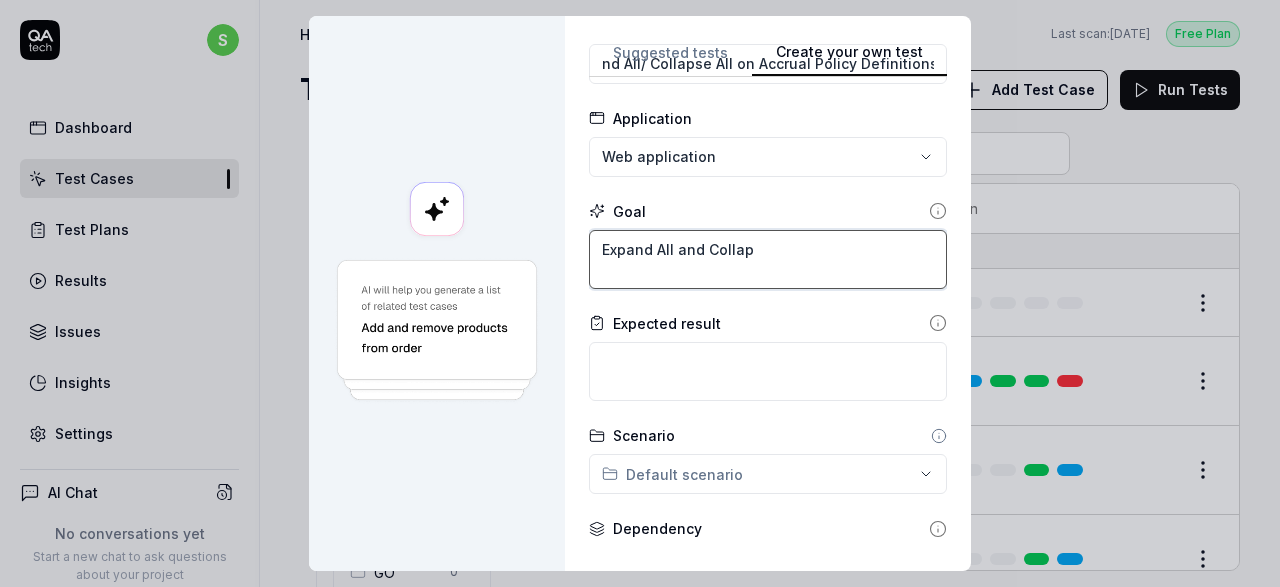type on "*" 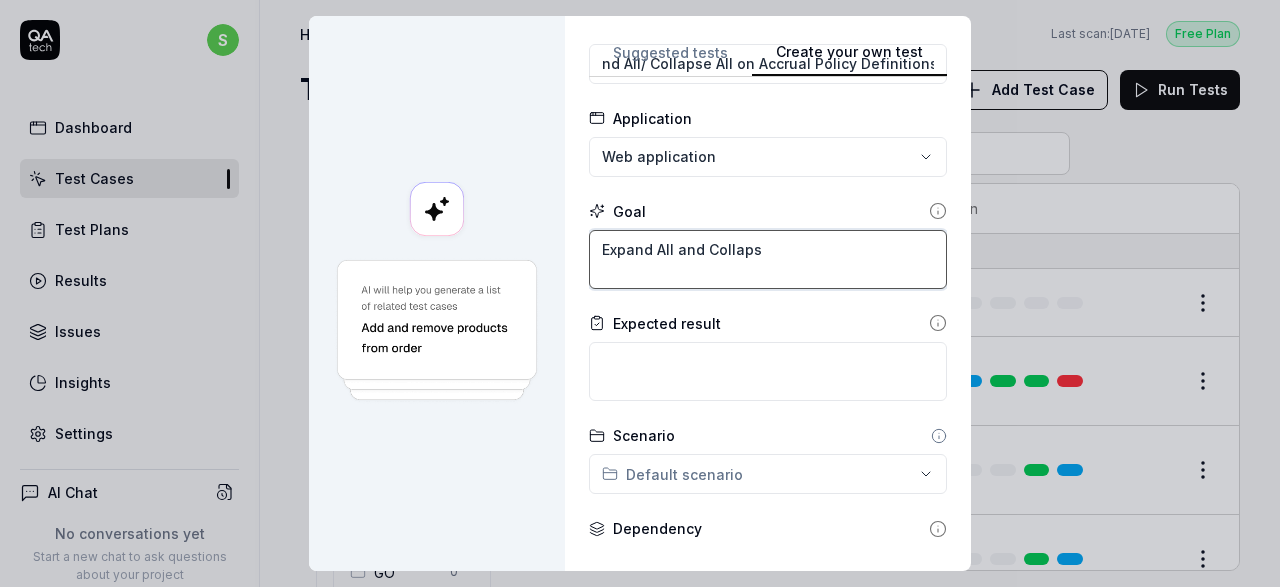 type on "*" 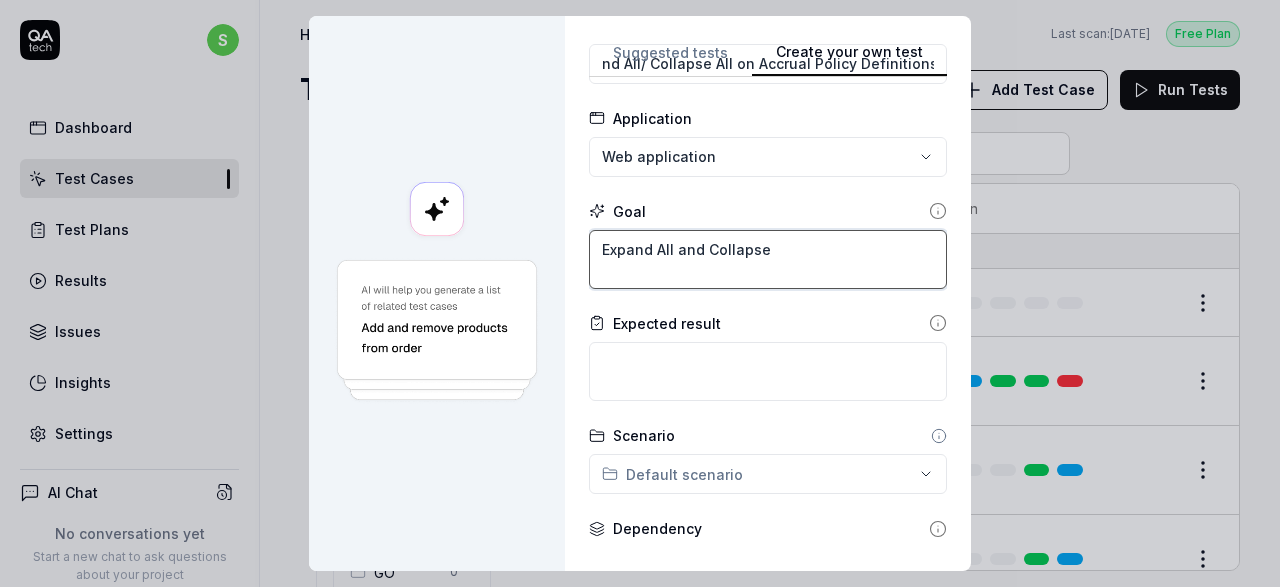type on "Expand All and Collapse" 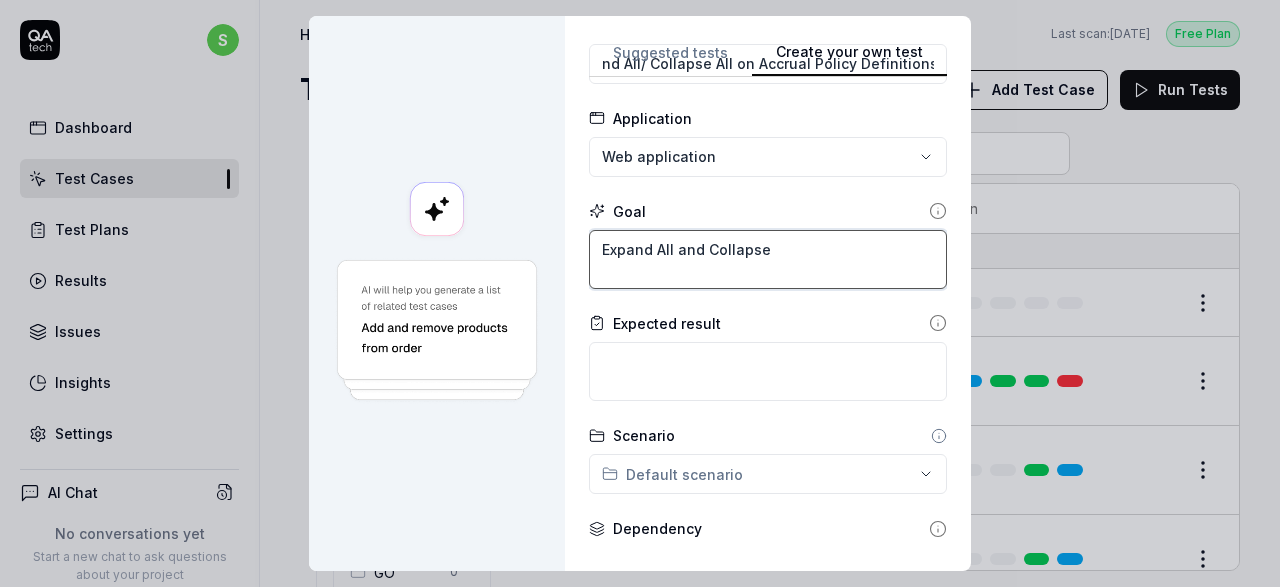 type on "*" 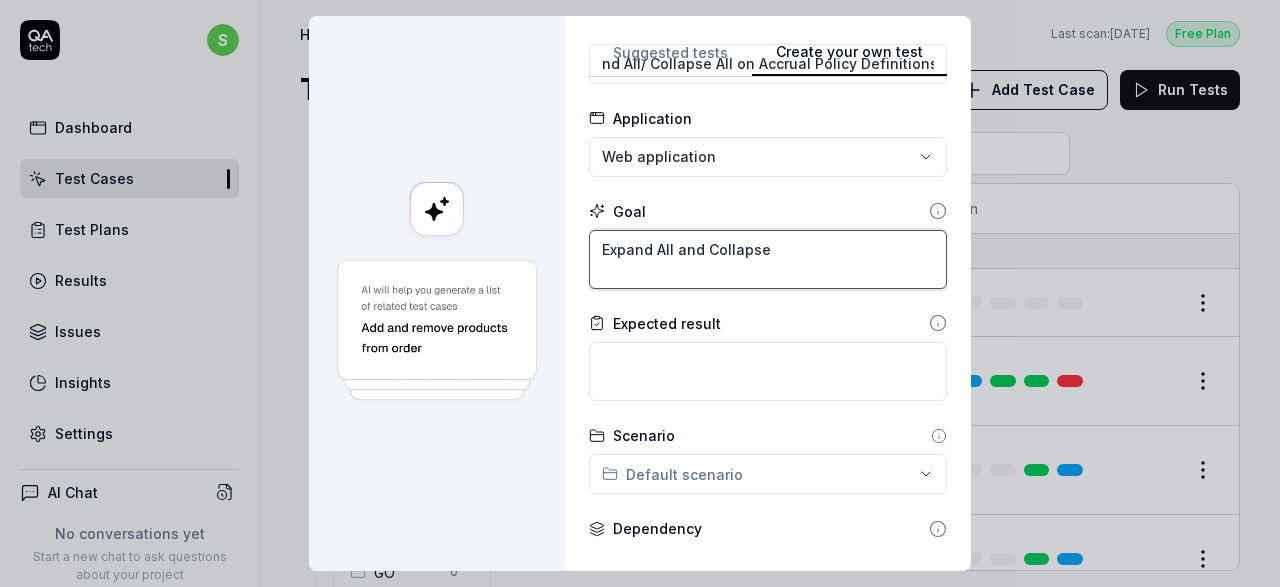 type on "Expand All and Collapse" 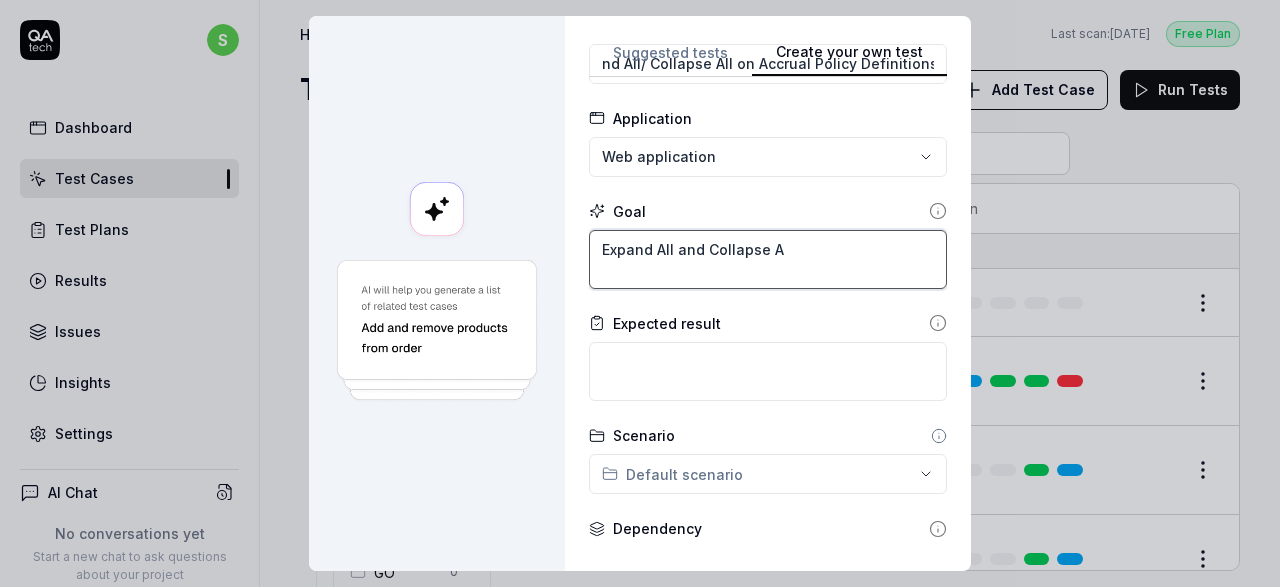 type on "*" 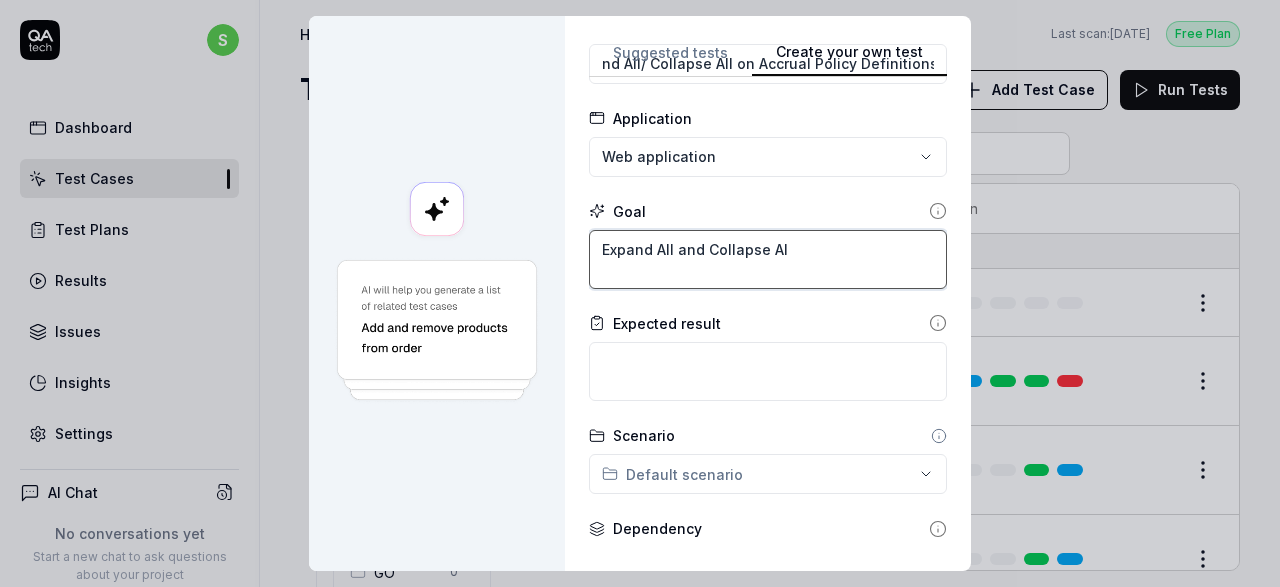 type on "*" 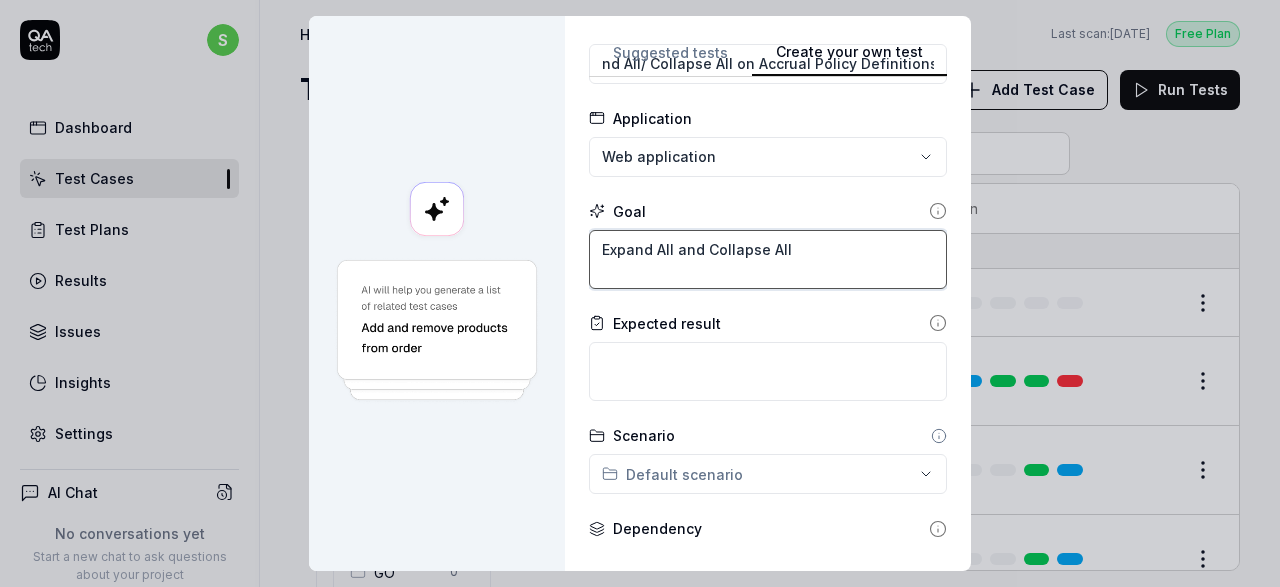 click on "Expand All and Collapse All" at bounding box center (768, 259) 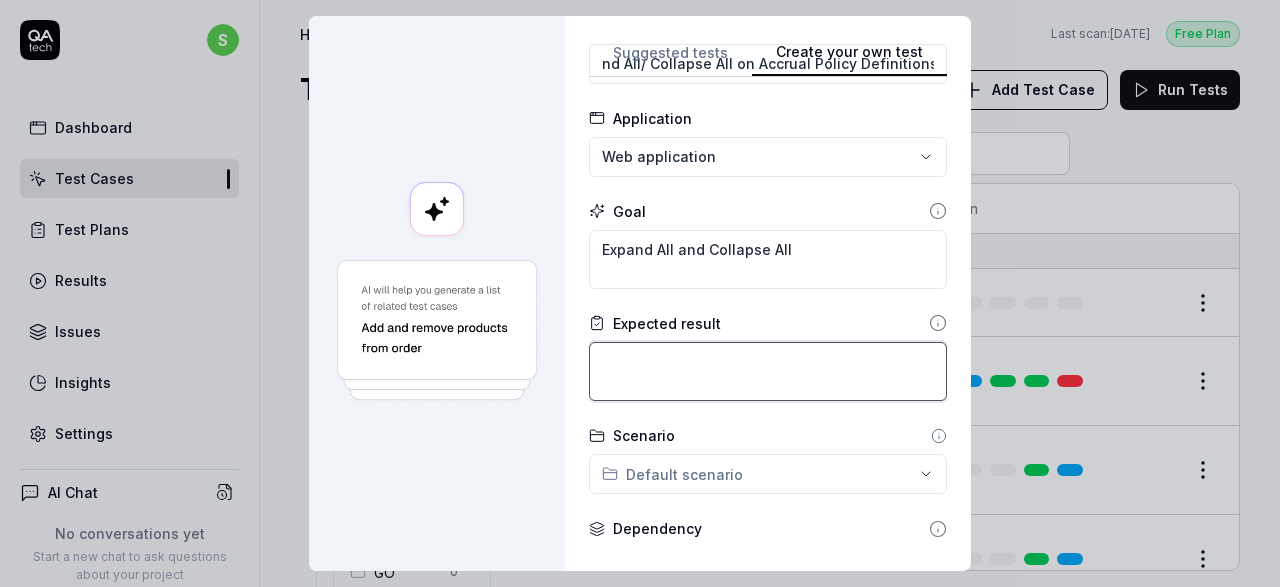click at bounding box center (768, 371) 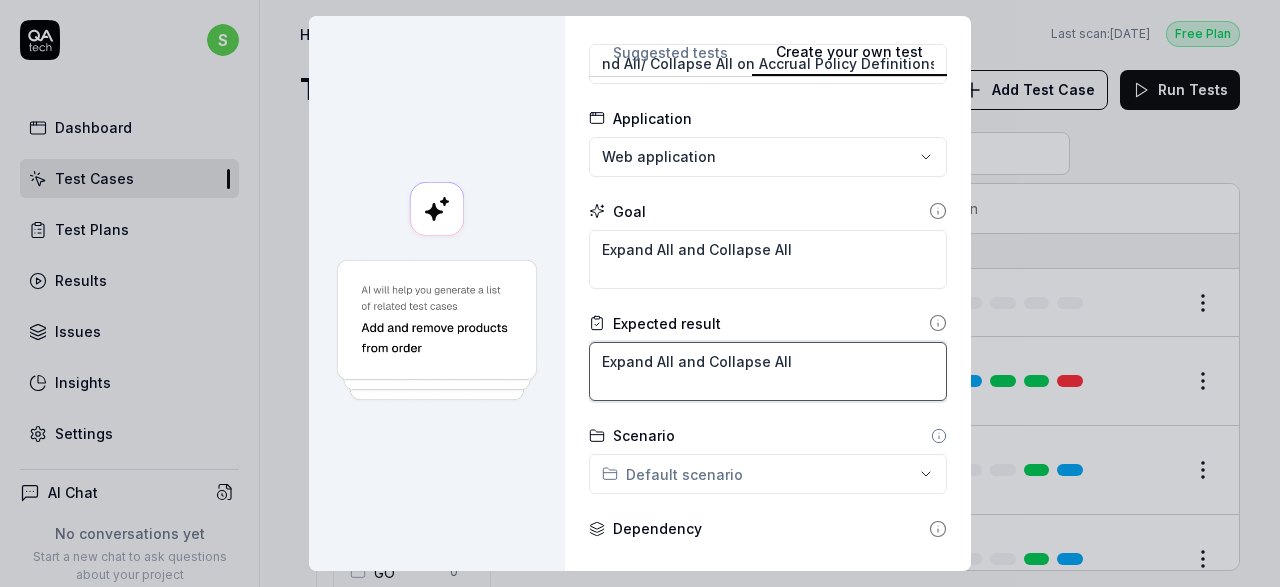 type on "*" 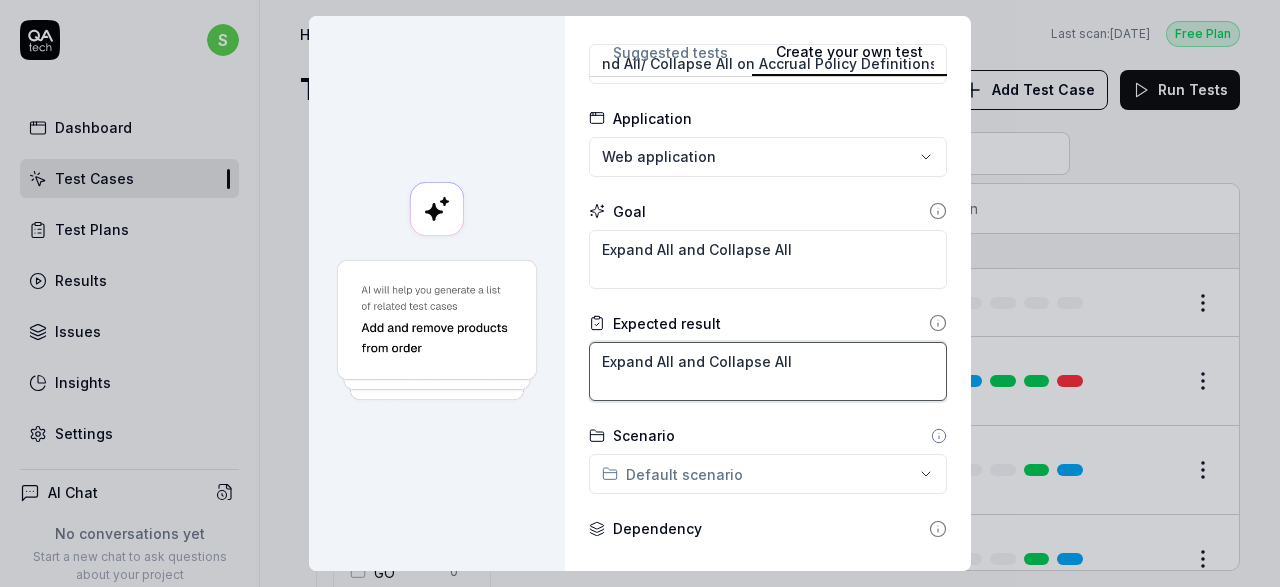 type on "Expand All and Collapse All" 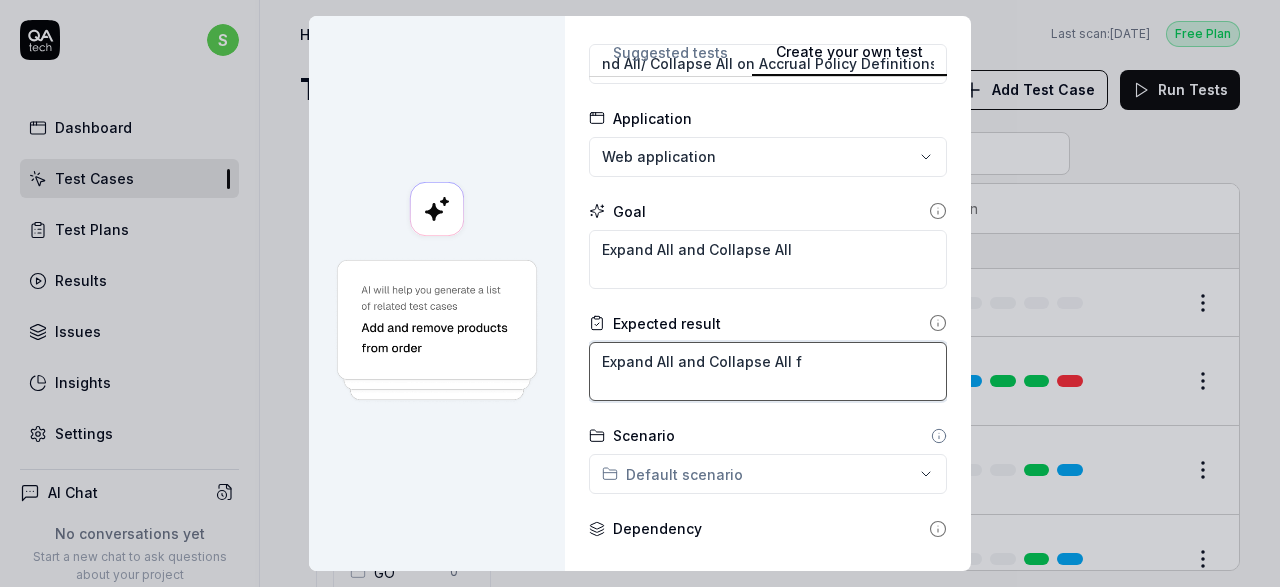 type on "*" 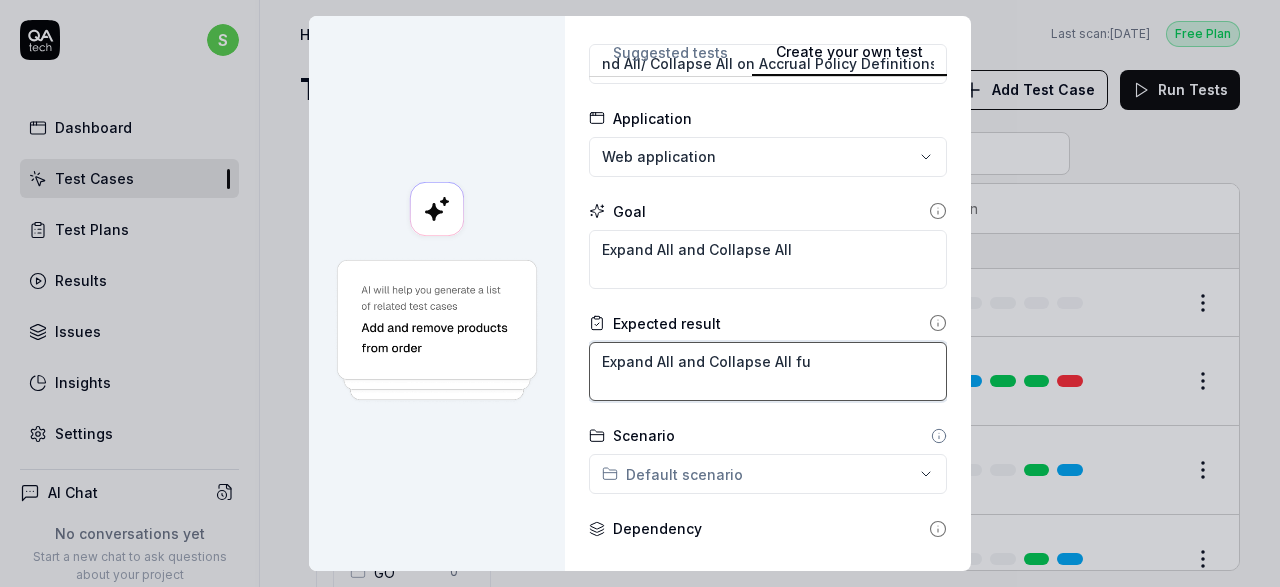 type on "*" 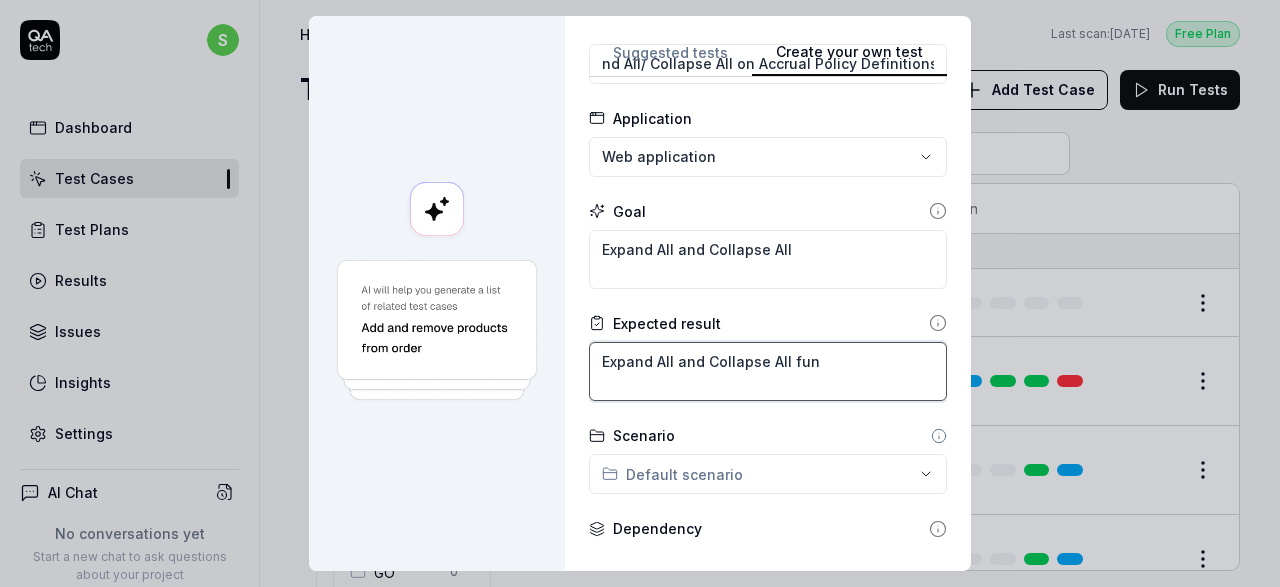 type on "*" 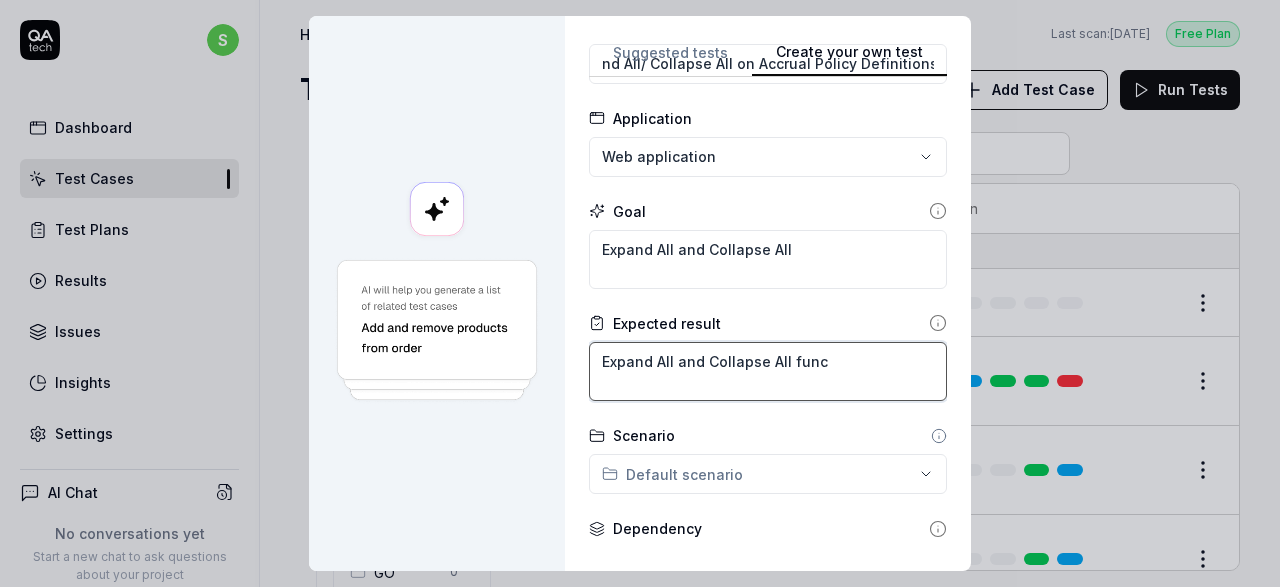 type on "*" 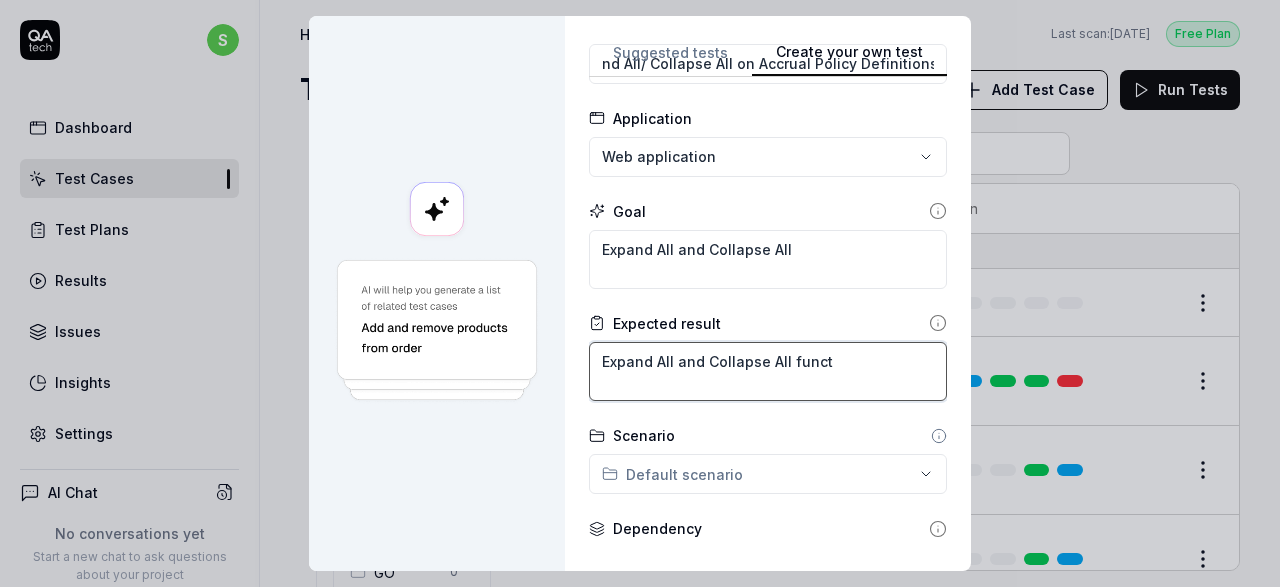 type on "*" 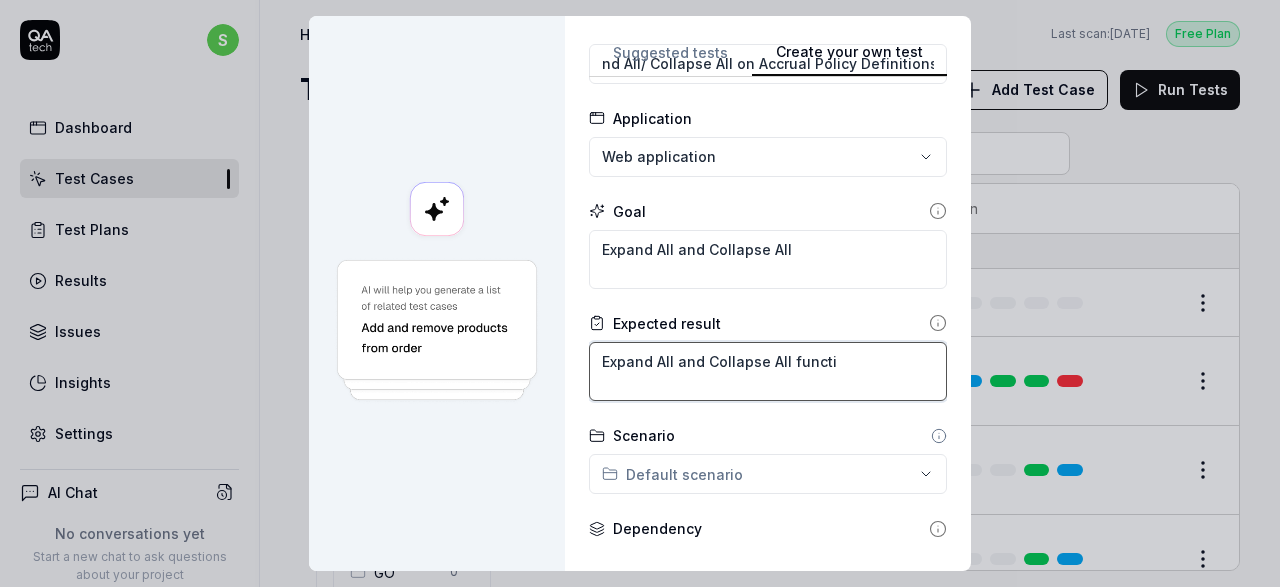 type on "*" 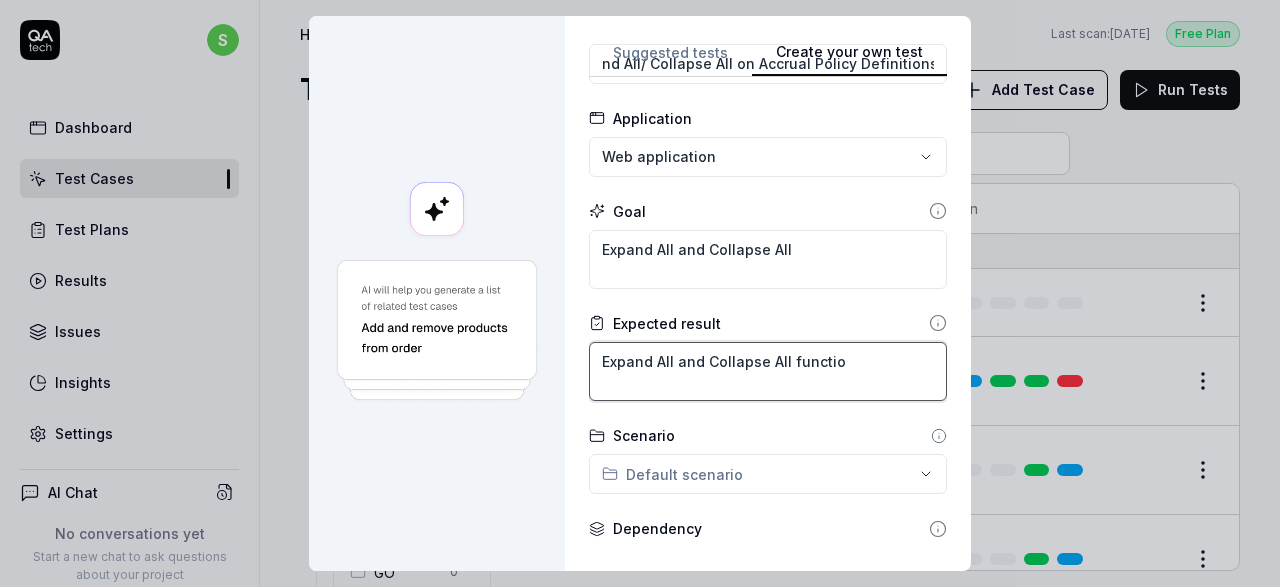 type on "*" 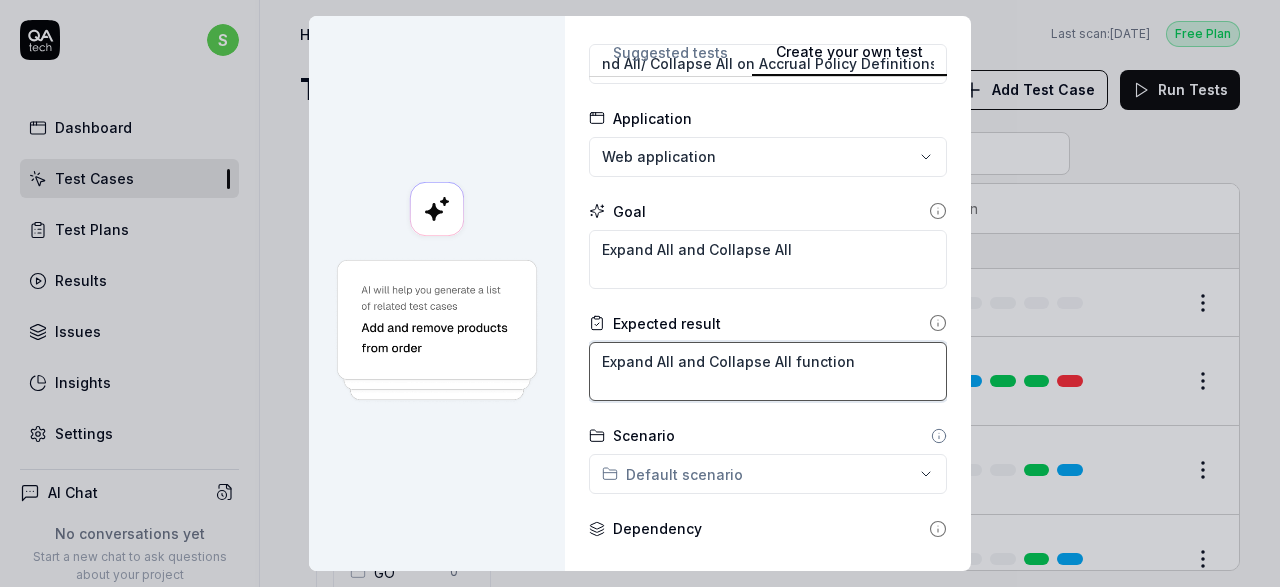 type on "*" 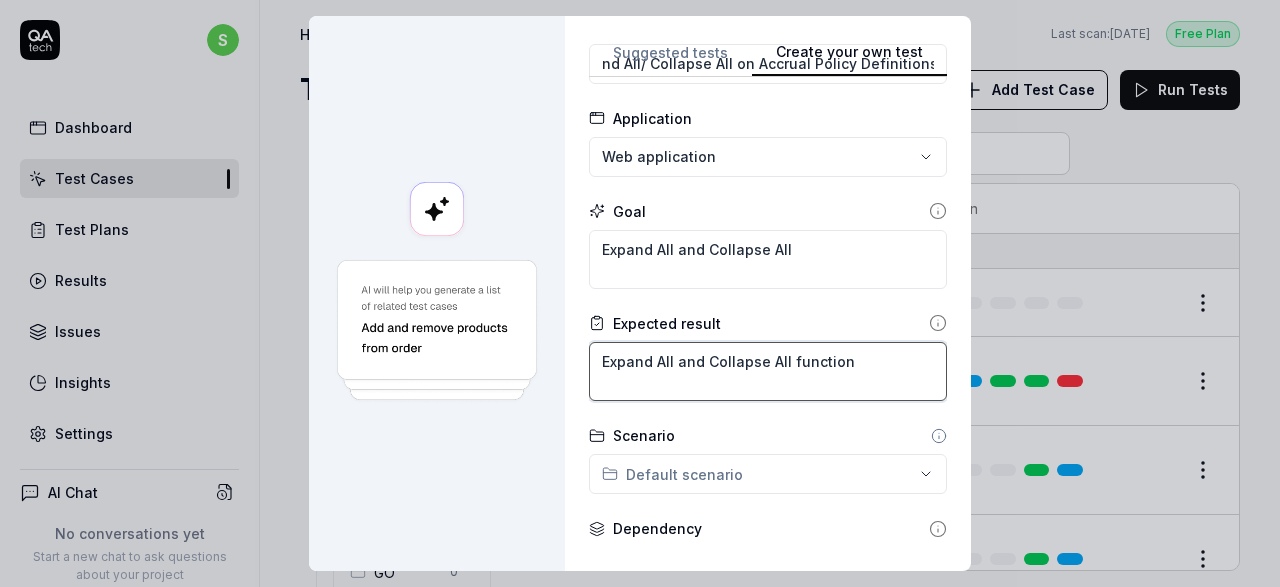 type on "Expand All and Collapse All function" 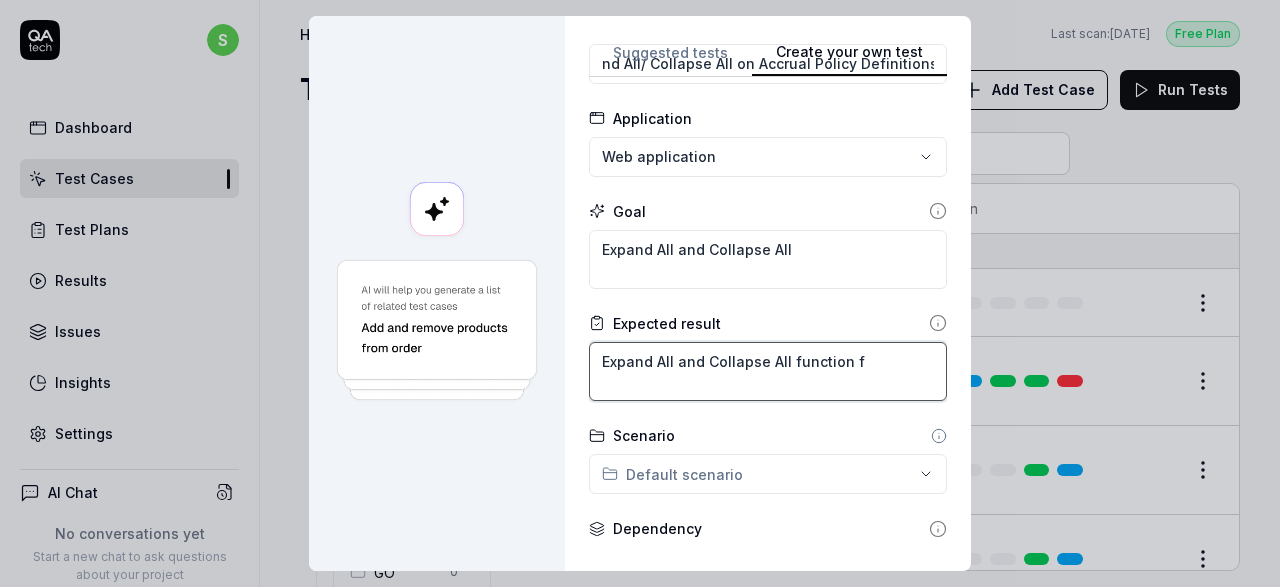 type on "*" 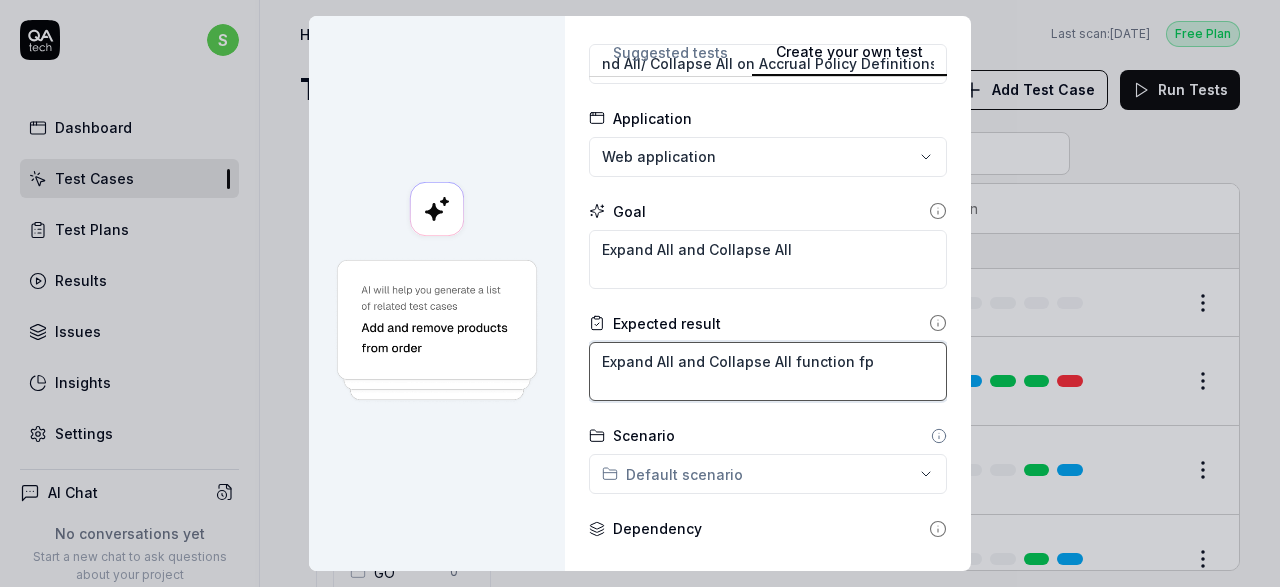 type on "*" 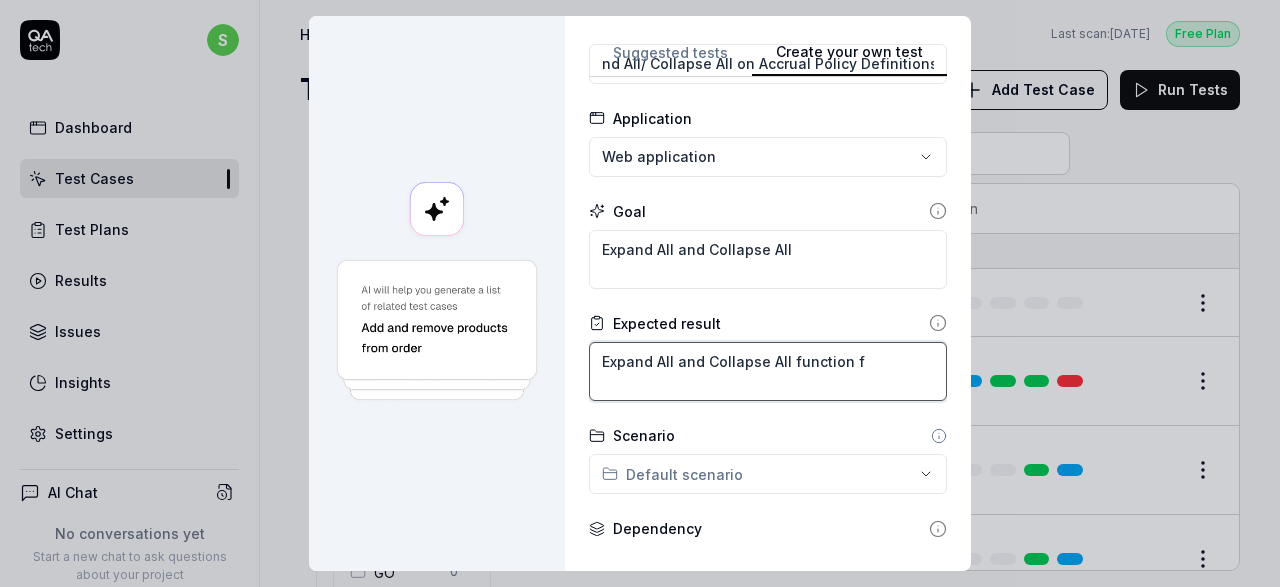 type on "*" 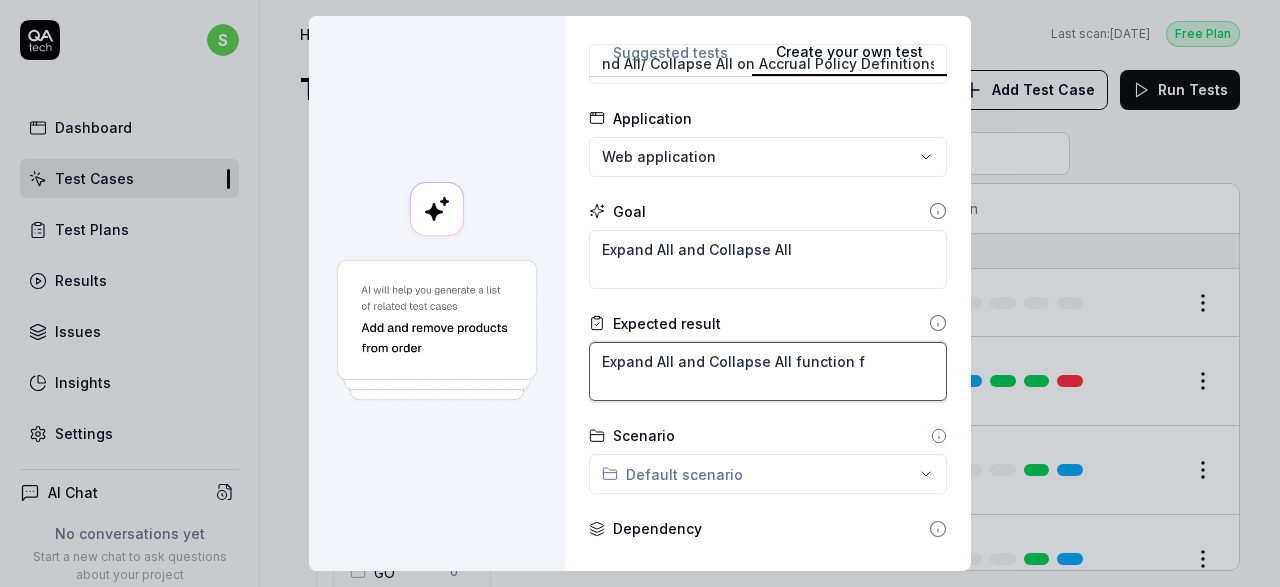 type on "Expand All and Collapse All function" 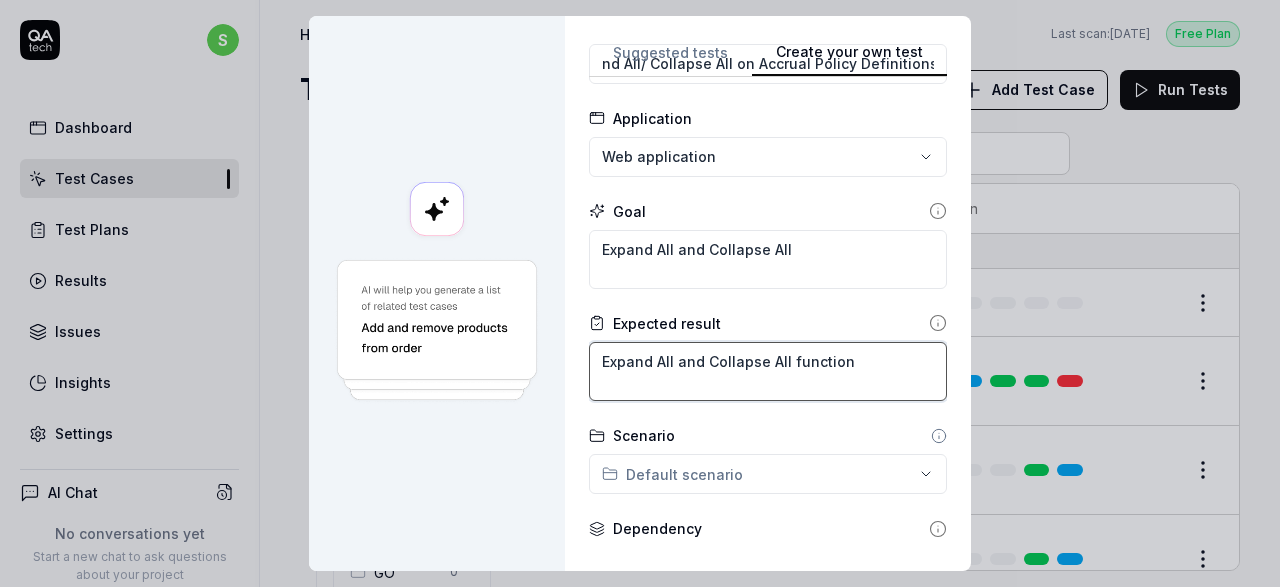 type on "*" 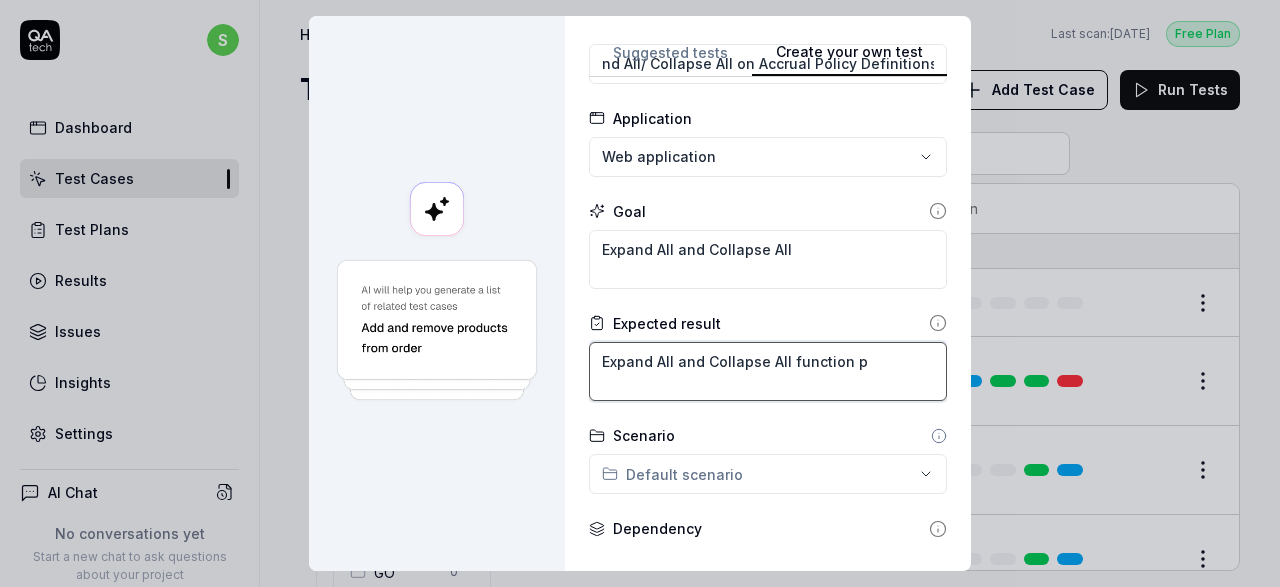 type on "*" 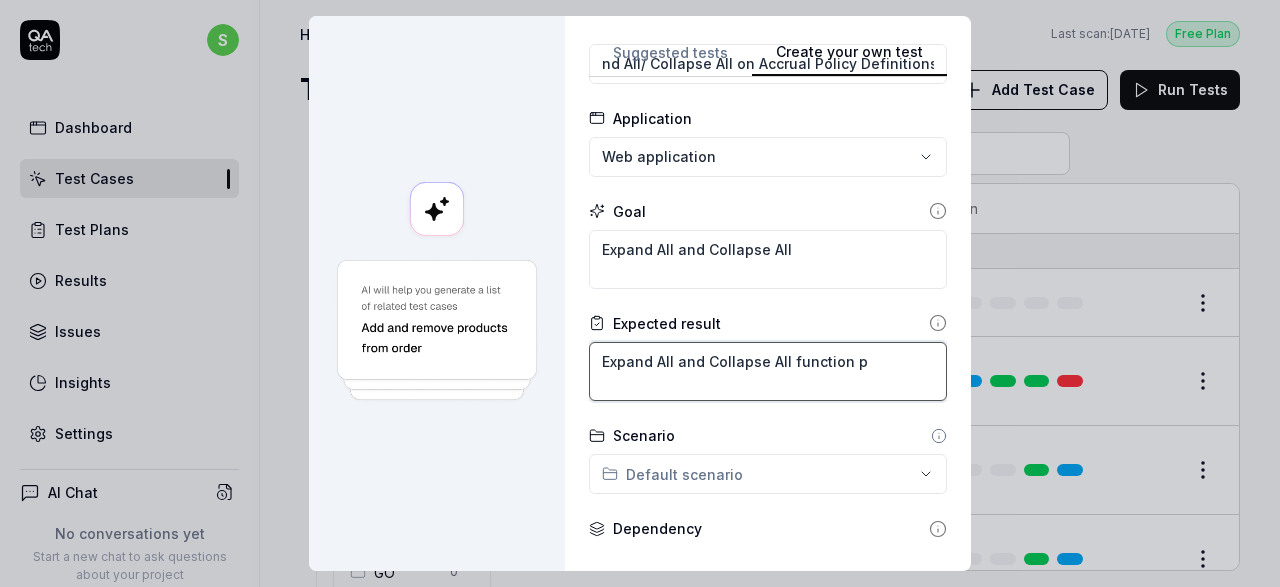 type on "Expand All and Collapse All function pr" 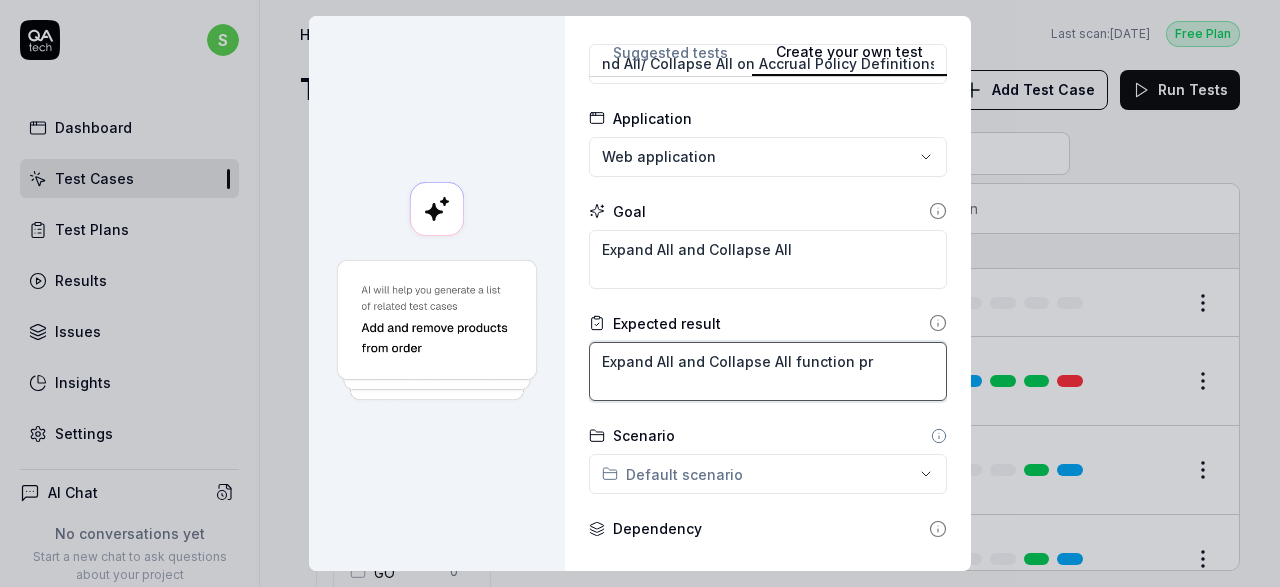 type on "*" 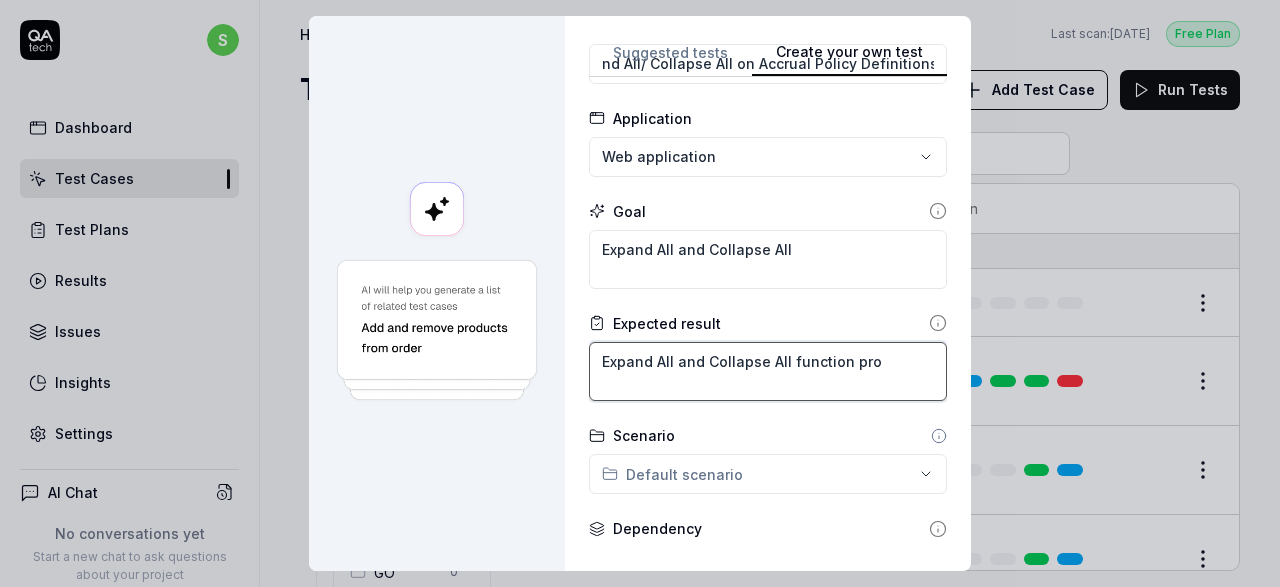 type on "*" 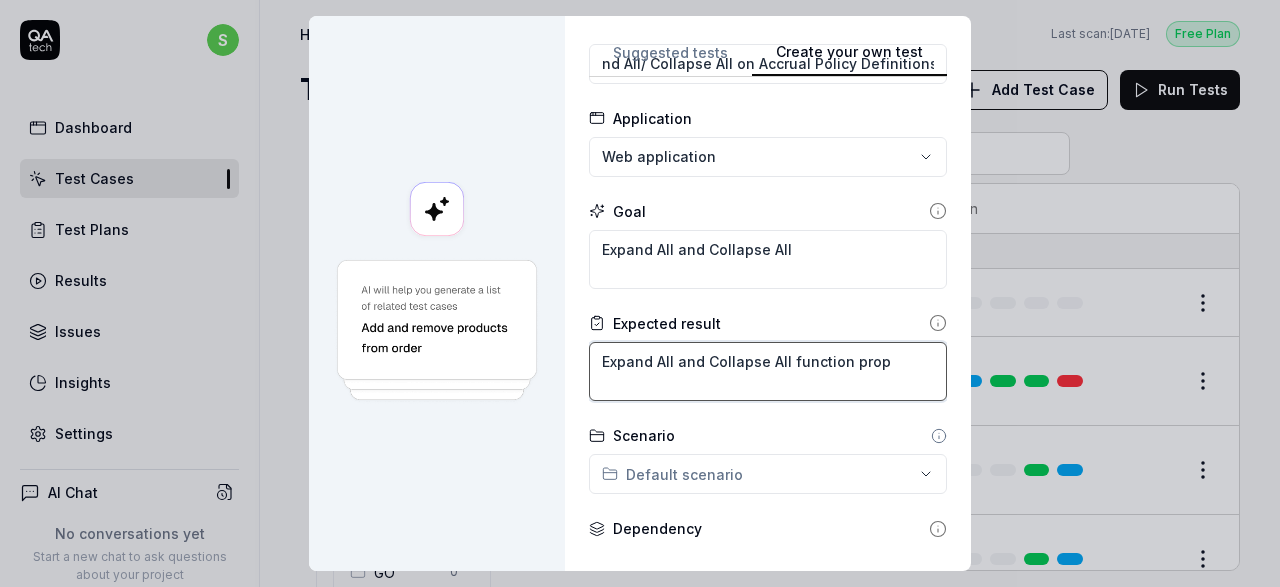 type on "*" 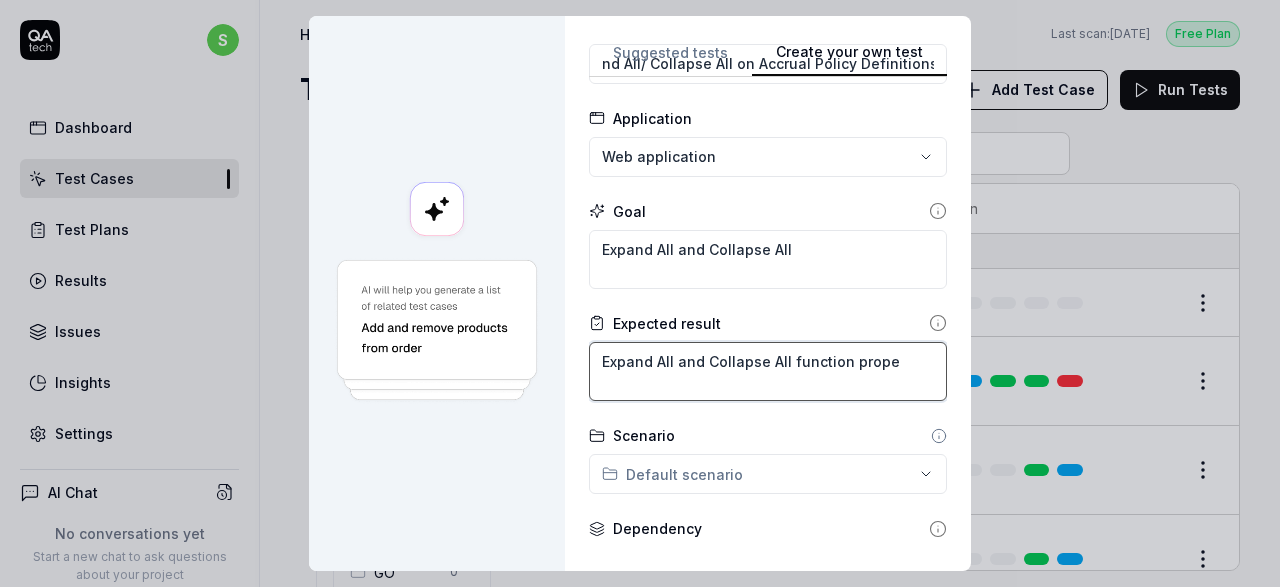 type on "*" 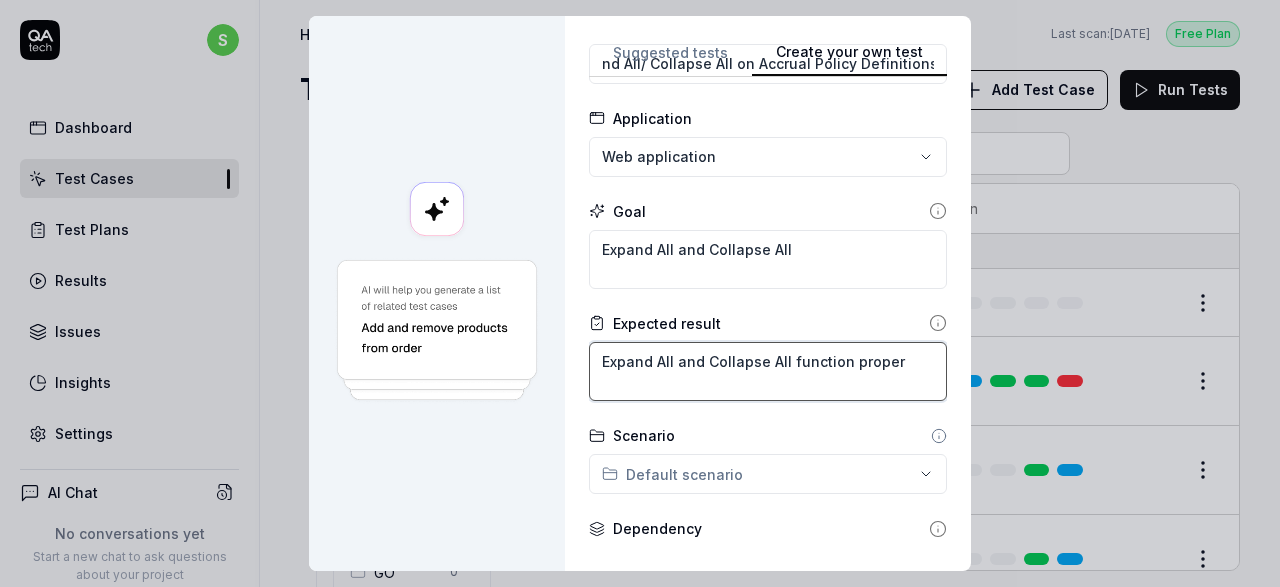 type on "*" 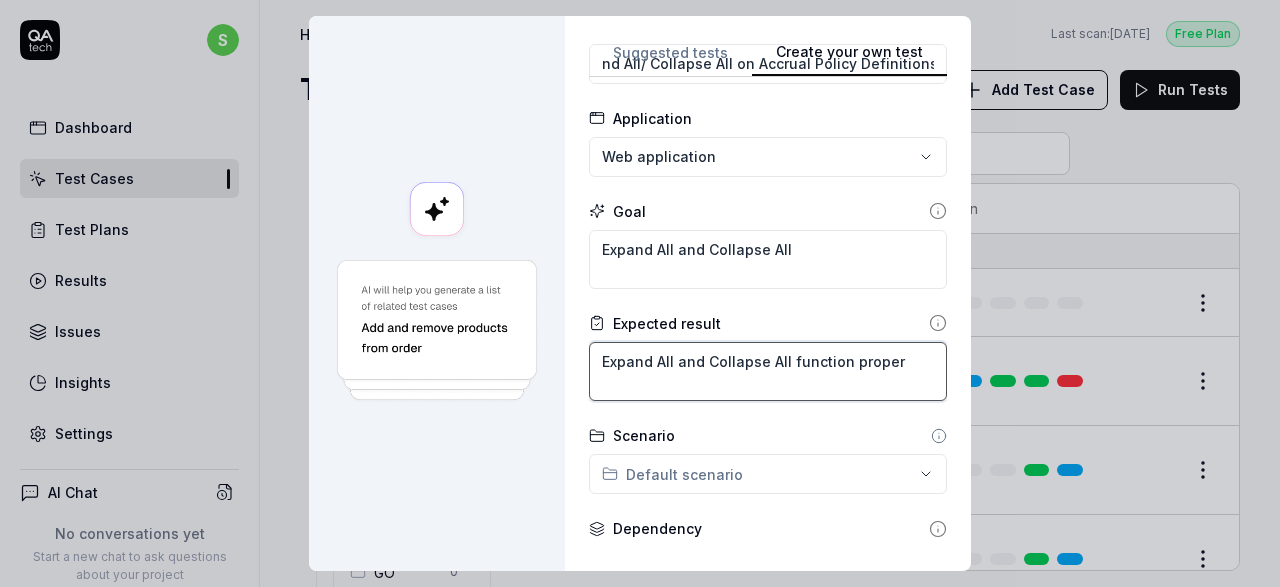 type on "Expand All and Collapse All function properl" 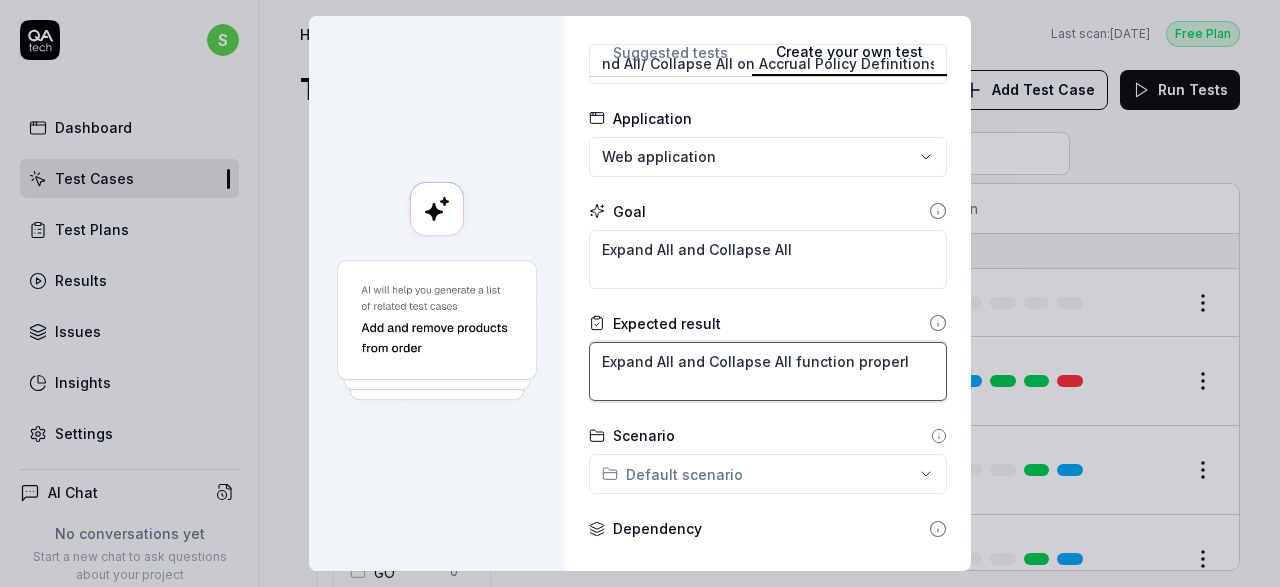 type on "*" 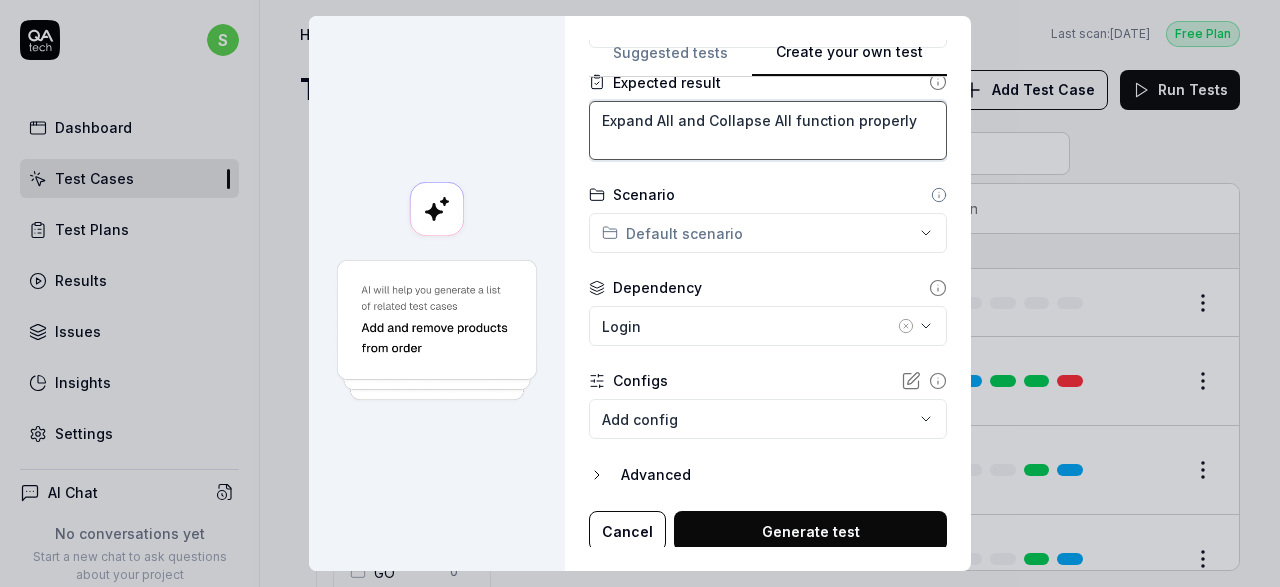 scroll, scrollTop: 331, scrollLeft: 0, axis: vertical 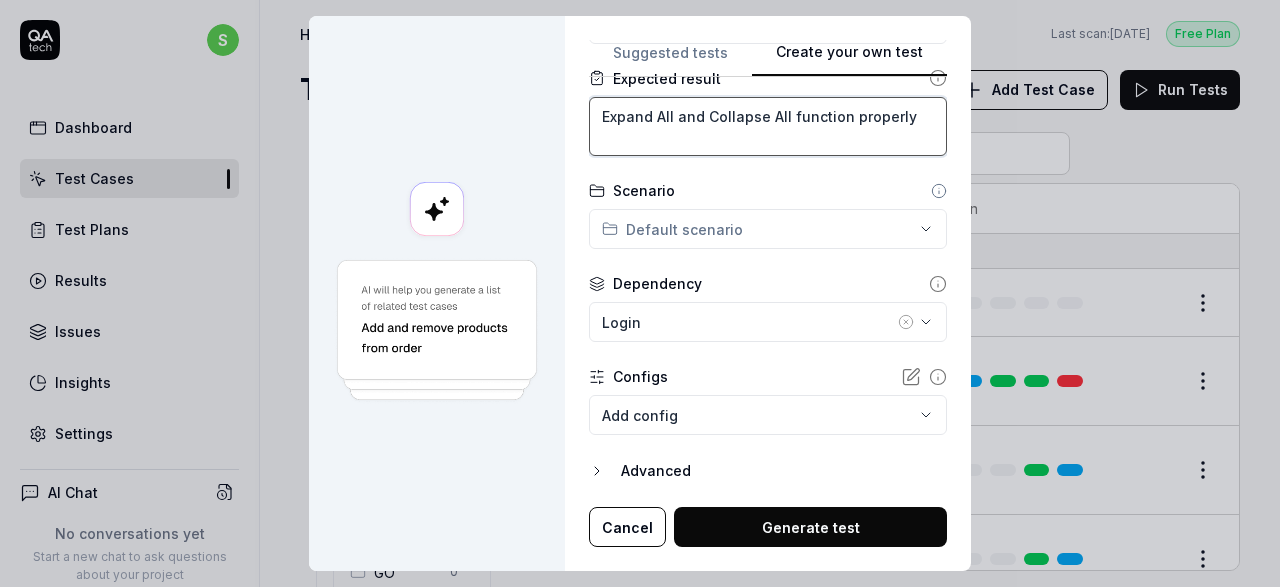 type on "Expand All and Collapse All function properly" 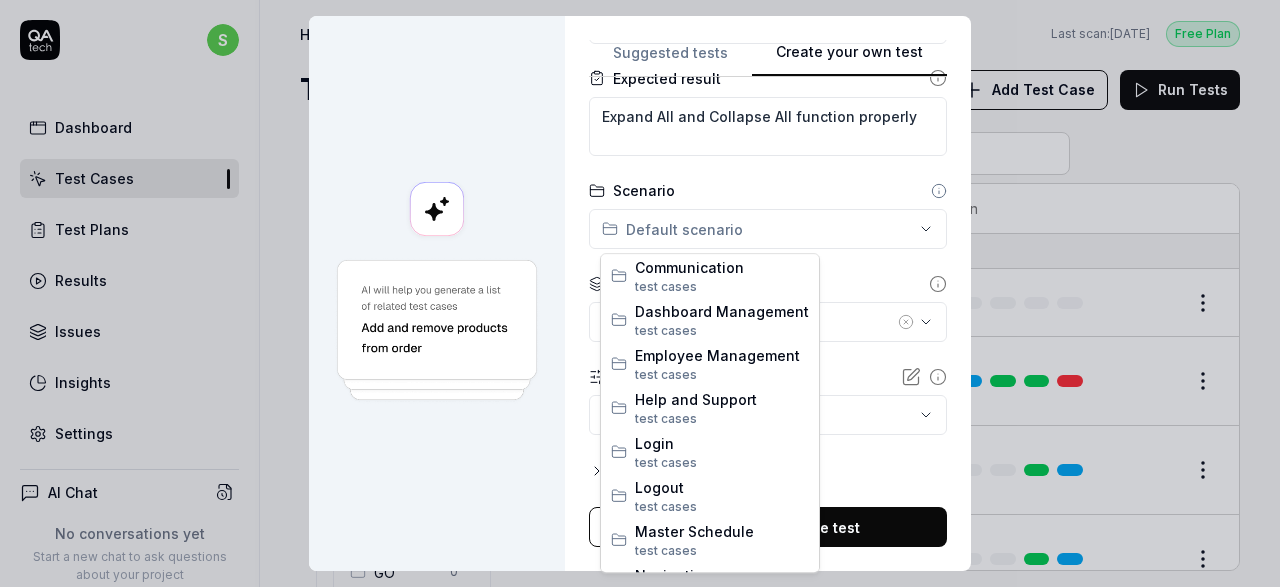 click on "**********" at bounding box center [640, 293] 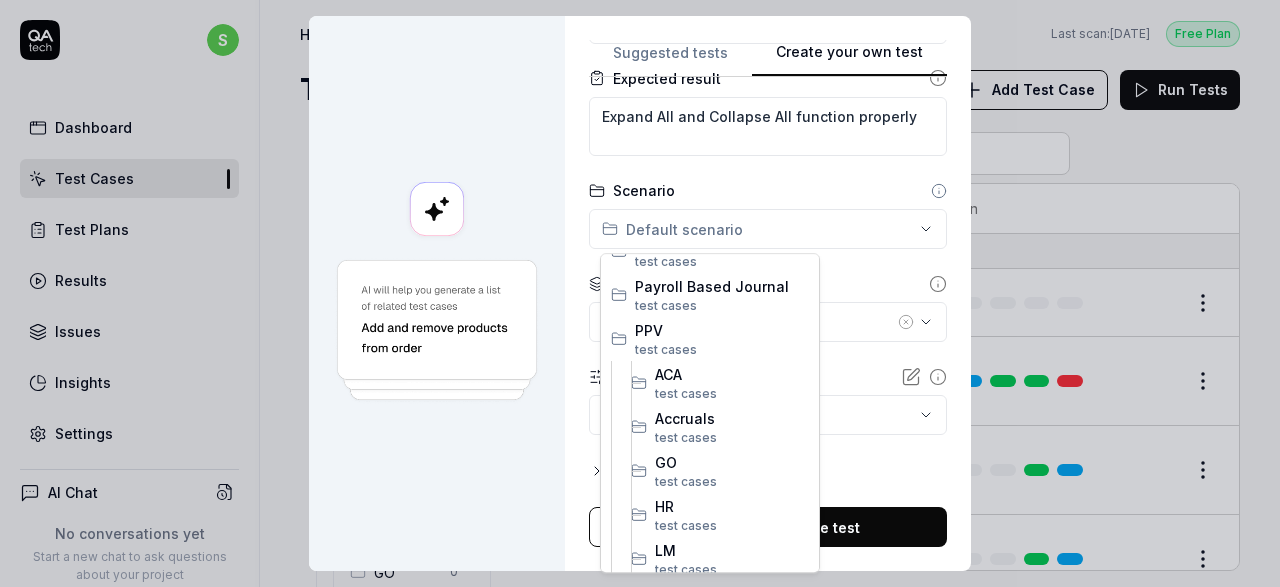 scroll, scrollTop: 337, scrollLeft: 0, axis: vertical 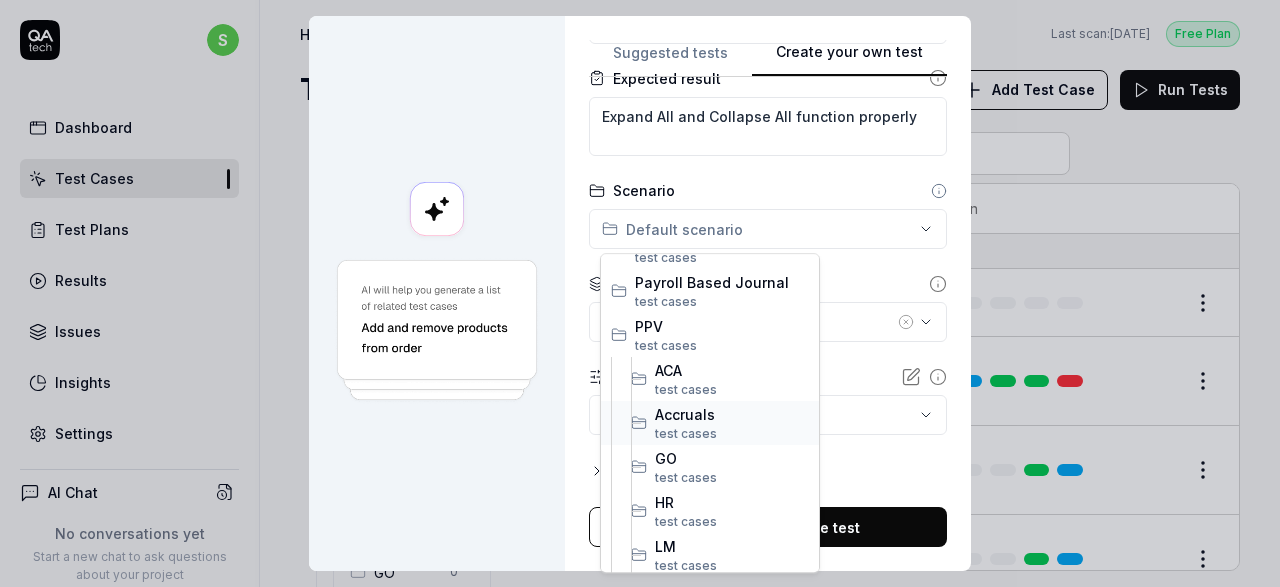 click on "Accruals" at bounding box center (732, 414) 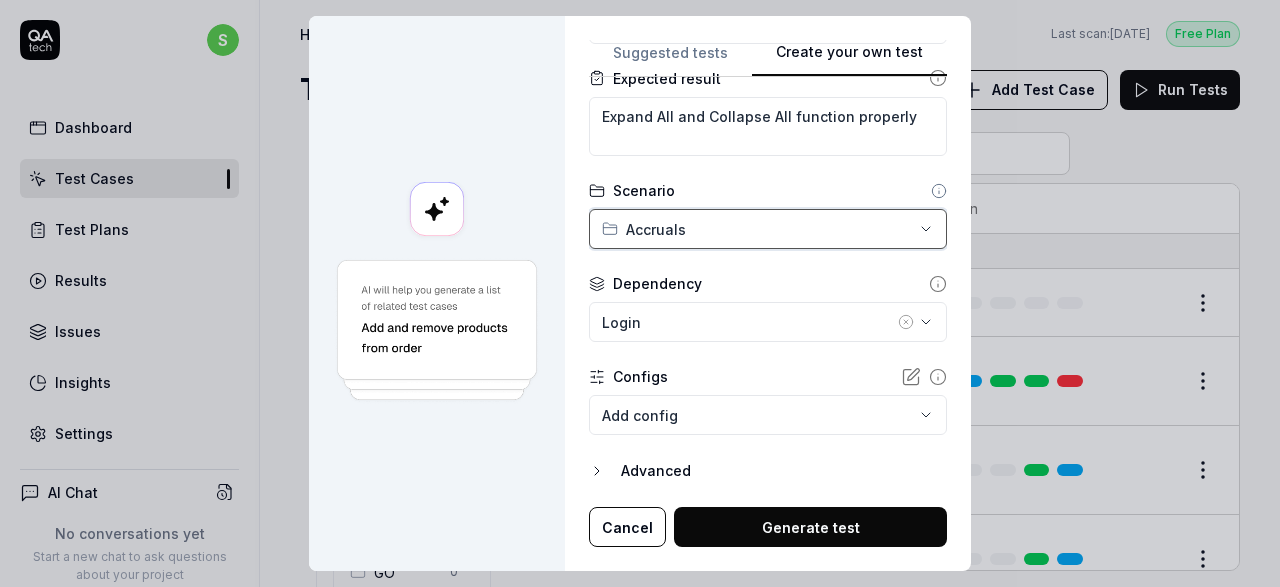scroll, scrollTop: 16, scrollLeft: 0, axis: vertical 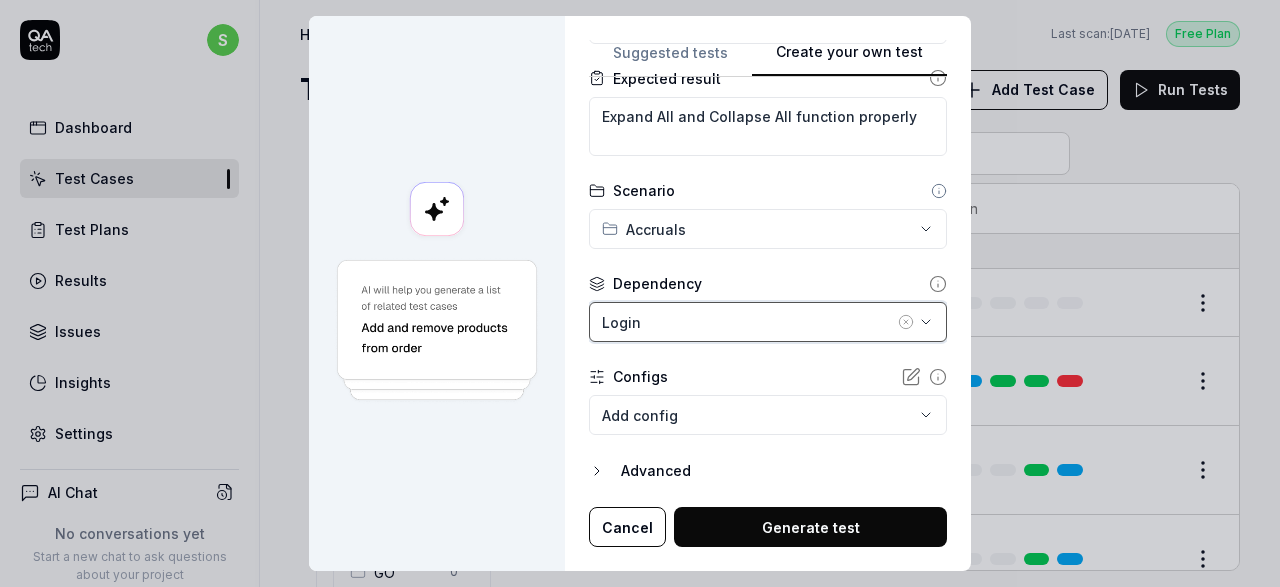 click 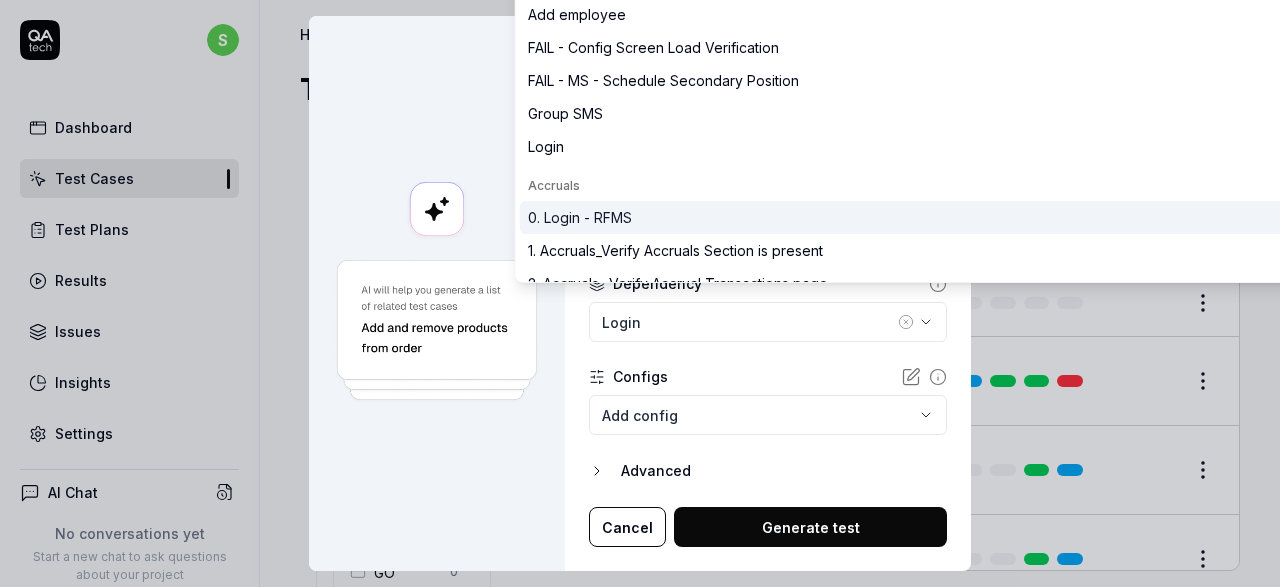 click on "0. Login - RFMS" at bounding box center (580, 217) 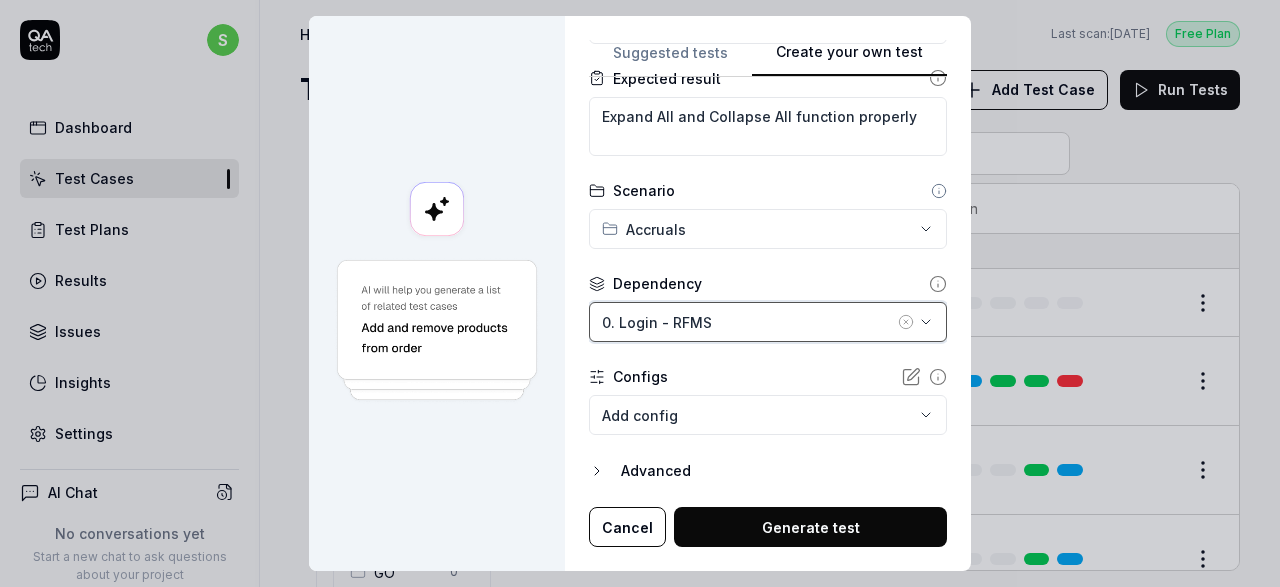 click on "0. Login - RFMS" at bounding box center (768, 322) 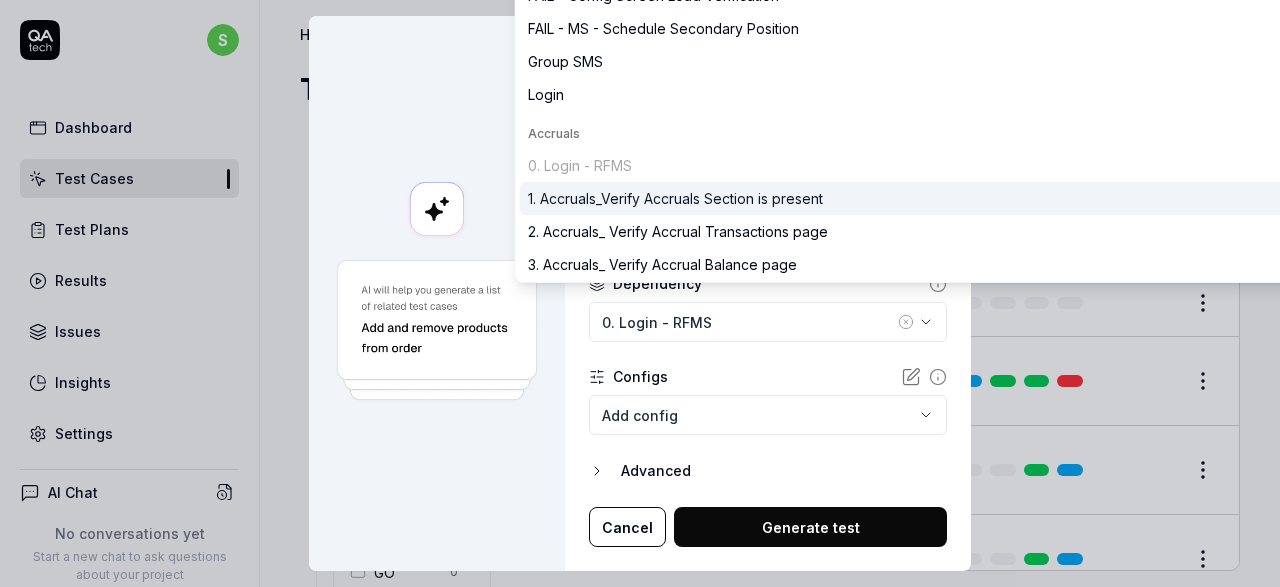 scroll, scrollTop: 55, scrollLeft: 0, axis: vertical 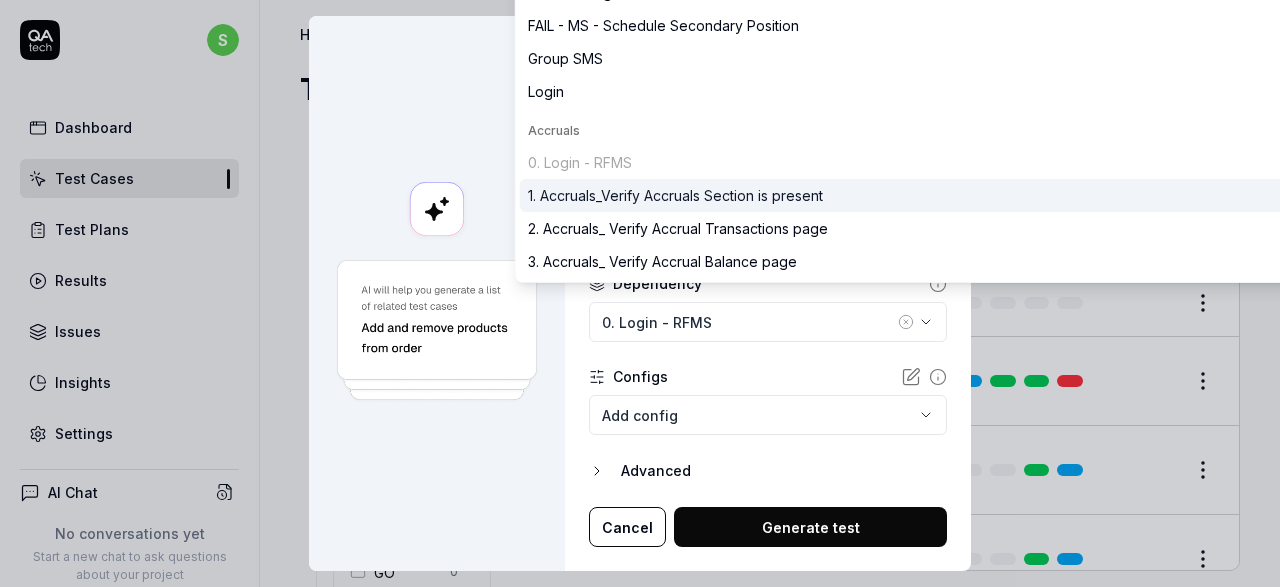 click on "0. Login - RFMS   1. Accruals_Verify Accruals Section is present   2. Accruals_ Verify Accrual Transactions page   3. Accruals_ Verify Accrual Balance page   4. Accrual_Verify Accrual Policy Definitions page   5. Accruals_ Accrual Policy Definitions_Create New Policy" at bounding box center (917, 245) 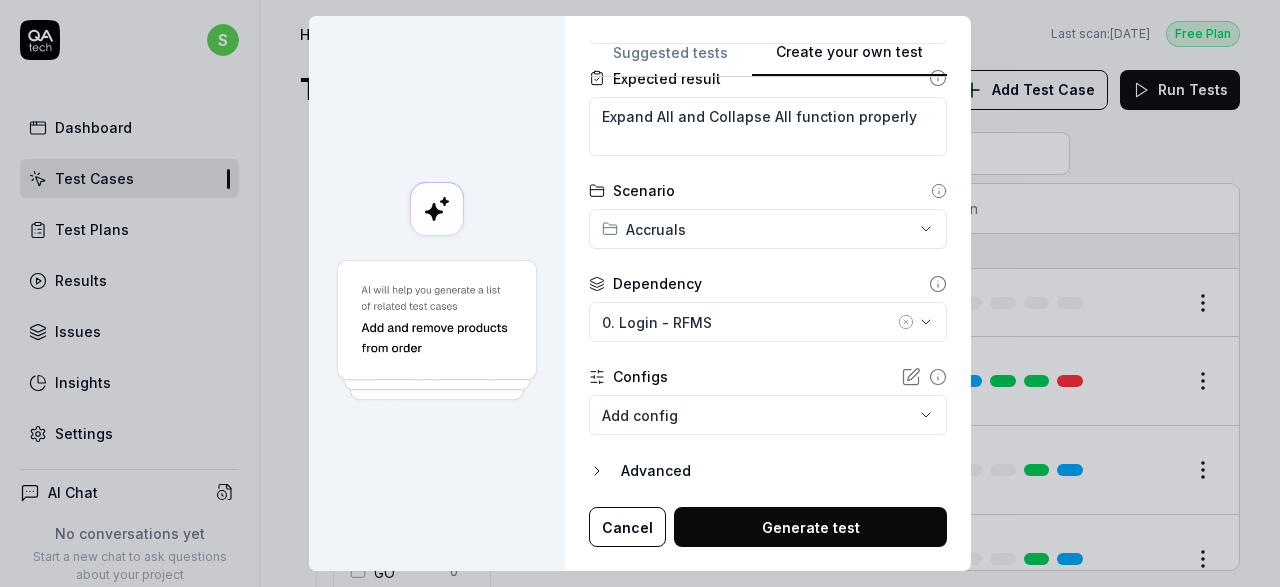 click at bounding box center (437, 293) 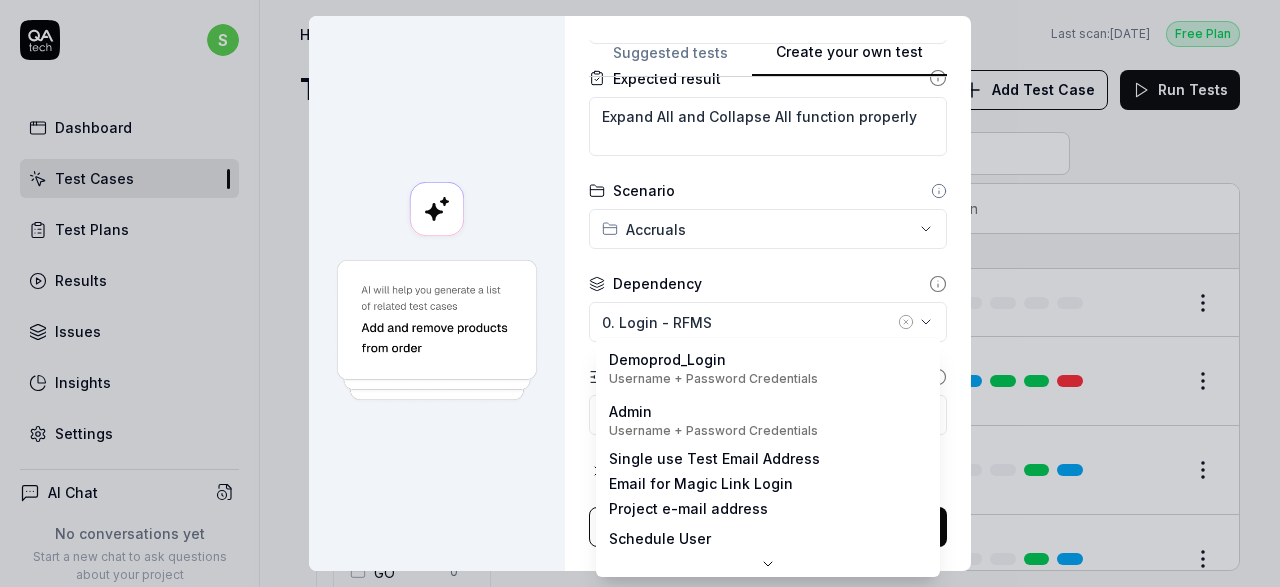 click on "s Dashboard Test Cases Test Plans Results Issues Insights Settings AI Chat No conversations yet Start a new chat to ask questions about your project New Test Runs 72  of  999 This is just a trial, upgrade for more tests! You have almost reached the limit for the trial. Upgrade Now Book a call with us Documentation S Smartlinx Smartlinx Solutions Collapse Sidebar Home / All Test Cases / PPV / Accruals Free Plan Home / All Test Cases / PPV / Accruals Last scan:  Jun 5 2025 Free Plan Test Cases Add Test Case Run Tests All Test Cases 476 Communication 46 Dashboard Management 13 Employee Management 42 Help and Support 19 Login 7 Logout 1 Master Schedule 12 Navigation 27 Payroll Based Journal 71 PPV 20 ACA 0 Accruals 6 GO 0 HR 0 LM 1 MC 3 PBJ 1 SO 7 Spotlight 2 TA 0 Reporting 6 Schedule Optimizer 7 Screen Loads 7 TestPPV 0 Time & Attendance 192 User Profile 1 Filters Name Status Last Run PPV Accruals 0. Login - RFMS Active Edit 1. Accruals_Verify Accruals Section is present 0. Login - RFMS Active Edit Active Edit" at bounding box center [640, 293] 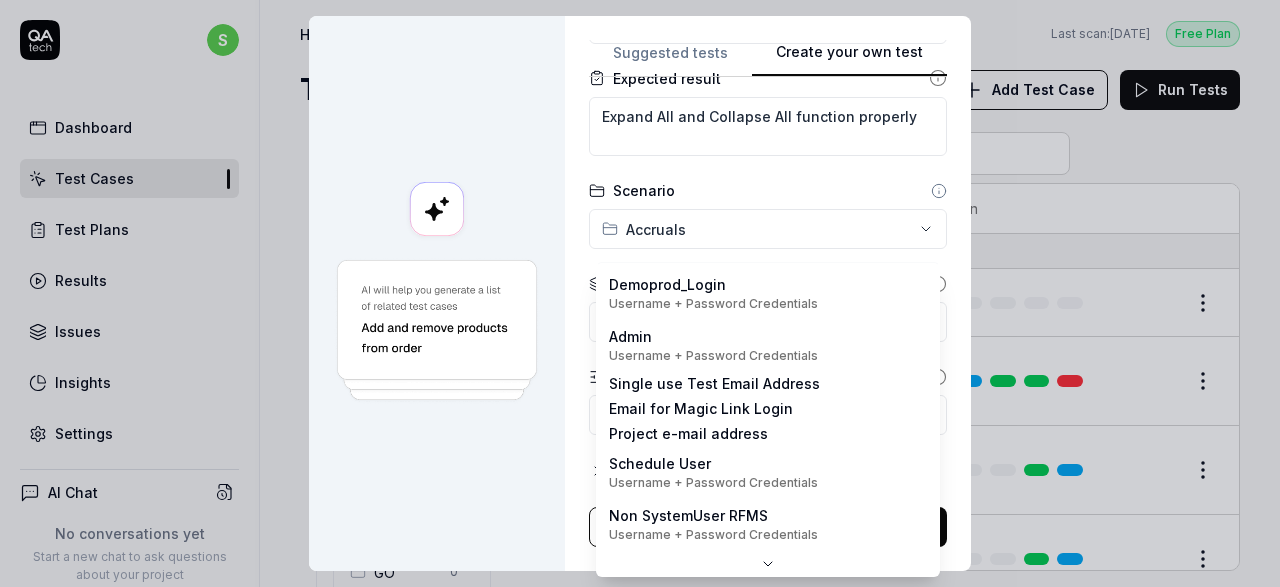 scroll, scrollTop: 0, scrollLeft: 0, axis: both 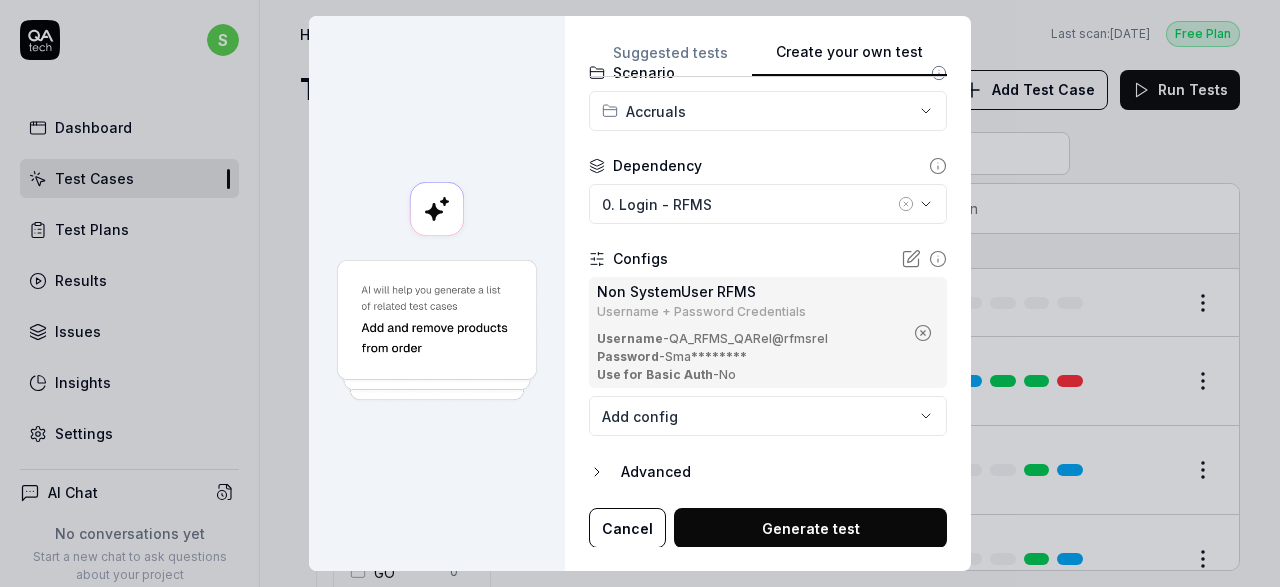 click on "Generate test" at bounding box center (810, 528) 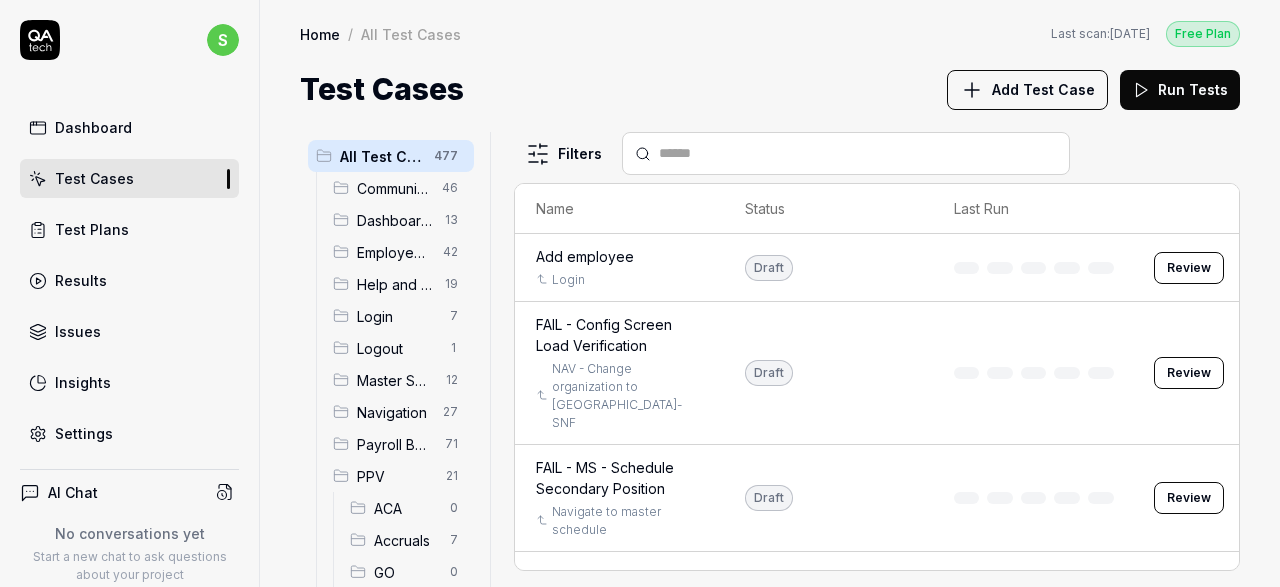 scroll, scrollTop: 0, scrollLeft: 40, axis: horizontal 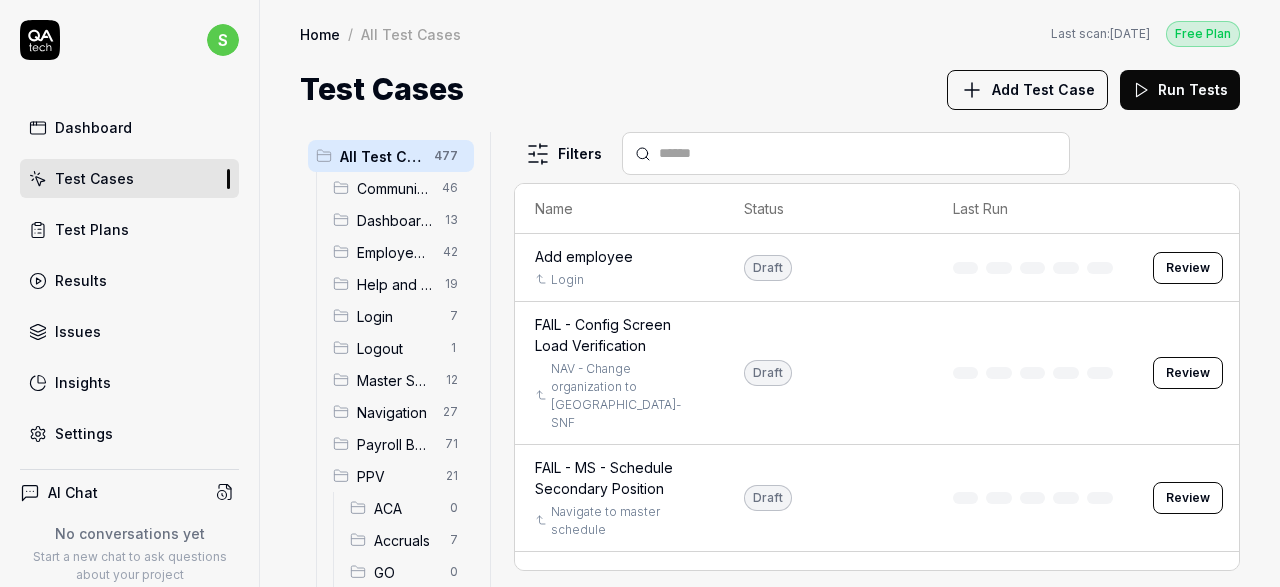 click on "Accruals" at bounding box center [406, 540] 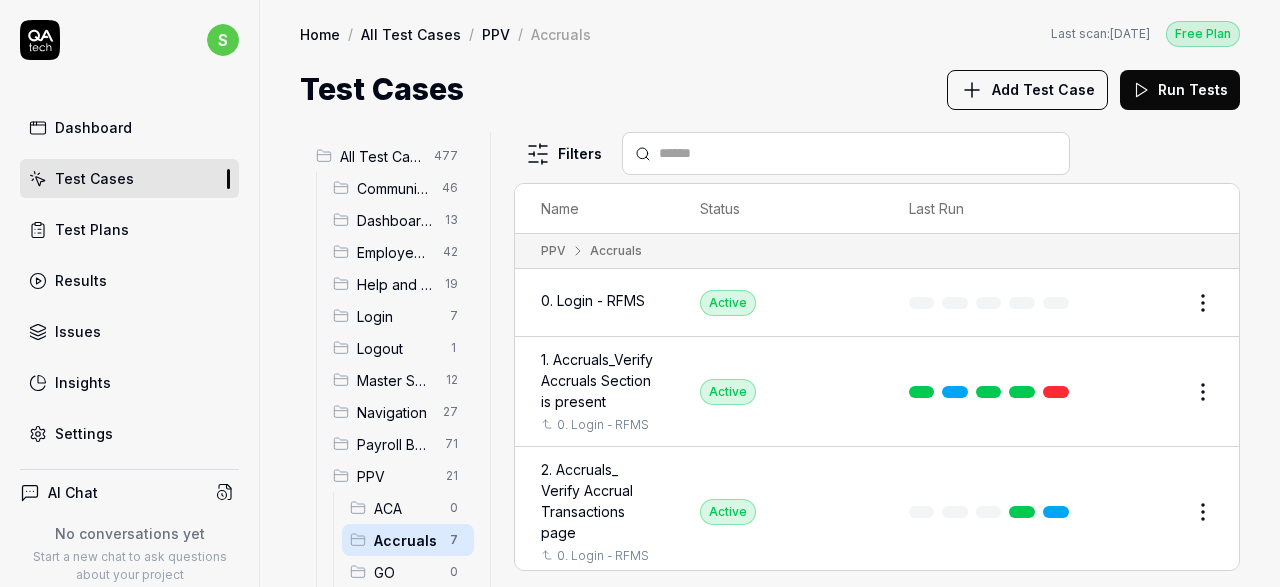 scroll, scrollTop: 0, scrollLeft: 27, axis: horizontal 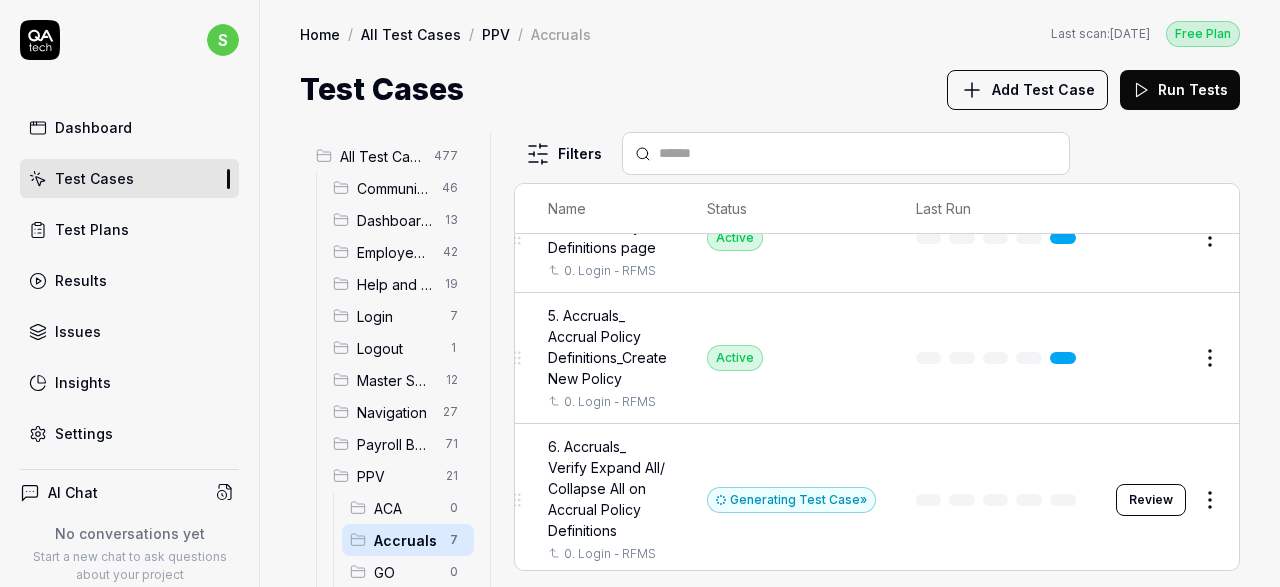 click on "Review" at bounding box center (1151, 500) 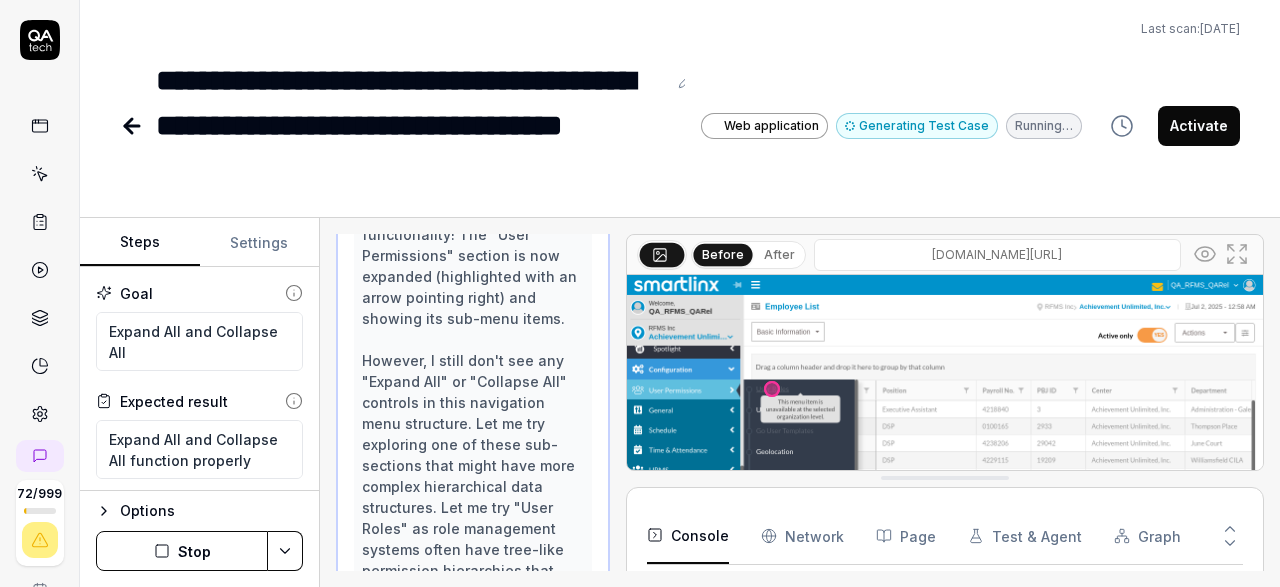 scroll, scrollTop: 2799, scrollLeft: 0, axis: vertical 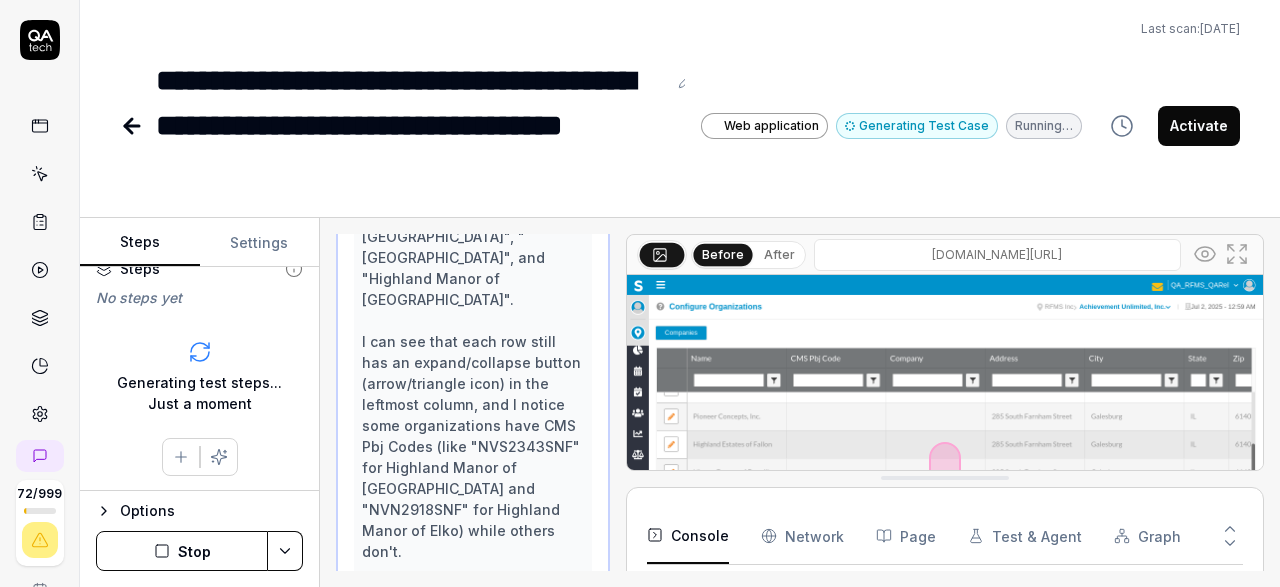 click on "Stop" at bounding box center [182, 551] 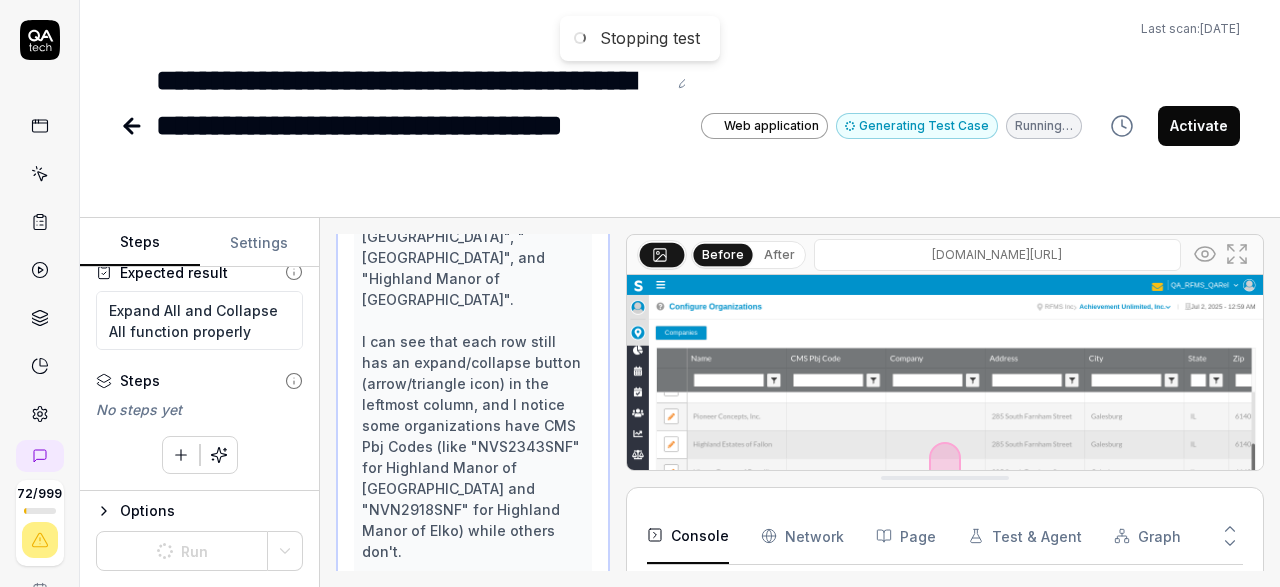 scroll, scrollTop: 127, scrollLeft: 0, axis: vertical 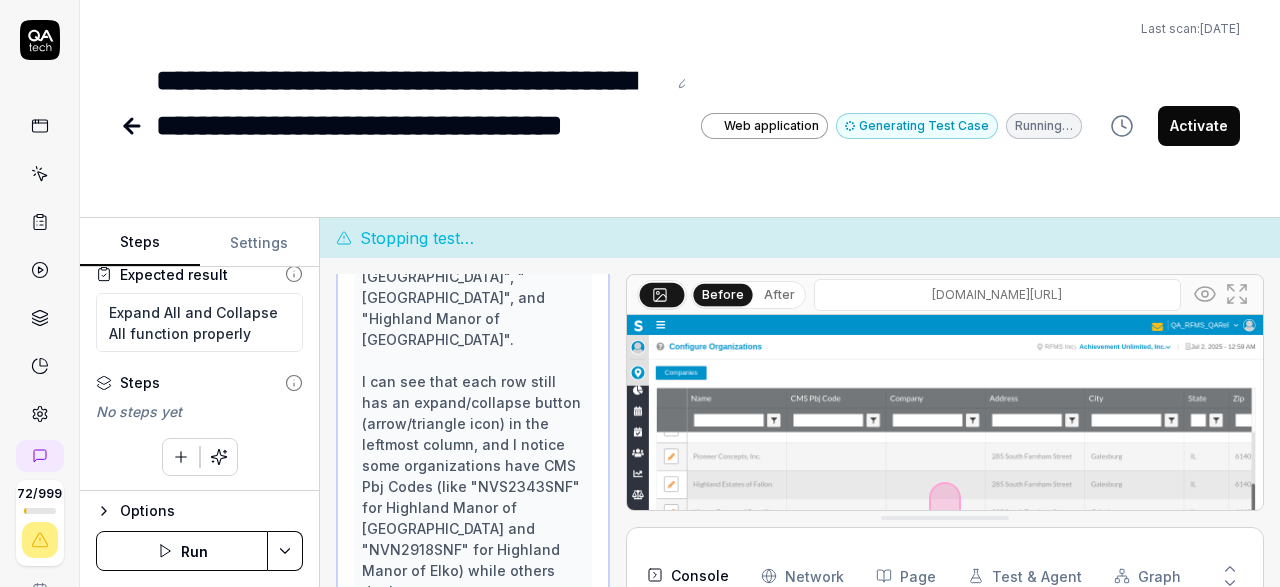 click 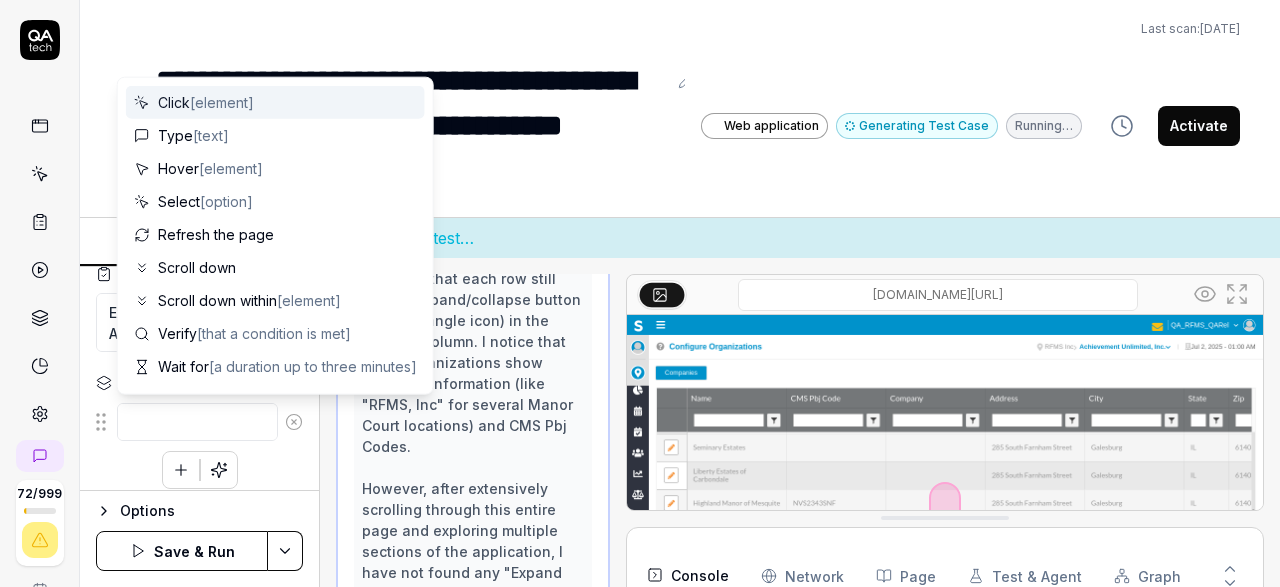 scroll, scrollTop: 3161, scrollLeft: 0, axis: vertical 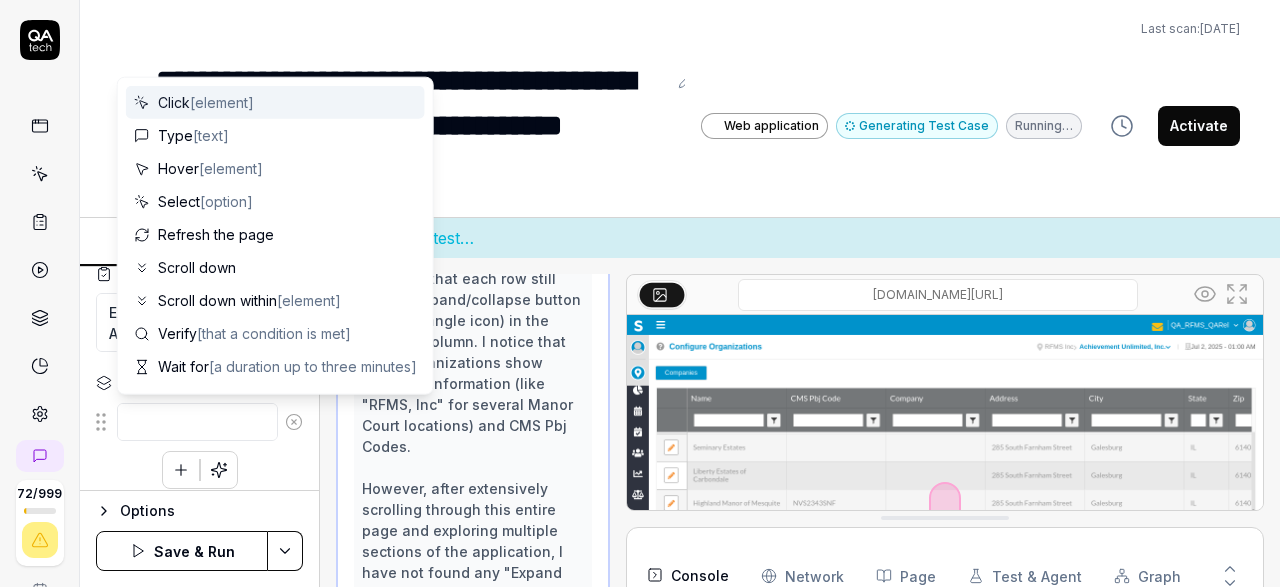 click at bounding box center (197, 422) 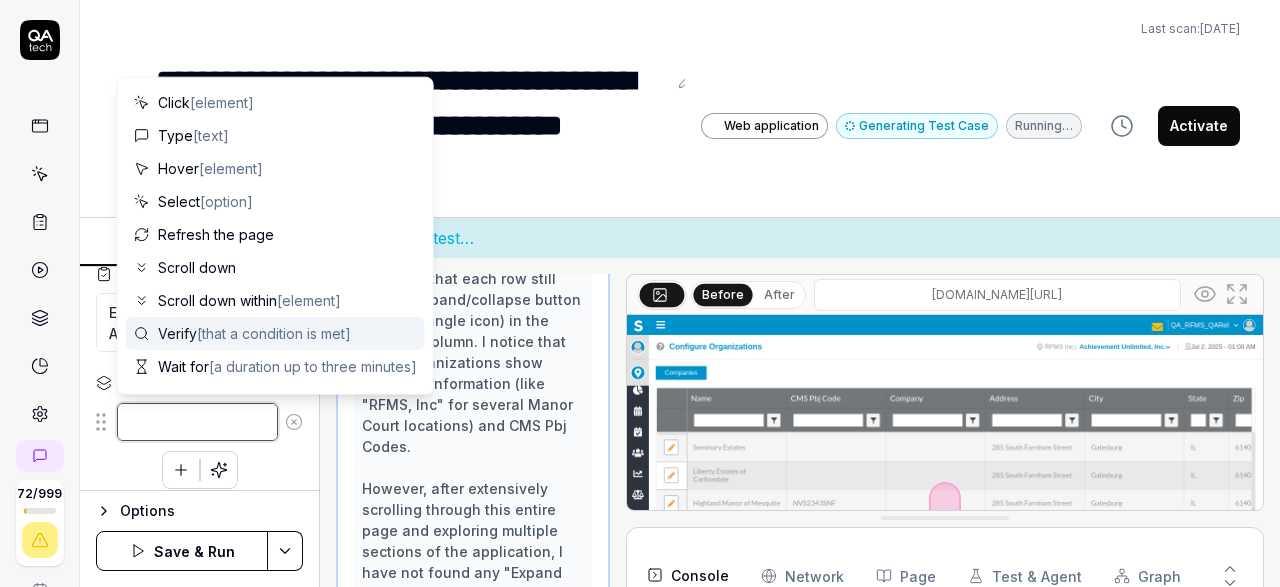 click at bounding box center [197, 422] 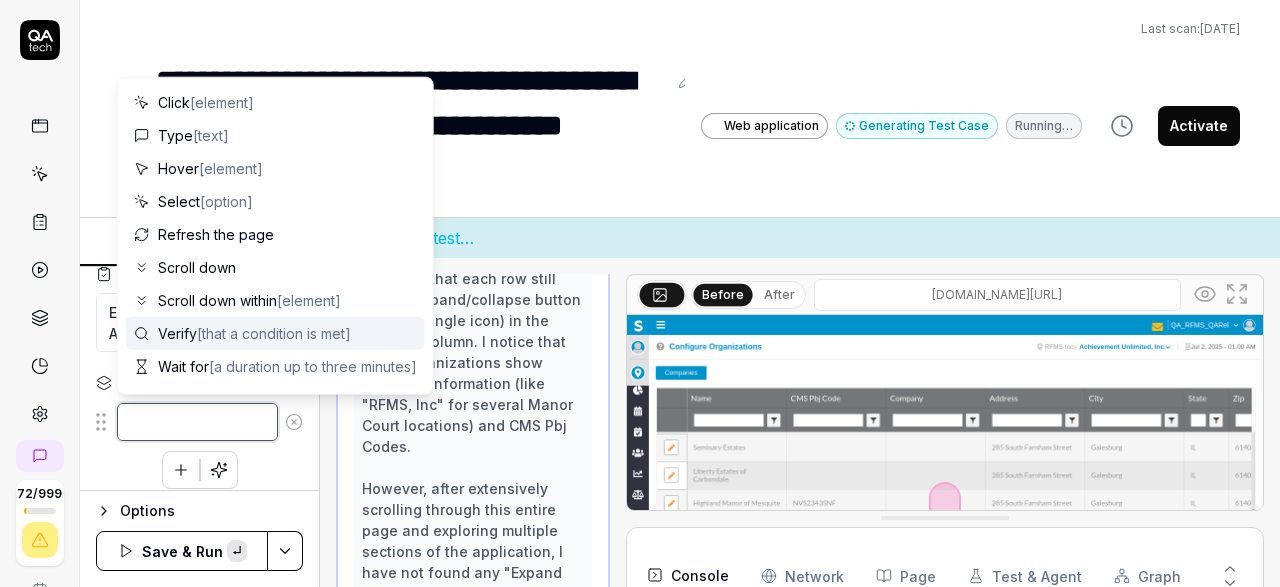 paste on "Move mouse to hamburger menu" 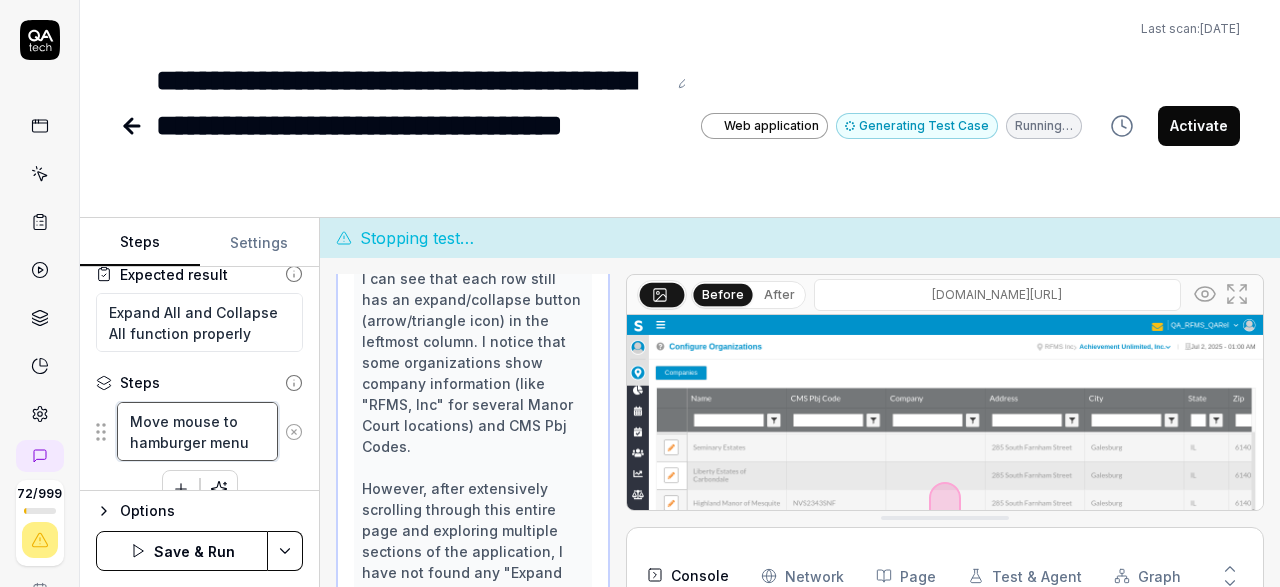 scroll, scrollTop: 159, scrollLeft: 0, axis: vertical 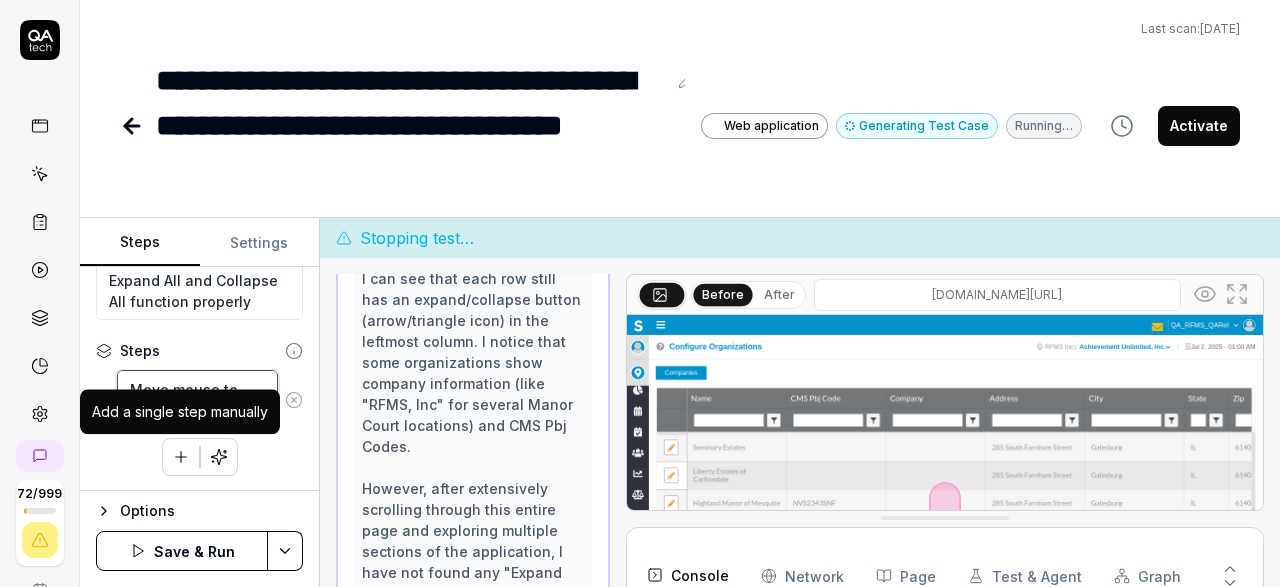 type on "Move mouse to hamburger menu" 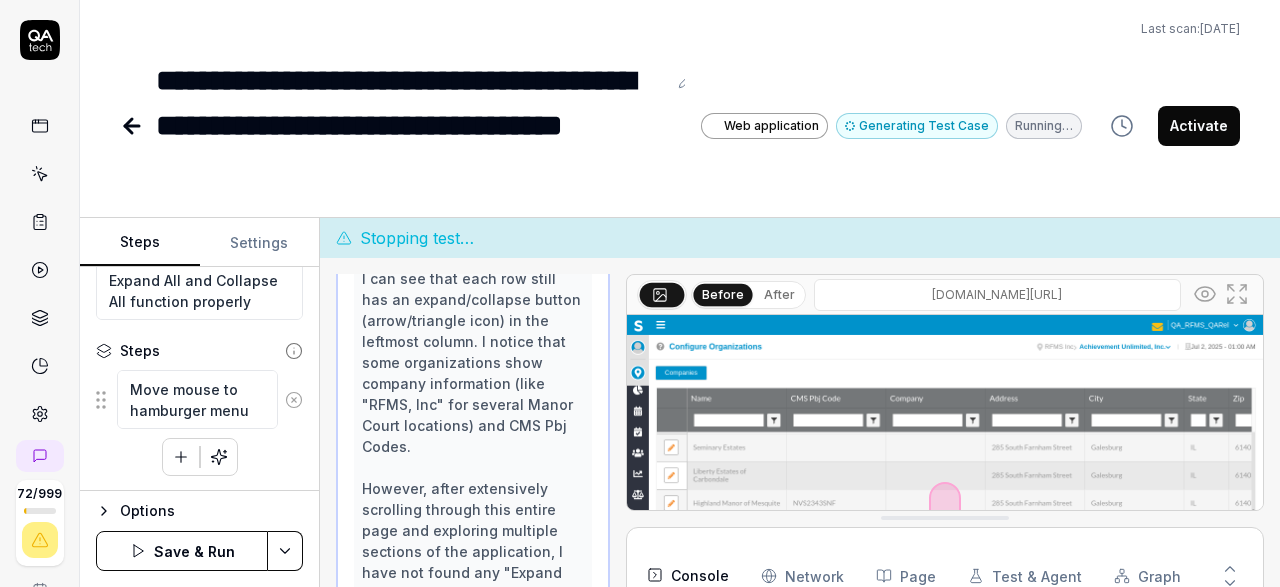 click 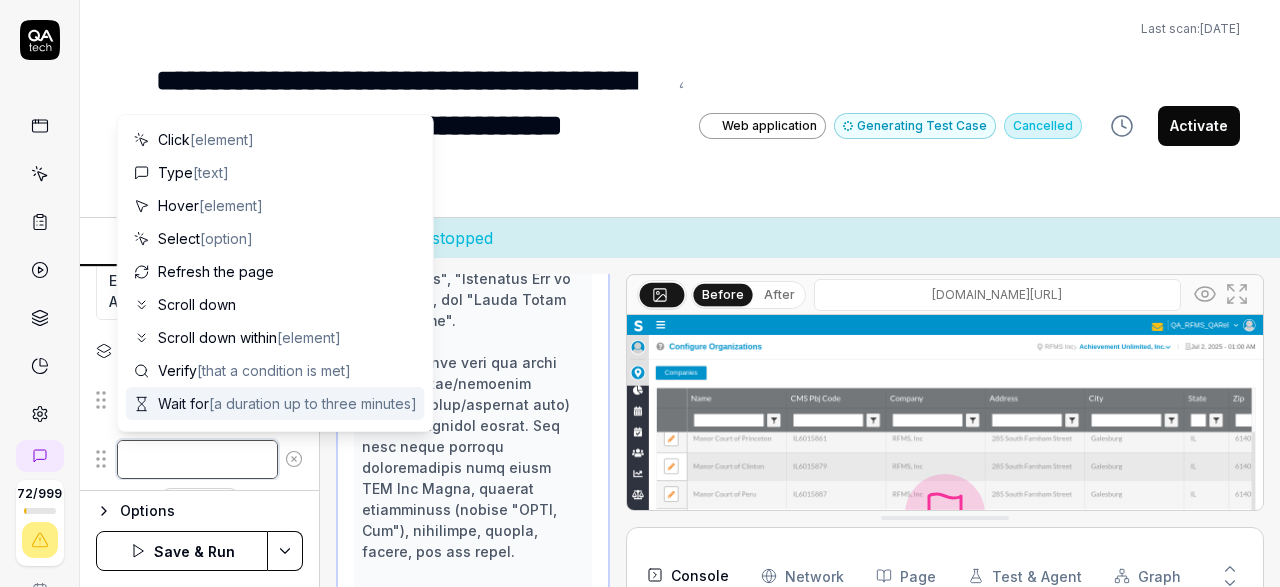 click at bounding box center (197, 459) 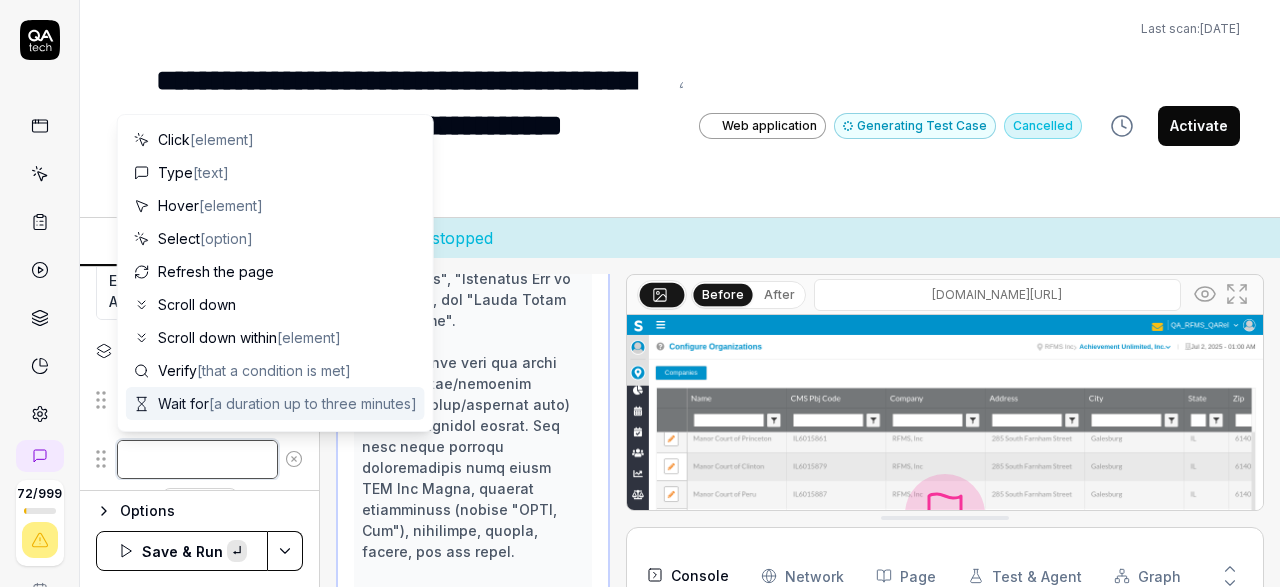 paste on "Click hamburger menu" 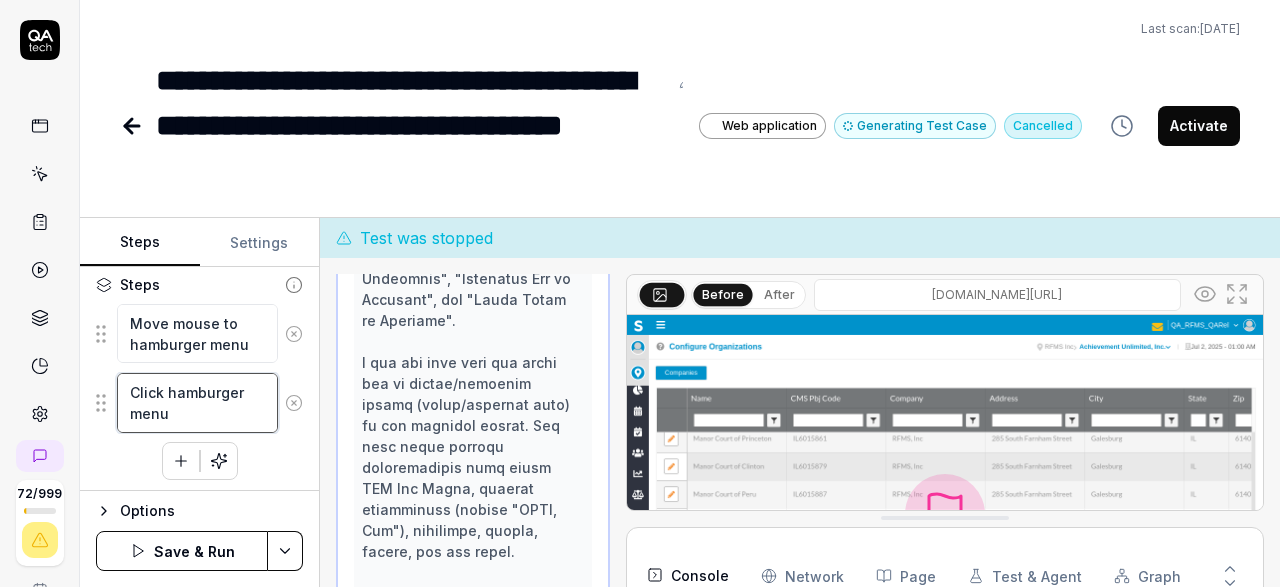 scroll, scrollTop: 227, scrollLeft: 0, axis: vertical 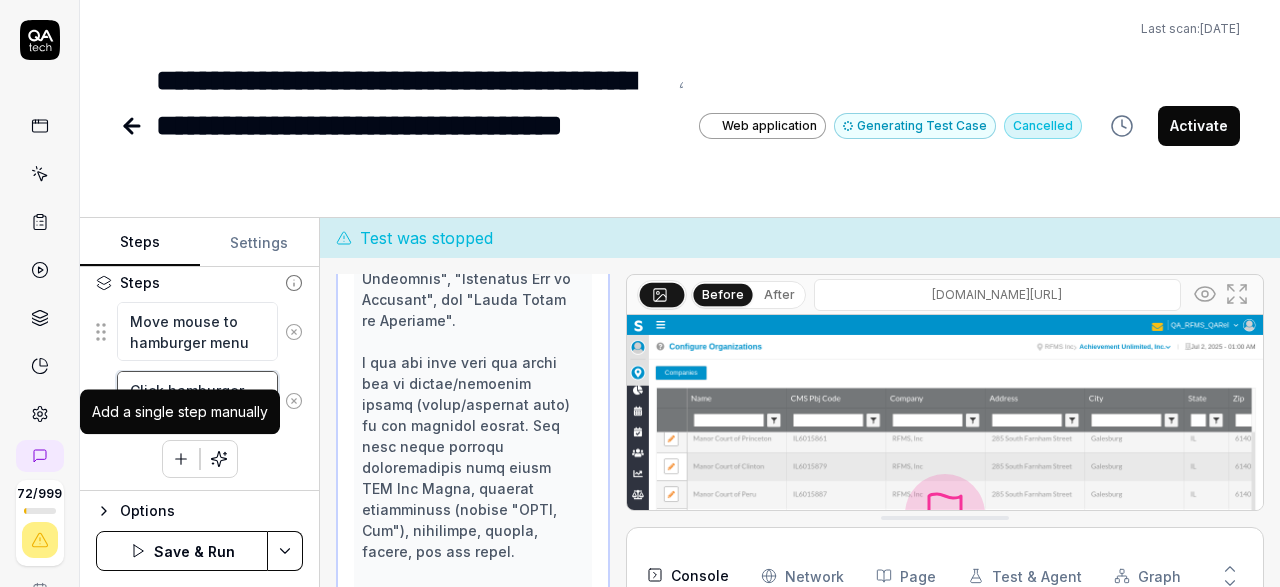 type on "Click hamburger menu" 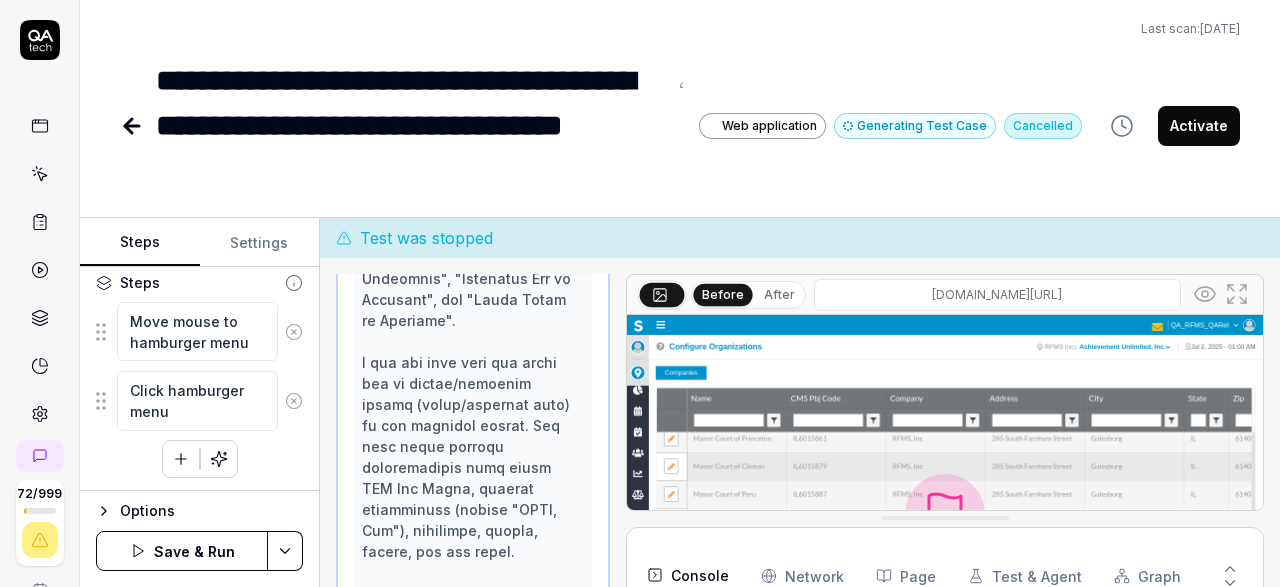 click 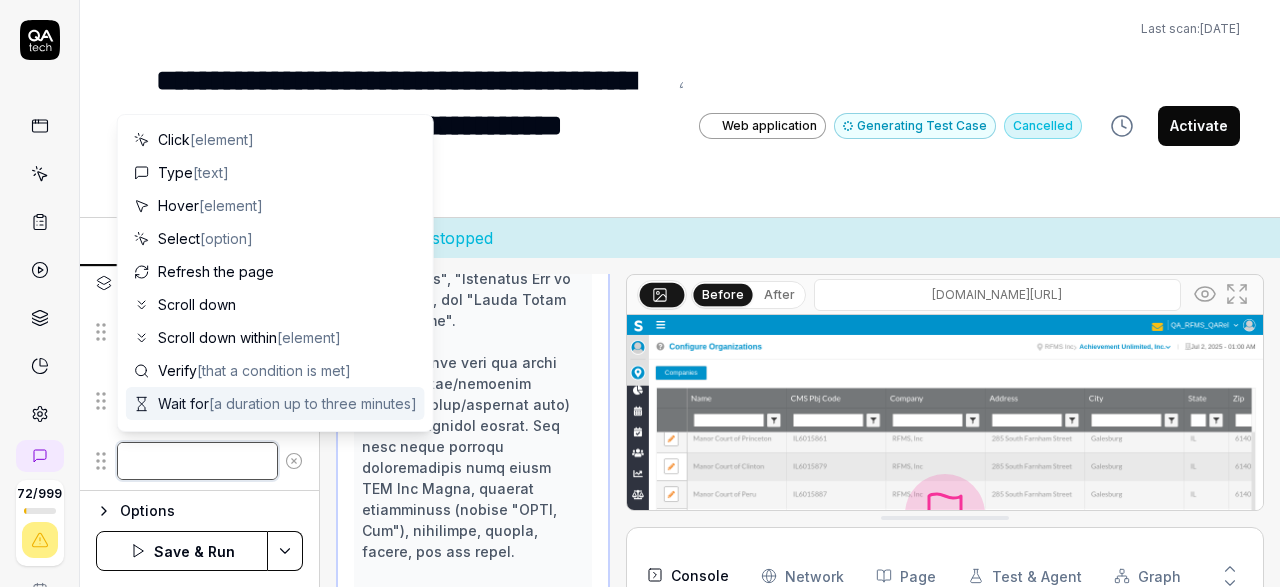 click at bounding box center (197, 461) 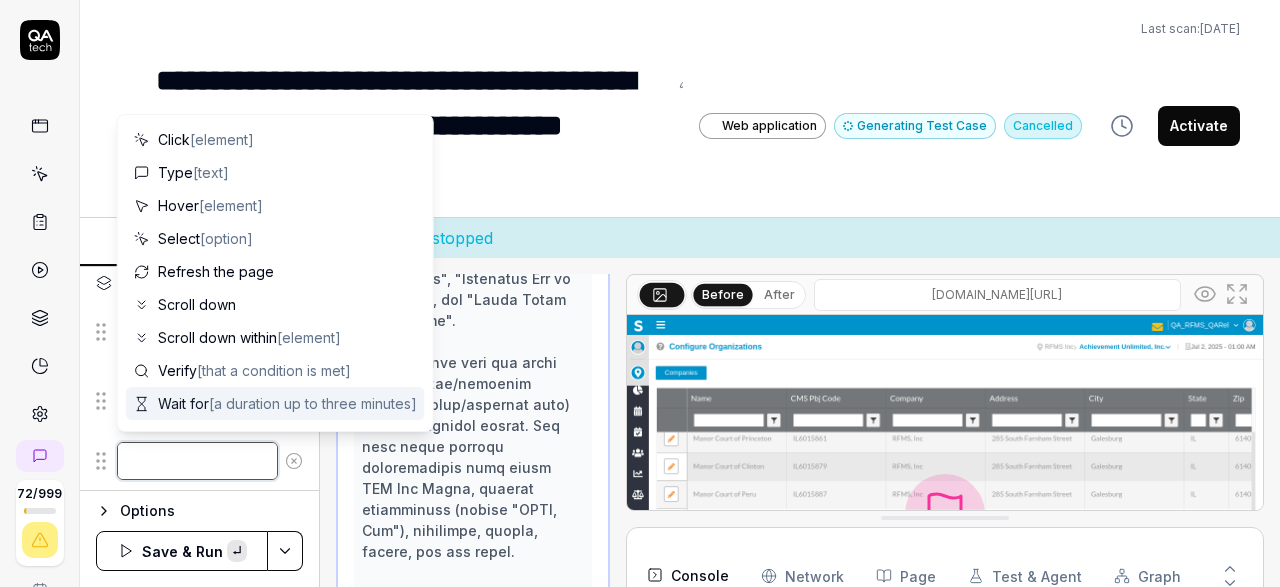 paste on "move mouse to Accruals" 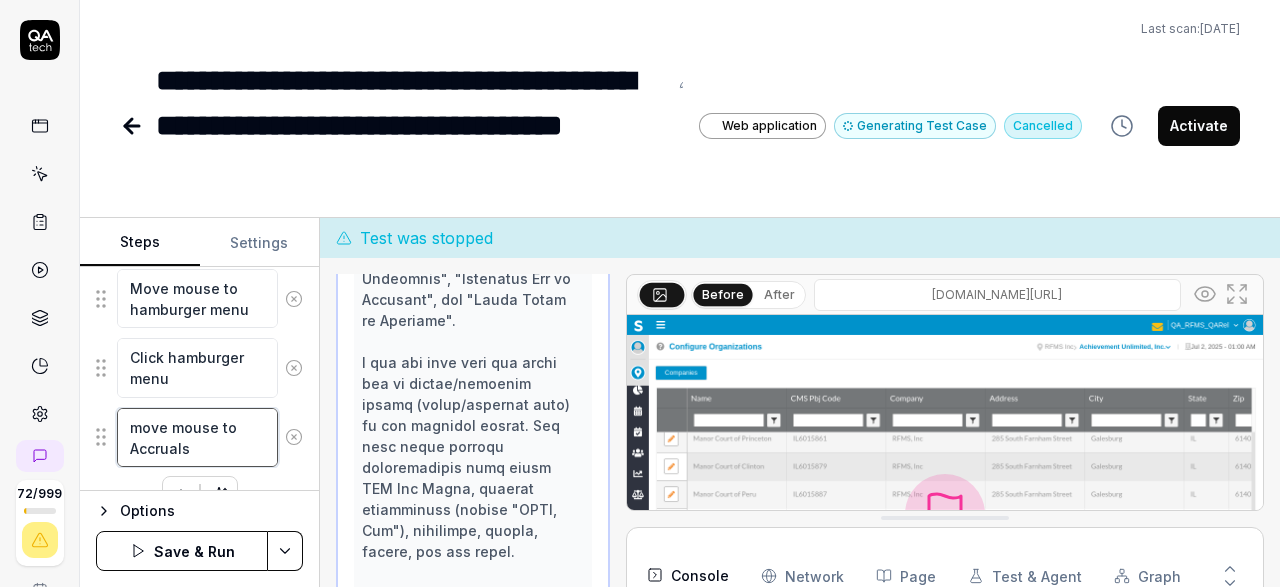 scroll, scrollTop: 296, scrollLeft: 0, axis: vertical 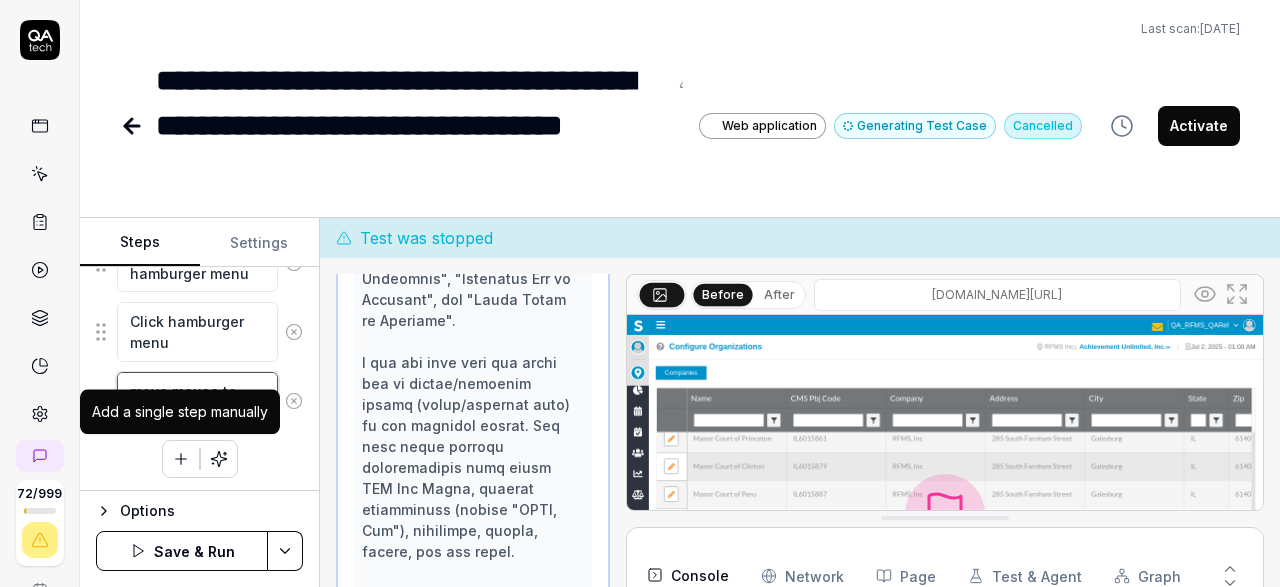 type on "move mouse to Accruals" 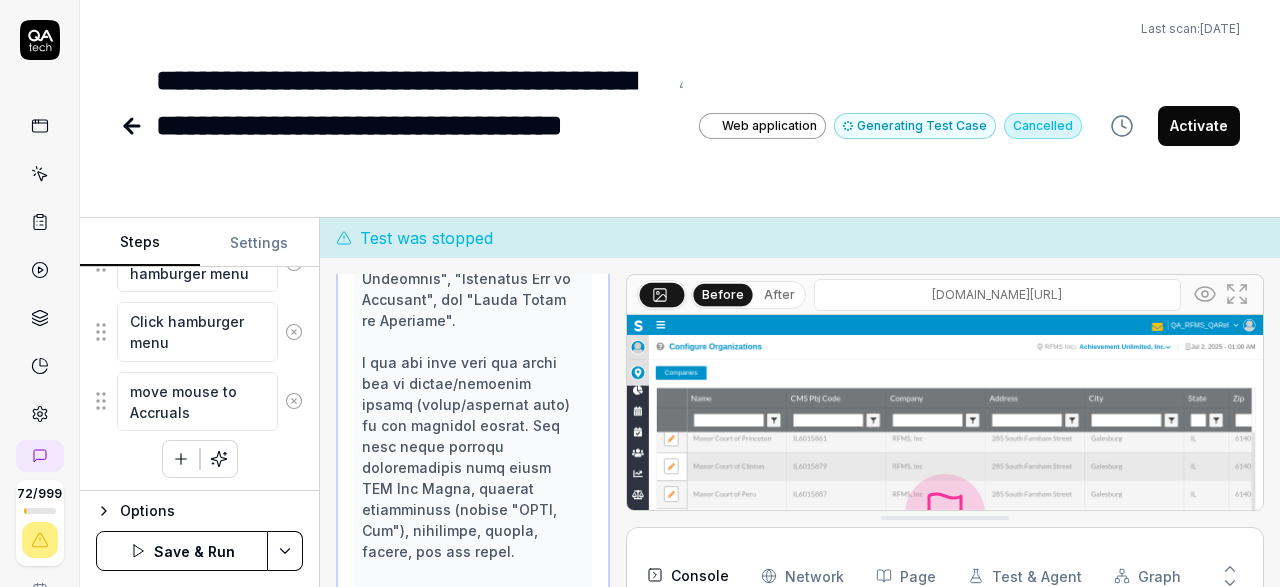 click 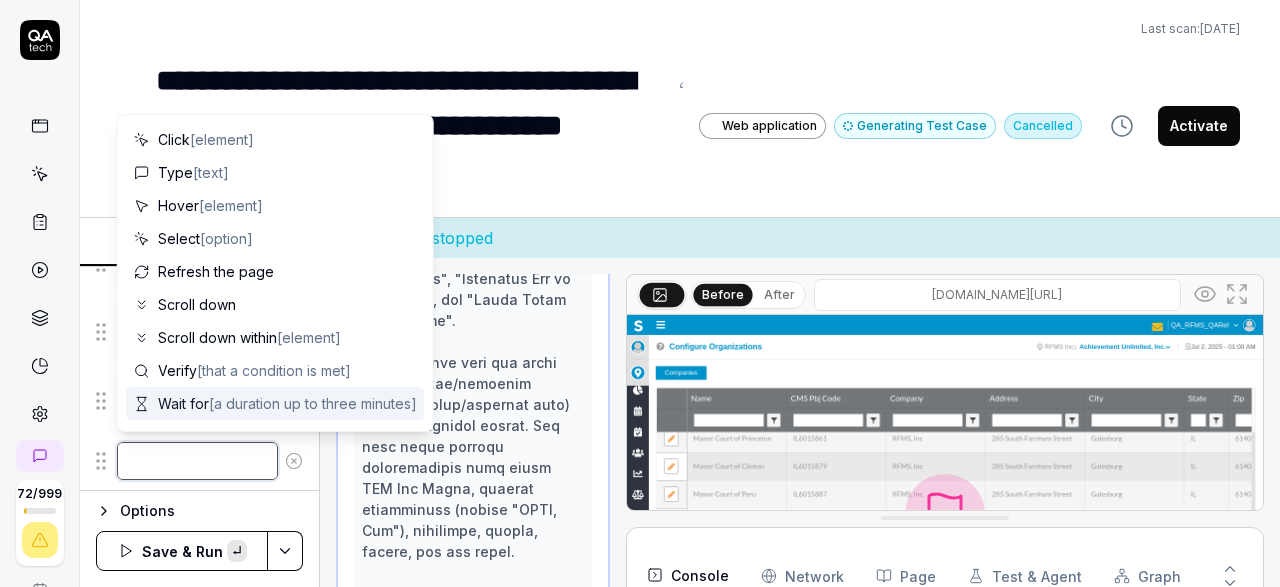 click at bounding box center [197, 461] 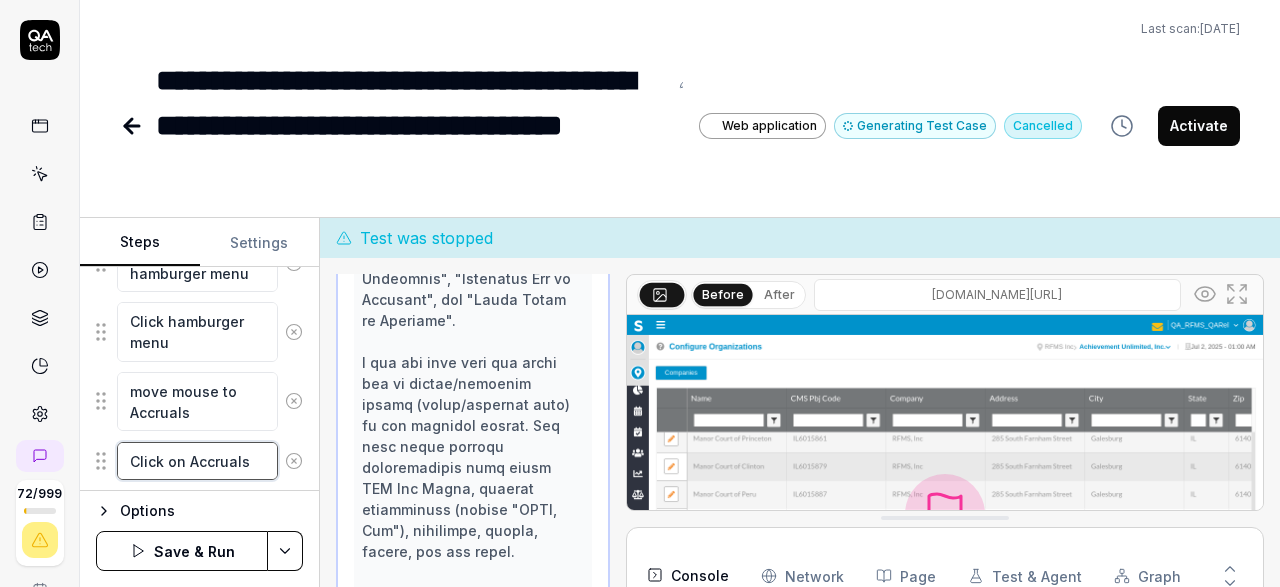 scroll, scrollTop: 345, scrollLeft: 0, axis: vertical 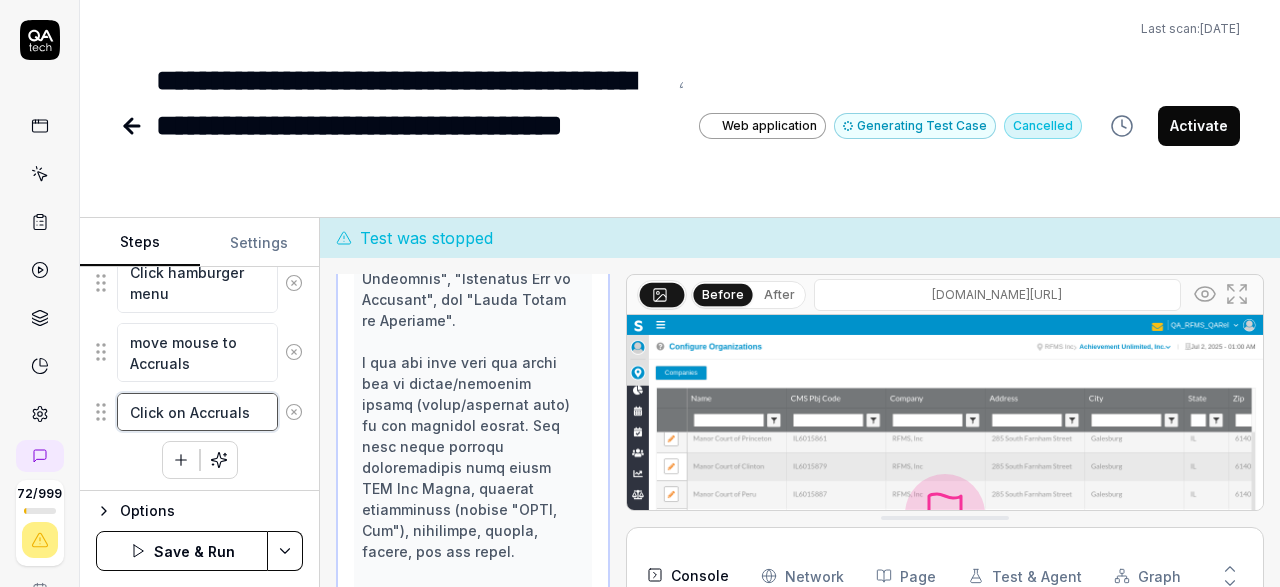 type on "Click on Accruals" 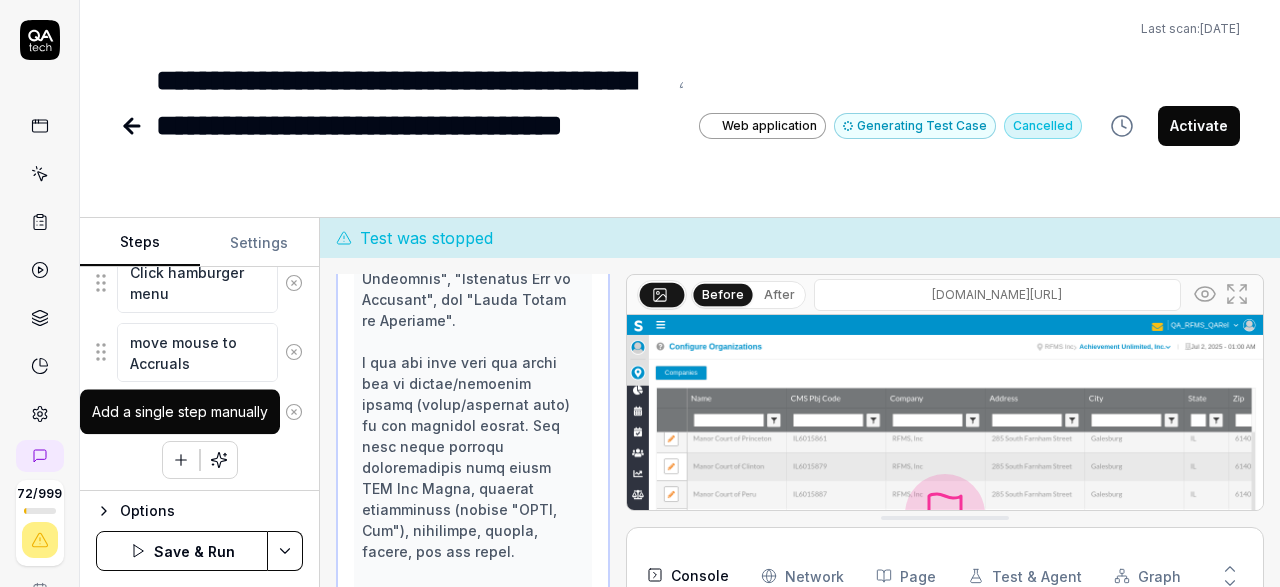 click 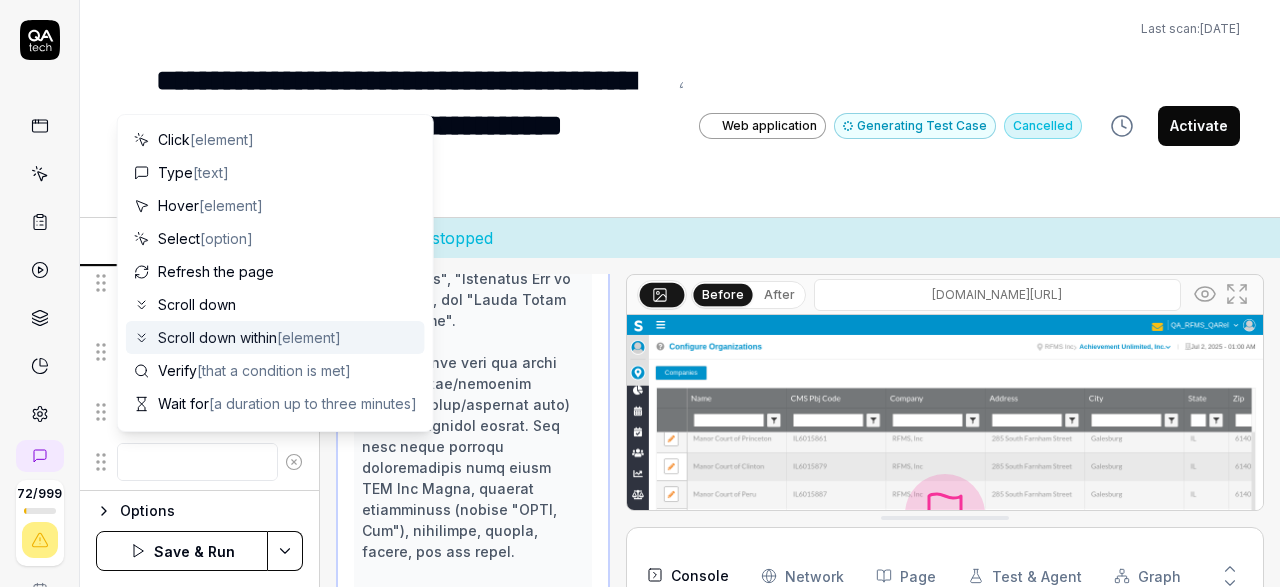 scroll, scrollTop: 195, scrollLeft: 0, axis: vertical 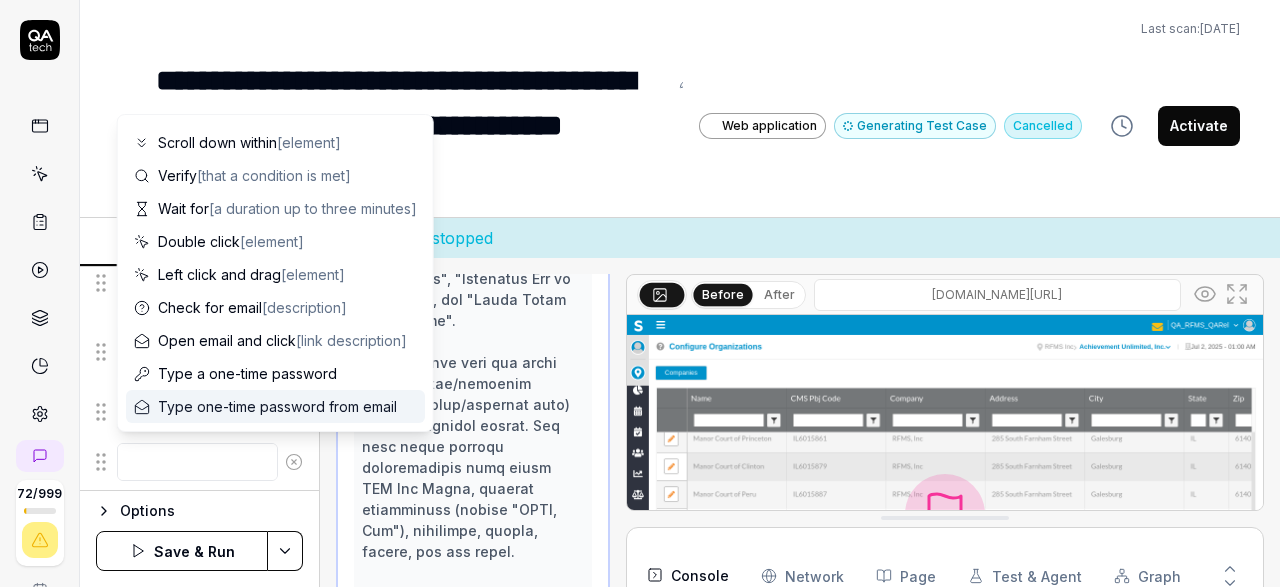 click at bounding box center (197, 462) 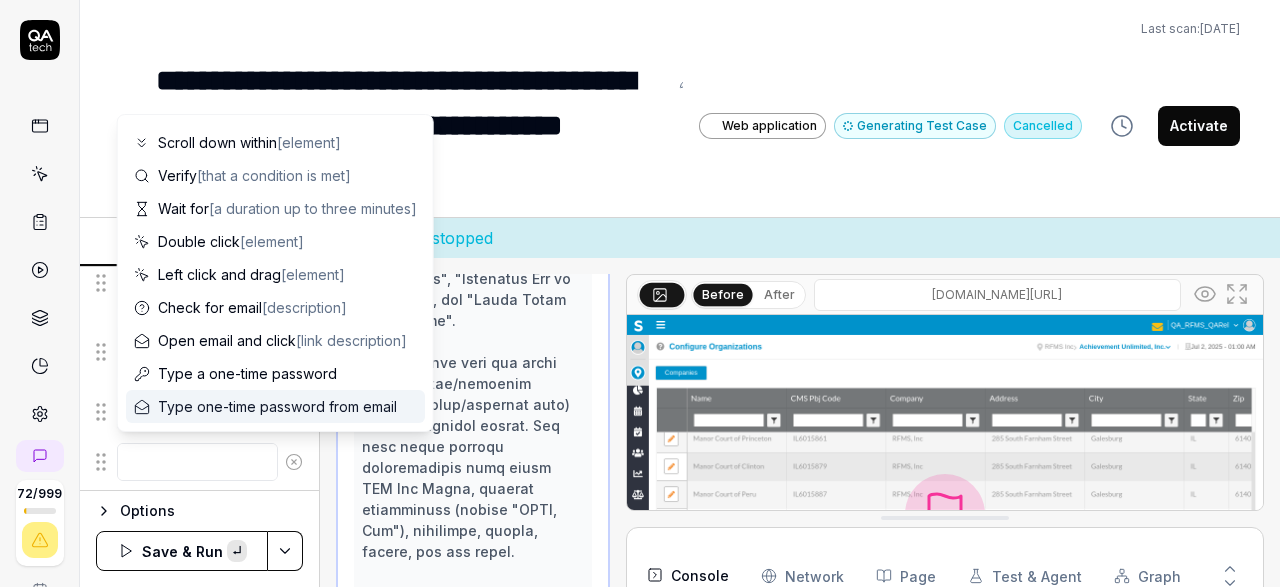 click at bounding box center [197, 462] 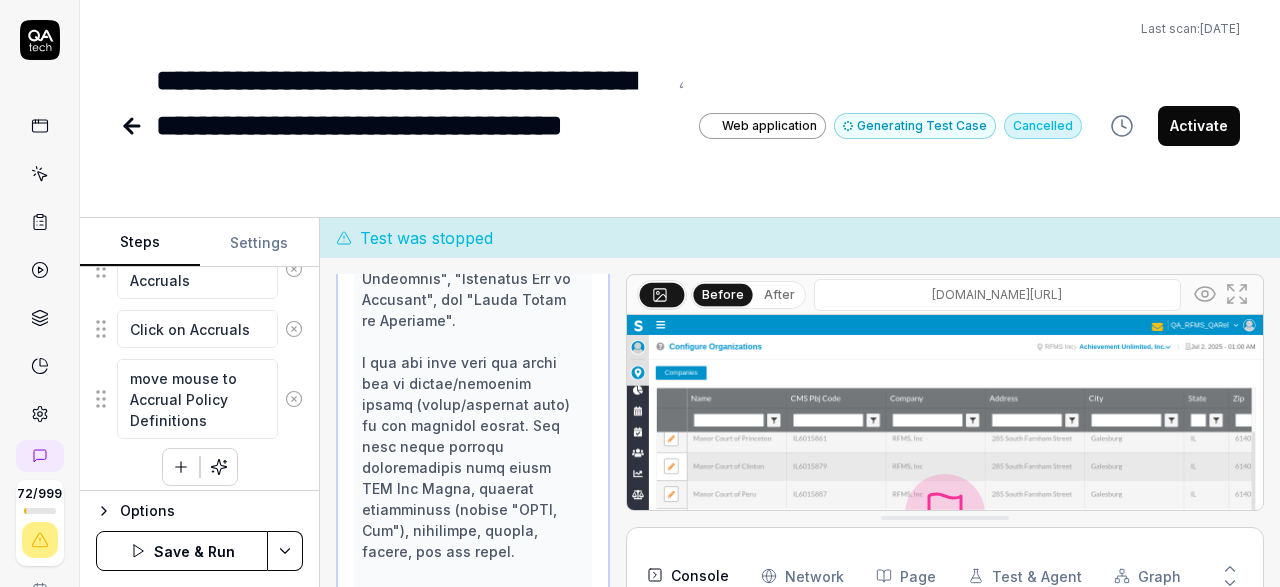 scroll, scrollTop: 435, scrollLeft: 0, axis: vertical 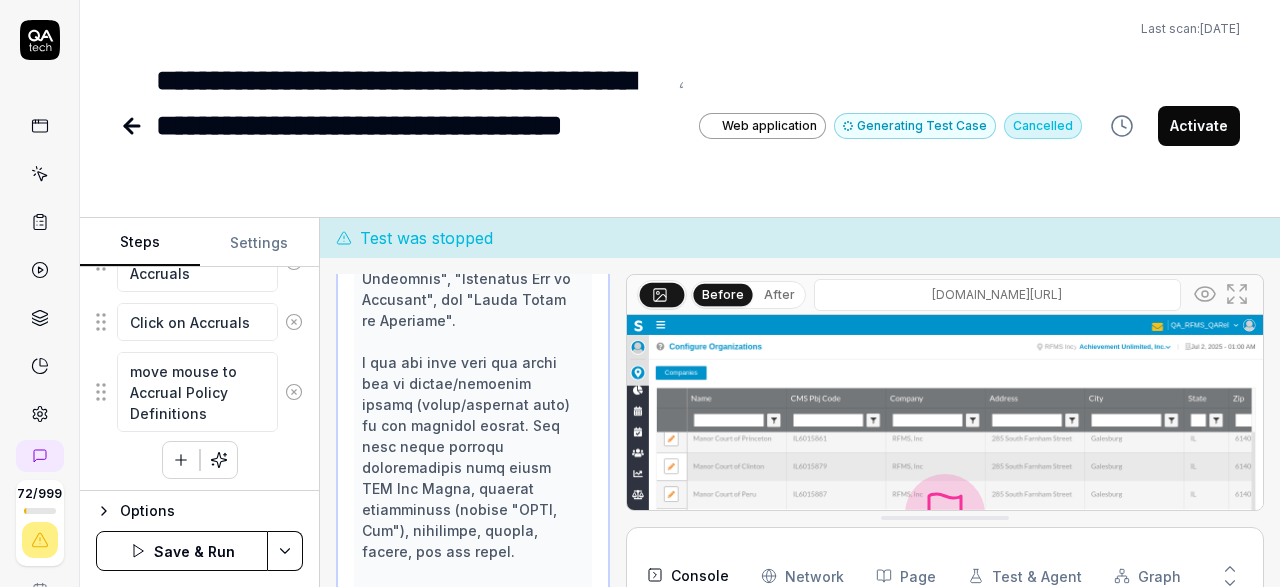 type on "move mouse to Accrual Policy Definitions" 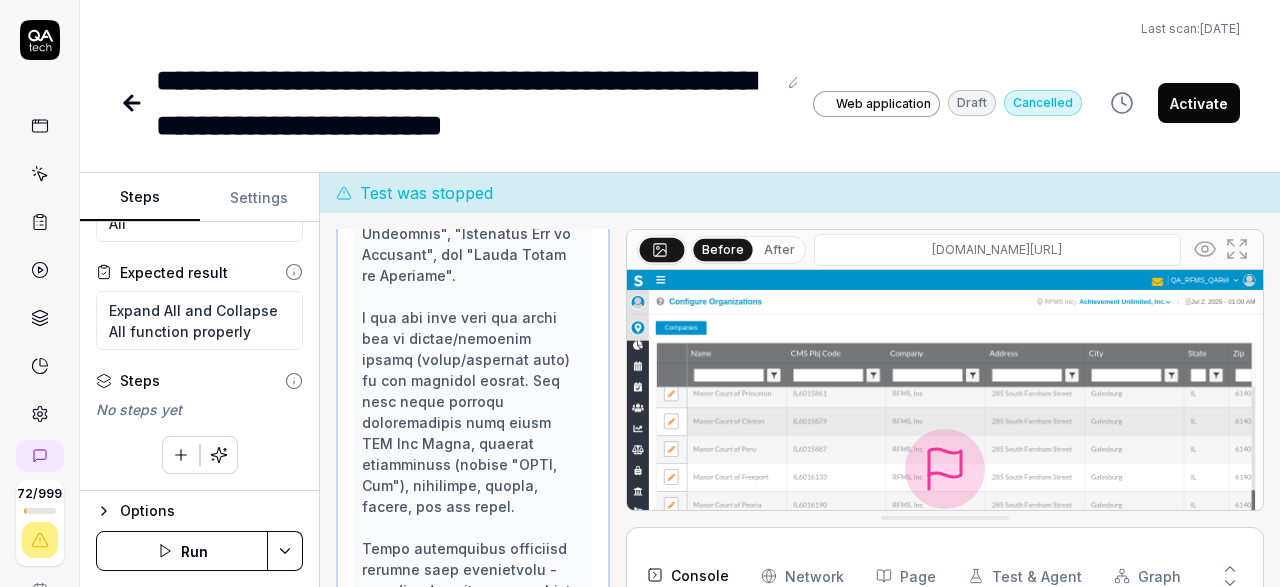 scroll, scrollTop: 82, scrollLeft: 0, axis: vertical 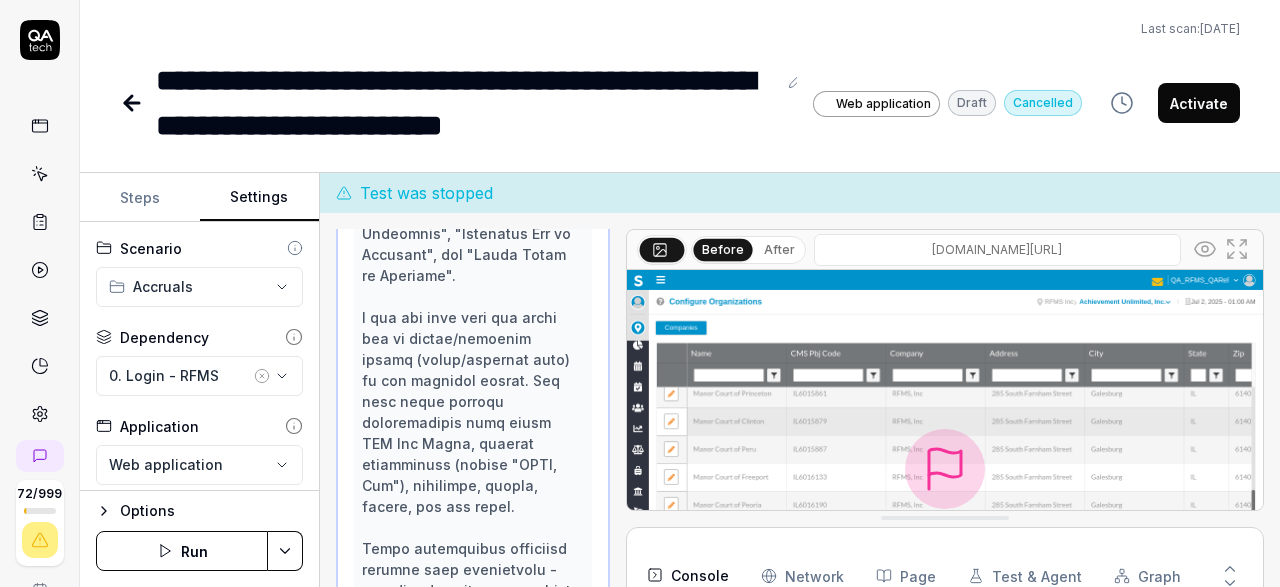 click on "Settings" at bounding box center (260, 198) 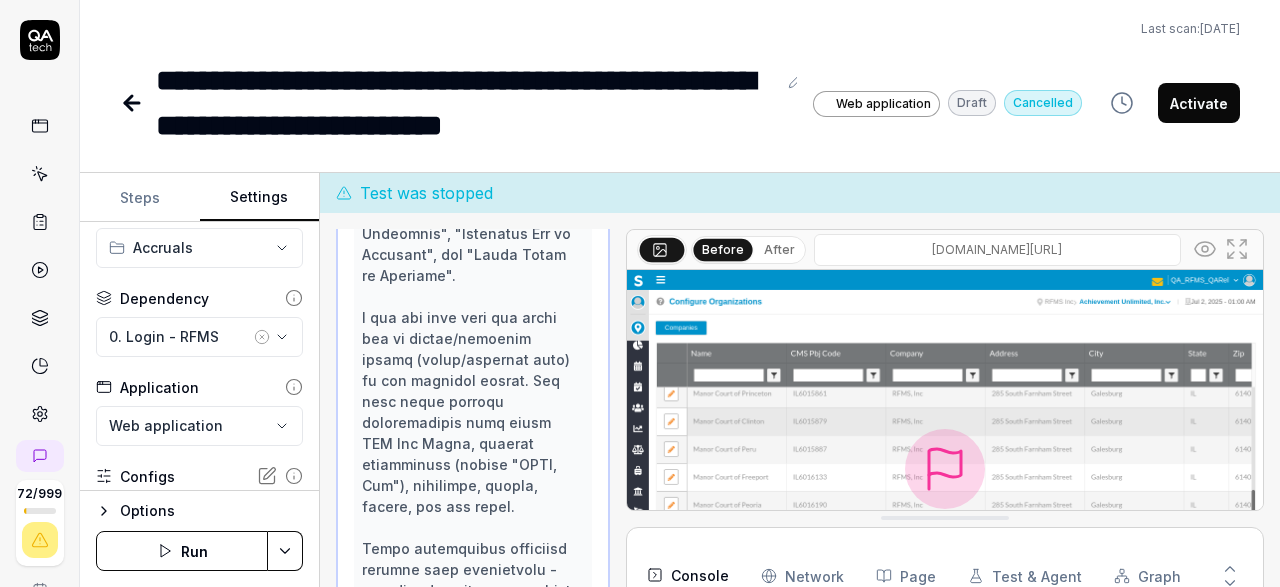 scroll, scrollTop: 40, scrollLeft: 0, axis: vertical 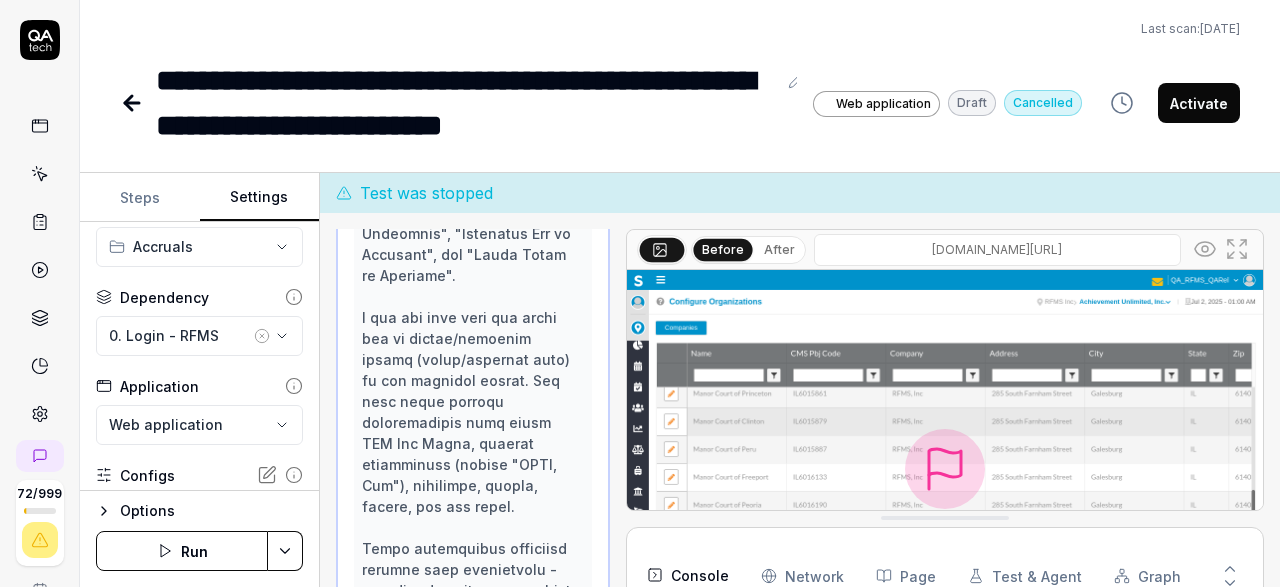 click 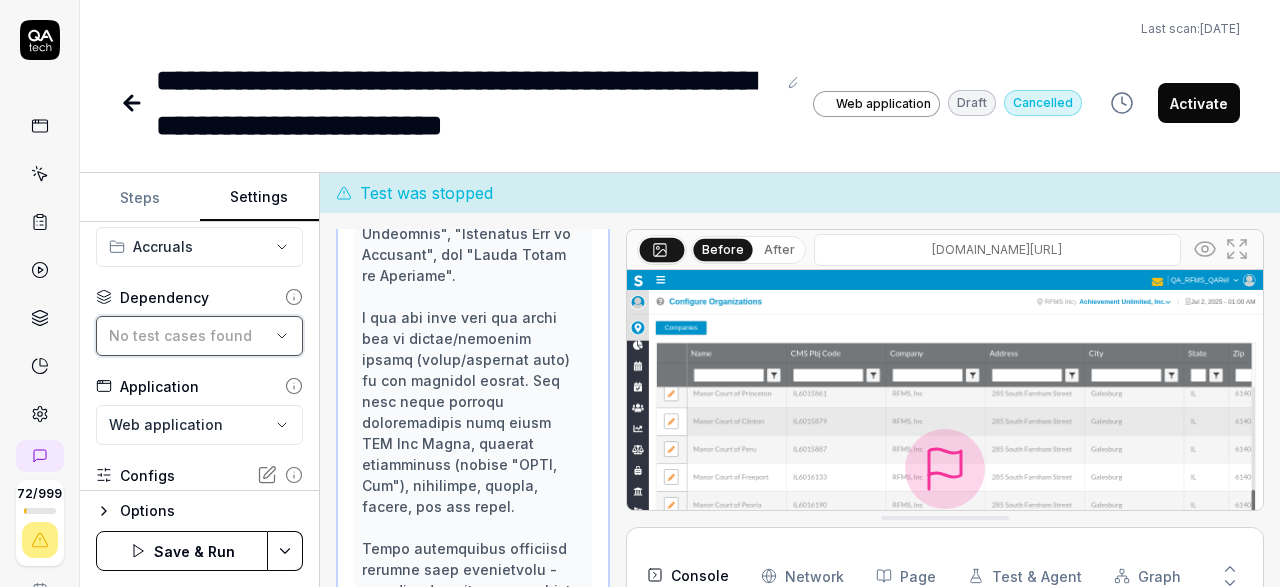 click 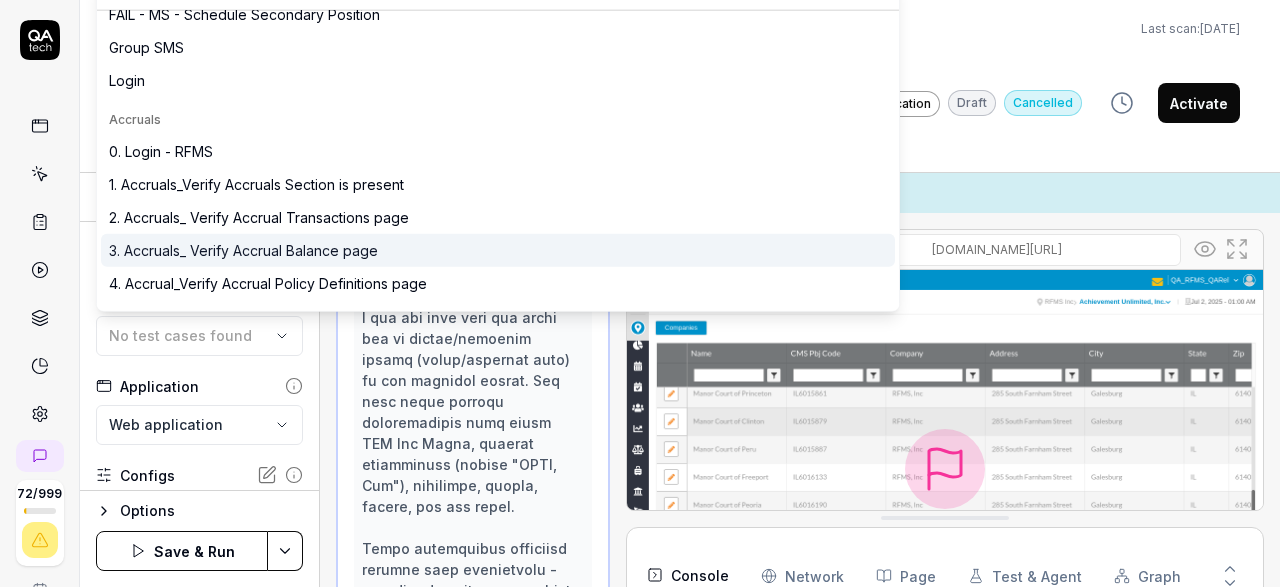 scroll, scrollTop: 96, scrollLeft: 0, axis: vertical 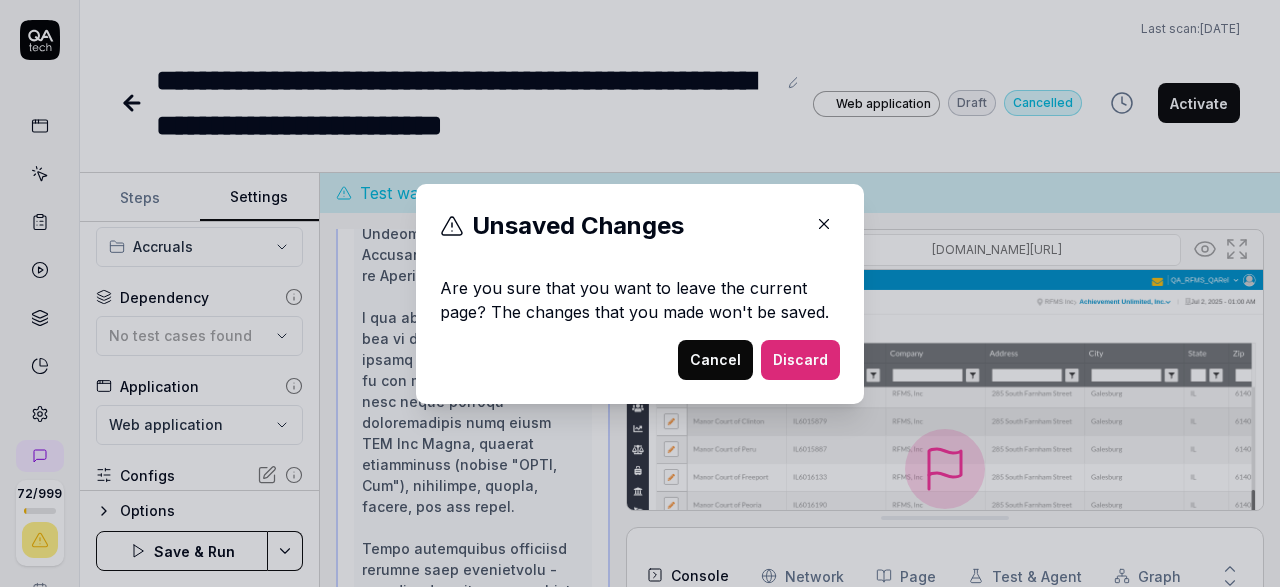 click on "Cancel" at bounding box center [715, 360] 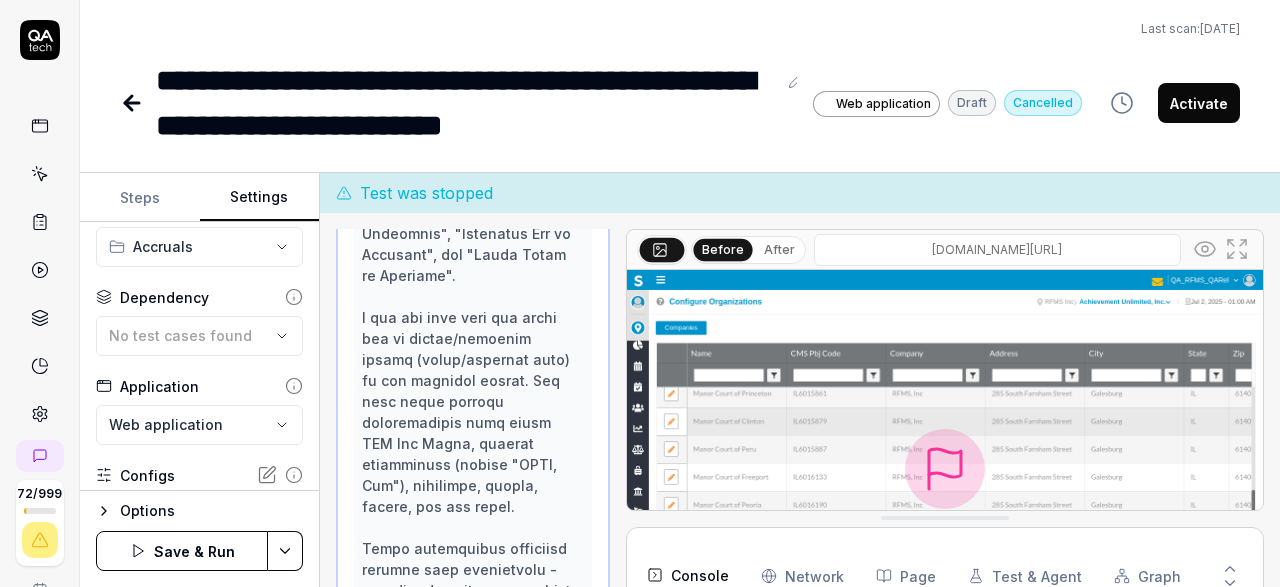 scroll, scrollTop: 40, scrollLeft: 0, axis: vertical 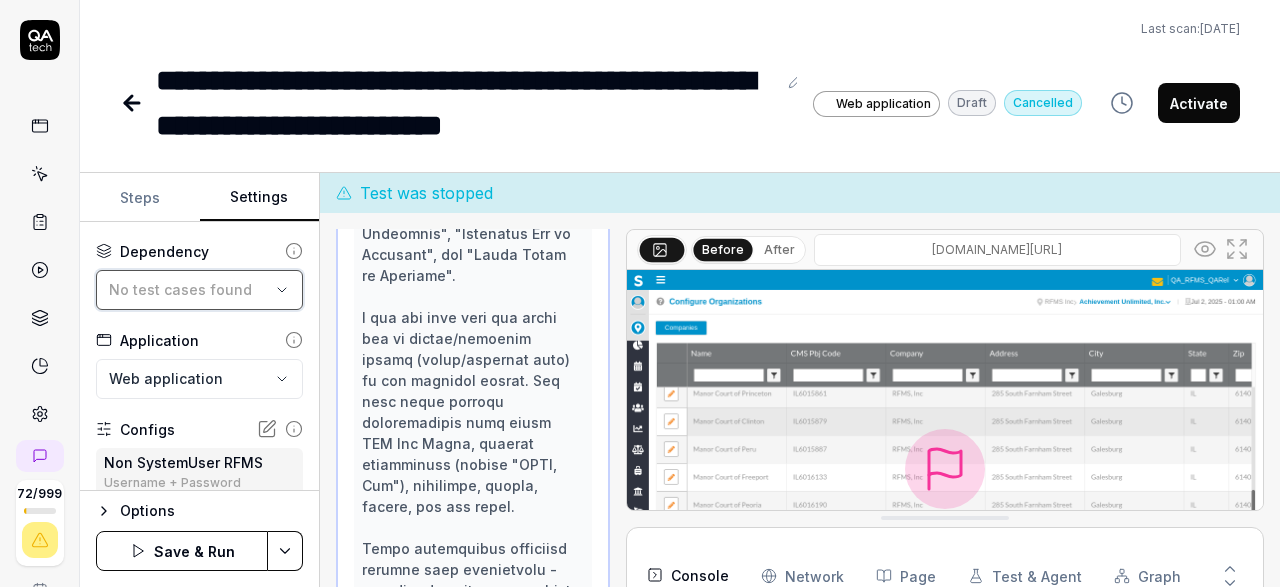 click 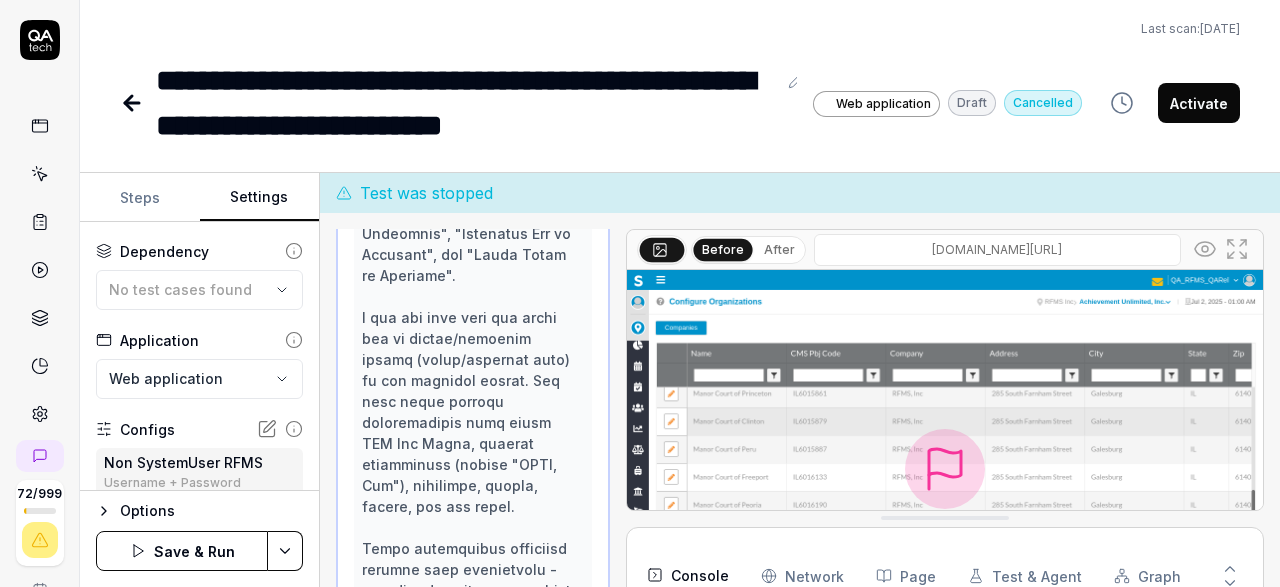 click on "Last scan:  Jun 5 2025" at bounding box center (680, 29) 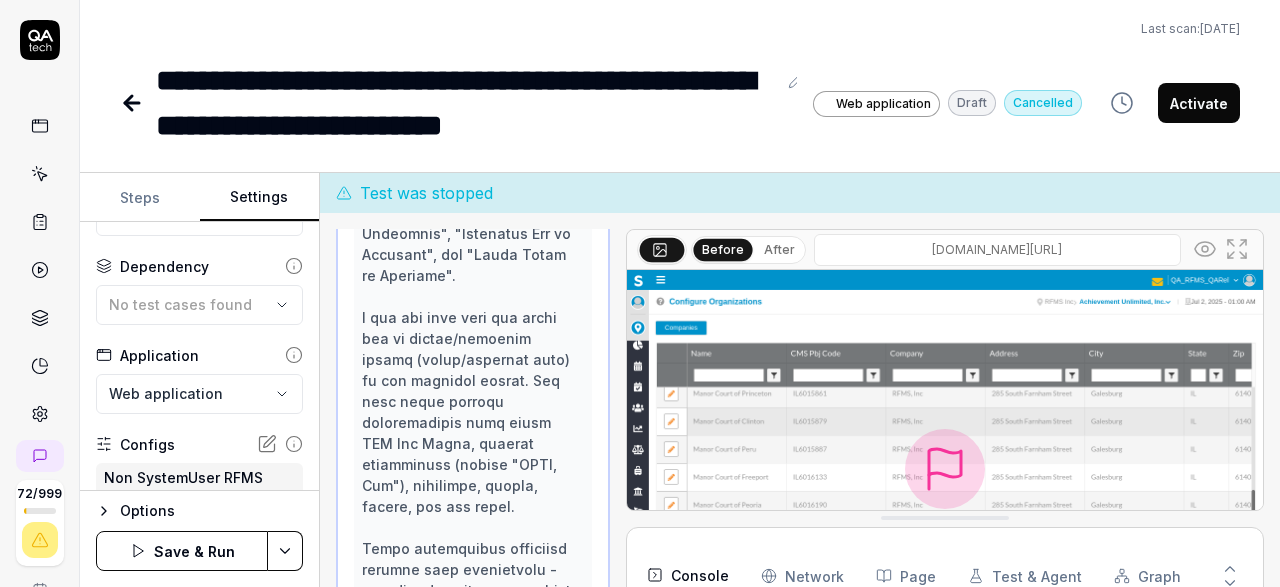 scroll, scrollTop: 0, scrollLeft: 0, axis: both 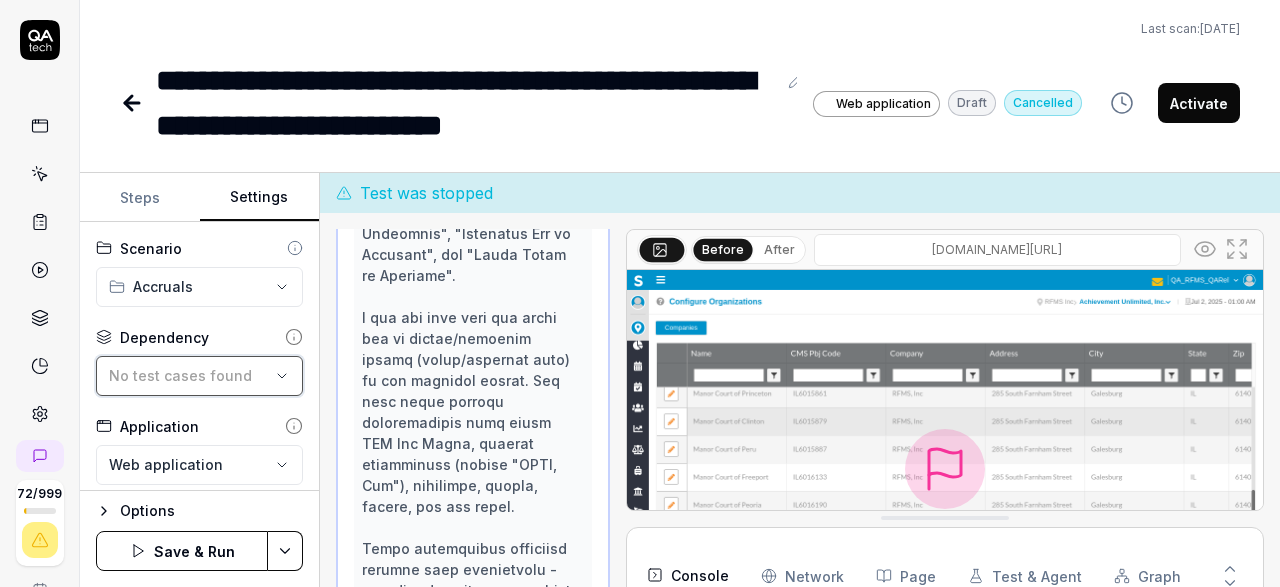 click 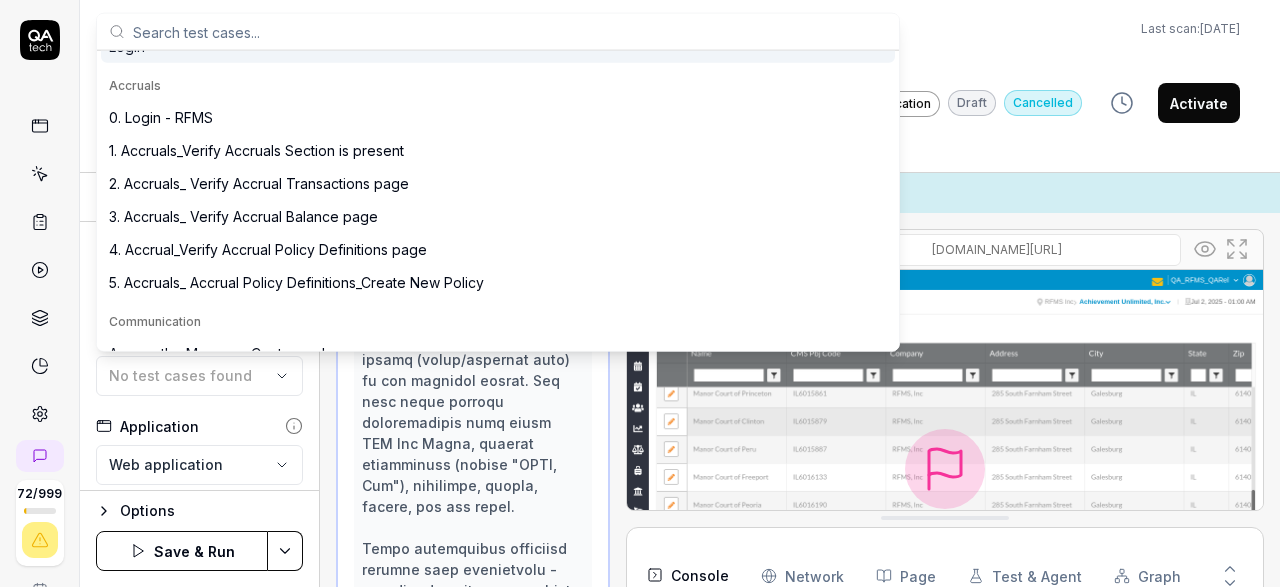 scroll, scrollTop: 185, scrollLeft: 0, axis: vertical 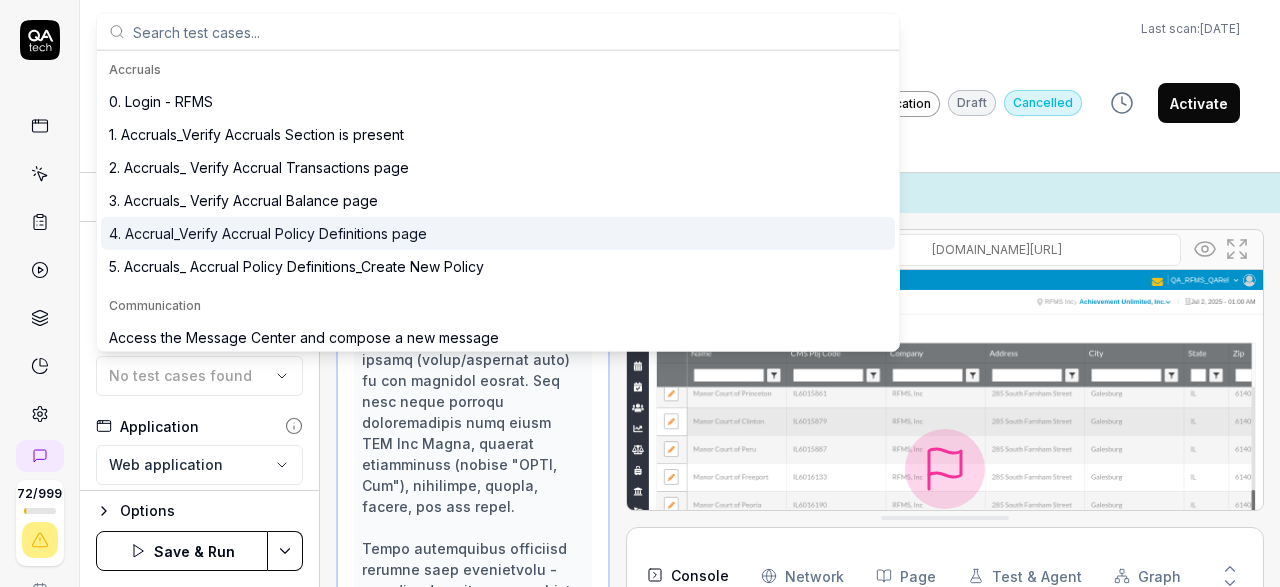 click on "4. Accrual_Verify Accrual Policy Definitions page" at bounding box center (268, 233) 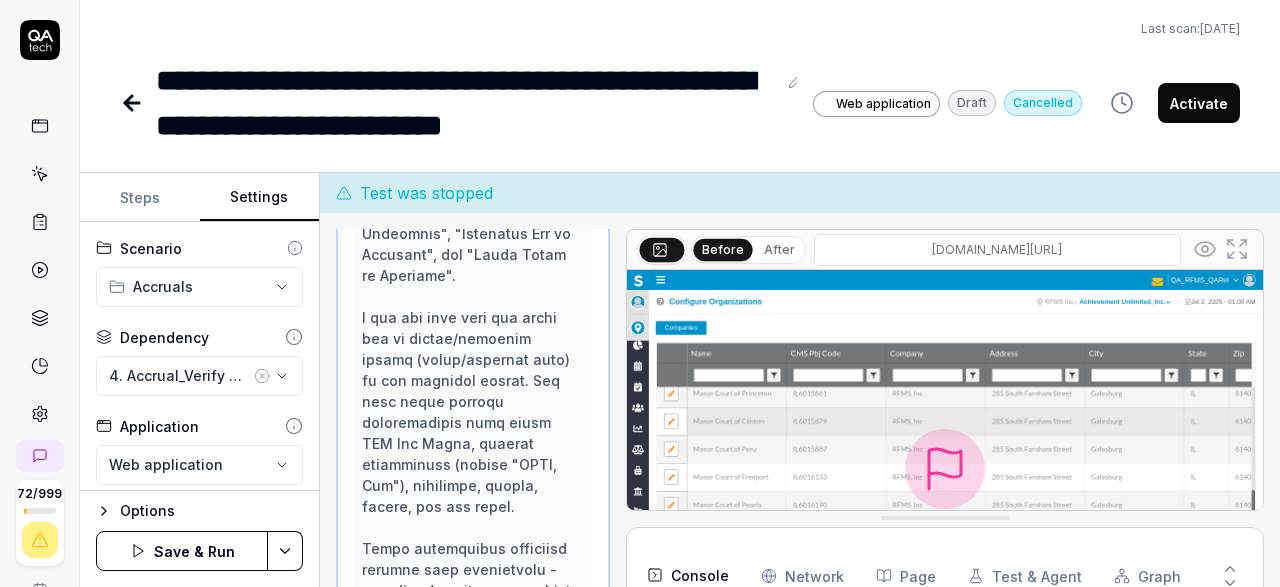 click on "Save & Run" at bounding box center (182, 551) 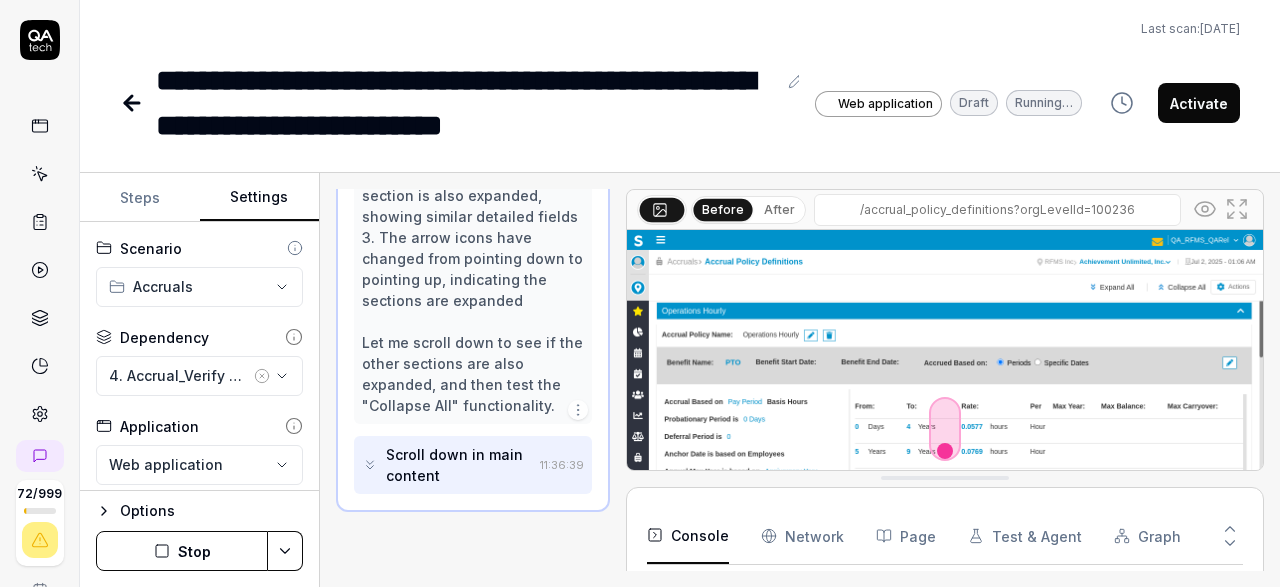 scroll, scrollTop: 597, scrollLeft: 0, axis: vertical 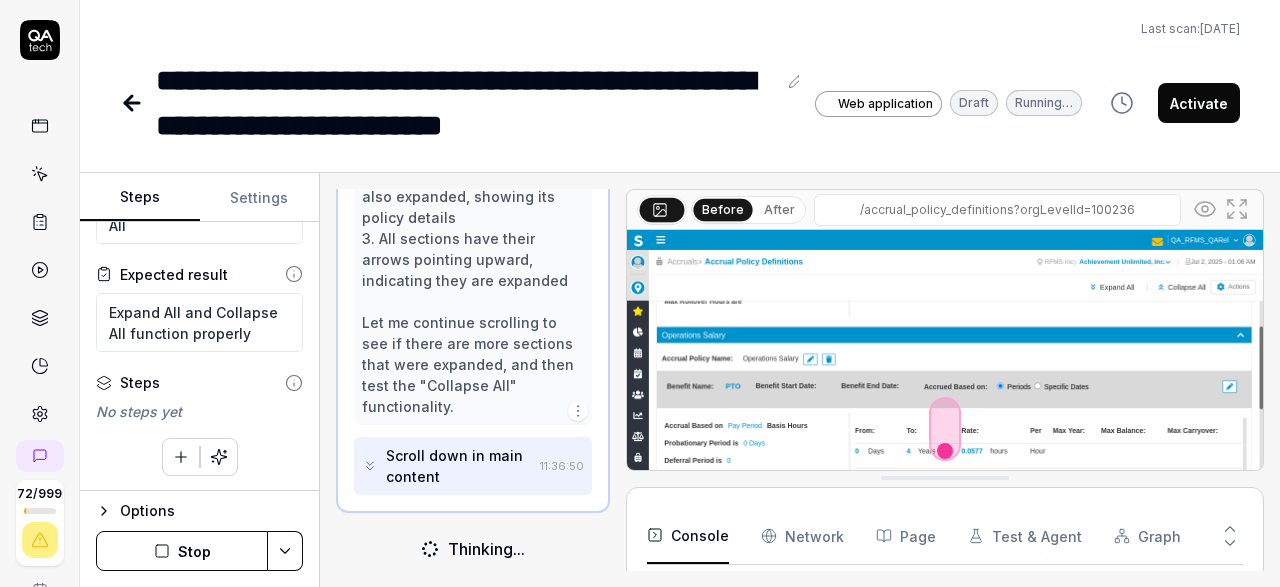 click on "Steps" at bounding box center (140, 198) 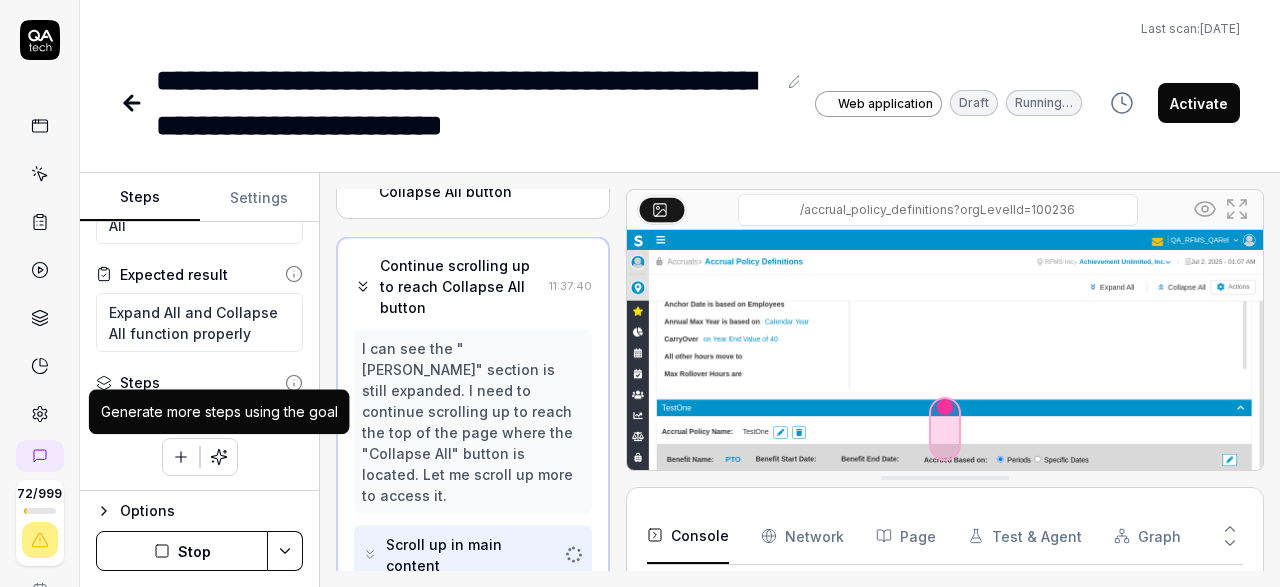 scroll, scrollTop: 675, scrollLeft: 0, axis: vertical 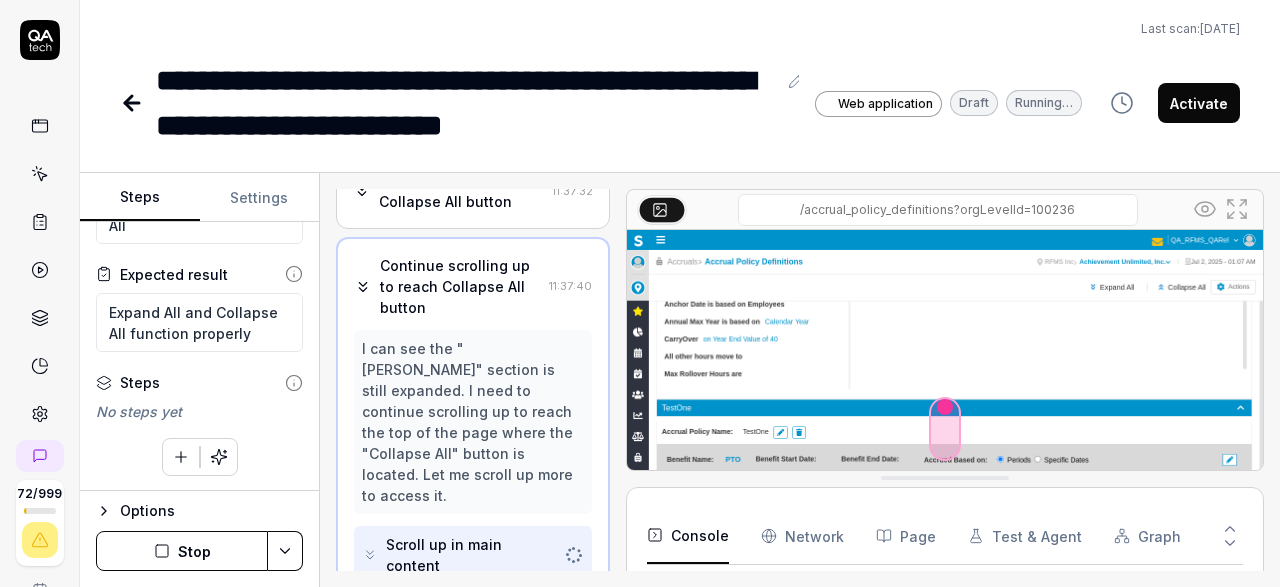 click 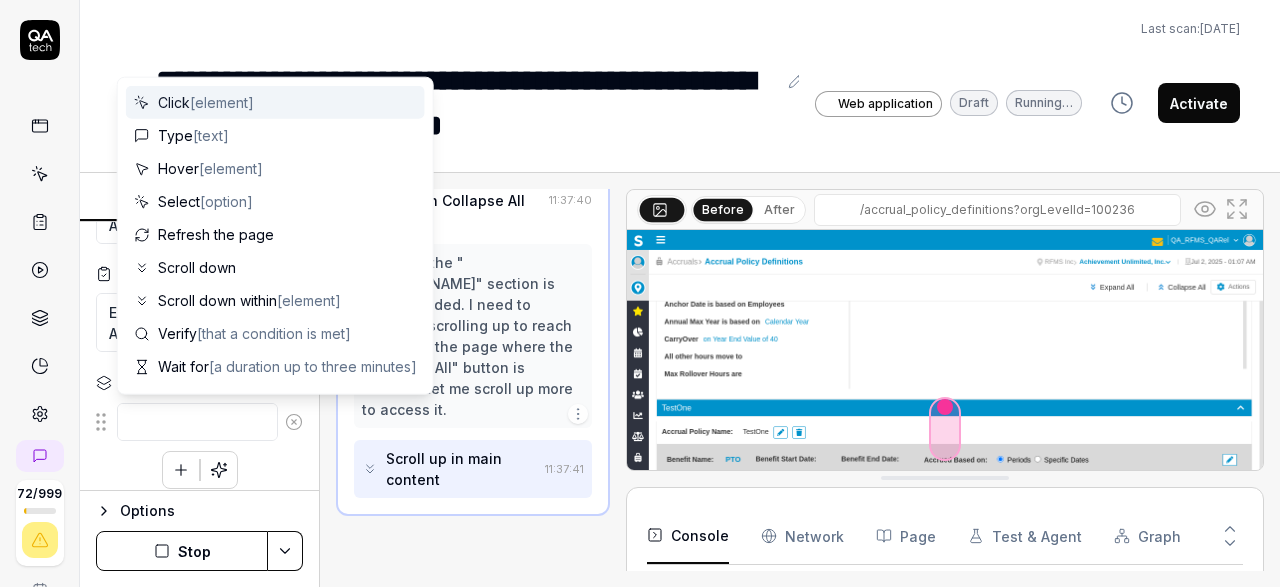 scroll, scrollTop: 761, scrollLeft: 0, axis: vertical 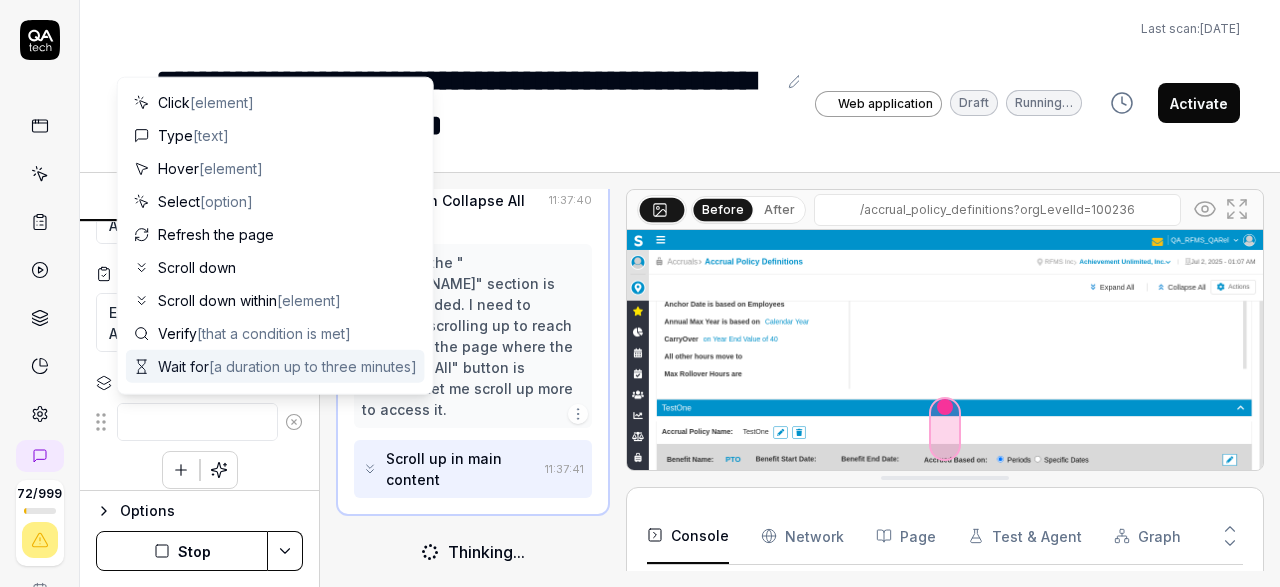 click on "[a duration up to three minutes]" at bounding box center (313, 366) 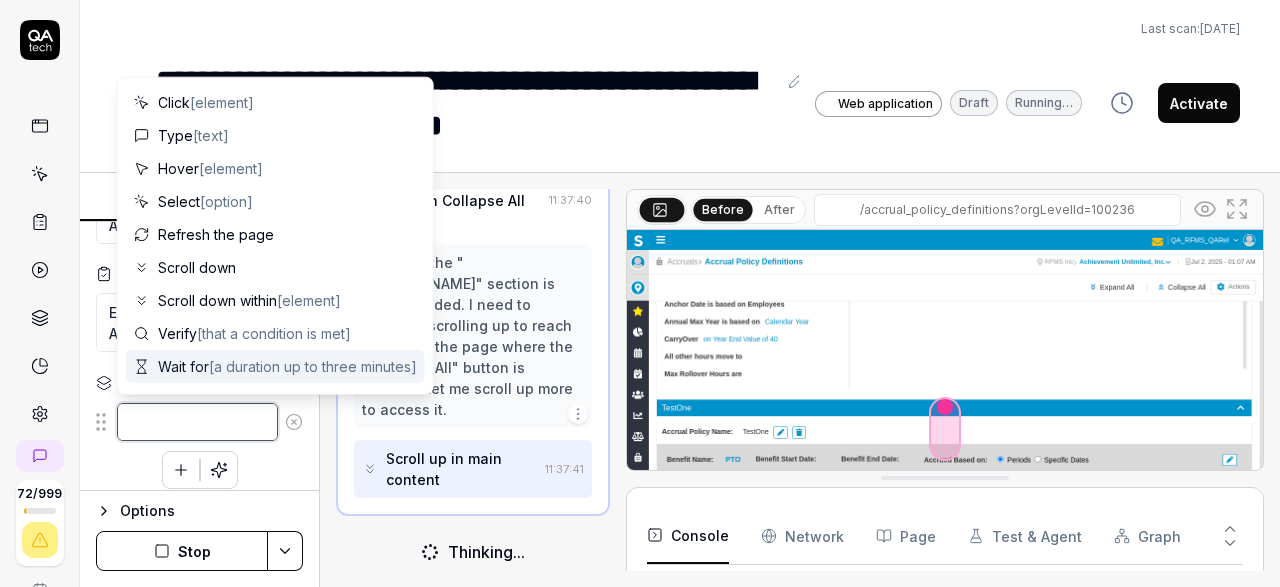 type on "*" 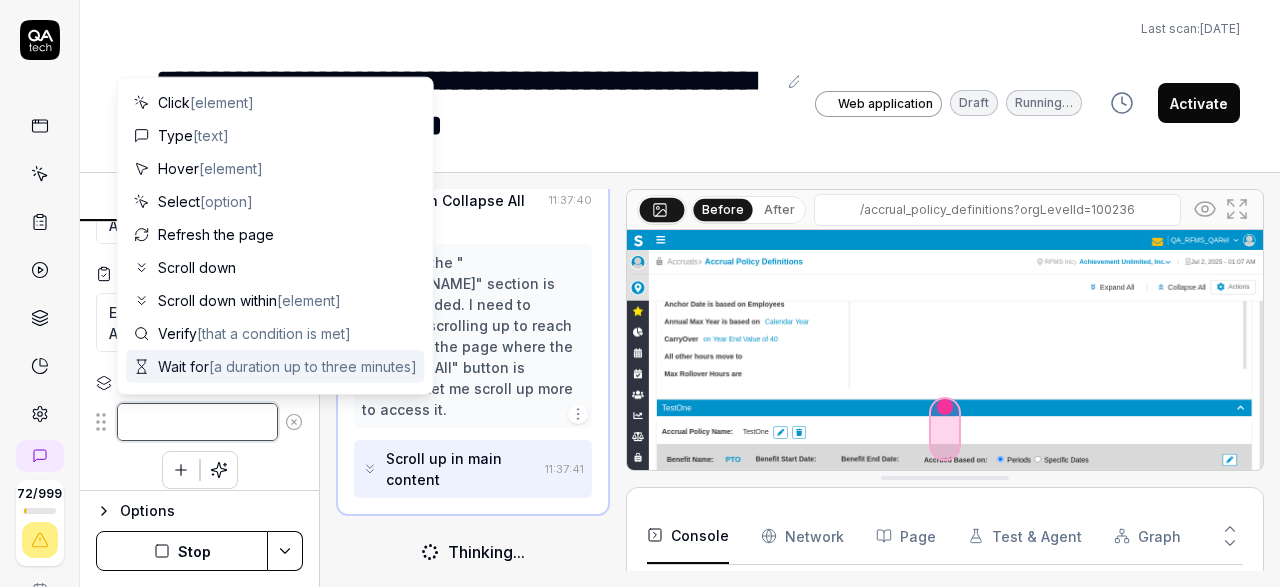 type on "Wait for" 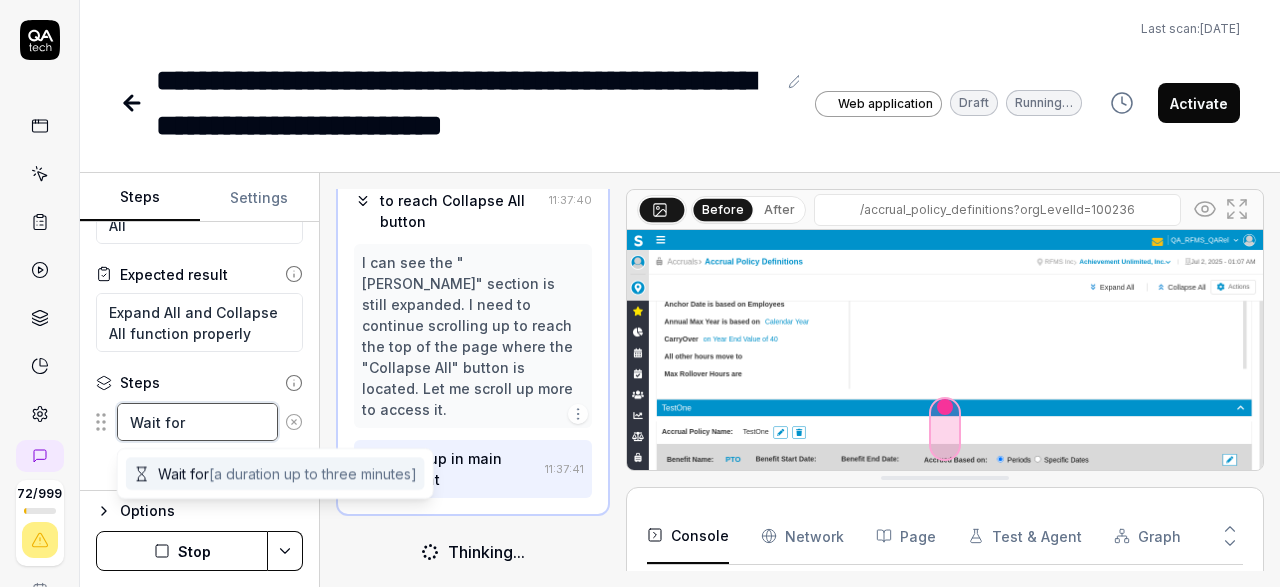 type on "*" 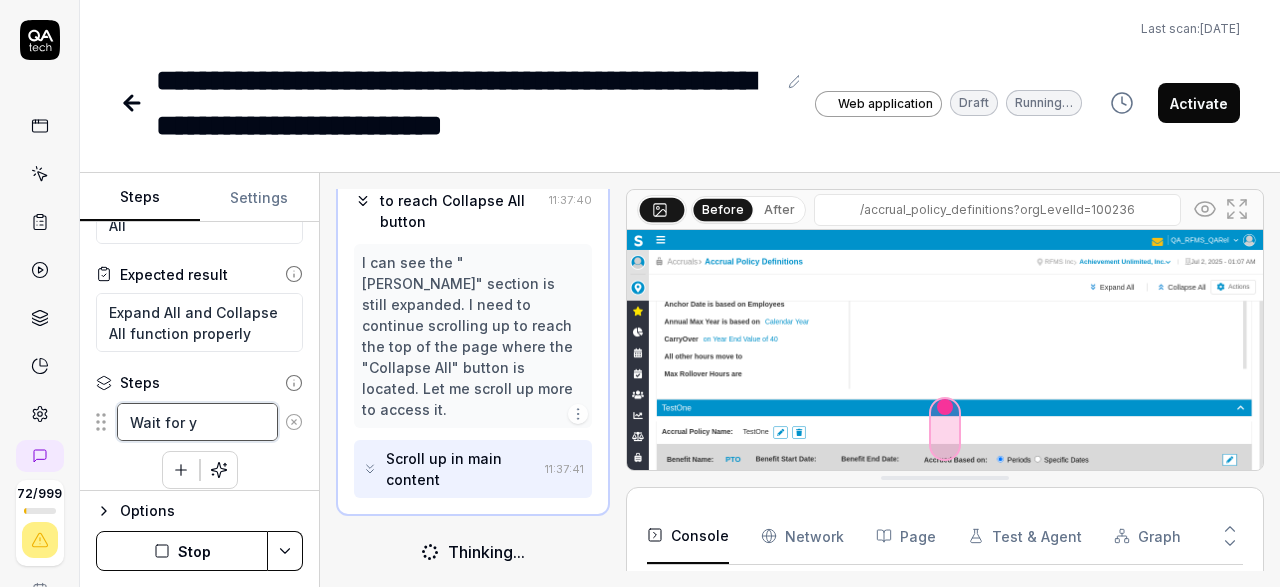 type on "Wait for" 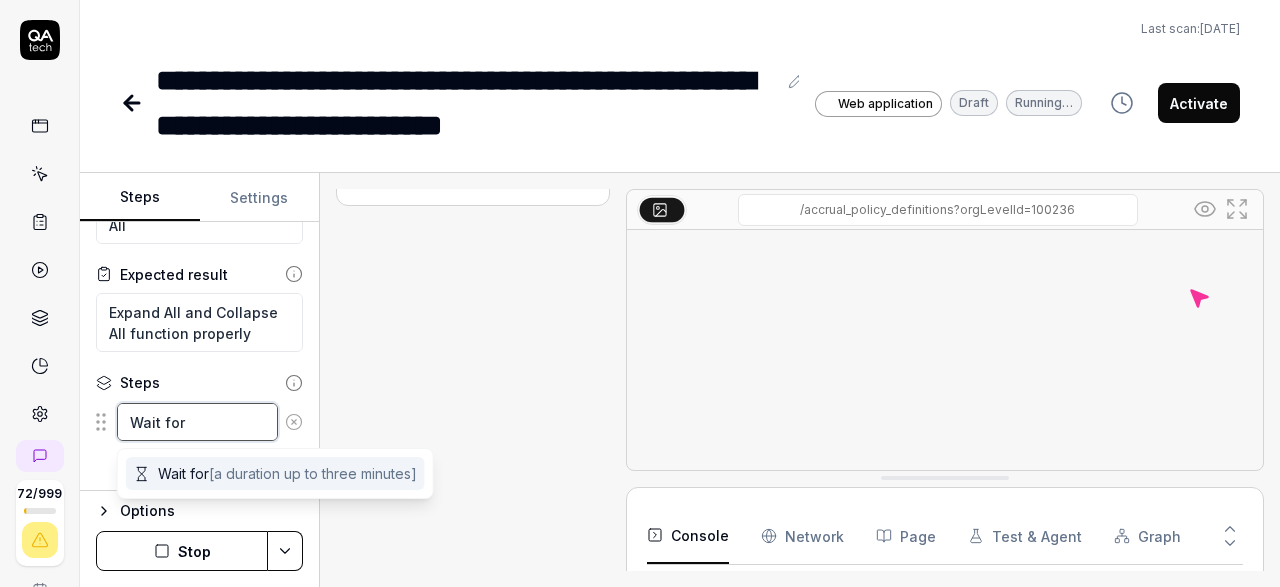 scroll, scrollTop: 801, scrollLeft: 0, axis: vertical 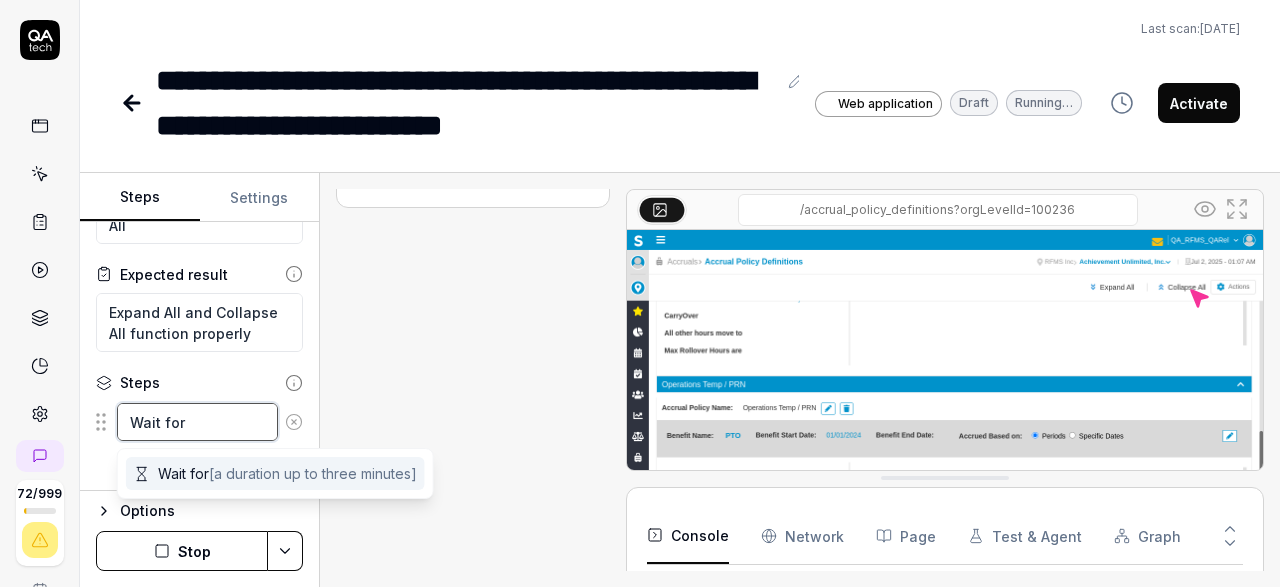 type on "*" 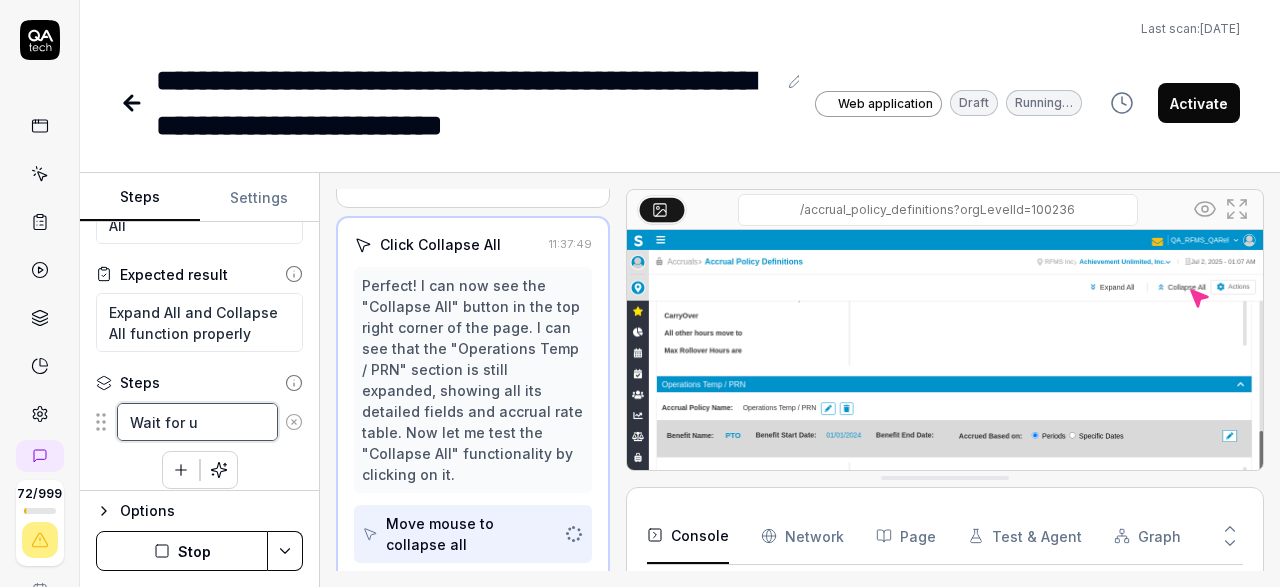 type on "*" 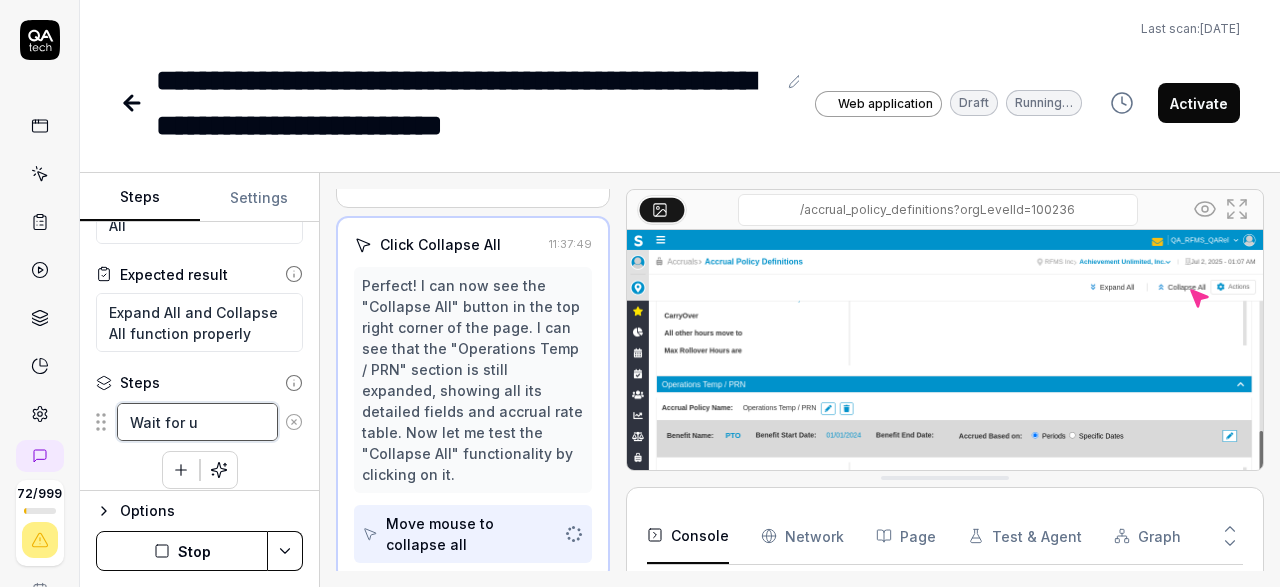 type on "Wait for un" 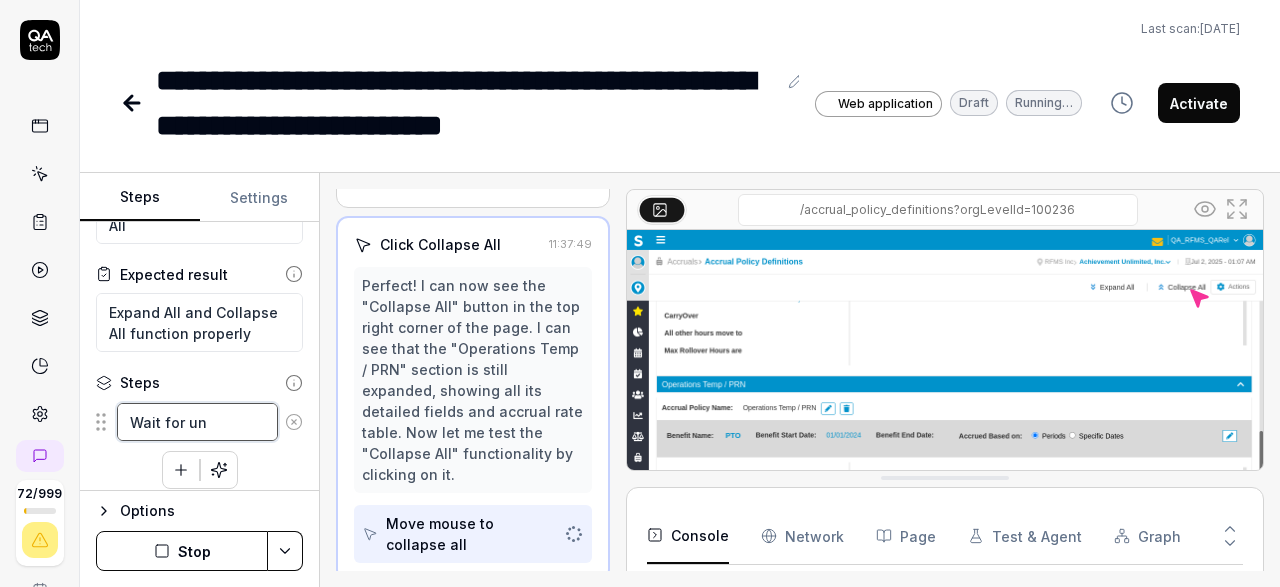 type on "*" 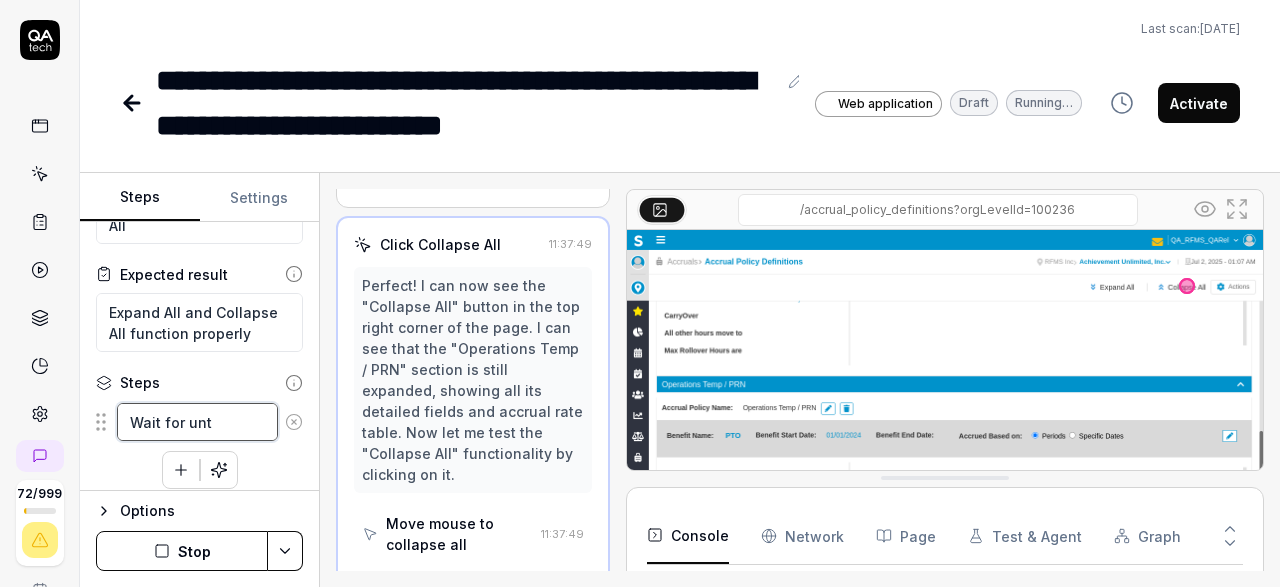 type on "*" 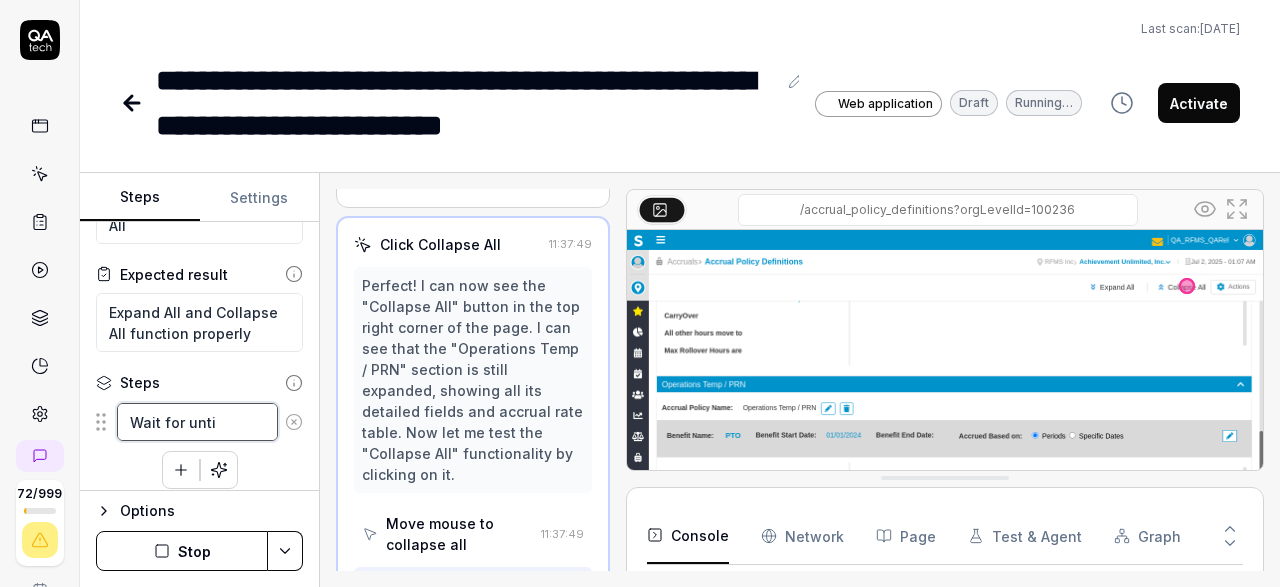 type on "*" 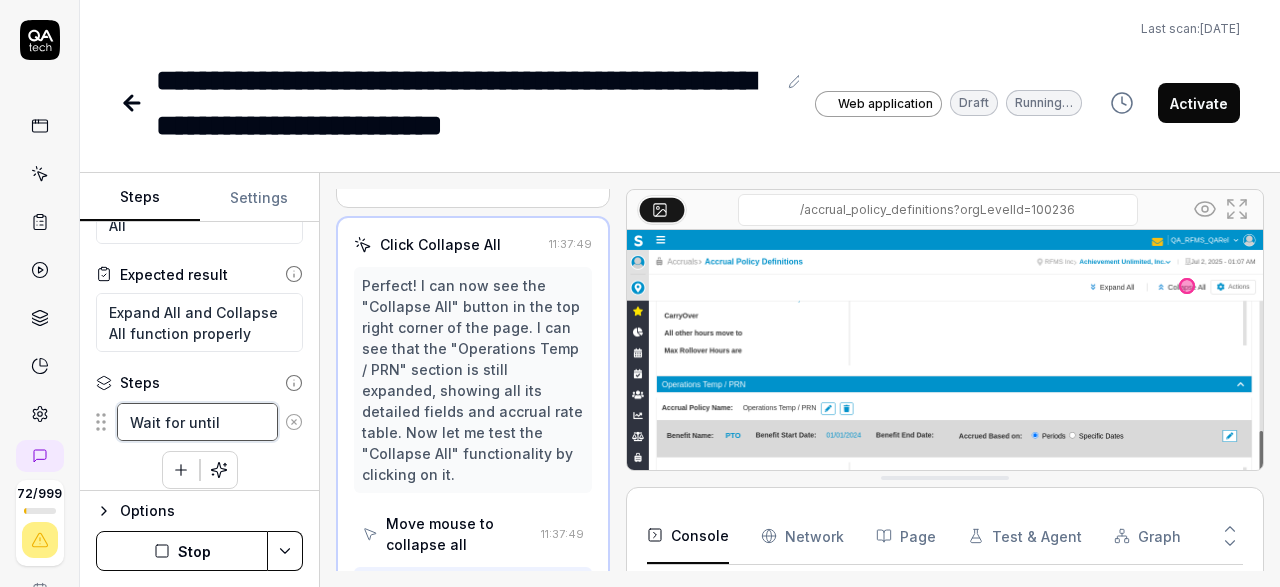 type on "*" 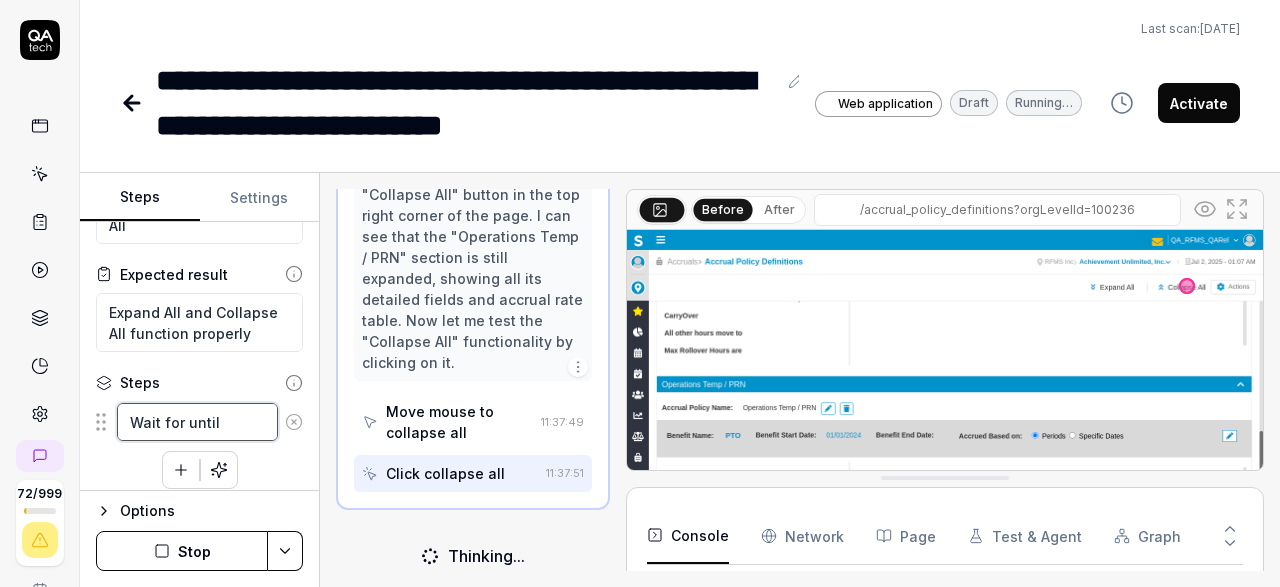 scroll, scrollTop: 906, scrollLeft: 0, axis: vertical 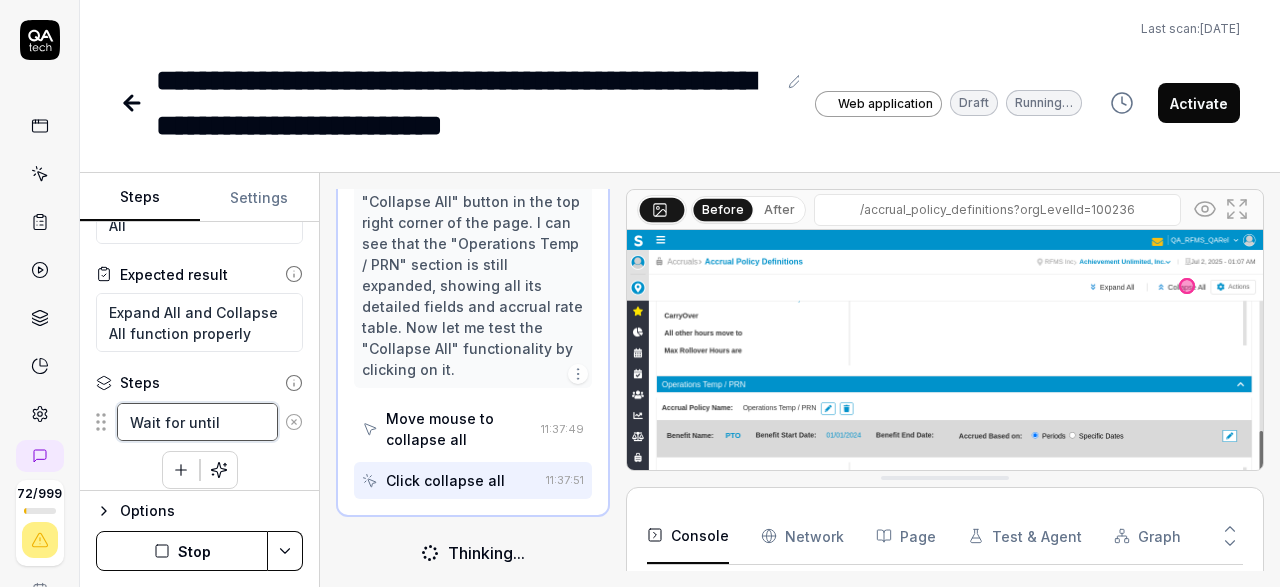 type on "*" 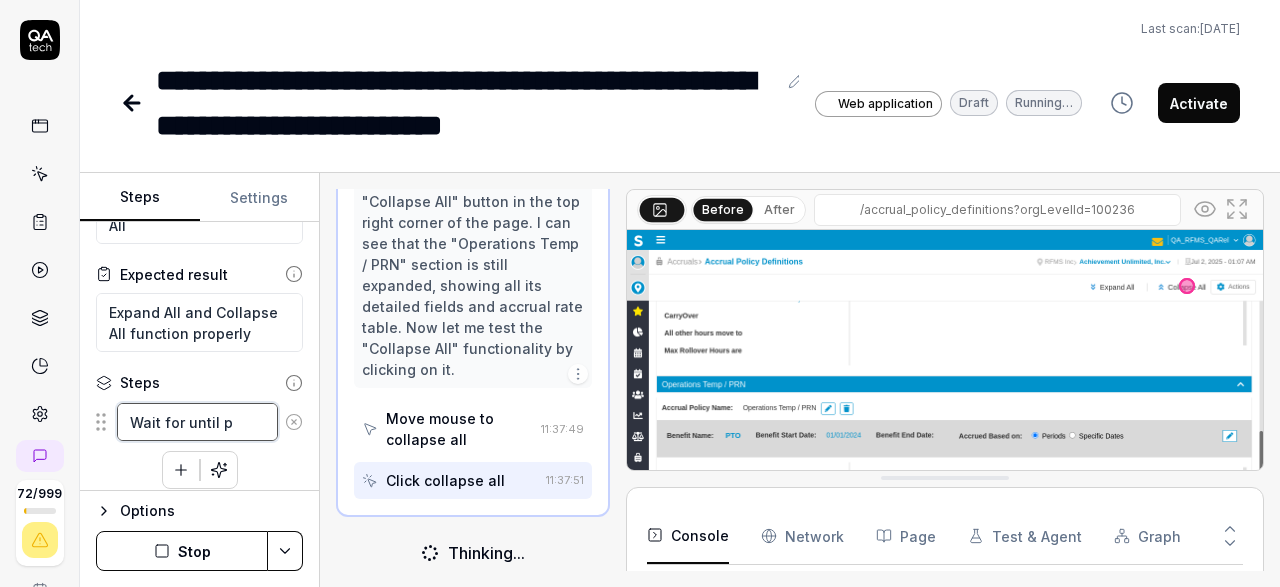 type on "*" 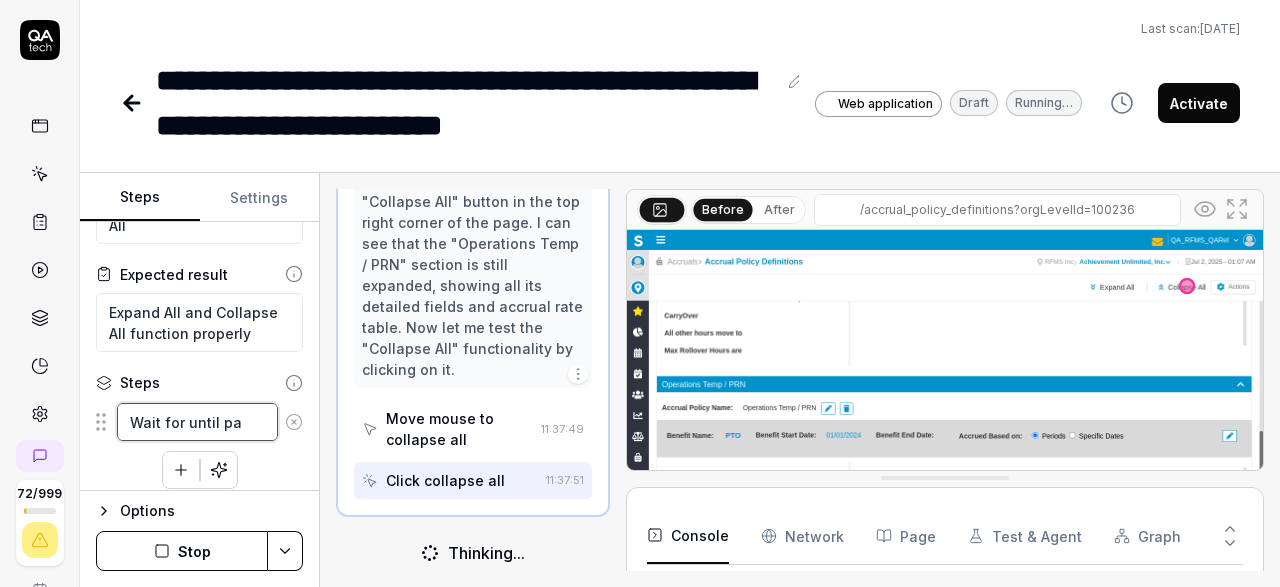 type on "*" 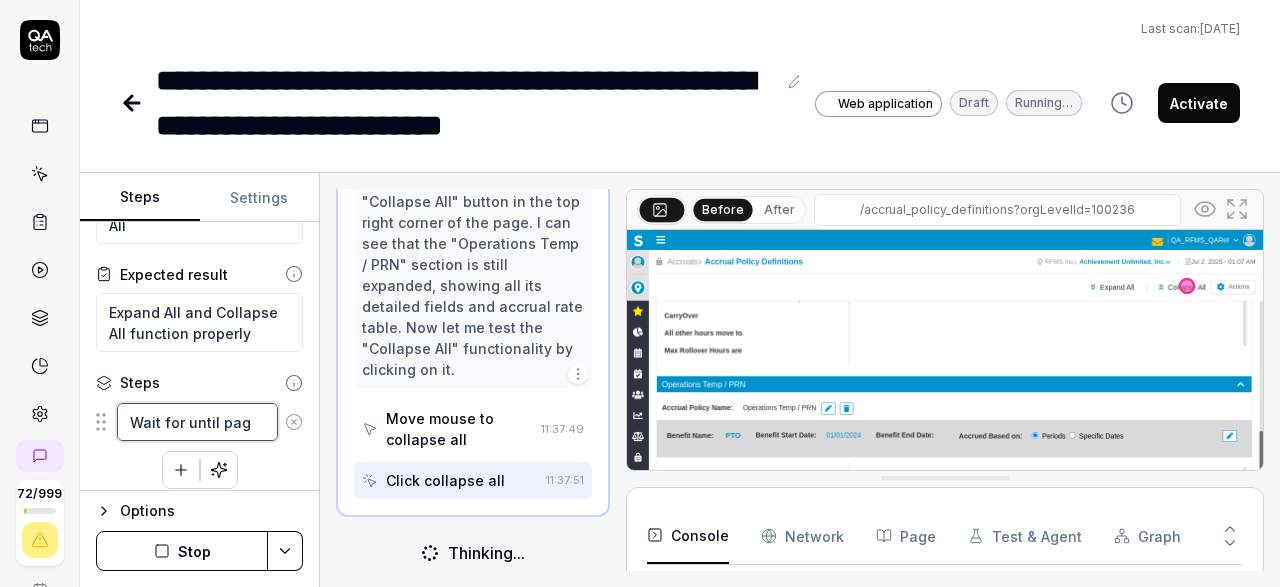type on "*" 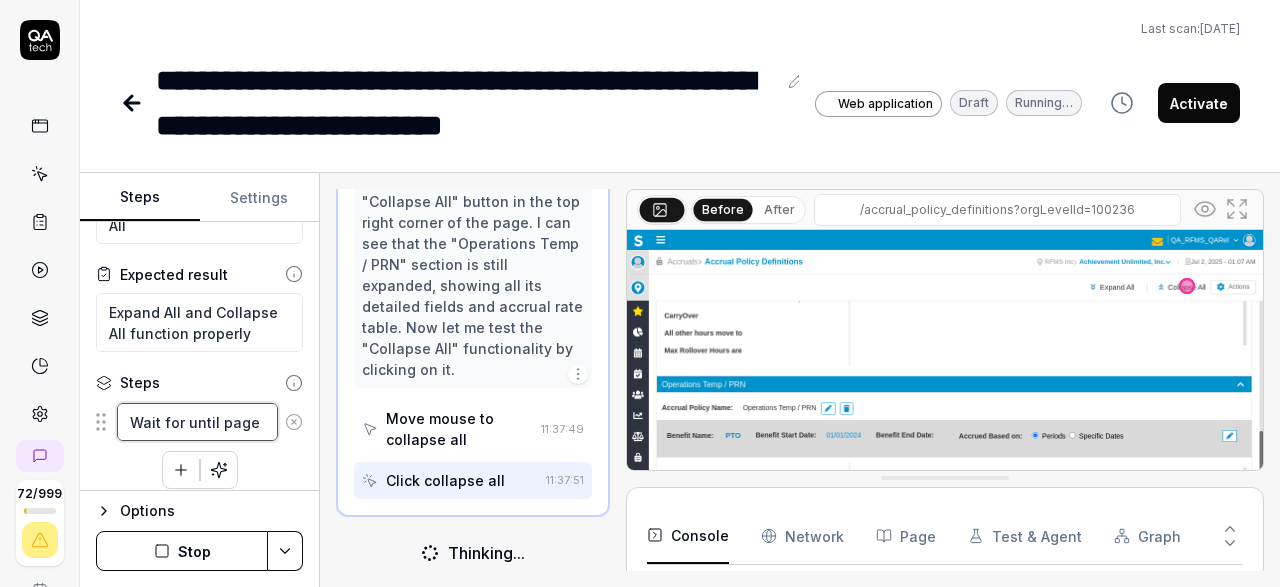 type on "*" 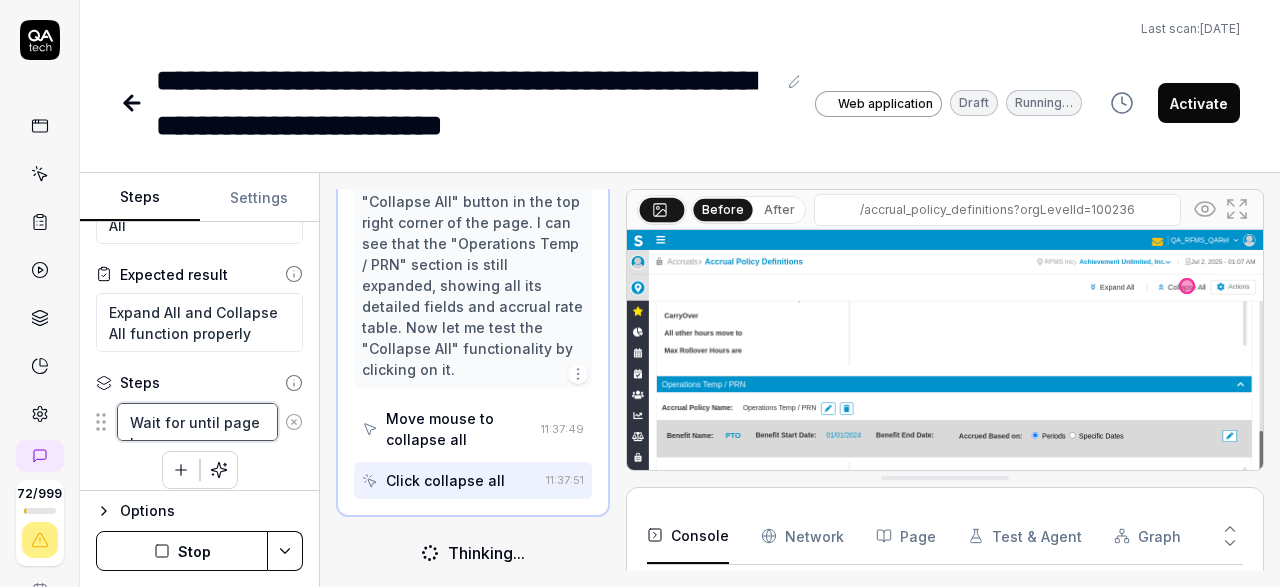 type on "*" 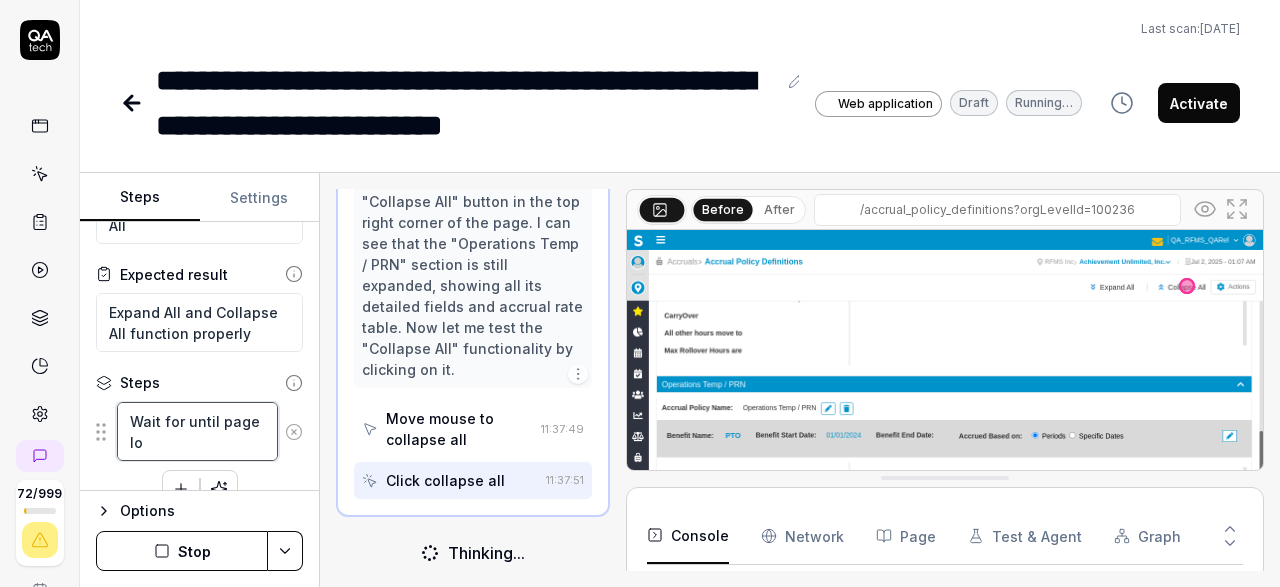 type on "*" 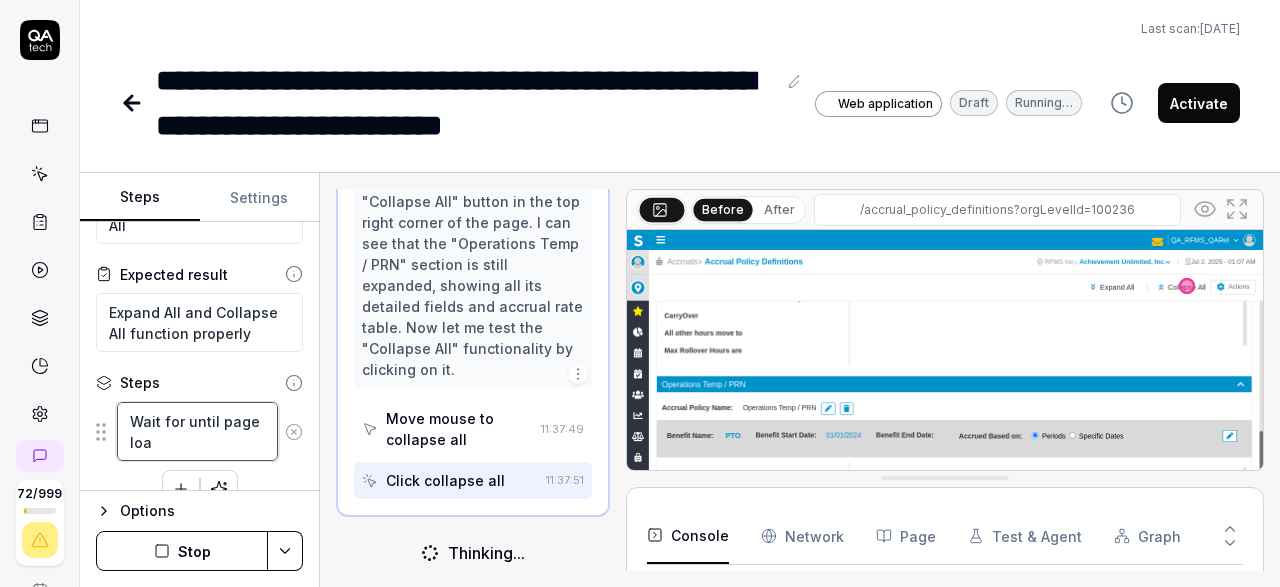 type on "*" 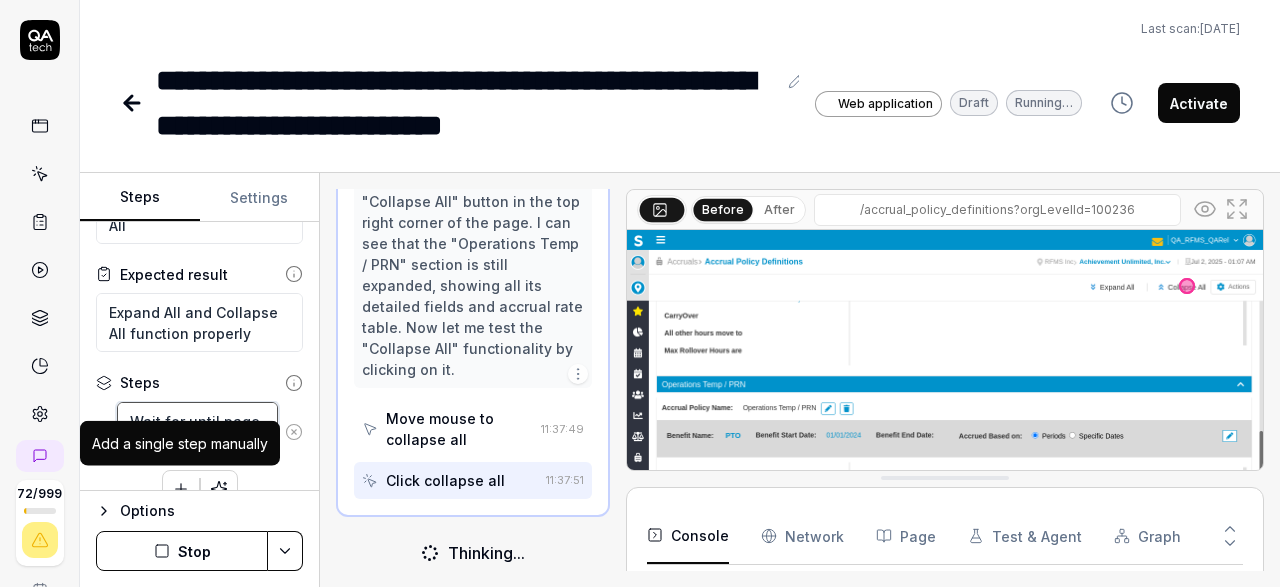 type on "Wait for until page load" 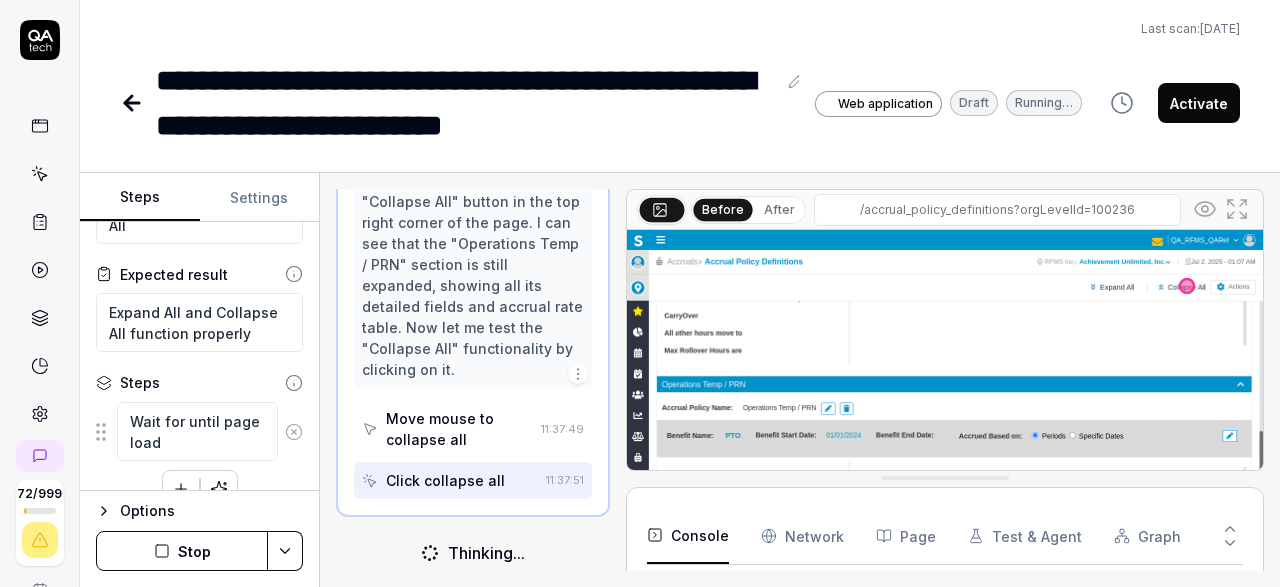 click 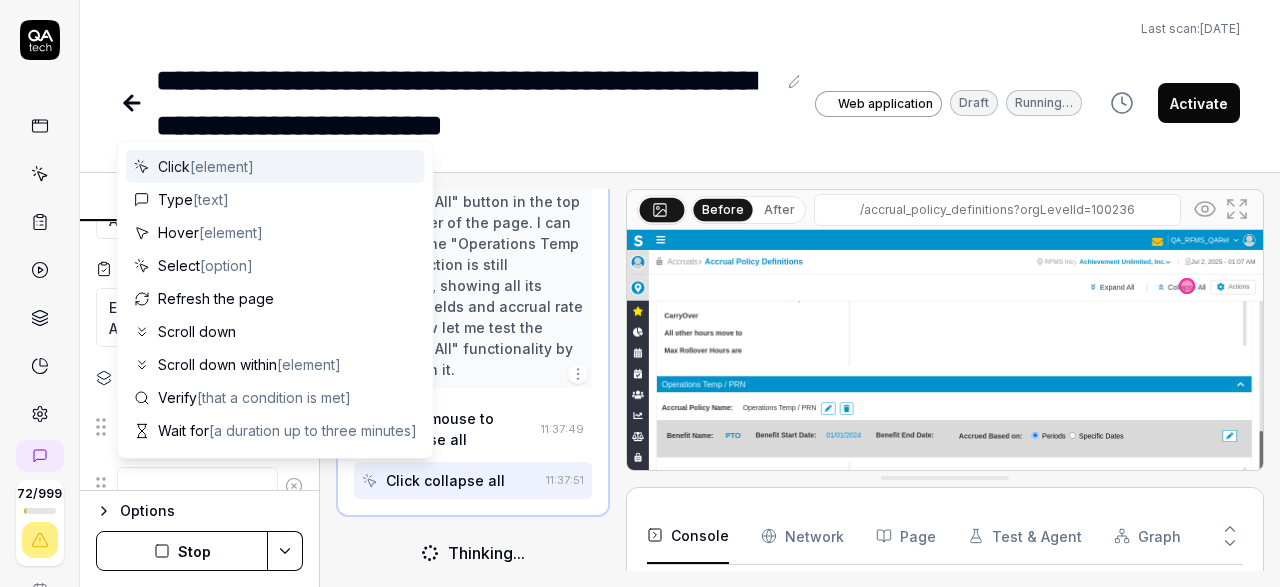 type on "*" 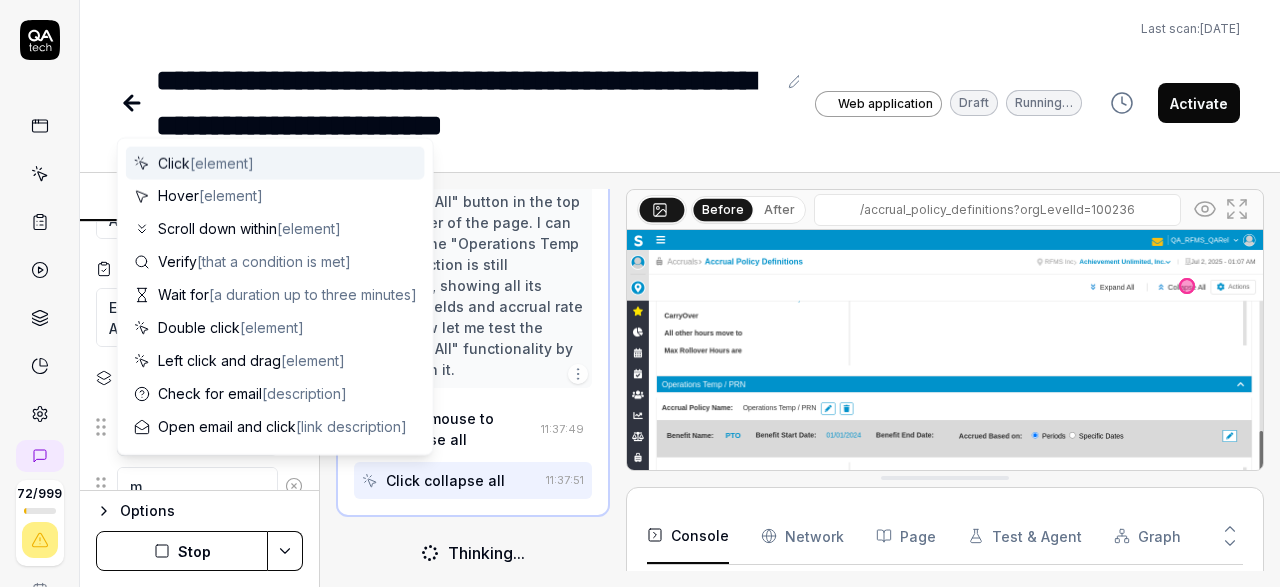 scroll, scrollTop: 90, scrollLeft: 0, axis: vertical 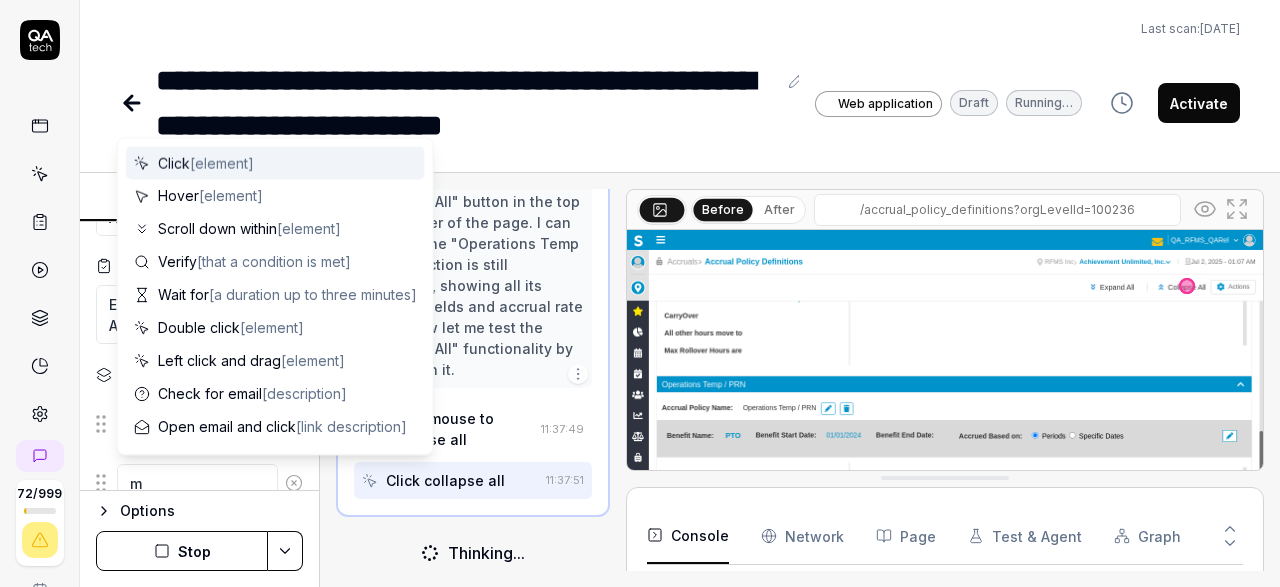 type on "*" 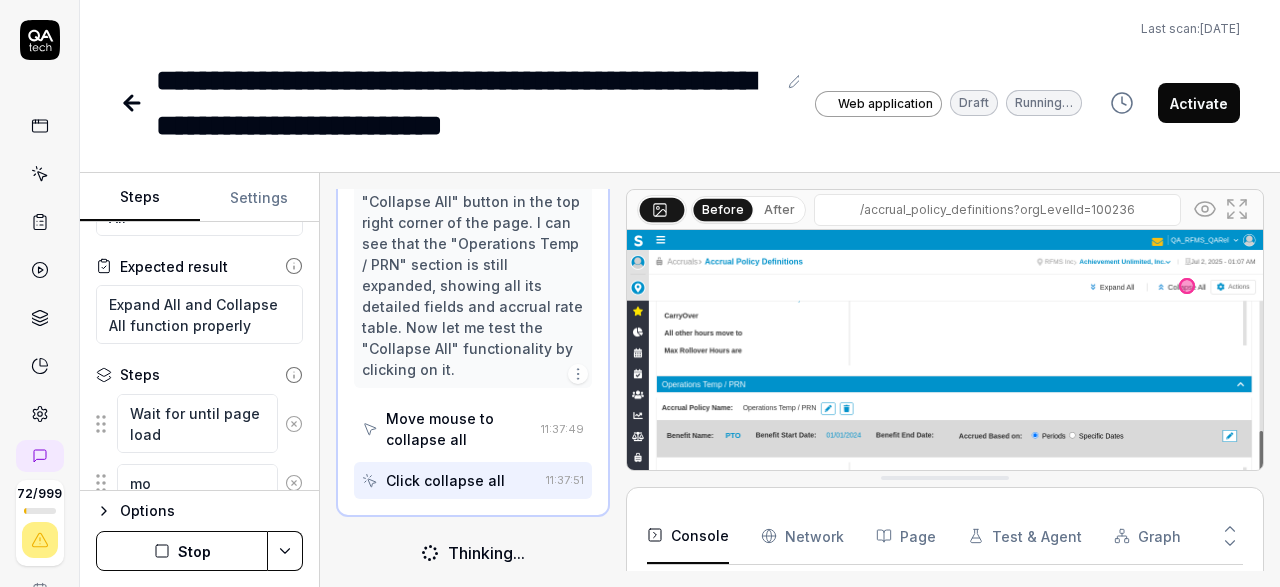type on "*" 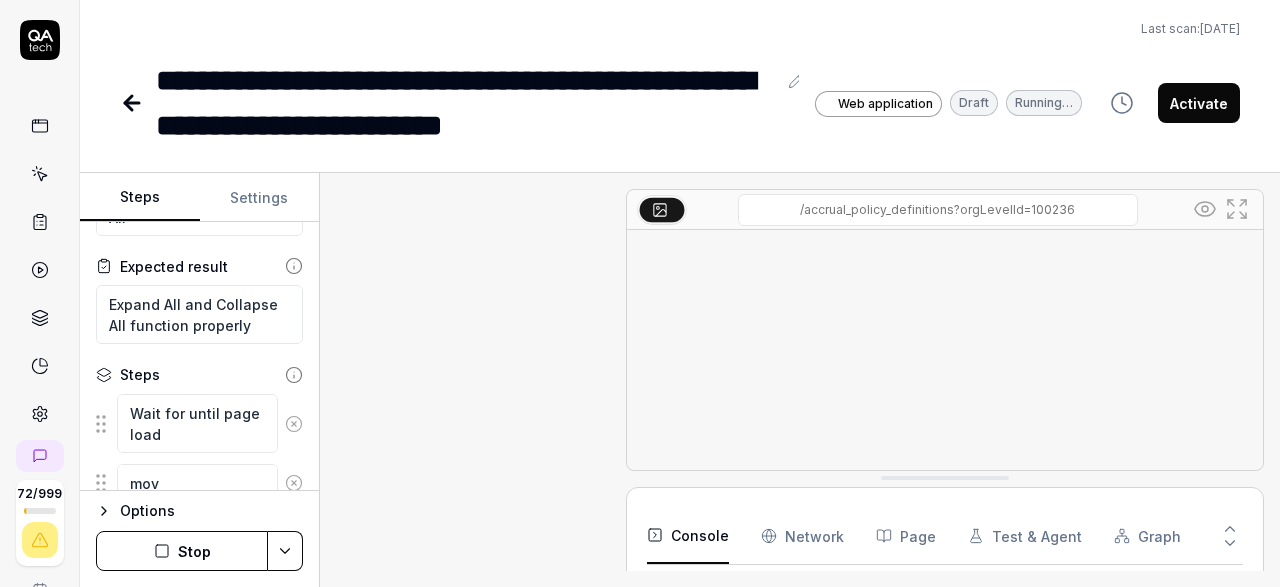 type on "*" 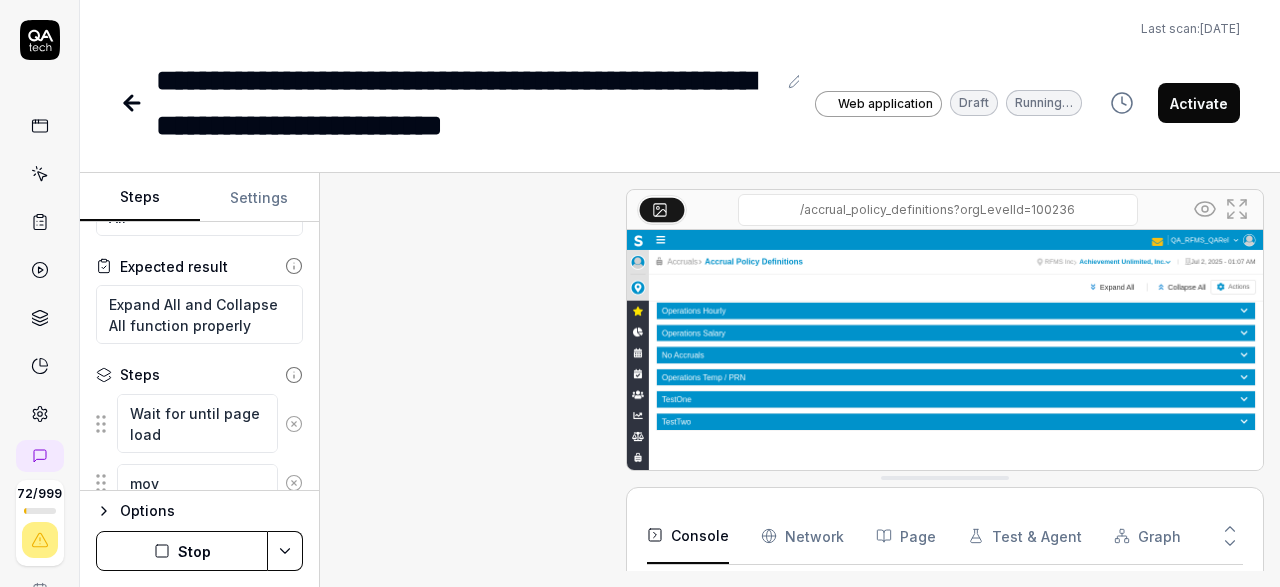 type on "move" 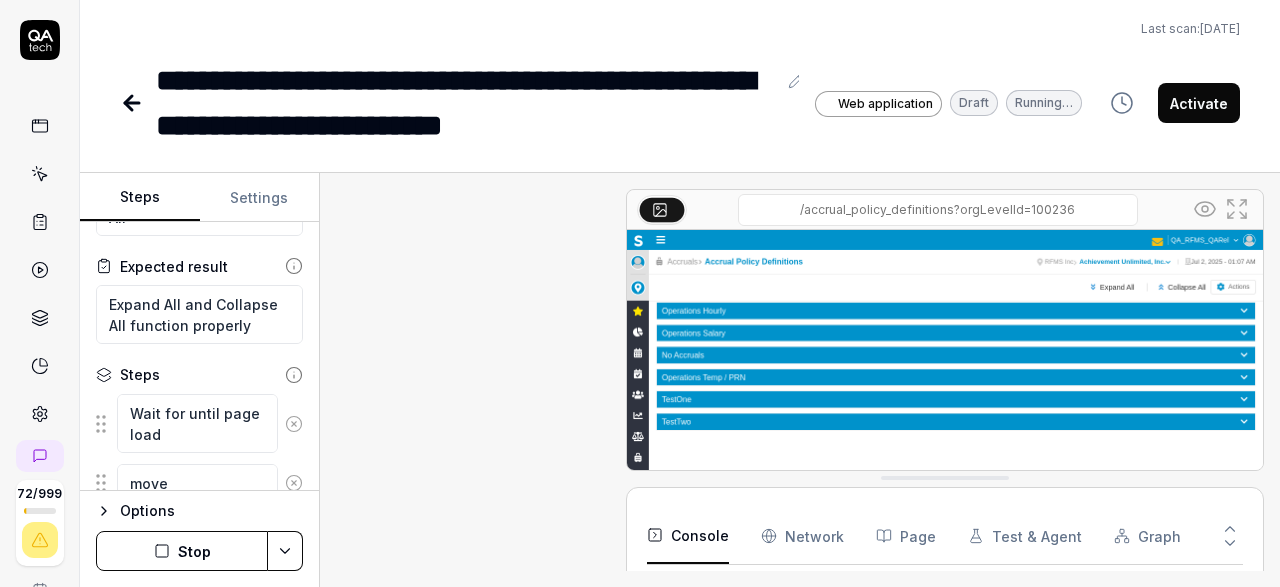 type on "*" 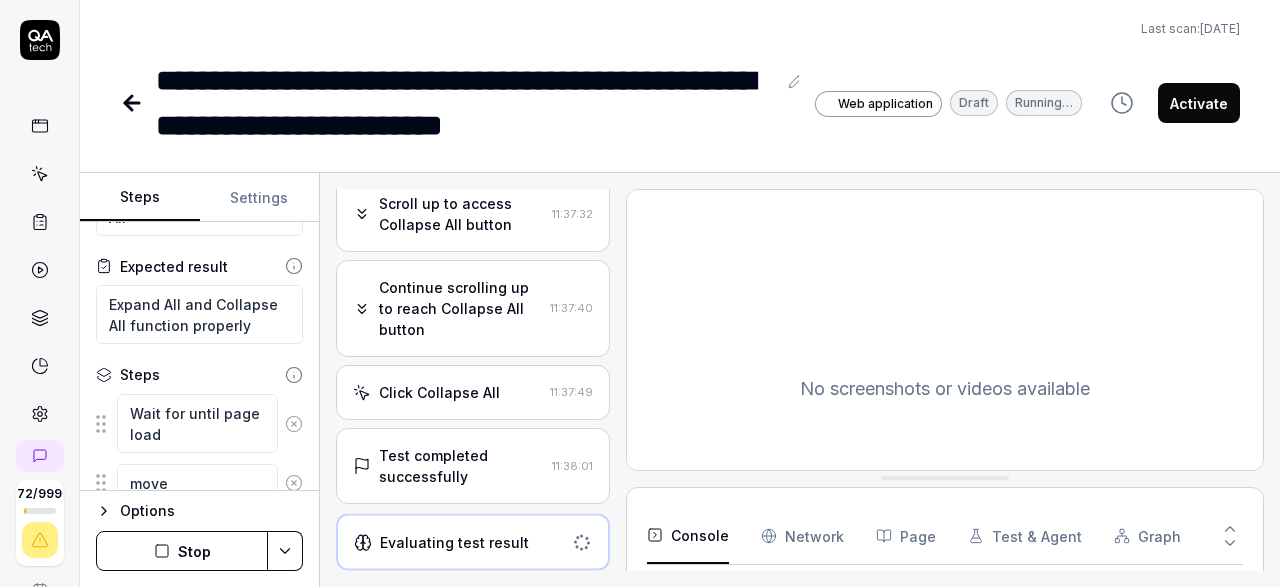 type on "*" 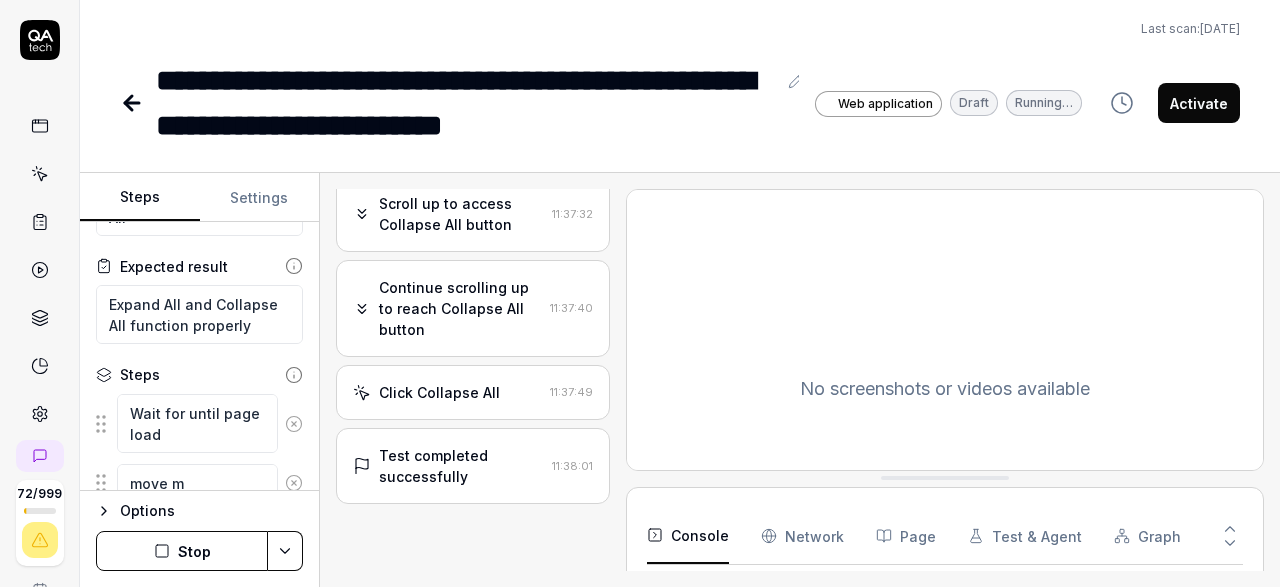 scroll, scrollTop: 659, scrollLeft: 0, axis: vertical 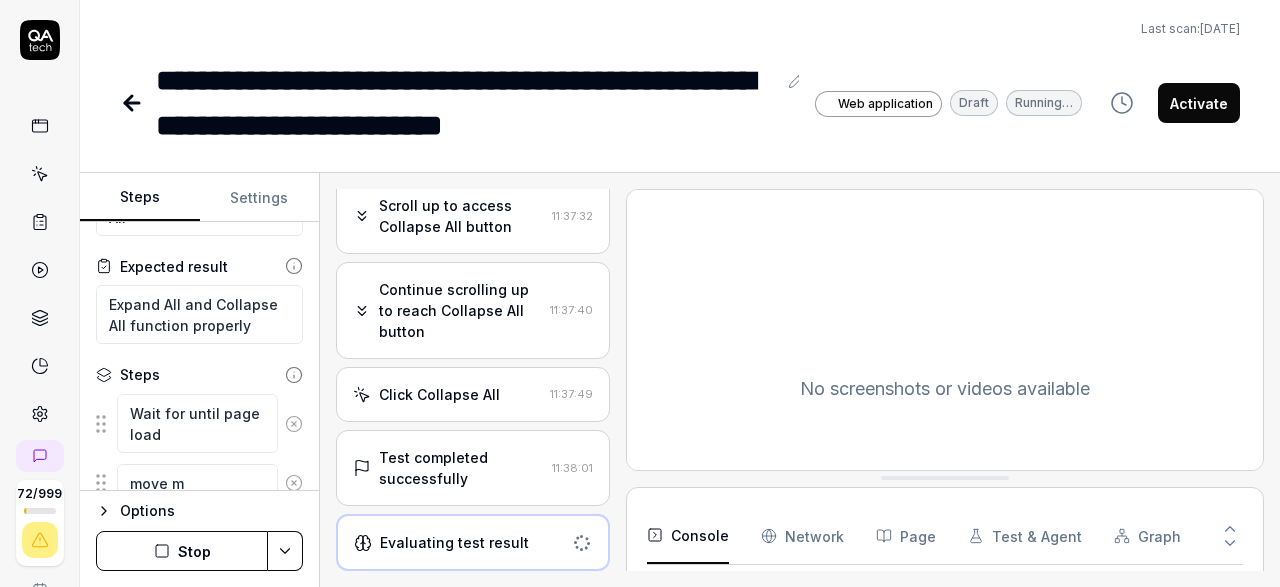 type on "*" 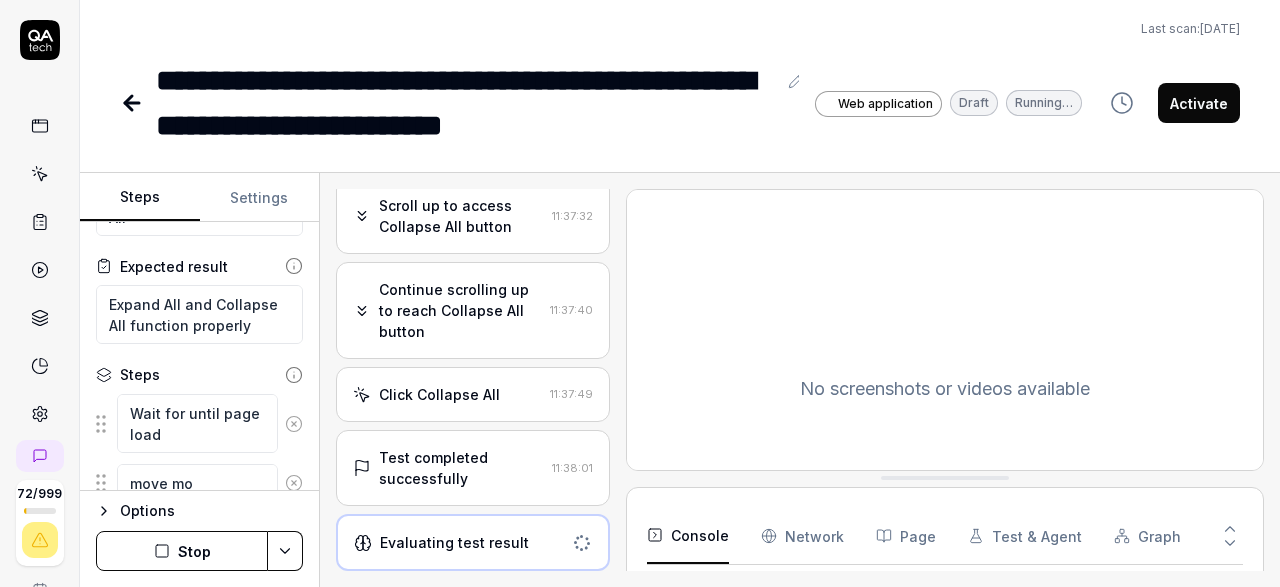 type on "*" 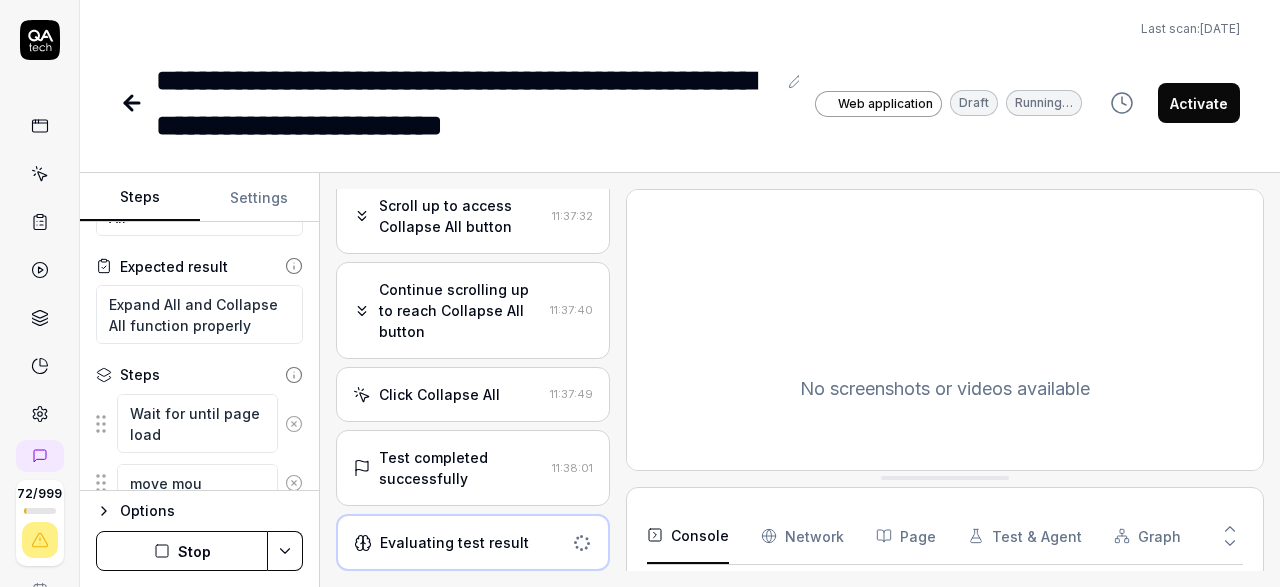type on "*" 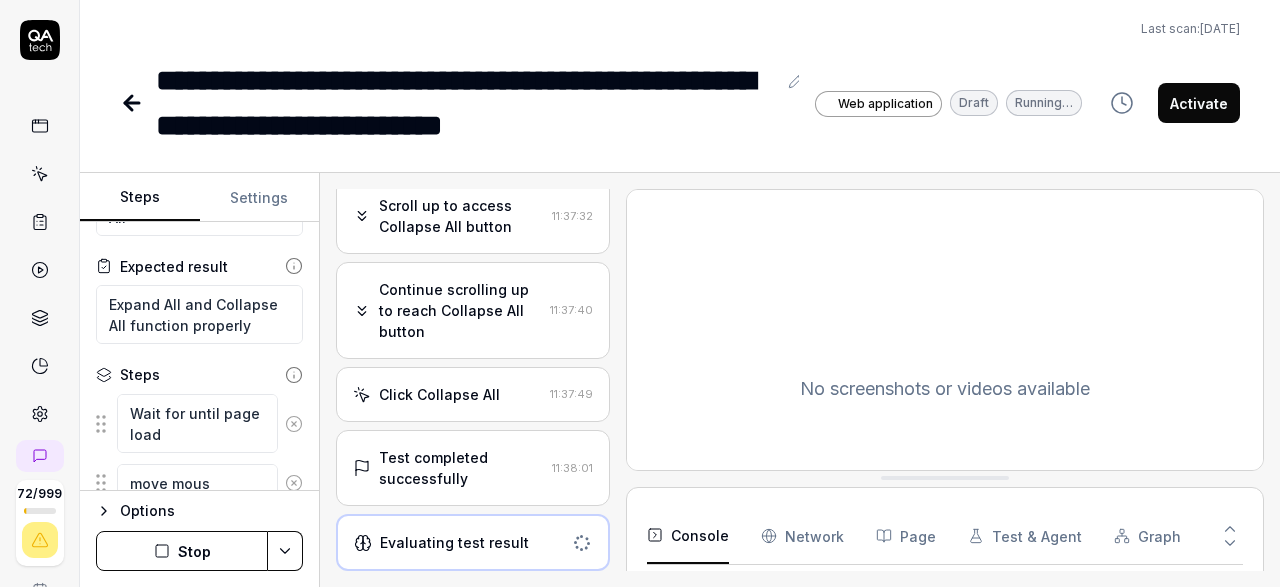 type on "*" 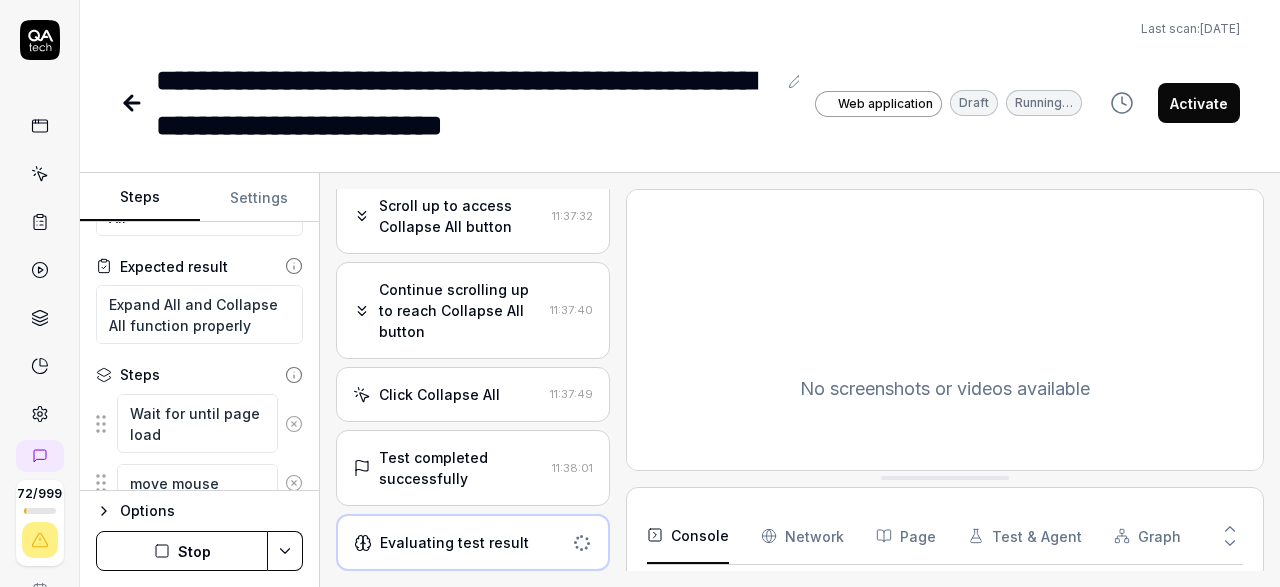 type on "*" 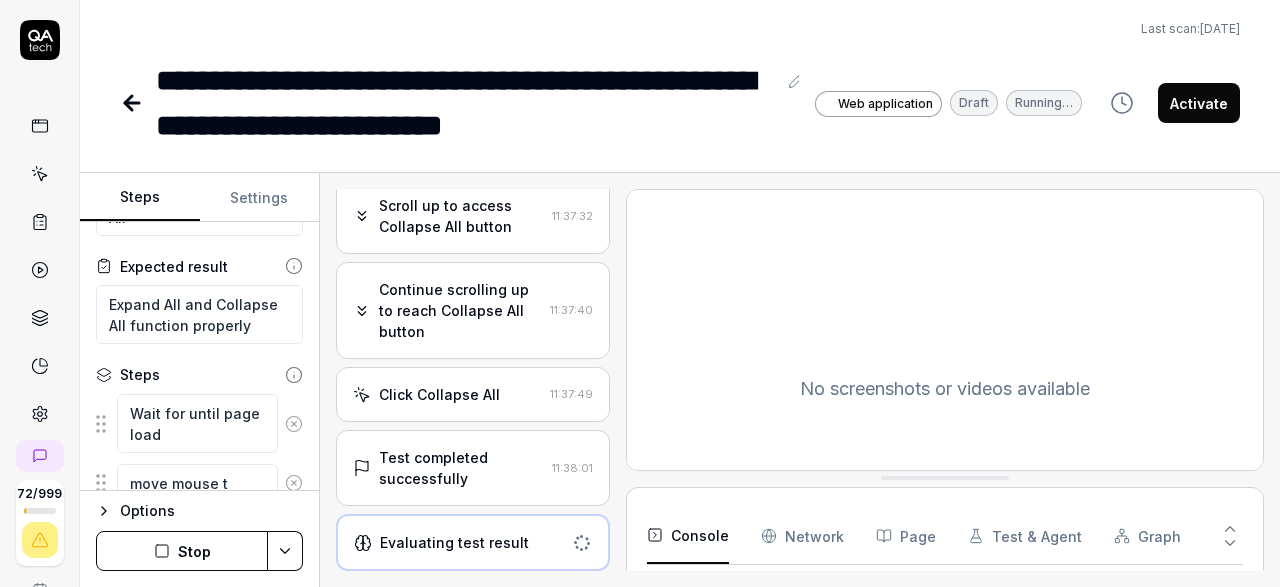 type on "*" 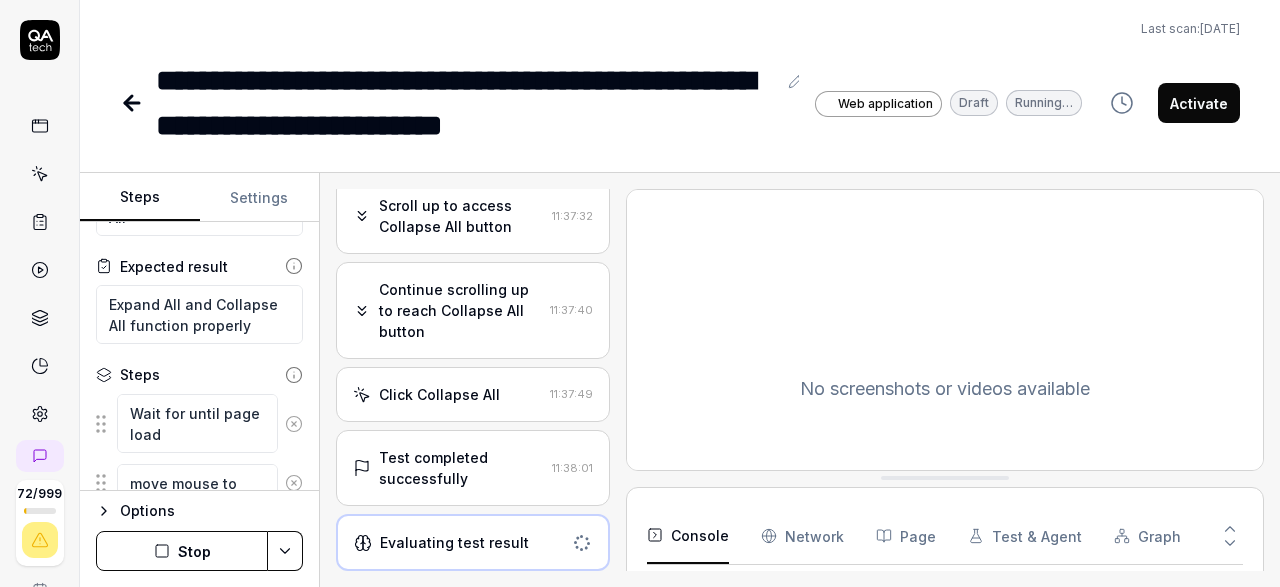 type on "*" 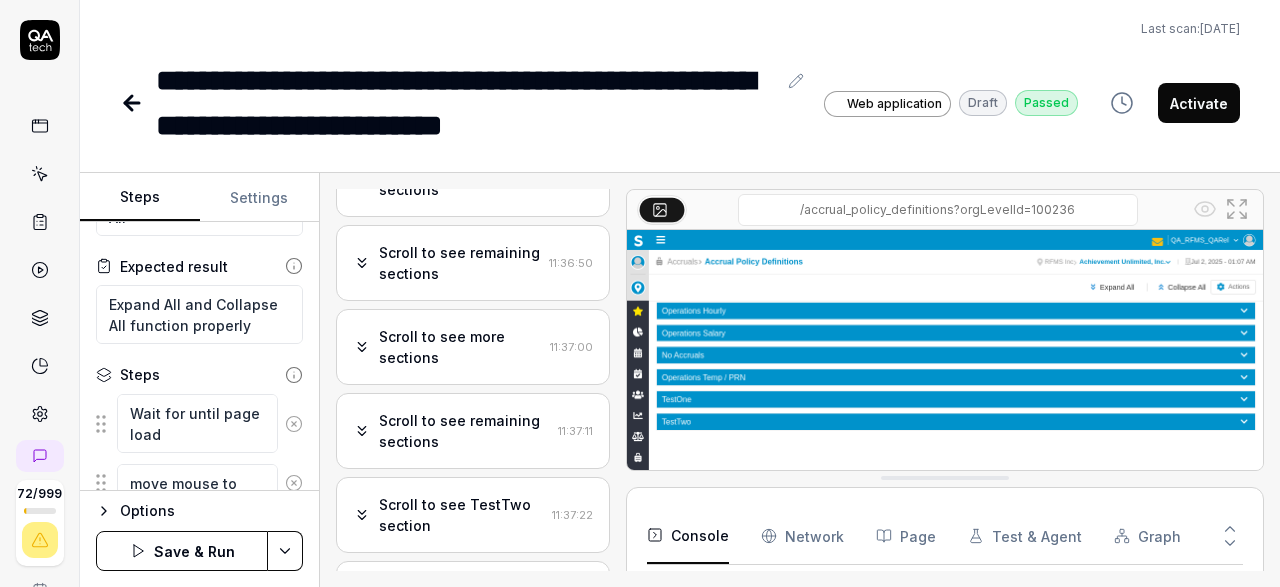 scroll, scrollTop: 260, scrollLeft: 0, axis: vertical 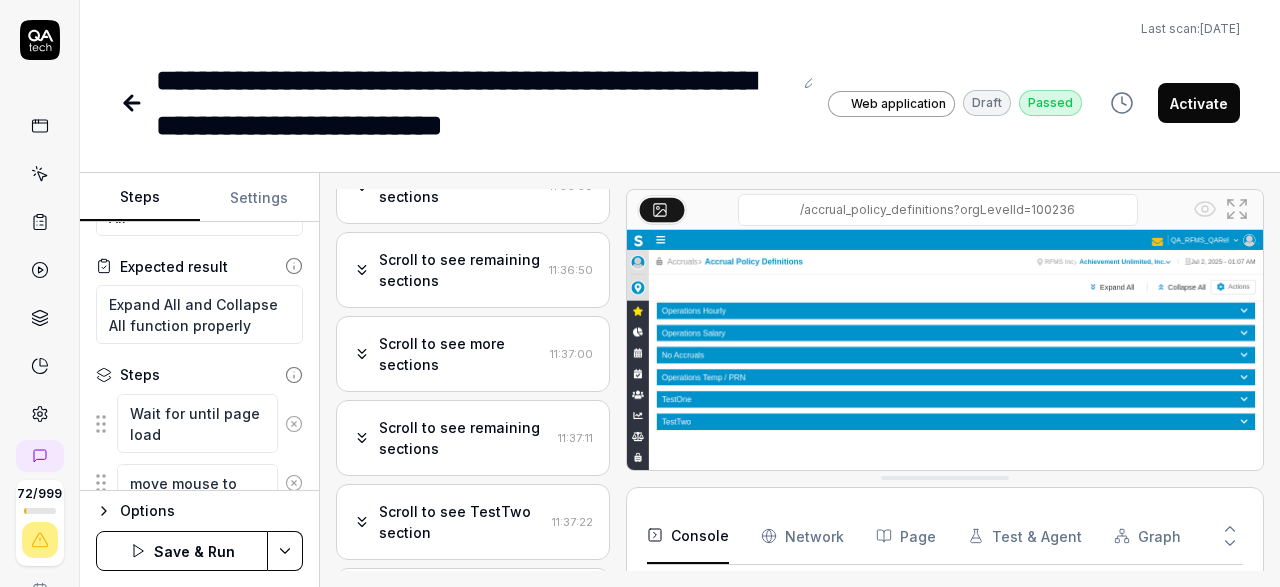 type on "*" 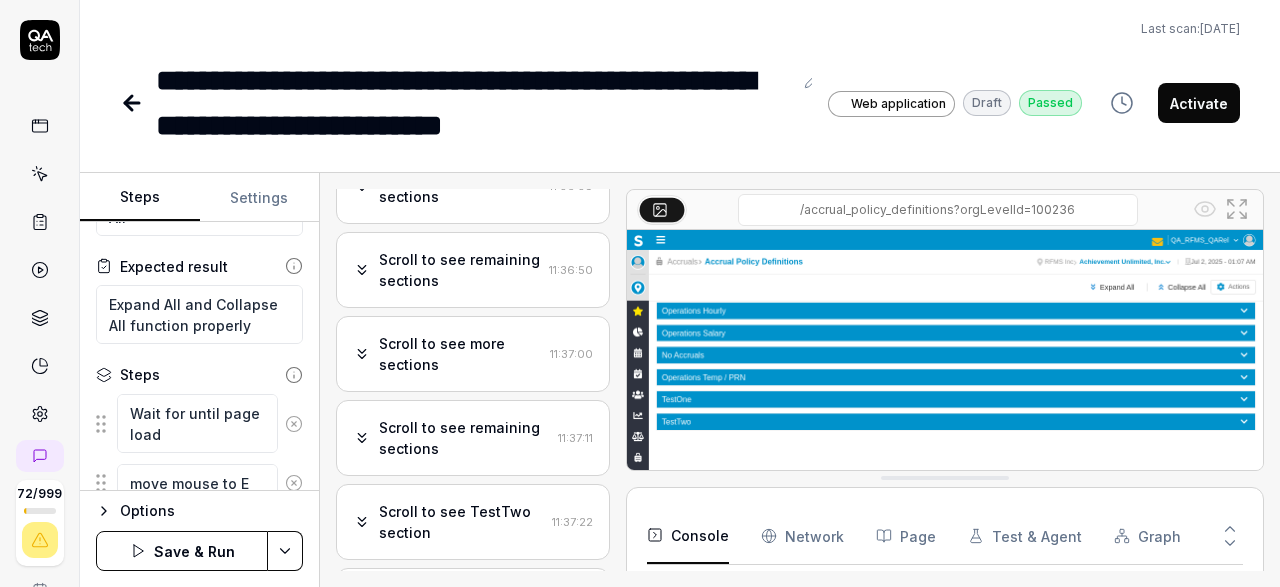 type on "*" 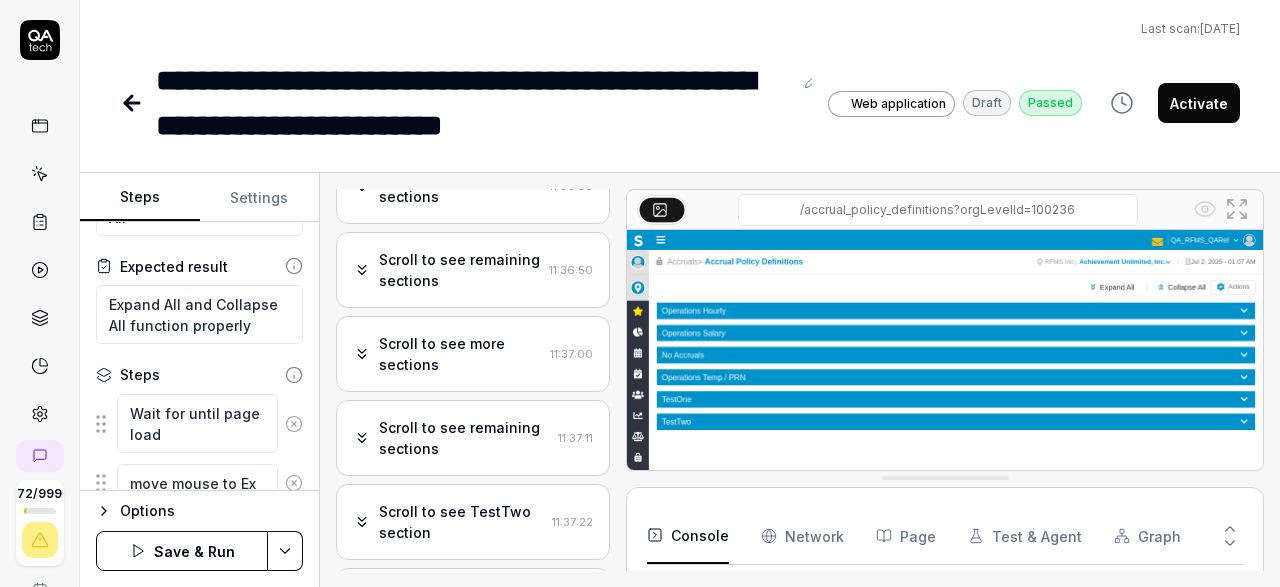 type on "*" 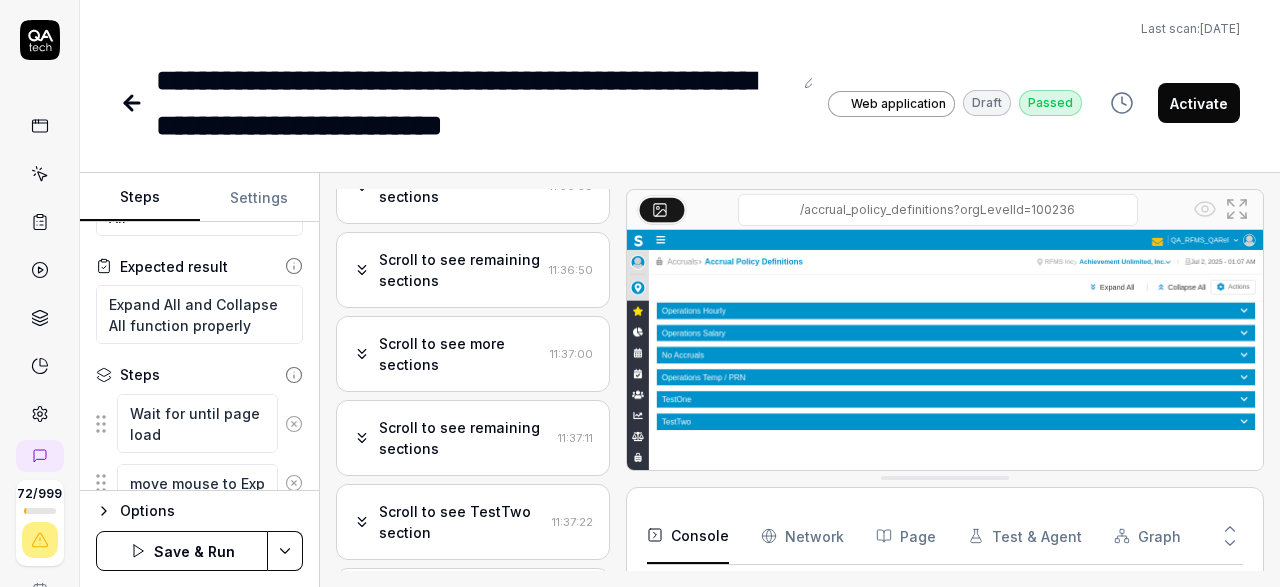 type on "*" 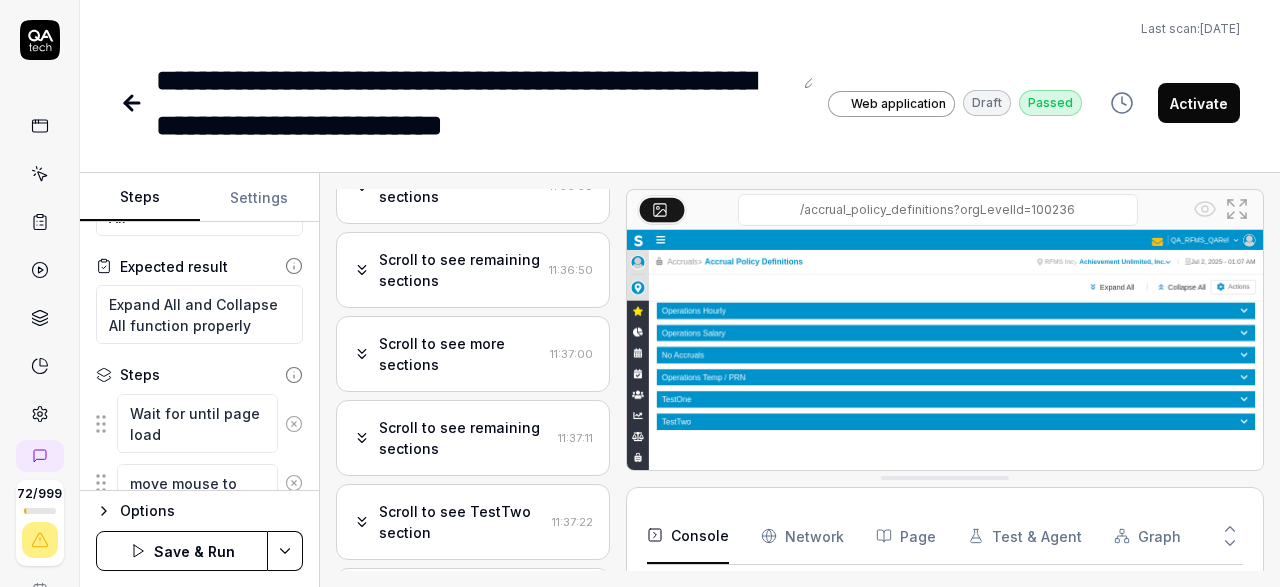 scroll, scrollTop: 110, scrollLeft: 0, axis: vertical 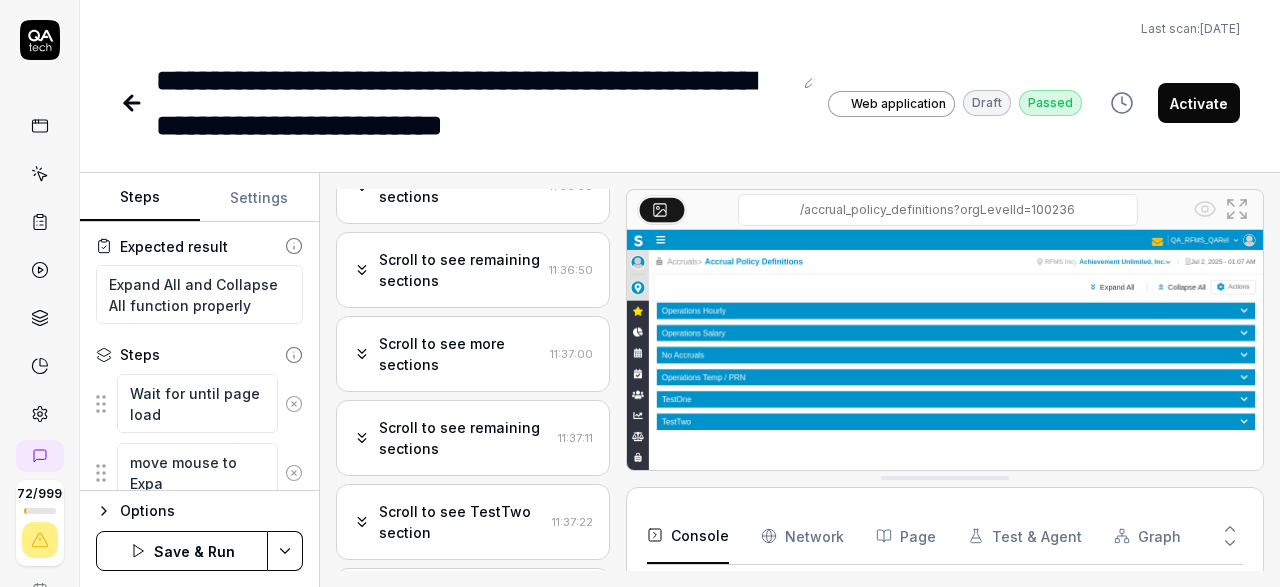 type on "*" 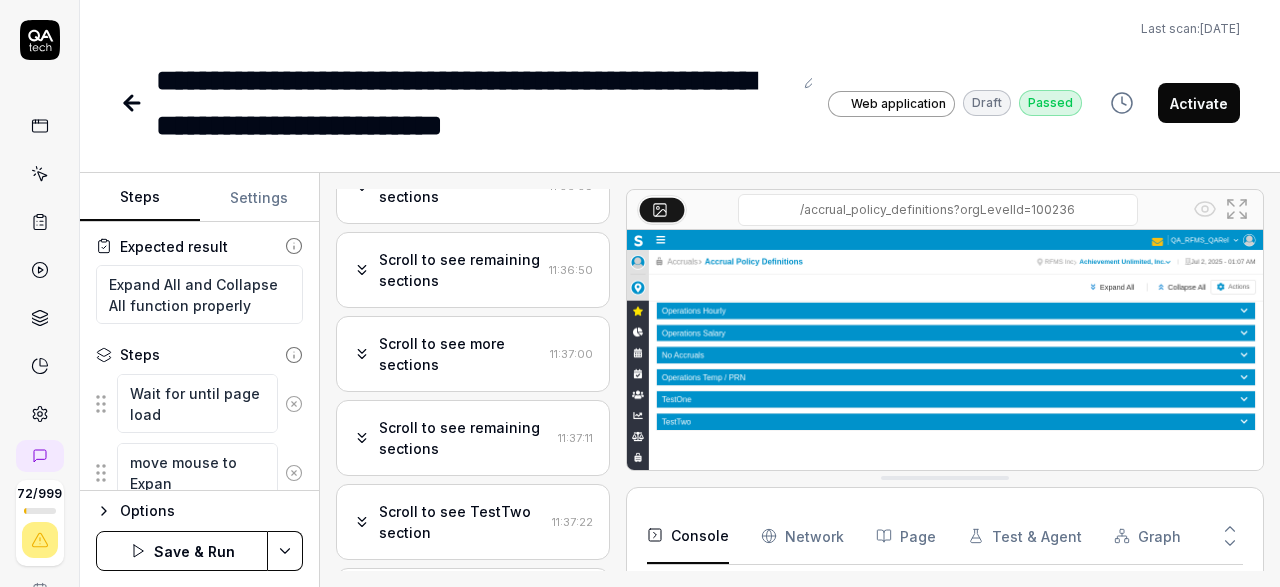 type on "*" 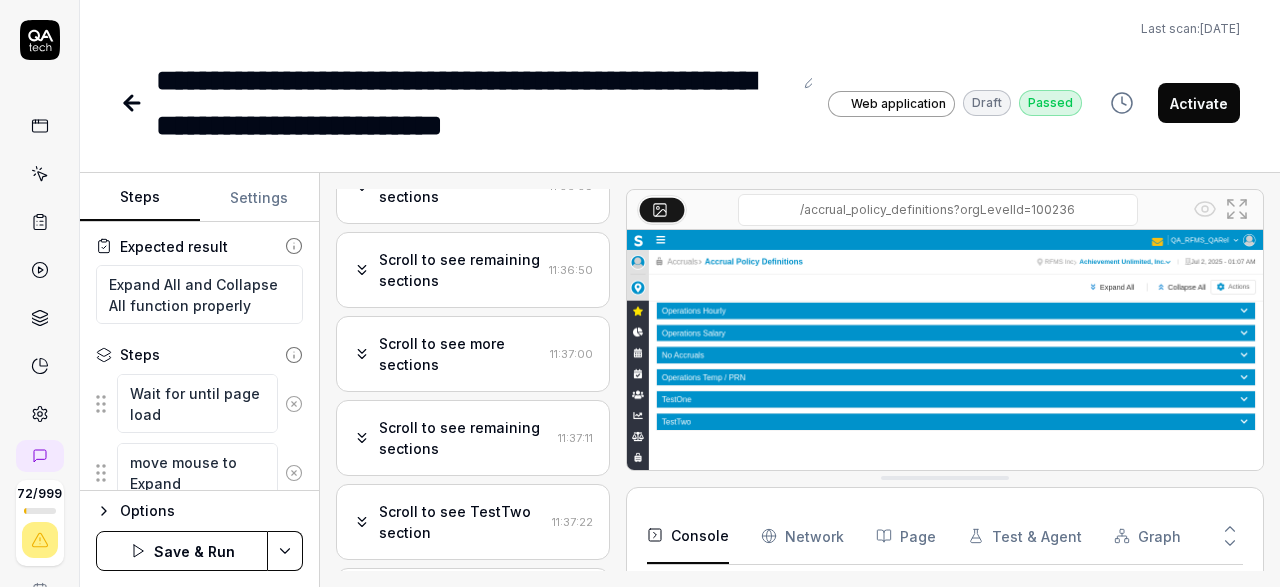 type on "*" 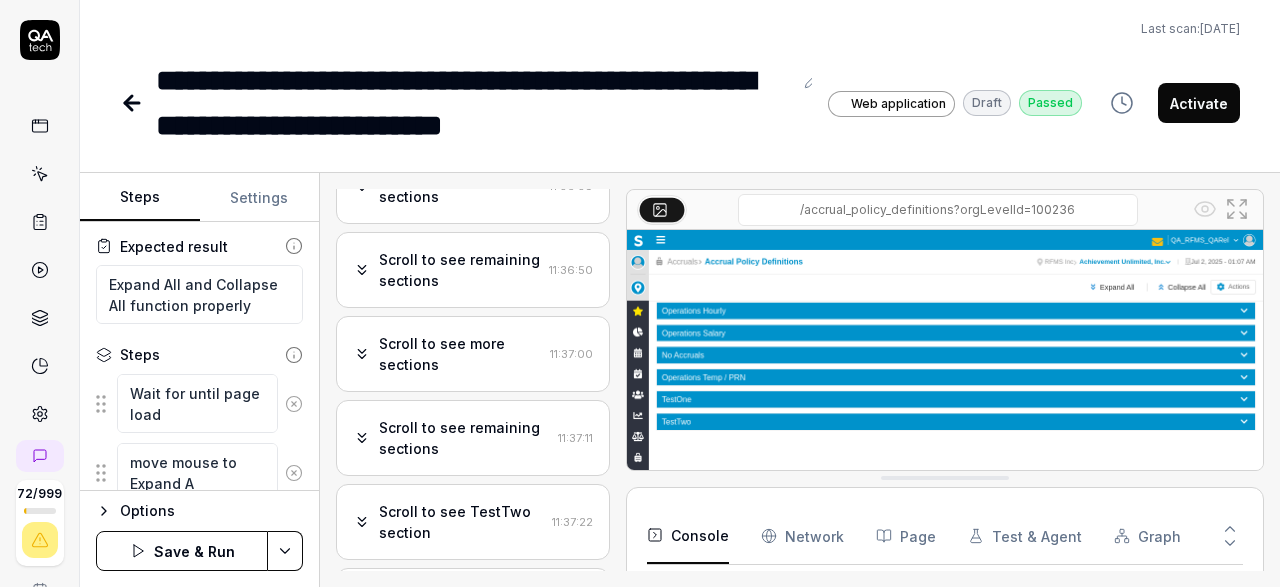 type on "*" 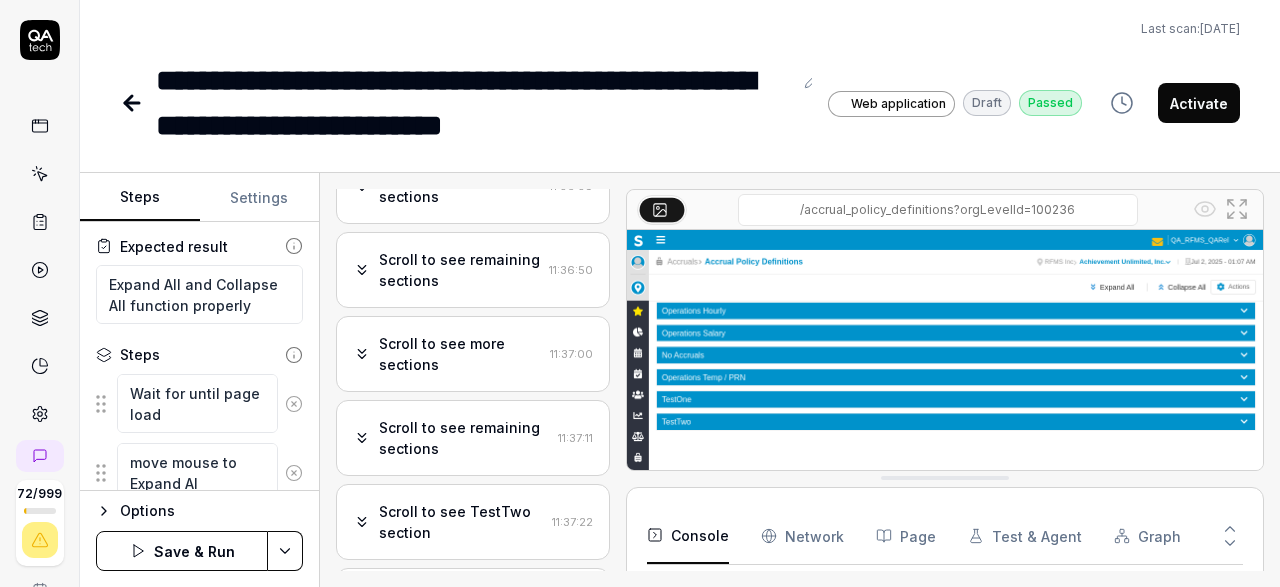 type on "*" 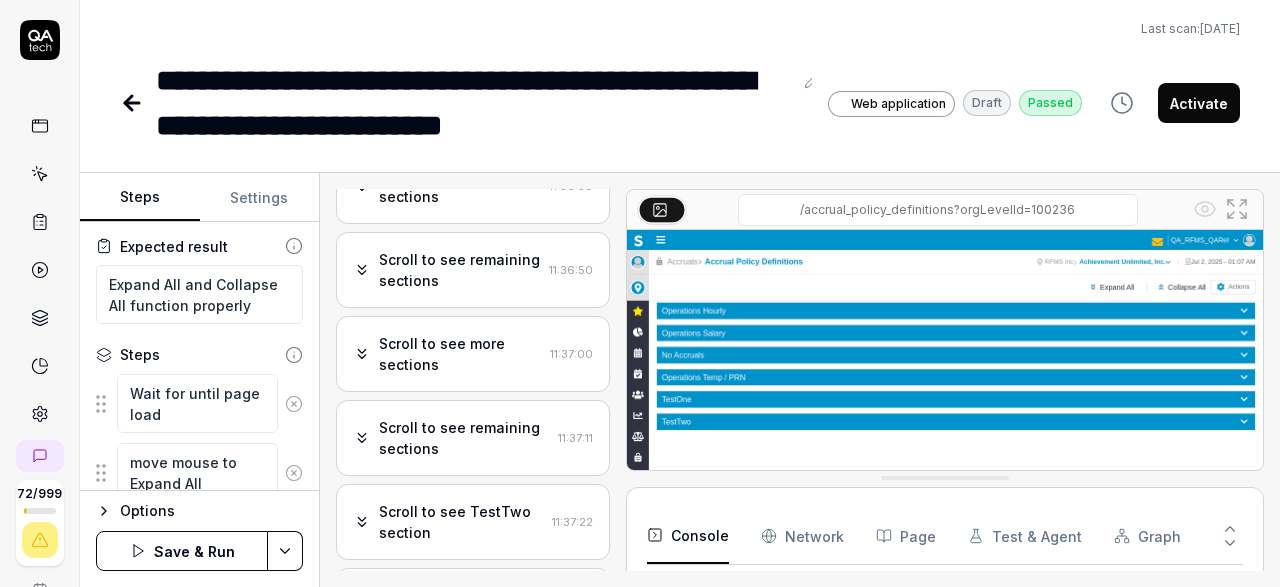 scroll, scrollTop: 183, scrollLeft: 0, axis: vertical 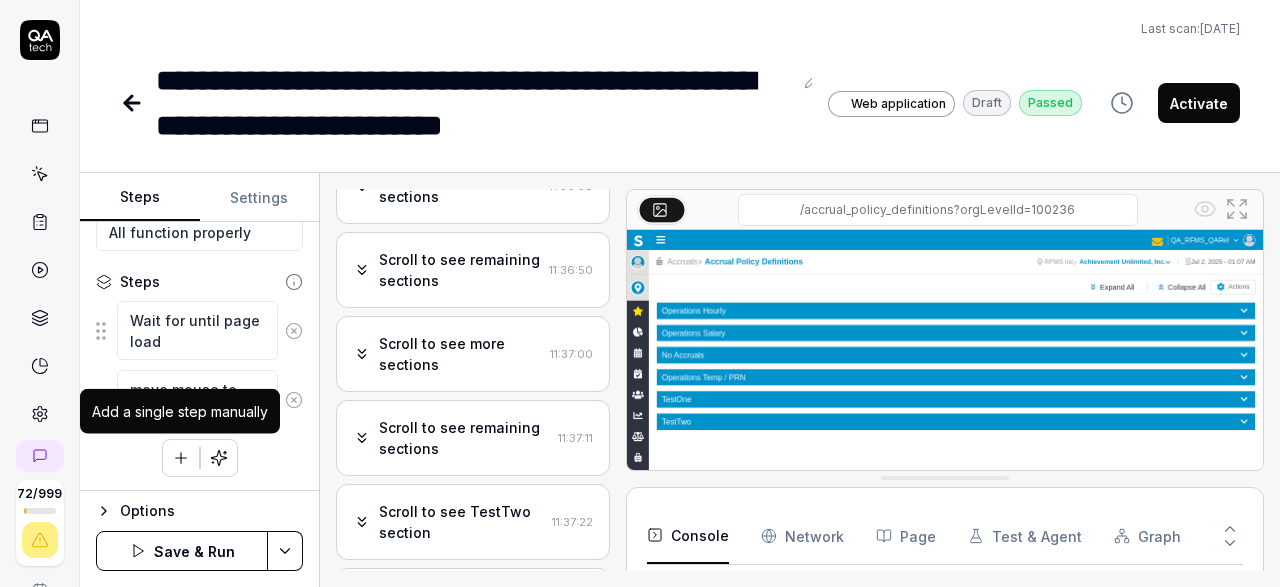 type on "move mouse to Expand All" 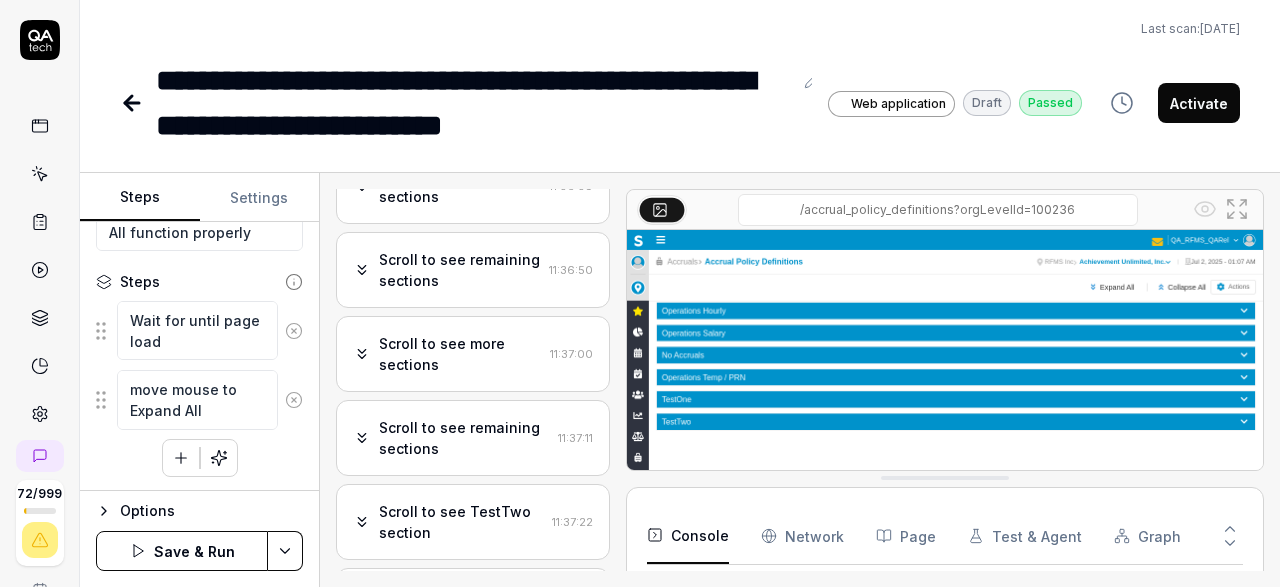 click 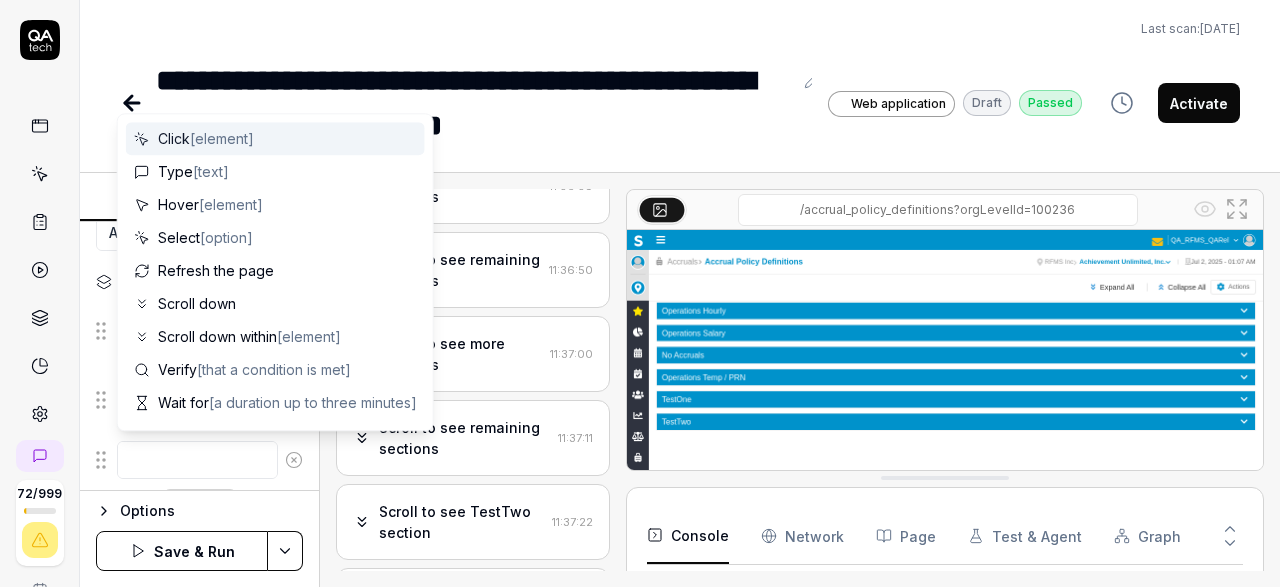type on "*" 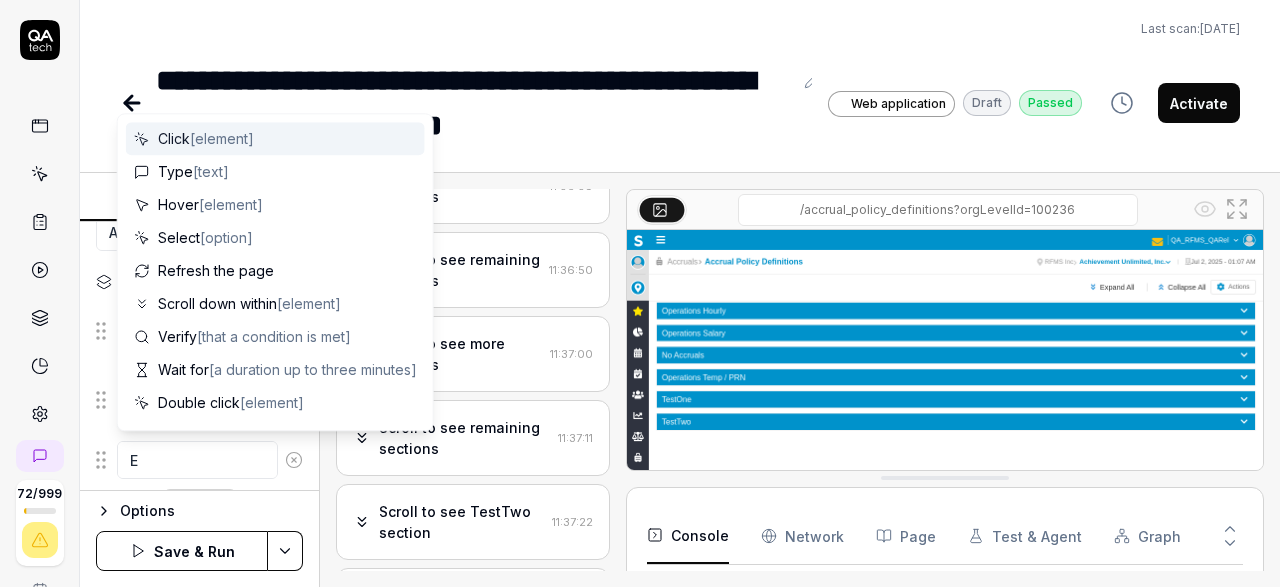 type 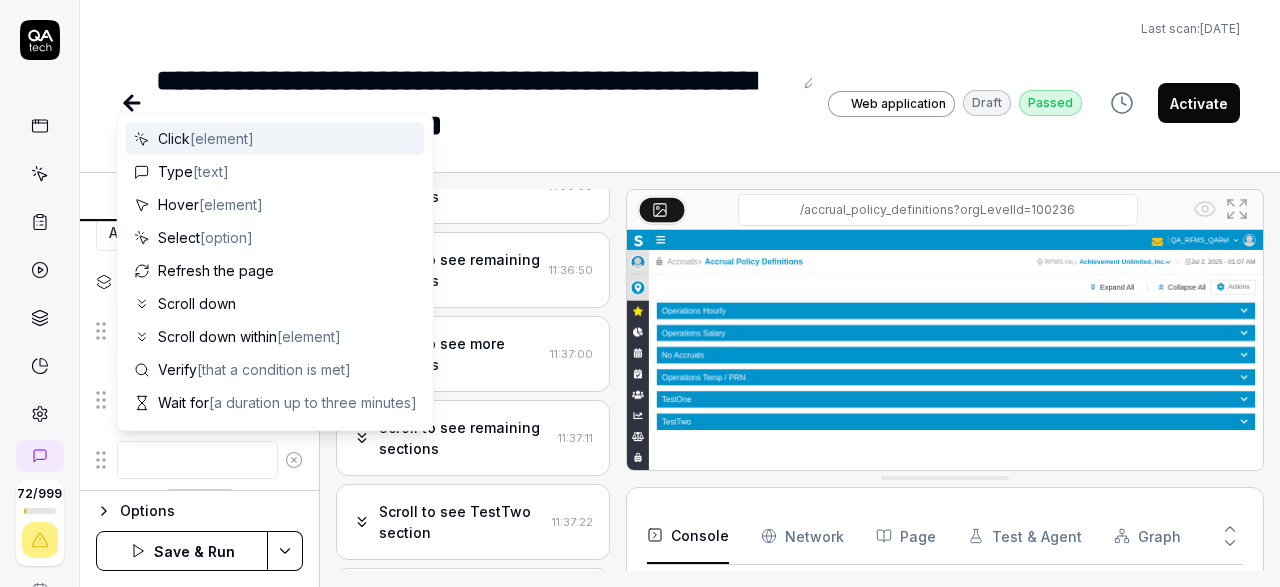 type on "*" 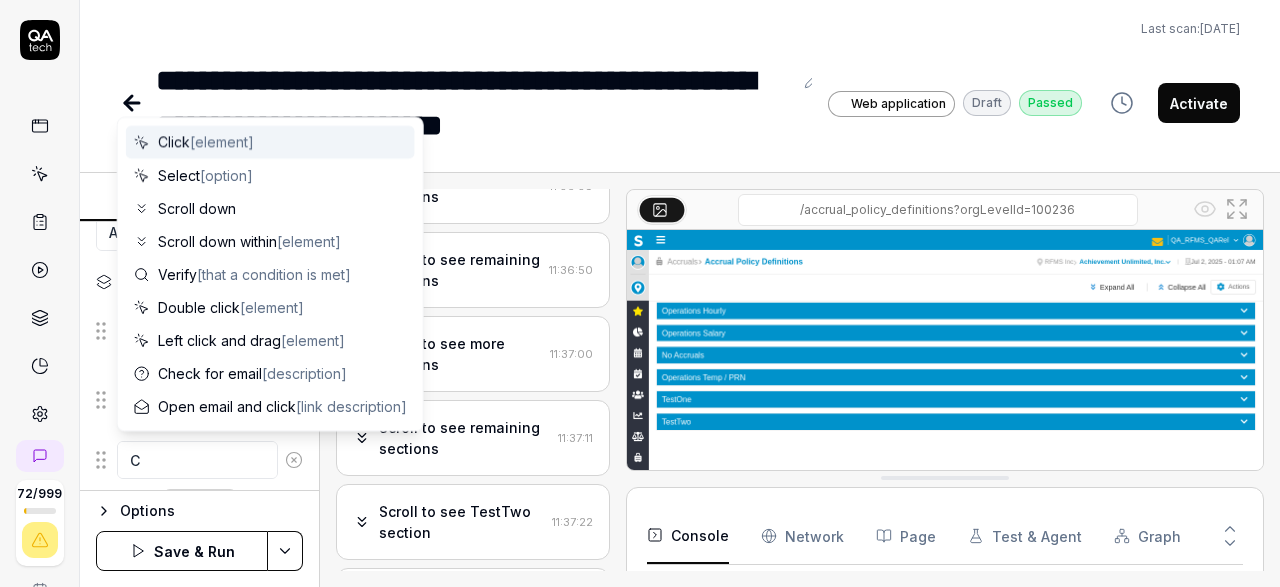 type on "*" 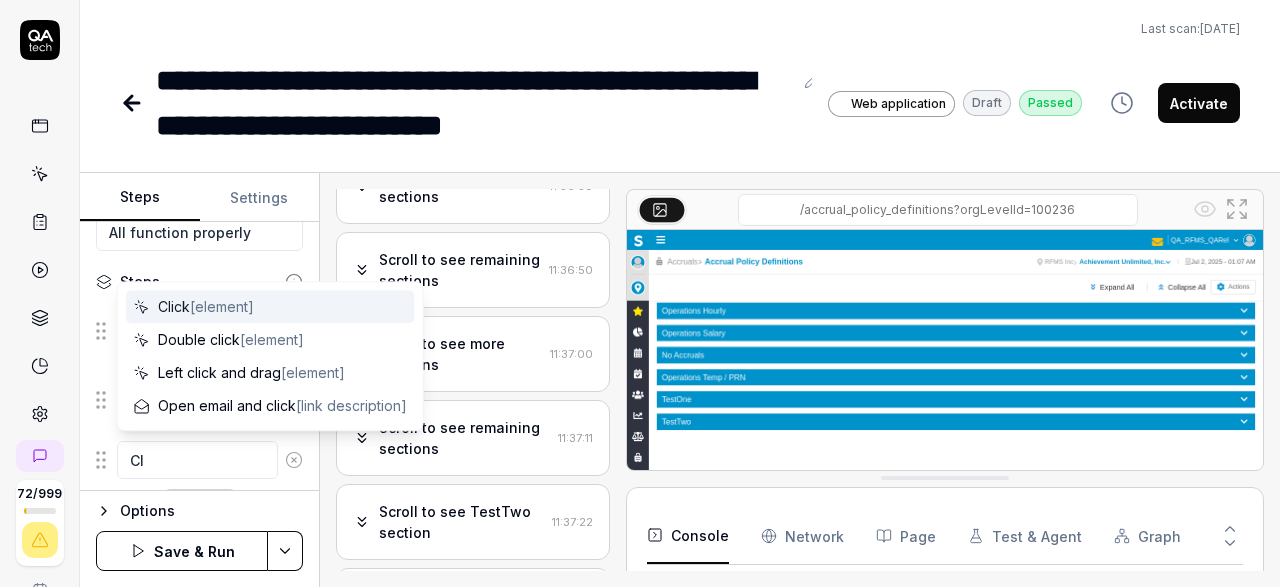 type 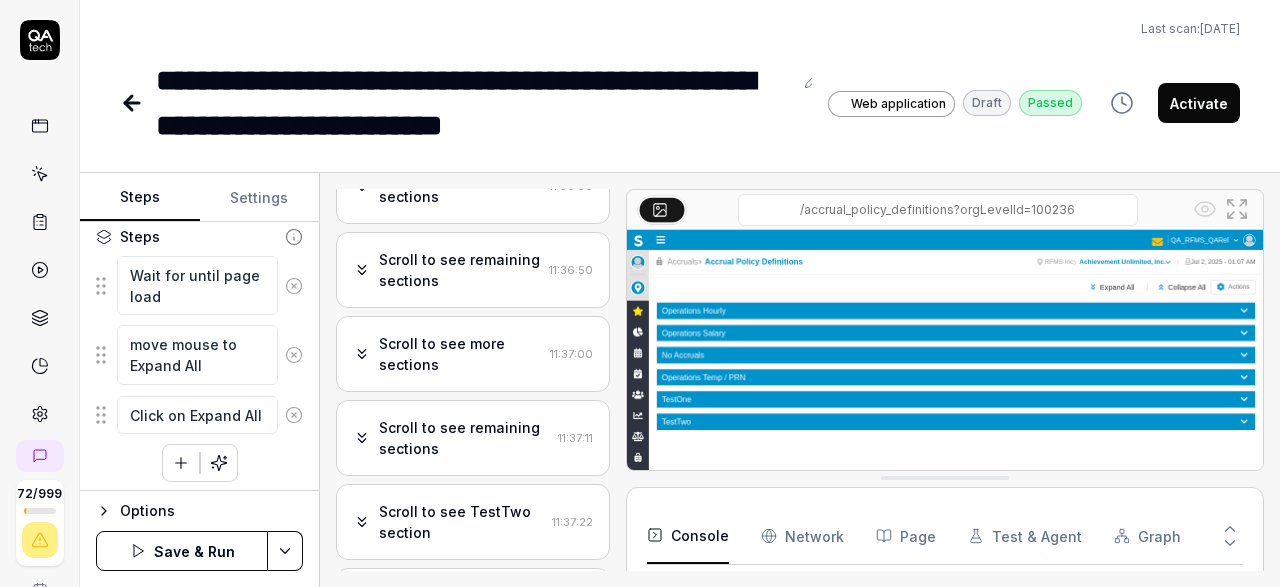scroll, scrollTop: 232, scrollLeft: 0, axis: vertical 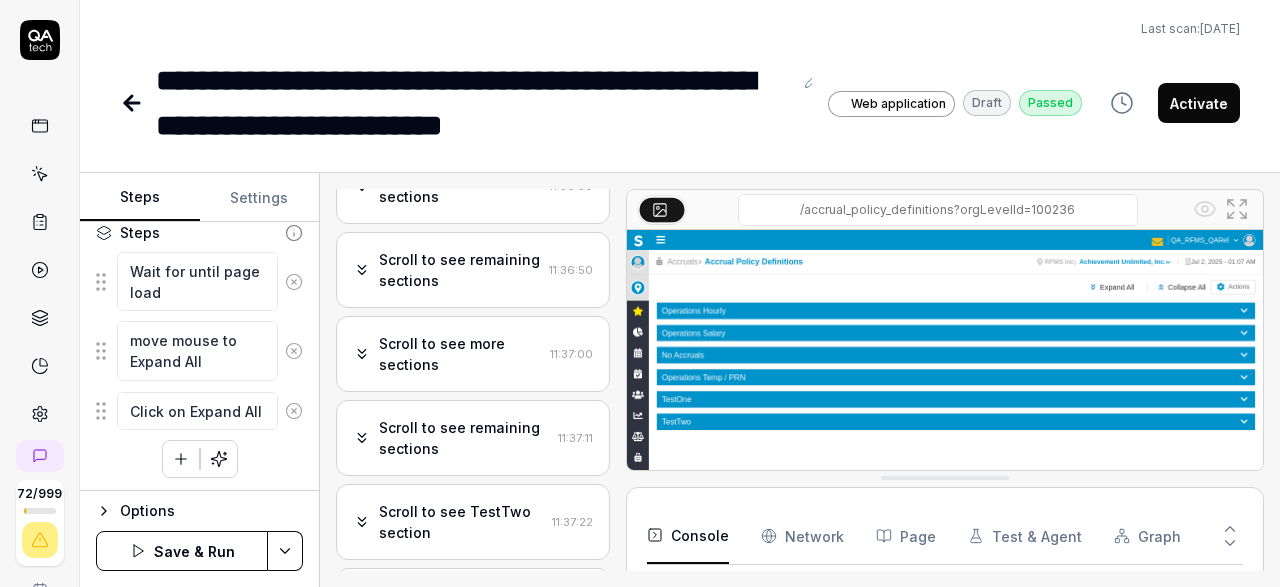 click 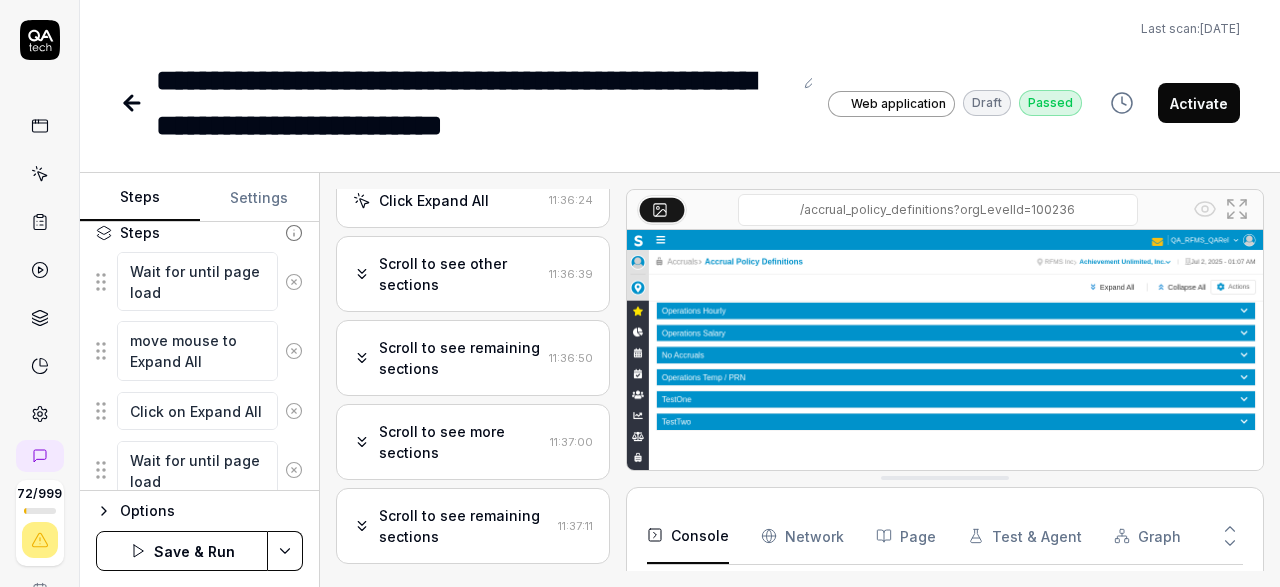 scroll, scrollTop: 176, scrollLeft: 0, axis: vertical 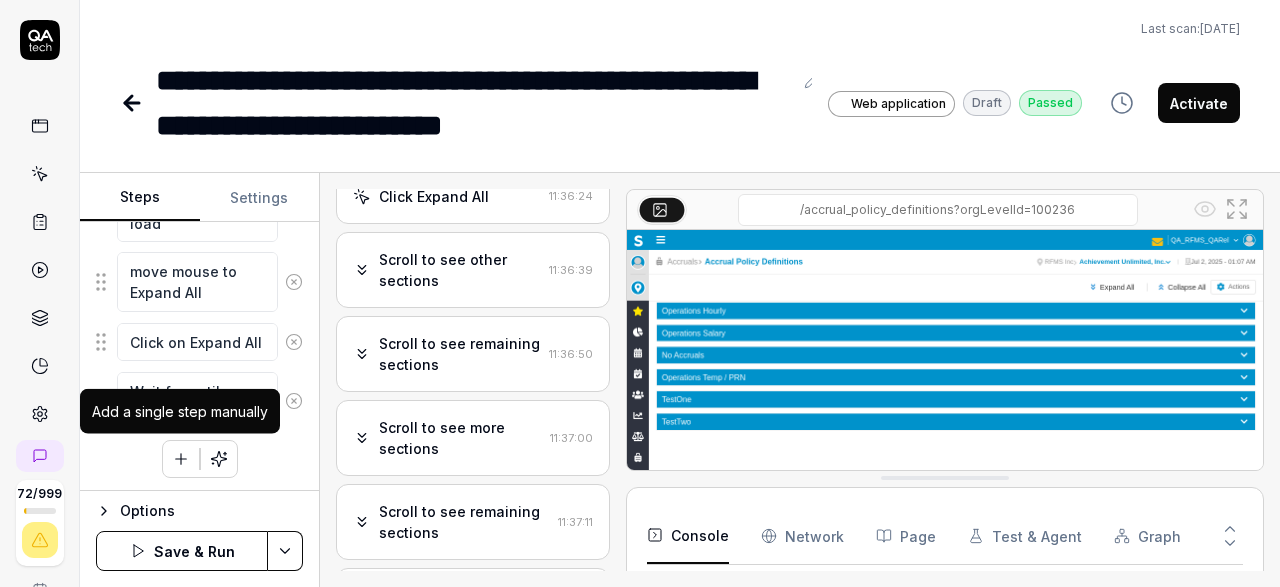 click 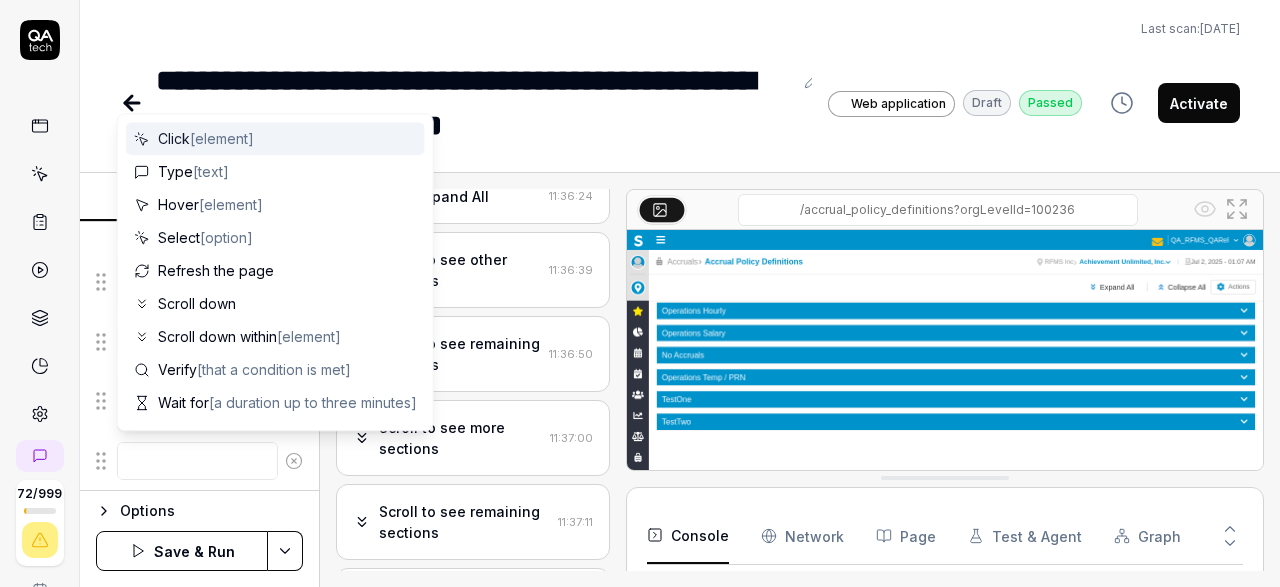 click at bounding box center (197, 461) 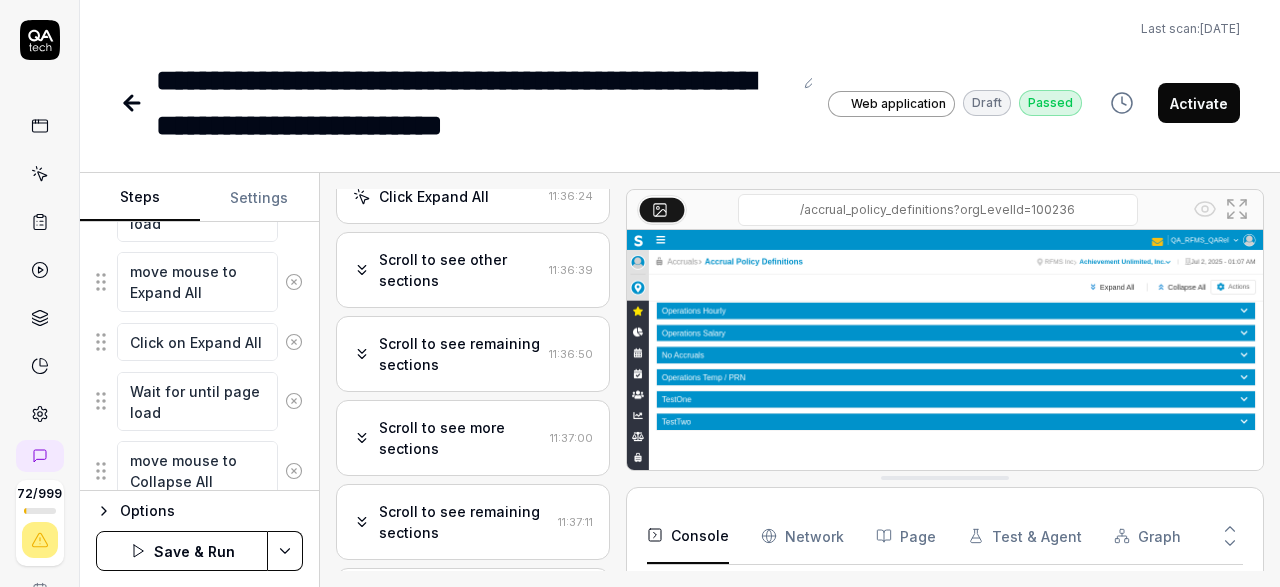 scroll, scrollTop: 369, scrollLeft: 0, axis: vertical 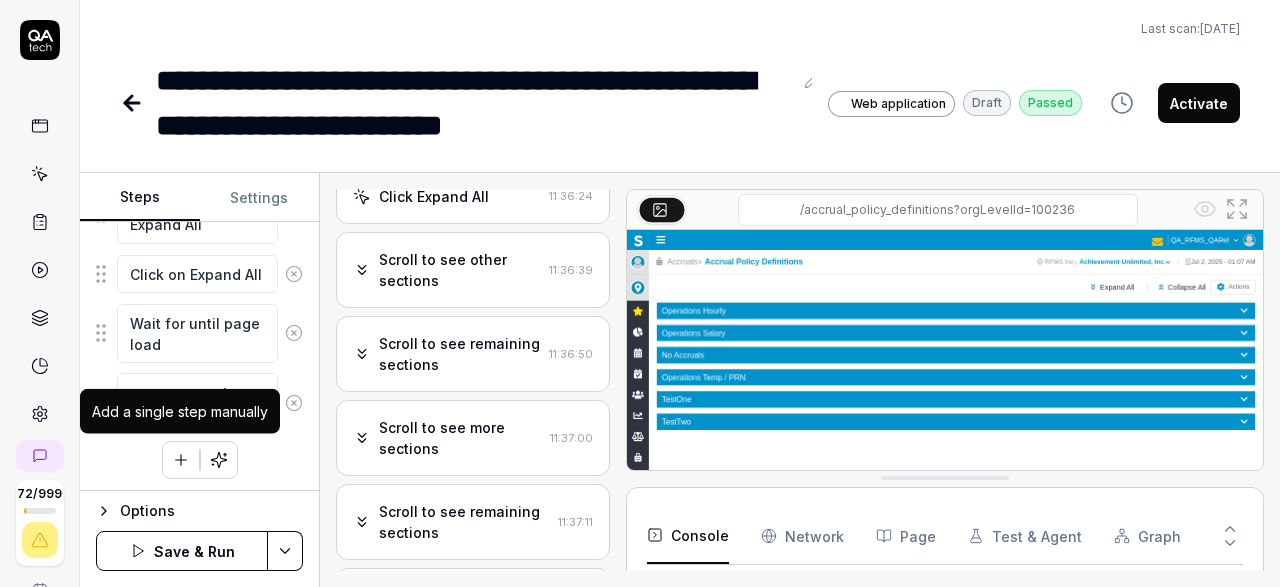 click 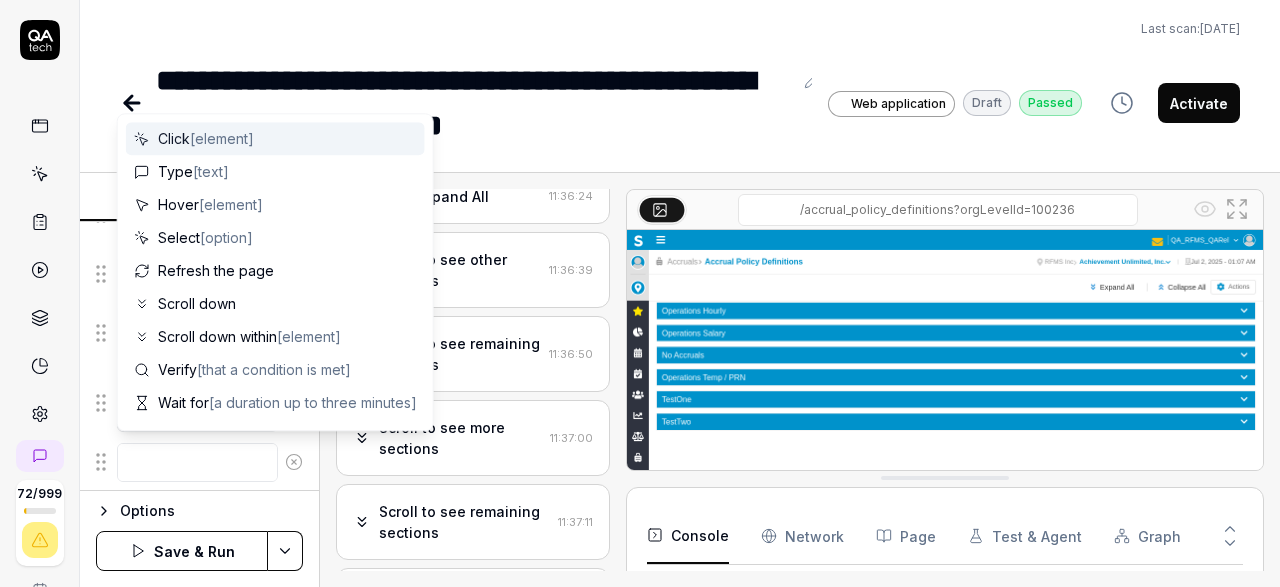 click at bounding box center [197, 462] 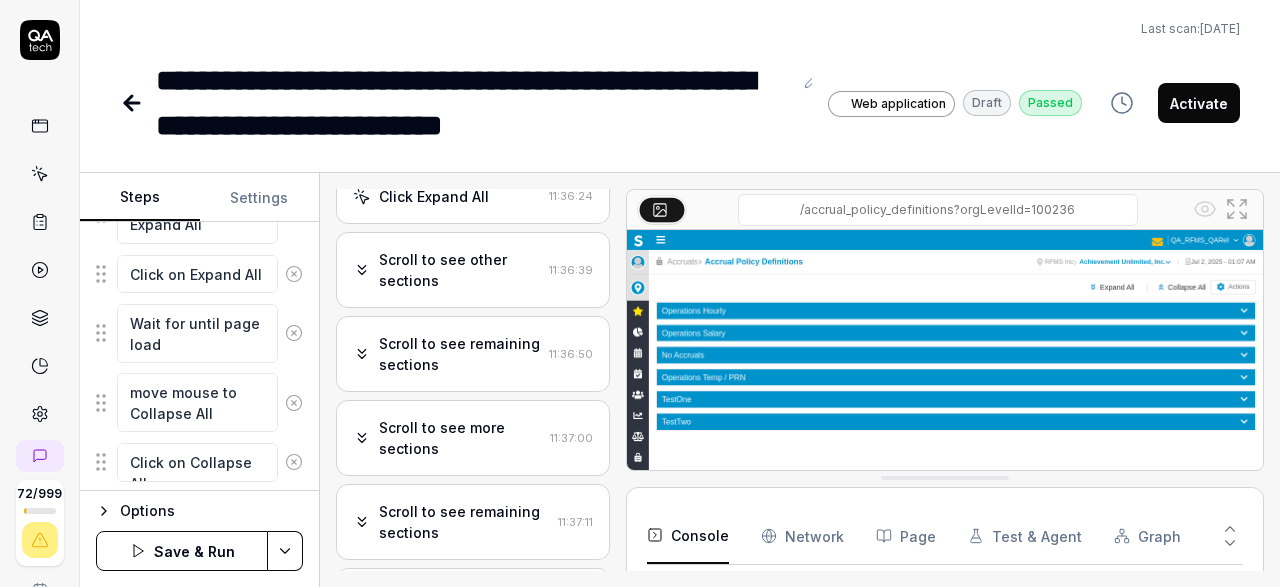 click on "Open browser 11:35:54 v6-qarel https://v6-qarel.smartlinxsolutions.com/#/apps/accruals/accrual_policy_definitions?orgLevelId=100236 Wait for page to load 11:36:11 Click Expand All 11:36:24 Scroll to see other sections 11:36:39 Scroll to see remaining sections 11:36:50 Scroll to see more sections 11:37:00 Scroll to see remaining sections 11:37:11 Scroll to see TestTwo section 11:37:22 Scroll up to access Collapse All button 11:37:32 Continue scrolling up to reach Collapse All button 11:37:40 Click Collapse All 11:37:49 Test completed successfully 11:38:01 Both 'Expand All' and 'Collapse All' functionalities worked correctly. 11:38:02 The test case goal was to verify the functionality of 'Expand All' and 'Collapse All' buttons on the Accrual Policy Definitions page. The expected result was that these functions should work properly.
Expand All Functionality:
Detailed fields and tables within each section were visible, confirming the sections were expanded.
Collapse All Functionality:" at bounding box center [800, 380] 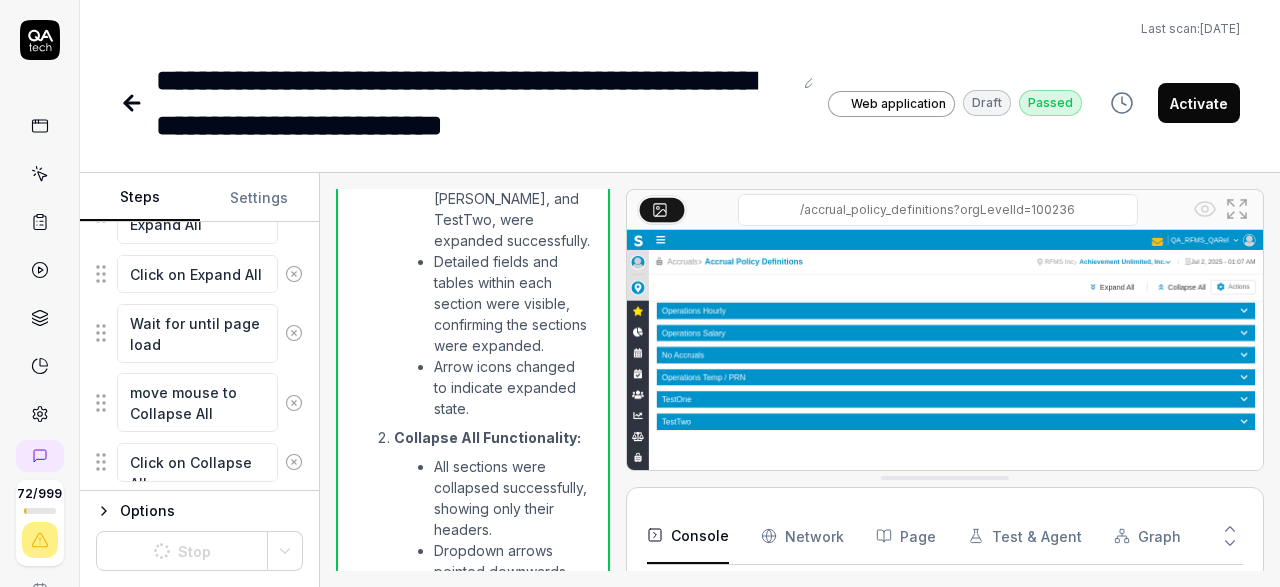 scroll, scrollTop: 1569, scrollLeft: 0, axis: vertical 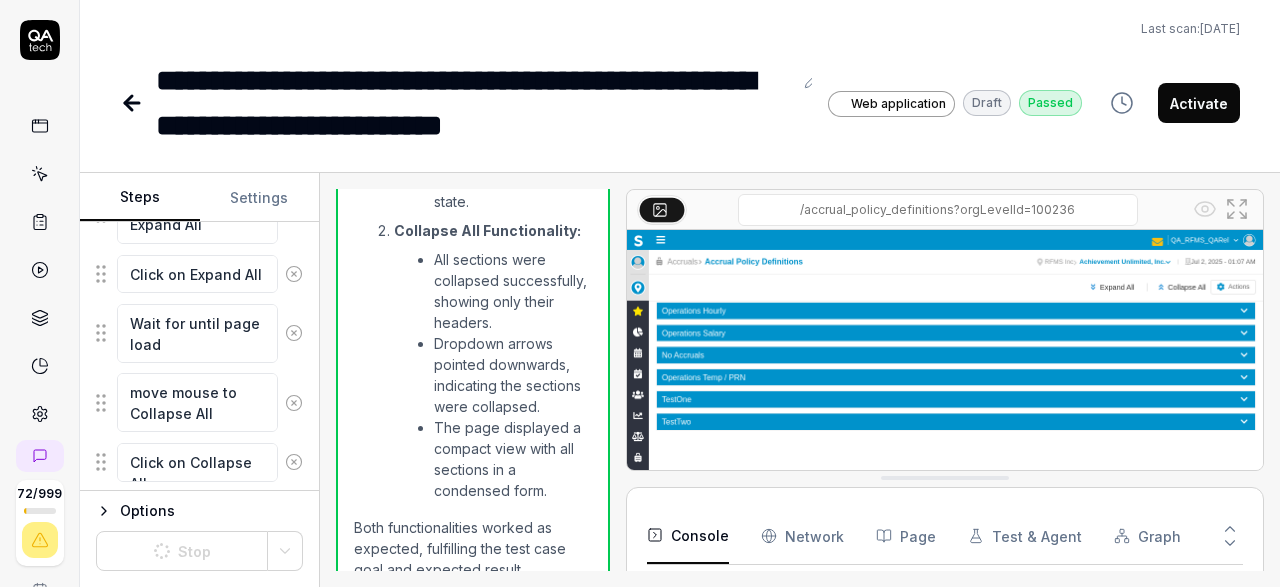 click 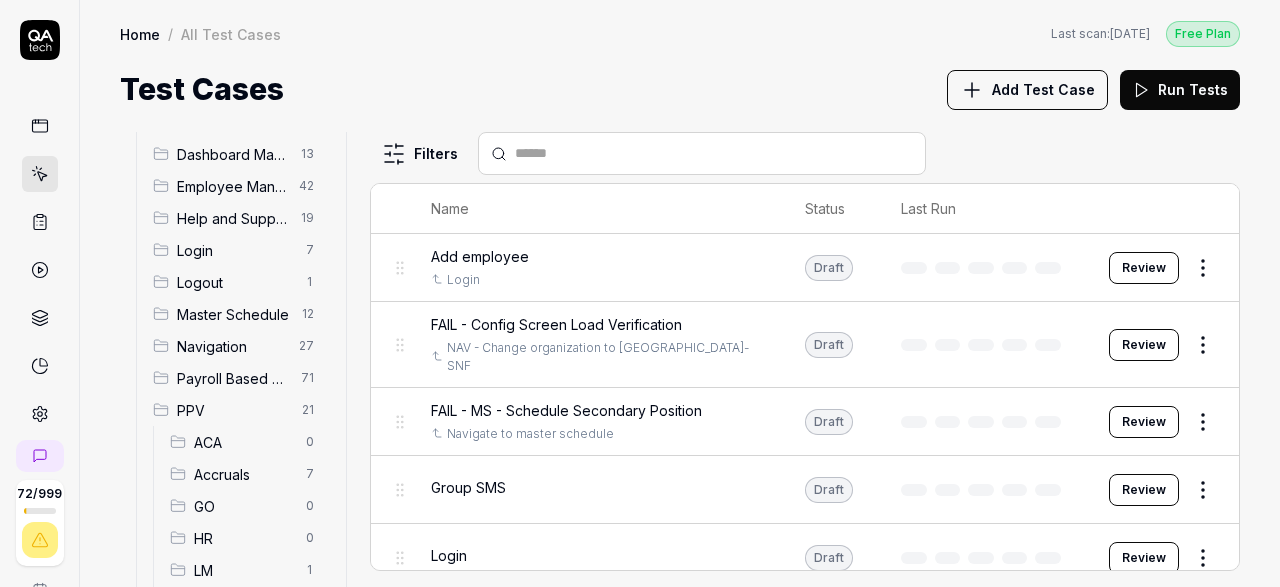 scroll, scrollTop: 67, scrollLeft: 0, axis: vertical 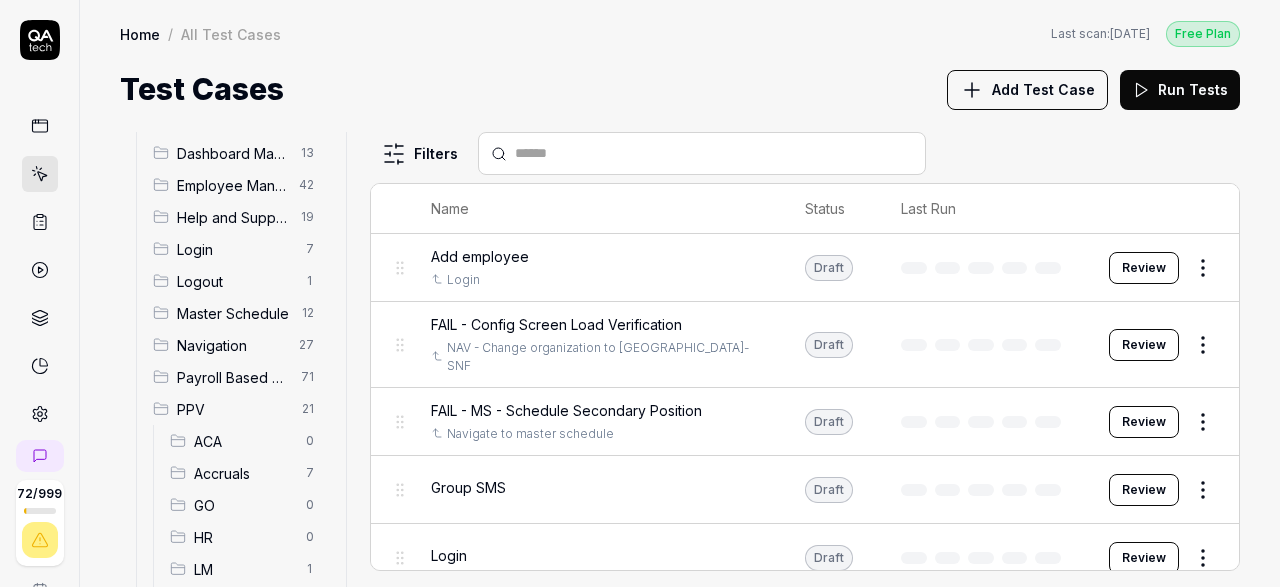 click on "Accruals" at bounding box center [244, 473] 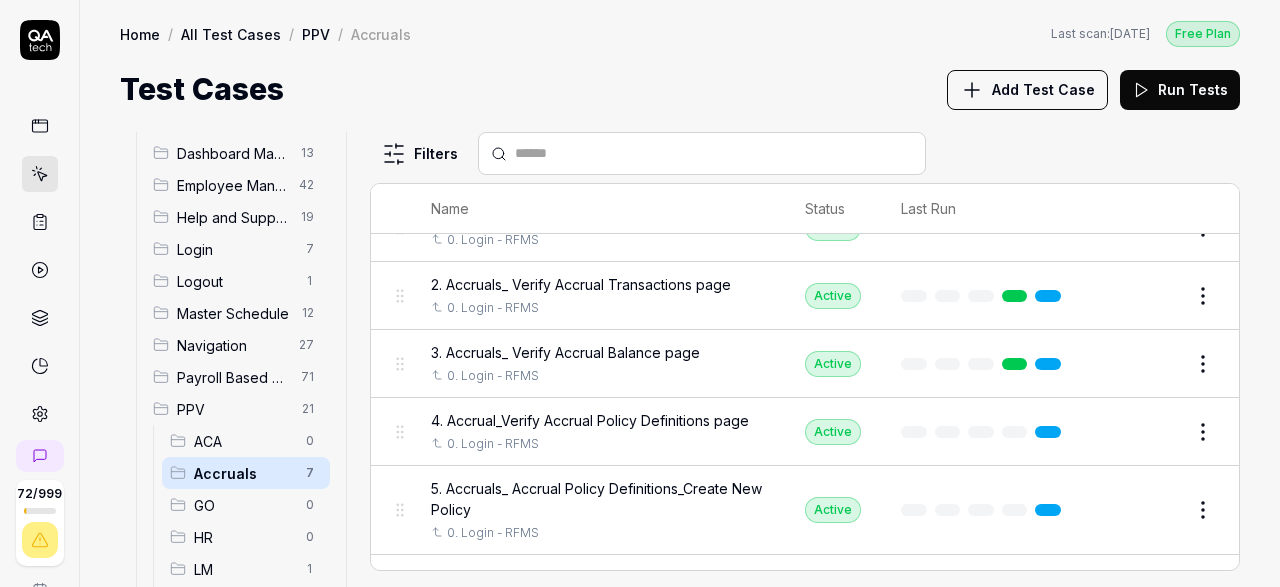 scroll, scrollTop: 211, scrollLeft: 0, axis: vertical 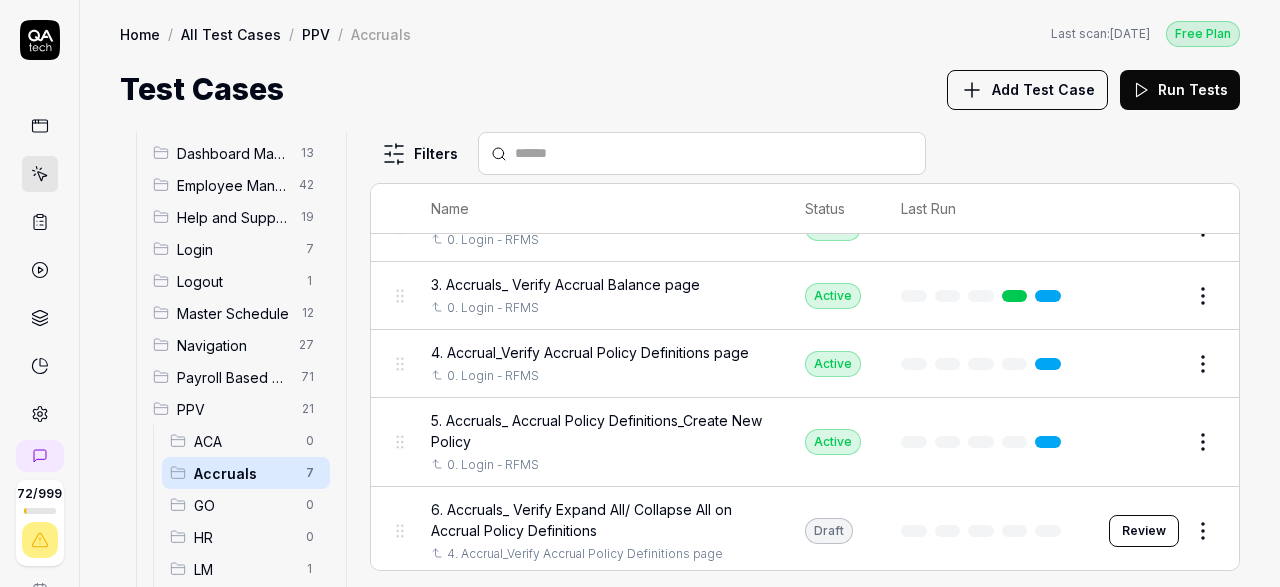 click on "Review" at bounding box center [1144, 531] 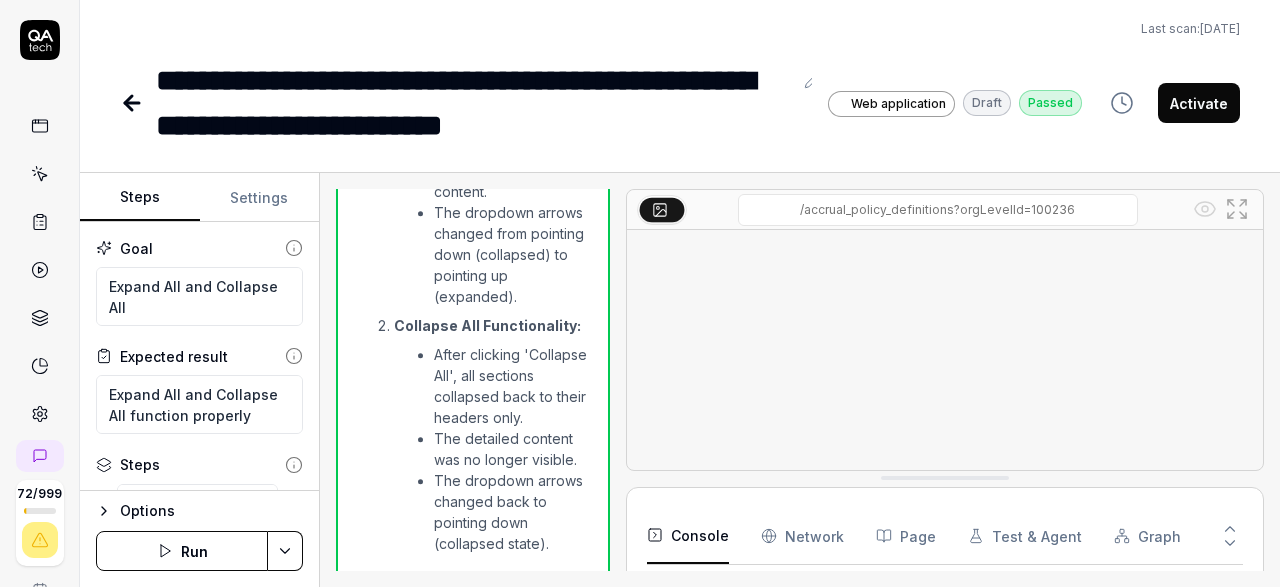 scroll, scrollTop: 1089, scrollLeft: 0, axis: vertical 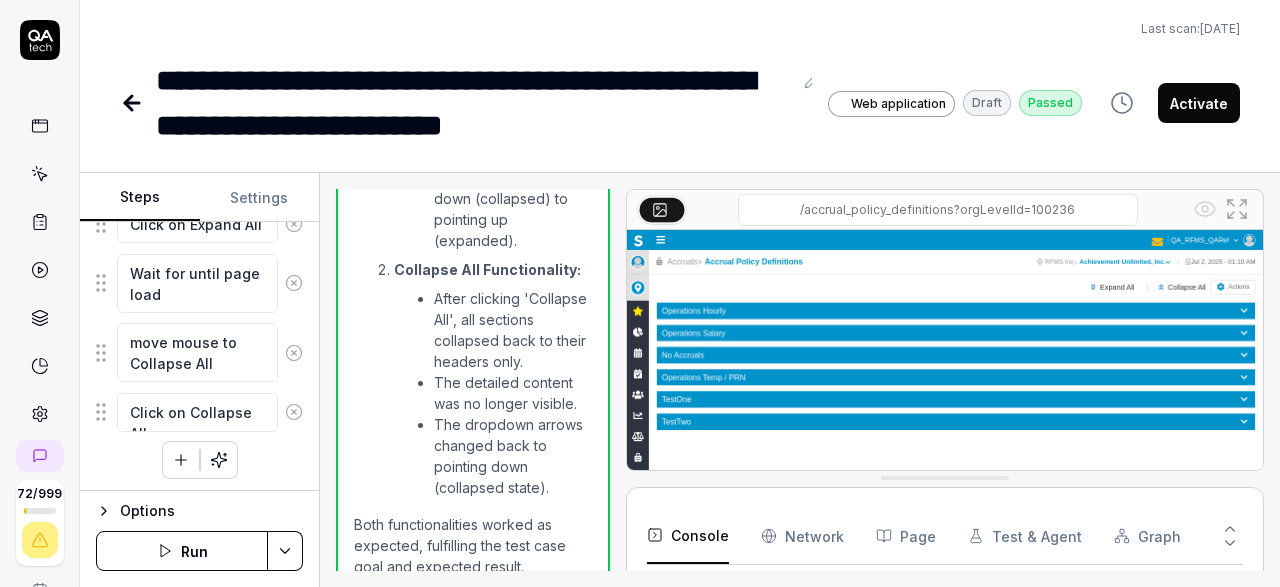 click on "Run" at bounding box center [182, 551] 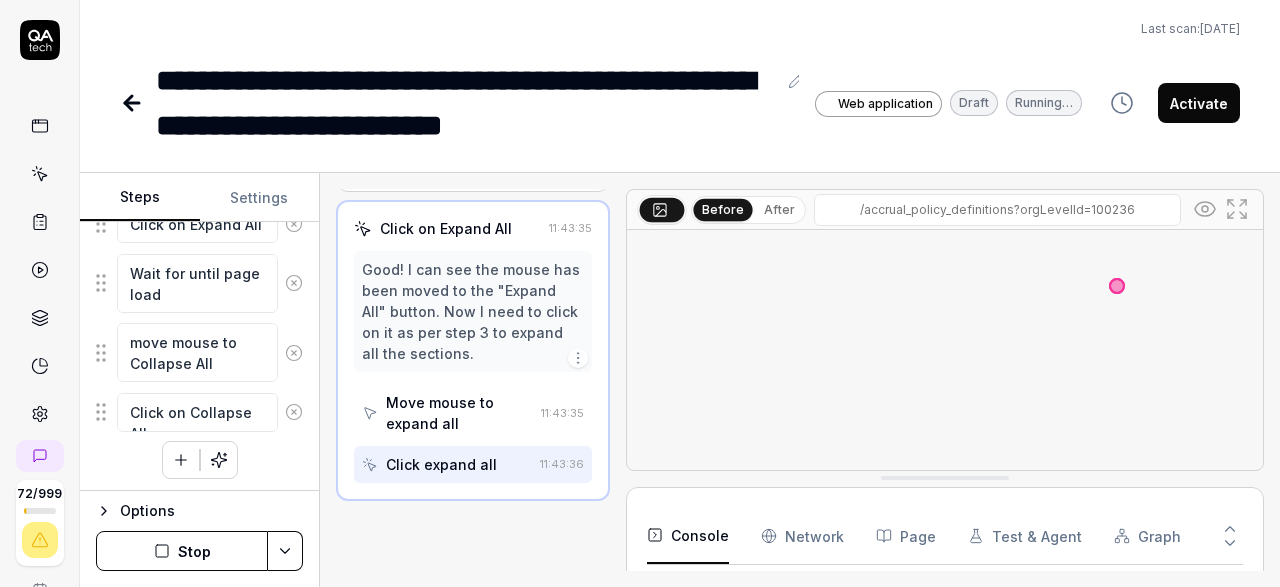 scroll, scrollTop: 239, scrollLeft: 0, axis: vertical 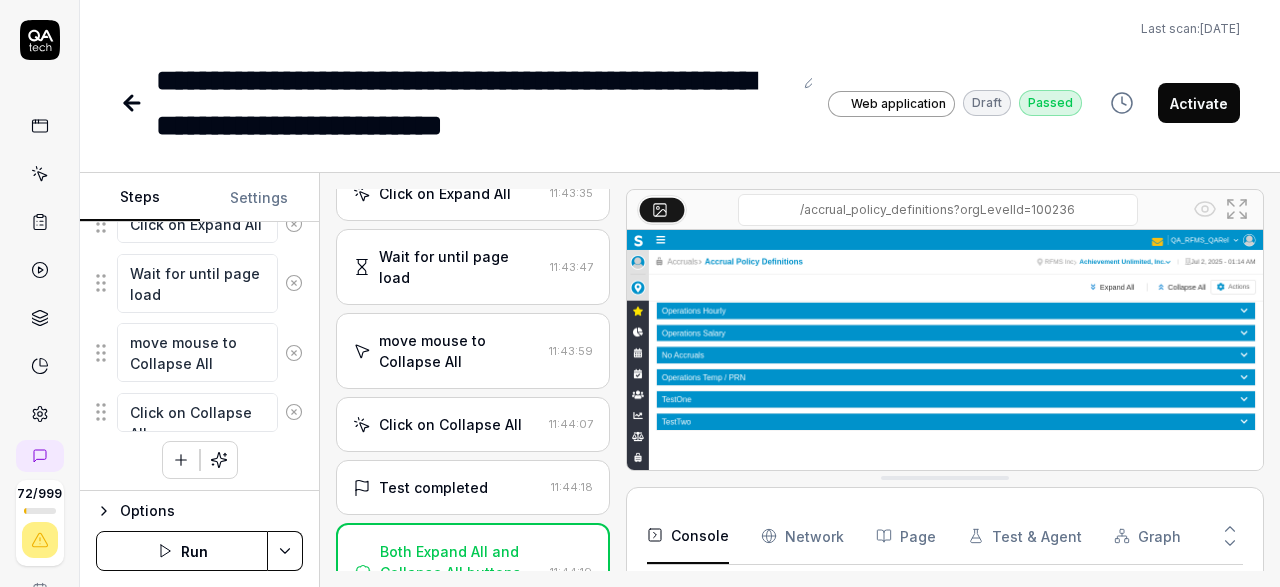 click on "Activate" at bounding box center (1199, 103) 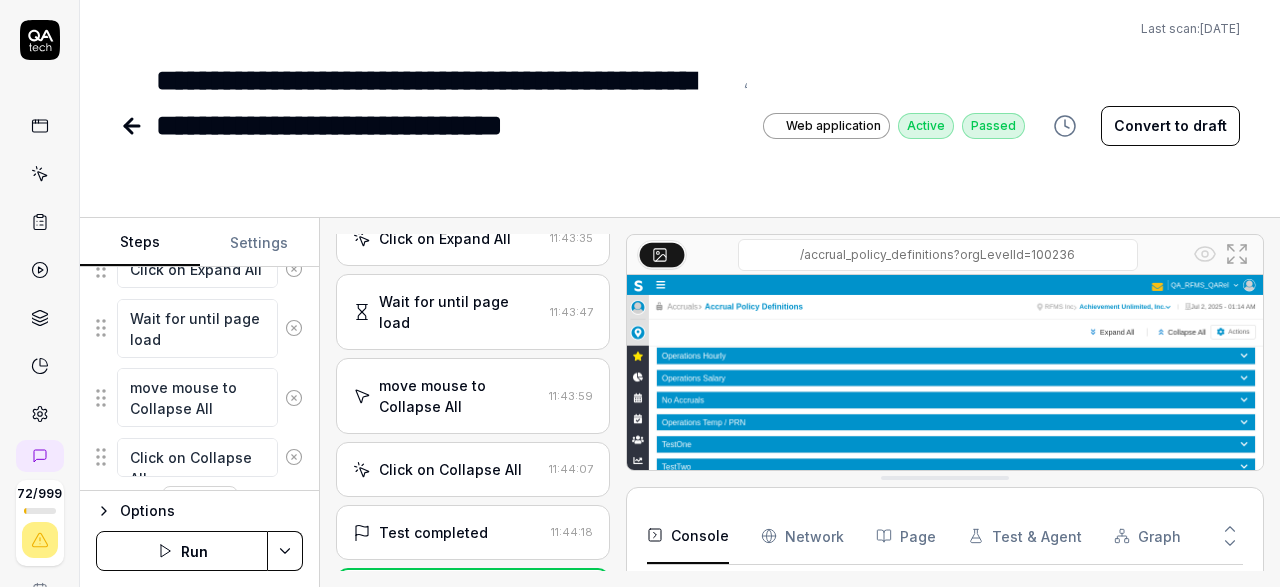 click 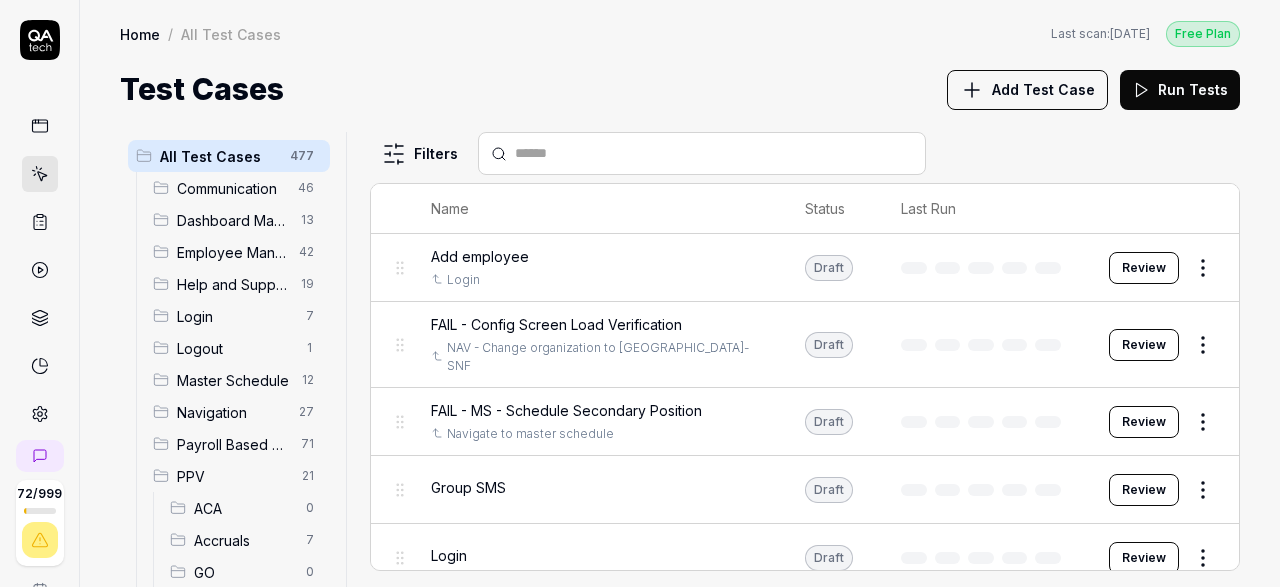 click on "Accruals 7" at bounding box center [246, 540] 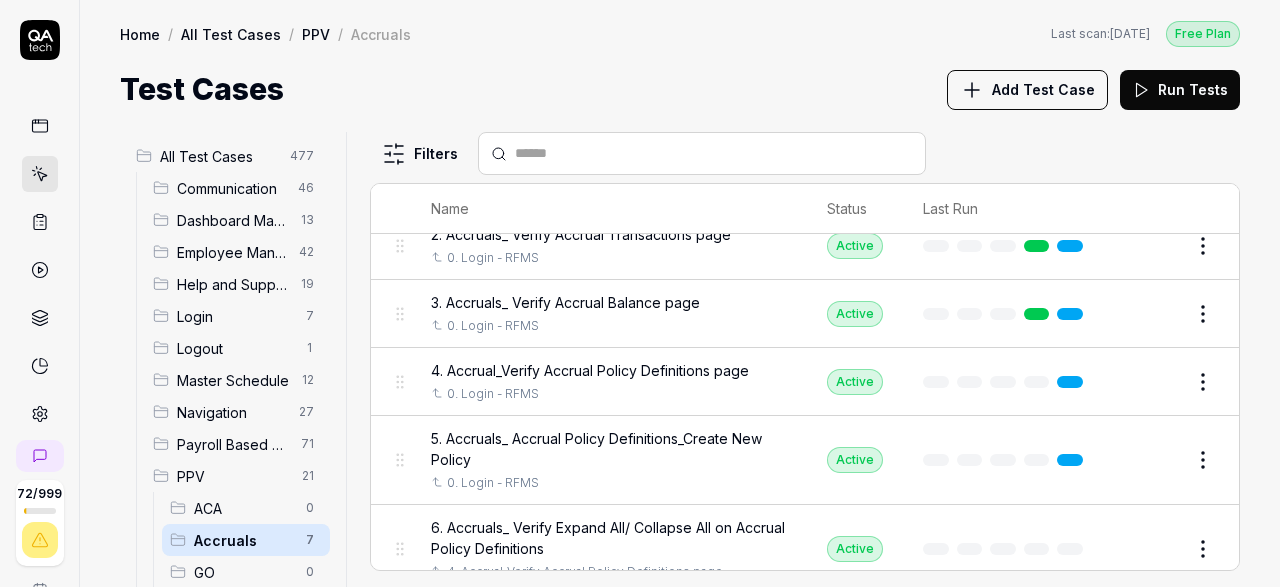 scroll, scrollTop: 211, scrollLeft: 0, axis: vertical 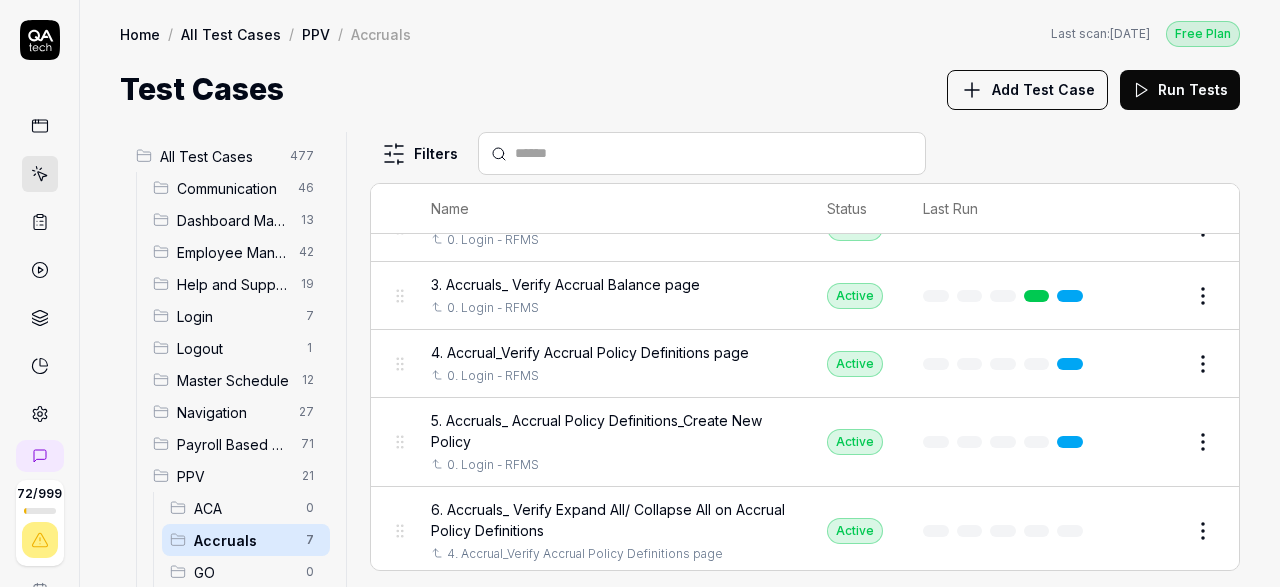 click on "Add Test Case" at bounding box center (1043, 89) 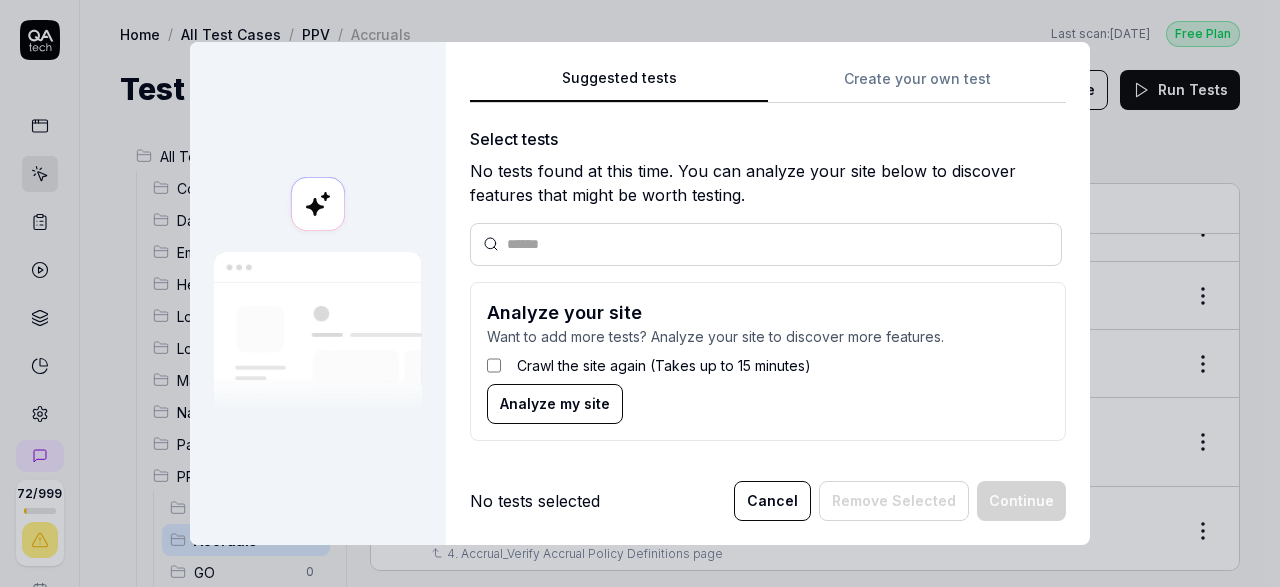 scroll, scrollTop: 211, scrollLeft: 0, axis: vertical 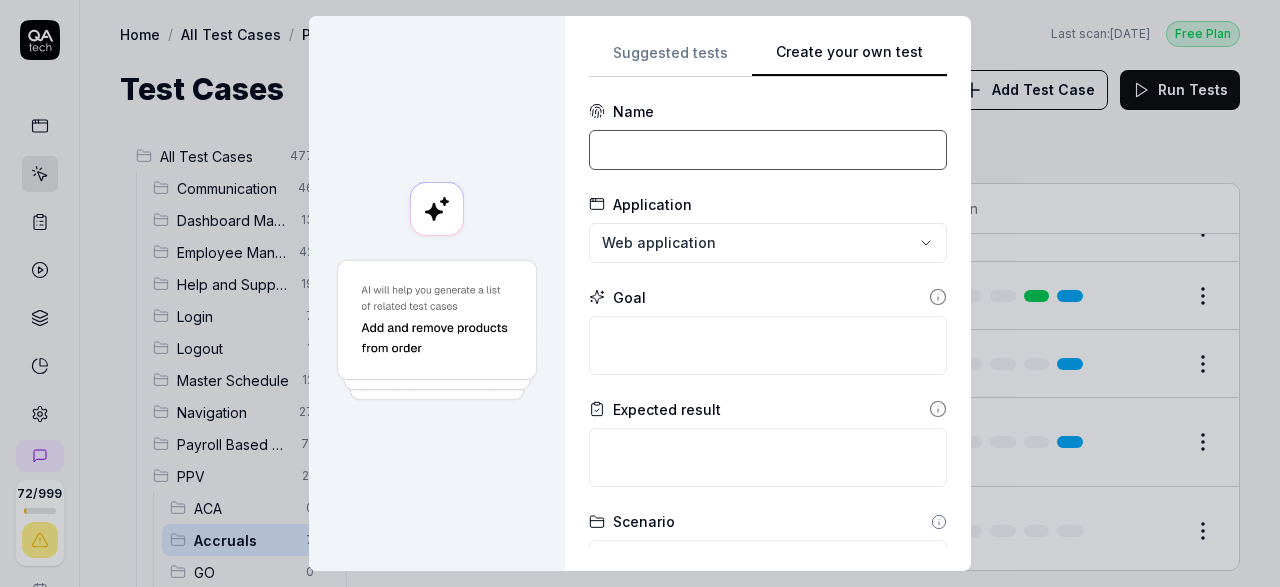 click at bounding box center [768, 150] 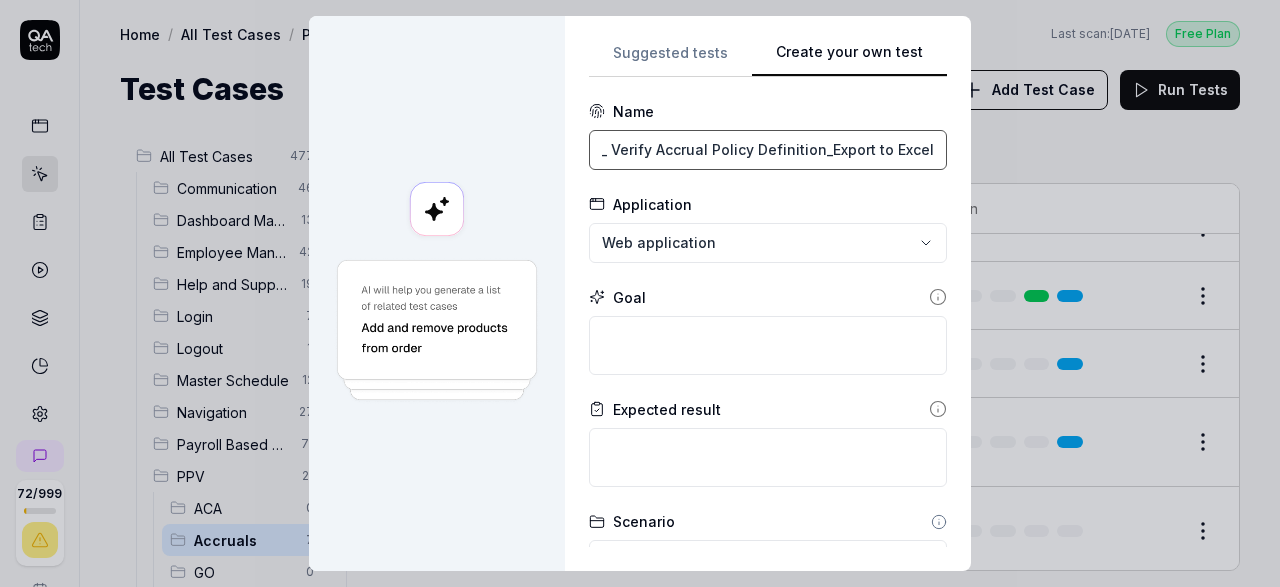 scroll, scrollTop: 0, scrollLeft: 71, axis: horizontal 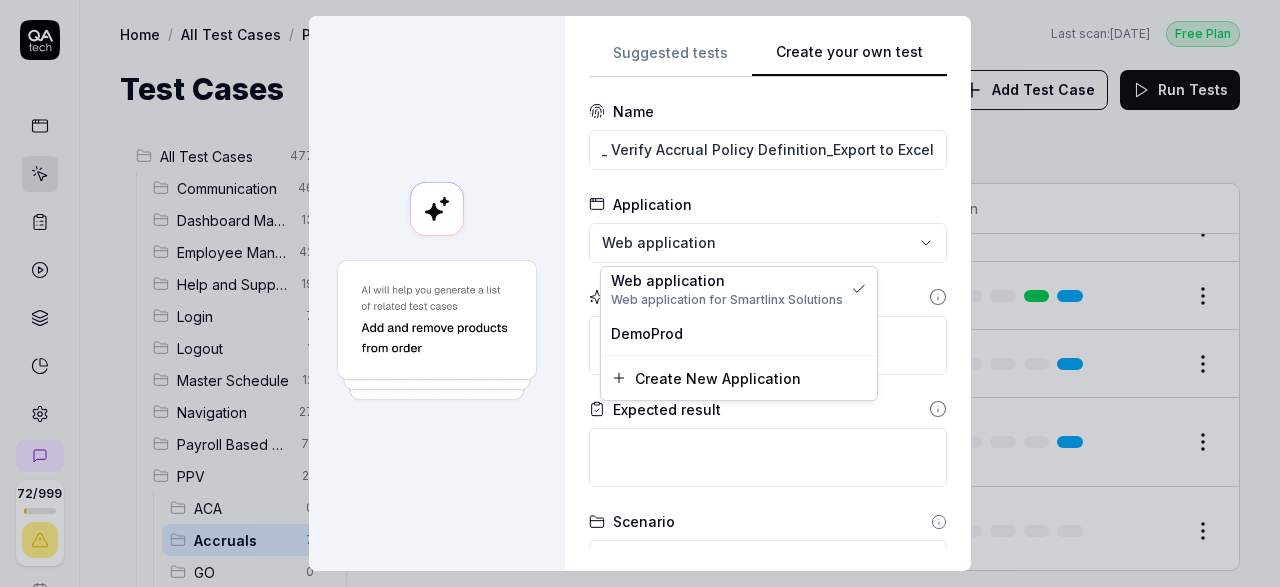 click on "**********" at bounding box center (640, 293) 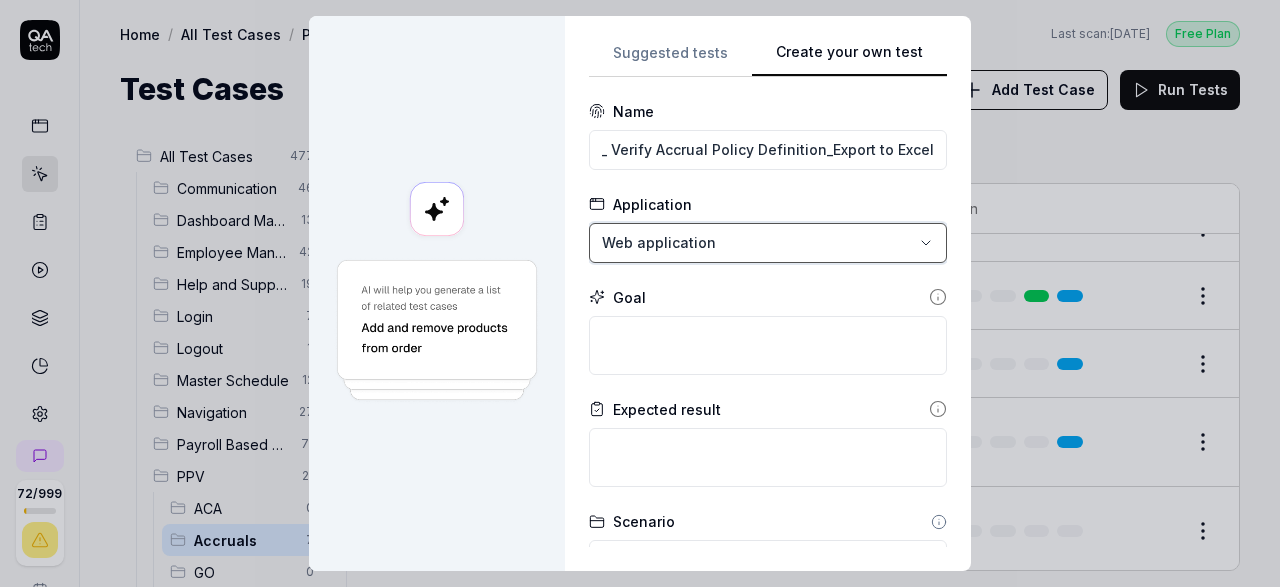 click on "**********" at bounding box center (640, 293) 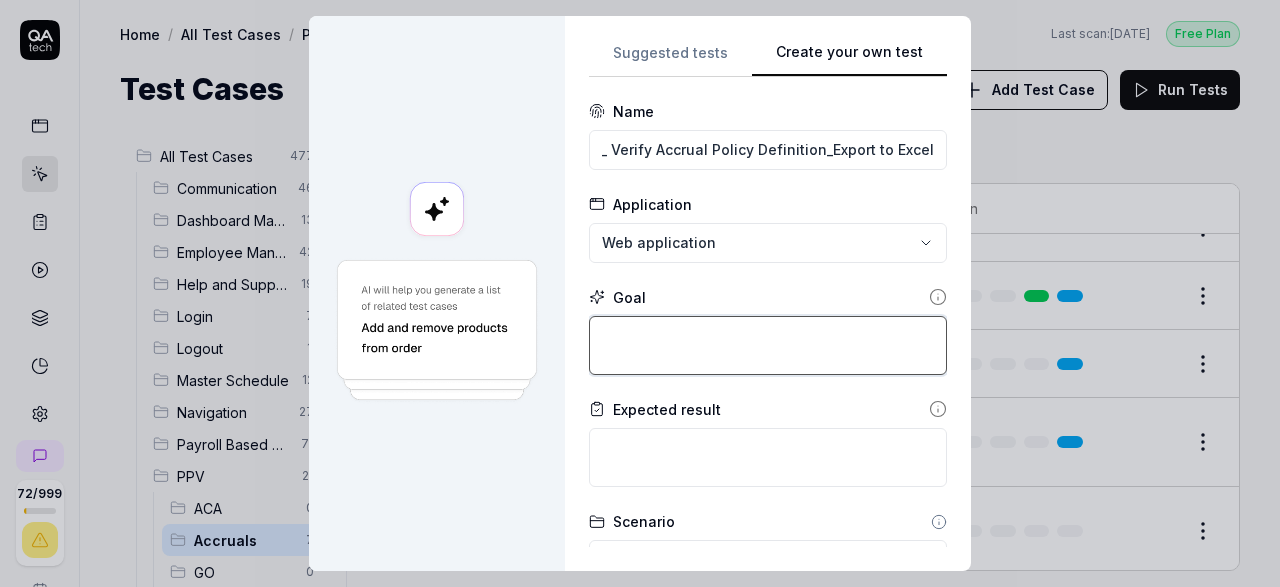 click at bounding box center (768, 345) 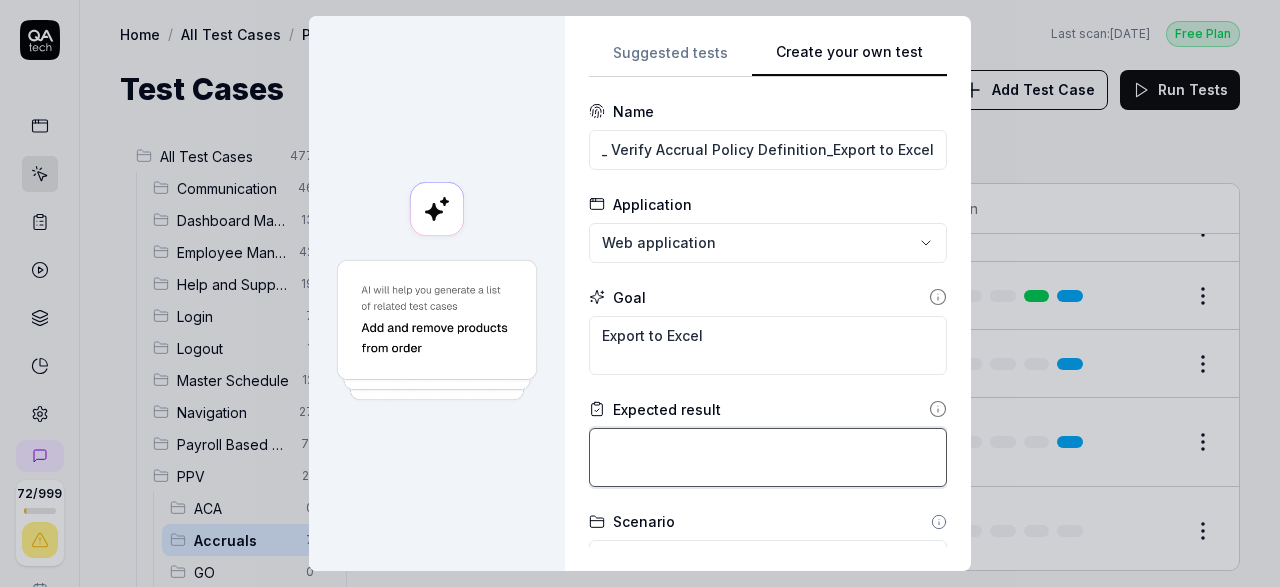 click at bounding box center [768, 457] 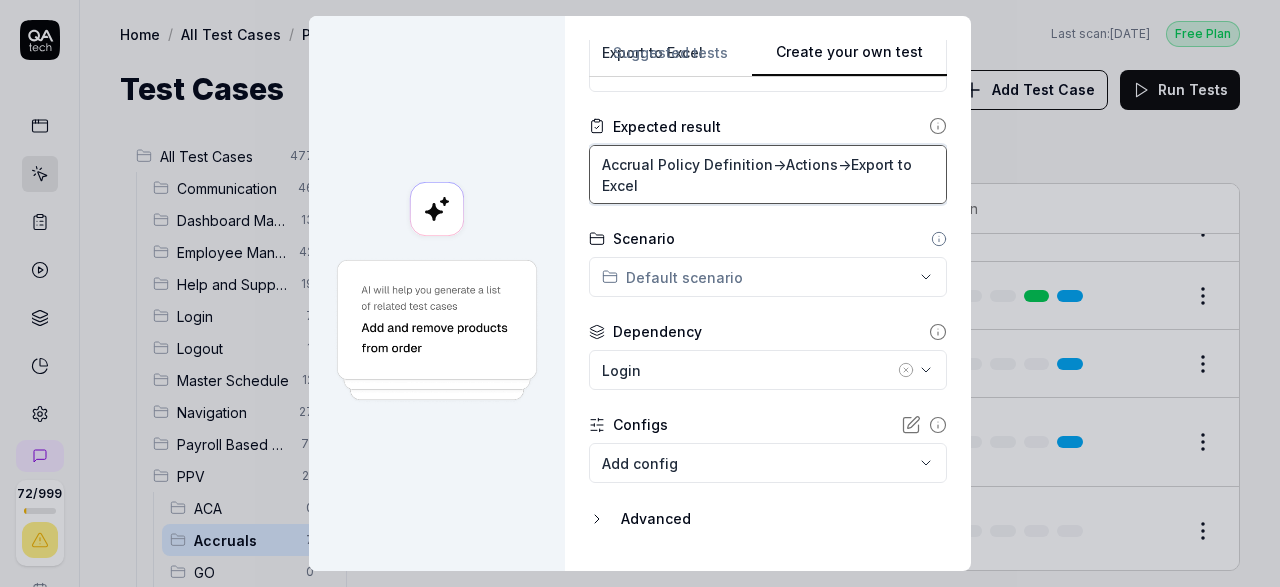 scroll, scrollTop: 331, scrollLeft: 0, axis: vertical 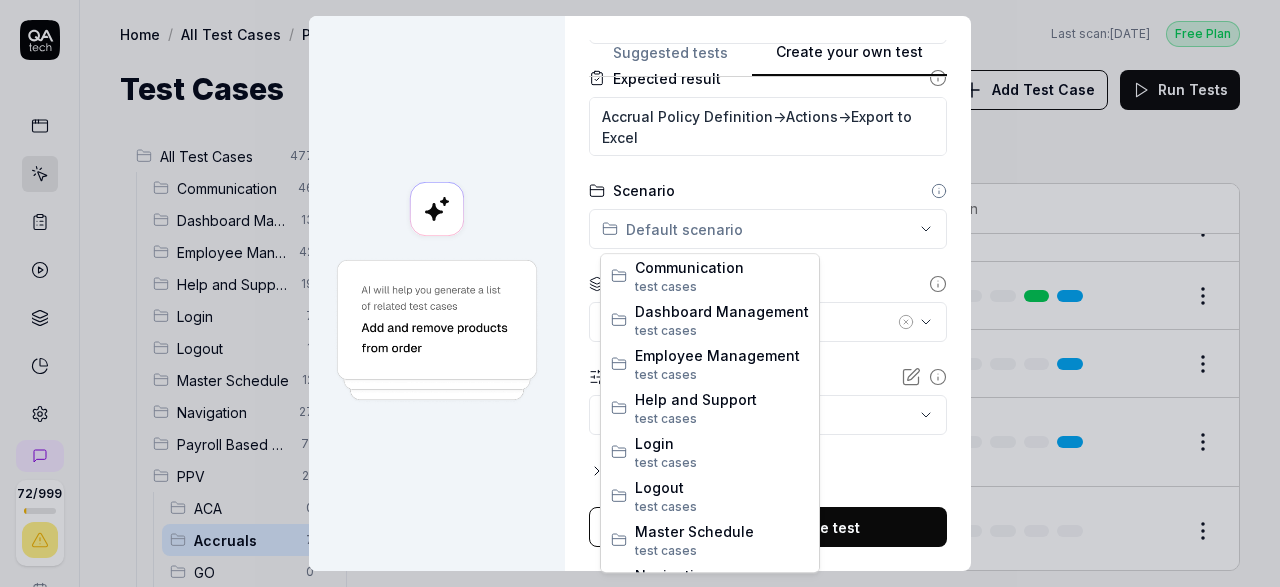 click on "**********" at bounding box center (640, 293) 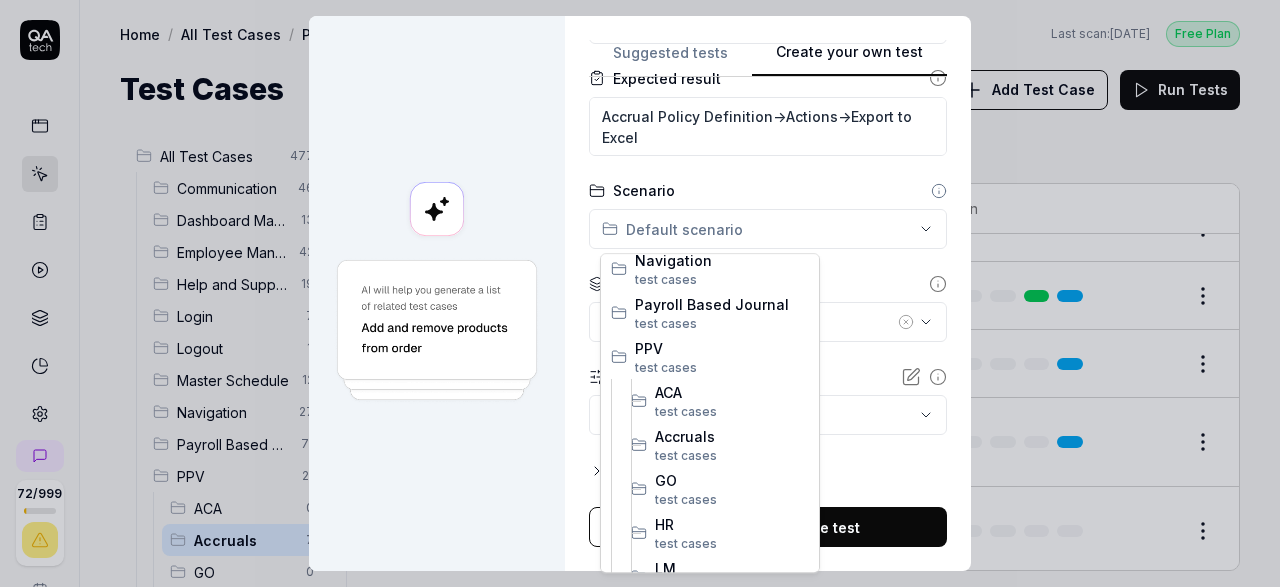 scroll, scrollTop: 327, scrollLeft: 0, axis: vertical 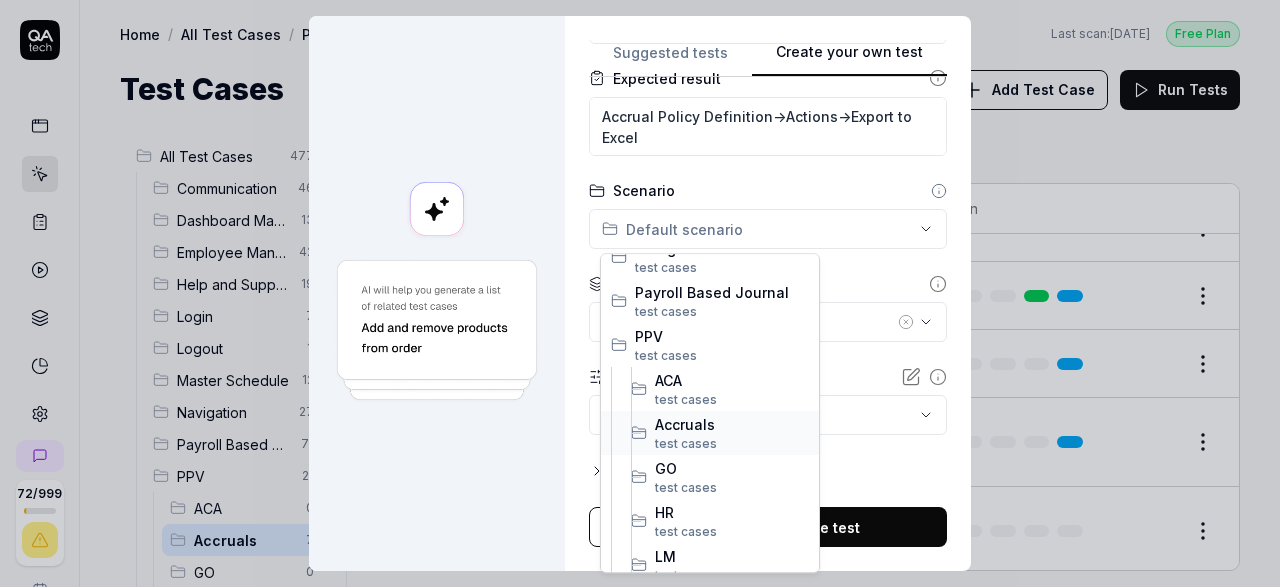 click on "Accruals" at bounding box center (732, 424) 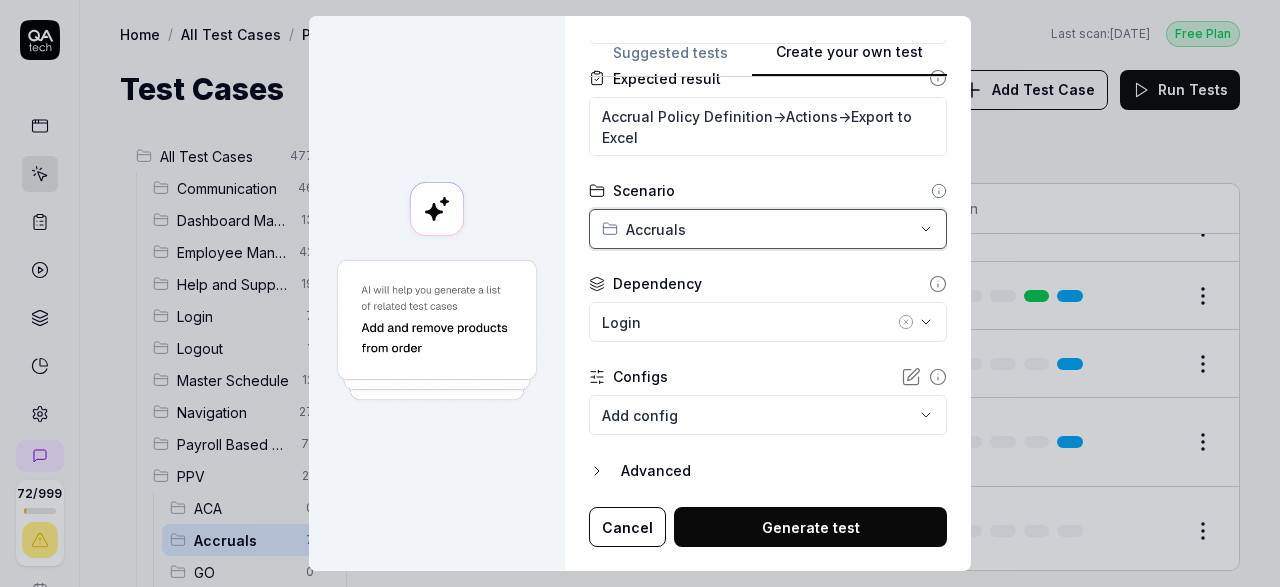 scroll, scrollTop: 14, scrollLeft: 0, axis: vertical 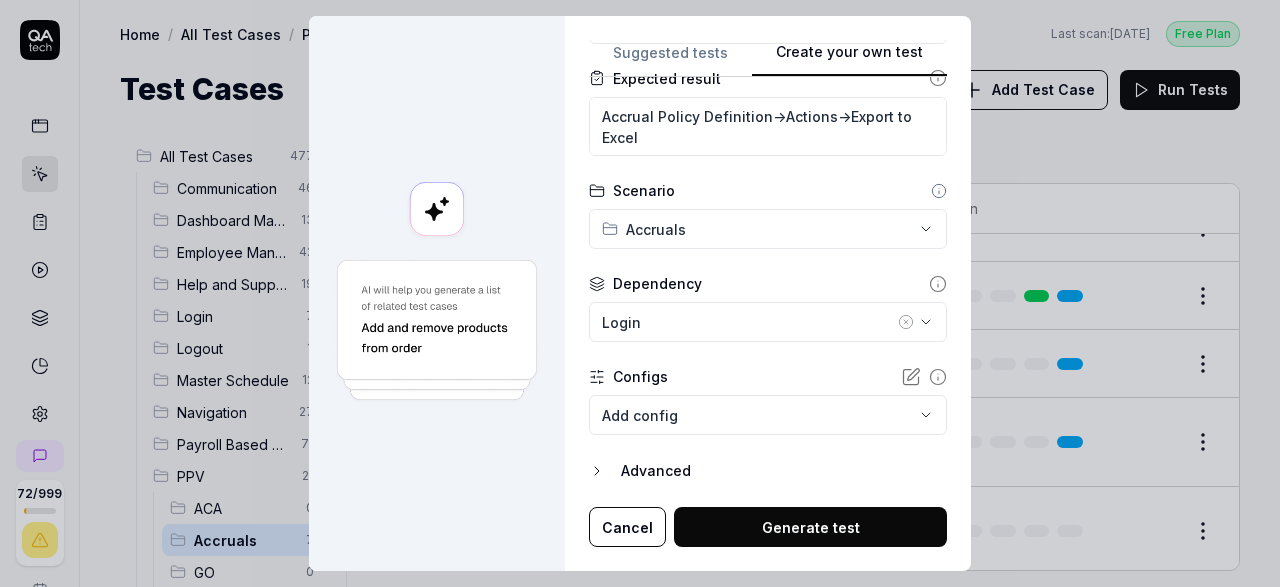 click 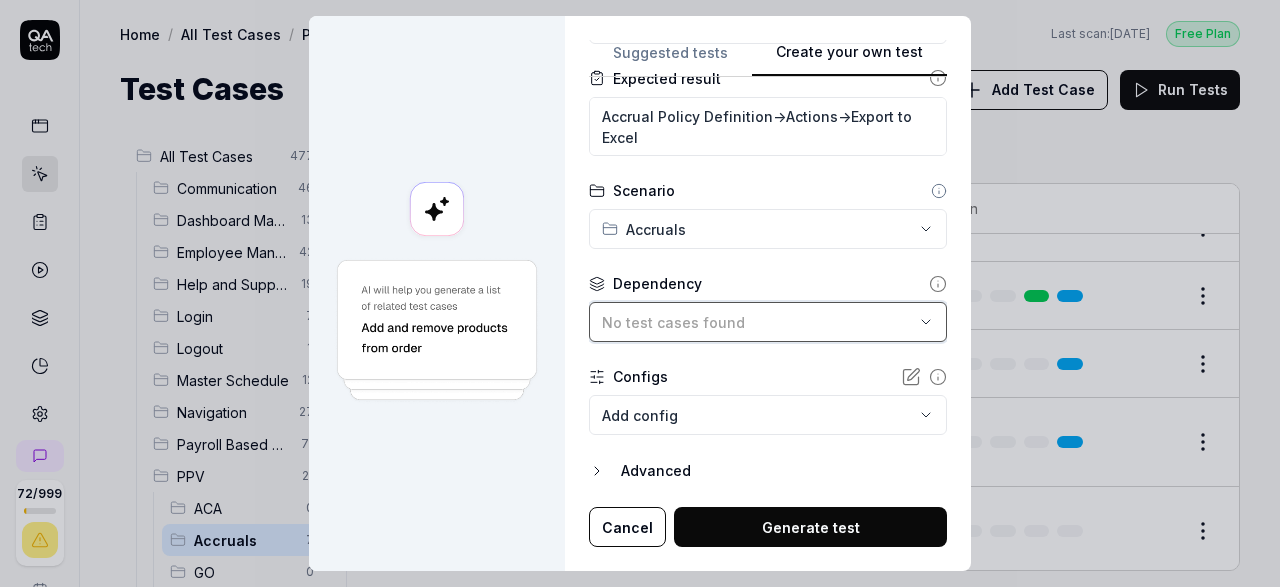 click 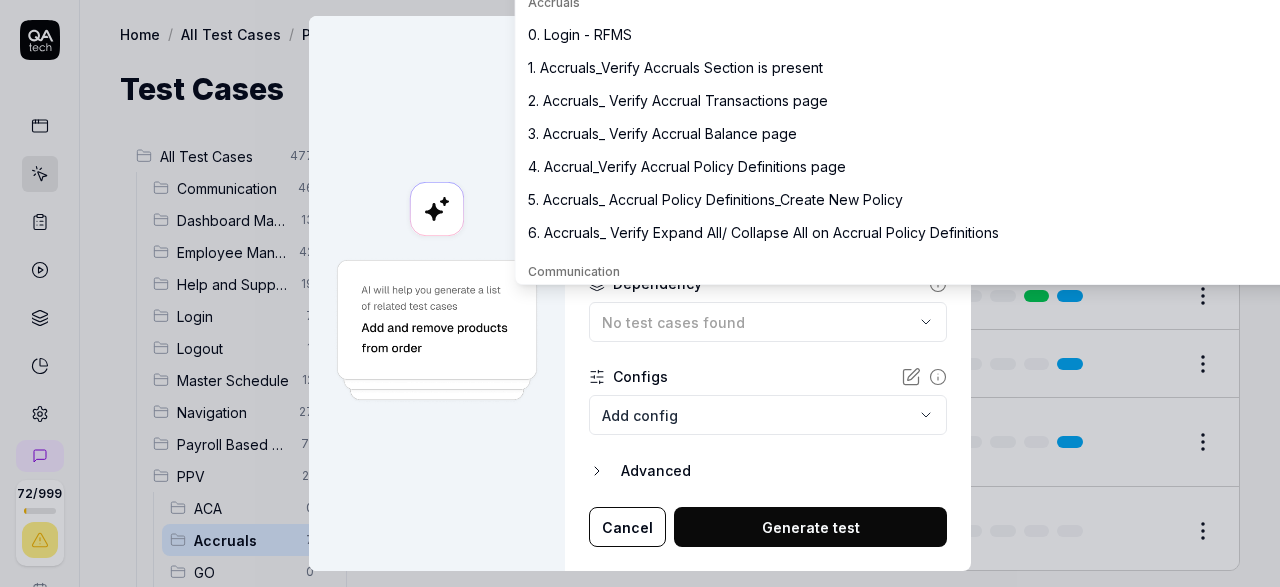 scroll, scrollTop: 206, scrollLeft: 0, axis: vertical 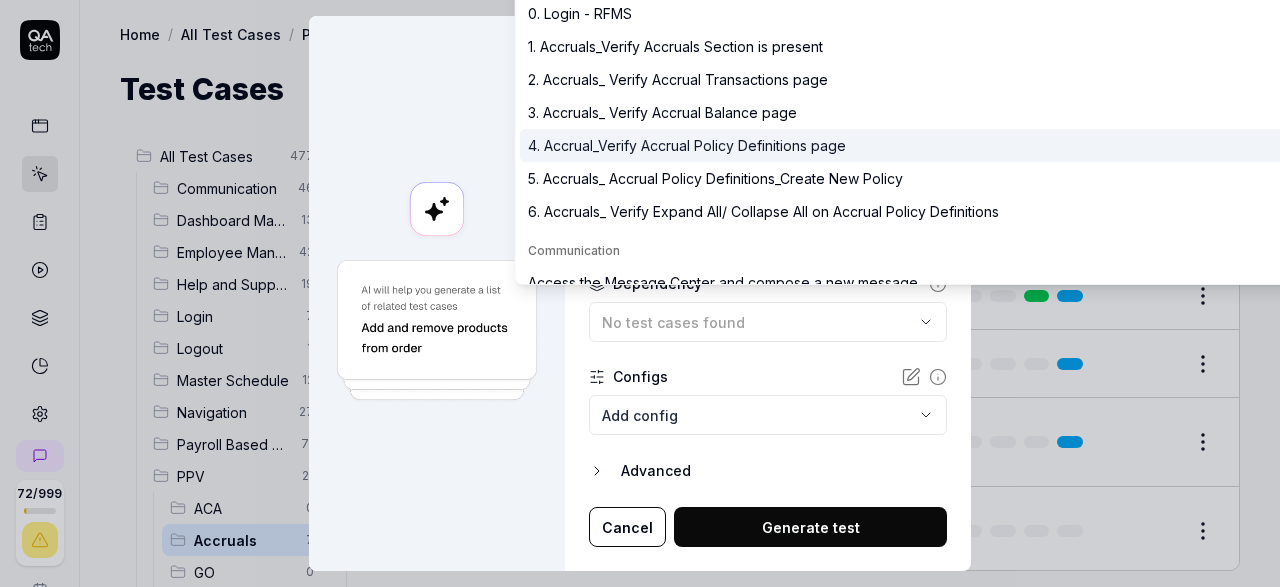 click on "4. Accrual_Verify Accrual Policy Definitions page" at bounding box center [687, 145] 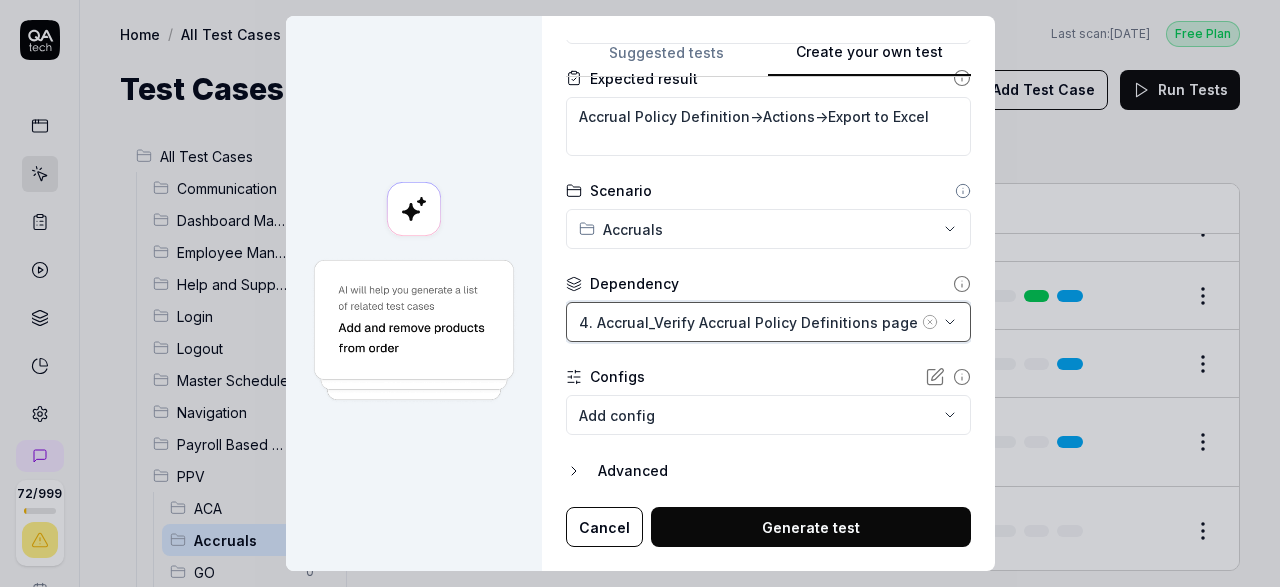 scroll, scrollTop: 0, scrollLeft: 24, axis: horizontal 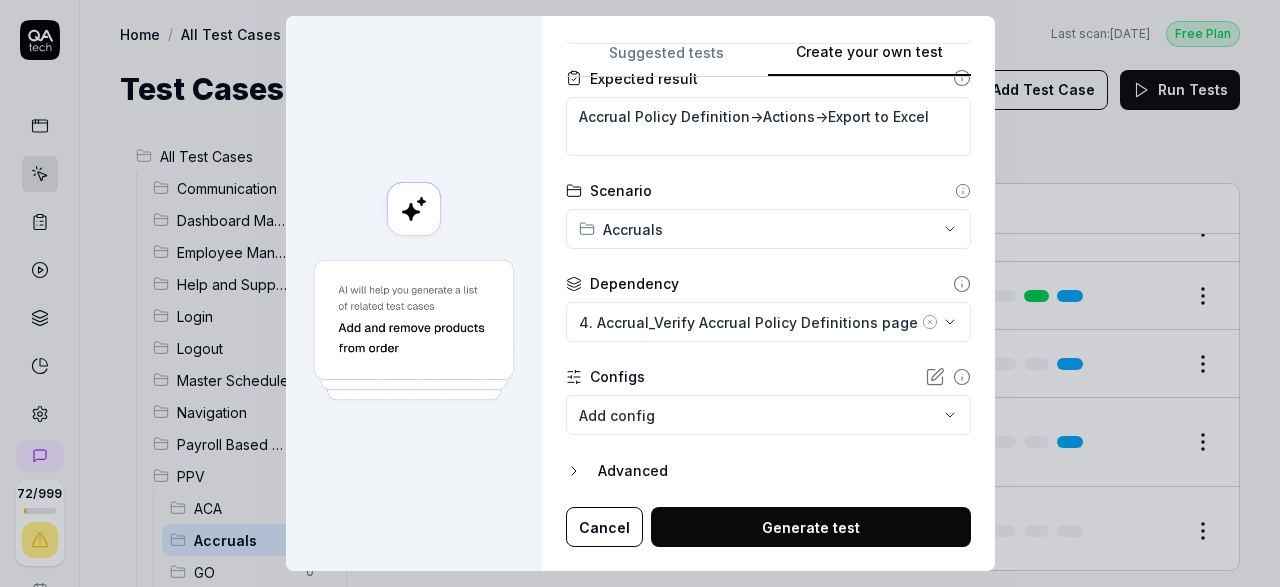 click on "Configs" at bounding box center (768, 376) 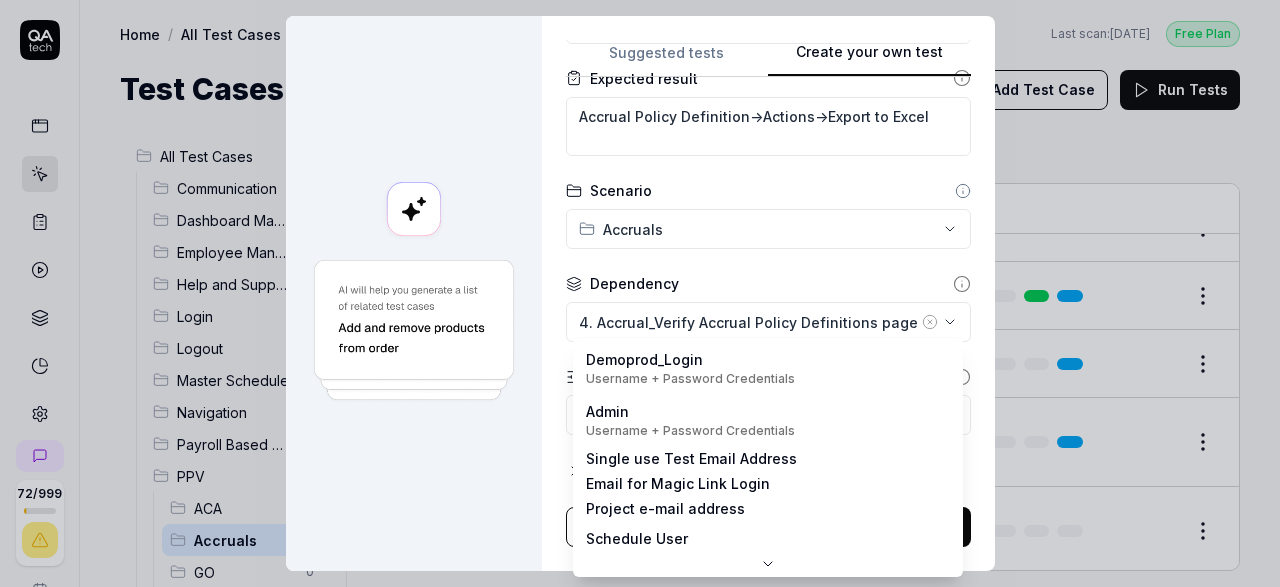 click on "72  /  999 s S Home / All Test Cases / PPV / Accruals Free Plan Home / All Test Cases / PPV / Accruals Last scan:  Jun 5 2025 Free Plan Test Cases Add Test Case Run Tests All Test Cases 477 Communication 46 Dashboard Management 13 Employee Management 42 Help and Support 19 Login 7 Logout 1 Master Schedule 12 Navigation 27 Payroll Based Journal 71 PPV 21 ACA 0 Accruals 7 GO 0 HR 0 LM 1 MC 3 PBJ 1 SO 7 Spotlight 2 TA 0 Reporting 6 Schedule Optimizer 7 Screen Loads 7 TestPPV 0 Time & Attendance 192 User Profile 1 Filters Name Status Last Run PPV Accruals 0. Login - RFMS Active Edit 1. Accruals_Verify Accruals Section is present 0. Login - RFMS Active Edit 2. Accruals_ Verify Accrual Transactions page 0. Login - RFMS Active Edit 3. Accruals_ Verify Accrual Balance page 0. Login - RFMS Active Edit 4. Accrual_Verify Accrual Policy Definitions page 0. Login - RFMS Active Edit 5. Accruals_ Accrual Policy Definitions_Create New Policy 0. Login - RFMS Active Edit 4. Accrual_Verify Accrual Policy Definitions page Active" at bounding box center [640, 293] 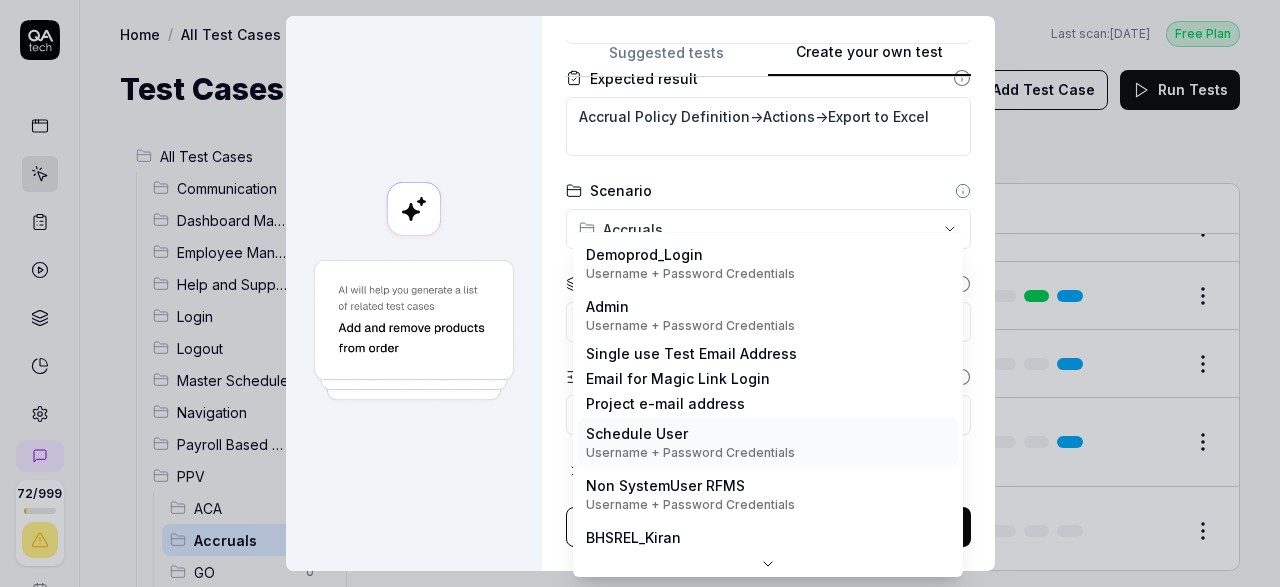scroll, scrollTop: 0, scrollLeft: 0, axis: both 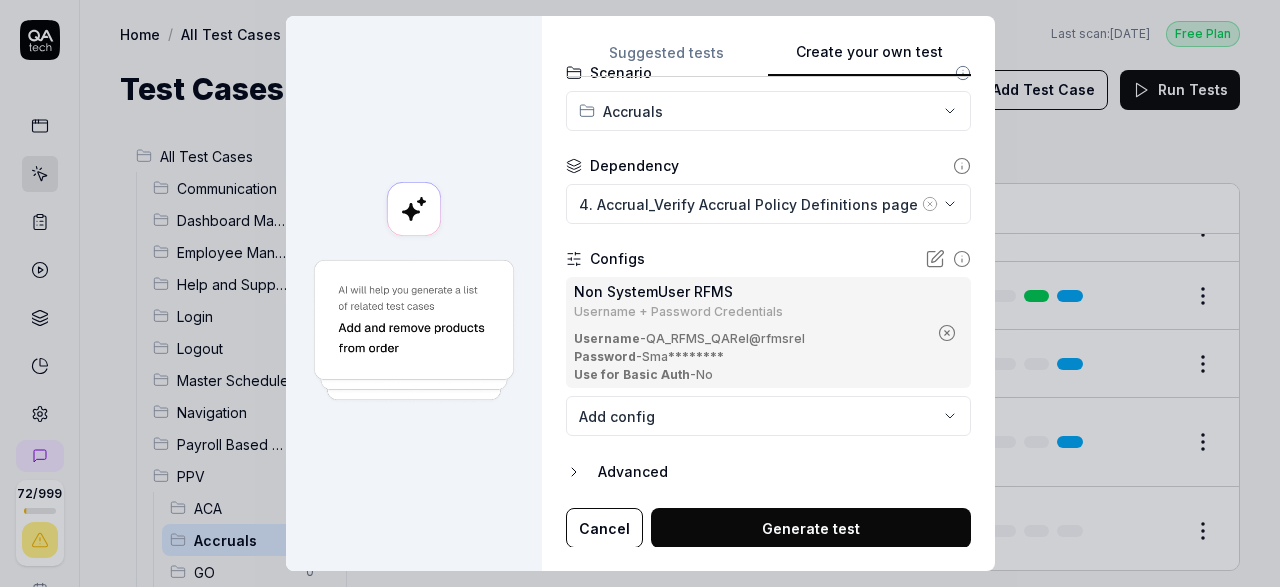 click on "Generate test" at bounding box center (811, 528) 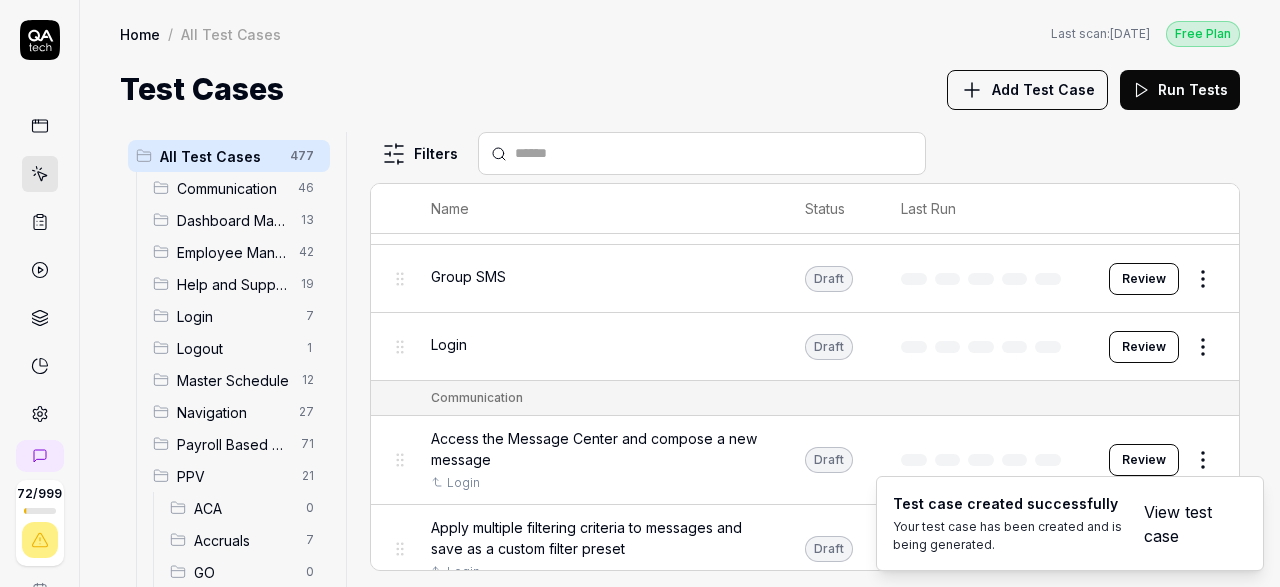 scroll, scrollTop: 21127, scrollLeft: 0, axis: vertical 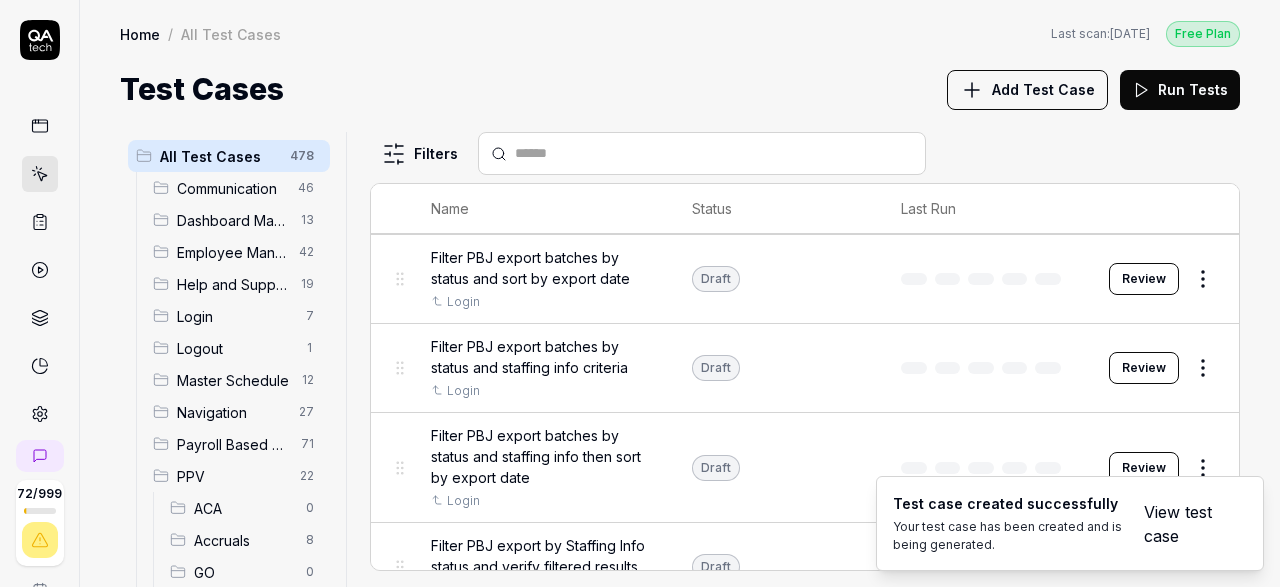 click on "Accruals" at bounding box center [244, 540] 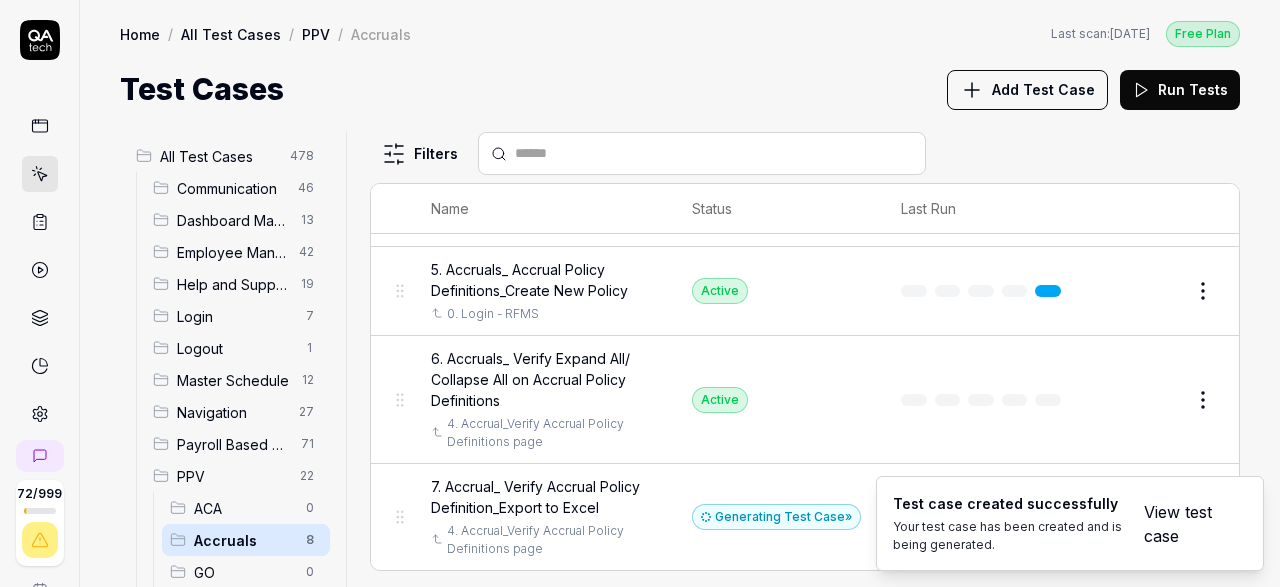 scroll, scrollTop: 211, scrollLeft: 0, axis: vertical 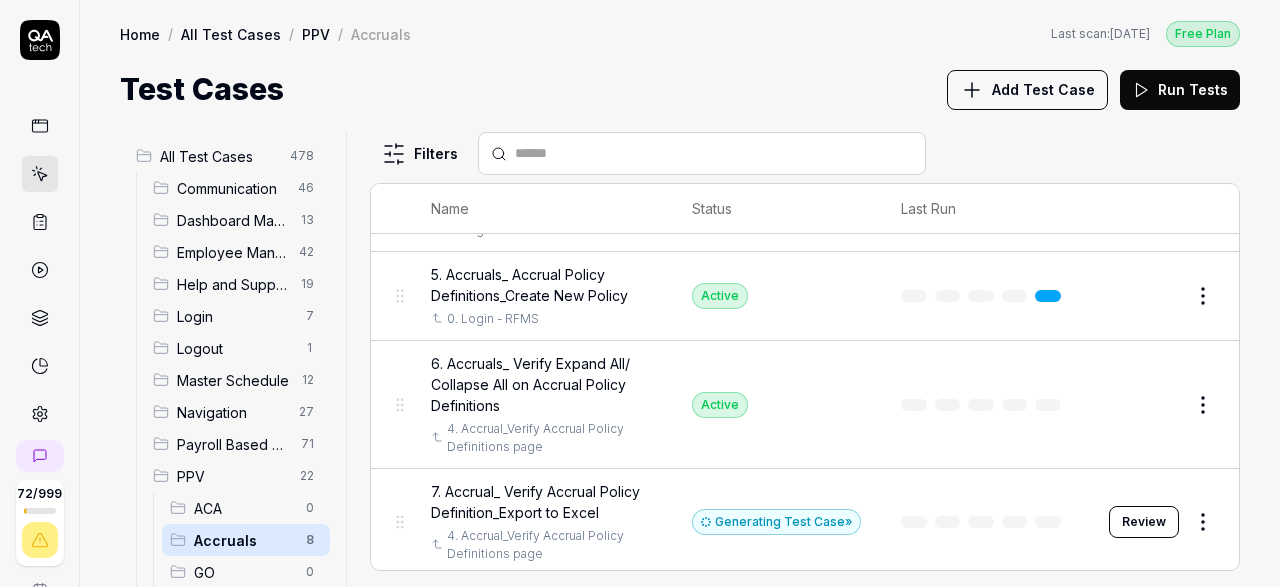 click on "Review" at bounding box center [1144, 522] 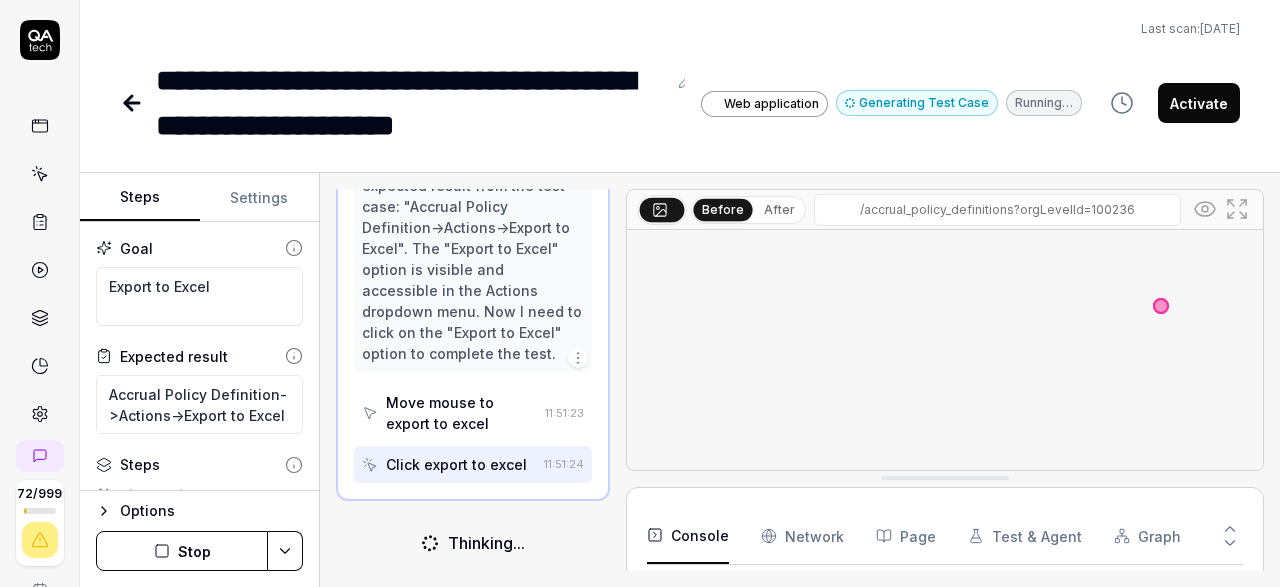 scroll, scrollTop: 511, scrollLeft: 0, axis: vertical 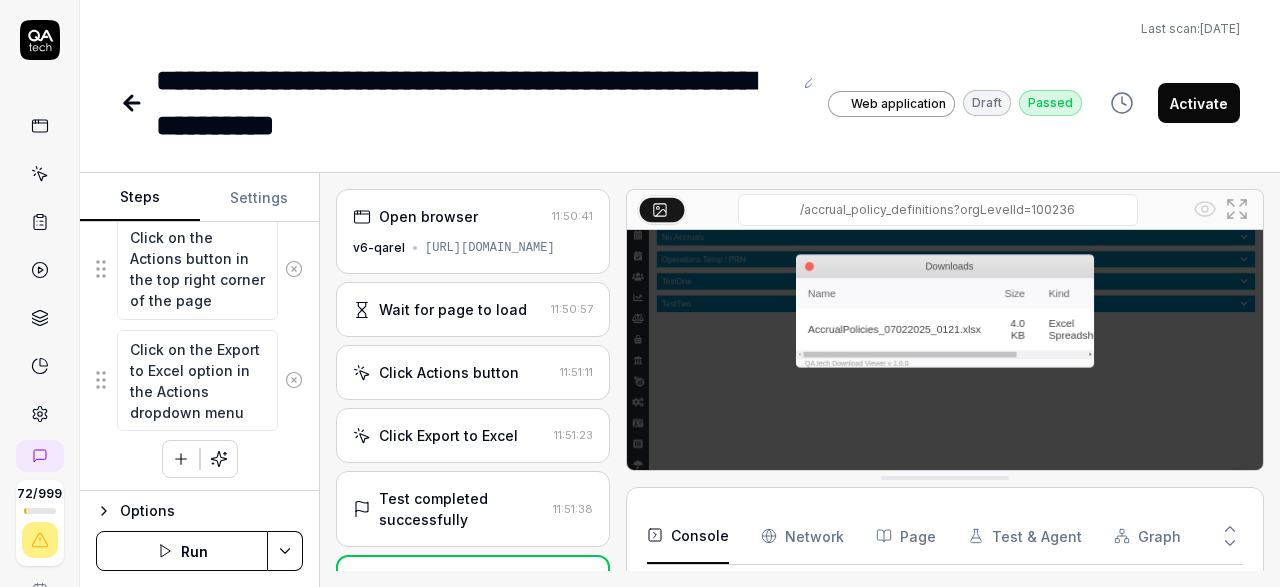 click on "Activate" at bounding box center (1199, 103) 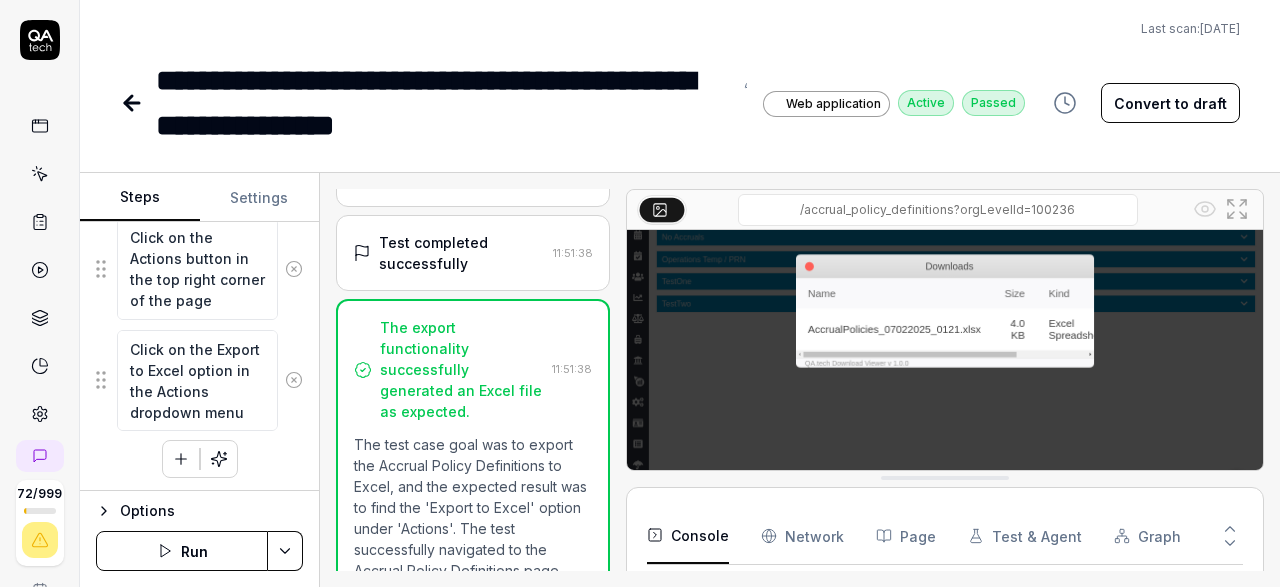 scroll, scrollTop: 0, scrollLeft: 0, axis: both 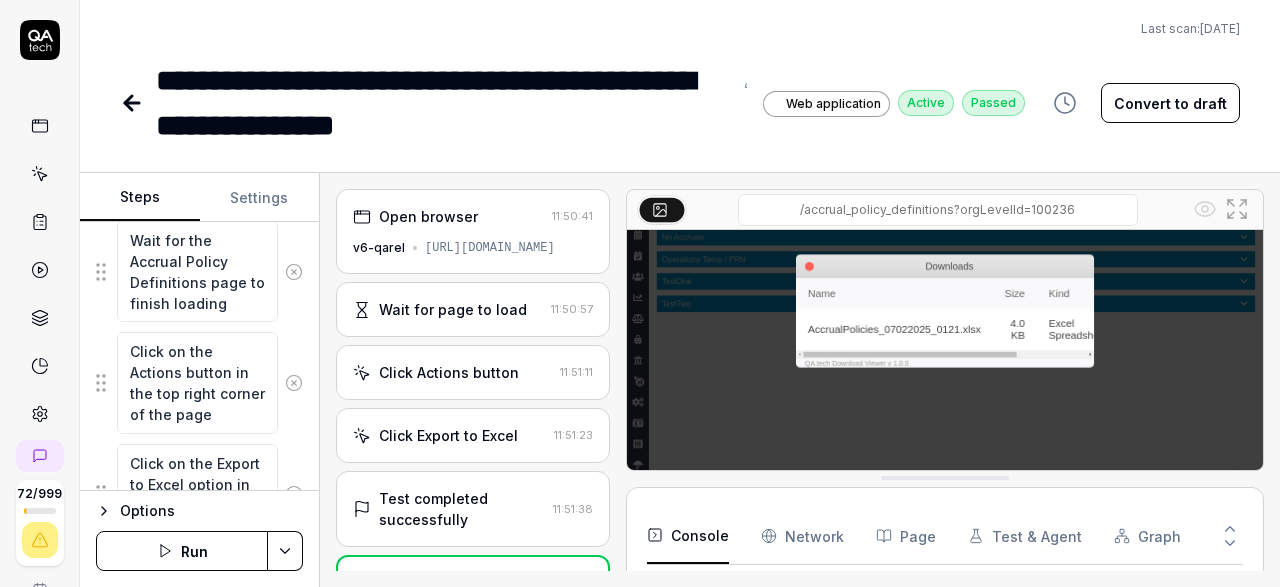 click 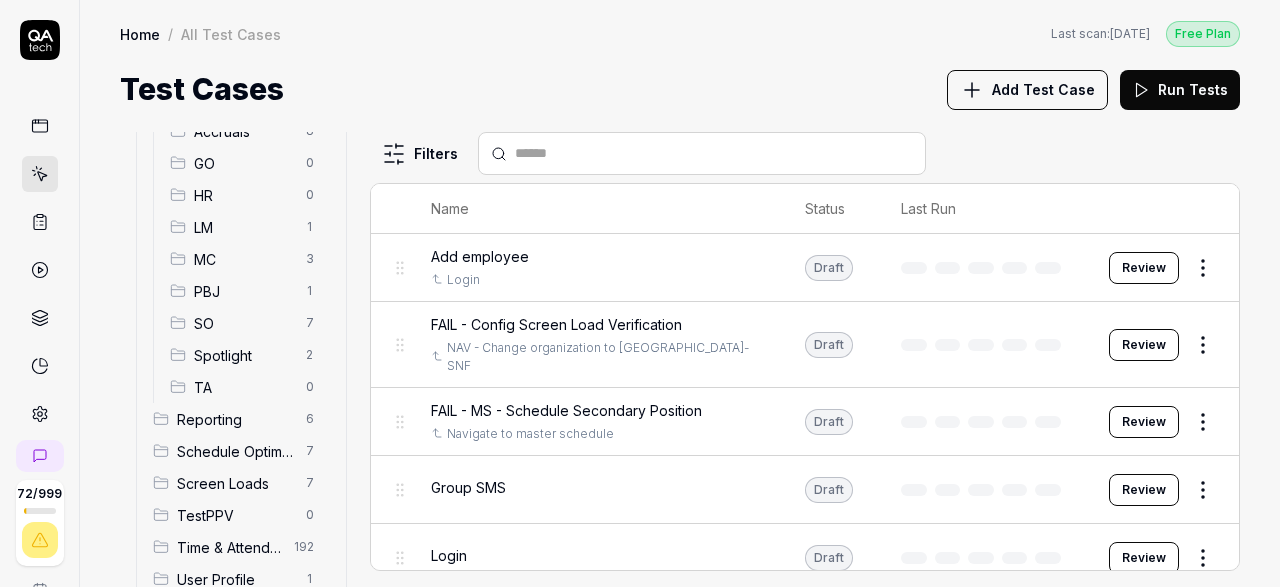 scroll, scrollTop: 263, scrollLeft: 0, axis: vertical 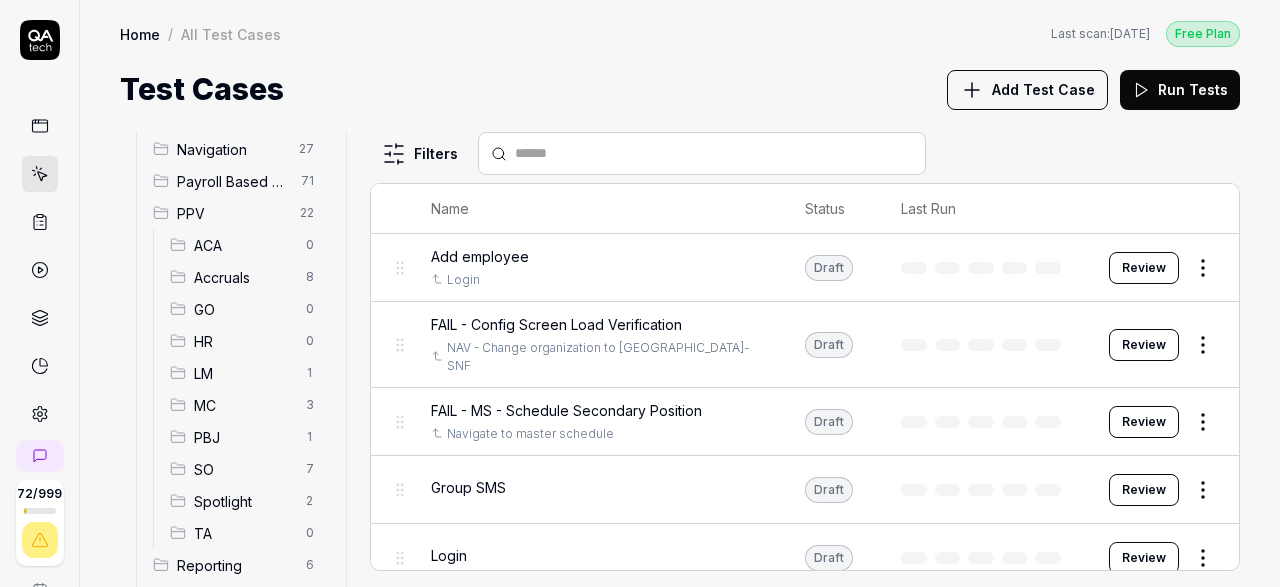 click on "Accruals" at bounding box center [244, 277] 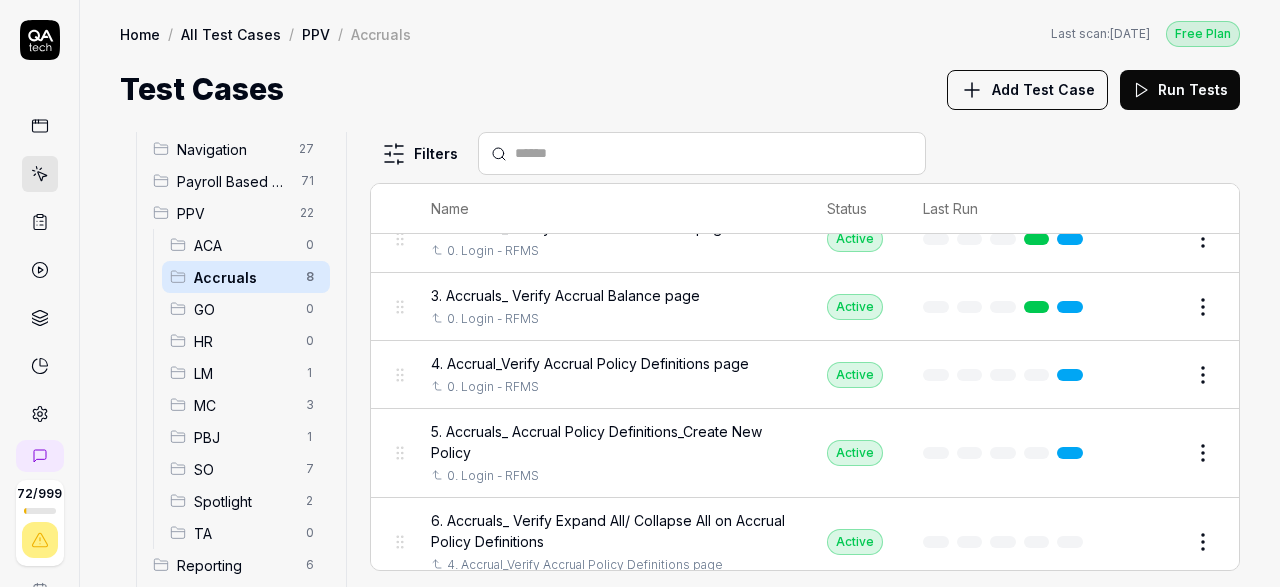 scroll, scrollTop: 299, scrollLeft: 0, axis: vertical 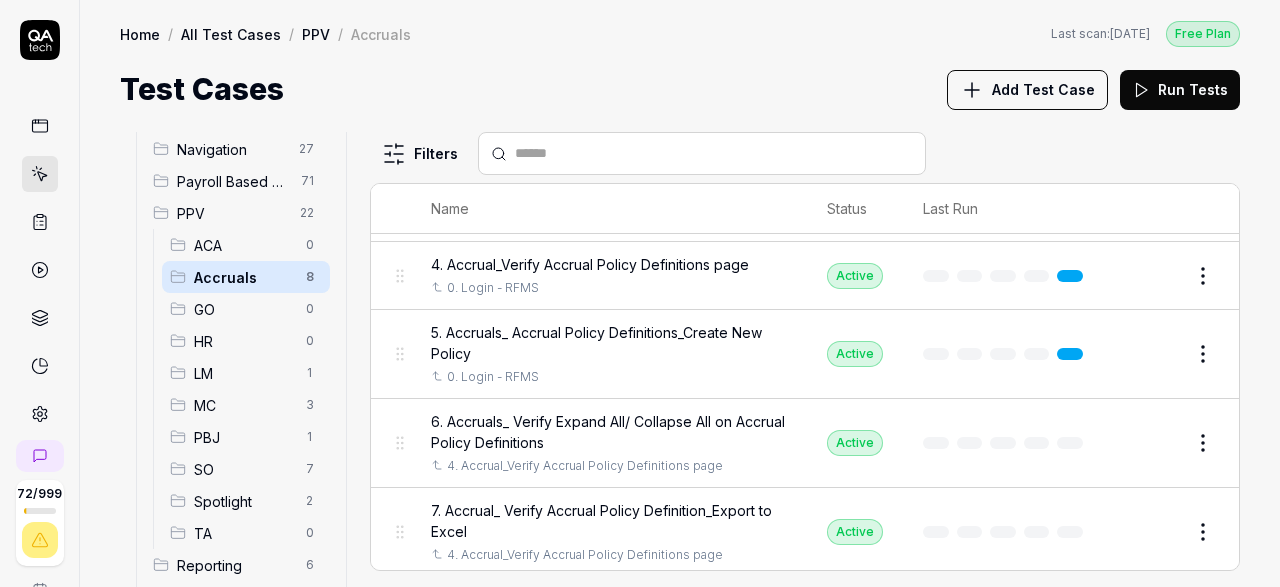 click on "Add Test Case" at bounding box center [1043, 89] 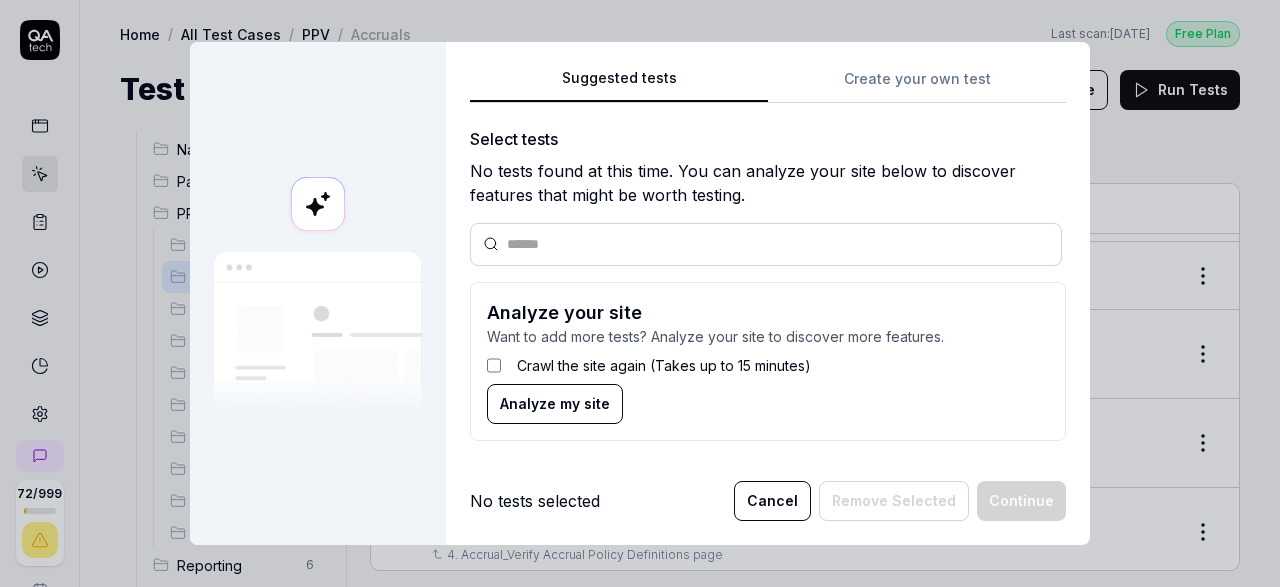 scroll, scrollTop: 263, scrollLeft: 0, axis: vertical 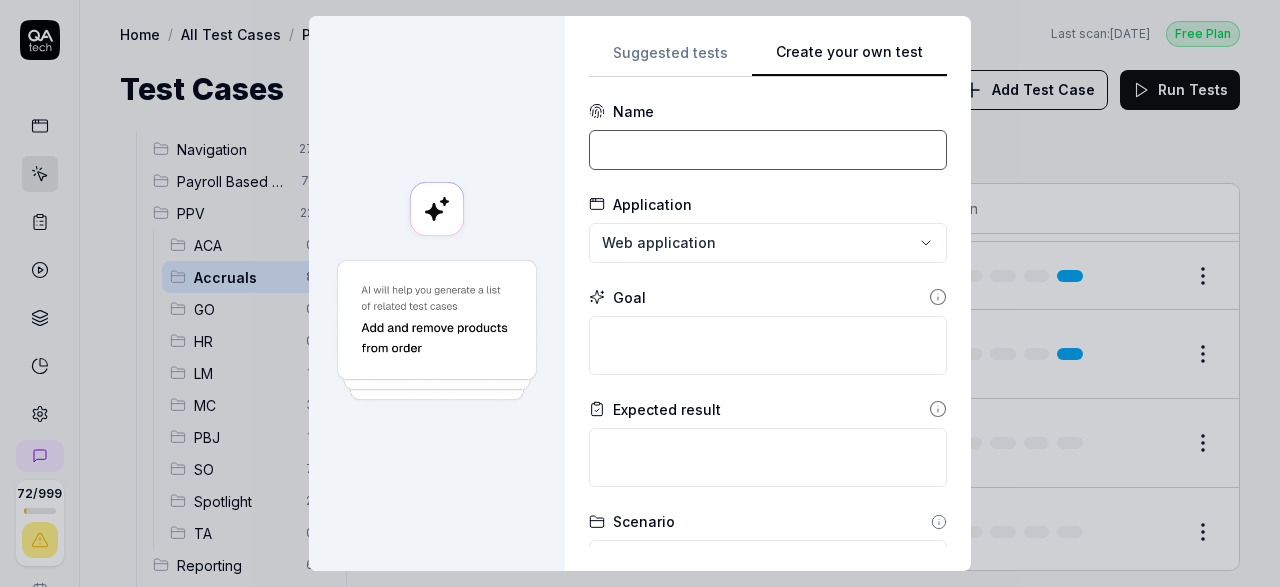click at bounding box center (768, 150) 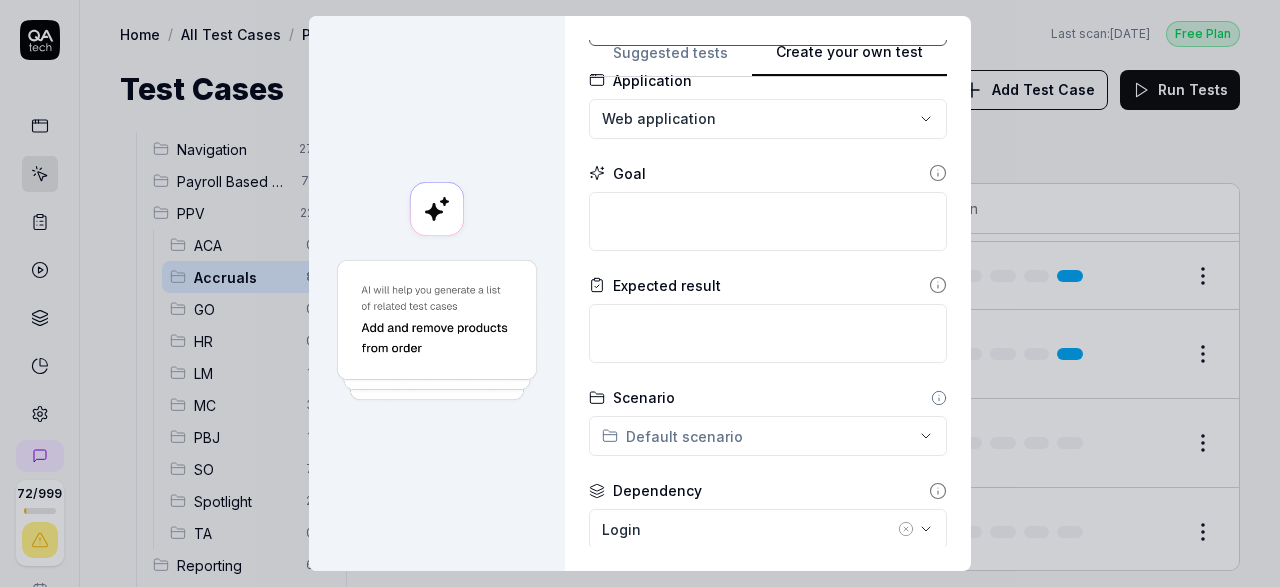 scroll, scrollTop: 0, scrollLeft: 0, axis: both 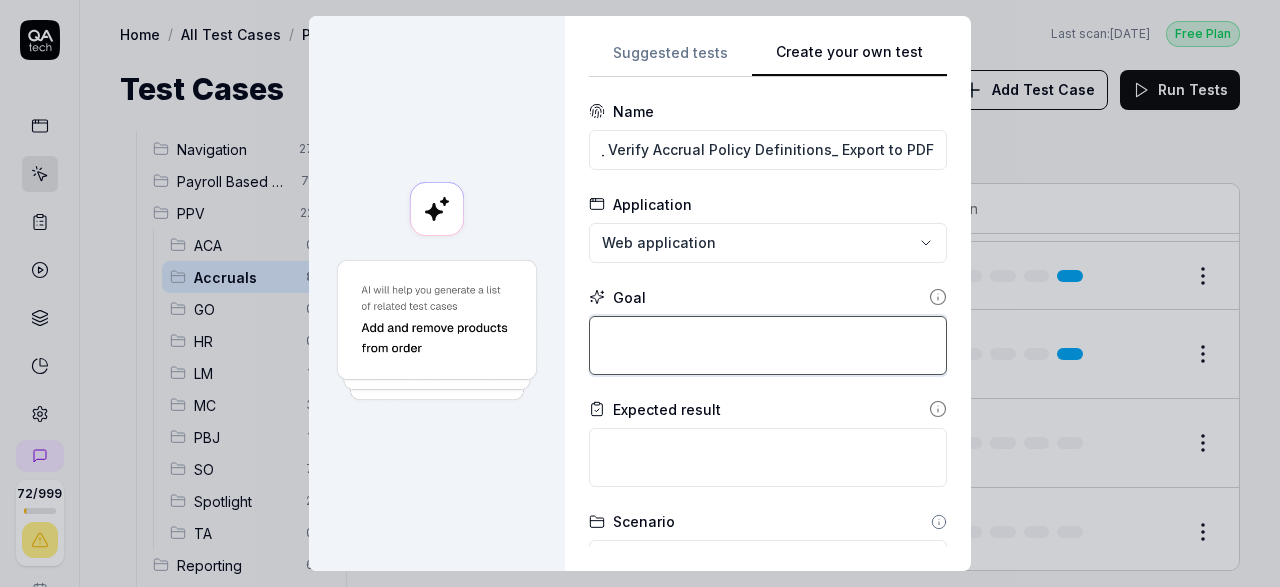 click at bounding box center [768, 345] 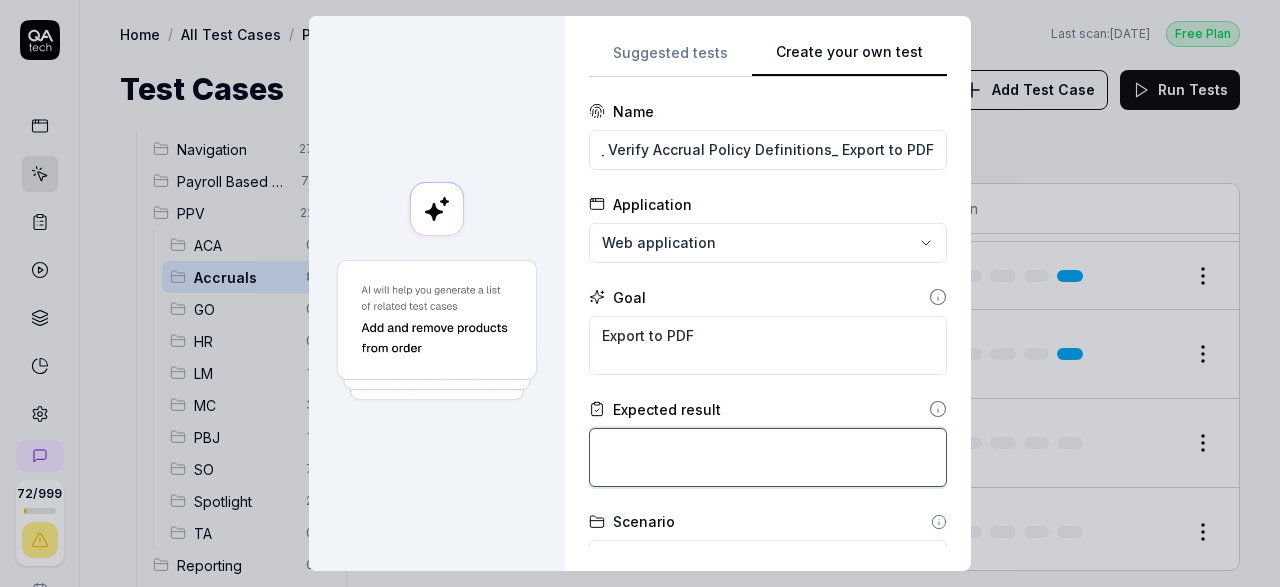 click at bounding box center (768, 457) 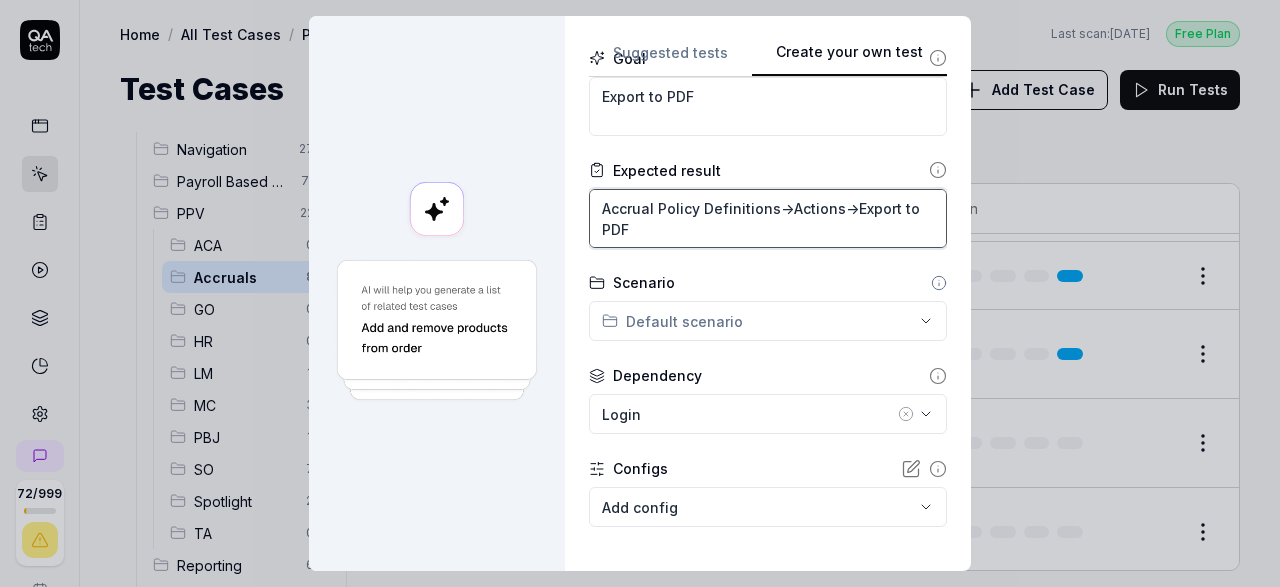 scroll, scrollTop: 246, scrollLeft: 0, axis: vertical 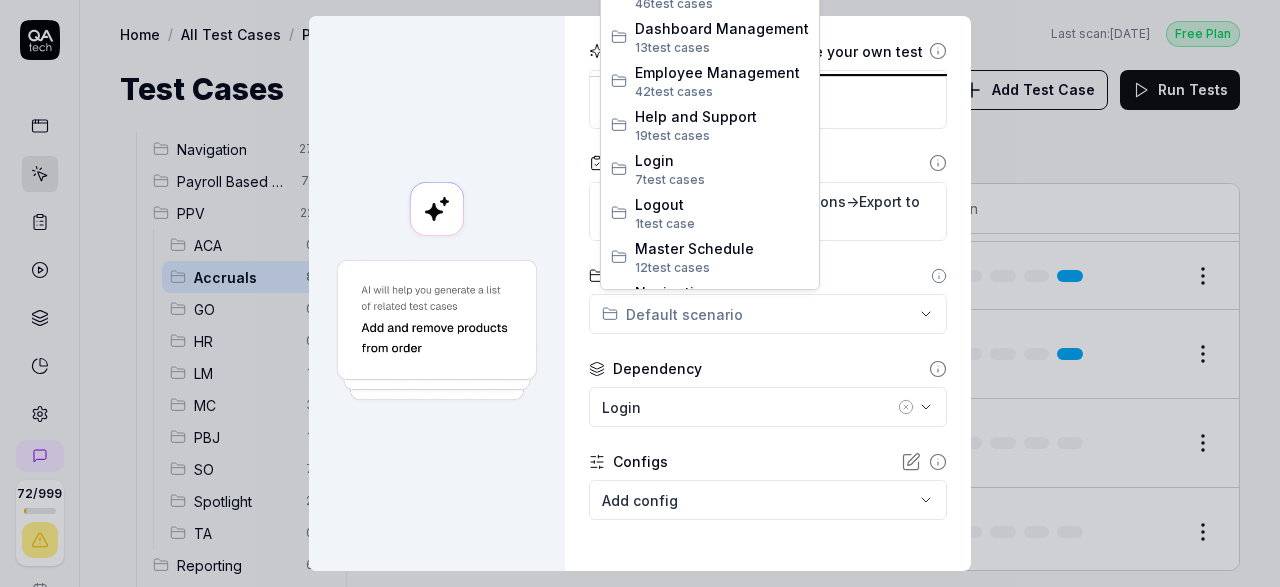 click on "**********" at bounding box center [640, 293] 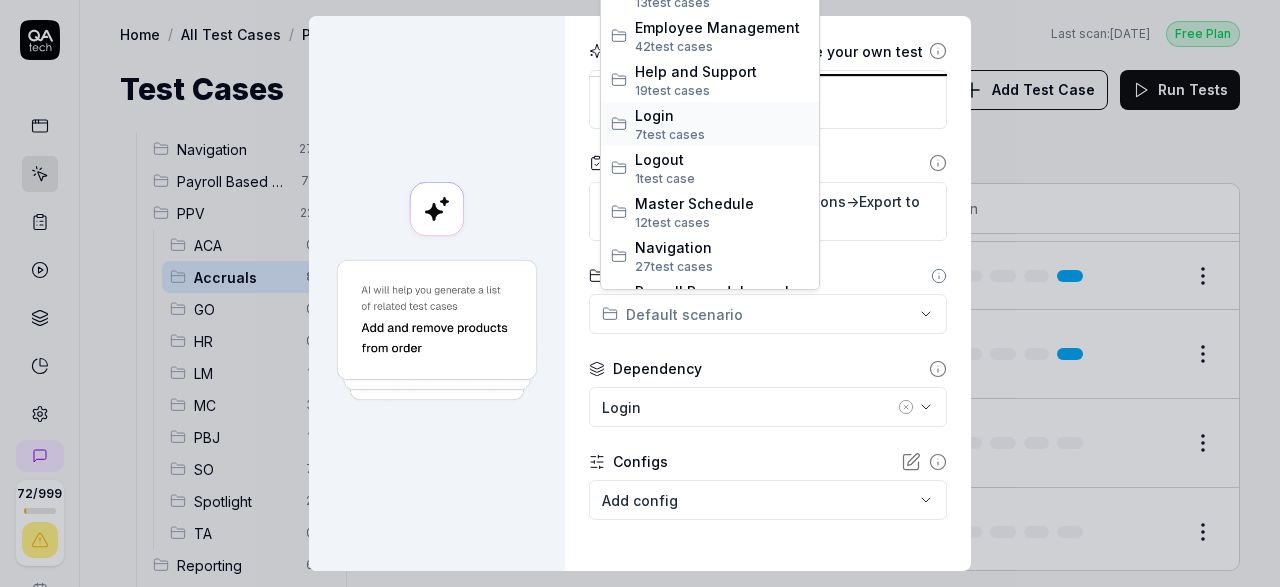 scroll, scrollTop: 0, scrollLeft: 0, axis: both 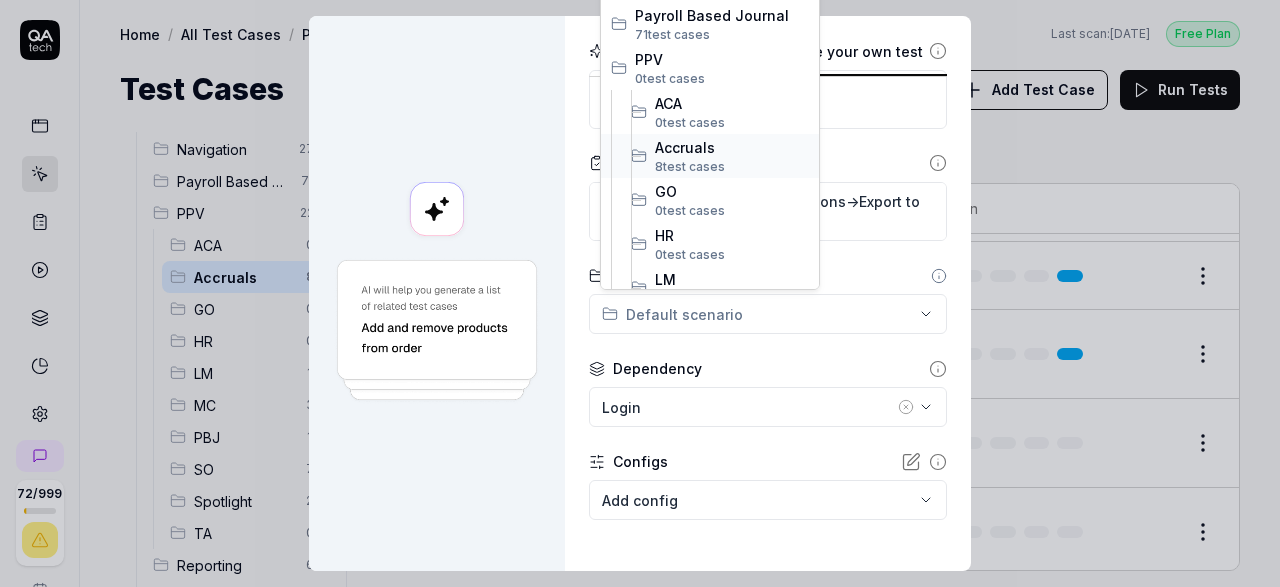 click on "Accruals" at bounding box center [732, 147] 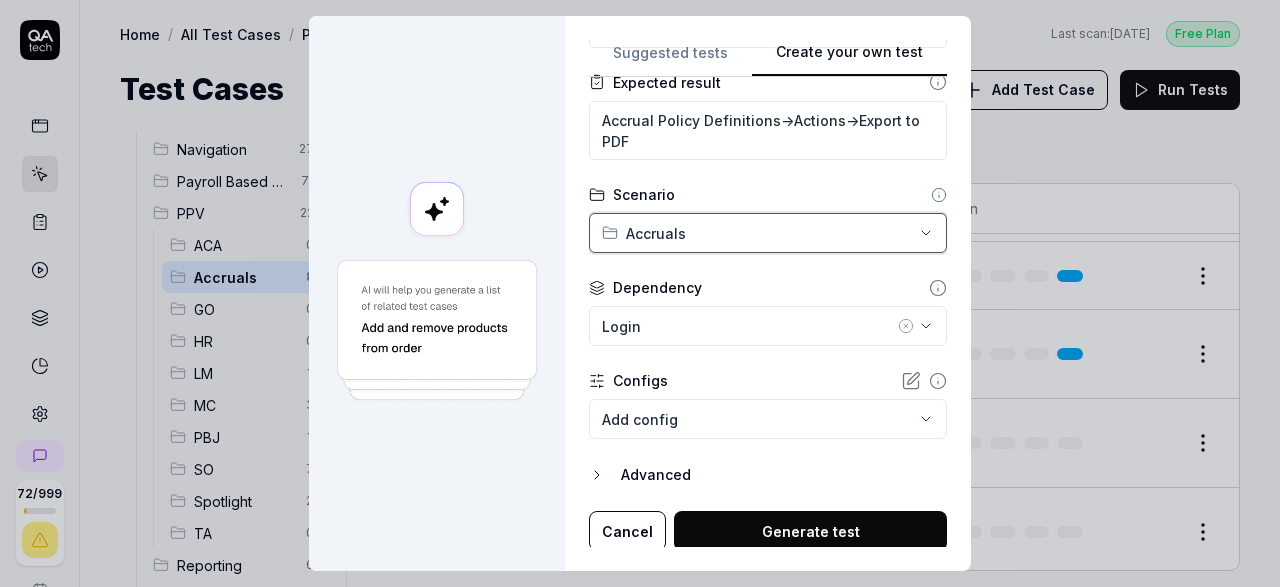 scroll, scrollTop: 331, scrollLeft: 0, axis: vertical 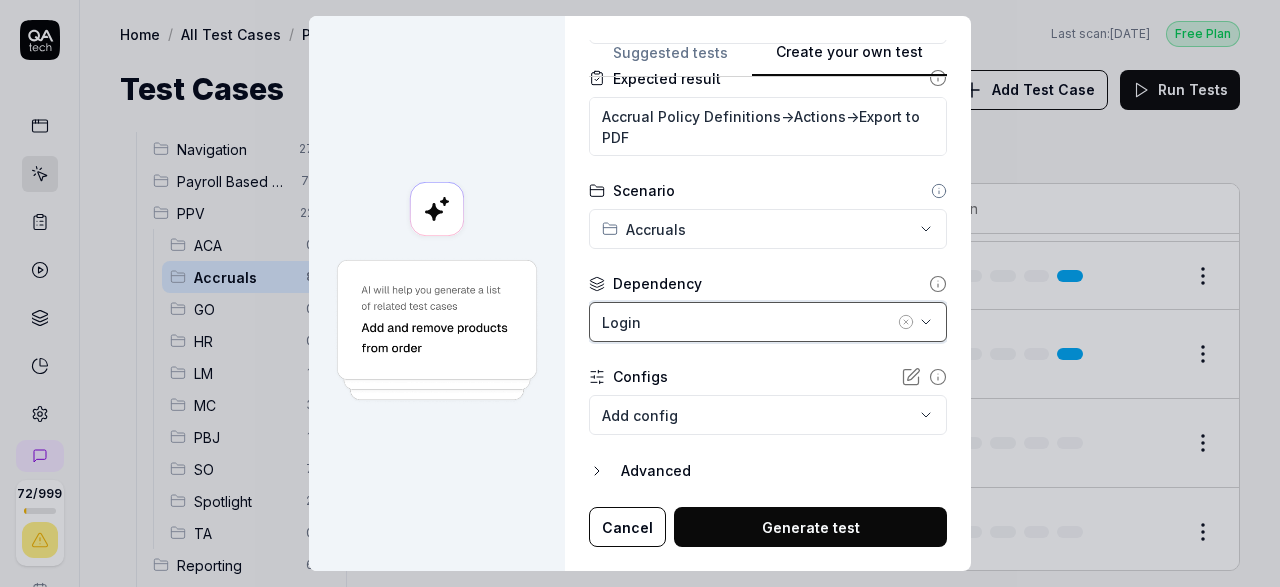 click 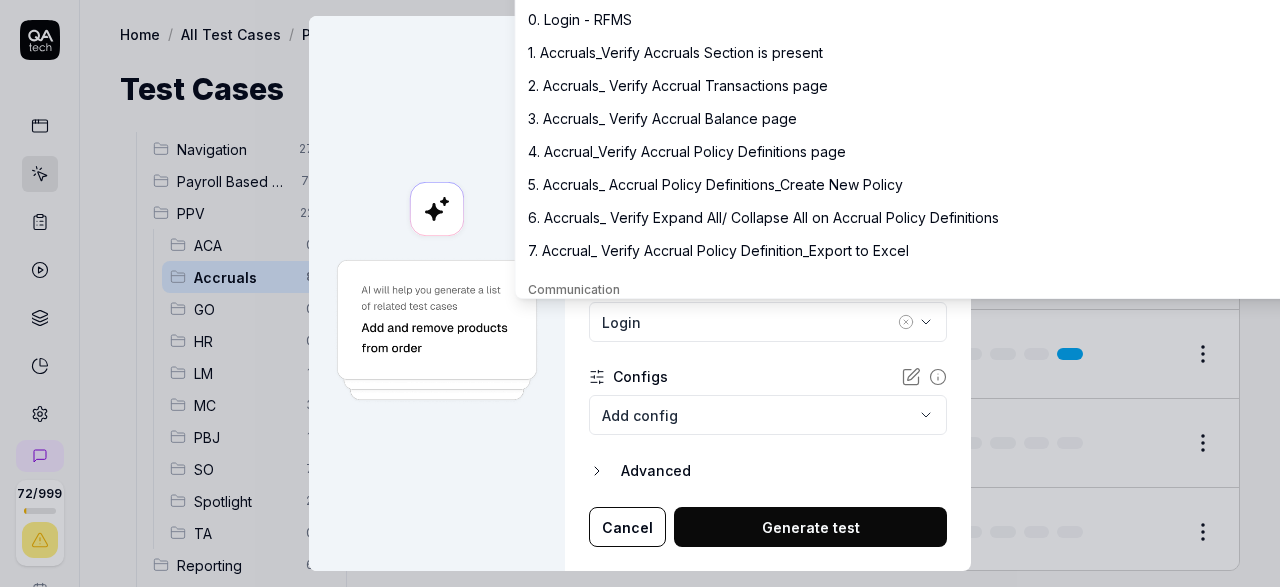 scroll, scrollTop: 215, scrollLeft: 0, axis: vertical 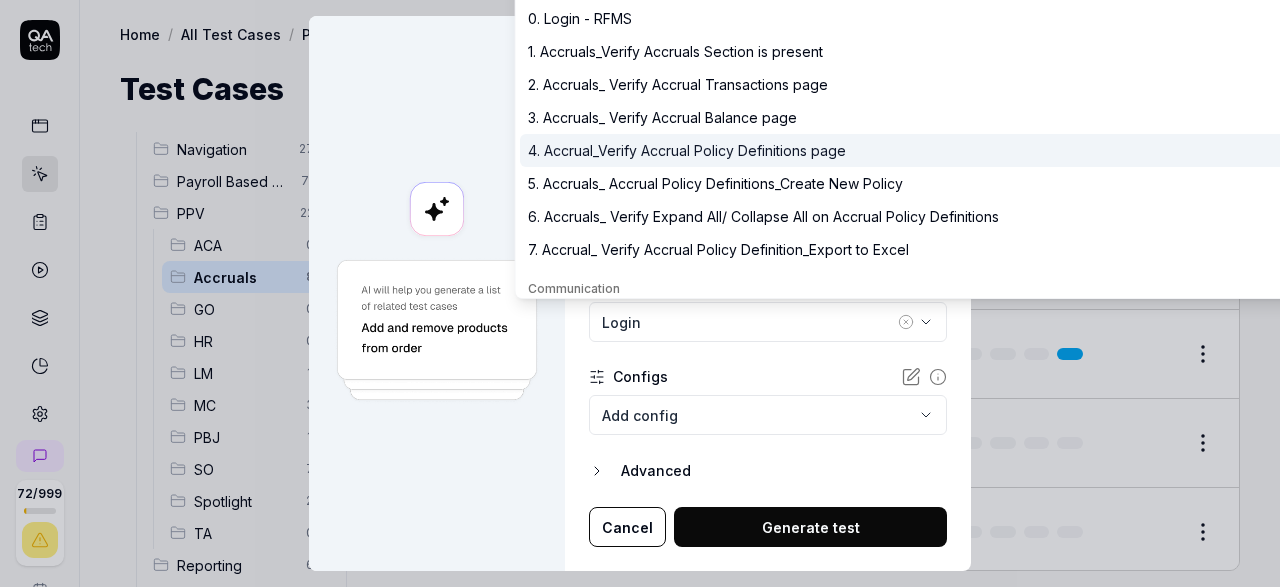 click on "4. Accrual_Verify Accrual Policy Definitions page" at bounding box center [687, 150] 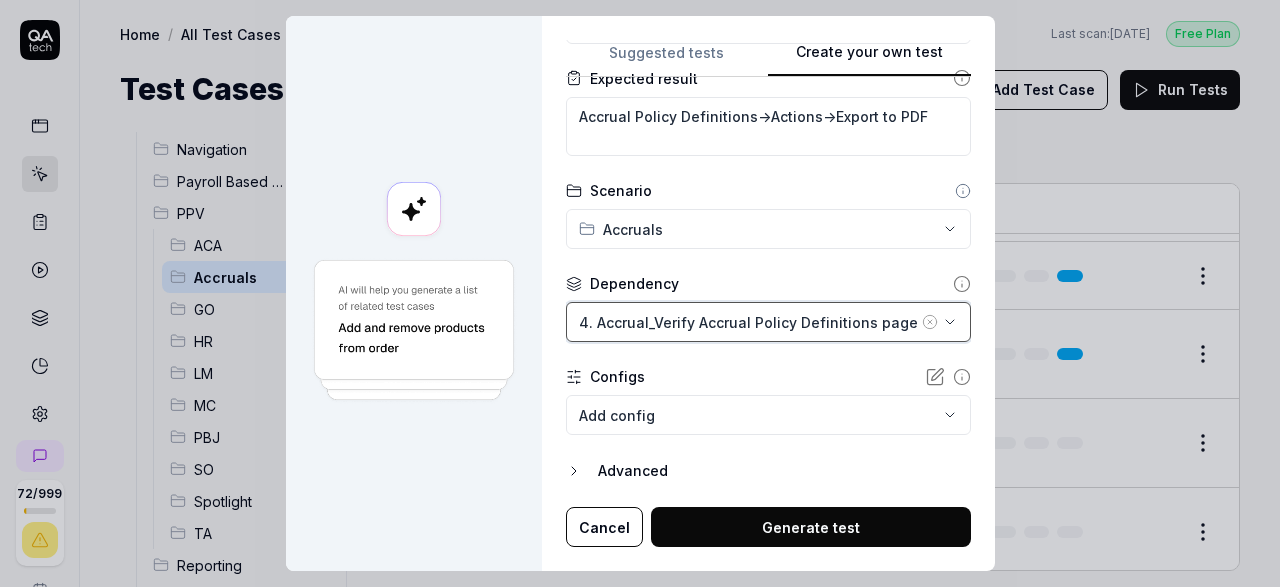 scroll, scrollTop: 0, scrollLeft: 29, axis: horizontal 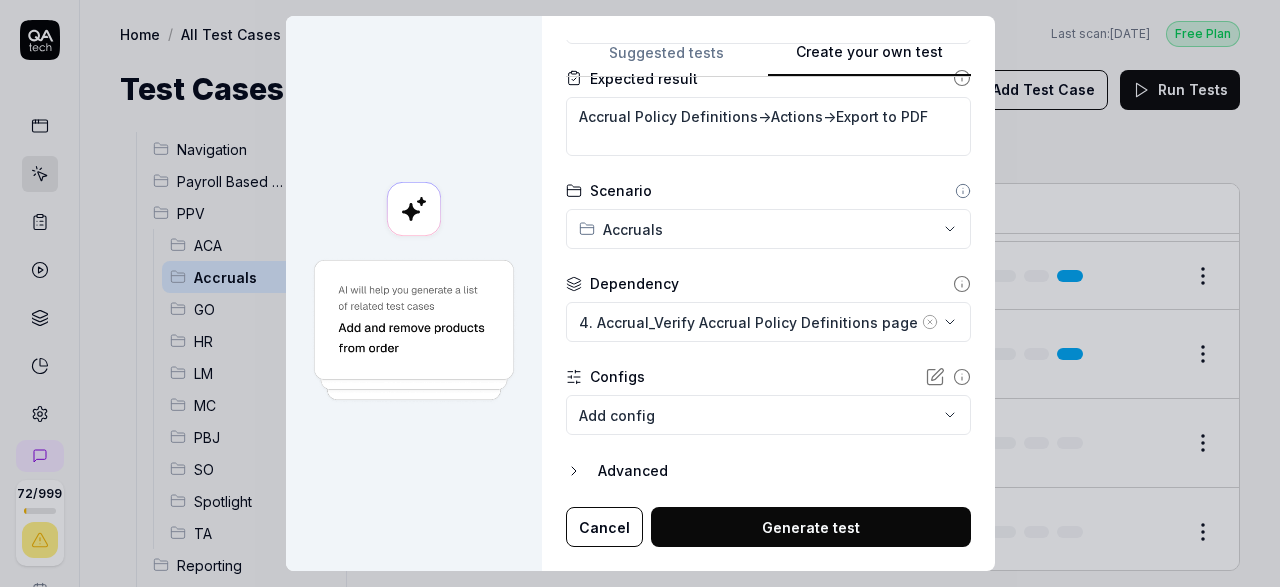 click on "Configs" at bounding box center [768, 376] 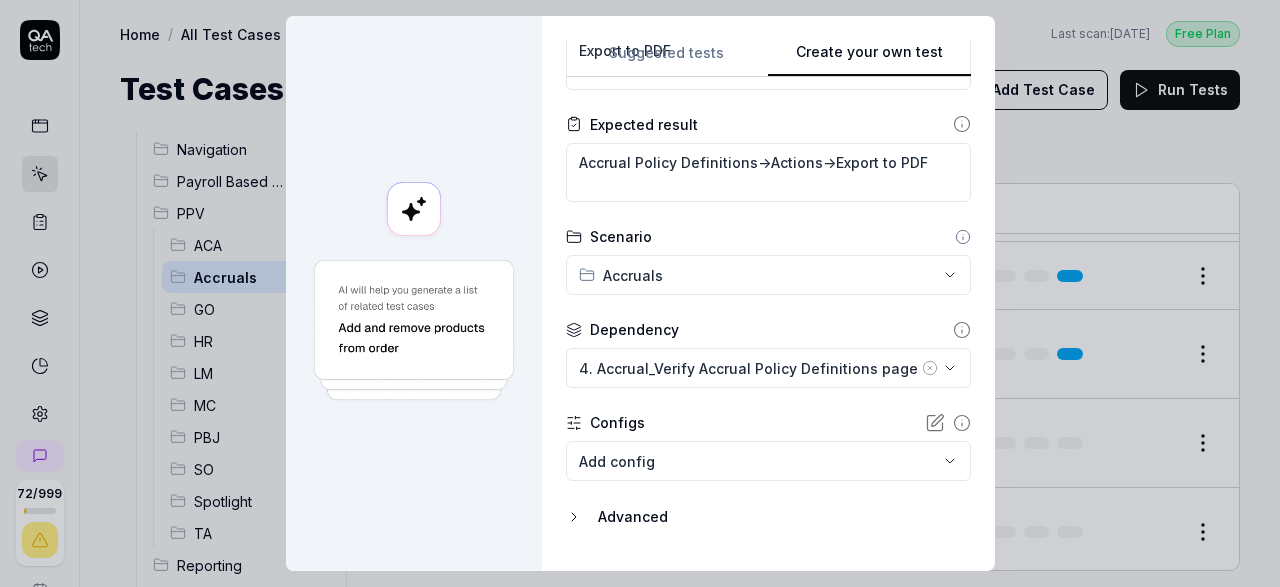 scroll, scrollTop: 331, scrollLeft: 0, axis: vertical 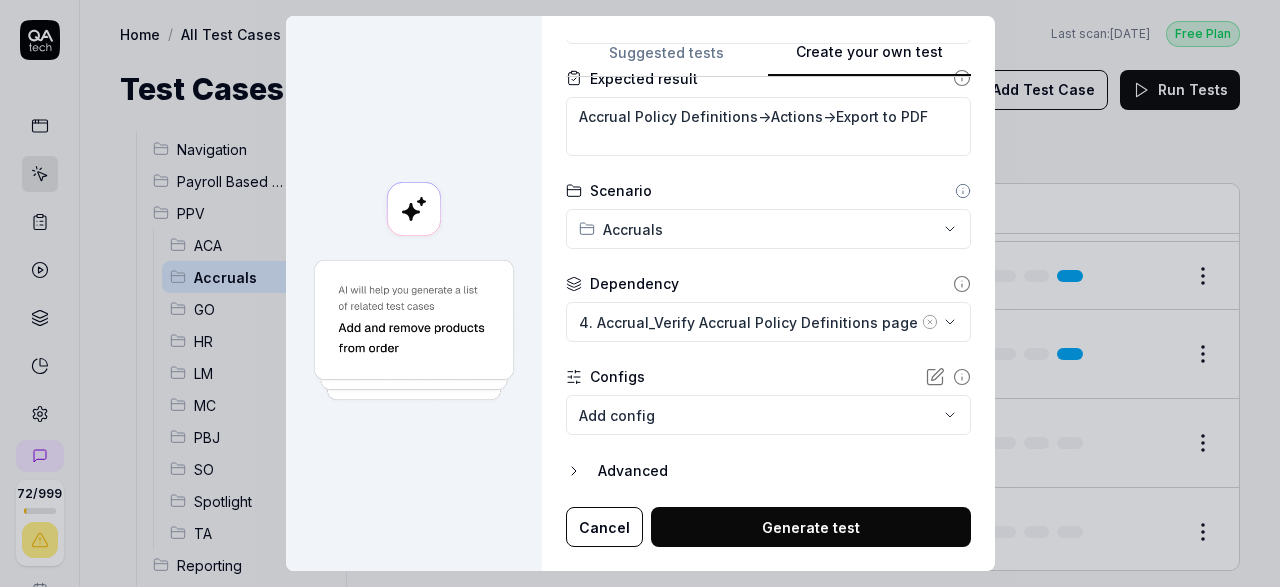 click on "72  /  999 s S Home / All Test Cases / PPV / Accruals Free Plan Home / All Test Cases / PPV / Accruals Last scan:  Jun 5 2025 Free Plan Test Cases Add Test Case Run Tests All Test Cases 478 Communication 46 Dashboard Management 13 Employee Management 42 Help and Support 19 Login 7 Logout 1 Master Schedule 12 Navigation 27 Payroll Based Journal 71 PPV 22 ACA 0 Accruals 8 GO 0 HR 0 LM 1 MC 3 PBJ 1 SO 7 Spotlight 2 TA 0 Reporting 6 Schedule Optimizer 7 Screen Loads 7 TestPPV 0 Time & Attendance 192 User Profile 1 Filters Name Status Last Run PPV Accruals 0. Login - RFMS Active Edit 1. Accruals_Verify Accruals Section is present 0. Login - RFMS Active Edit 2. Accruals_ Verify Accrual Transactions page 0. Login - RFMS Active Edit 3. Accruals_ Verify Accrual Balance page 0. Login - RFMS Active Edit 4. Accrual_Verify Accrual Policy Definitions page 0. Login - RFMS Active Edit 5. Accruals_ Accrual Policy Definitions_Create New Policy 0. Login - RFMS Active Edit 4. Accrual_Verify Accrual Policy Definitions page Active" at bounding box center (640, 293) 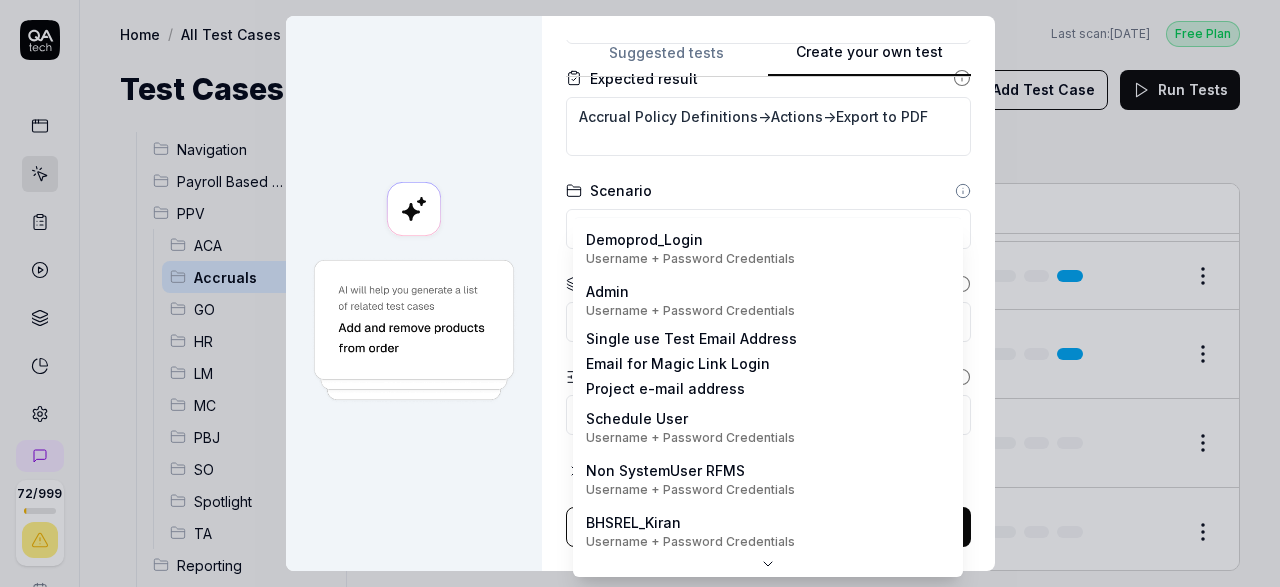 scroll, scrollTop: 0, scrollLeft: 0, axis: both 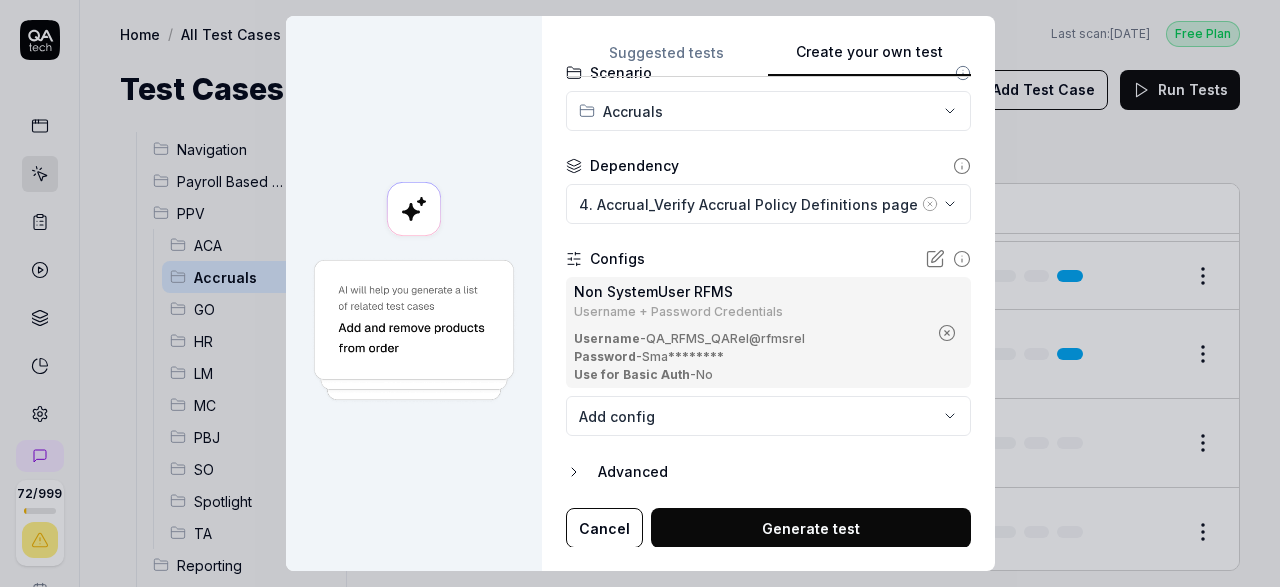 click on "Generate test" at bounding box center [811, 528] 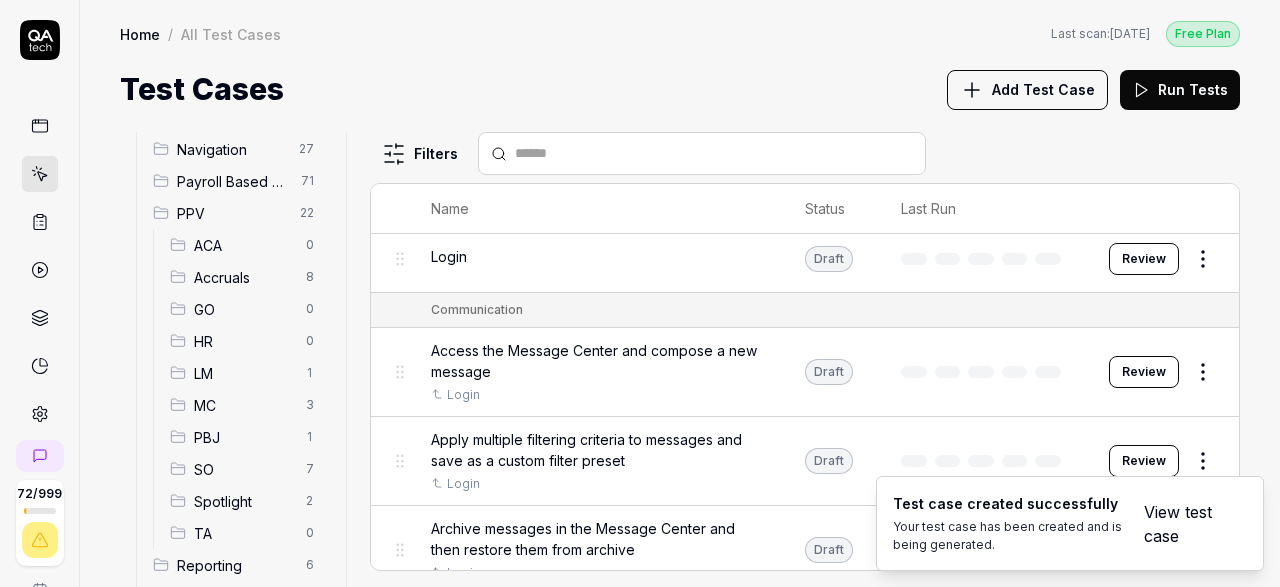 scroll, scrollTop: 263, scrollLeft: 0, axis: vertical 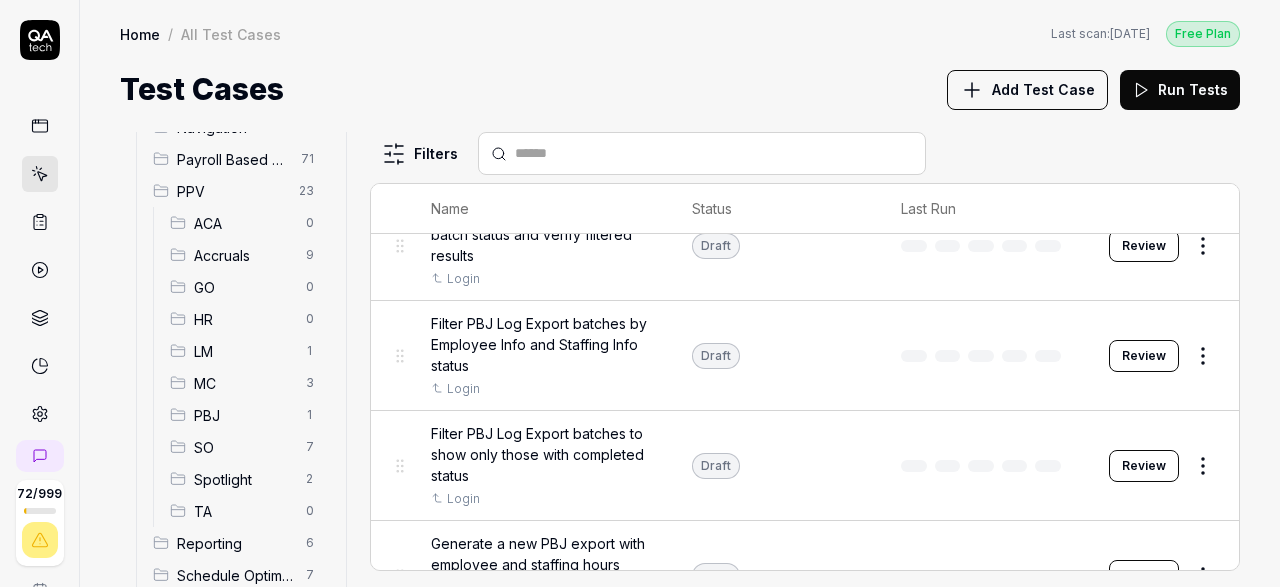 click on "Accruals" at bounding box center (244, 255) 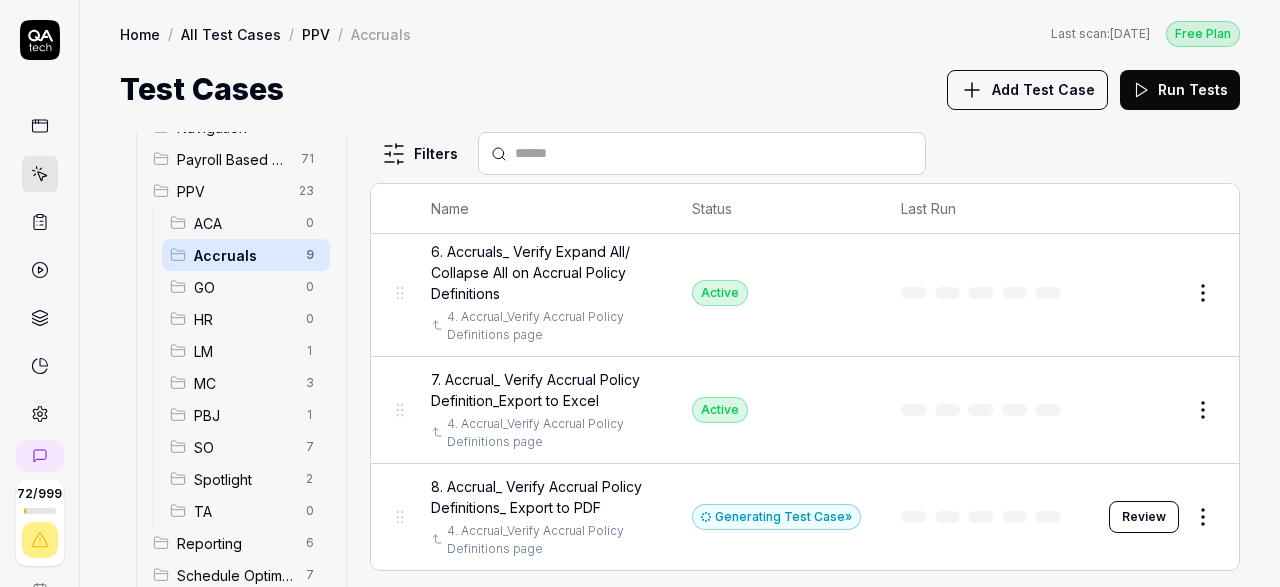 scroll, scrollTop: 547, scrollLeft: 0, axis: vertical 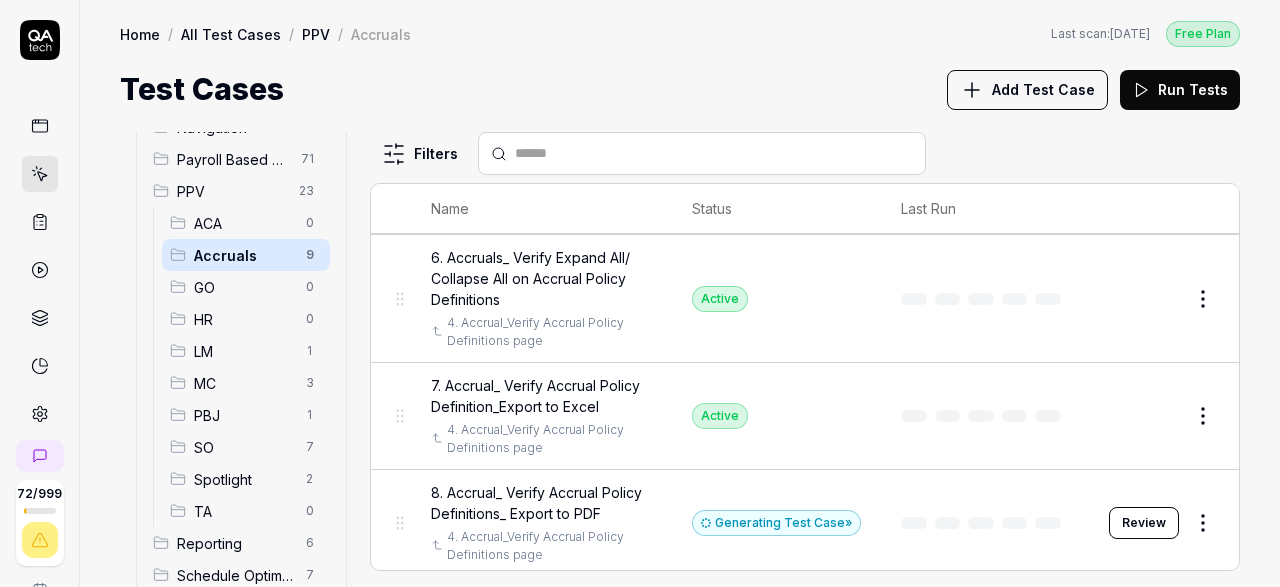 click on "Review" at bounding box center (1144, 523) 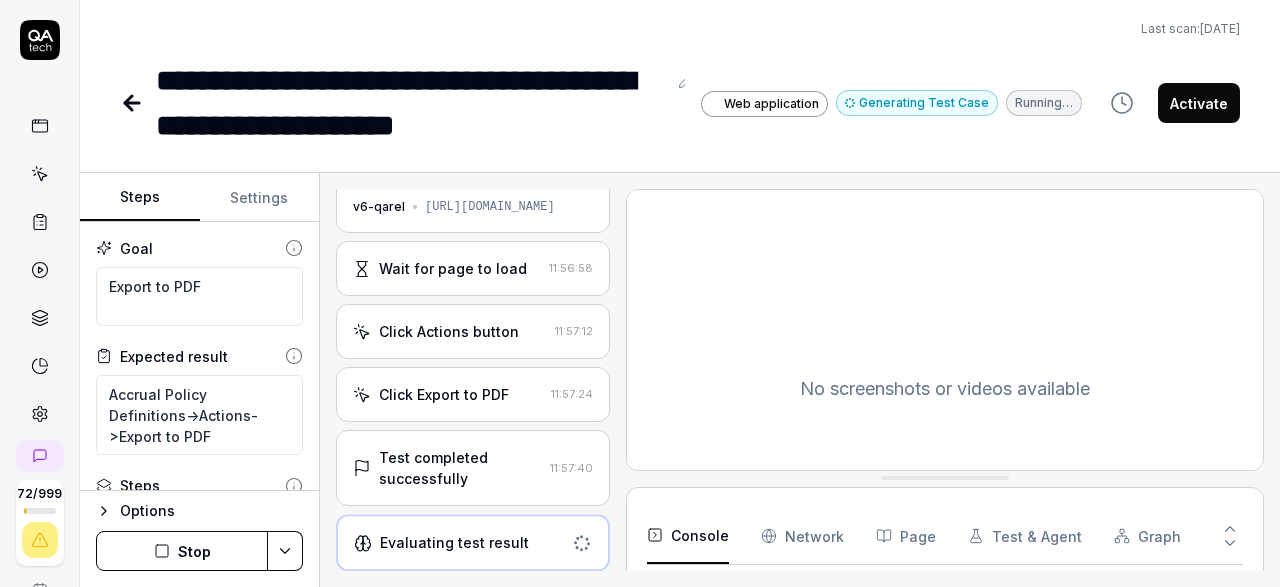 scroll, scrollTop: 55, scrollLeft: 0, axis: vertical 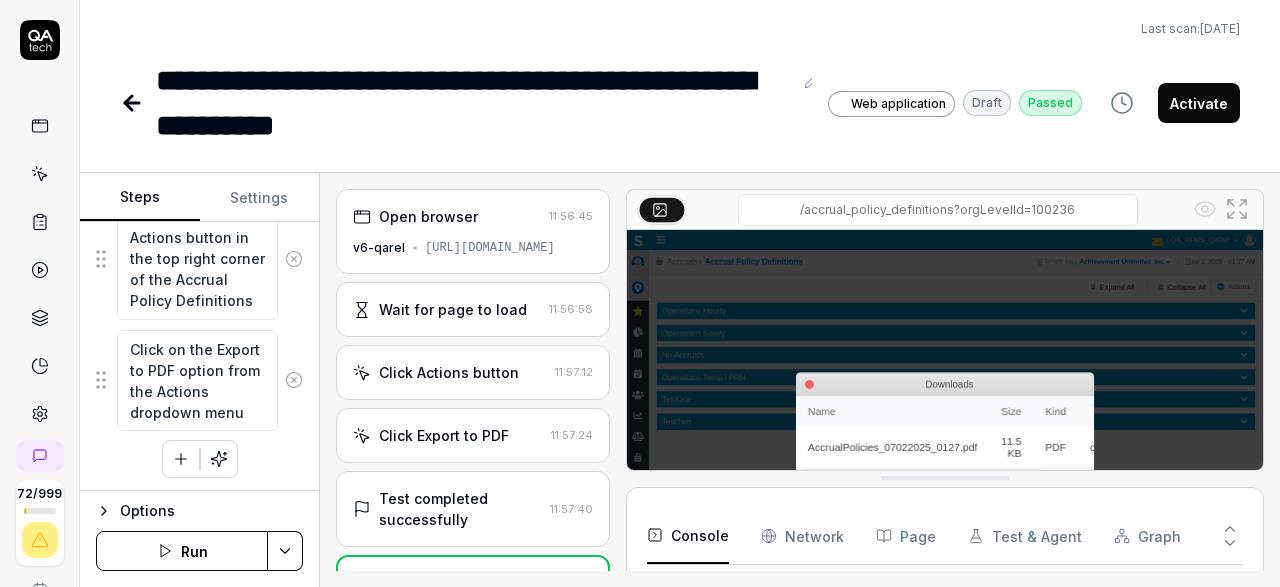 click on "Activate" at bounding box center (1199, 103) 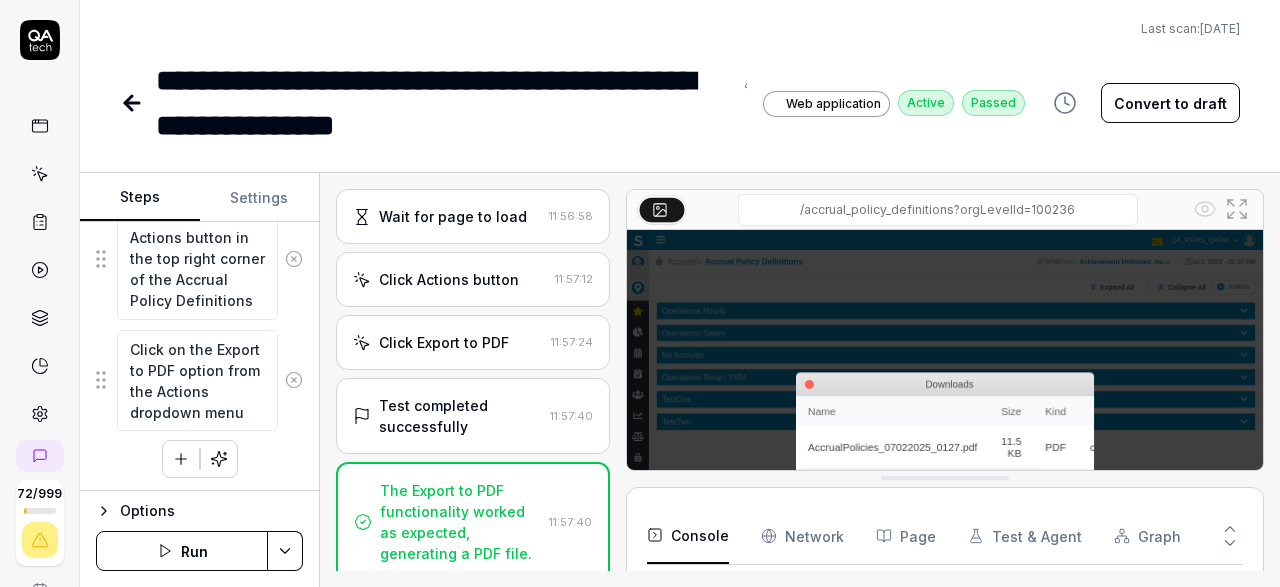 scroll, scrollTop: 0, scrollLeft: 0, axis: both 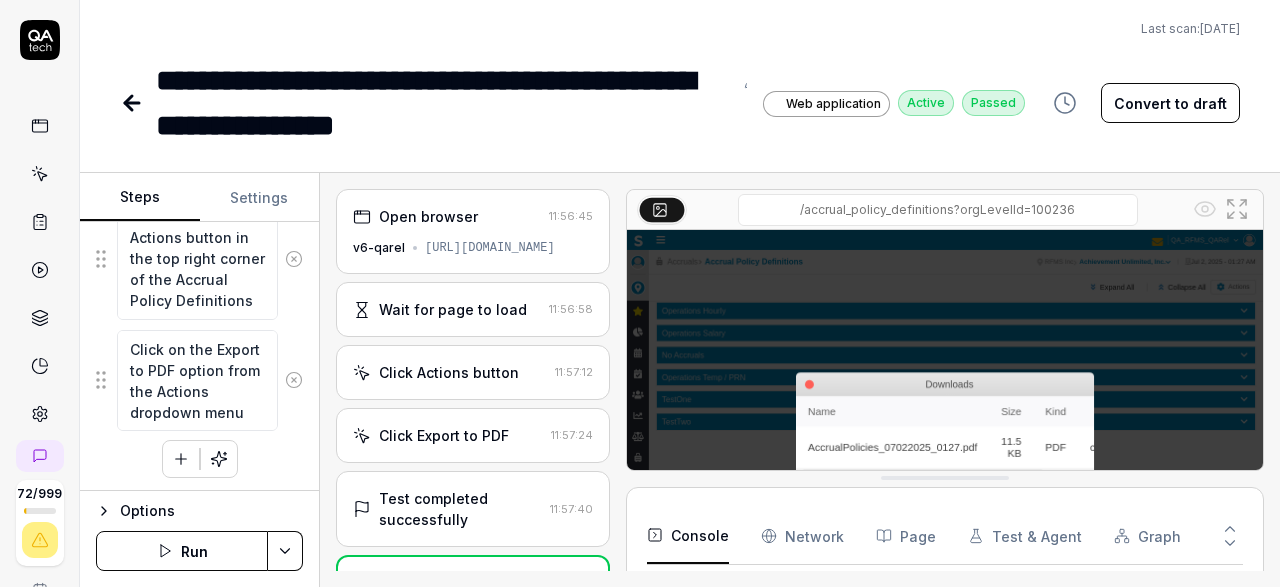 click 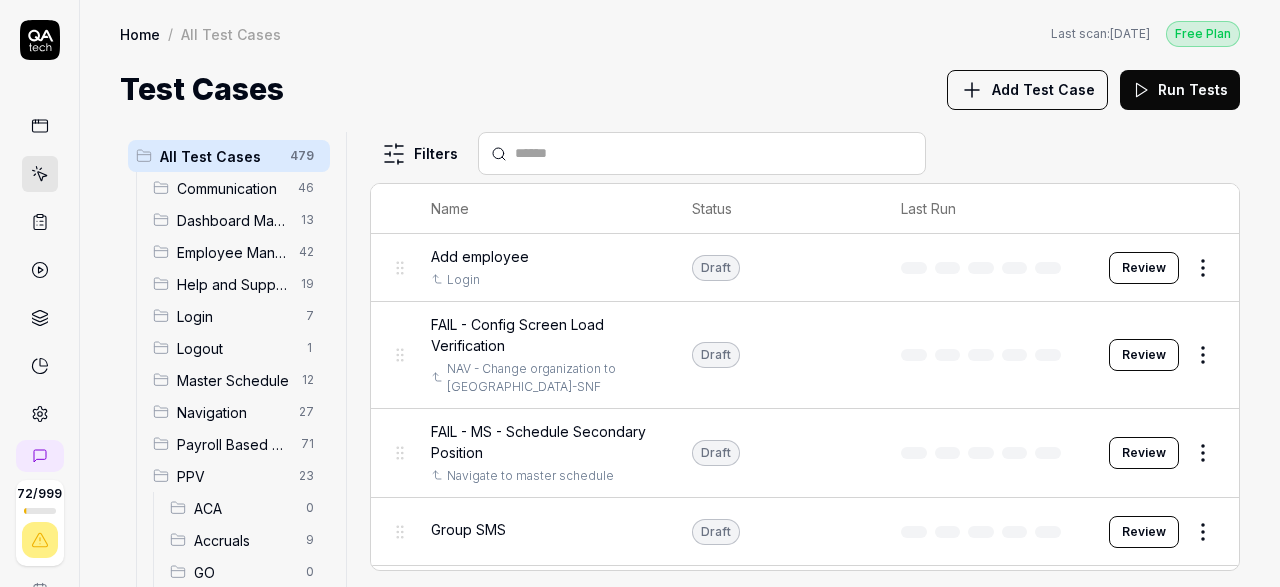 scroll, scrollTop: 128, scrollLeft: 0, axis: vertical 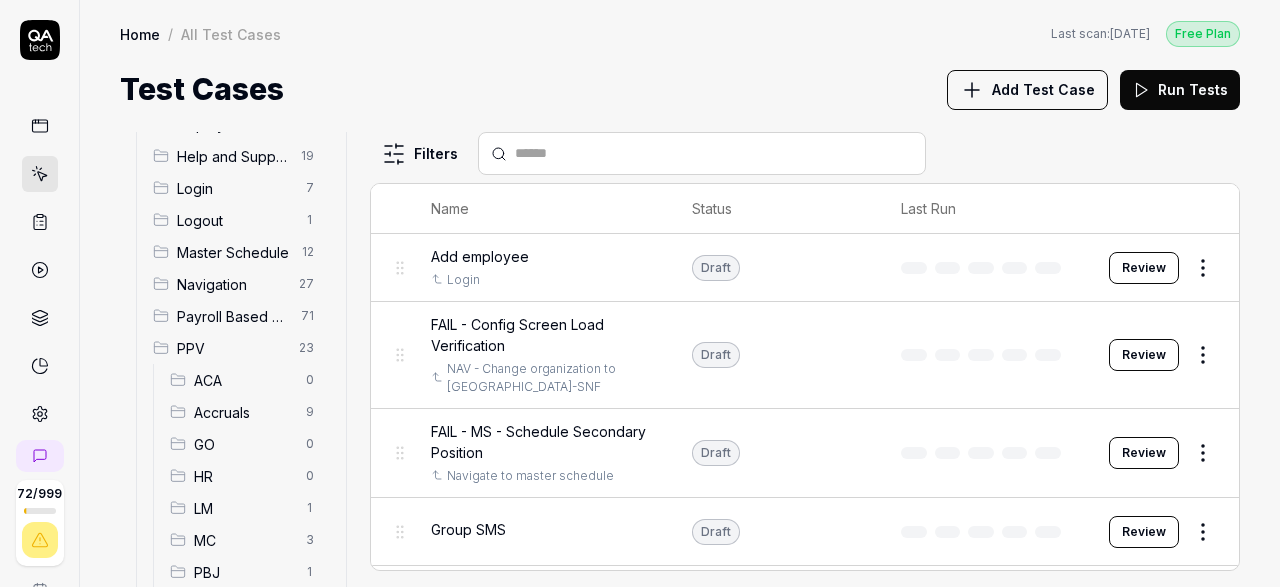 click on "Accruals" at bounding box center [244, 412] 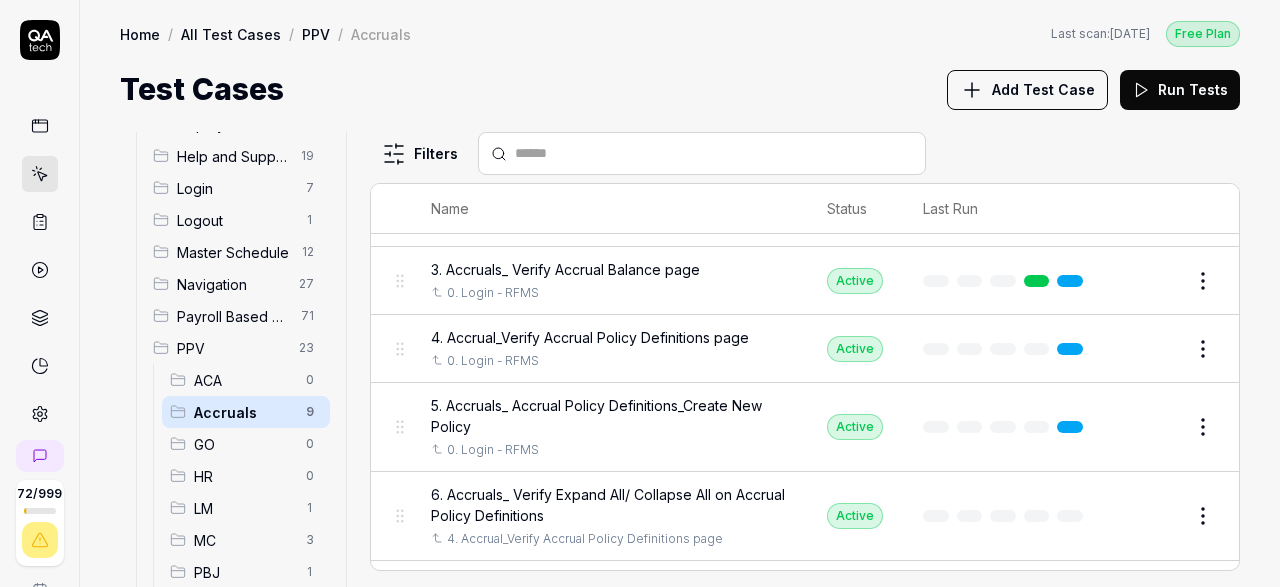 scroll, scrollTop: 388, scrollLeft: 0, axis: vertical 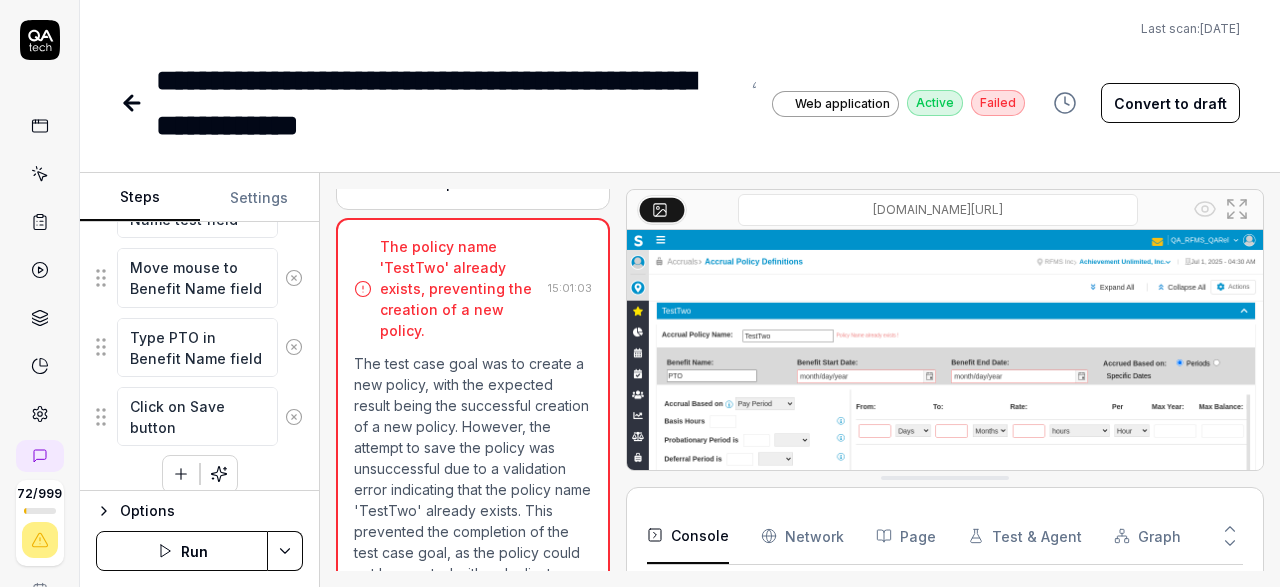 type on "*" 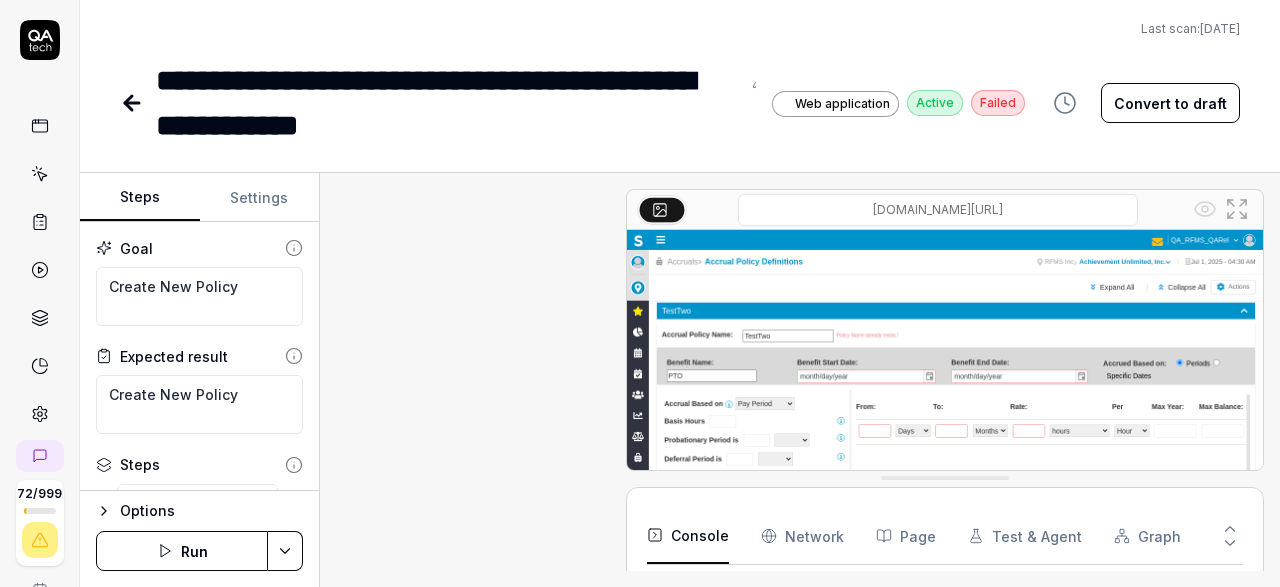 scroll, scrollTop: 0, scrollLeft: 0, axis: both 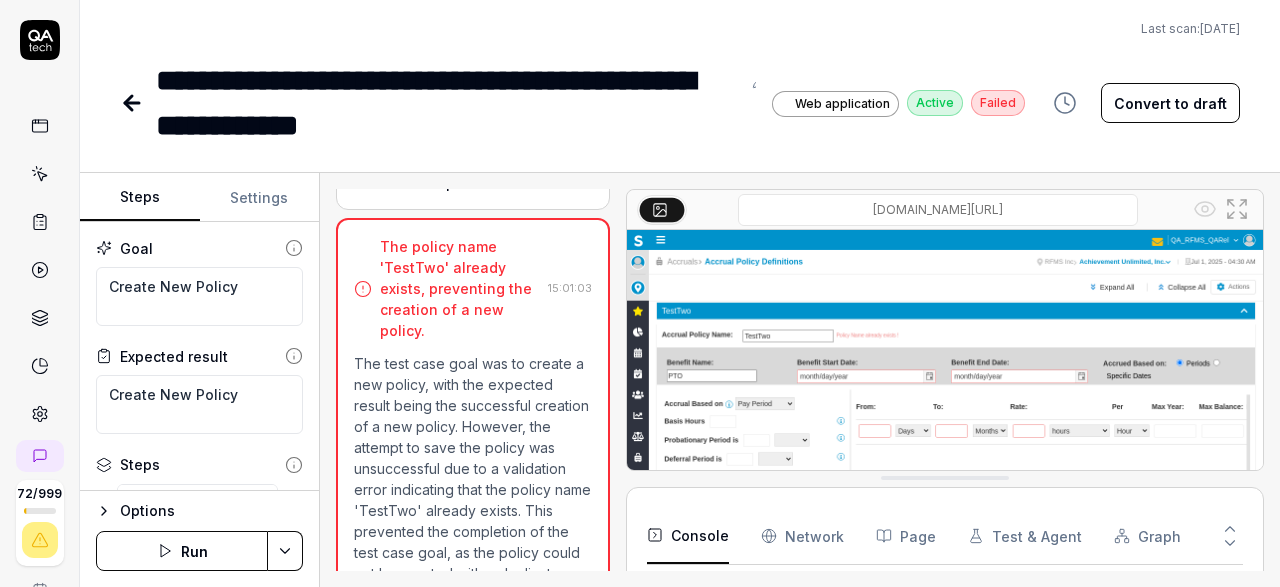 type on "*" 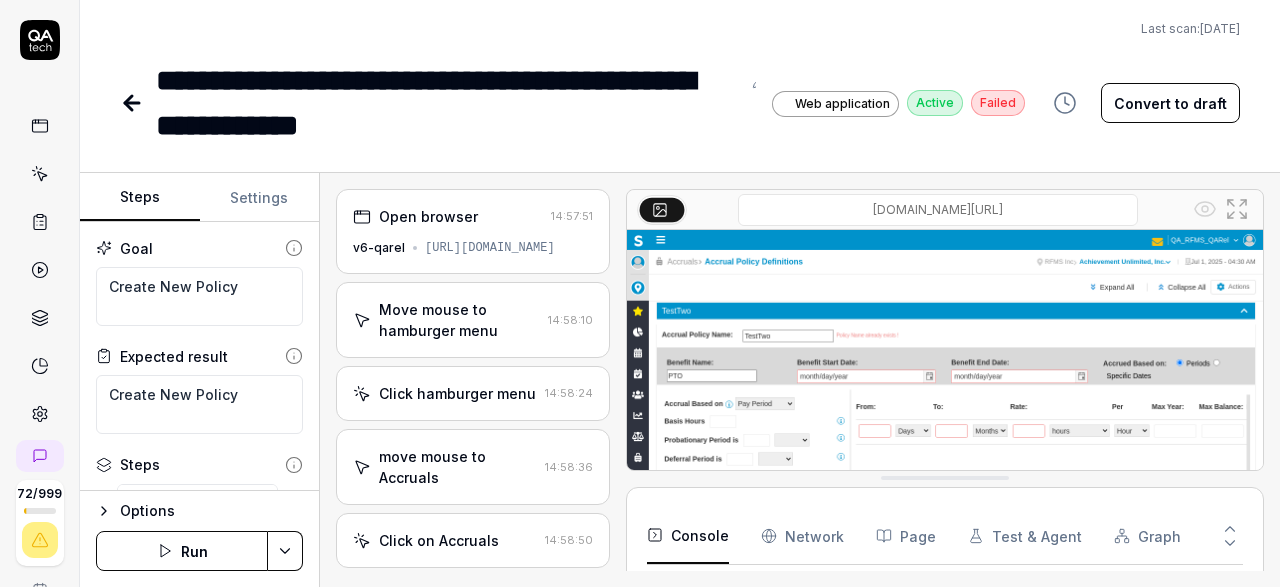 scroll, scrollTop: 0, scrollLeft: 0, axis: both 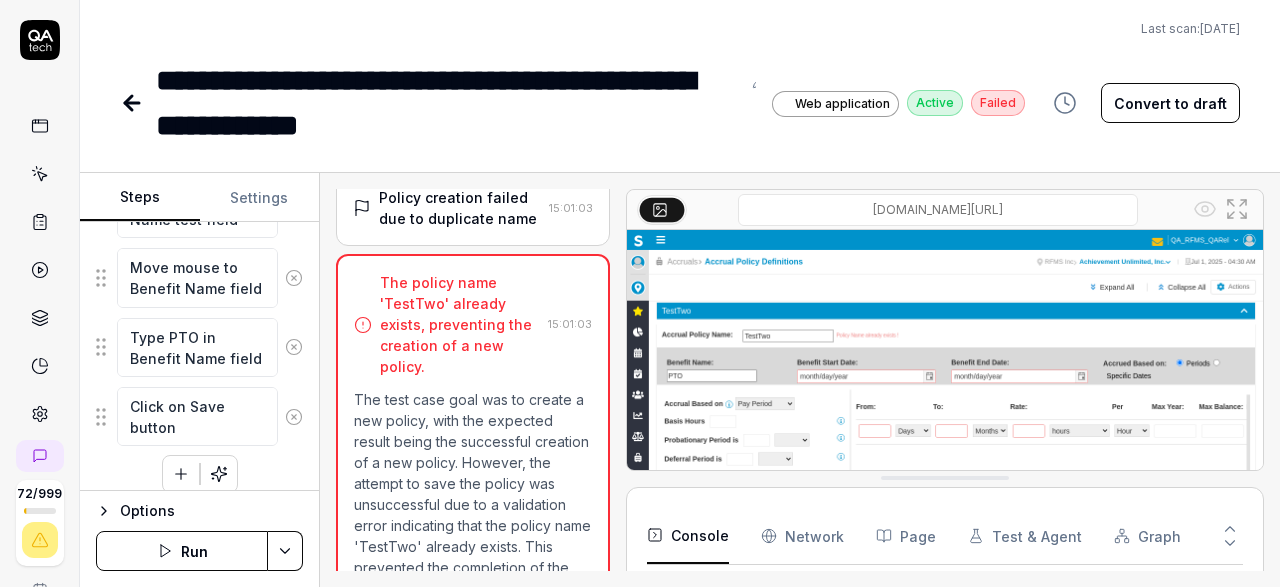click on "The test case goal was to create a new policy, with the expected result being the successful creation of a new policy. However, the attempt to save the policy was unsuccessful due to a validation error indicating that the policy name 'TestTwo' already exists. This prevented the completion of the test case goal, as the policy could not be created with a duplicate name. The form remains open and unsaved, confirming that the test did not fulfill its expected result." at bounding box center (473, 536) 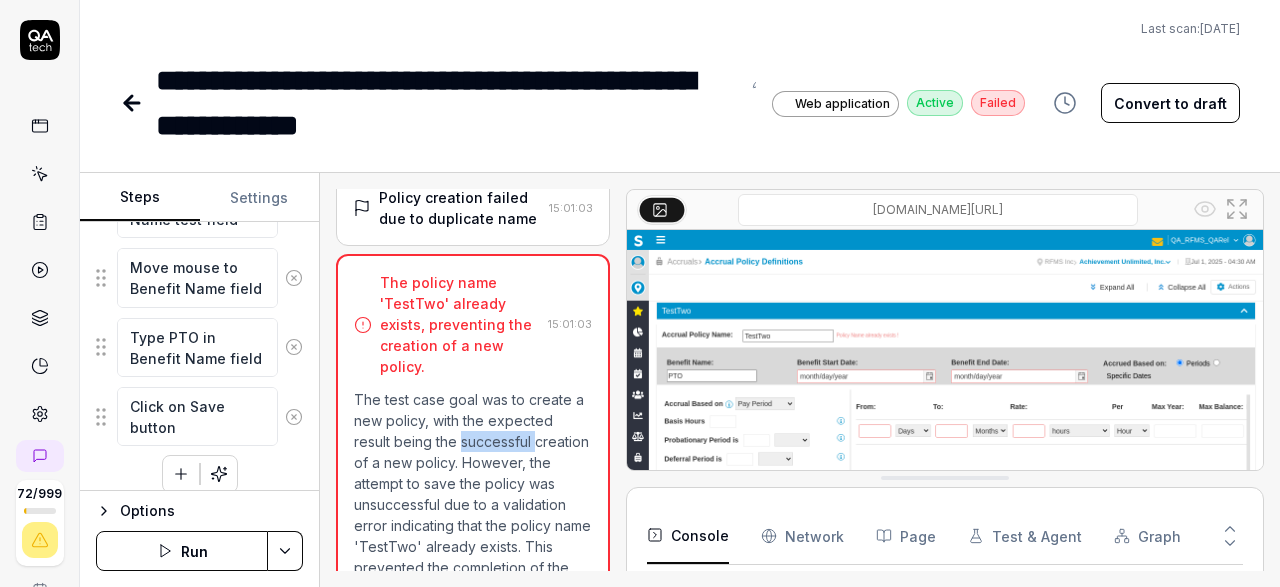 click on "The test case goal was to create a new policy, with the expected result being the successful creation of a new policy. However, the attempt to save the policy was unsuccessful due to a validation error indicating that the policy name 'TestTwo' already exists. This prevented the completion of the test case goal, as the policy could not be created with a duplicate name. The form remains open and unsaved, confirming that the test did not fulfill its expected result." at bounding box center [473, 536] 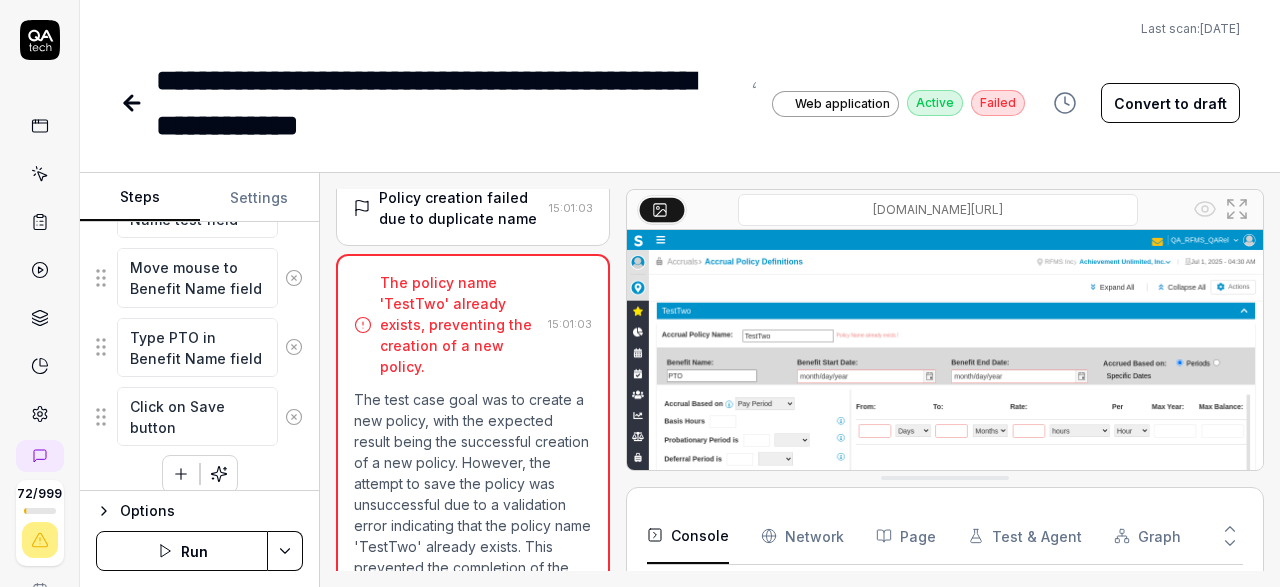 click on "The test case goal was to create a new policy, with the expected result being the successful creation of a new policy. However, the attempt to save the policy was unsuccessful due to a validation error indicating that the policy name 'TestTwo' already exists. This prevented the completion of the test case goal, as the policy could not be created with a duplicate name. The form remains open and unsaved, confirming that the test did not fulfill its expected result." at bounding box center [473, 536] 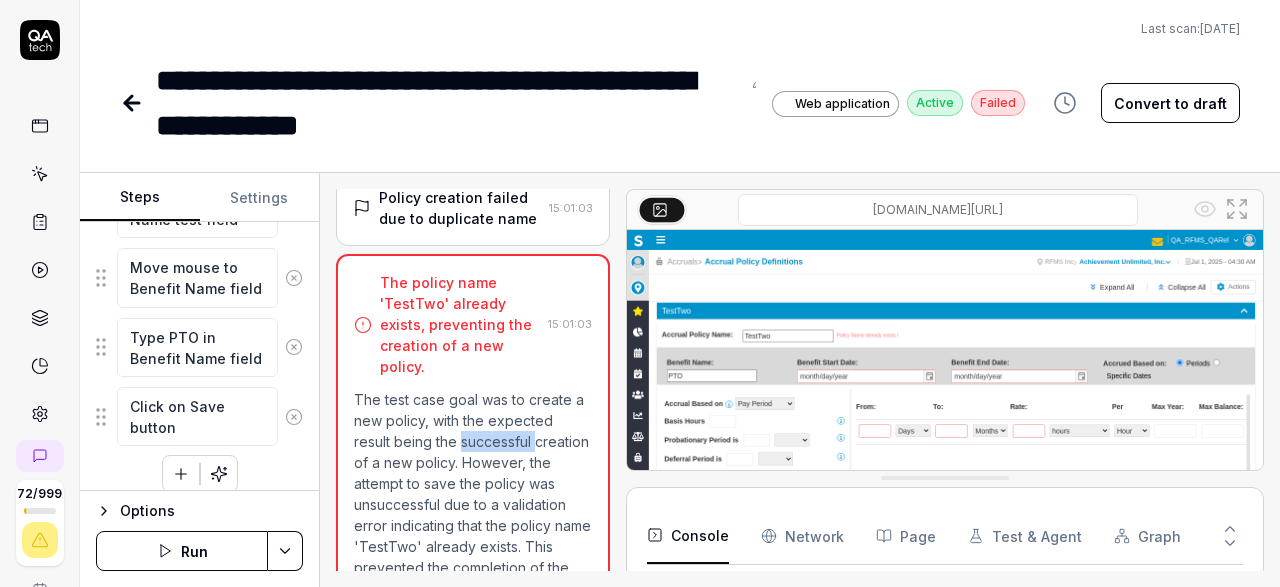 click on "The test case goal was to create a new policy, with the expected result being the successful creation of a new policy. However, the attempt to save the policy was unsuccessful due to a validation error indicating that the policy name 'TestTwo' already exists. This prevented the completion of the test case goal, as the policy could not be created with a duplicate name. The form remains open and unsaved, confirming that the test did not fulfill its expected result." at bounding box center (473, 536) 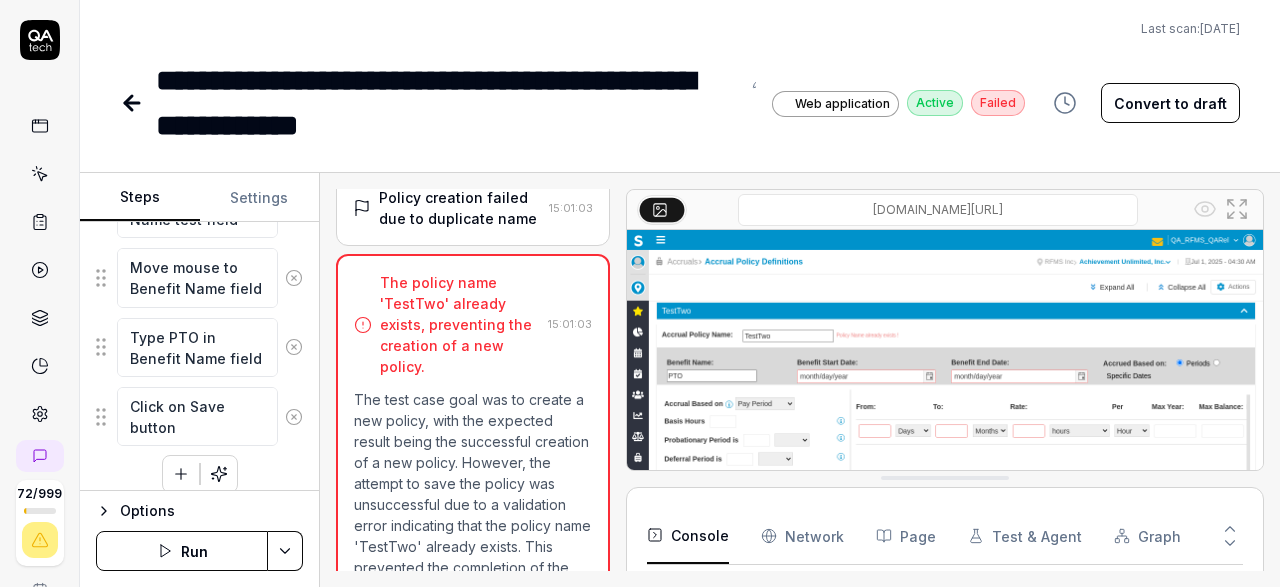 click on "The test case goal was to create a new policy, with the expected result being the successful creation of a new policy. However, the attempt to save the policy was unsuccessful due to a validation error indicating that the policy name 'TestTwo' already exists. This prevented the completion of the test case goal, as the policy could not be created with a duplicate name. The form remains open and unsaved, confirming that the test did not fulfill its expected result." at bounding box center [473, 536] 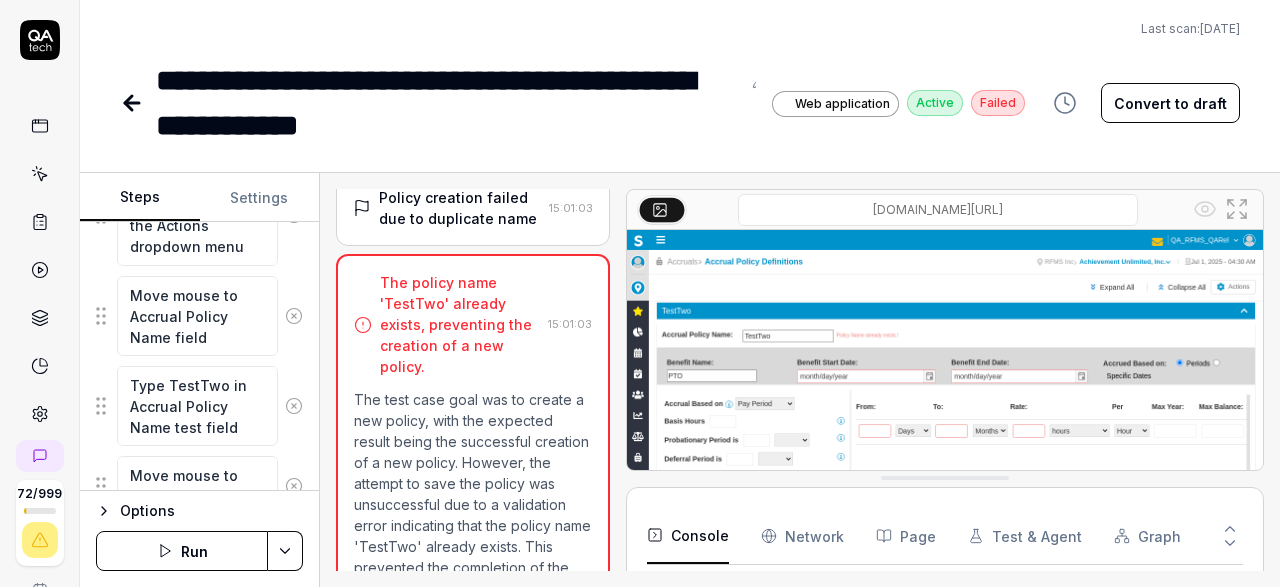 scroll, scrollTop: 947, scrollLeft: 0, axis: vertical 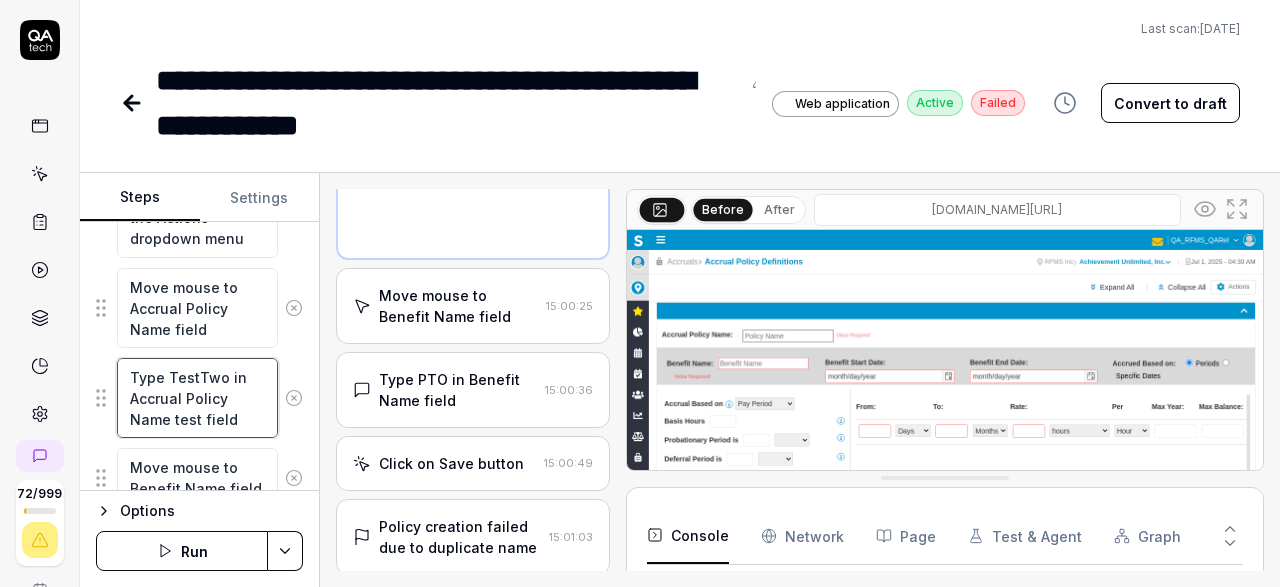 type on "*" 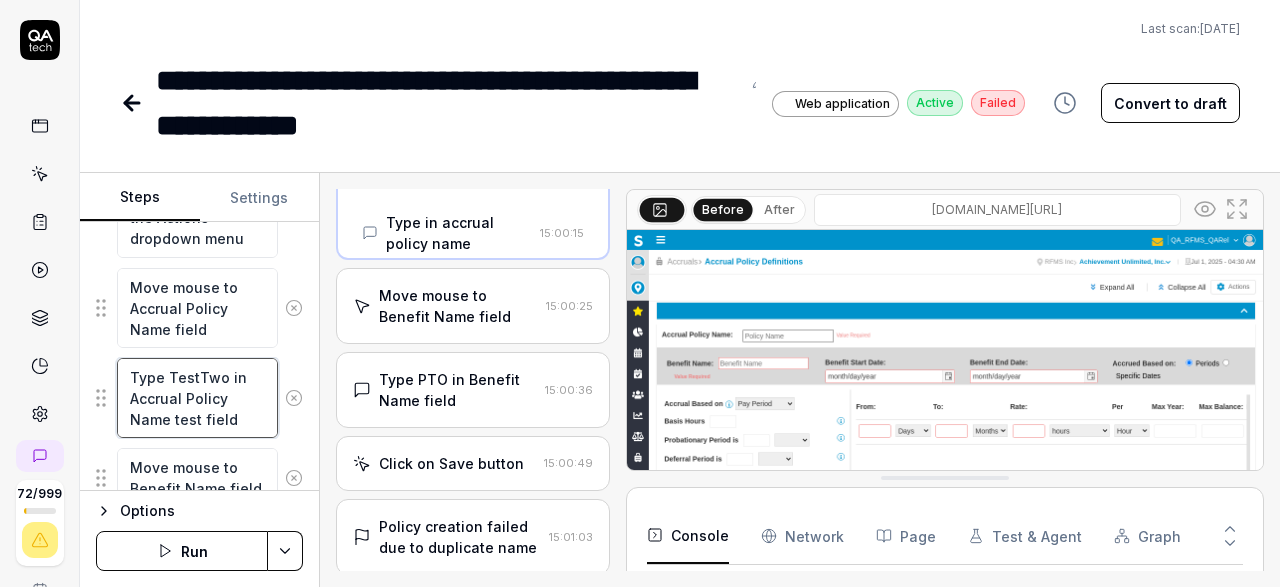click on "Type TestTwo in Accrual Policy Name test field" at bounding box center (197, 398) 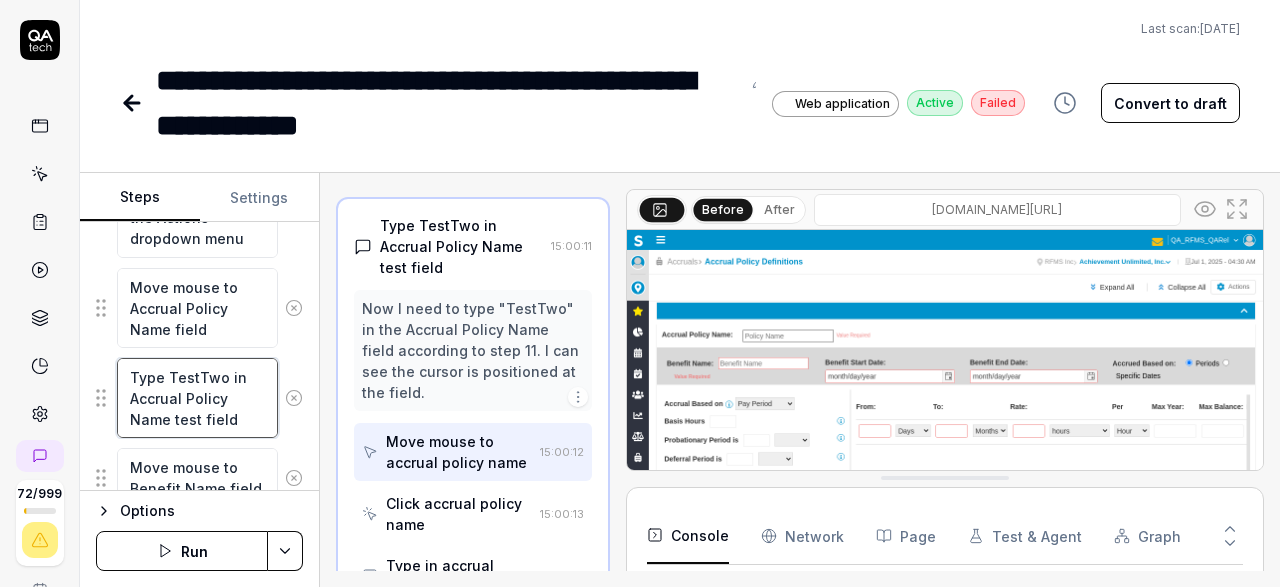 scroll, scrollTop: 1008, scrollLeft: 0, axis: vertical 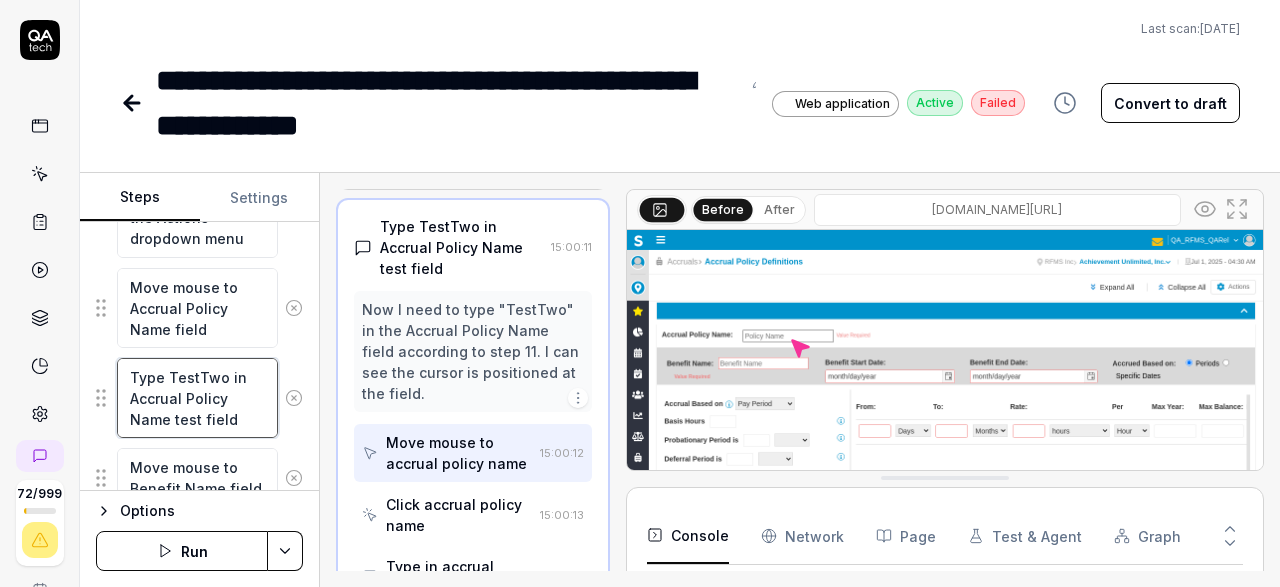 type on "Type estTwo in Accrual Policy Name test field" 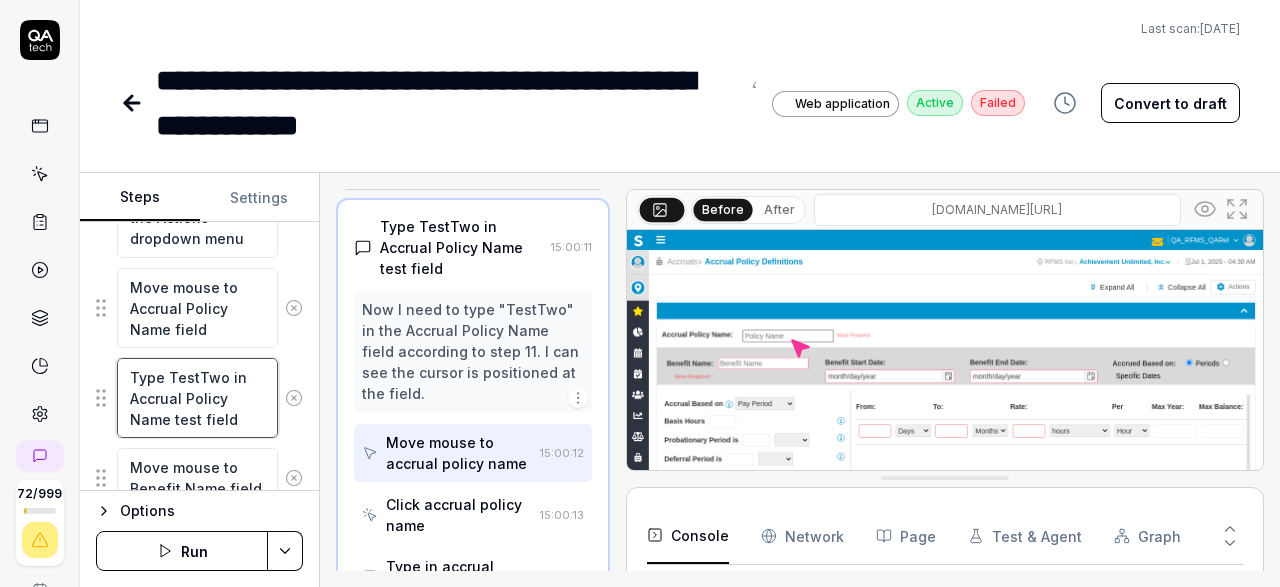 type on "*" 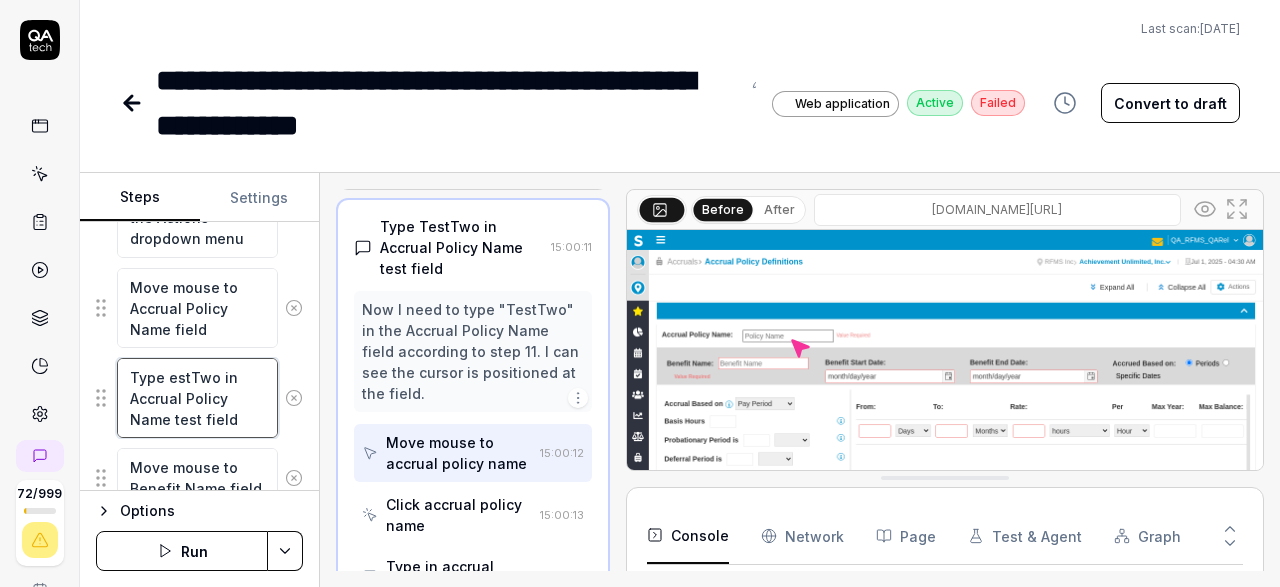 type on "Type stTwo in Accrual Policy Name test field" 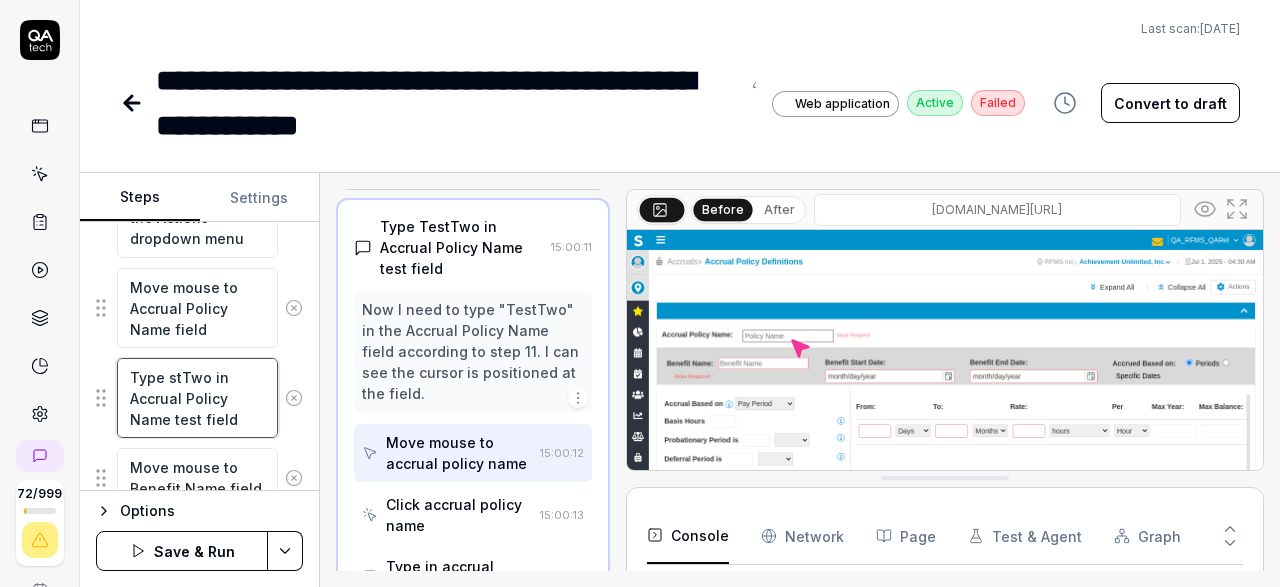 type on "Type tTwo in Accrual Policy Name test field" 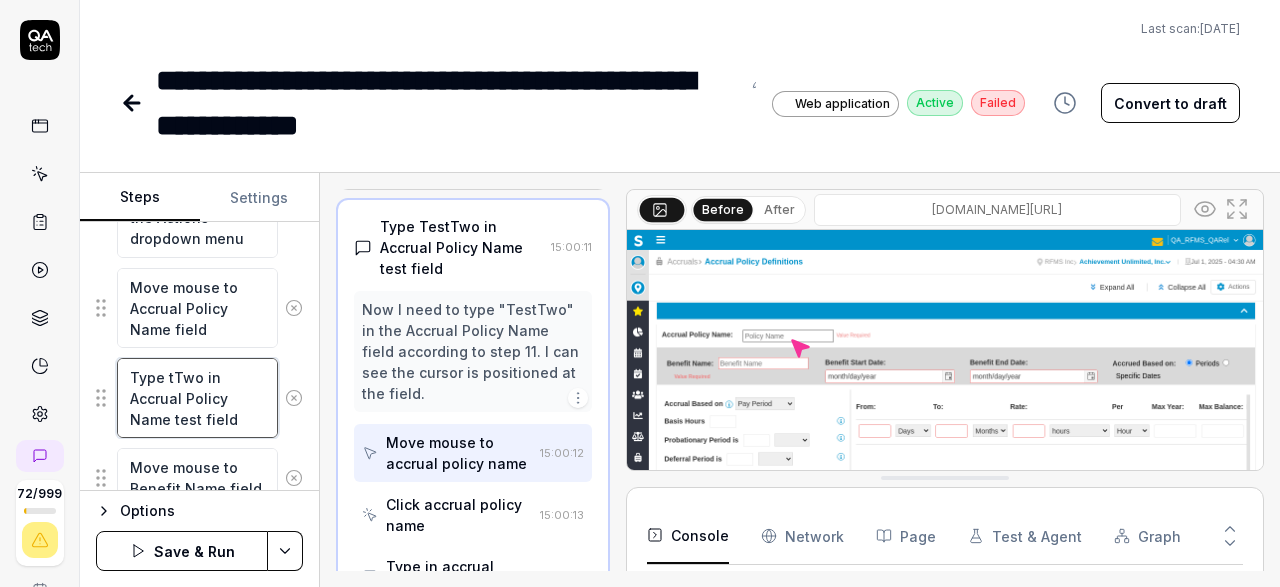 type on "Type Two in Accrual Policy Name test field" 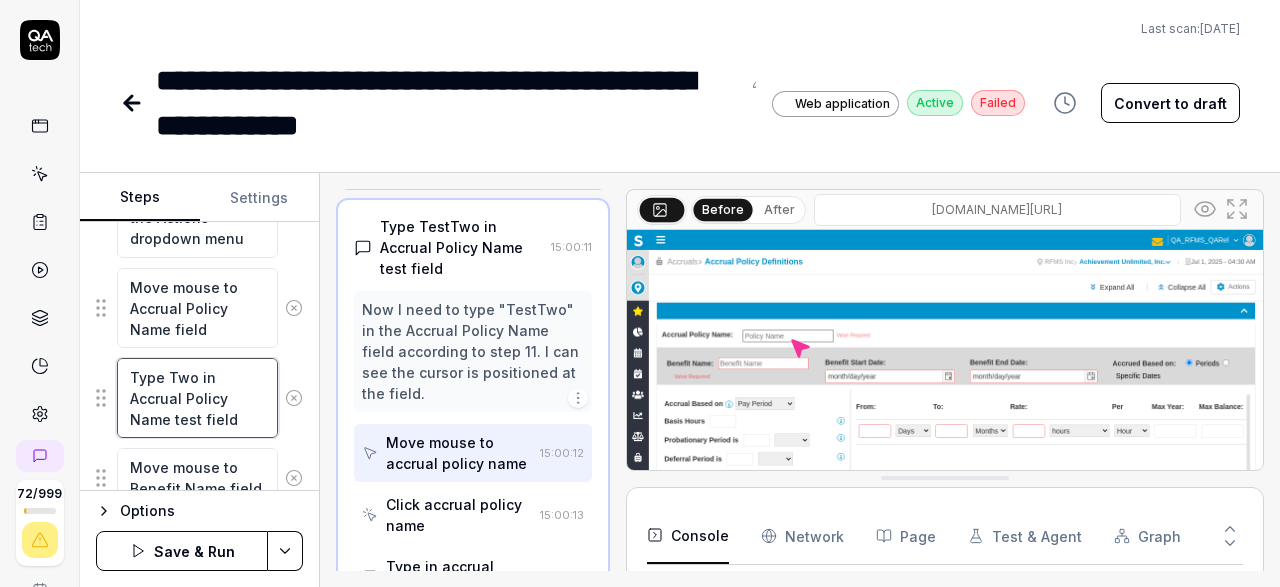 type on "*" 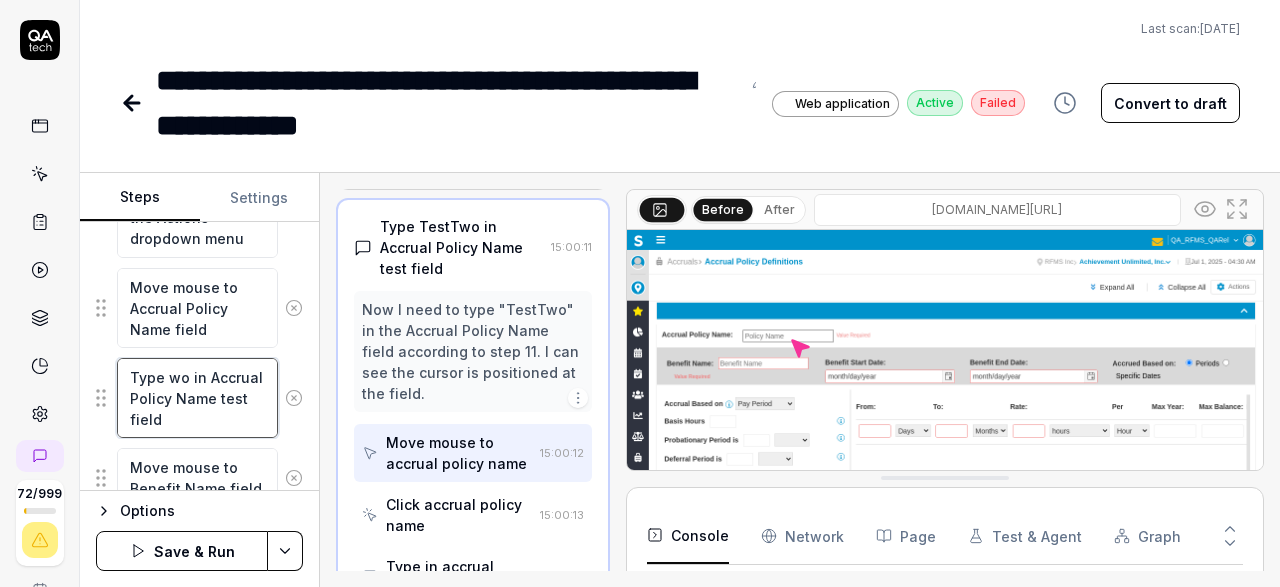 type on "Type o in Accrual Policy Name test field" 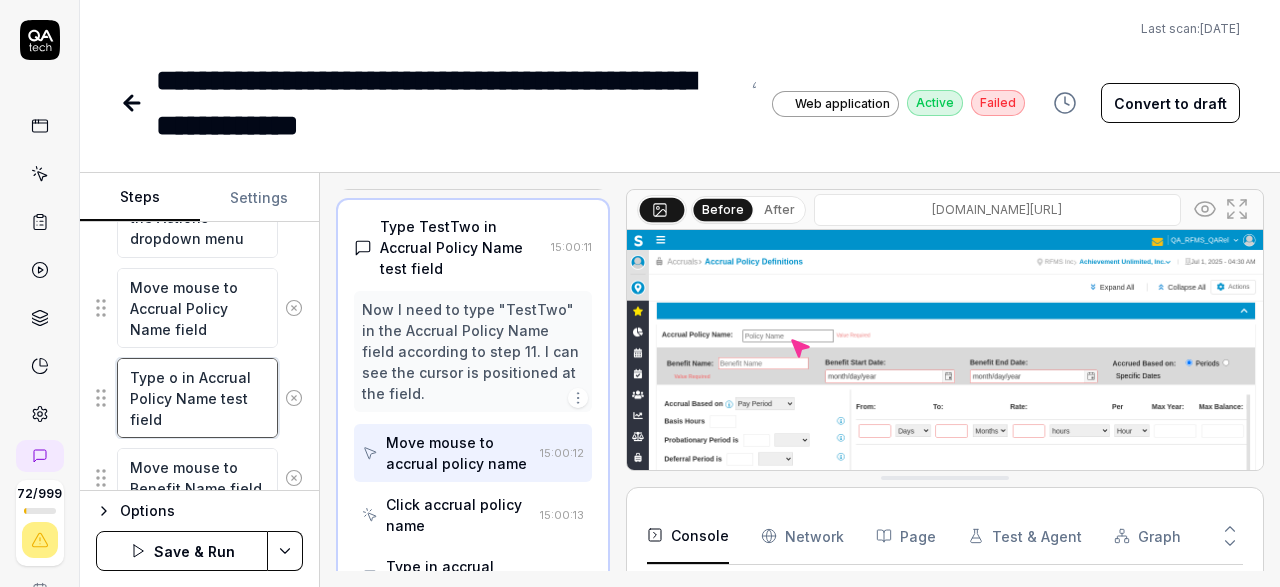 type on "Type  in Accrual Policy Name test field" 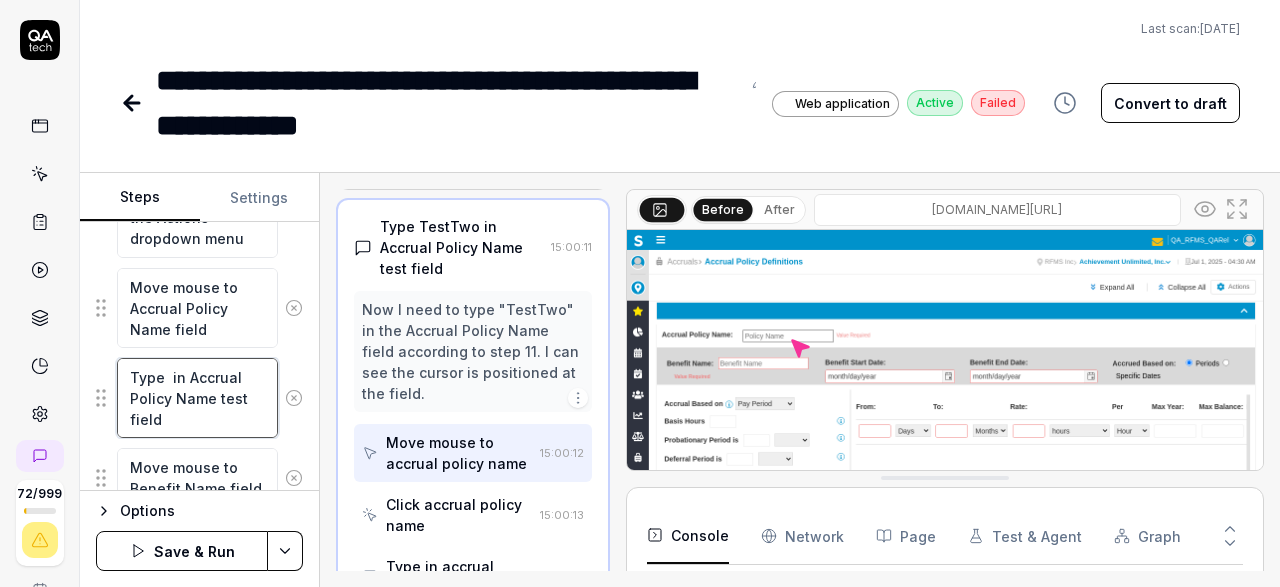 type on "Type R in Accrual Policy Name test field" 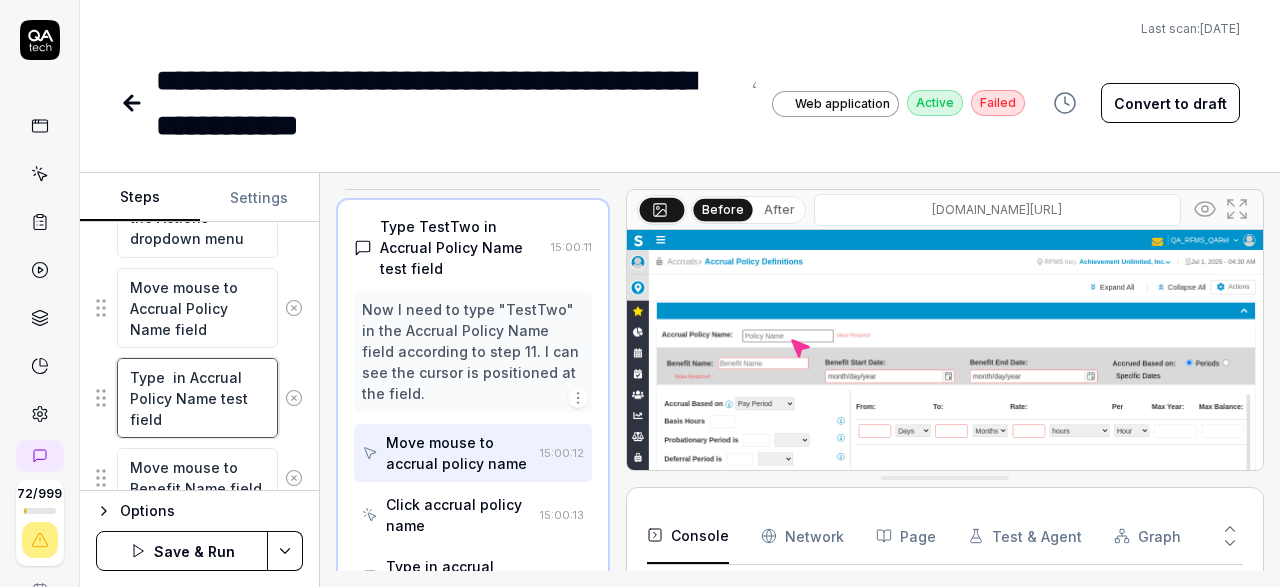 type on "*" 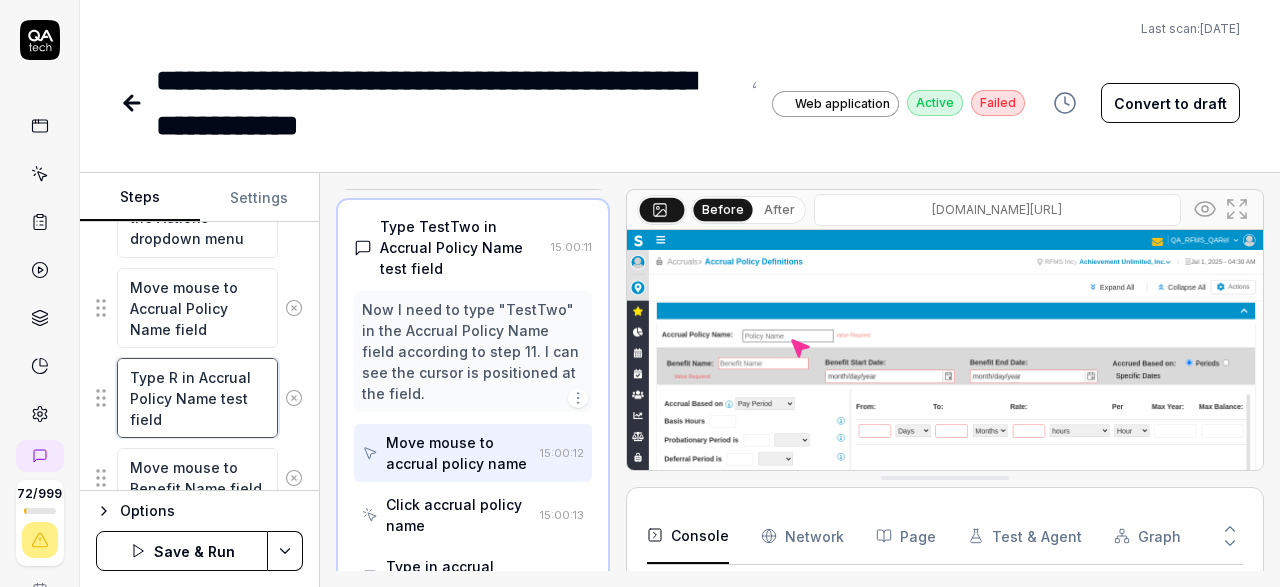 type on "Type Ra in Accrual Policy Name test field" 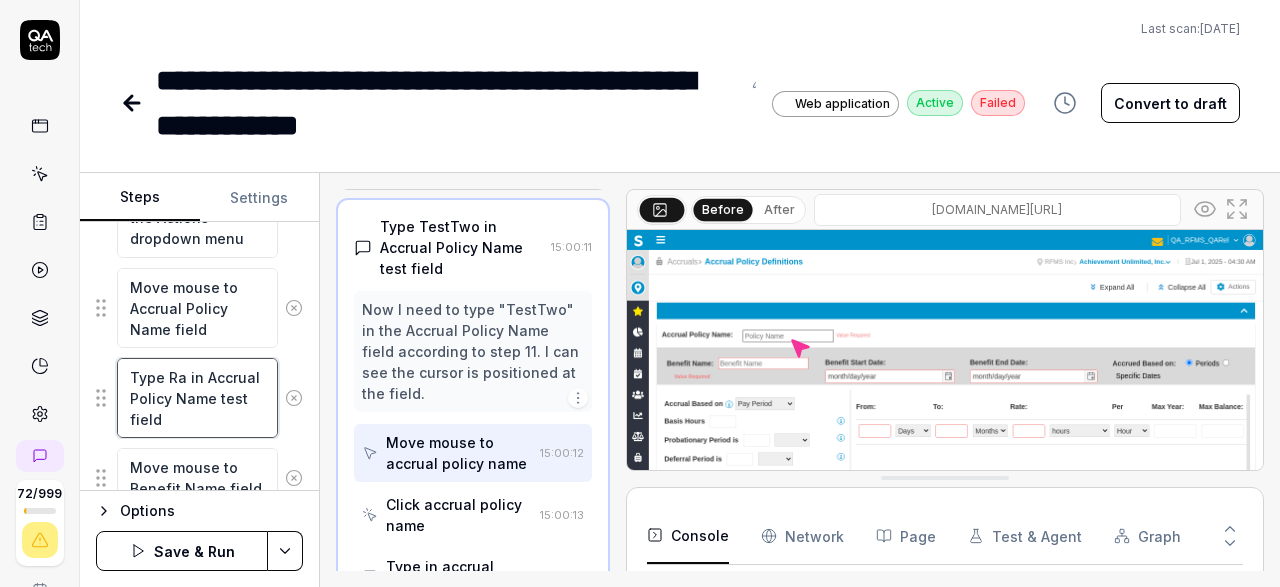 type on "Type Ran in Accrual Policy Name test field" 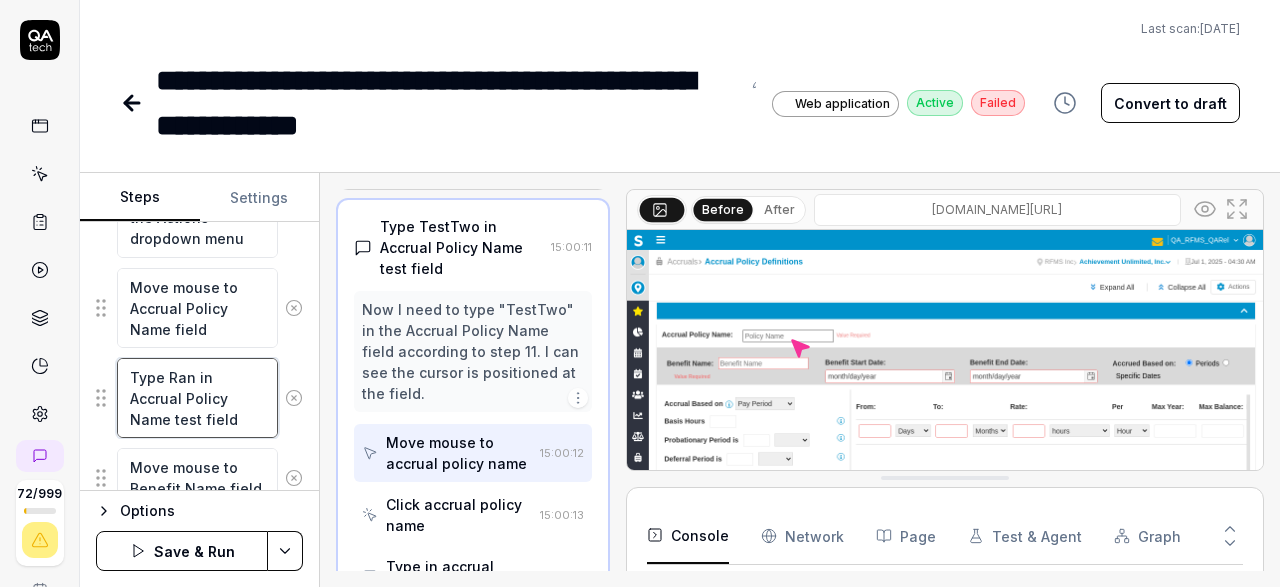 type on "Type Rand in Accrual Policy Name test field" 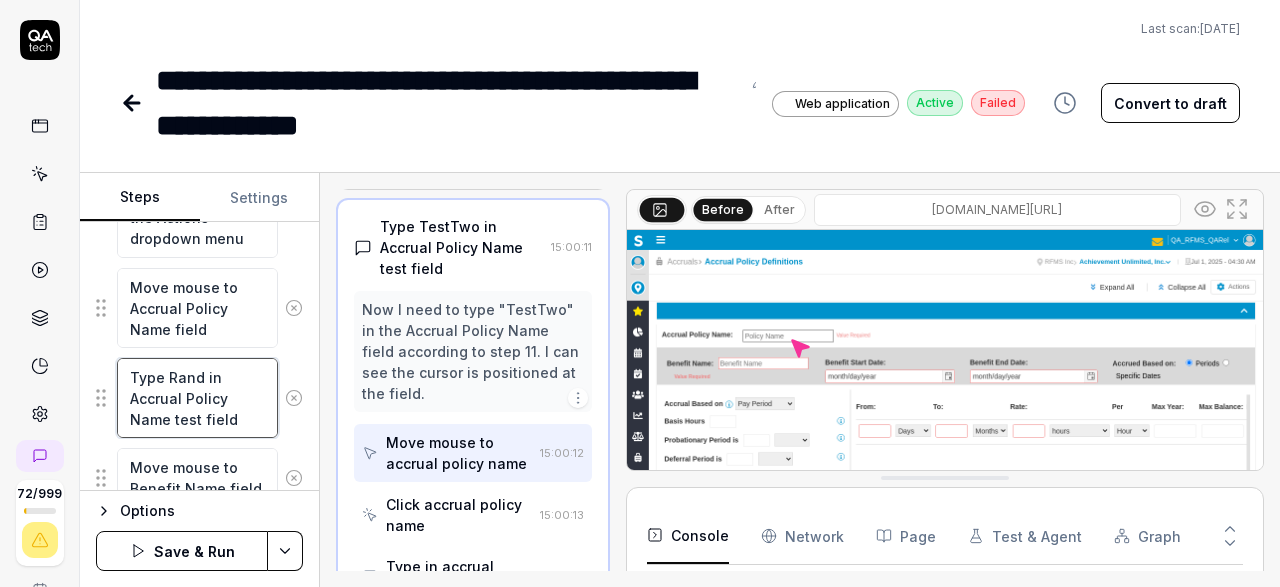 type on "Type Rando in Accrual Policy Name test field" 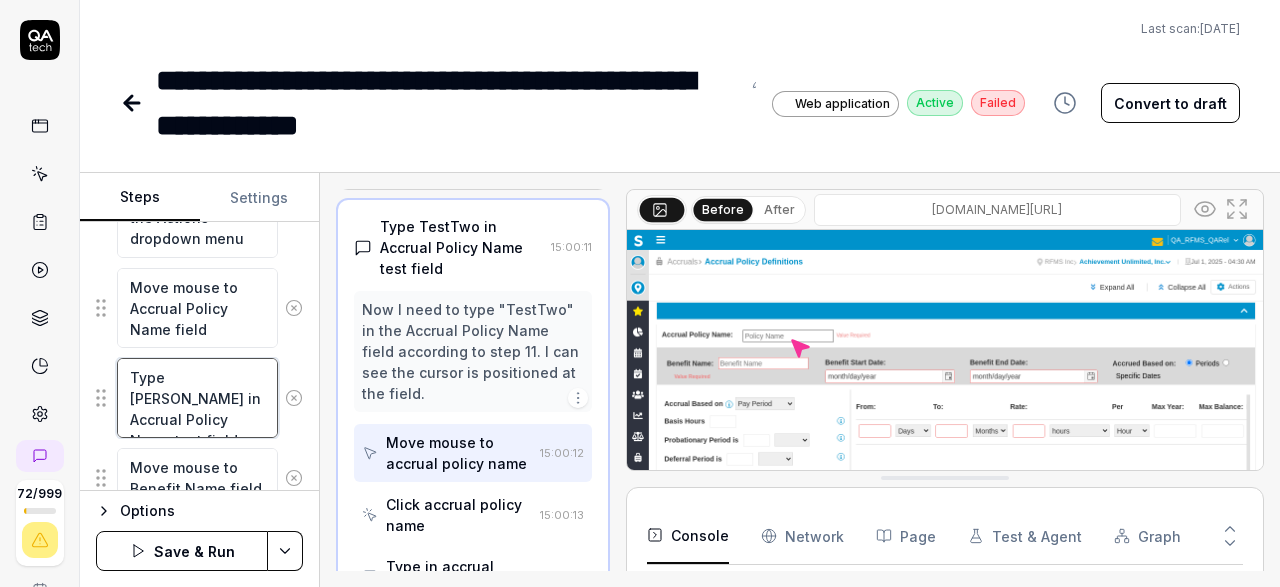 type on "Type Random in Accrual Policy Name test field" 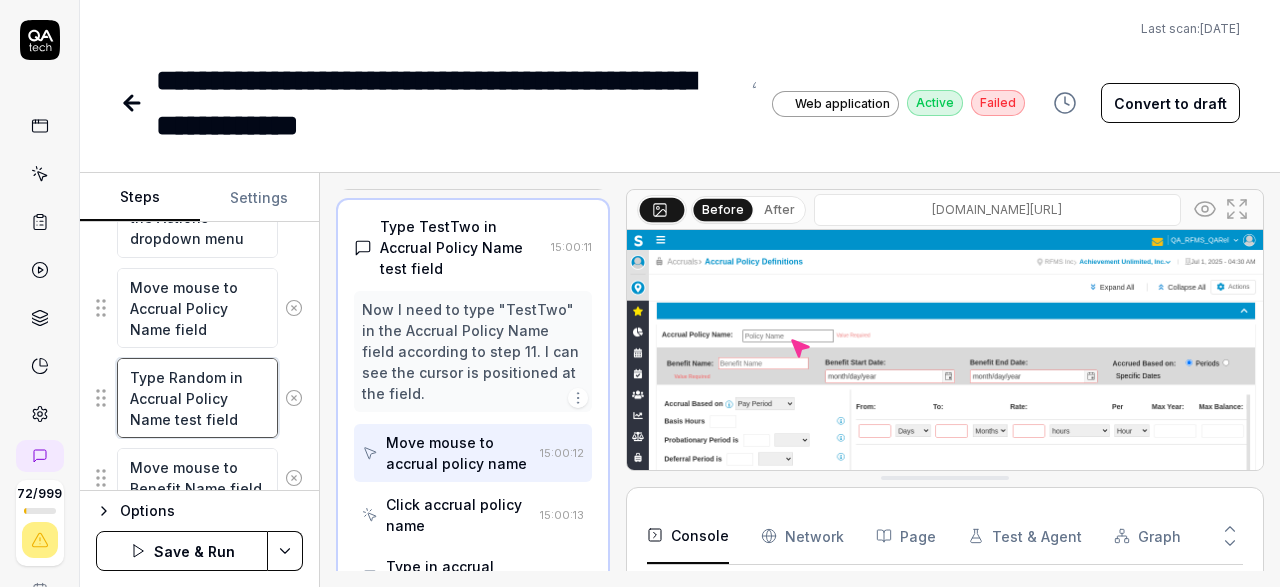 type on "*" 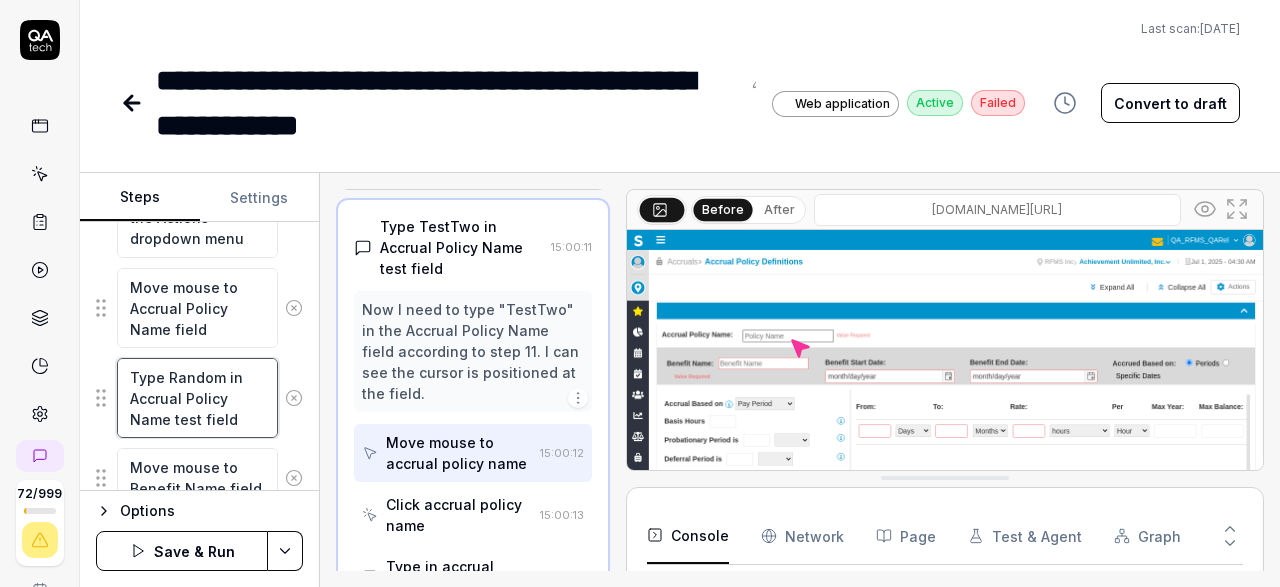 type on "Type Random  in Accrual Policy Name test field" 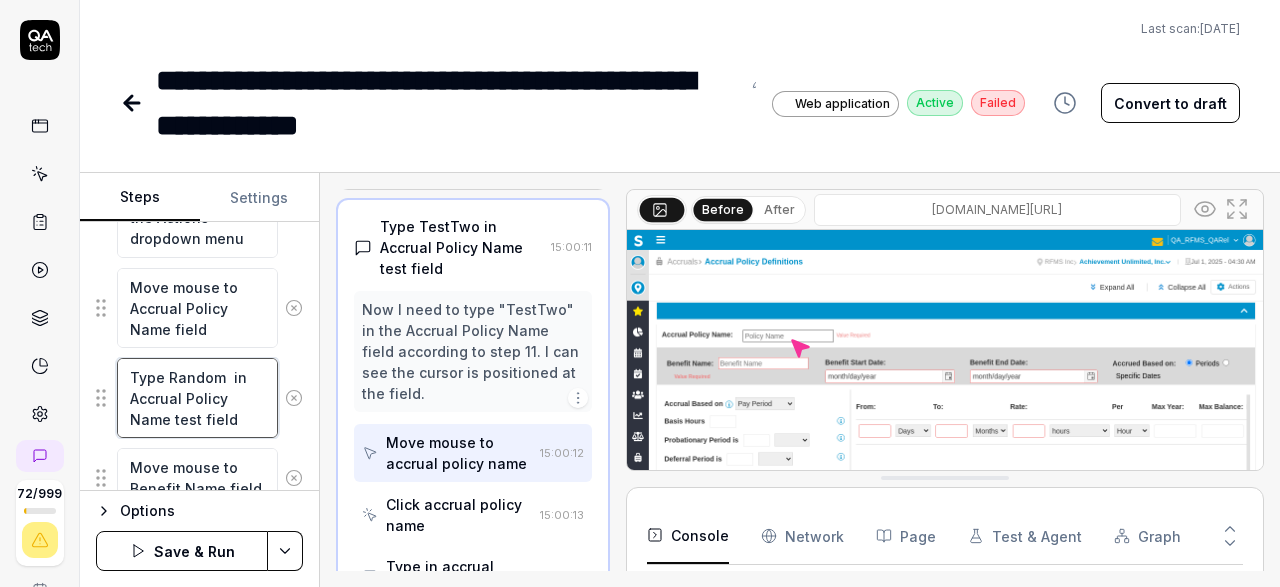 type on "Type Random n in Accrual Policy Name test field" 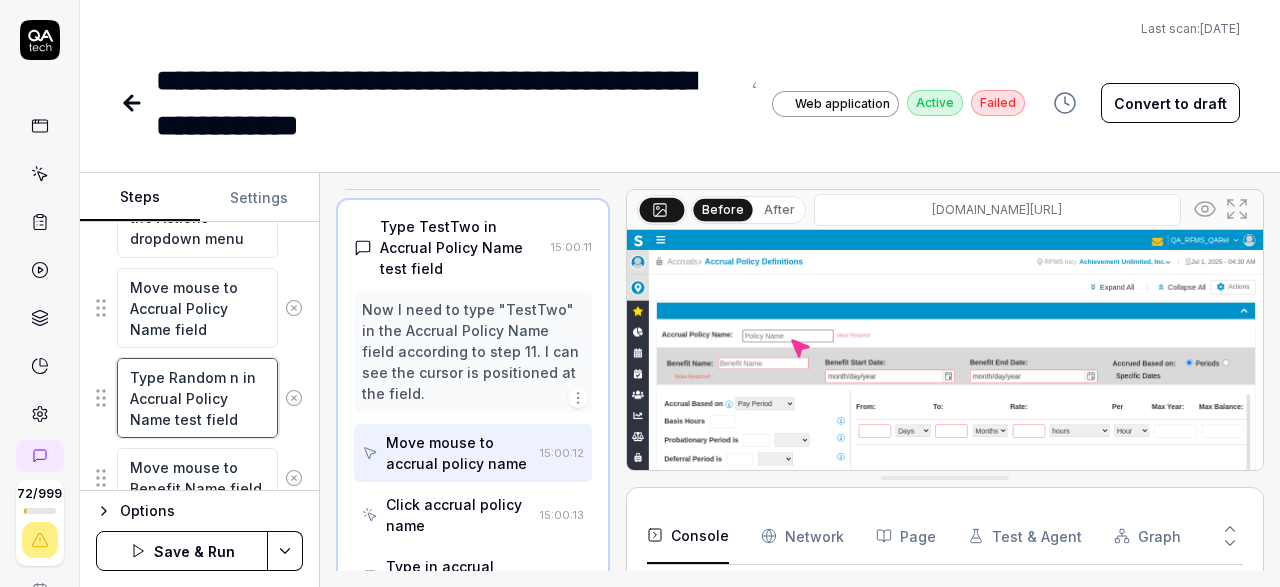 type on "Type Random na in Accrual Policy Name test field" 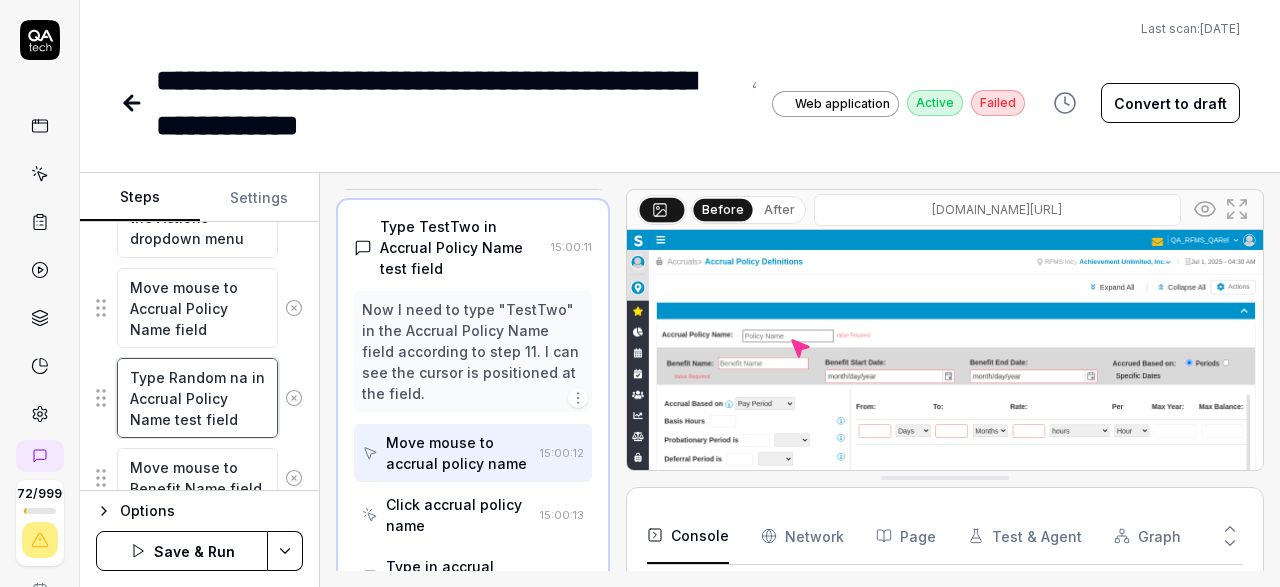 type on "*" 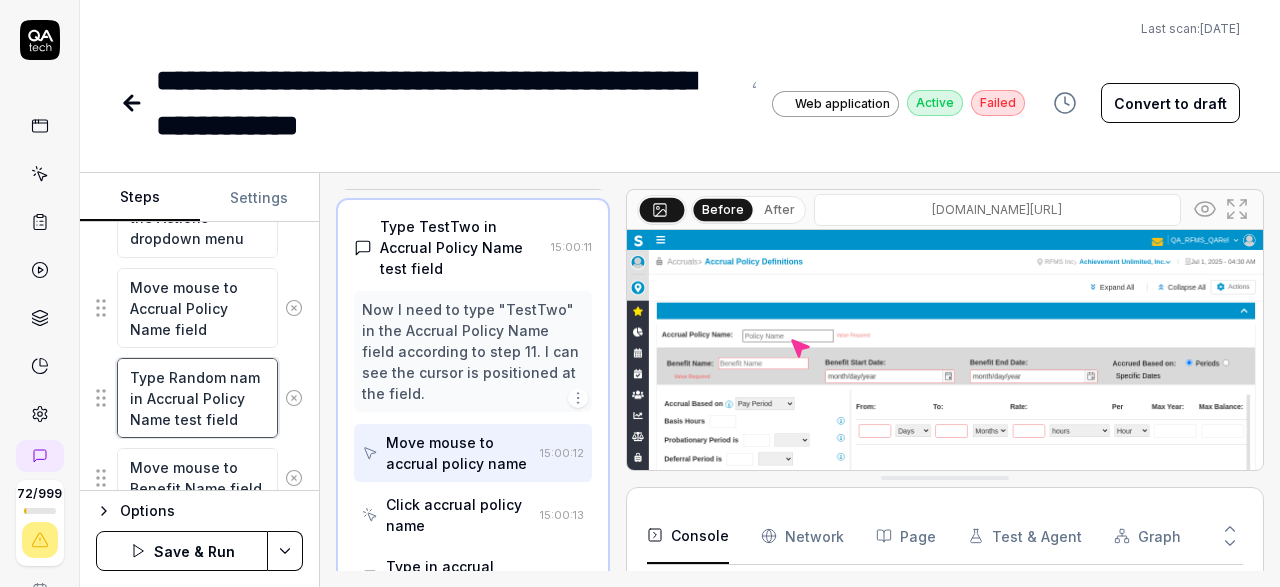 type on "Type Random name in Accrual Policy Name test field" 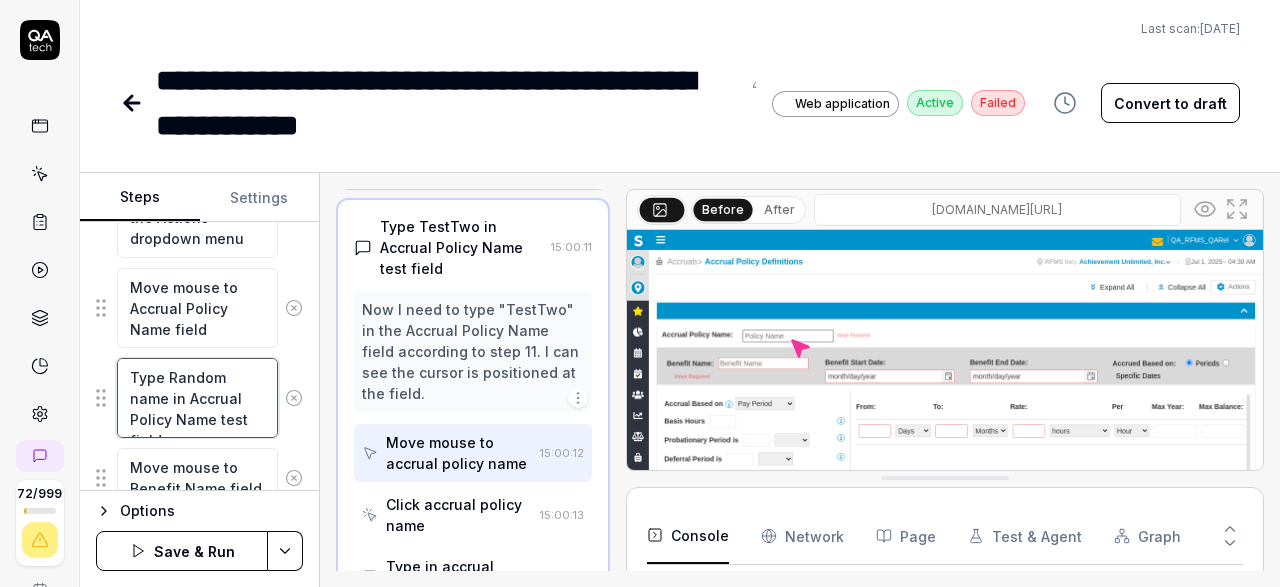 type on "*" 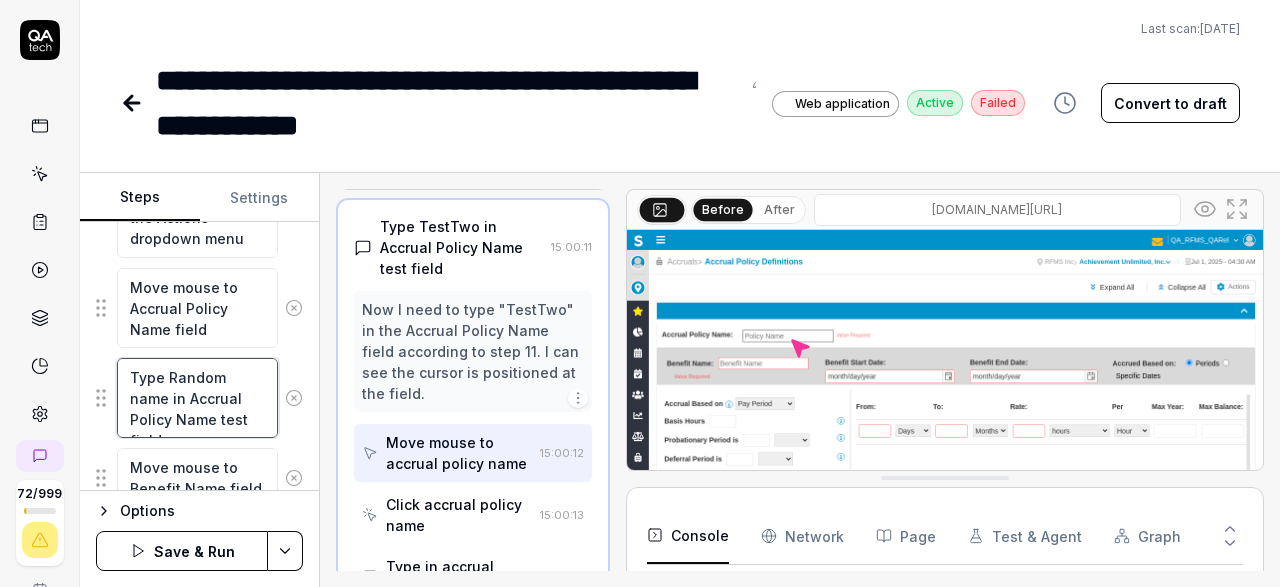 type on "*" 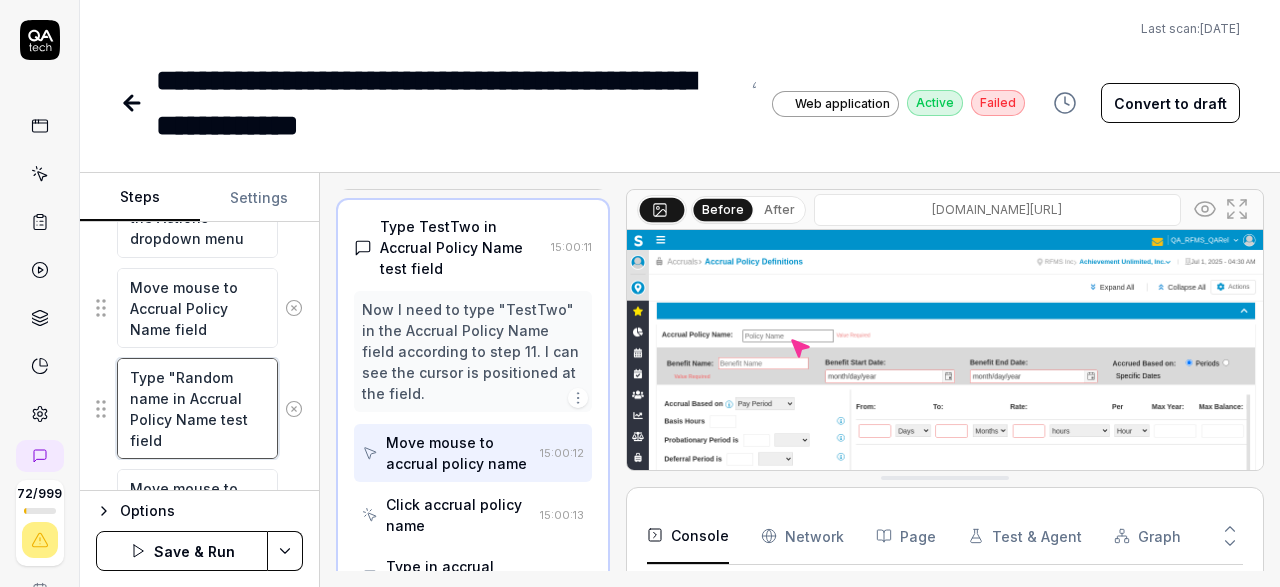 click on "Type "Random name in Accrual Policy Name test field" at bounding box center (197, 408) 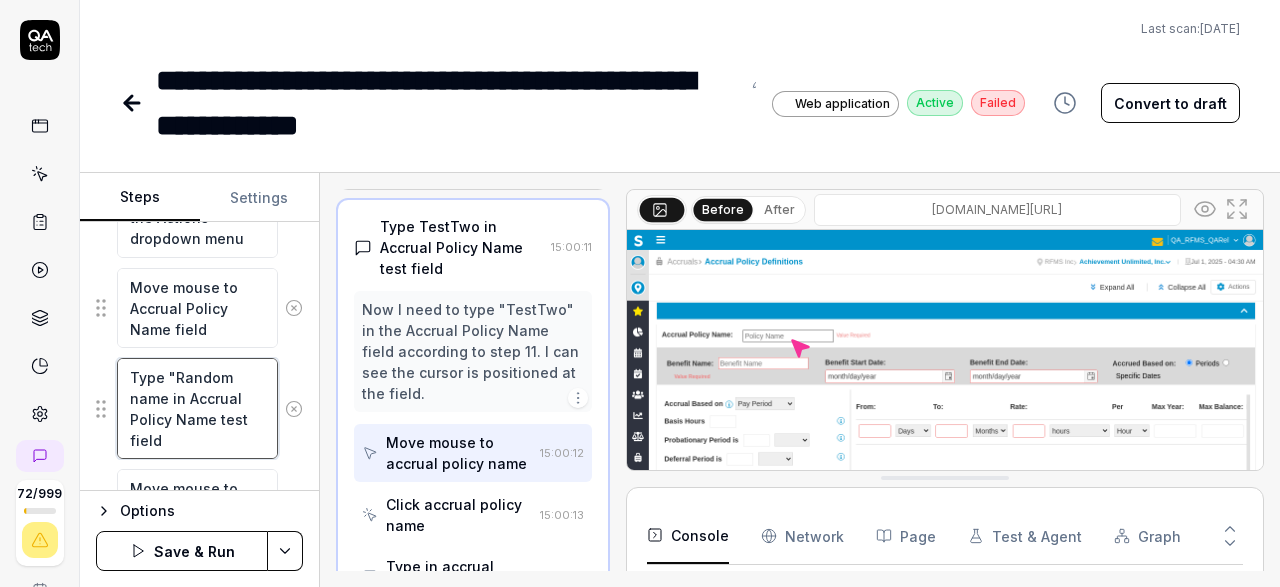 type on "Type "Random name" in Accrual Policy Name test field" 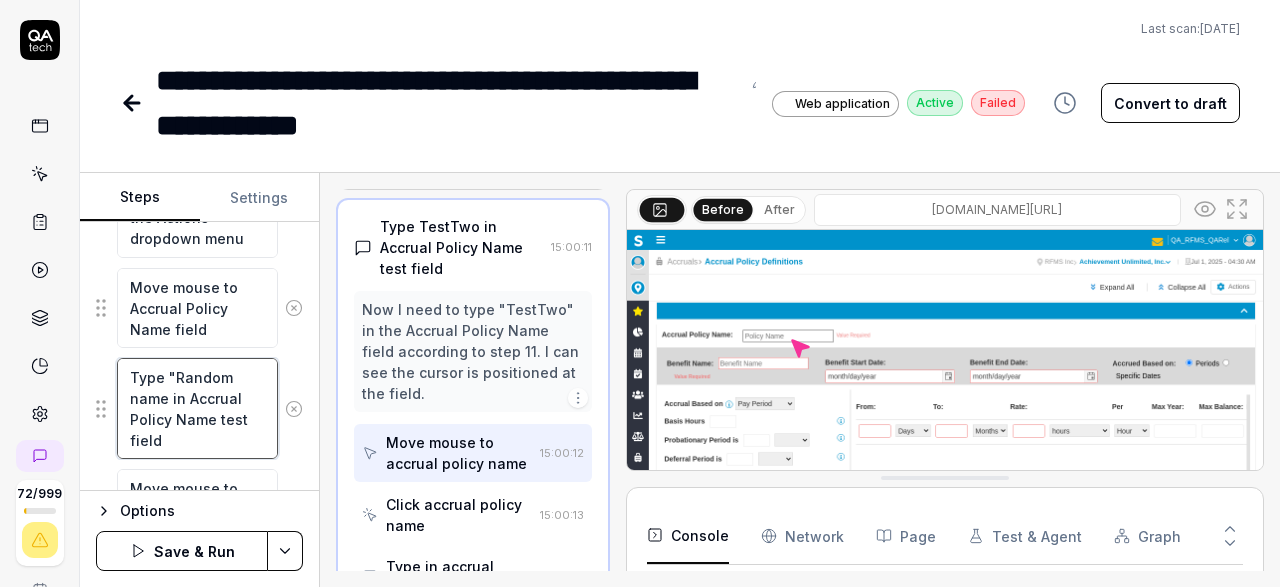 type on "*" 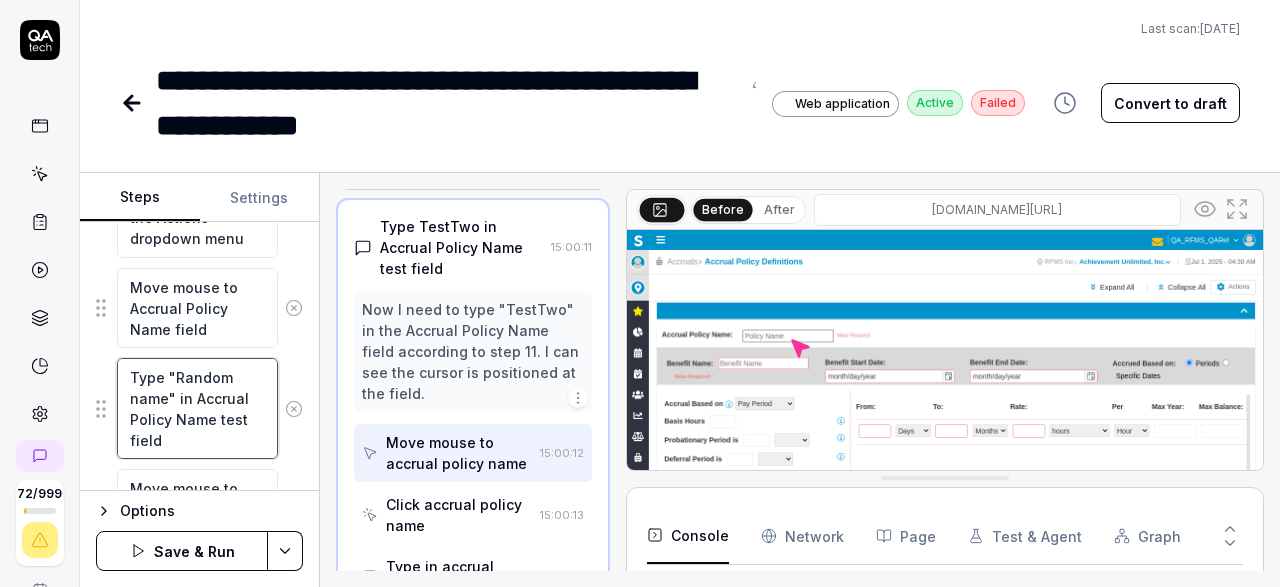type on "Type "Random name" in Accrual Policy Name test field" 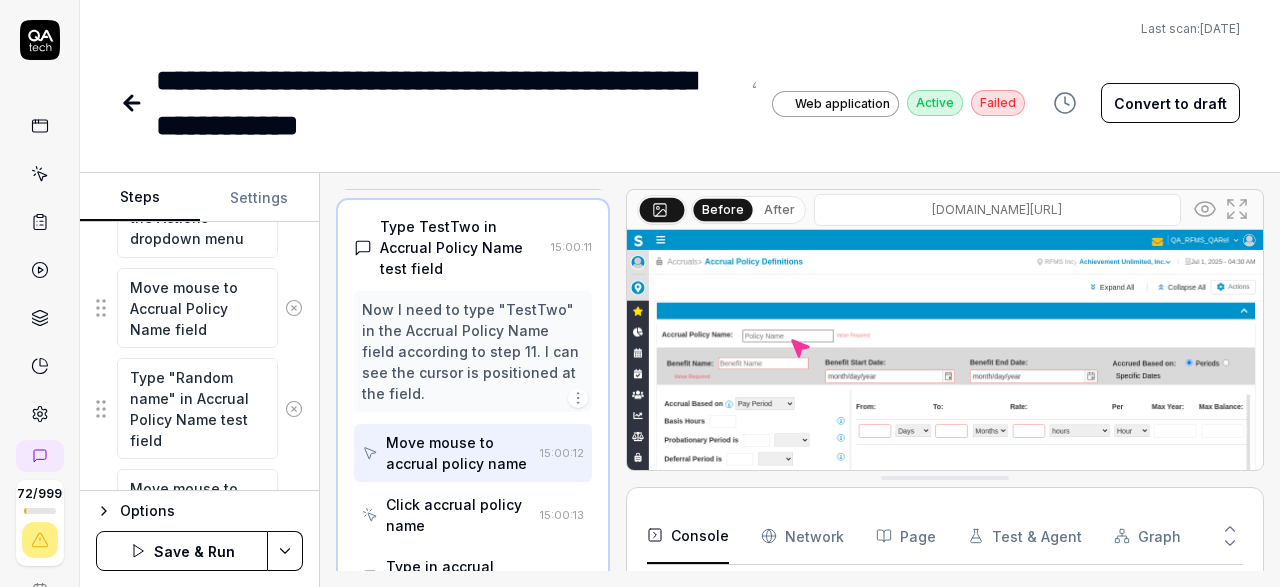 click on "Save & Run" at bounding box center [182, 551] 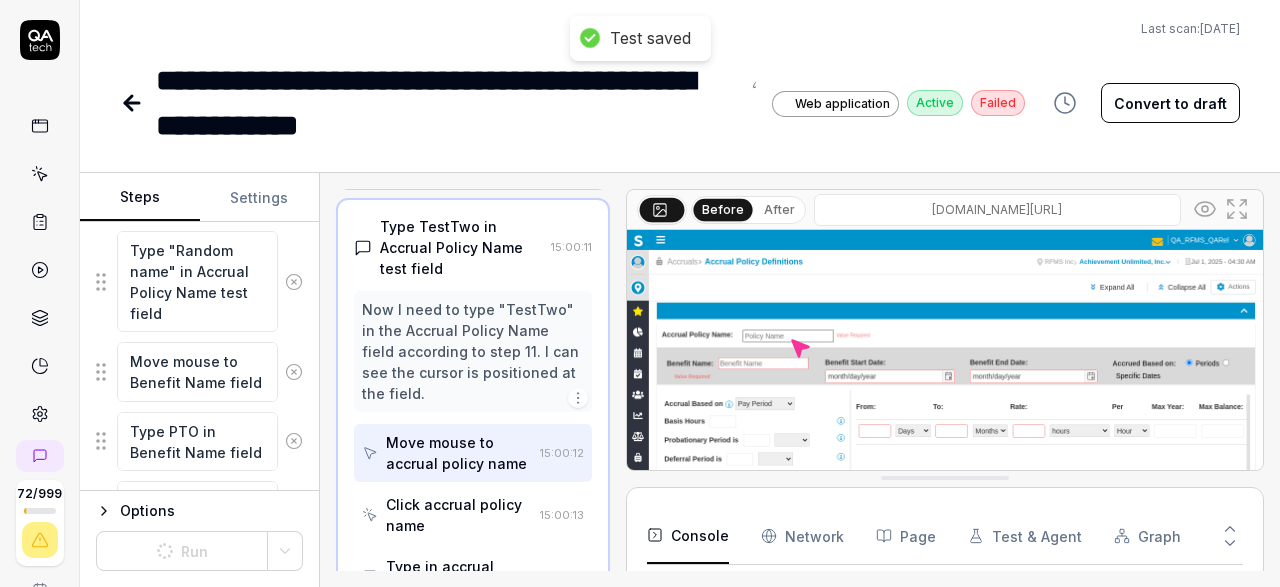 scroll, scrollTop: 1134, scrollLeft: 0, axis: vertical 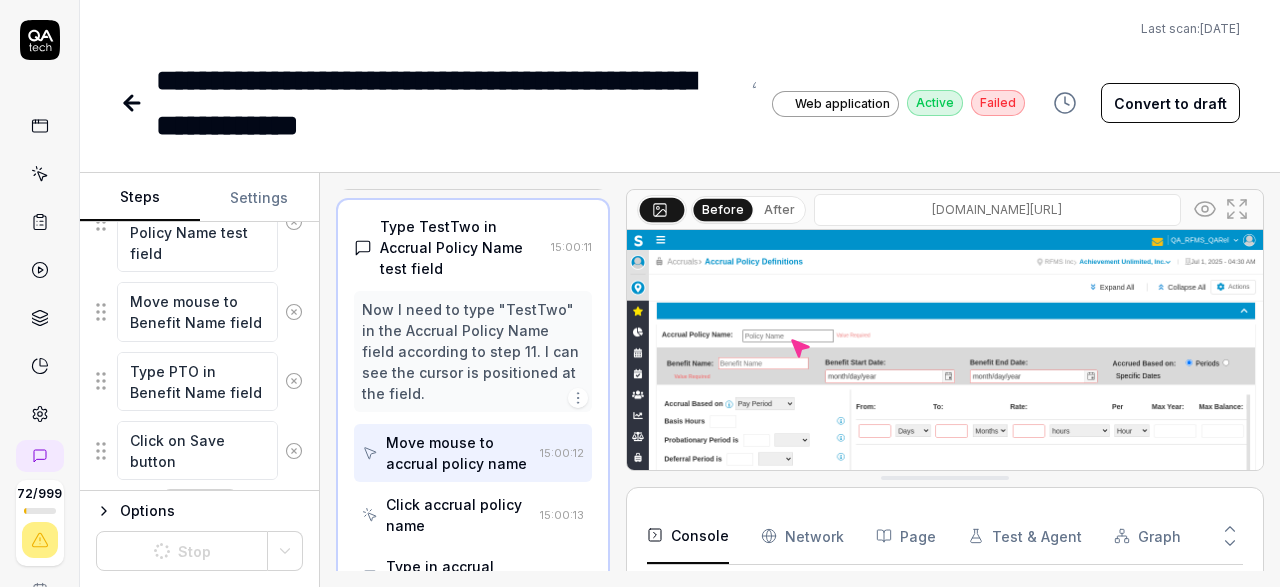click 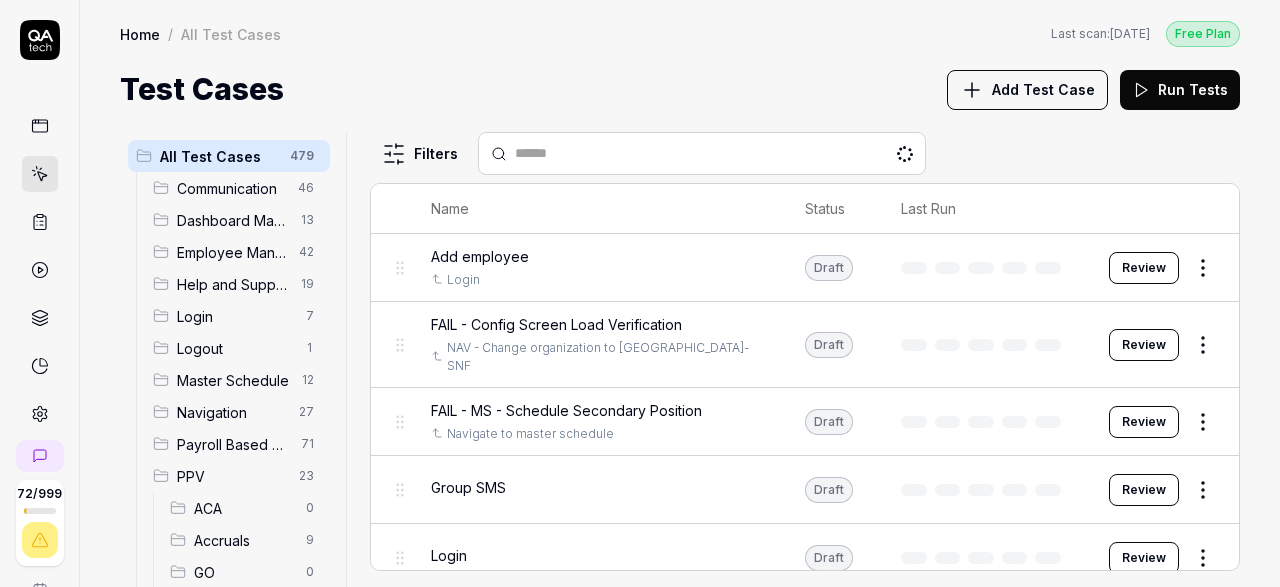 click on "Accruals" at bounding box center (244, 540) 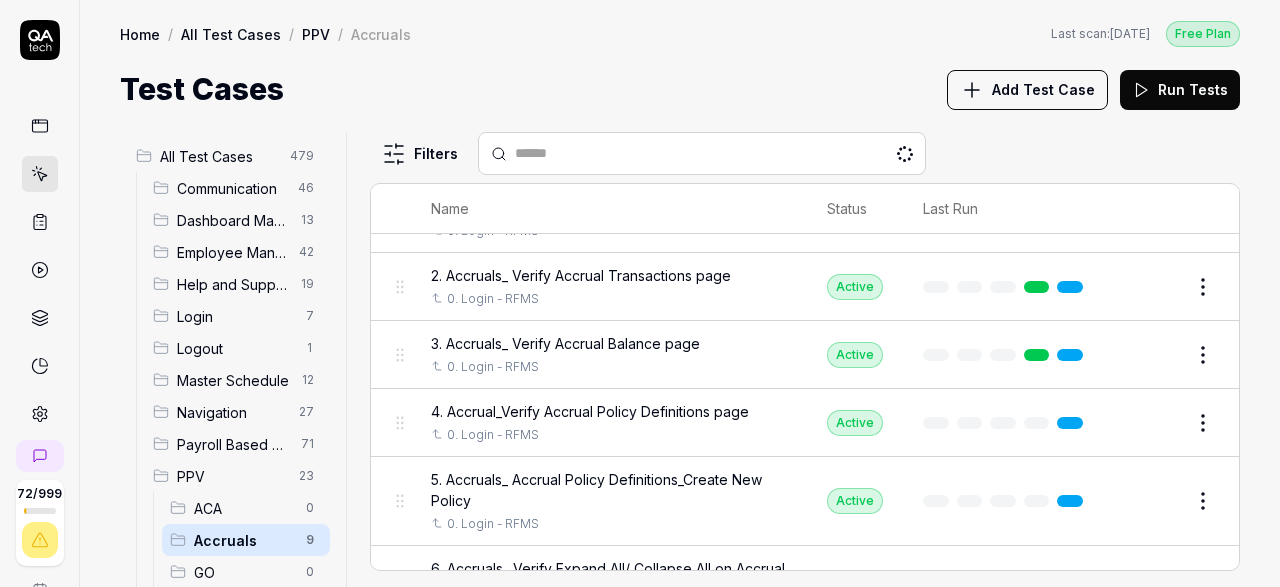 scroll, scrollTop: 153, scrollLeft: 0, axis: vertical 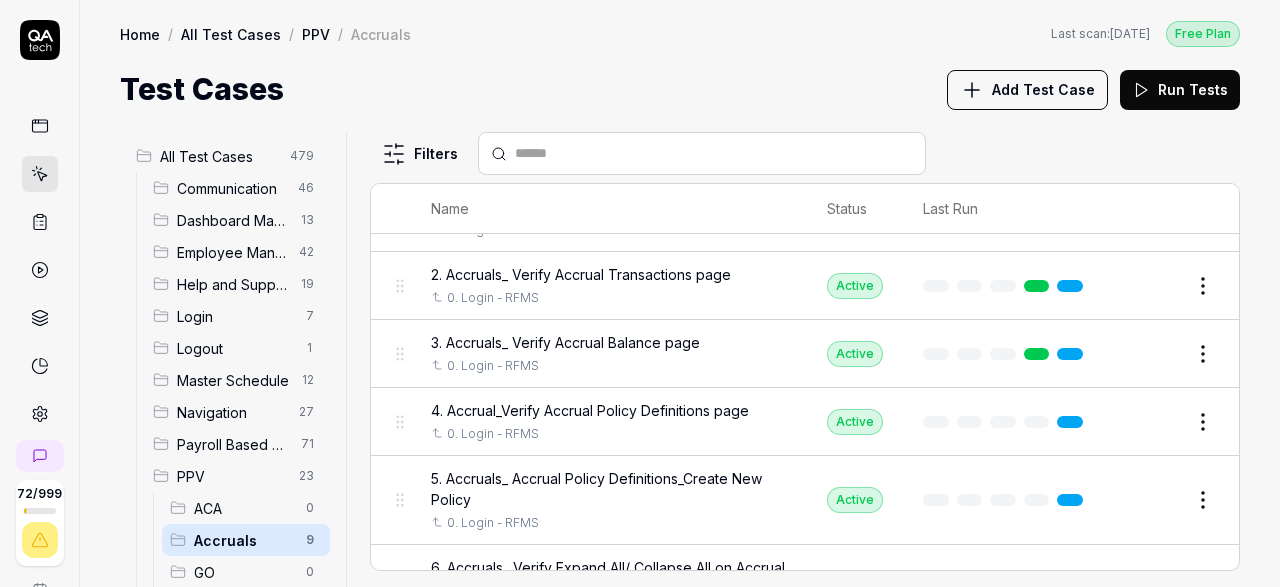 click on "Edit" at bounding box center [1155, 500] 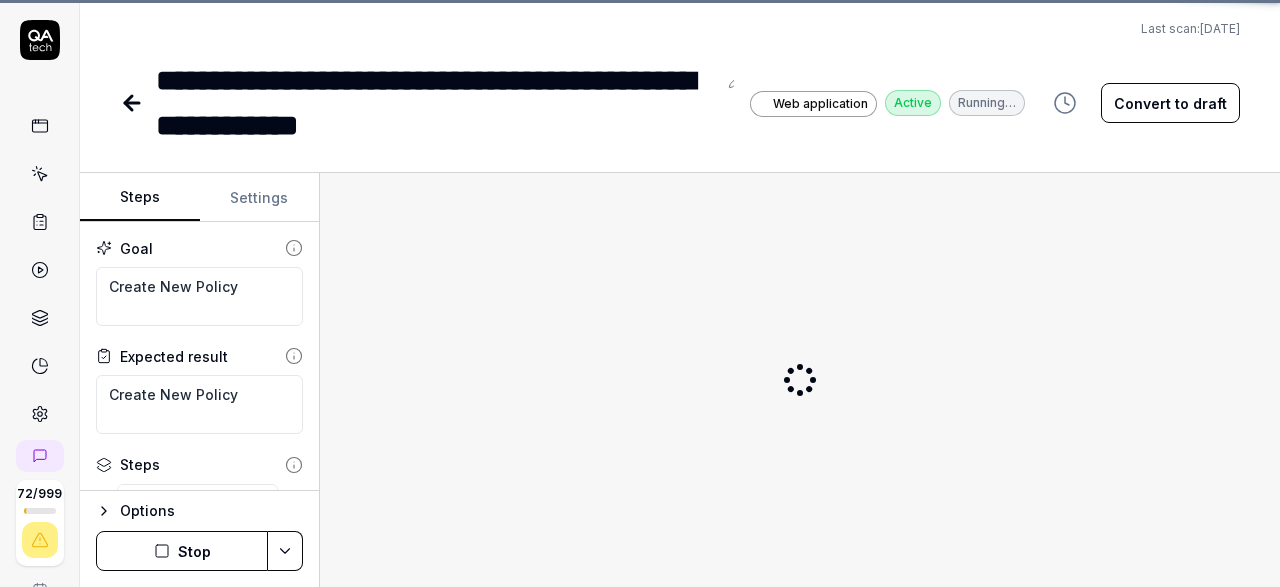 scroll, scrollTop: 183, scrollLeft: 0, axis: vertical 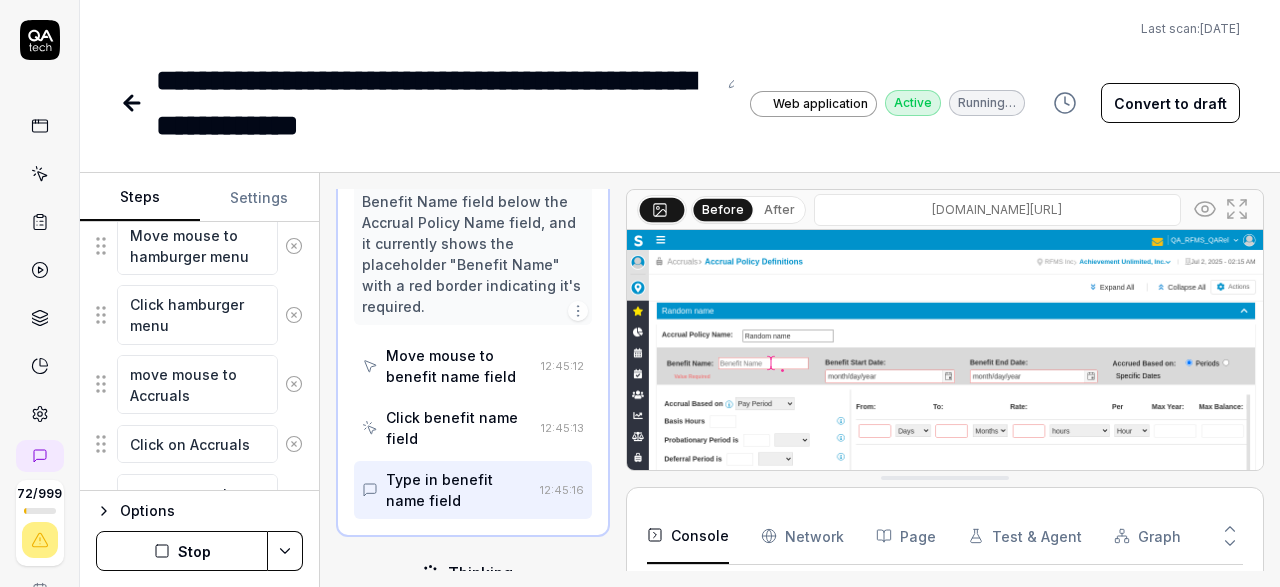 click on "Stop" at bounding box center (182, 551) 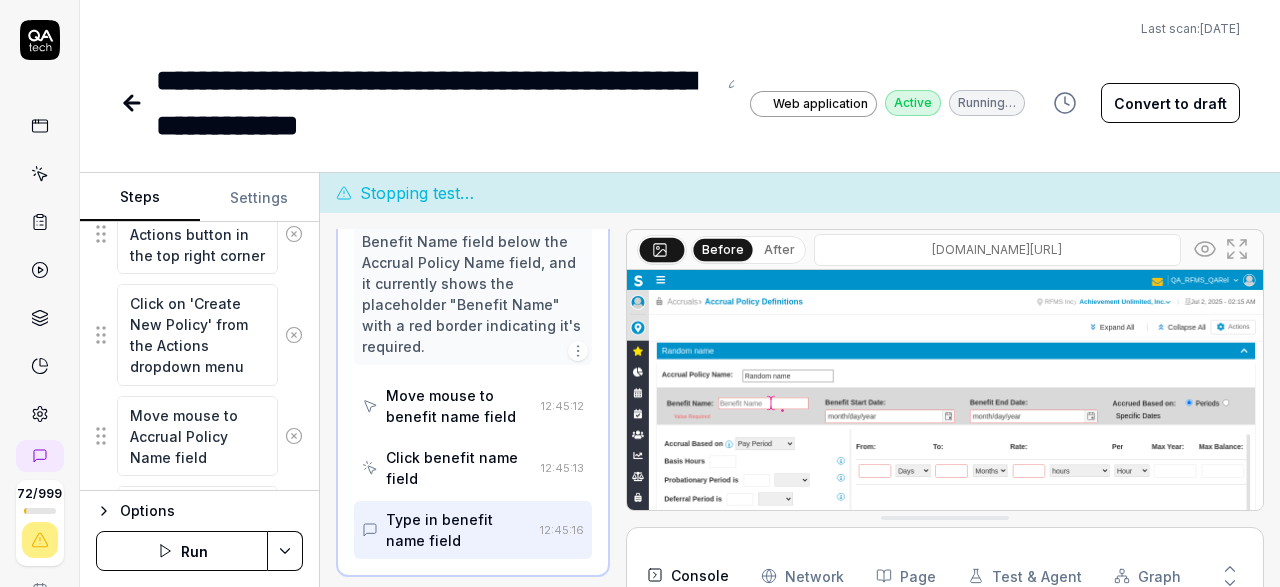 scroll, scrollTop: 853, scrollLeft: 0, axis: vertical 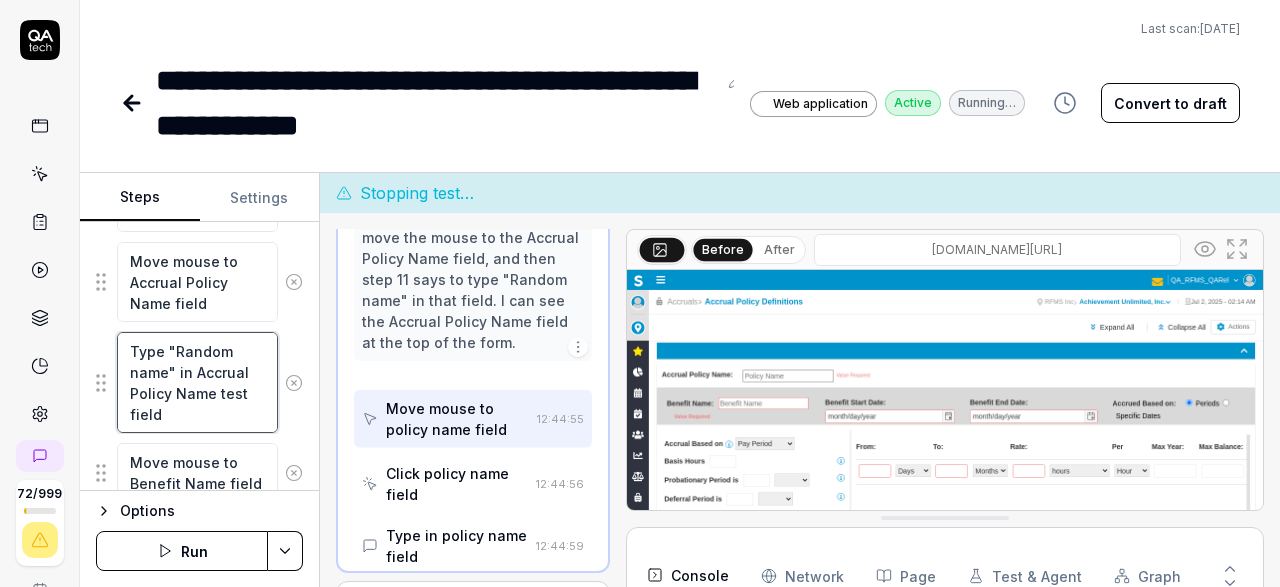 click on "Type "Random name" in Accrual Policy Name test field" at bounding box center [197, 382] 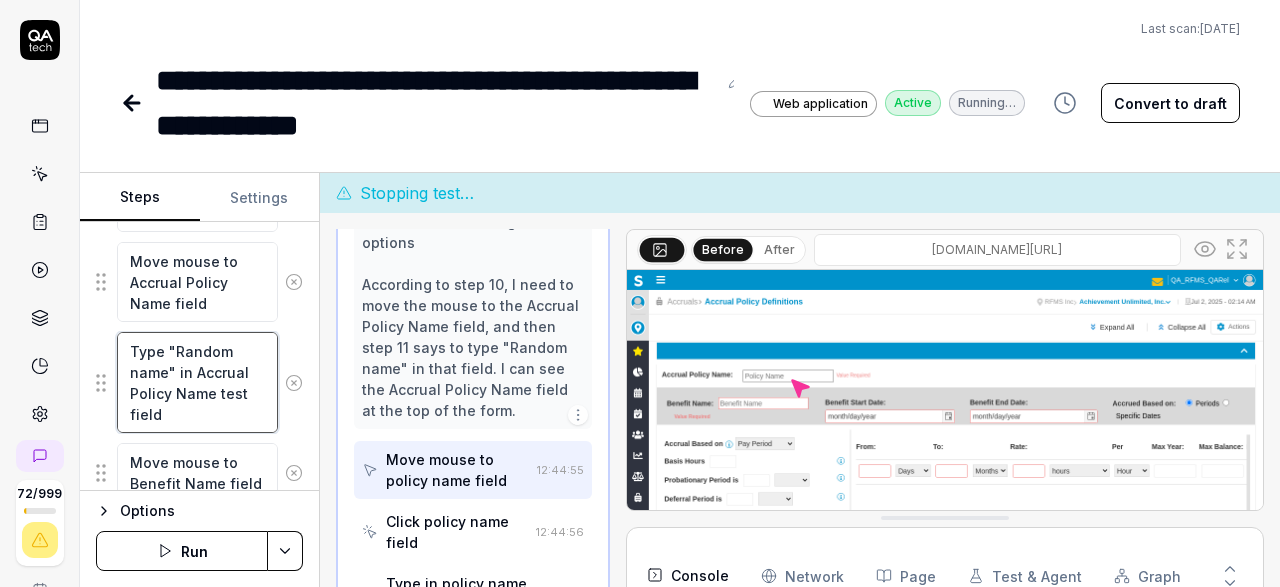 scroll, scrollTop: 1031, scrollLeft: 0, axis: vertical 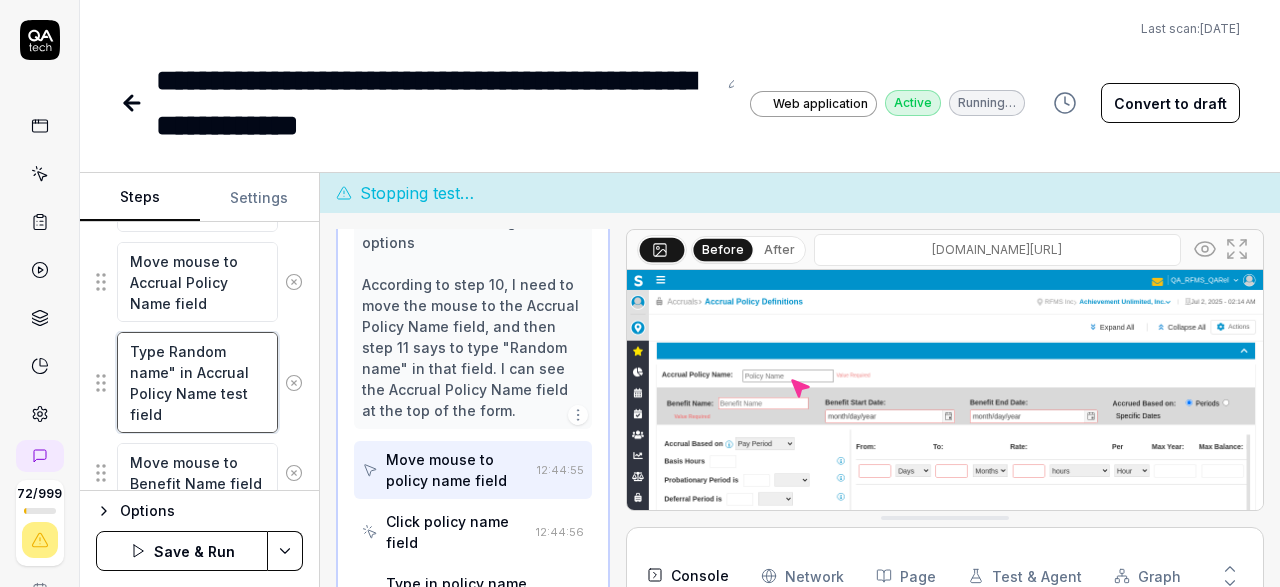 click on "Type Random name" in Accrual Policy Name test field" at bounding box center (197, 382) 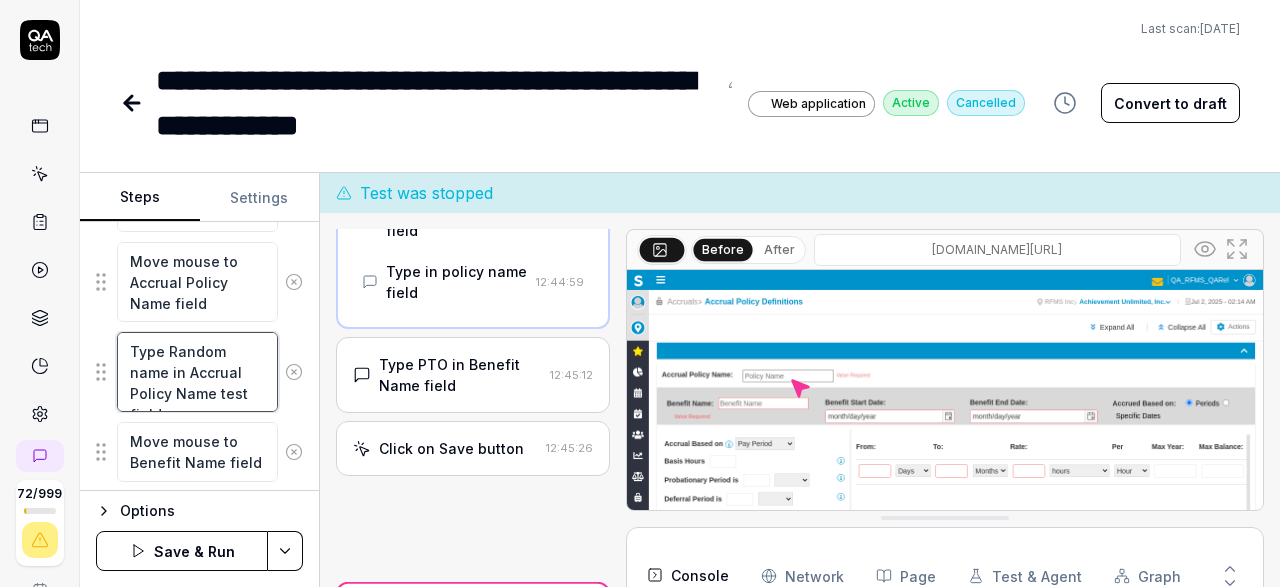 scroll, scrollTop: 1344, scrollLeft: 0, axis: vertical 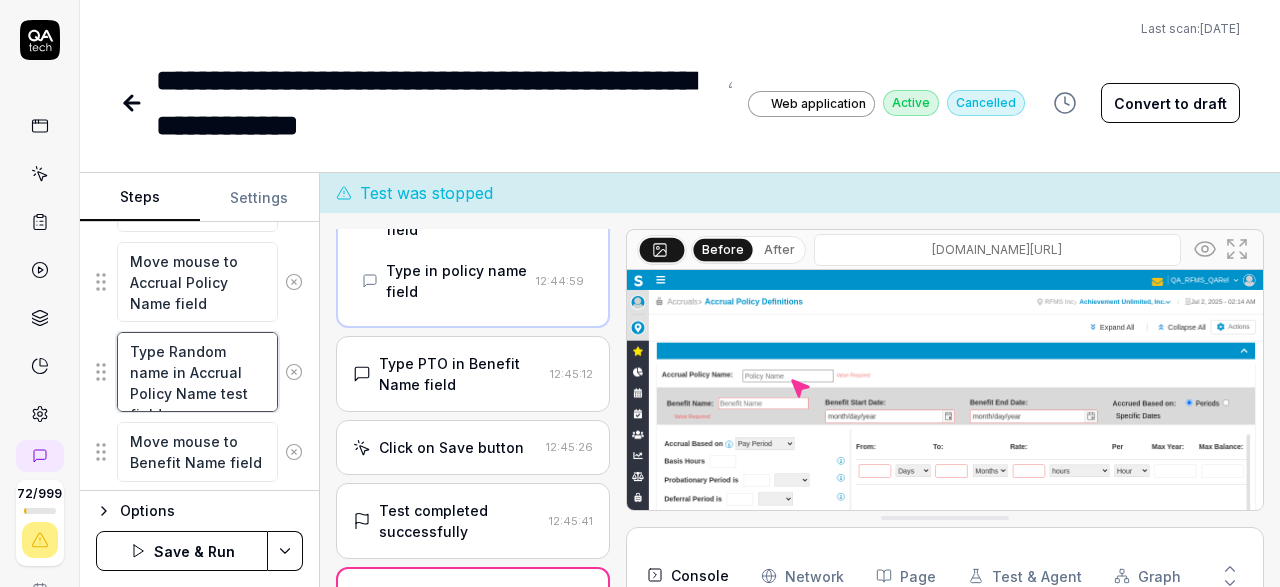 type on "*" 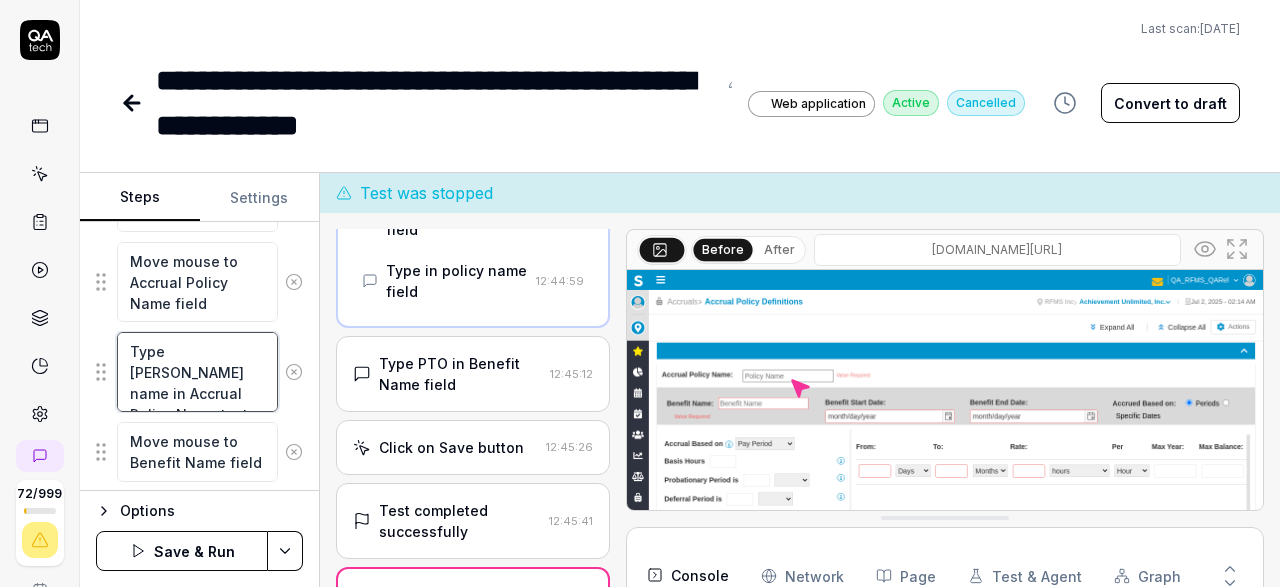 type on "*" 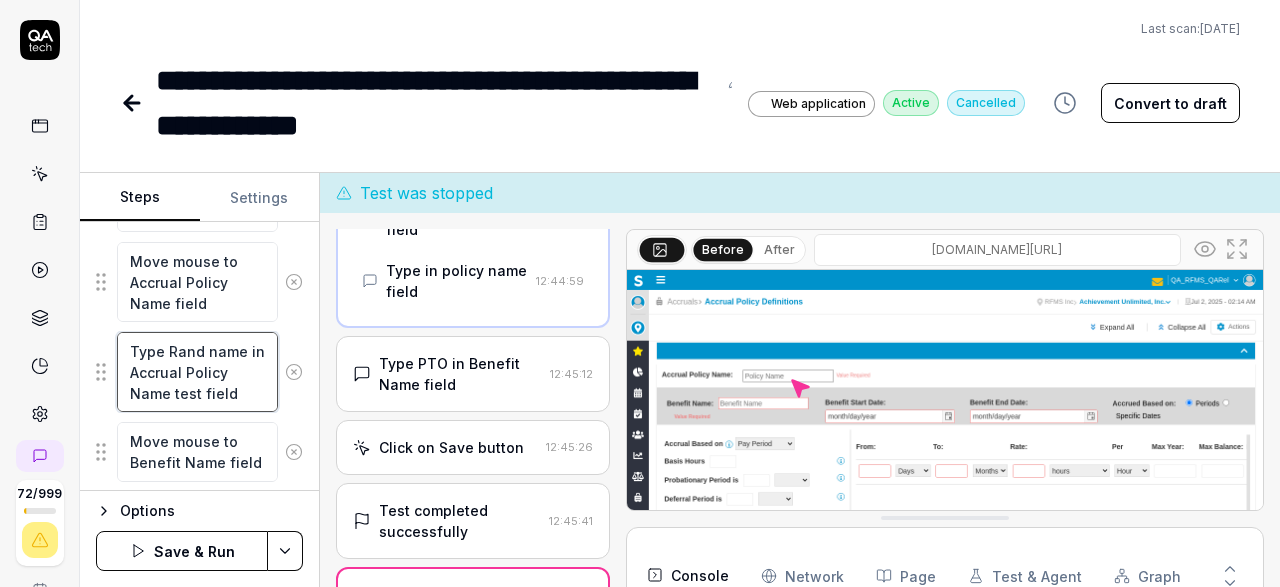 type on "*" 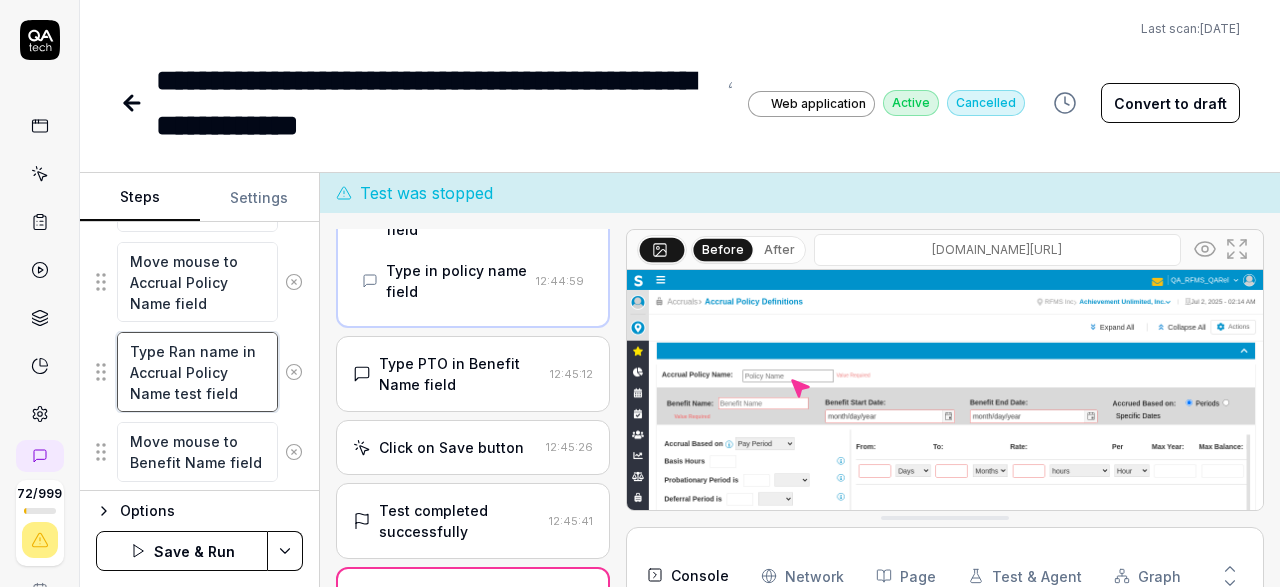 type on "*" 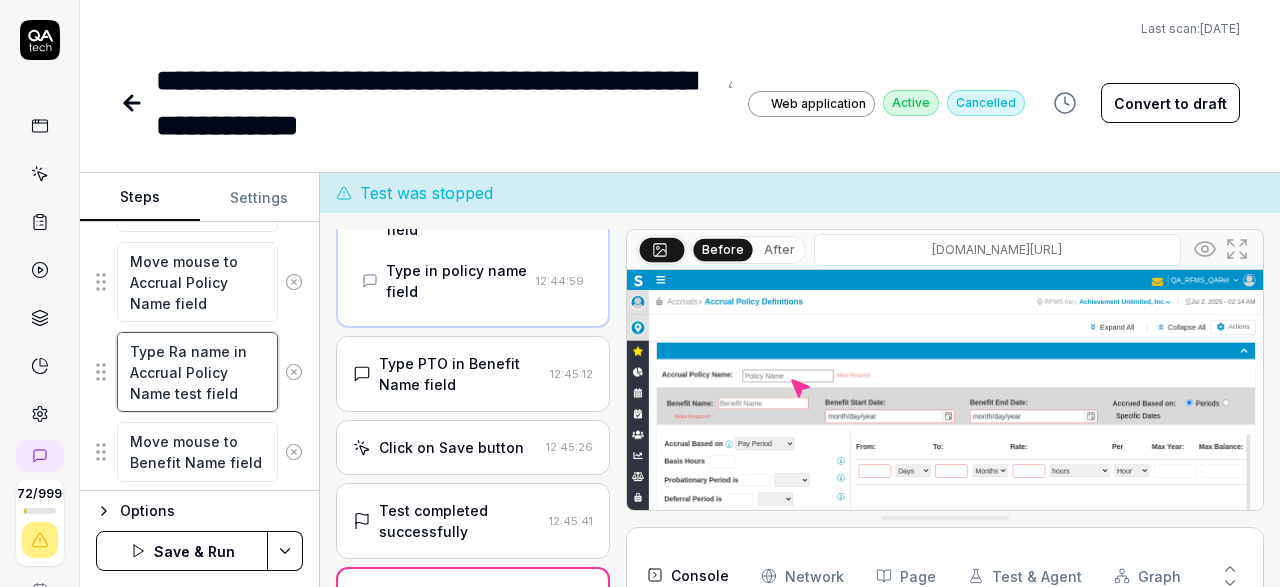type on "*" 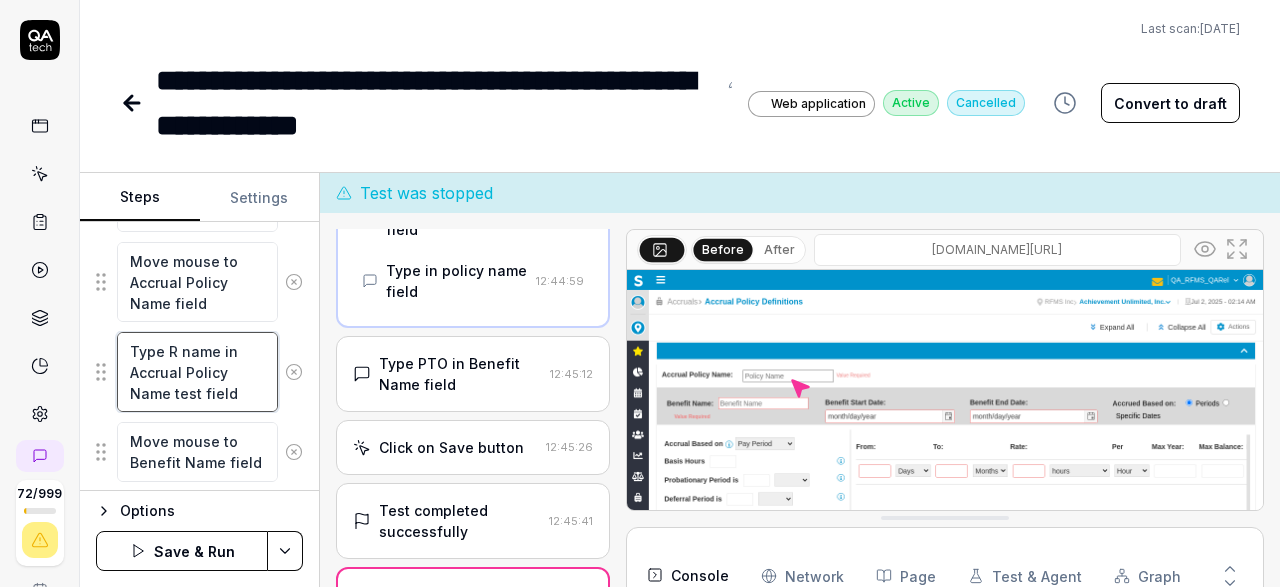 type on "*" 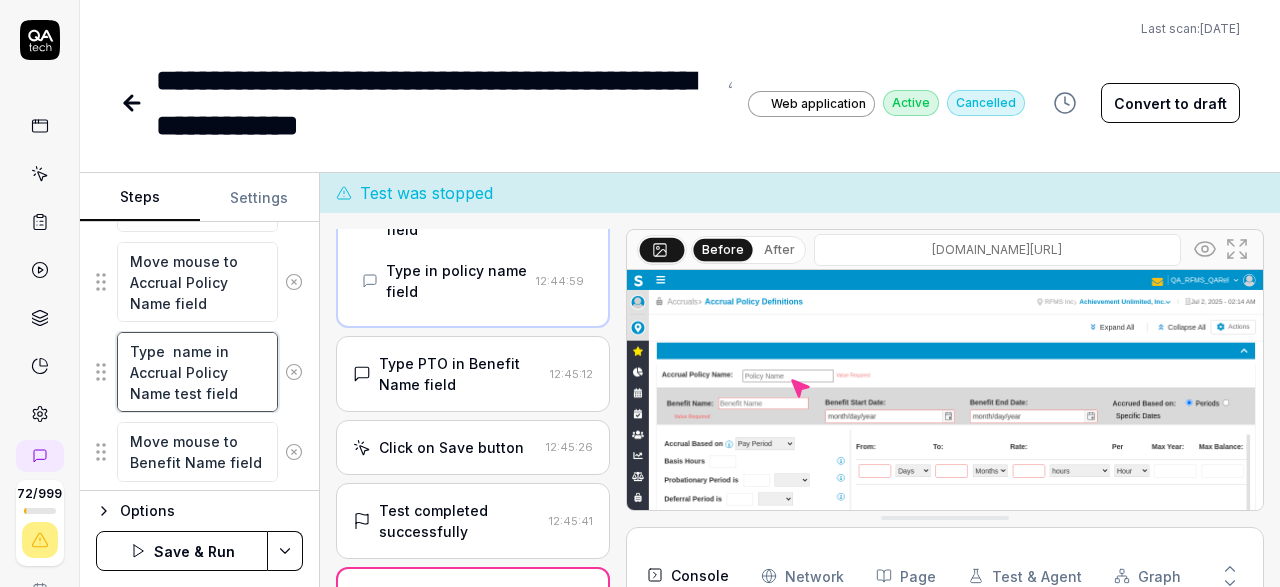 type on "*" 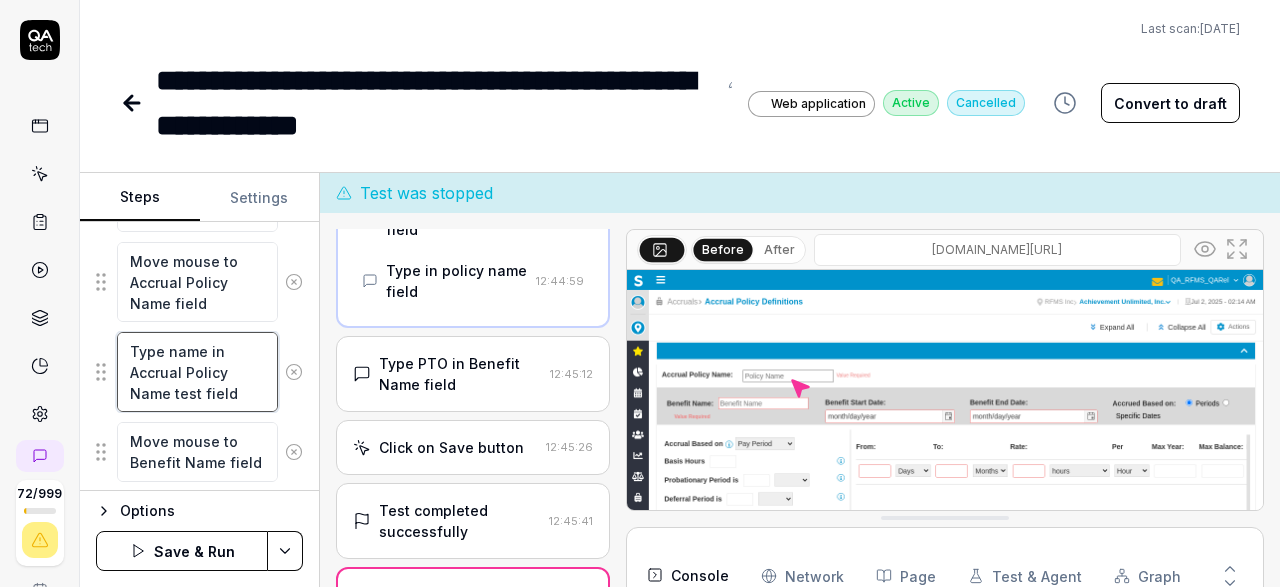 type on "*" 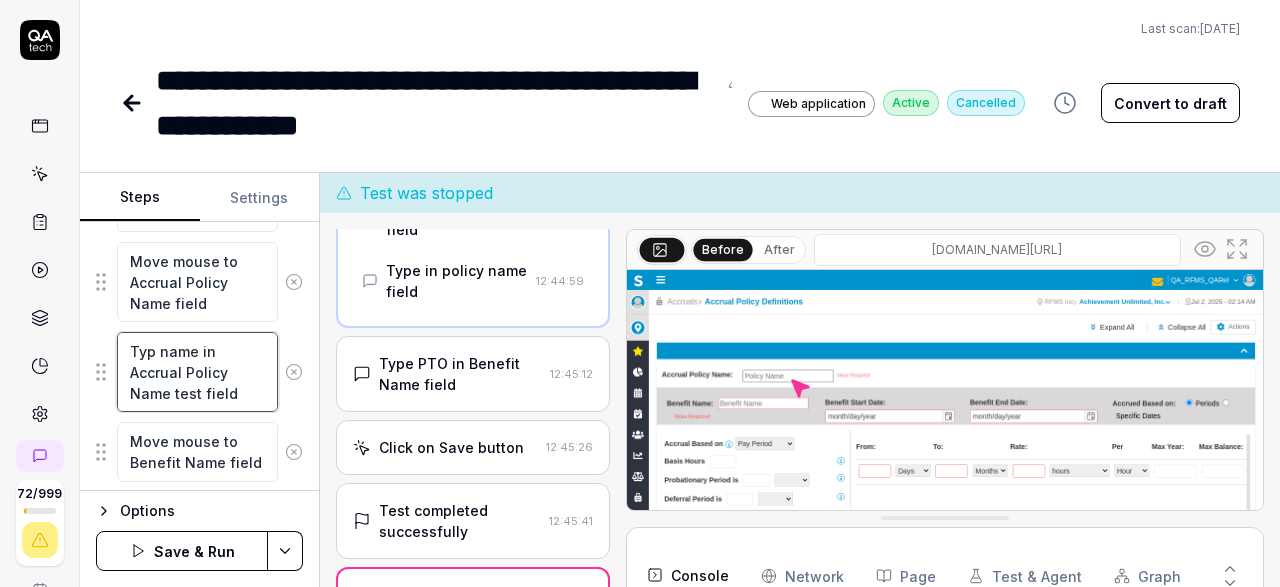 type on "*" 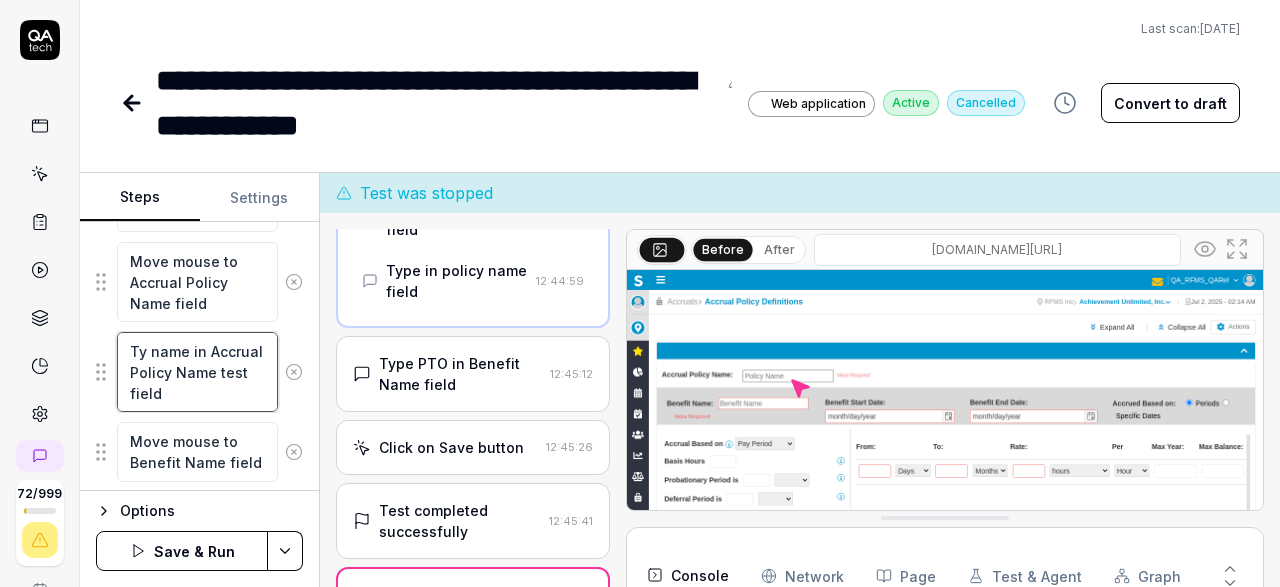 type on "*" 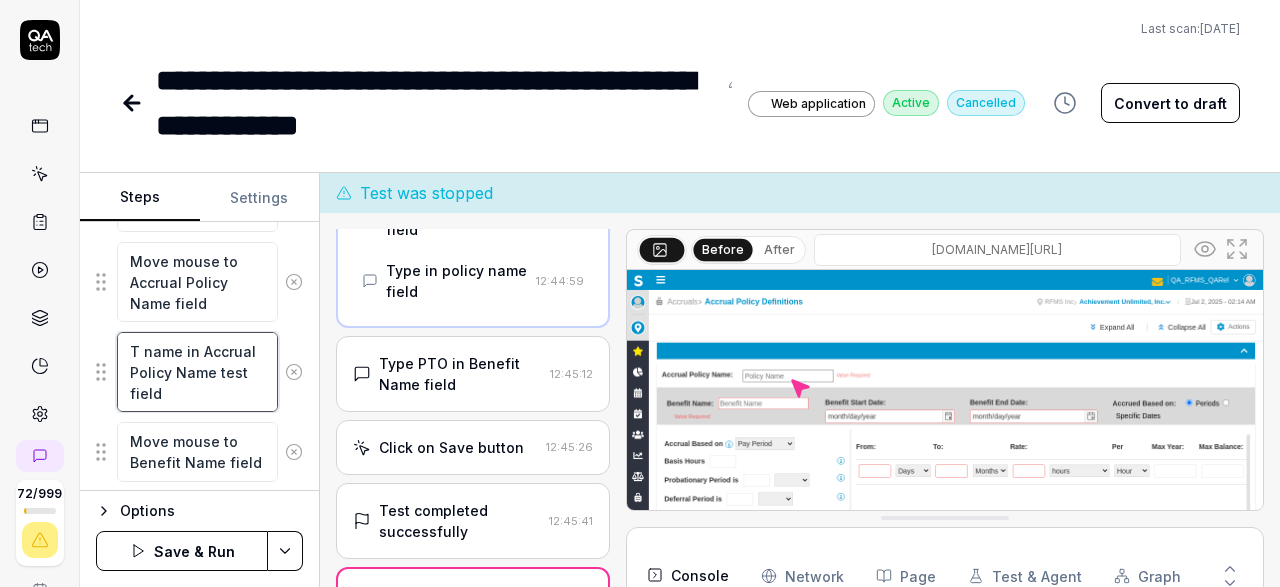 type on "*" 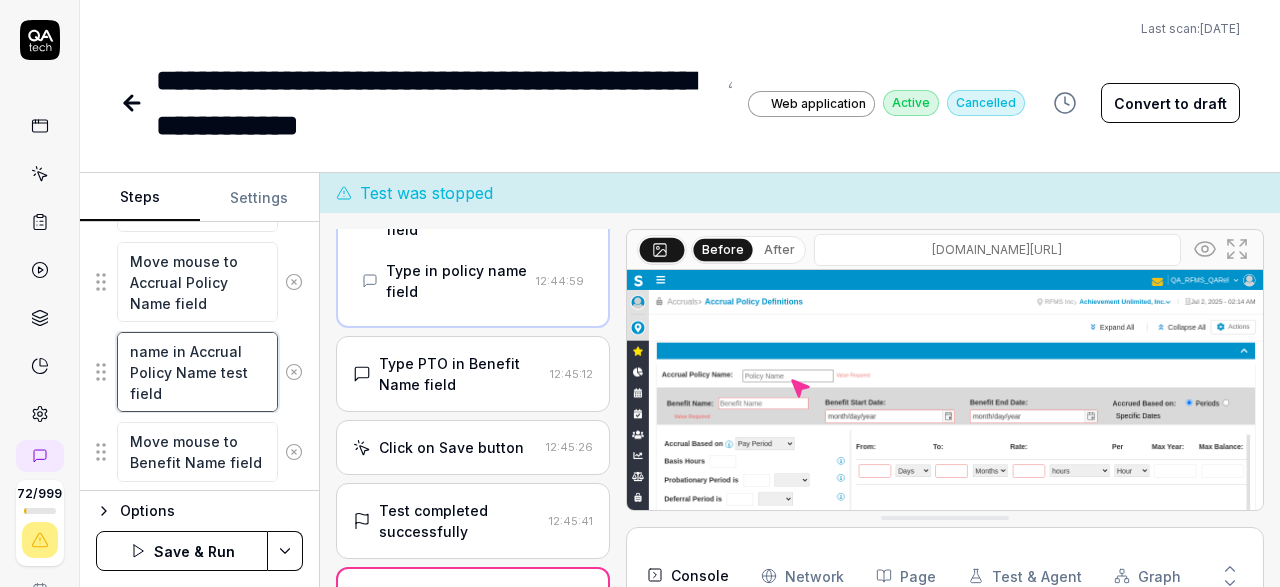 type on "*" 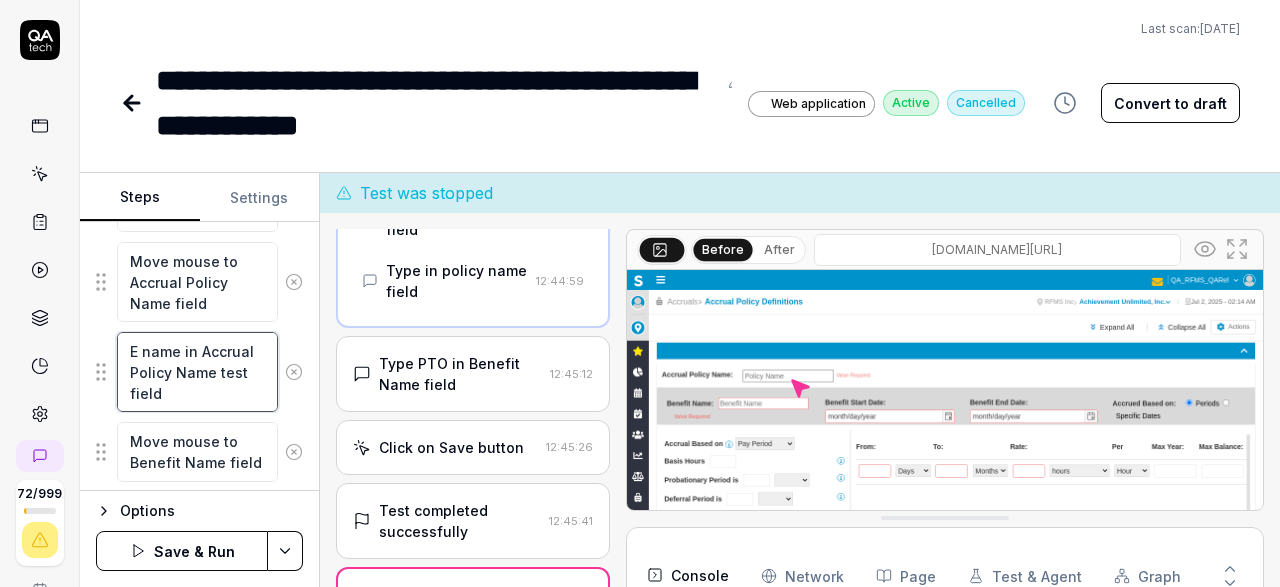 type on "*" 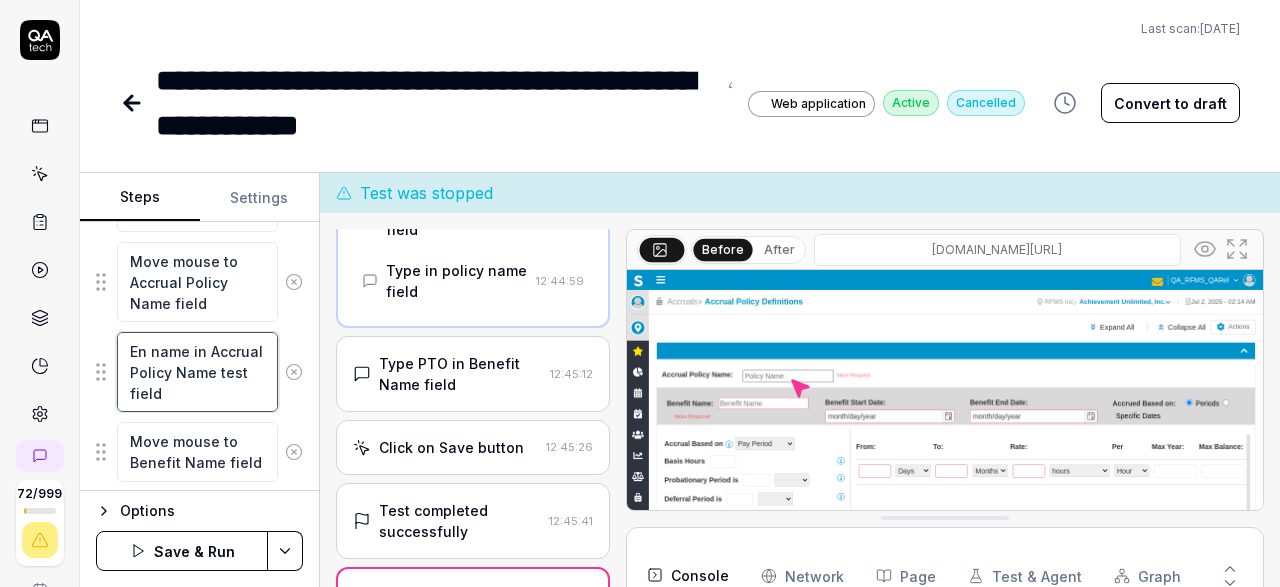 type on "*" 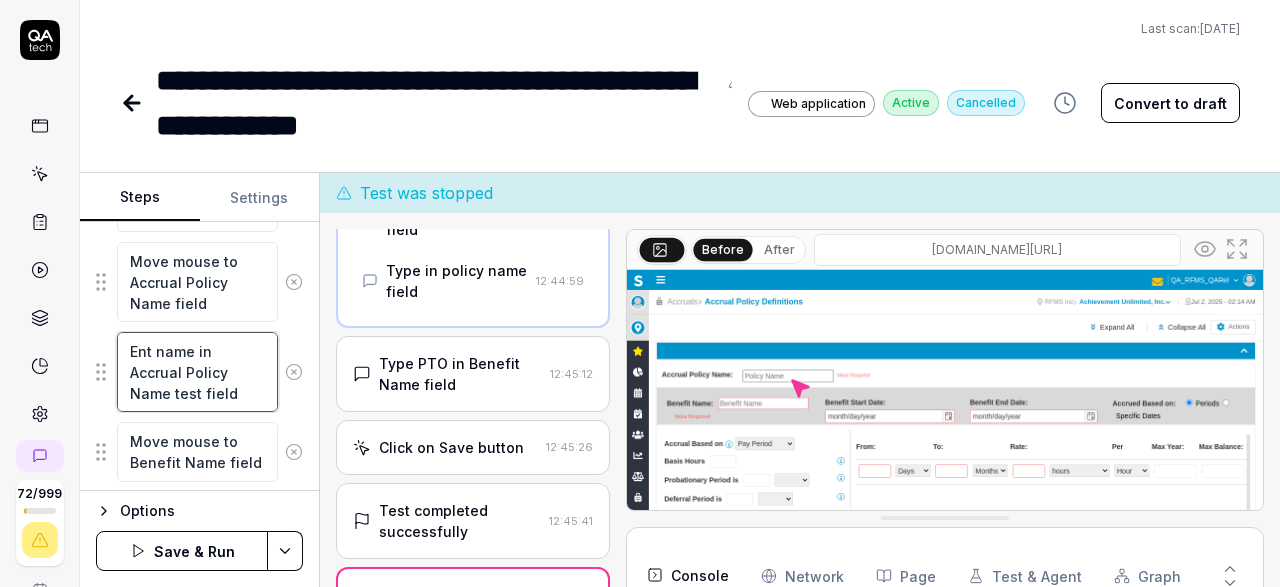 type on "*" 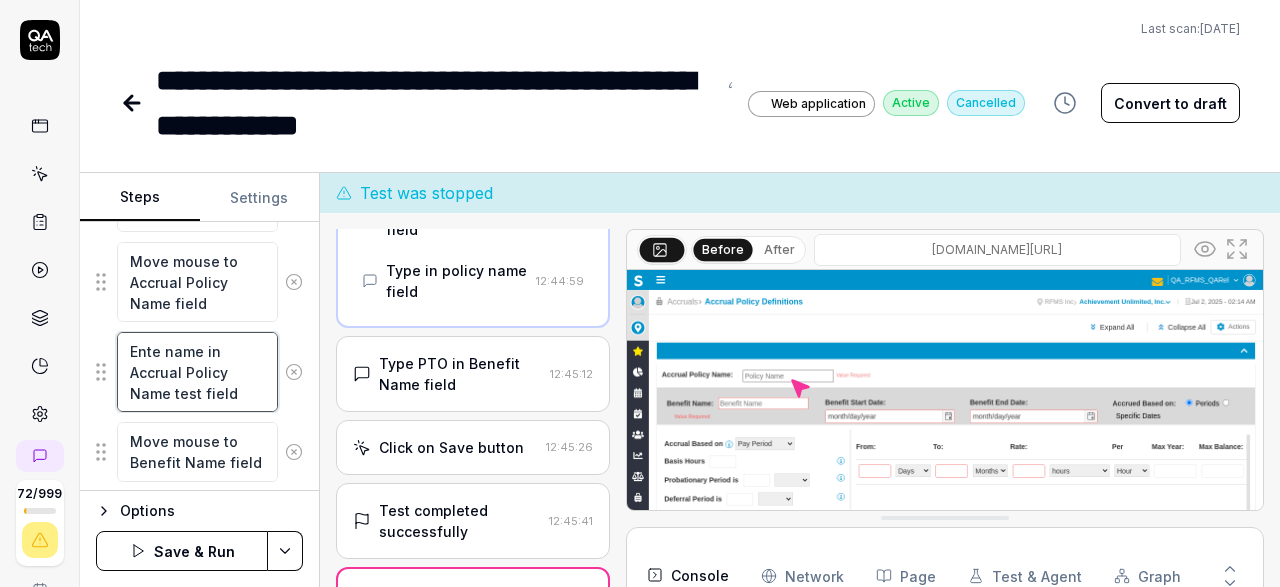 type on "*" 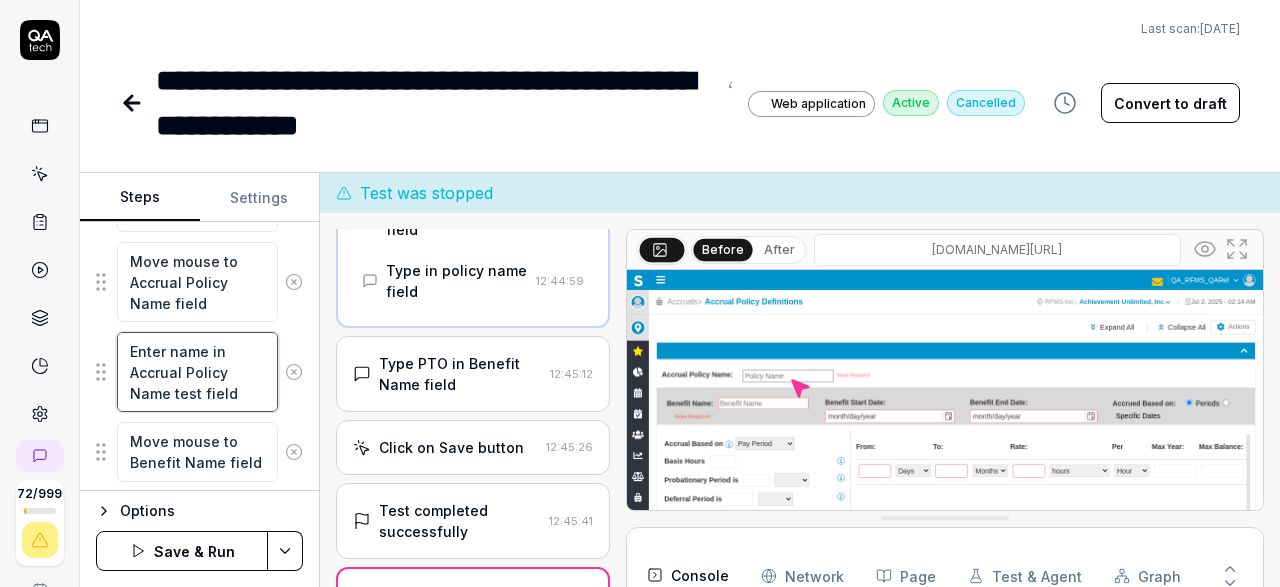 type on "*" 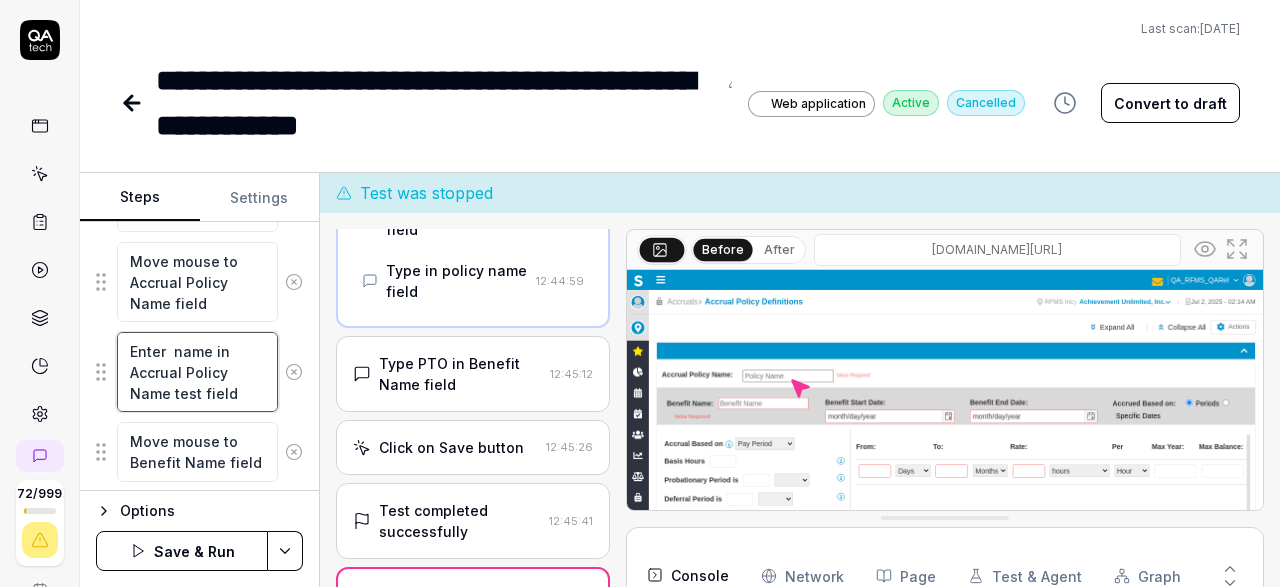 type on "*" 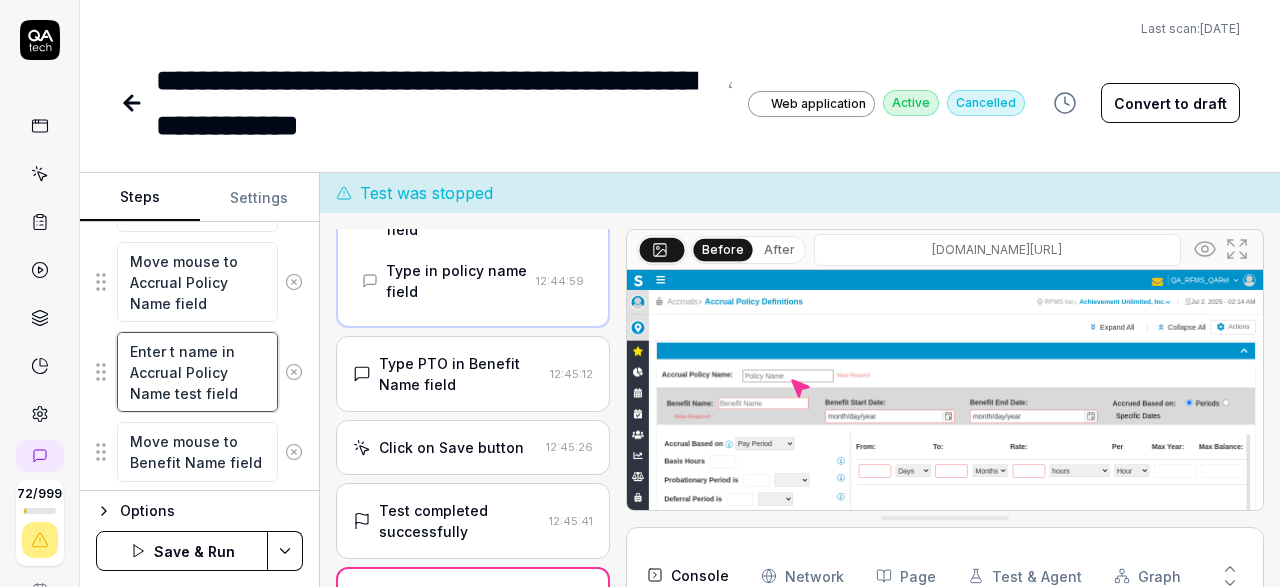 type on "*" 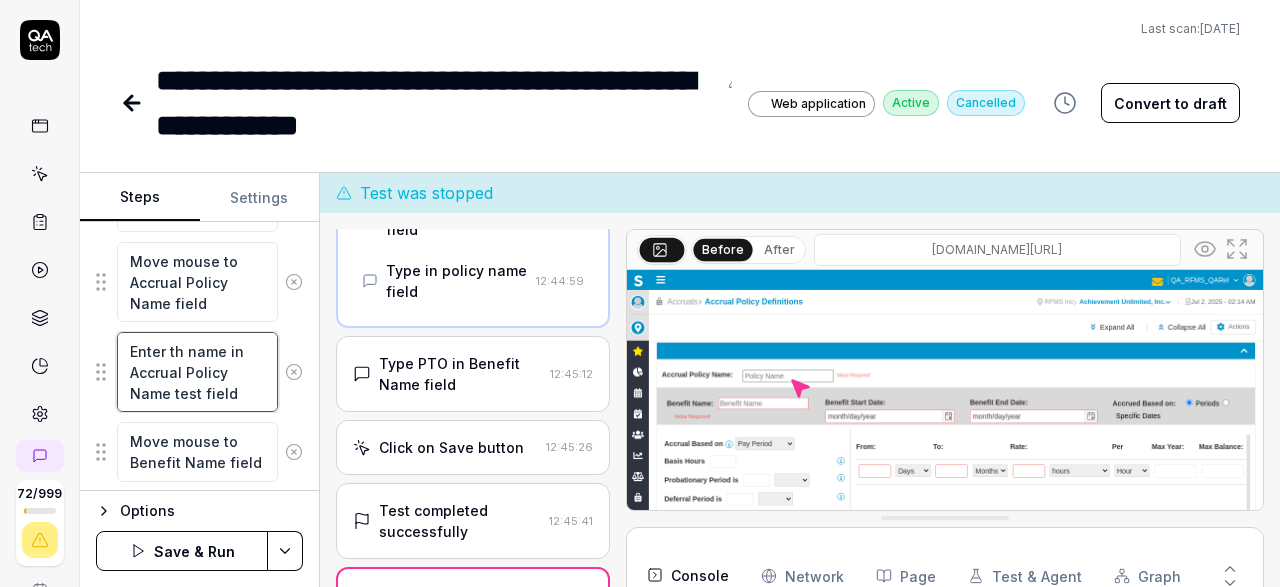 type on "*" 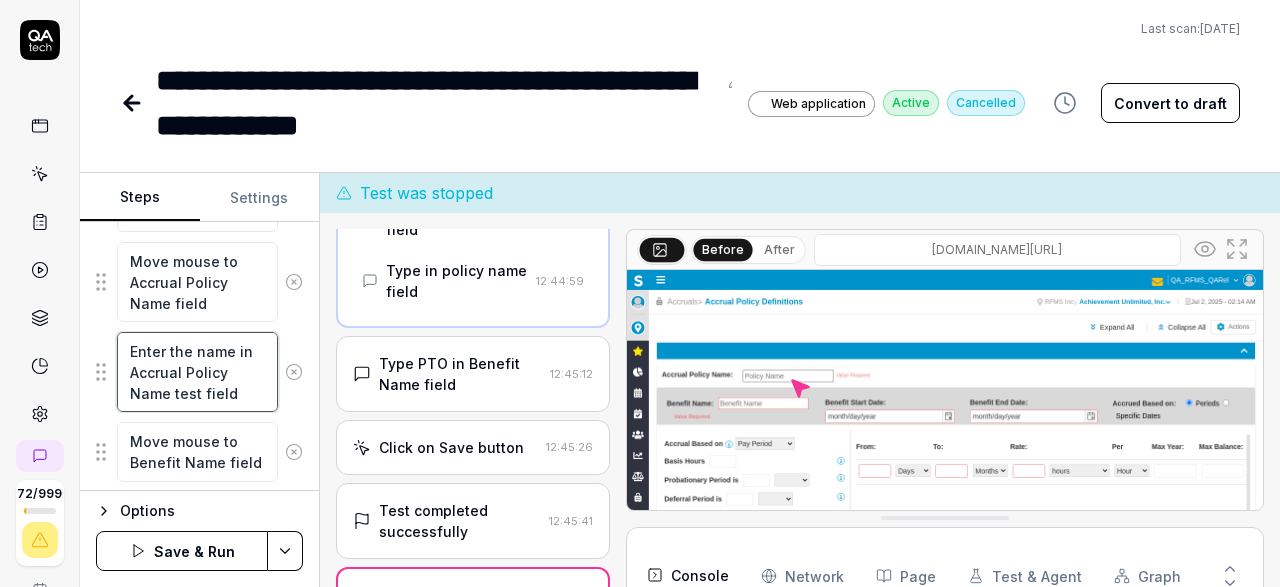 type on "*" 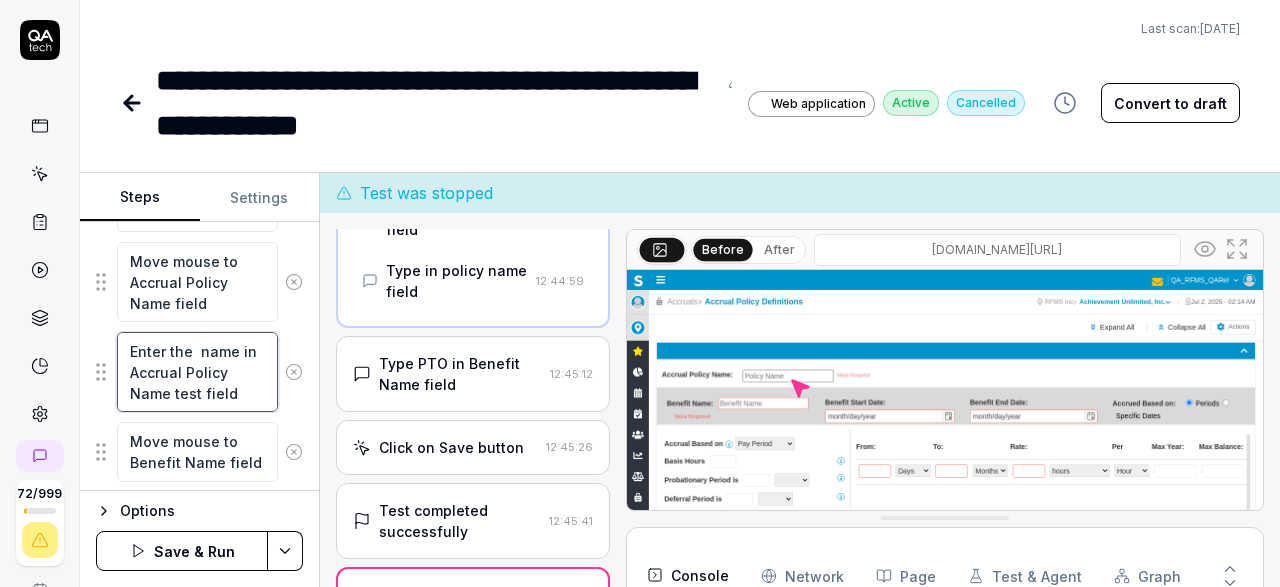 type on "*" 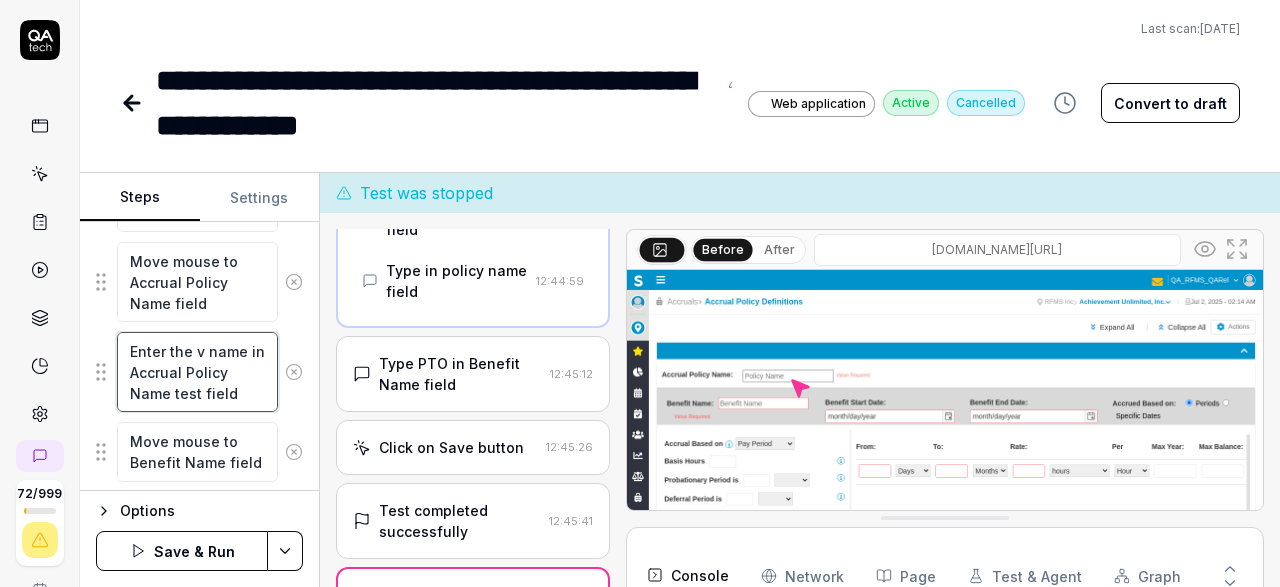 type on "*" 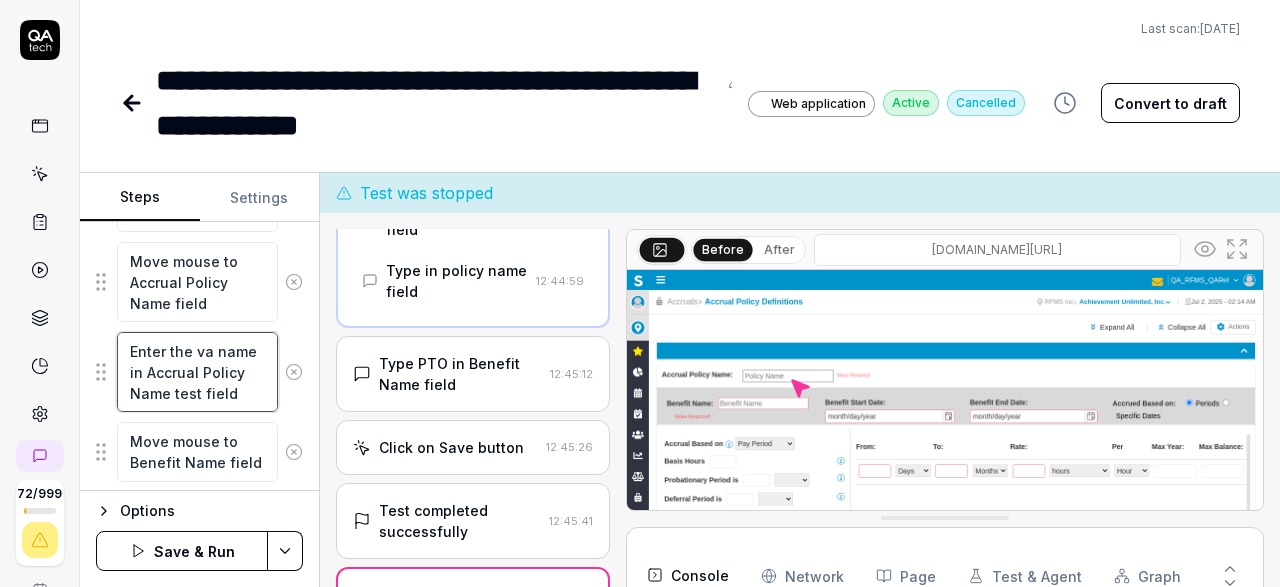 type on "*" 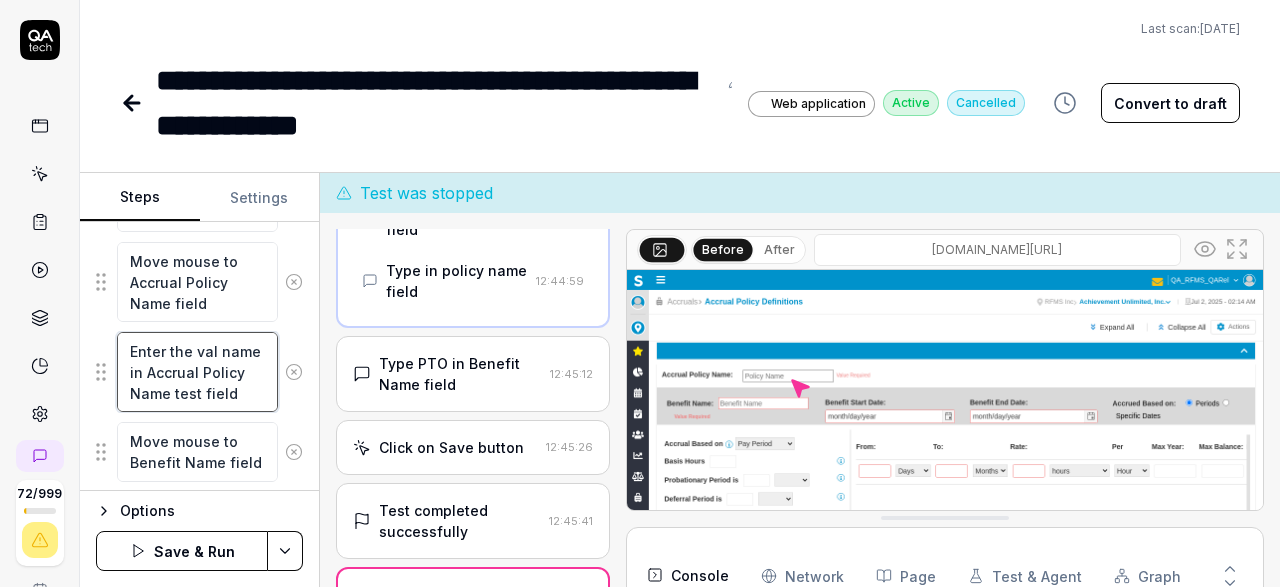 type on "*" 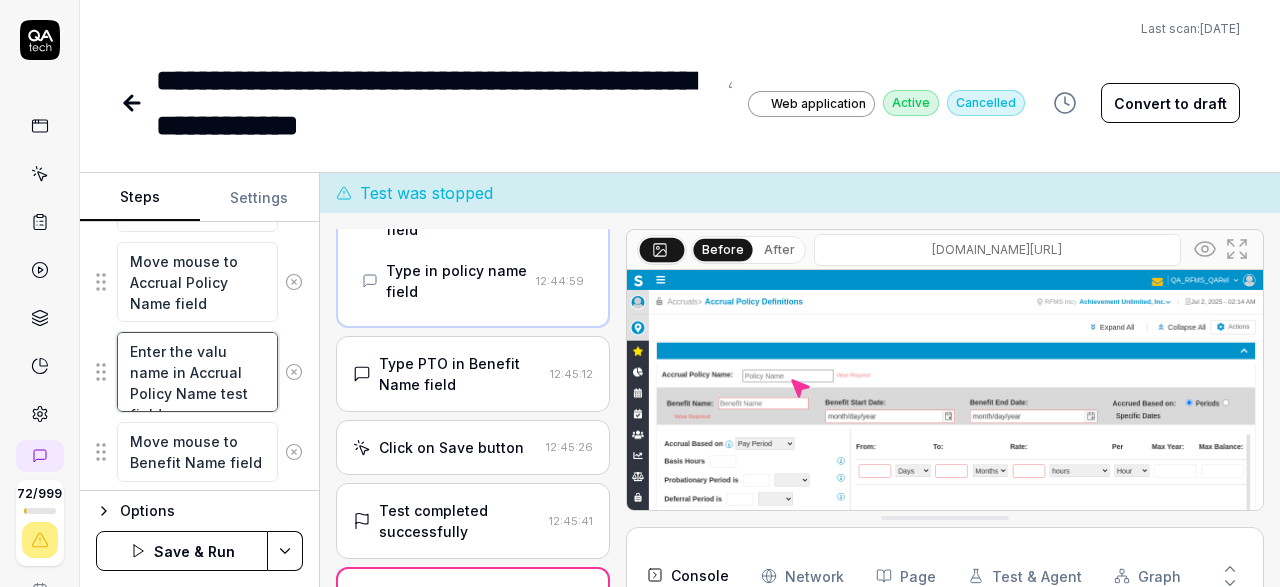 type on "*" 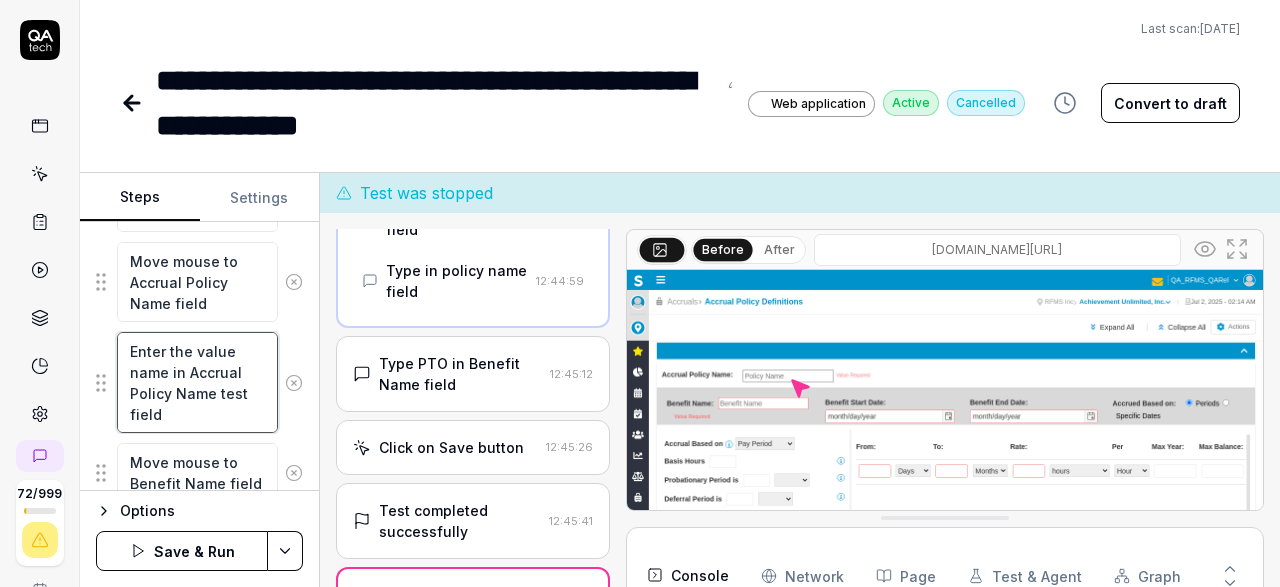 type on "*" 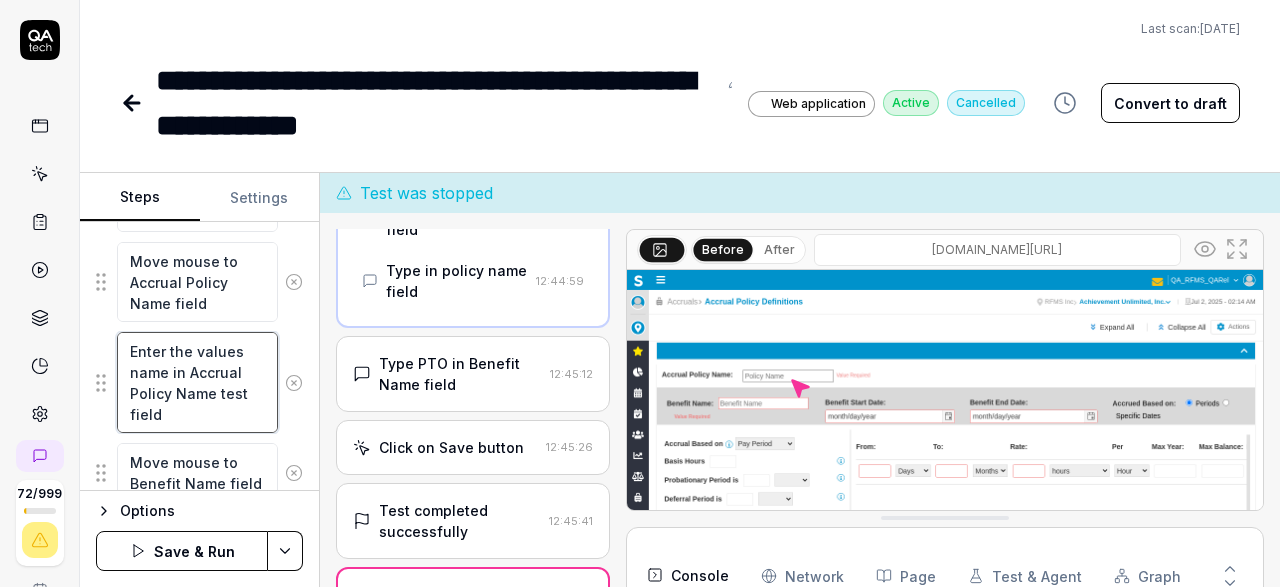 type on "*" 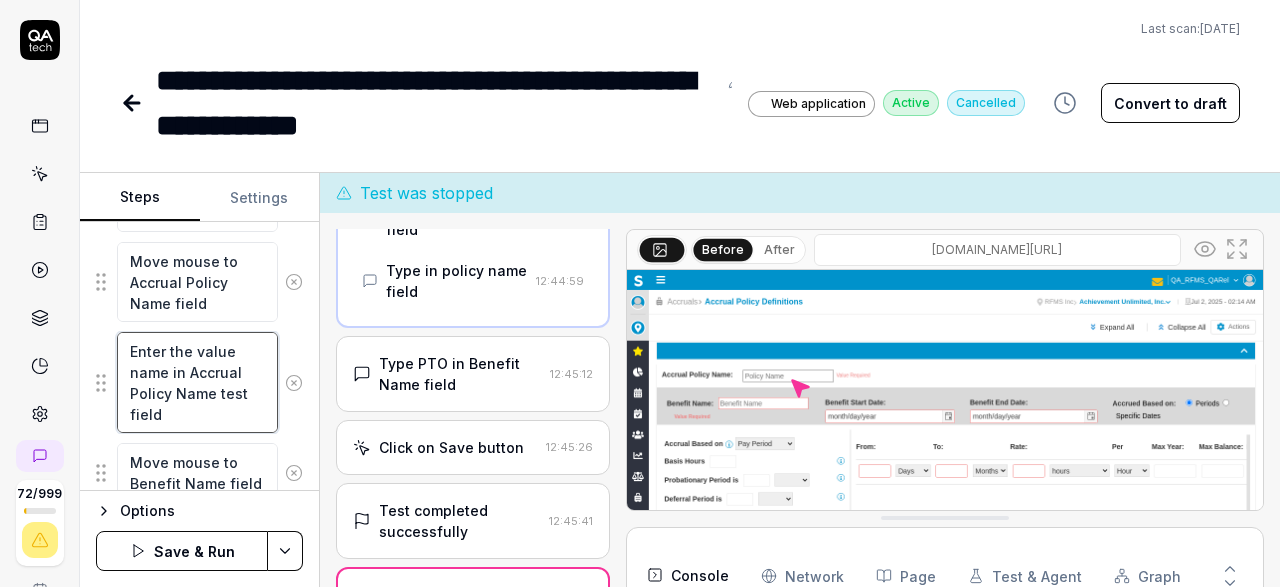 type on "*" 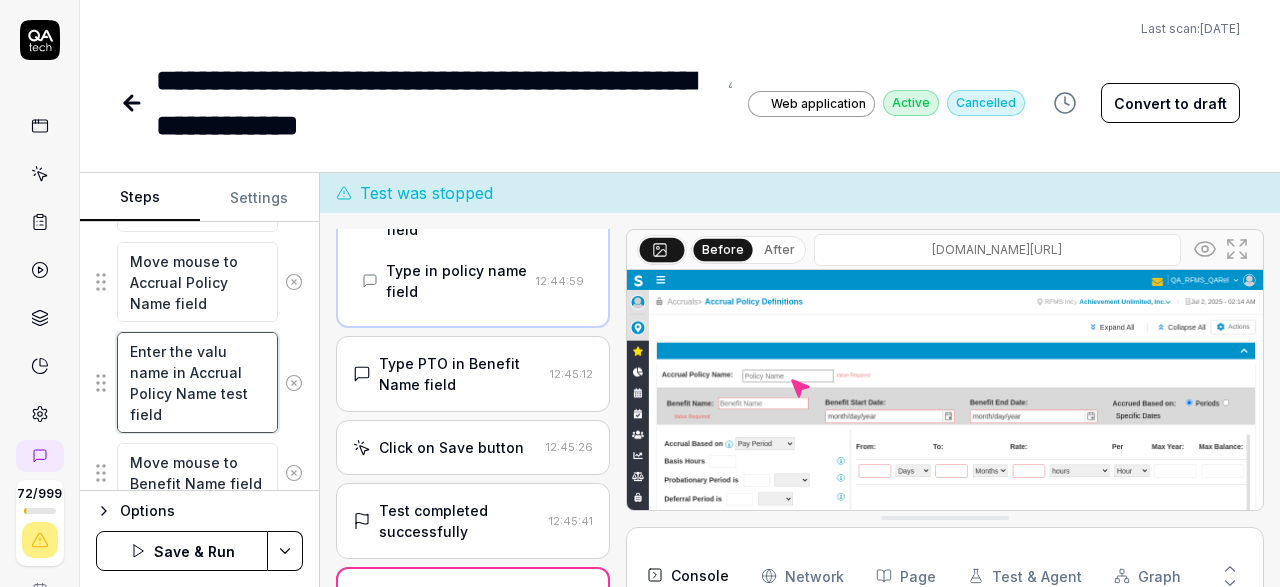 type on "*" 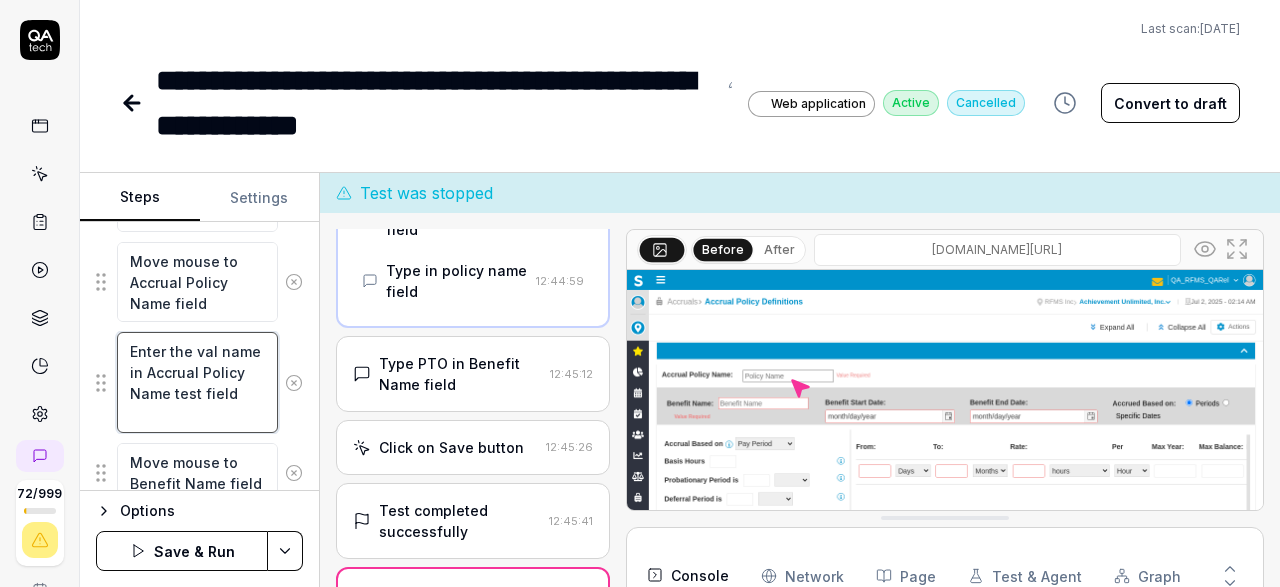 type on "*" 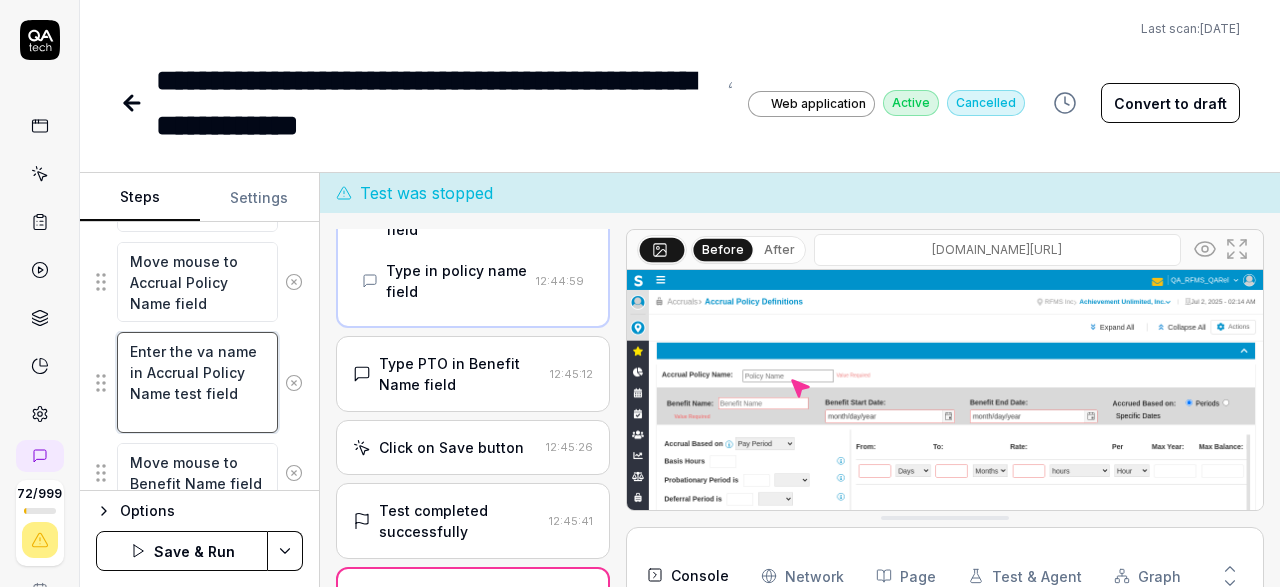 type on "*" 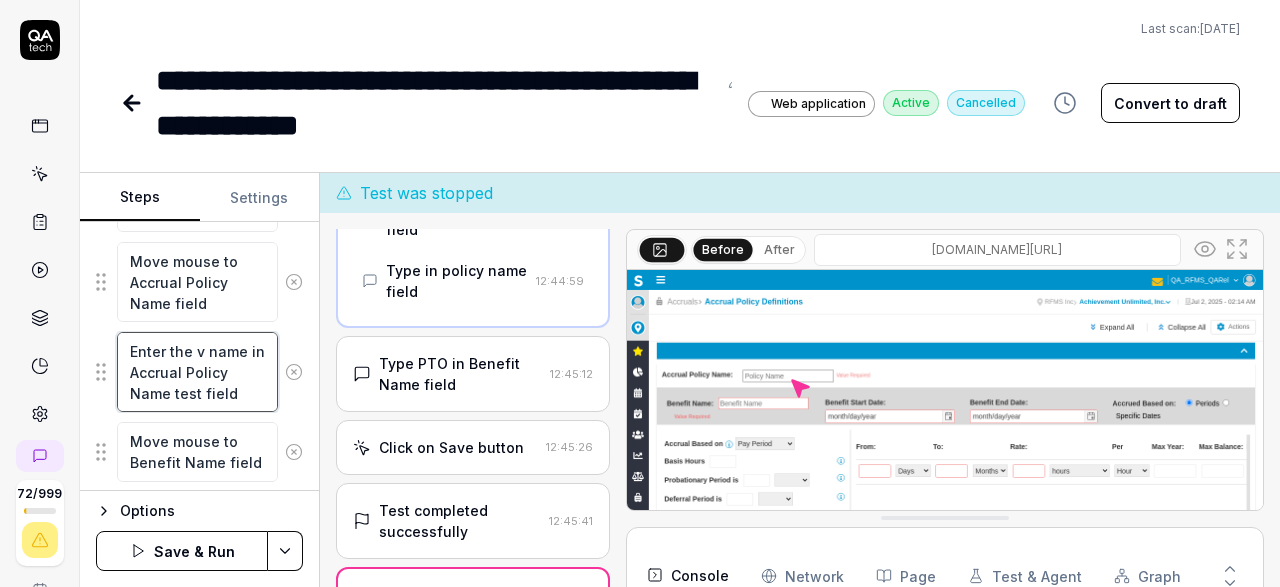 type on "*" 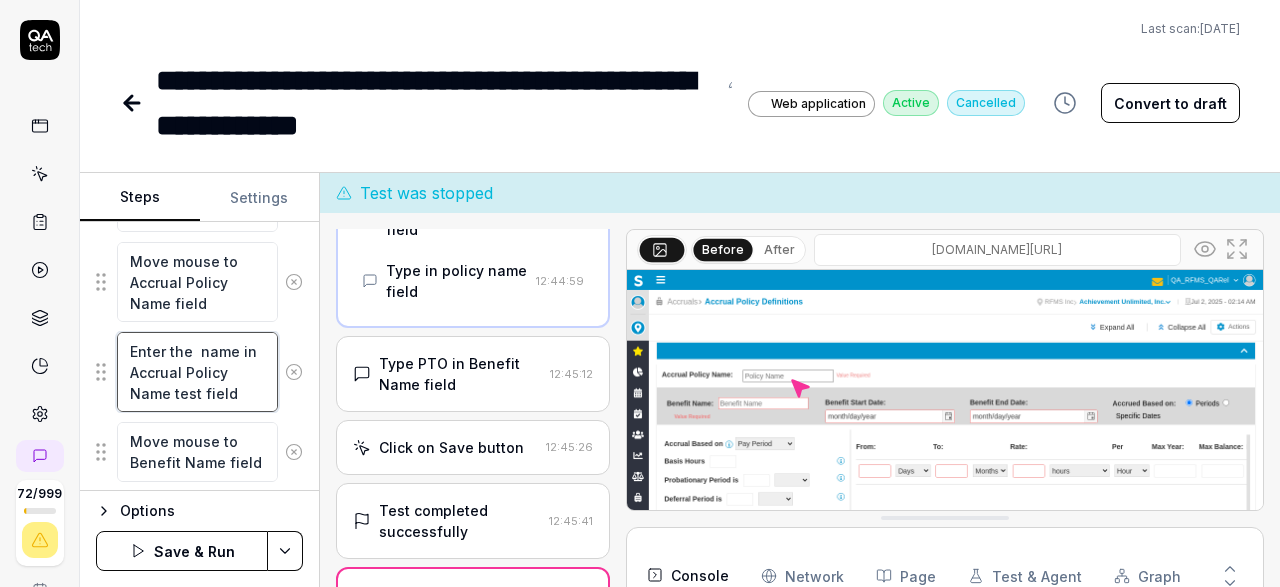 type on "*" 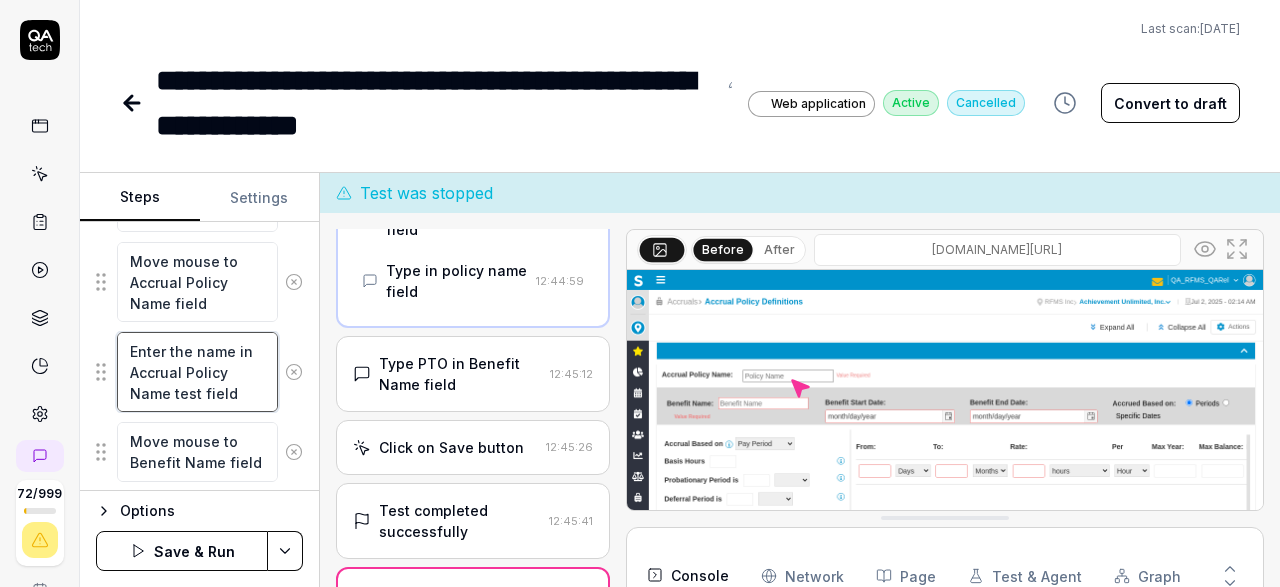 type on "*" 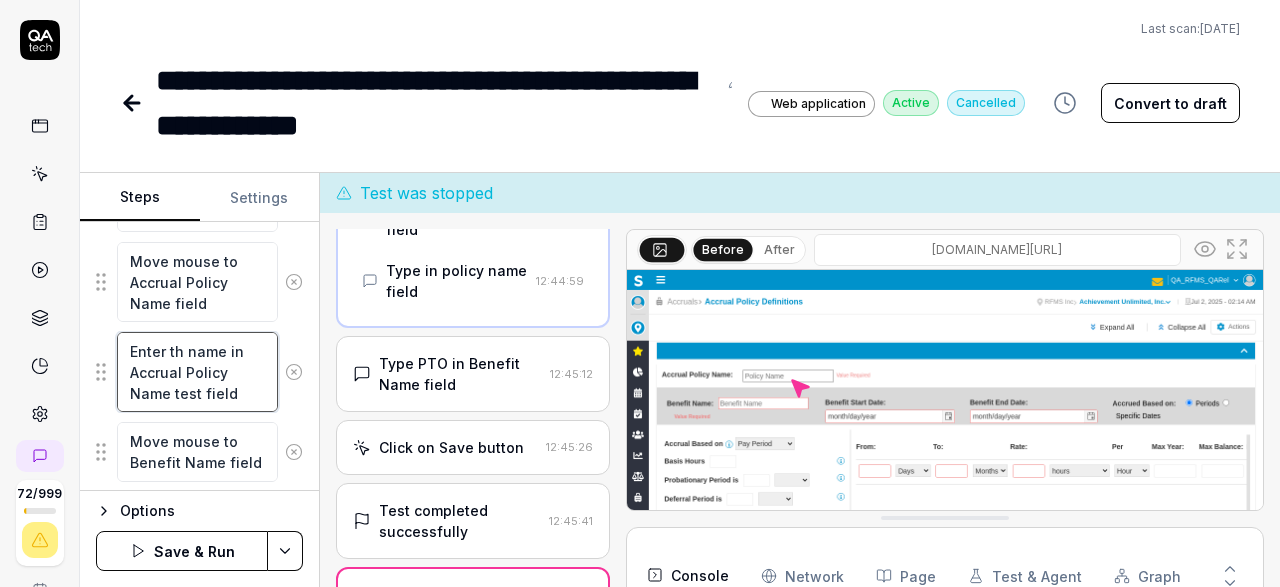 type on "*" 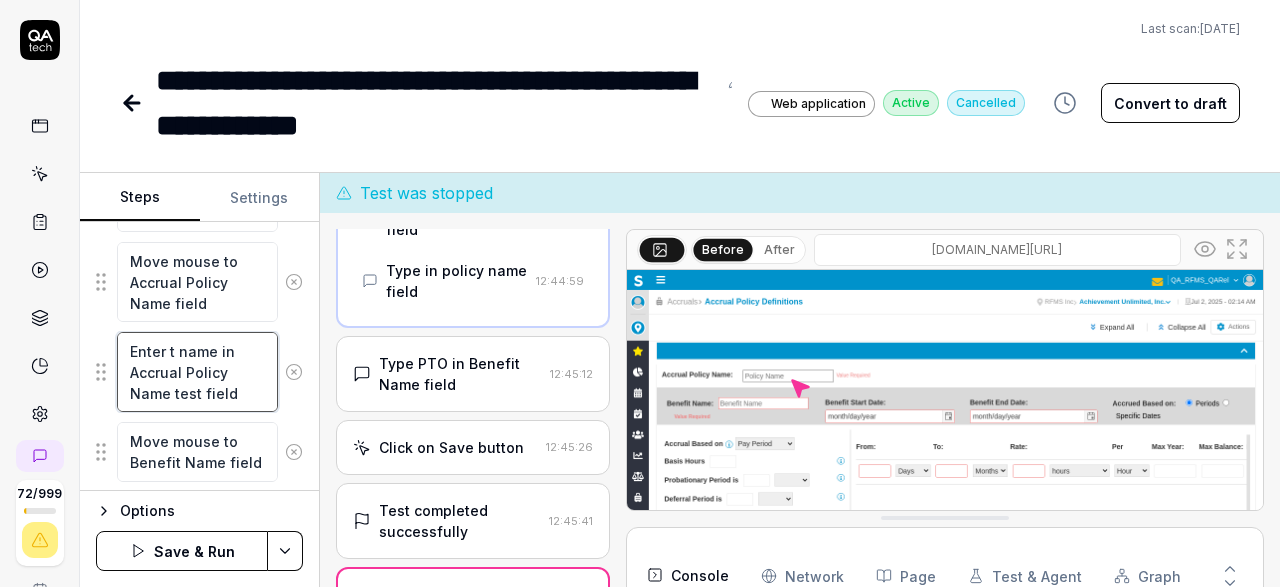 type on "*" 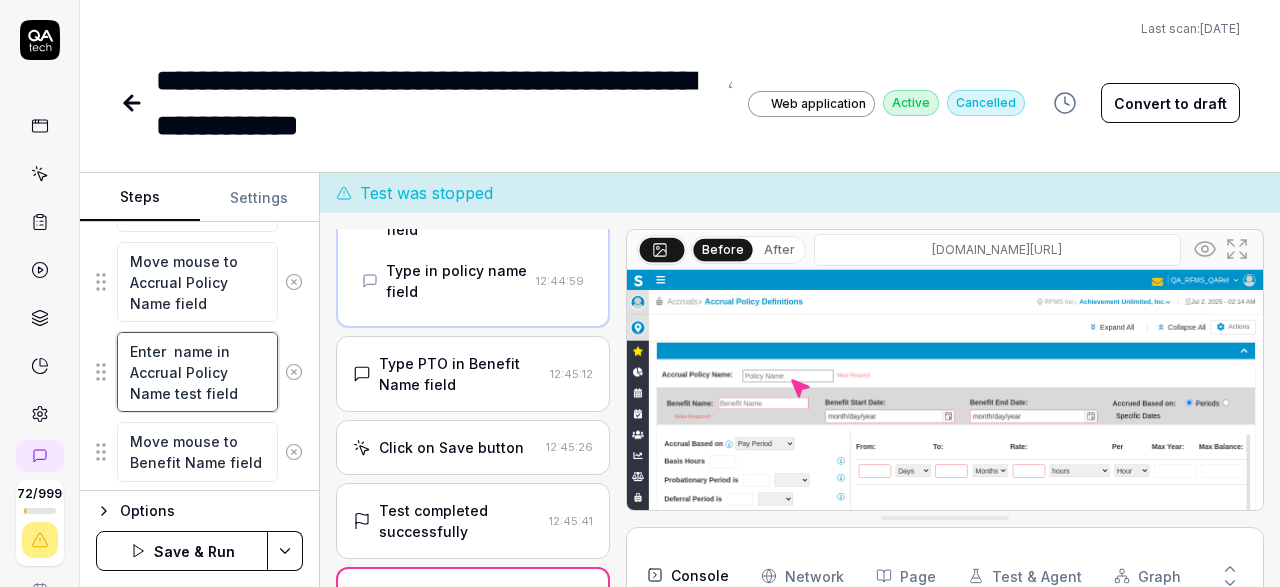 click on "Enter  name in Accrual Policy Name test field" at bounding box center [197, 372] 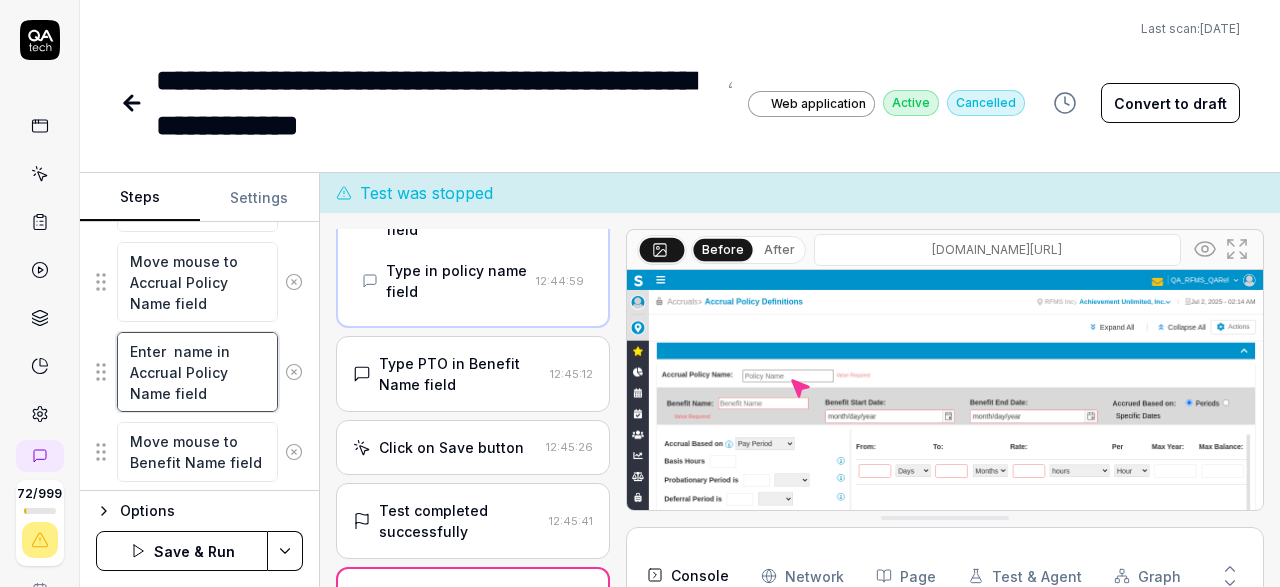click on "Enter  name in Accrual Policy Name field" at bounding box center [197, 372] 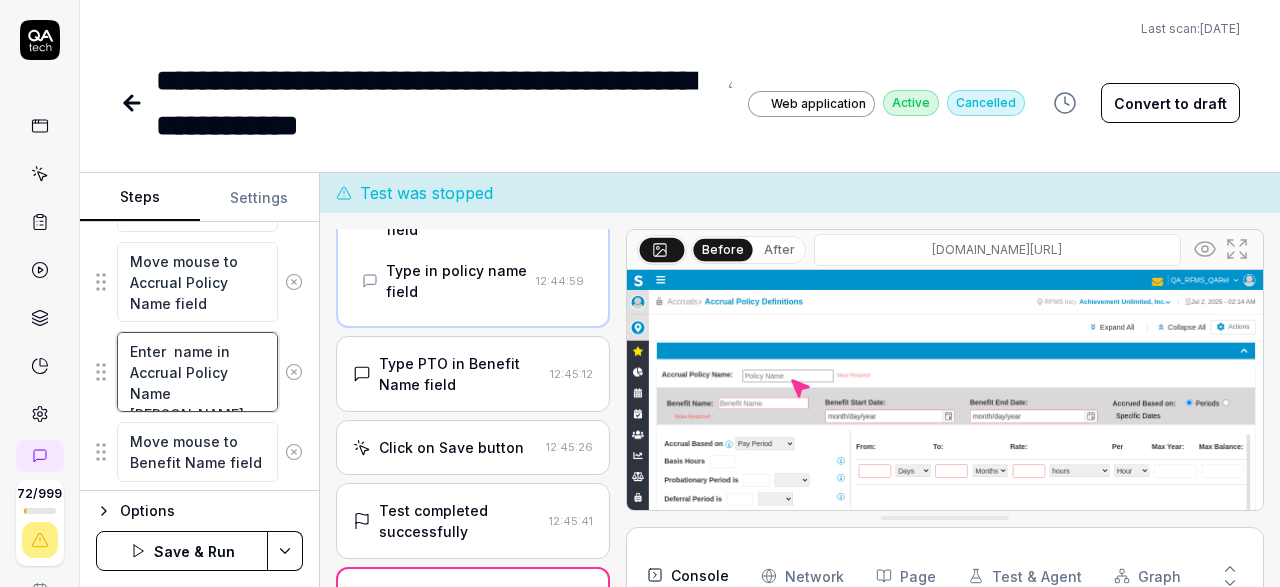 type on "*" 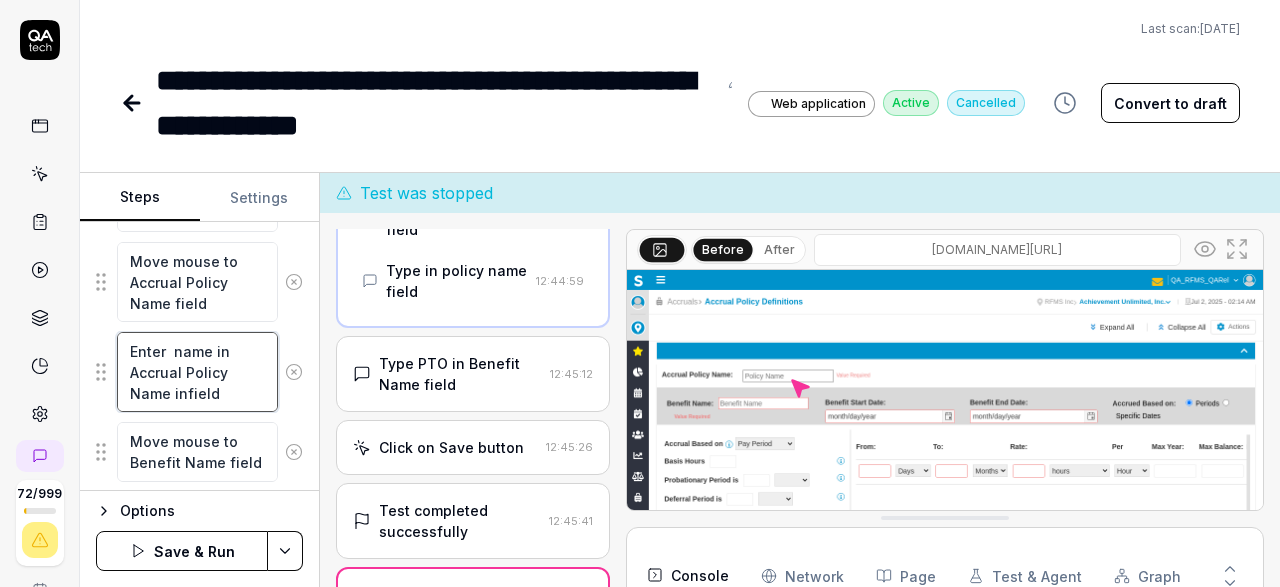 type on "*" 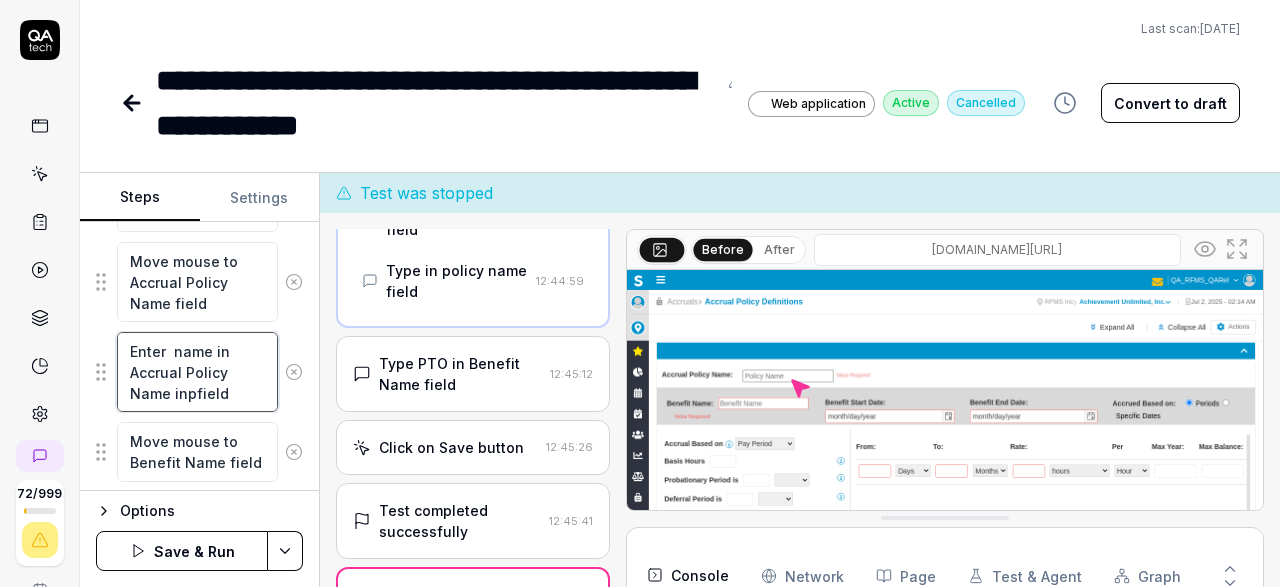 type on "*" 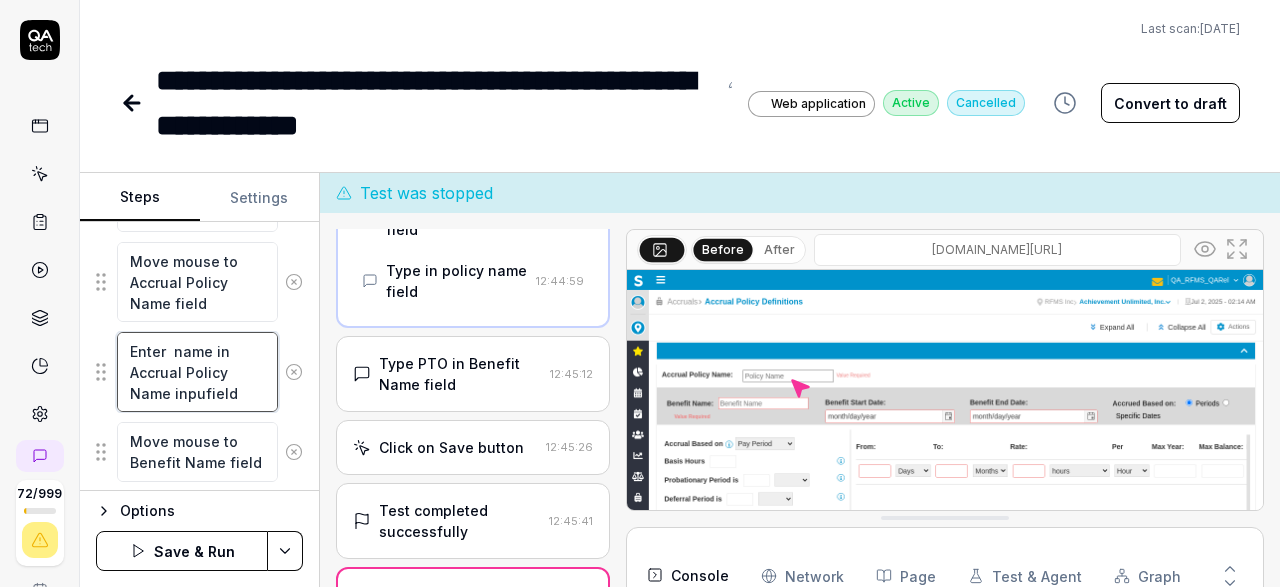 type on "*" 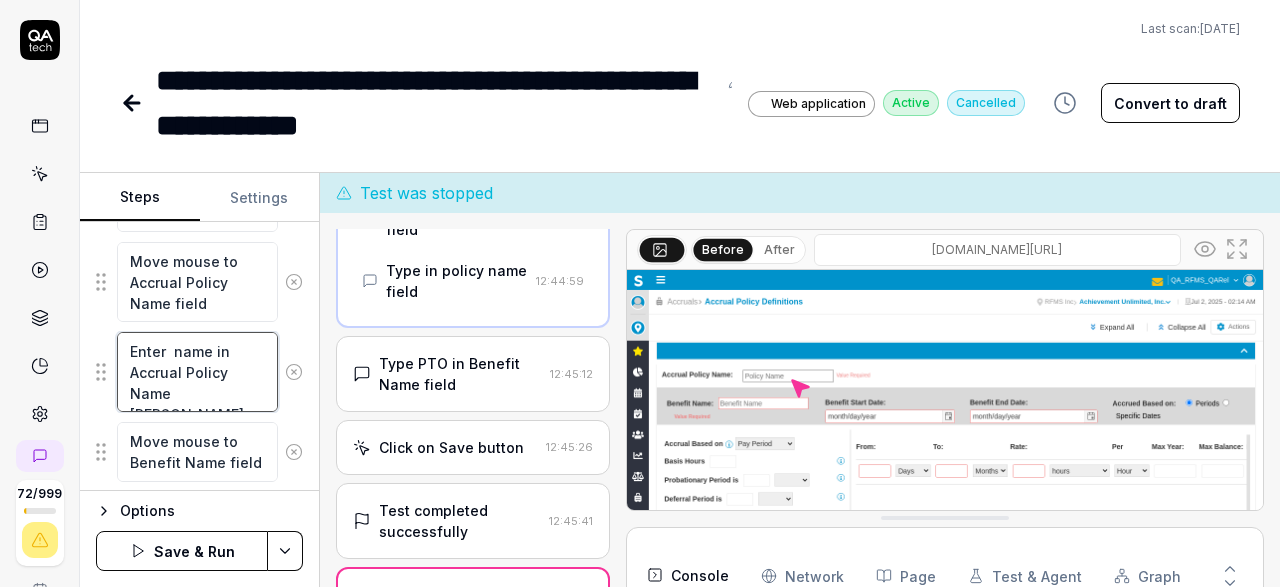 type on "*" 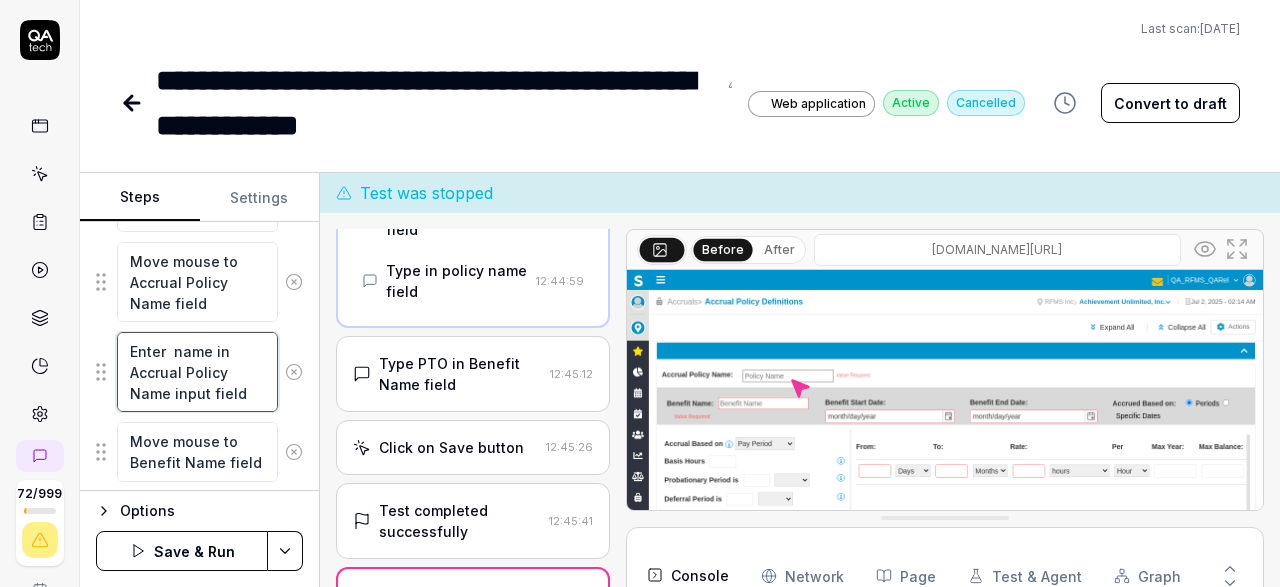 click on "Enter  name in Accrual Policy Name input field" at bounding box center (197, 372) 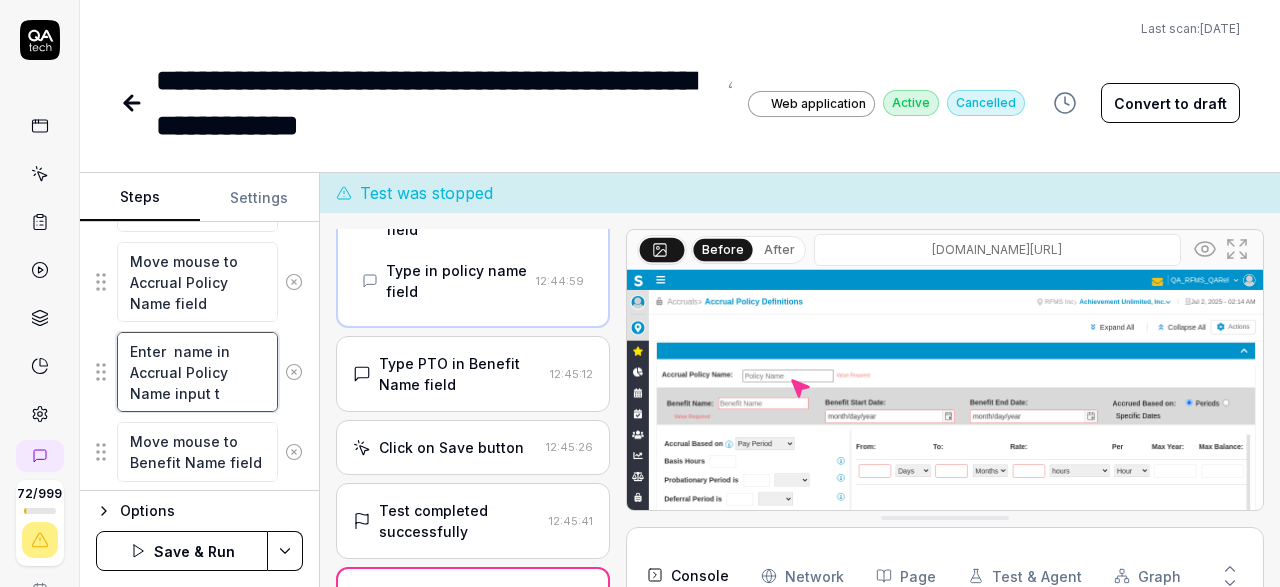 type on "*" 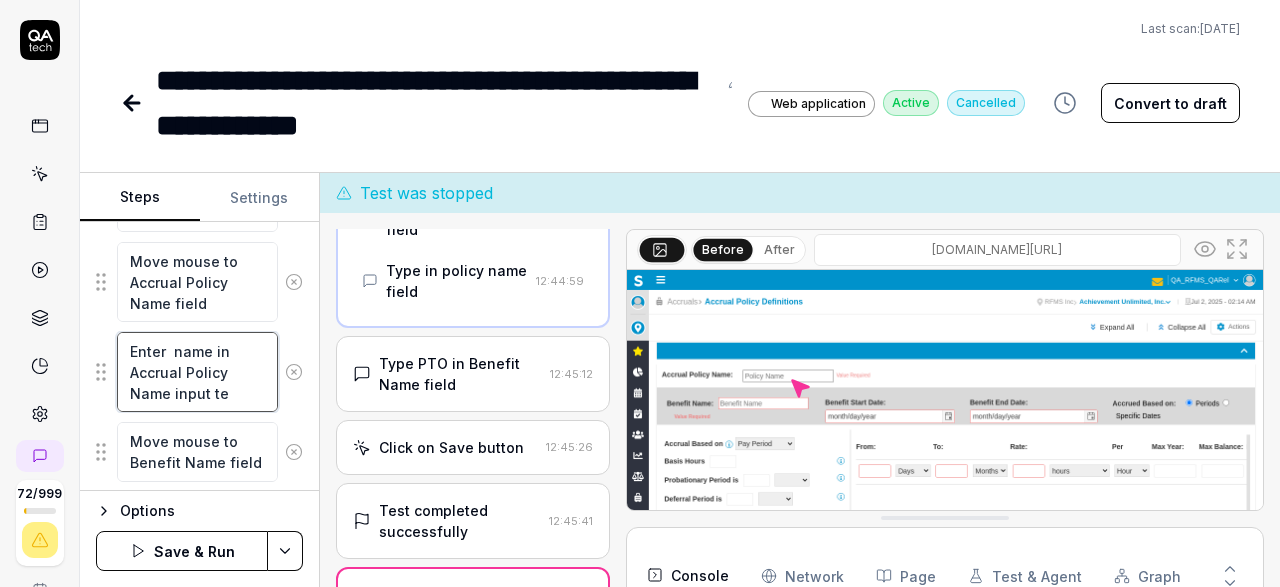 type on "*" 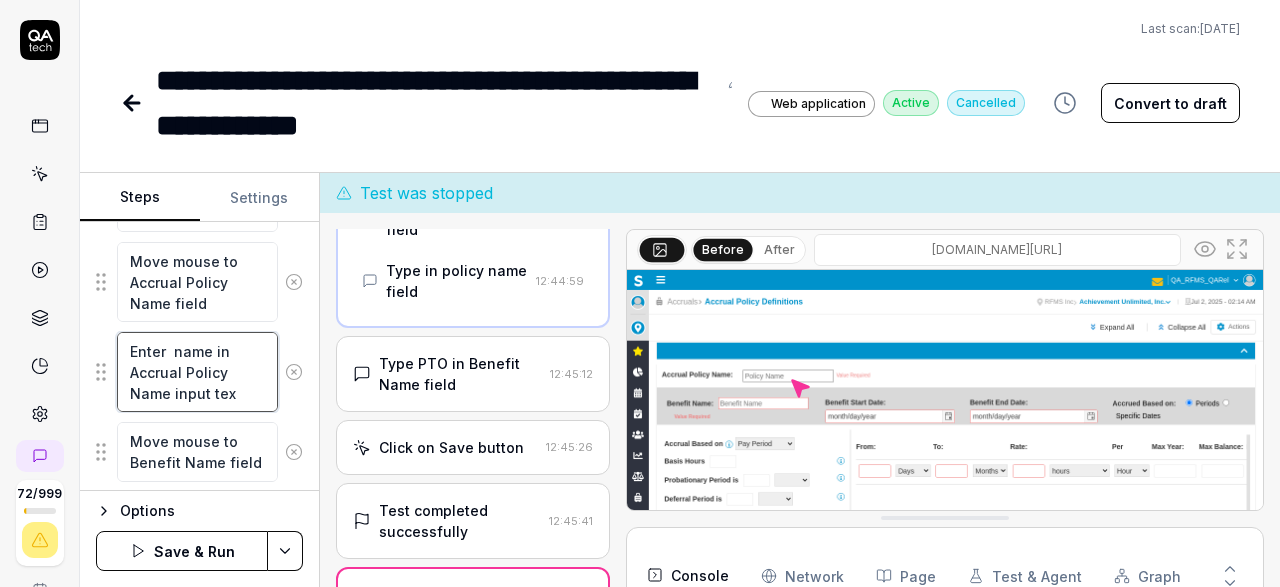 type on "*" 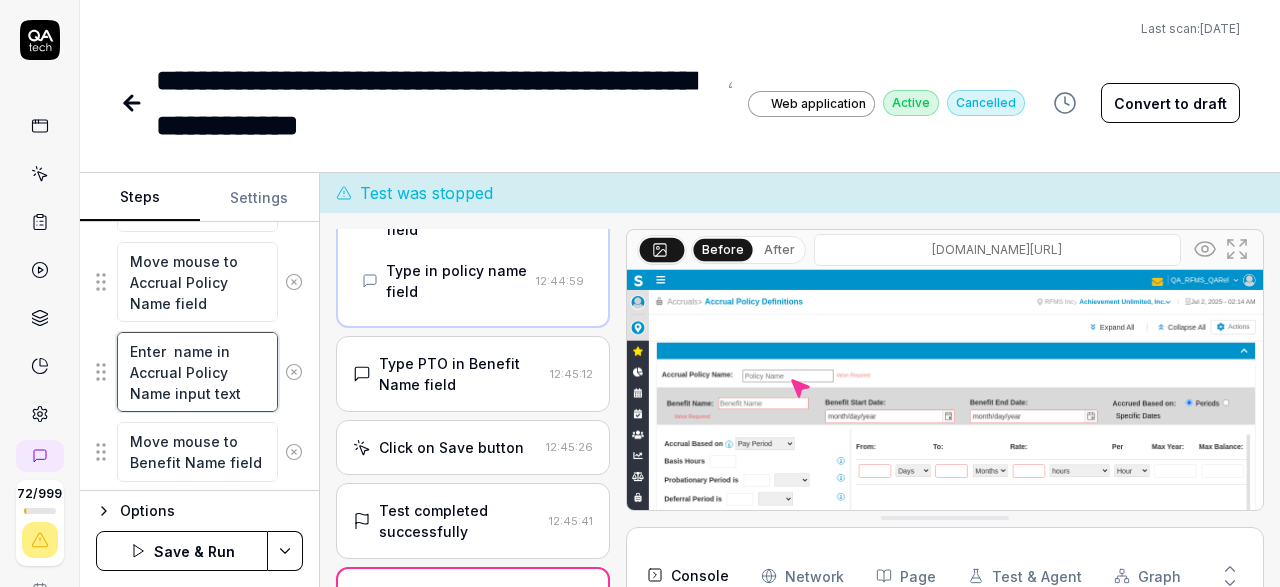 type on "*" 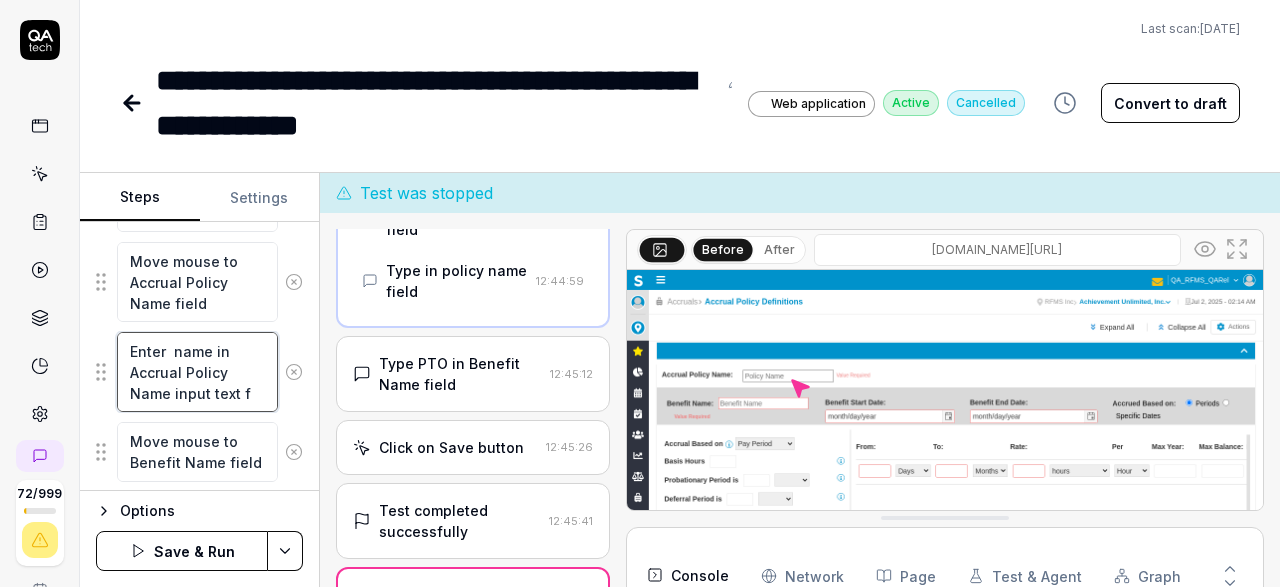 type on "*" 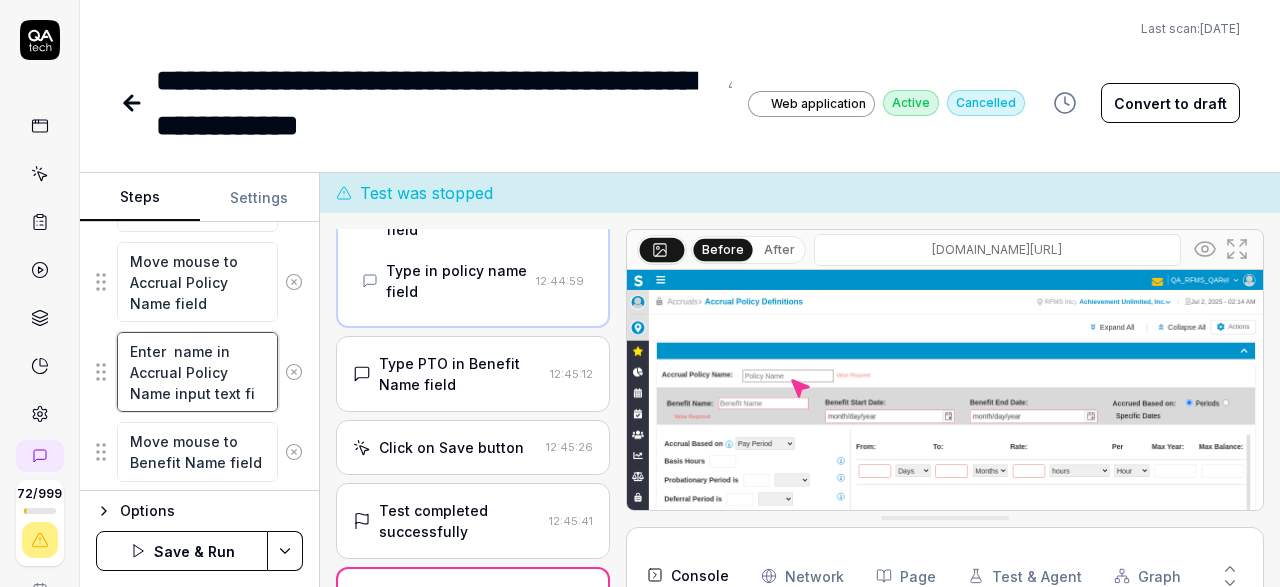 type on "*" 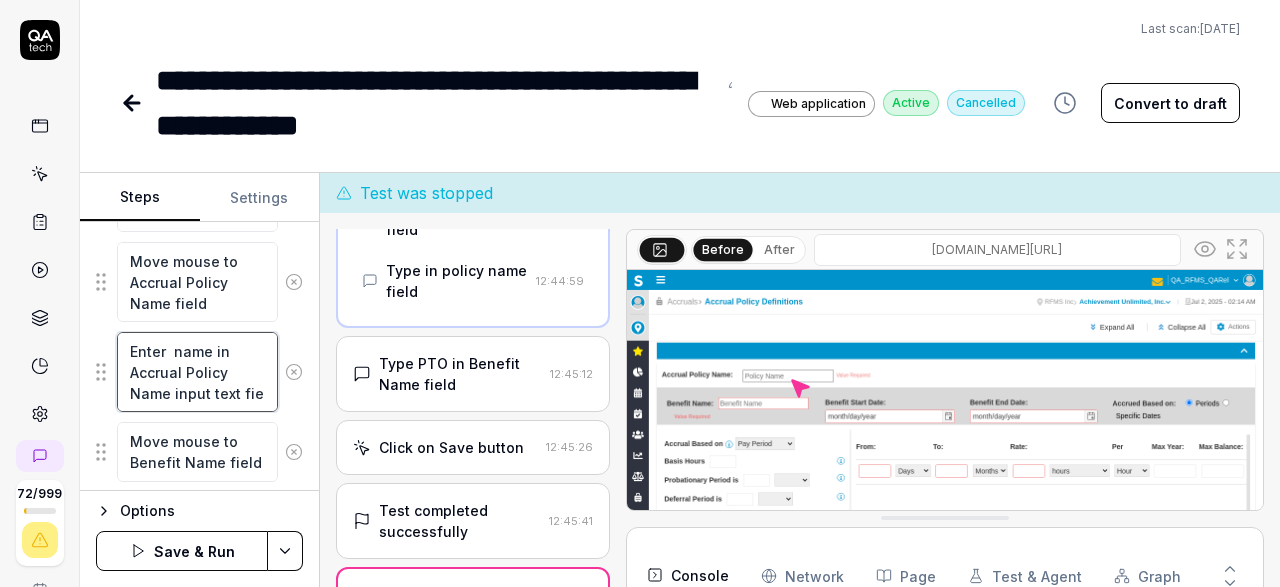 type on "*" 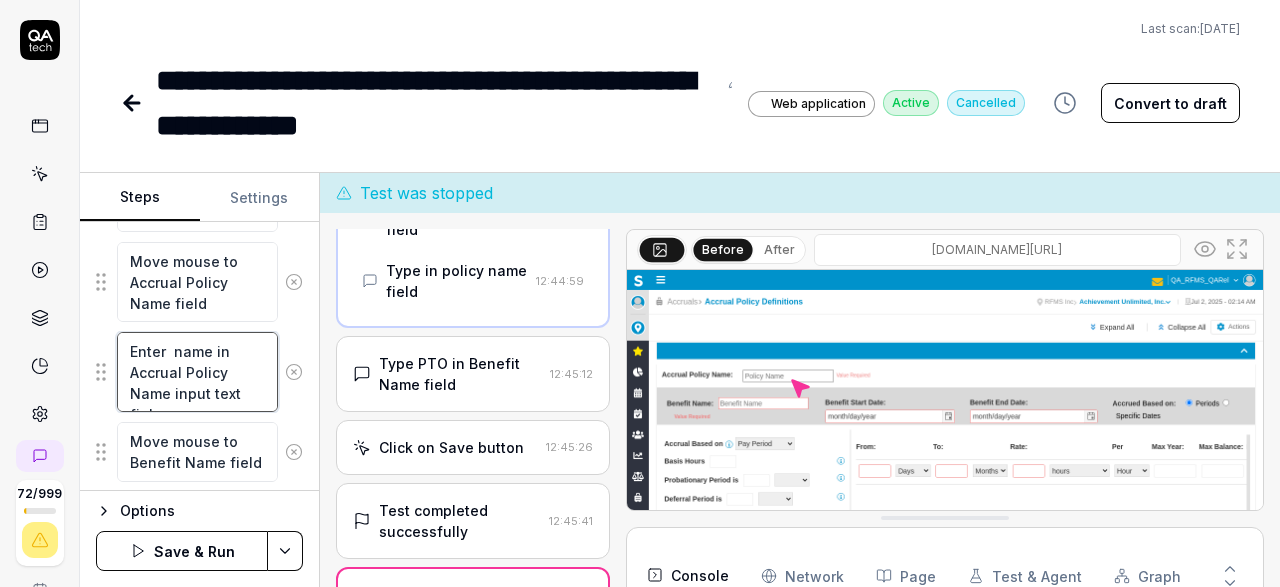 type on "*" 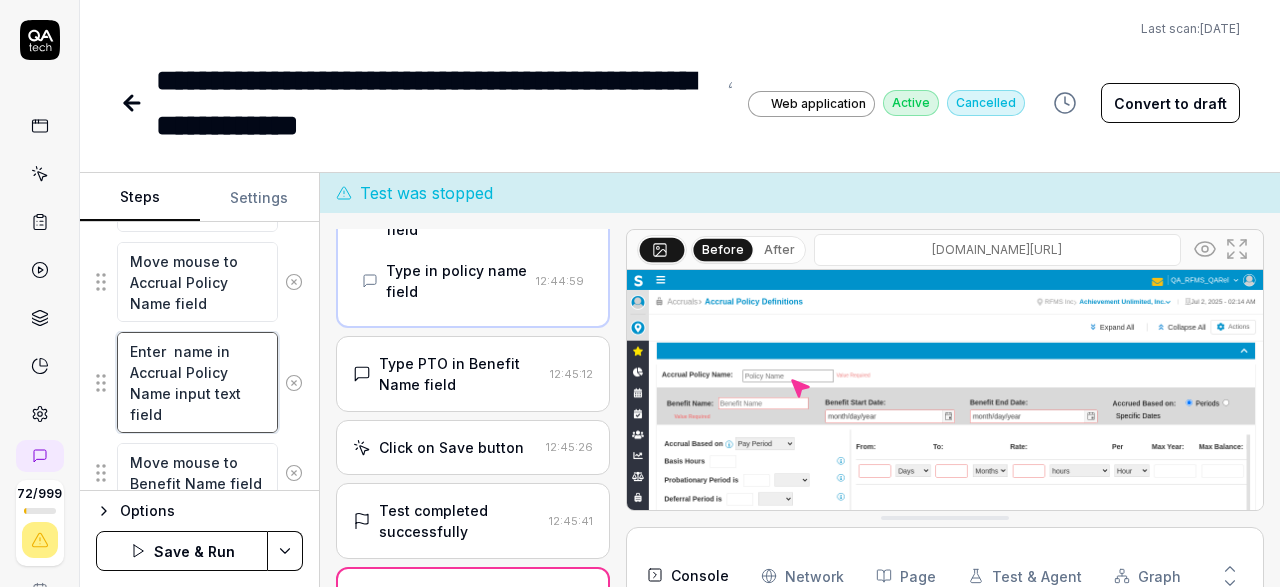 type on "Enter  name in Accrual Policy Name input text field" 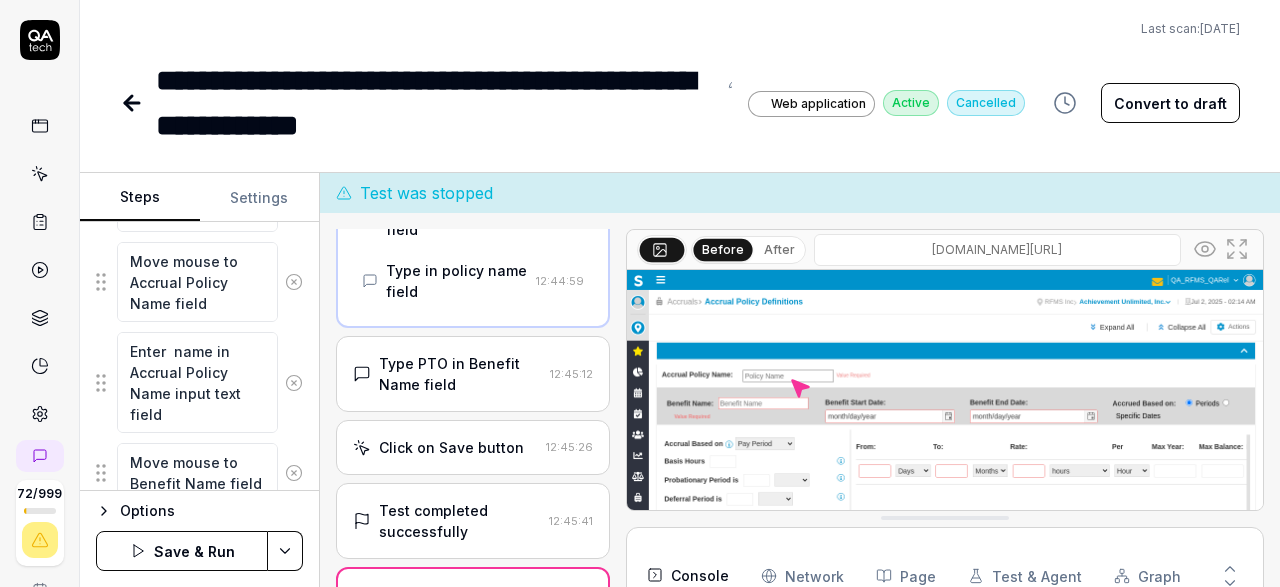 click on "Save & Run" at bounding box center (182, 551) 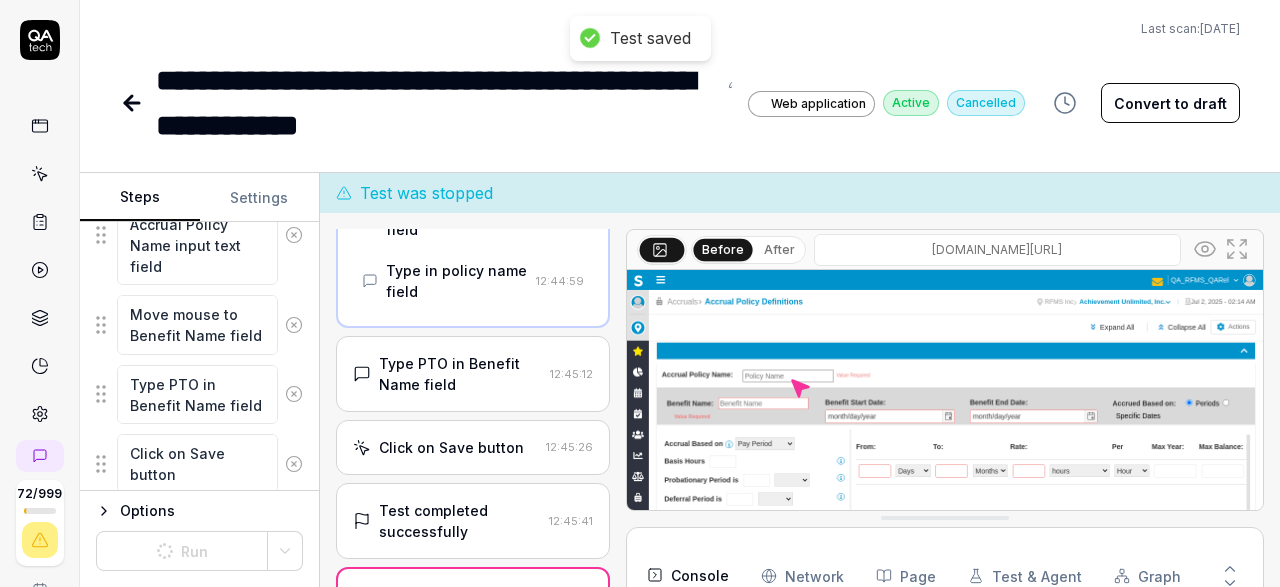 scroll, scrollTop: 1134, scrollLeft: 0, axis: vertical 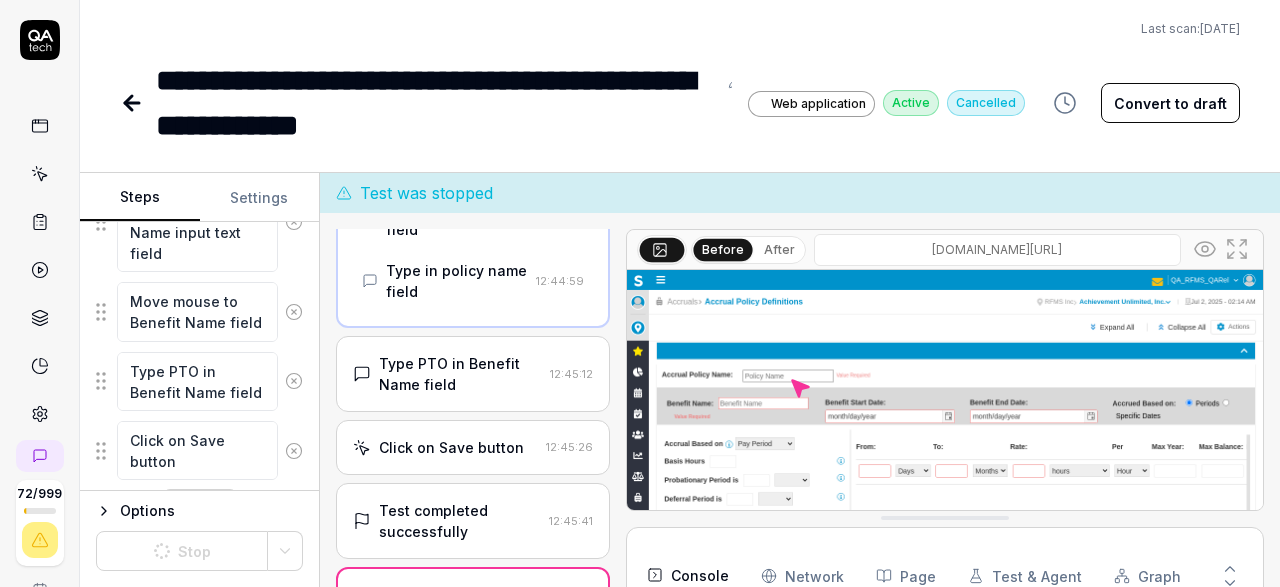 click 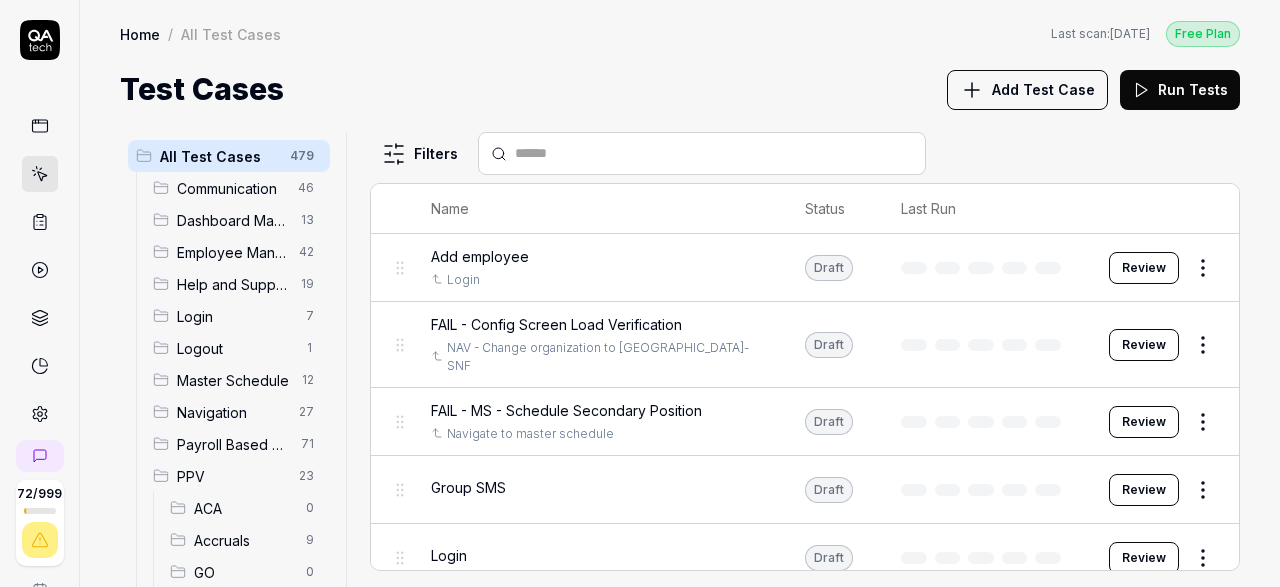click on "Accruals" at bounding box center (244, 540) 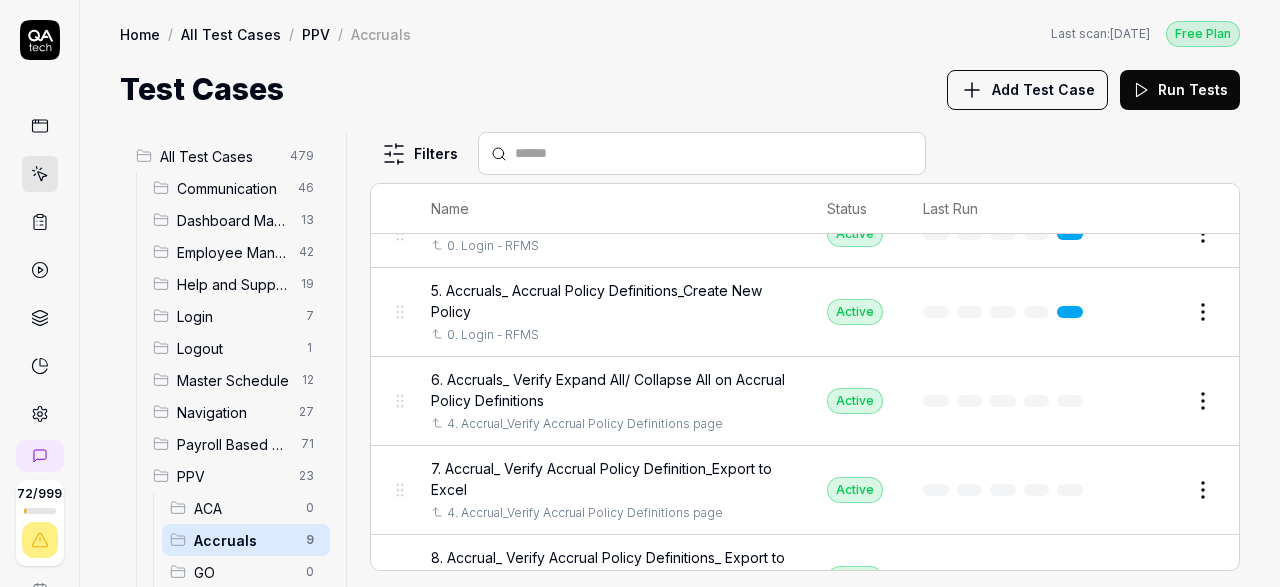 scroll, scrollTop: 339, scrollLeft: 0, axis: vertical 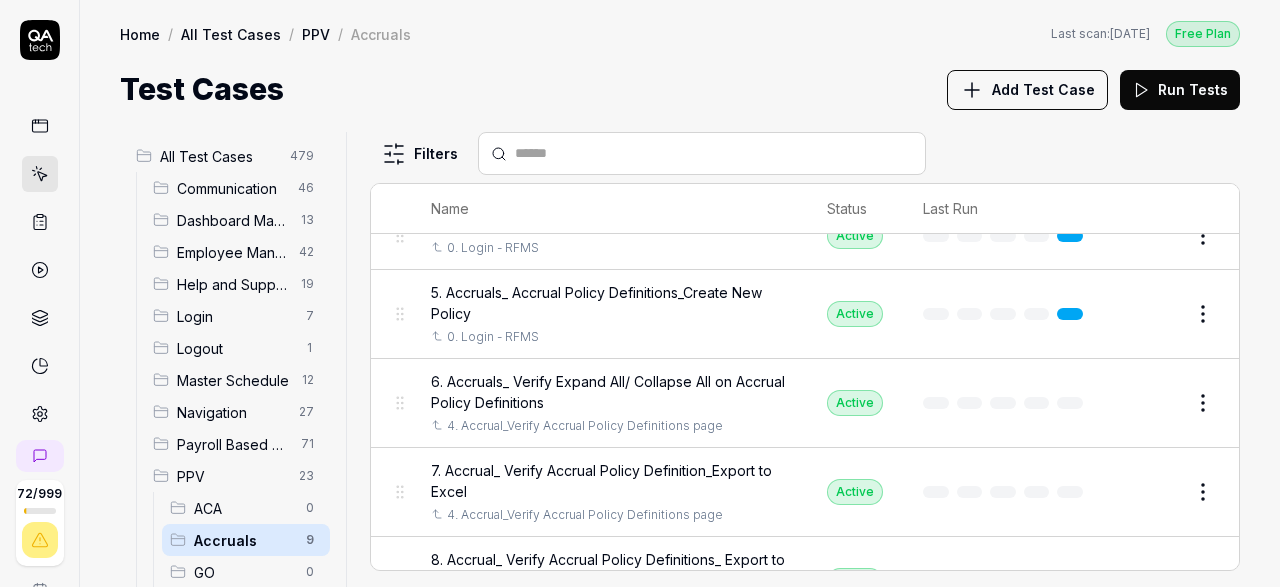 click on "Edit" at bounding box center (1155, 314) 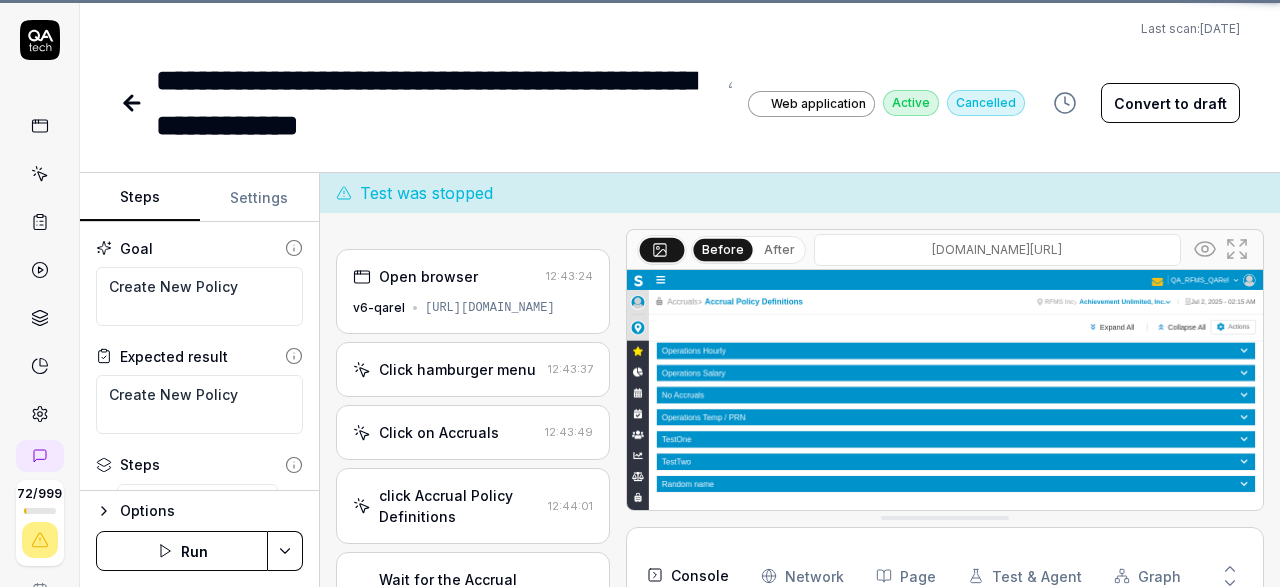 scroll, scrollTop: 187, scrollLeft: 0, axis: vertical 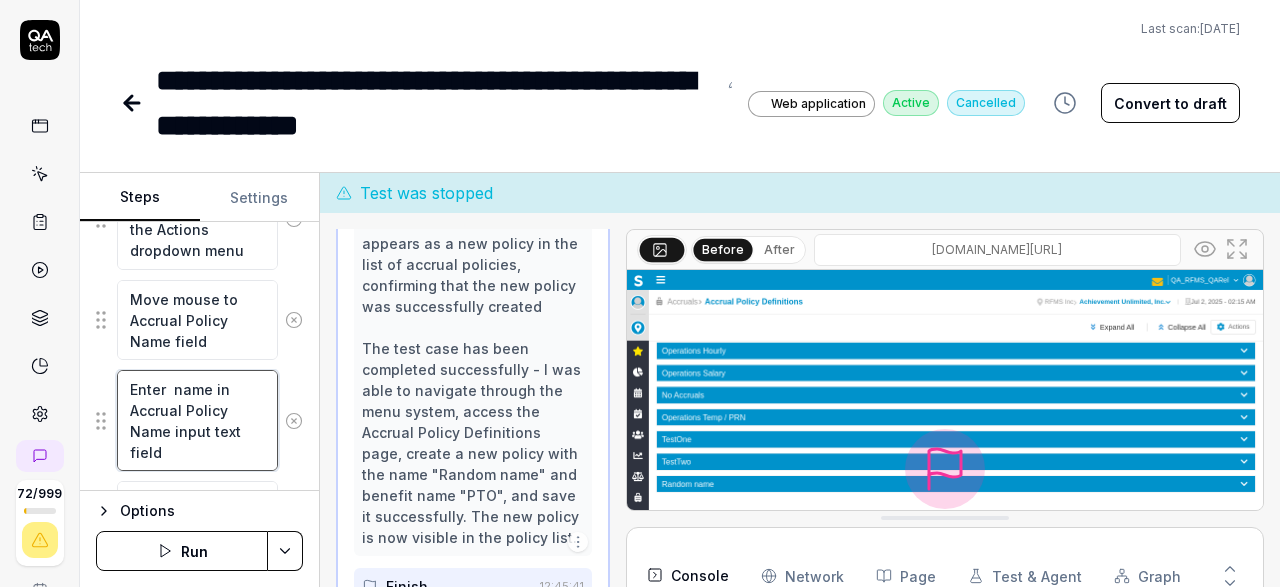 click on "Enter  name in Accrual Policy Name input text field" at bounding box center (197, 420) 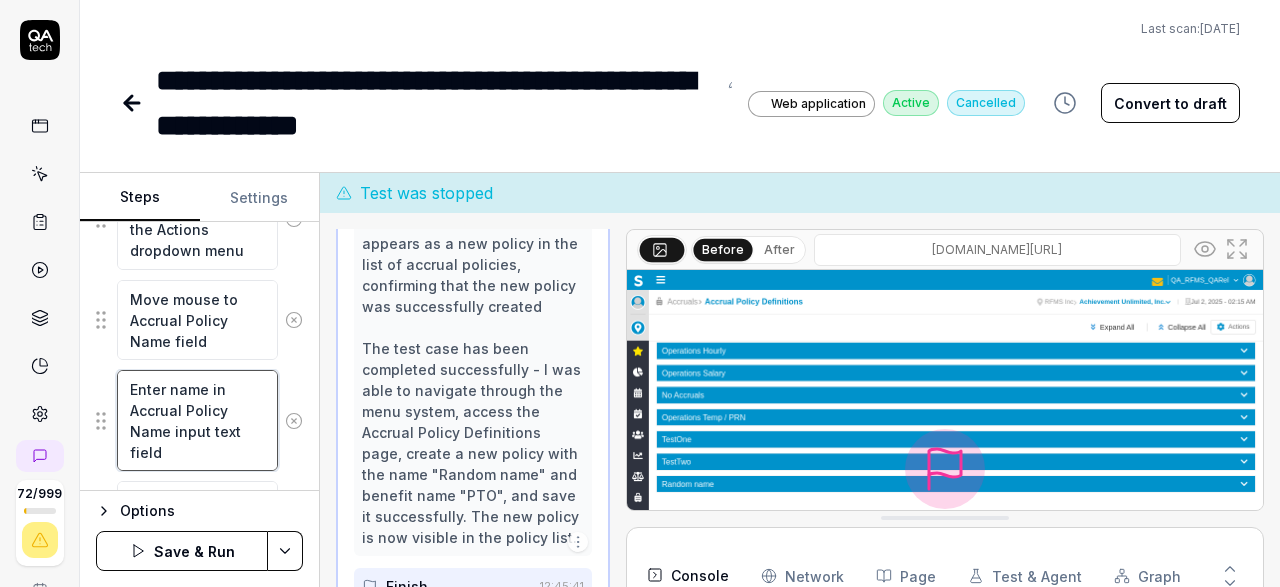 type on "Enter name in Accrual Policy Name input text field" 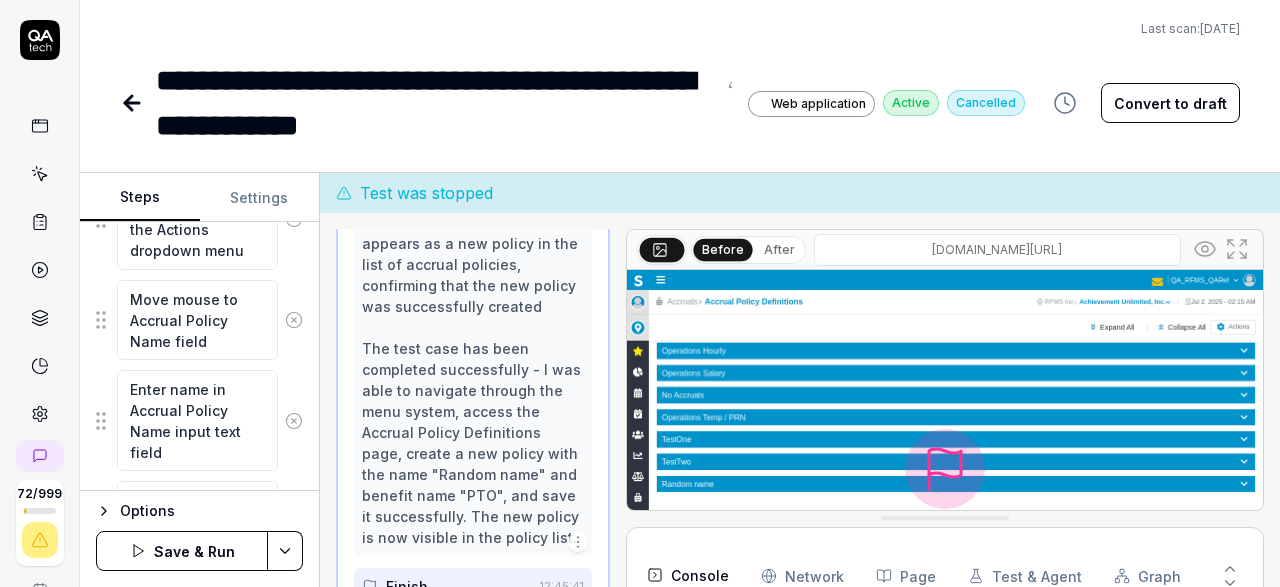 click on "Save & Run" at bounding box center [182, 551] 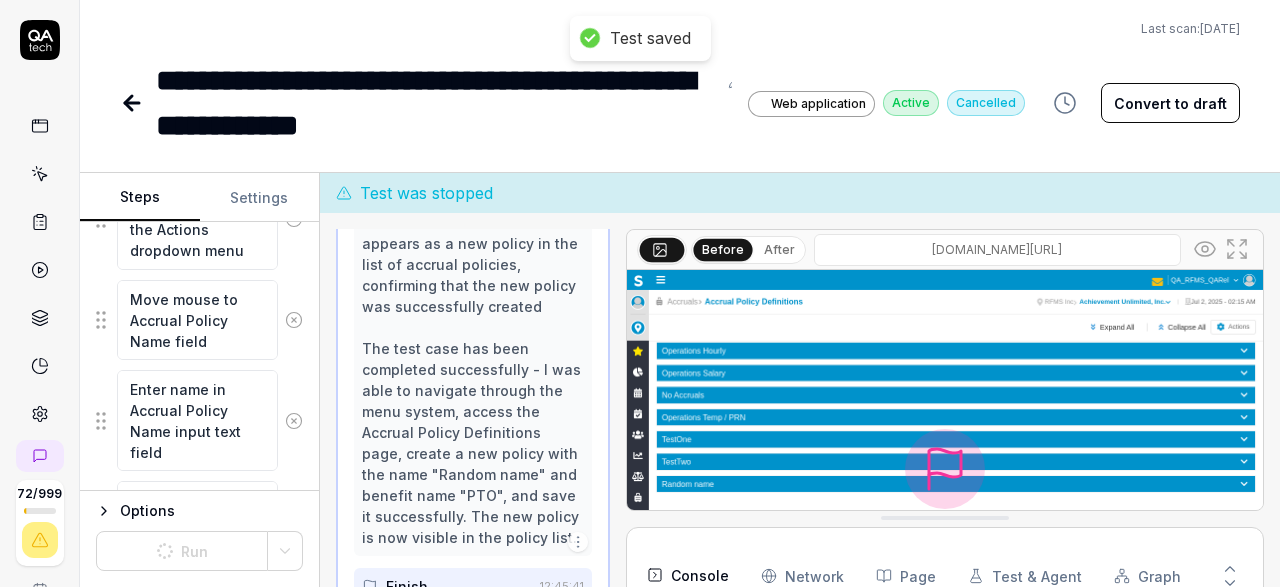 scroll, scrollTop: 1042, scrollLeft: 0, axis: vertical 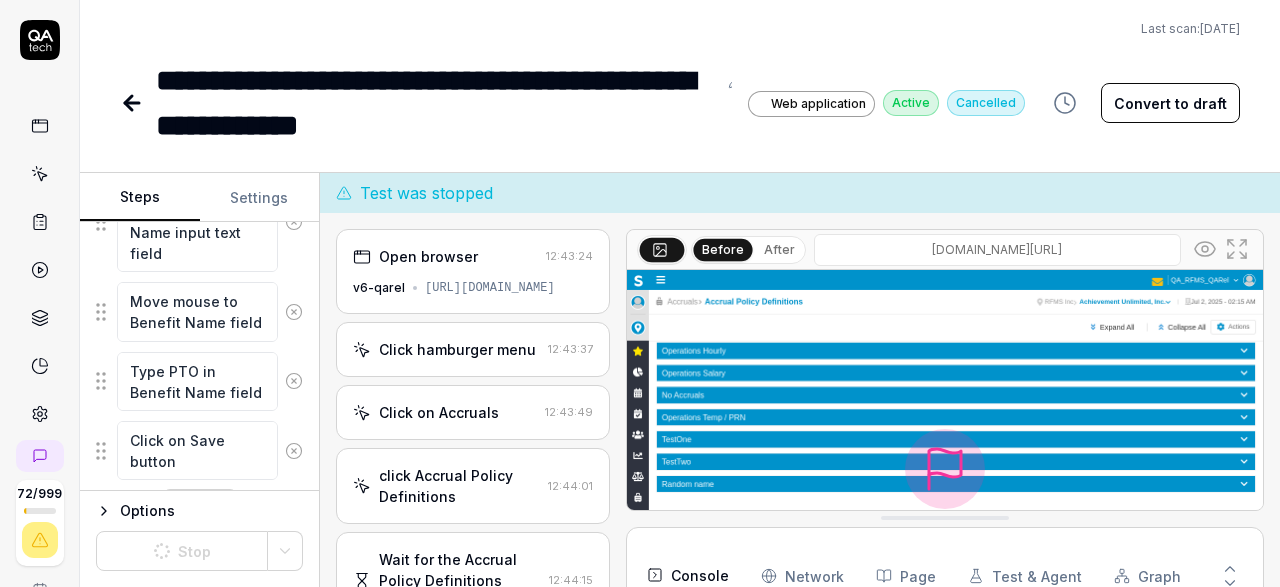 click 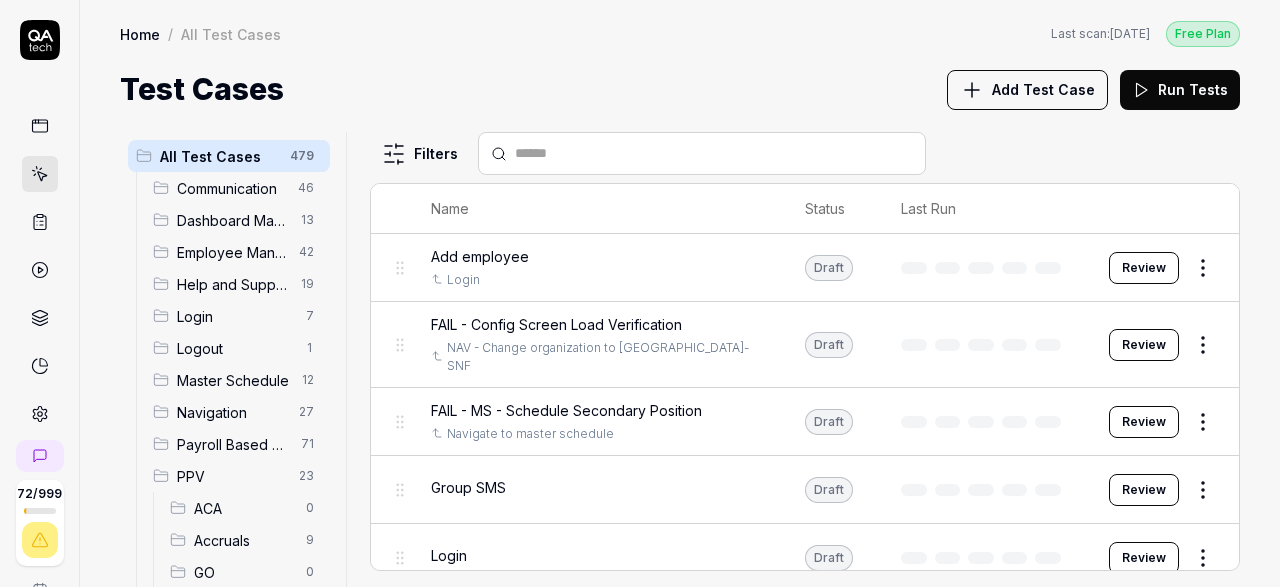click on "Accruals" at bounding box center (244, 540) 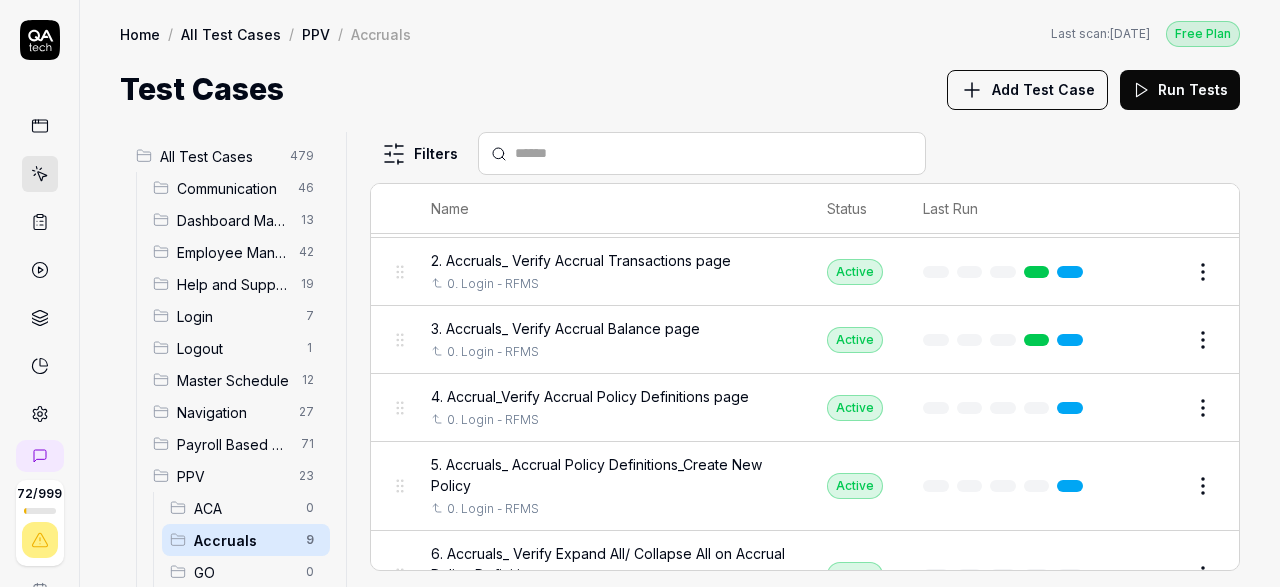 scroll, scrollTop: 187, scrollLeft: 0, axis: vertical 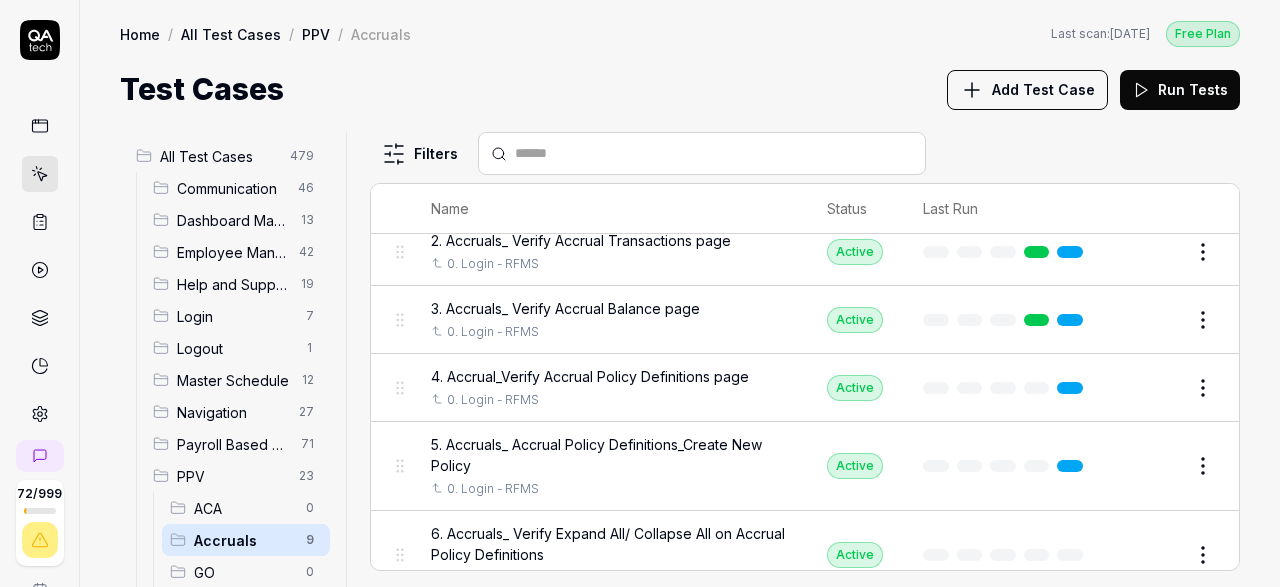 click on "Edit" at bounding box center (1155, 466) 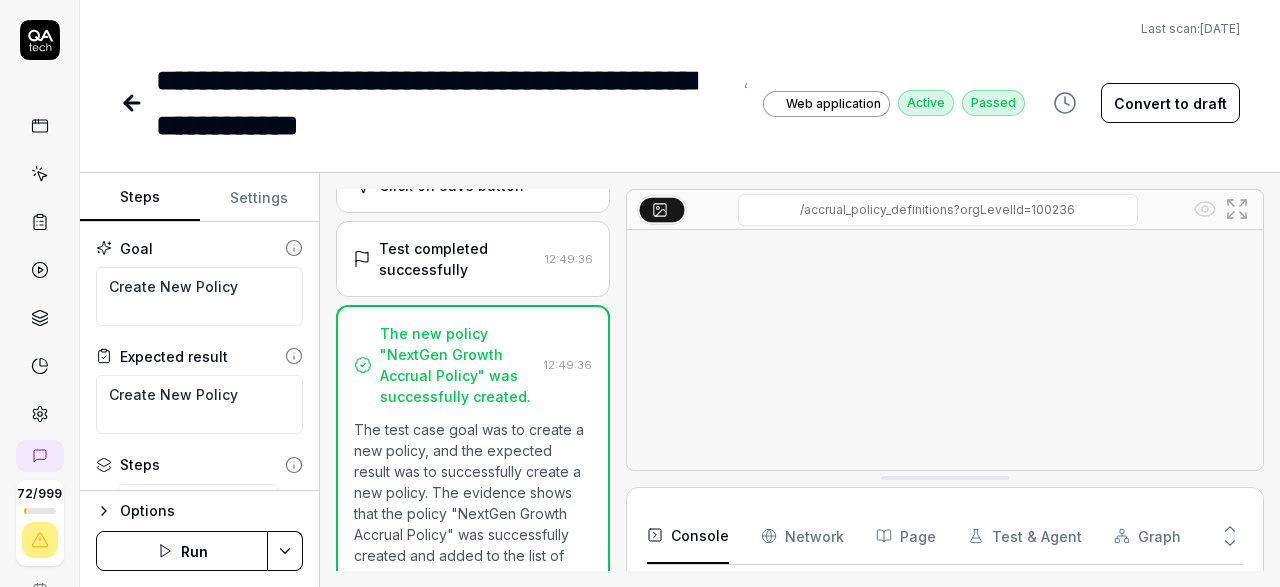 scroll, scrollTop: 681, scrollLeft: 0, axis: vertical 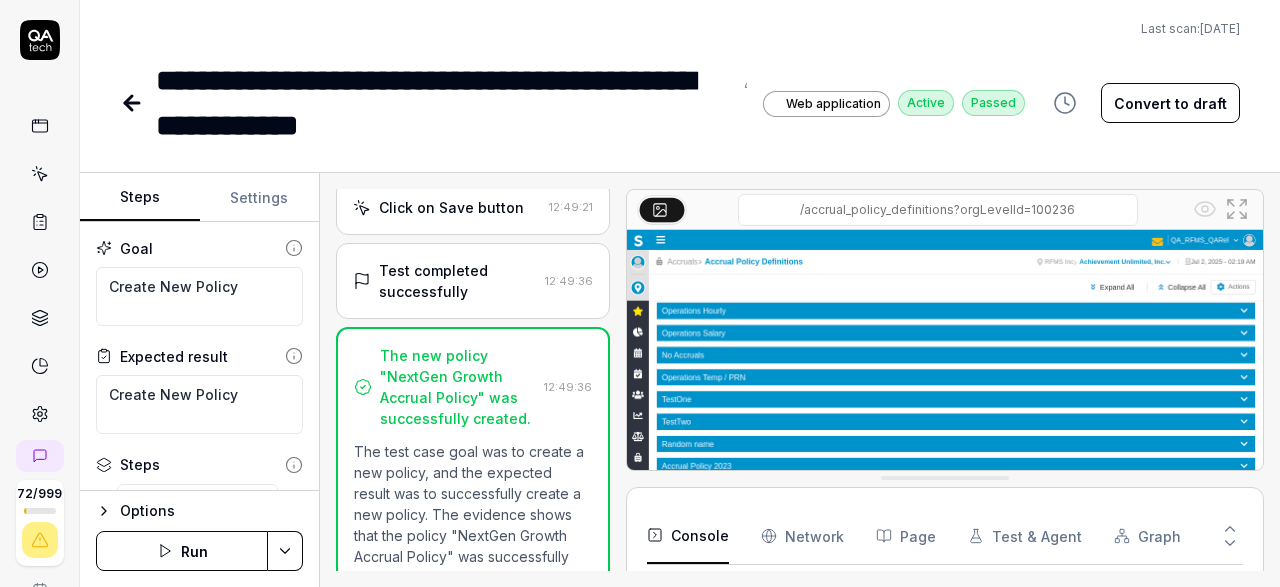click on "Run" at bounding box center (182, 551) 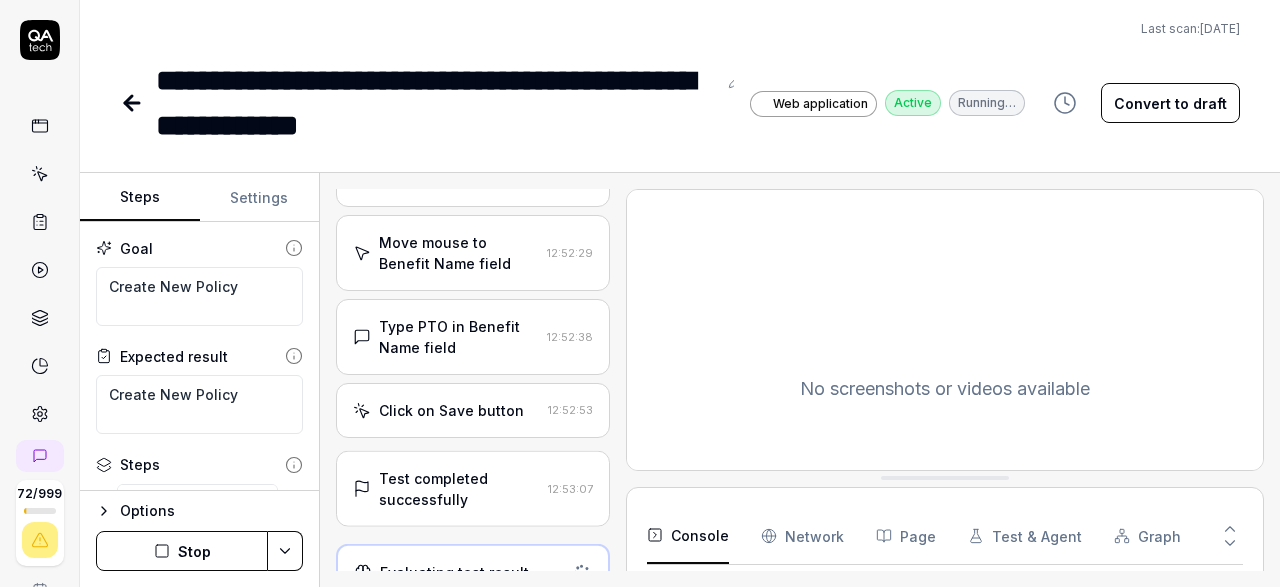 scroll, scrollTop: 1069, scrollLeft: 0, axis: vertical 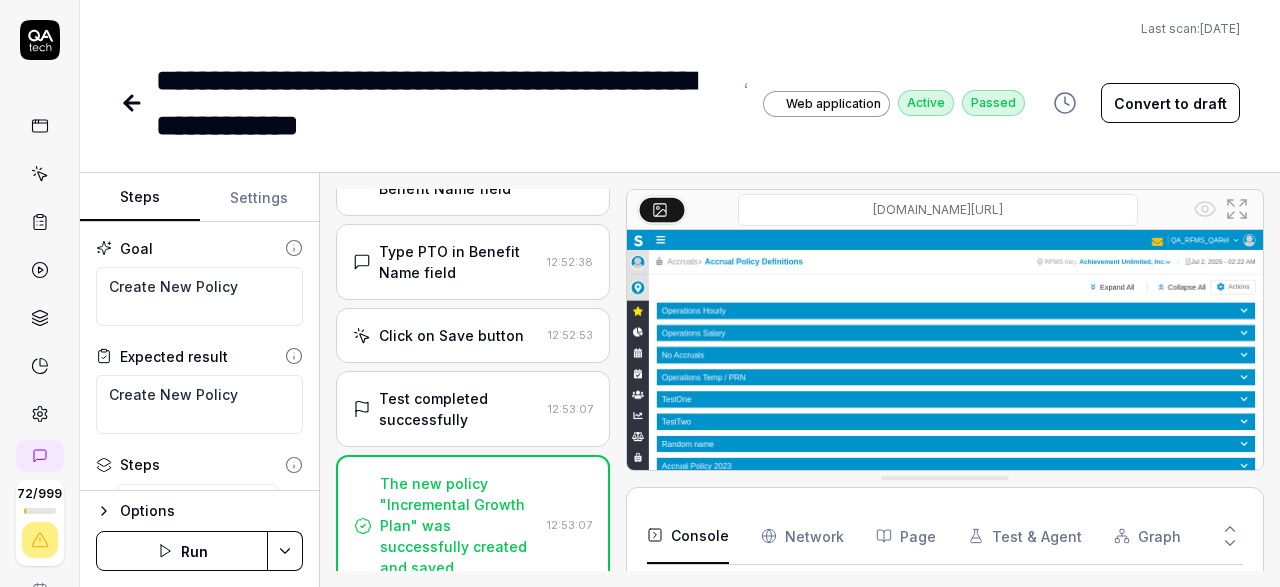 type on "*" 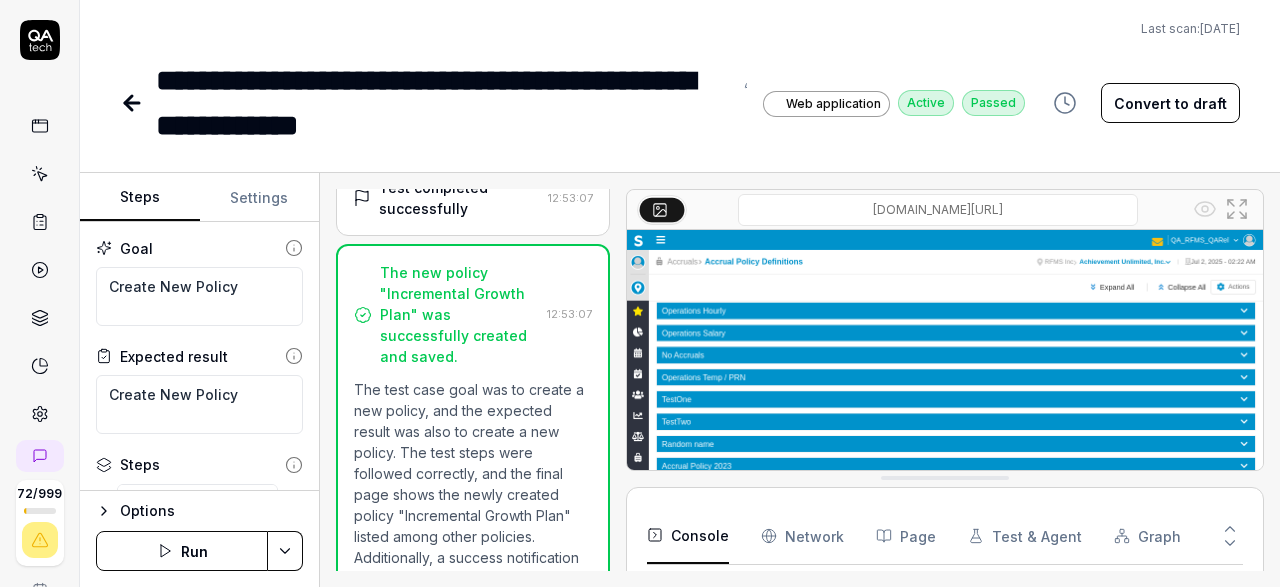 scroll, scrollTop: 1359, scrollLeft: 0, axis: vertical 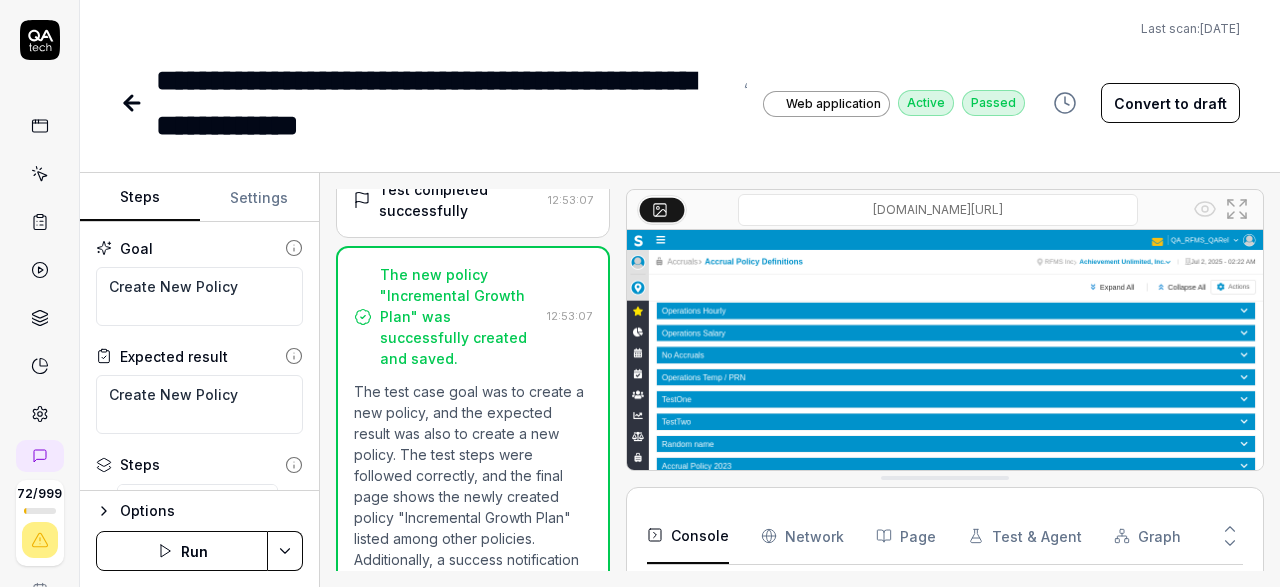 click 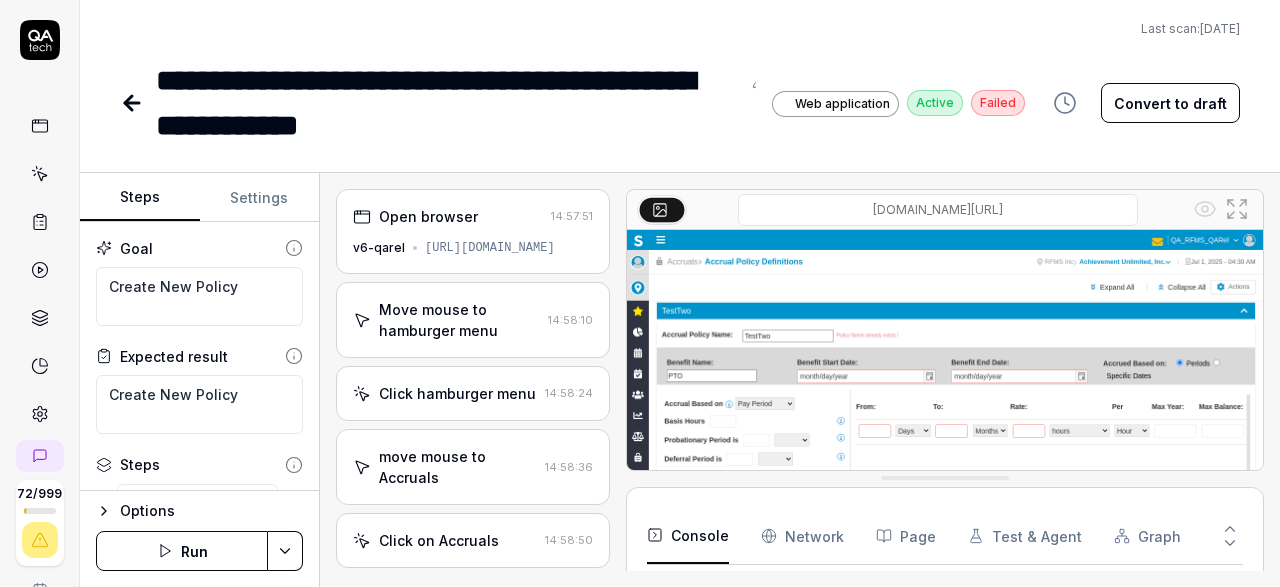 scroll, scrollTop: 0, scrollLeft: 0, axis: both 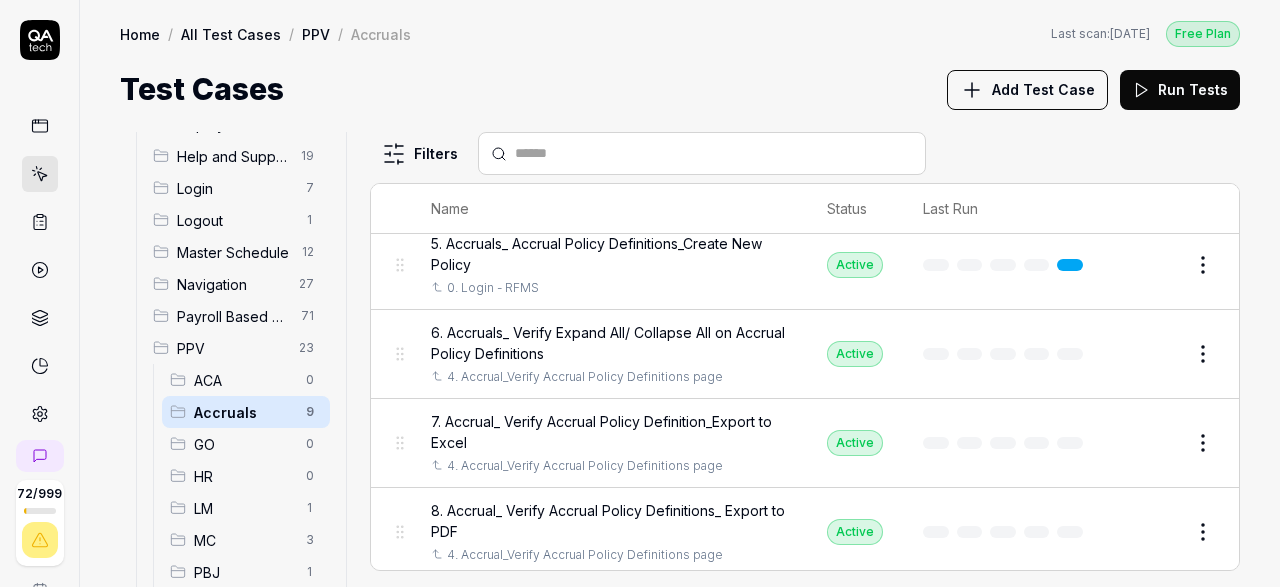 click on "Add Test Case" at bounding box center [1043, 89] 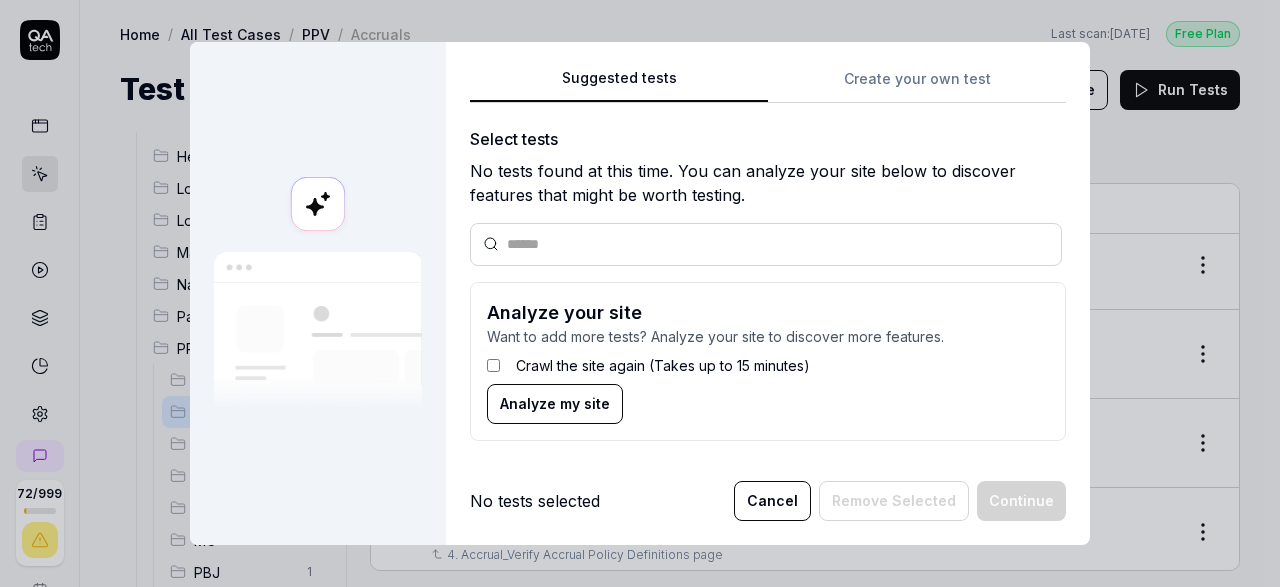 scroll, scrollTop: 128, scrollLeft: 0, axis: vertical 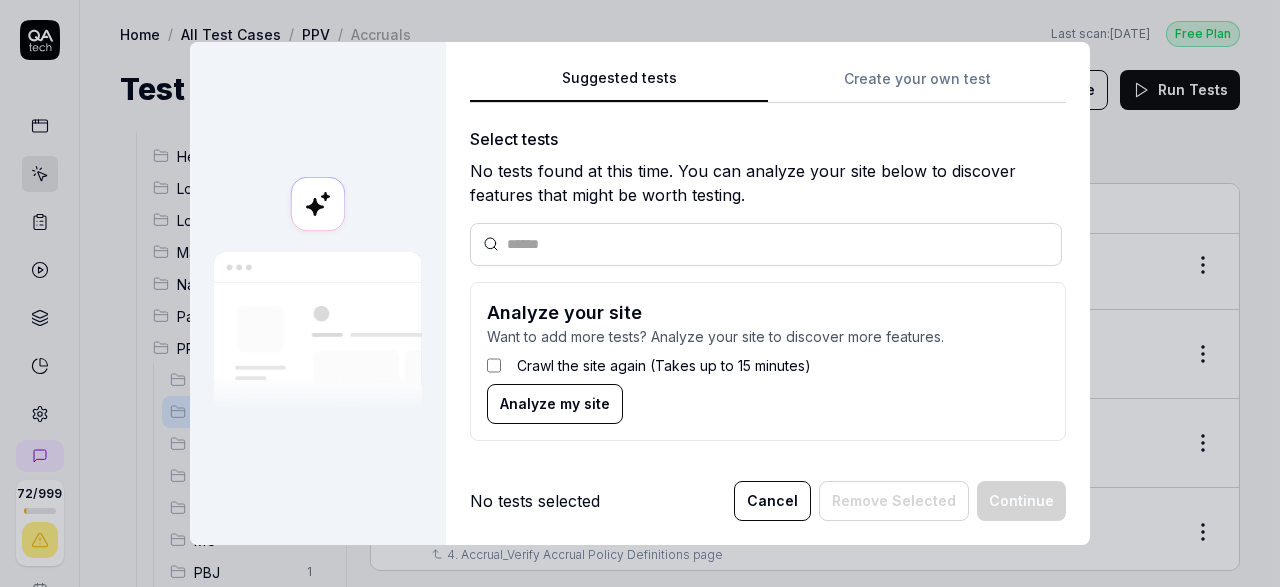 click on "Suggested tests Create your own test Select tests No tests found at this time. You can analyze your site below to discover features that might be worth testing. Analyze your site Want to add more tests? Analyze your site to discover more features. Crawl the site again (Takes up to 15 minutes) Analyze my site" at bounding box center [768, 261] 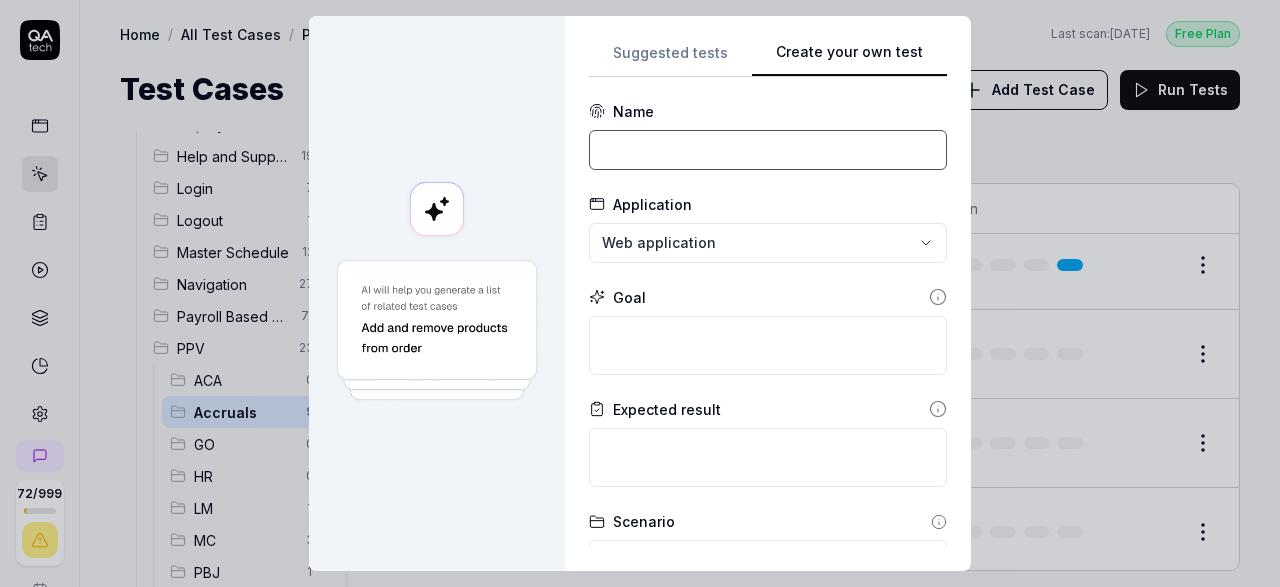 click at bounding box center [768, 150] 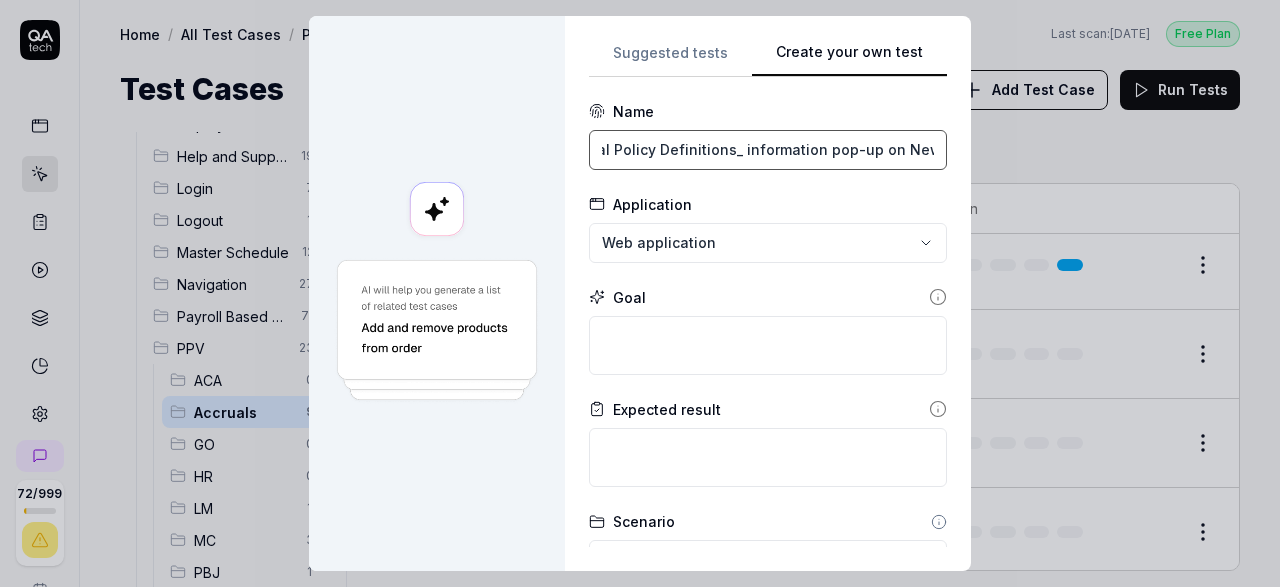 scroll, scrollTop: 0, scrollLeft: 180, axis: horizontal 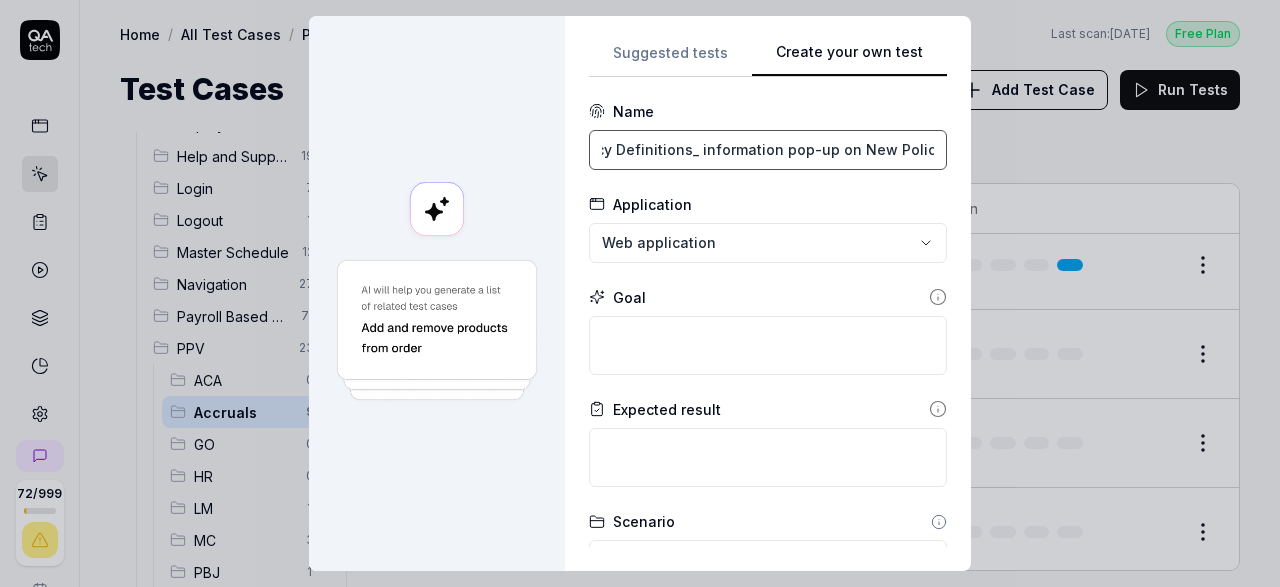 type on "9. Accruals_ Verify Accrual Policy Definitions_ information pop-up on New Policy" 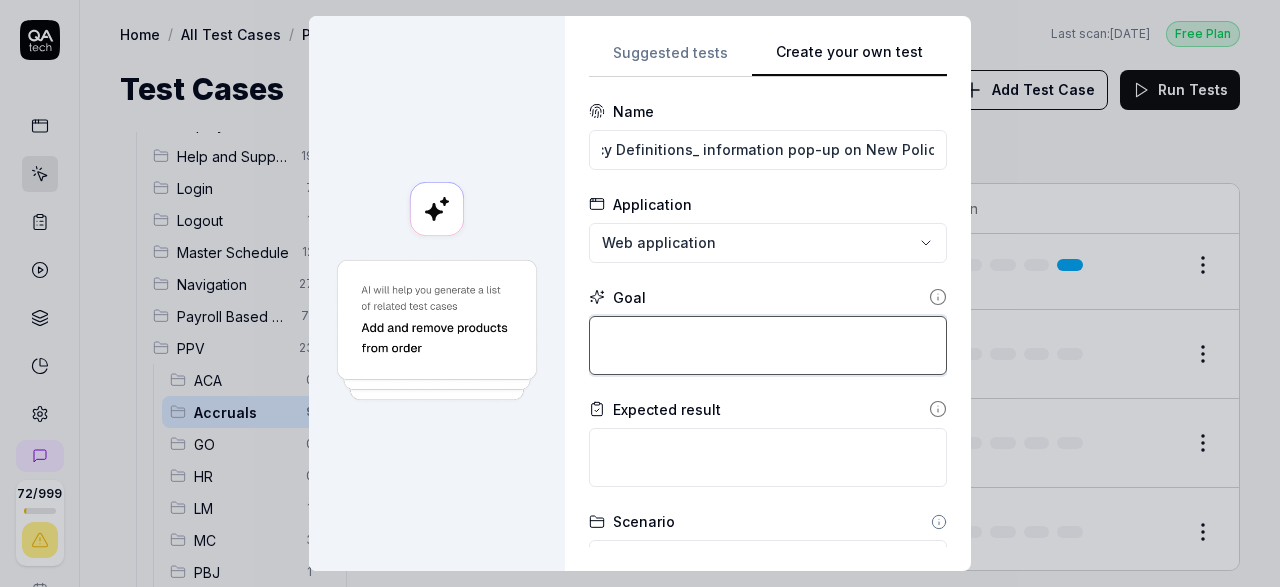 click at bounding box center [768, 345] 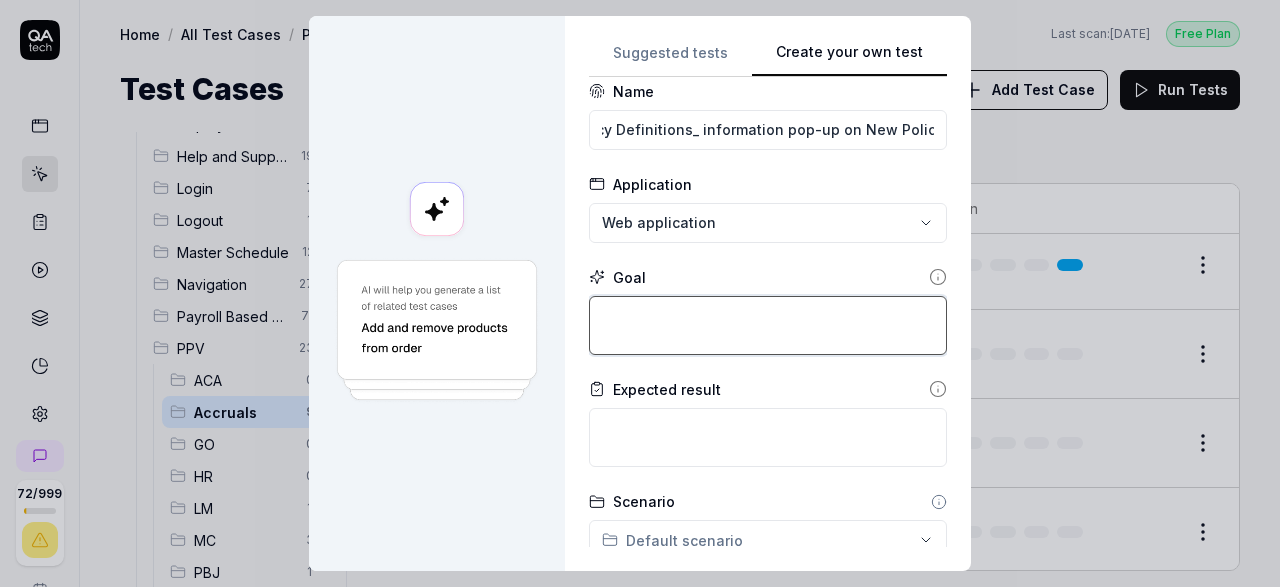 scroll, scrollTop: 22, scrollLeft: 0, axis: vertical 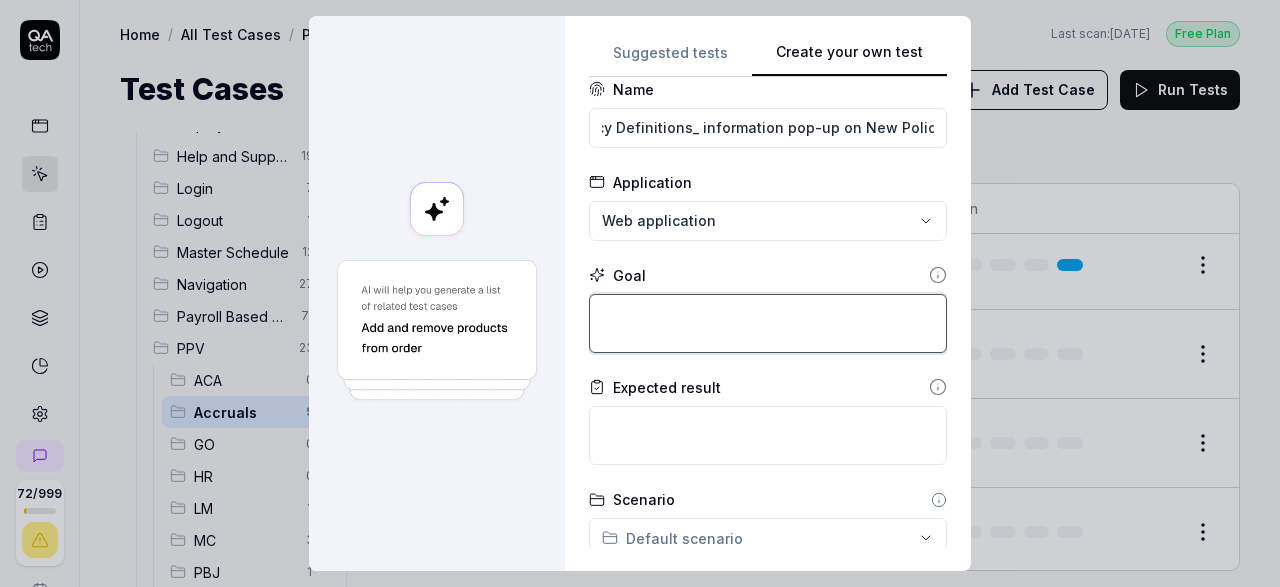 click at bounding box center (768, 323) 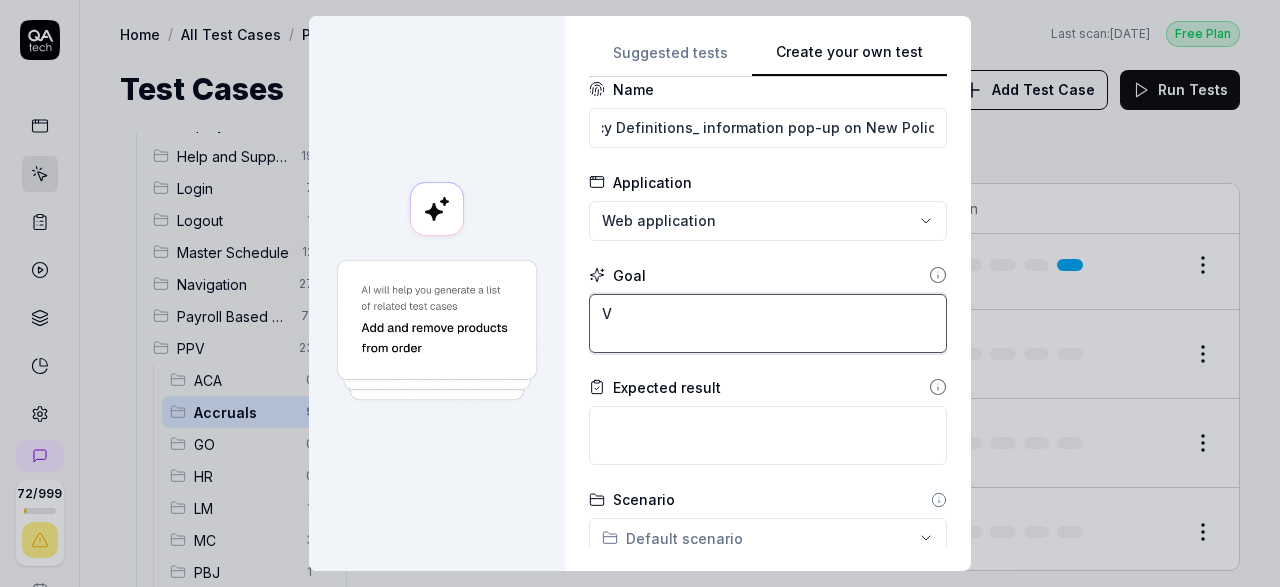 type 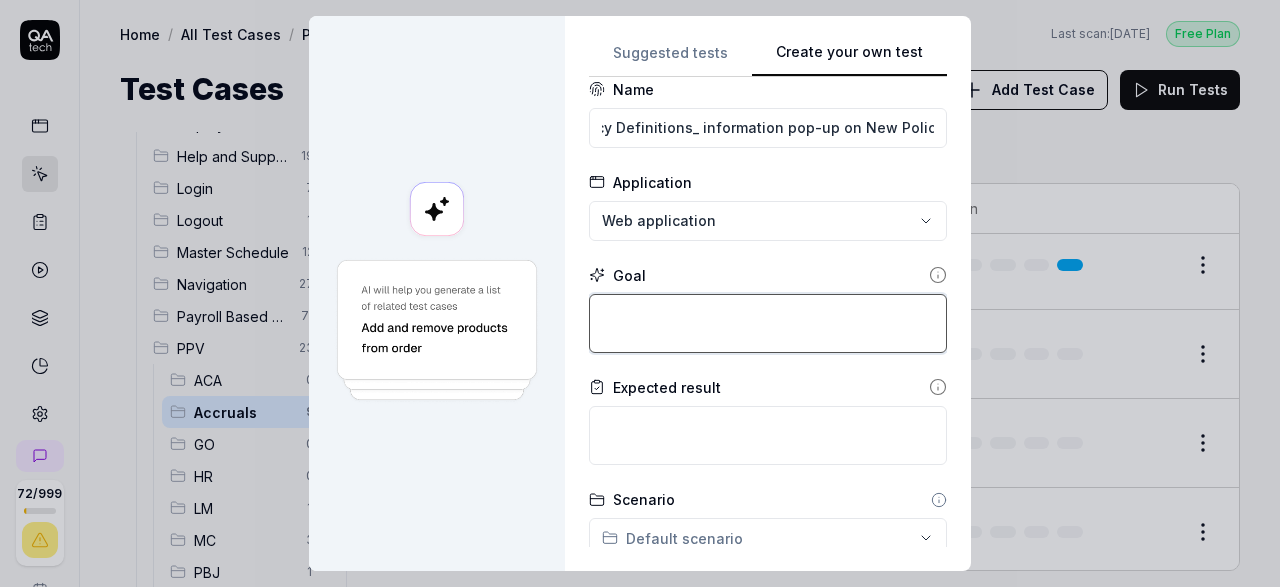 type on "*" 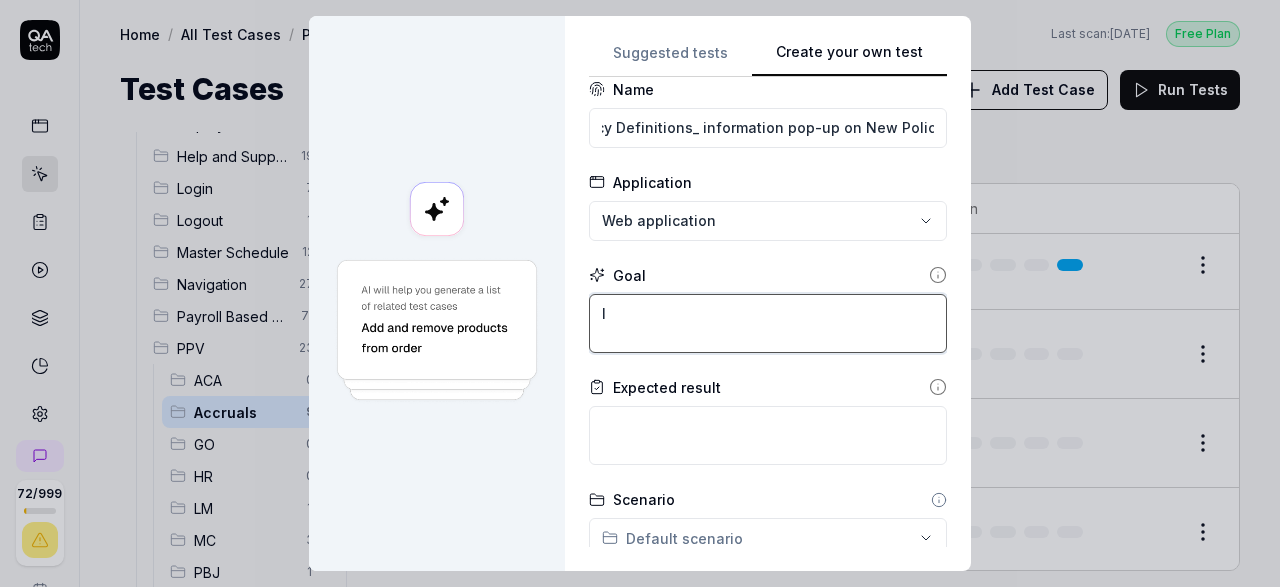 type on "*" 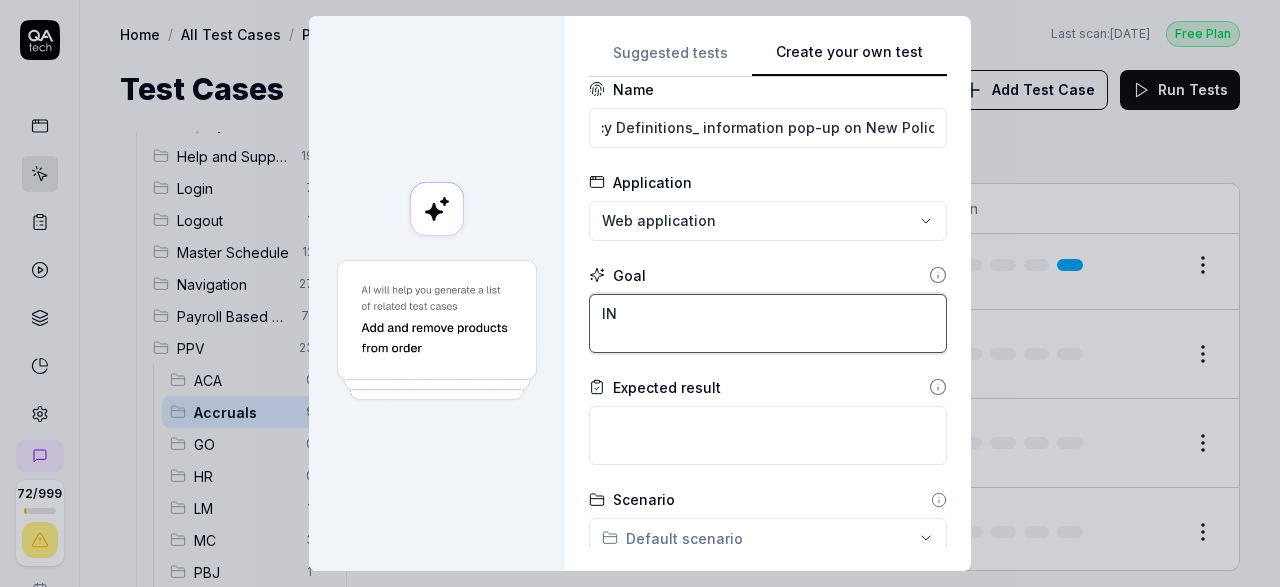 type on "*" 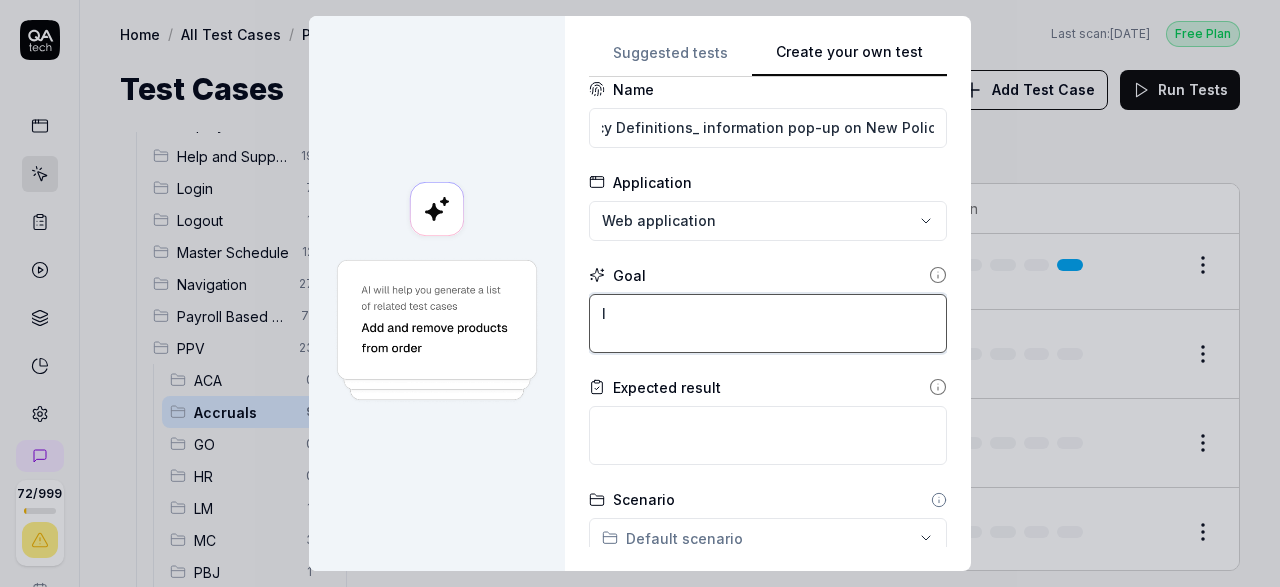 type on "*" 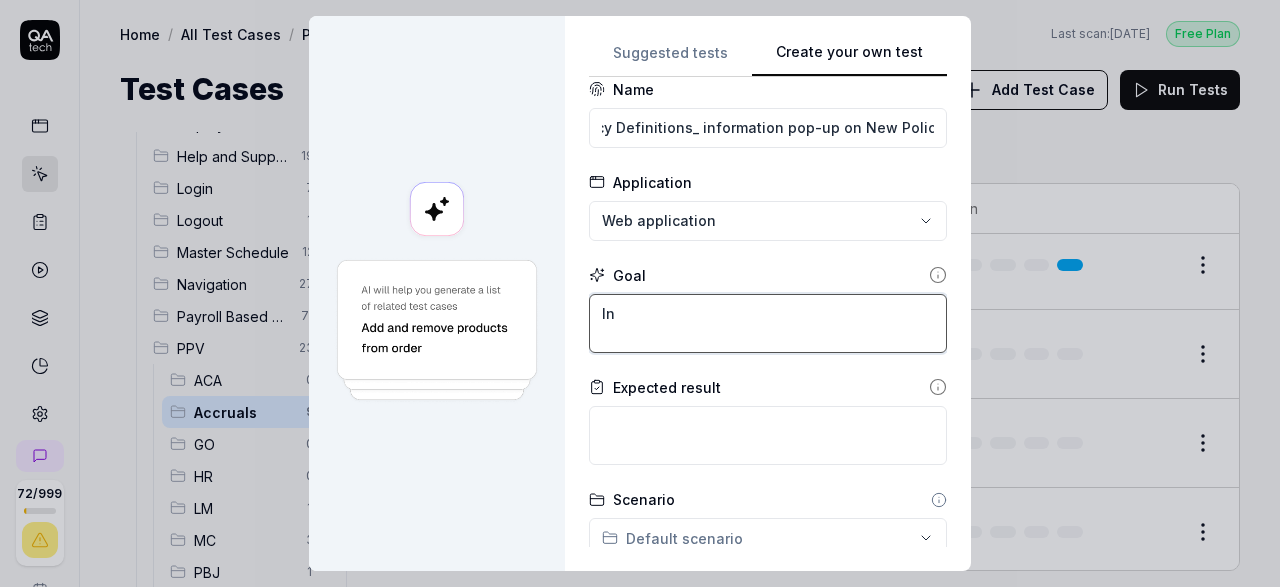 type on "*" 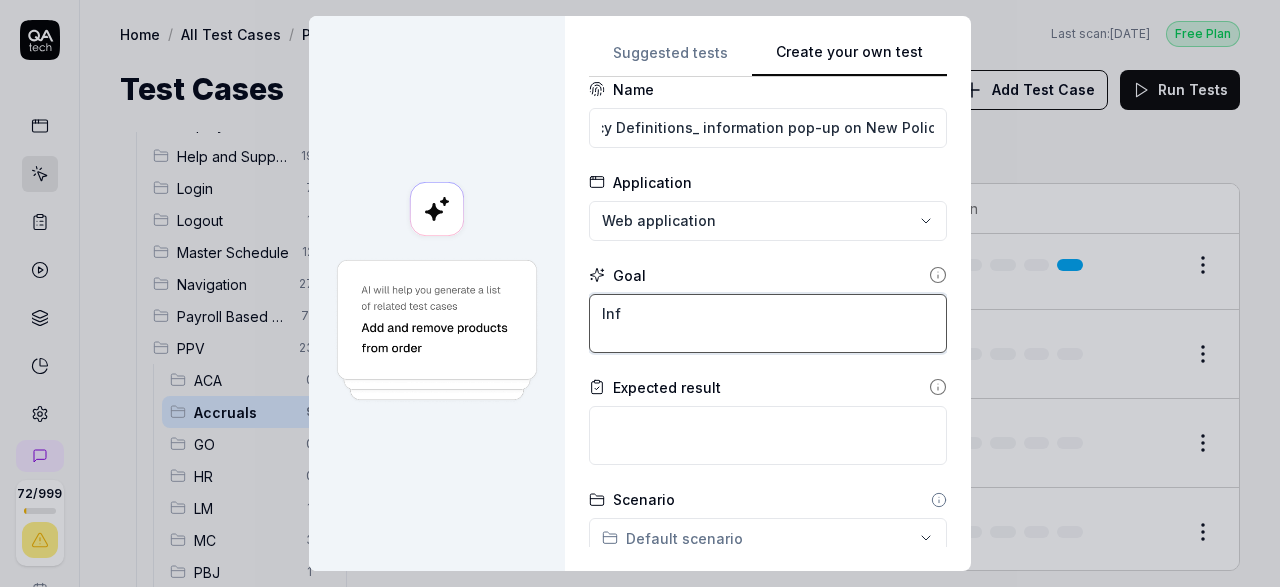 type on "*" 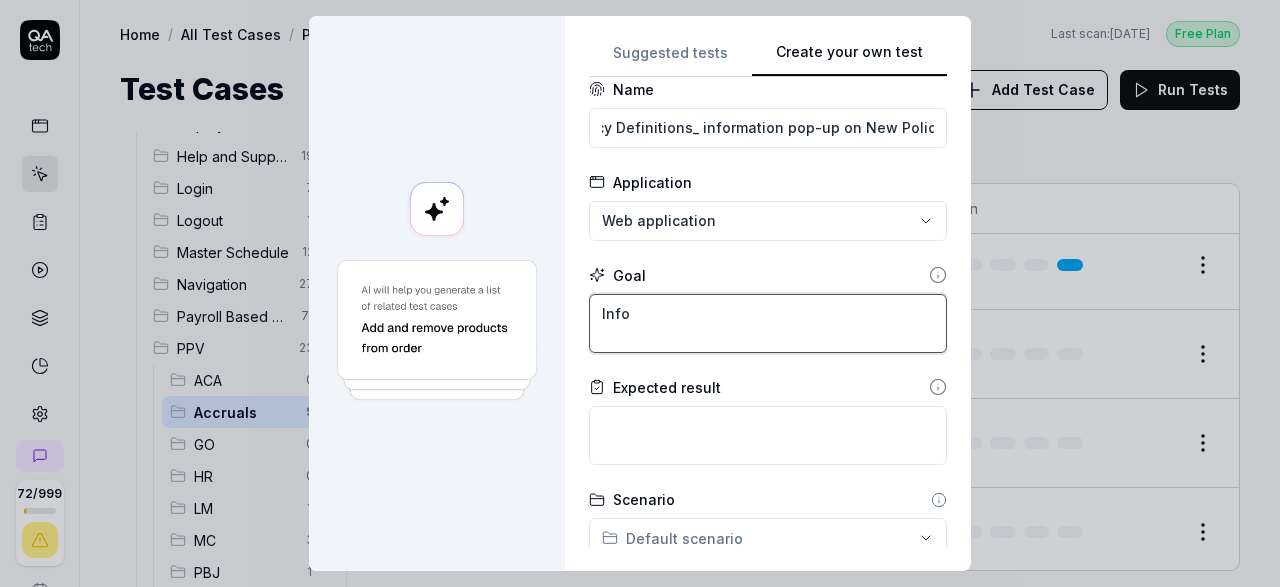 type on "*" 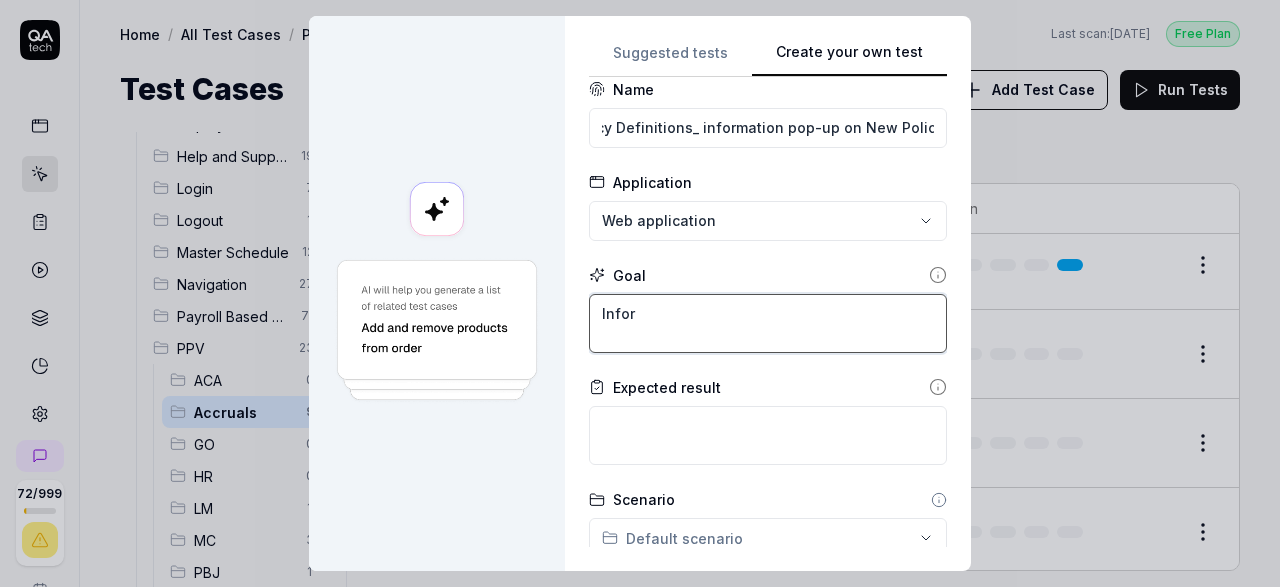 type on "*" 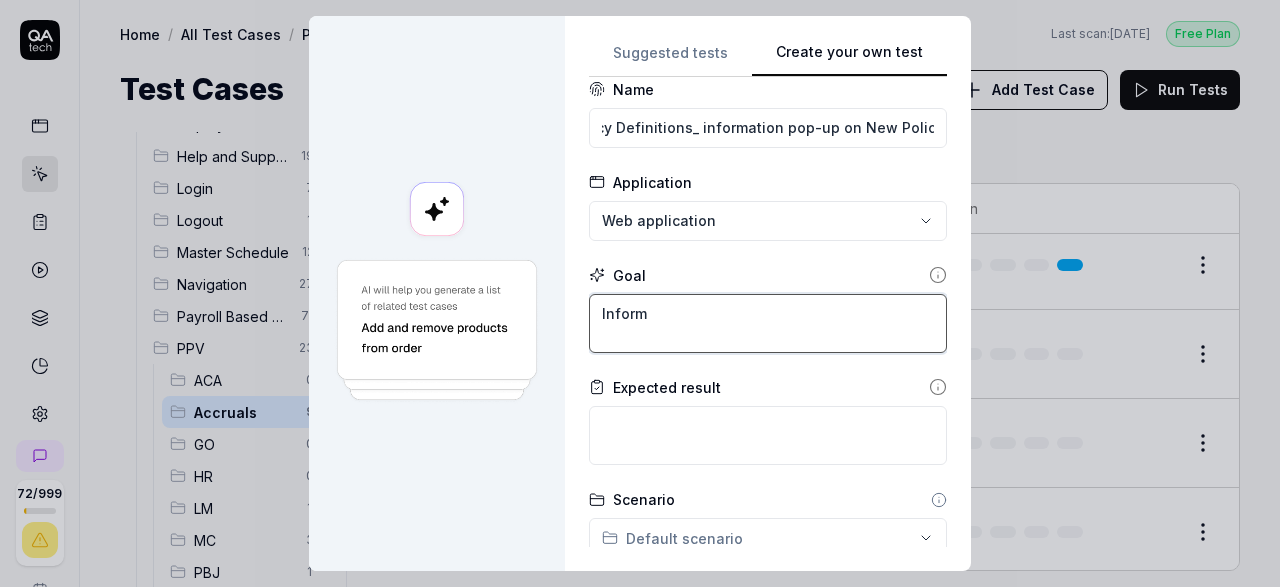 type on "*" 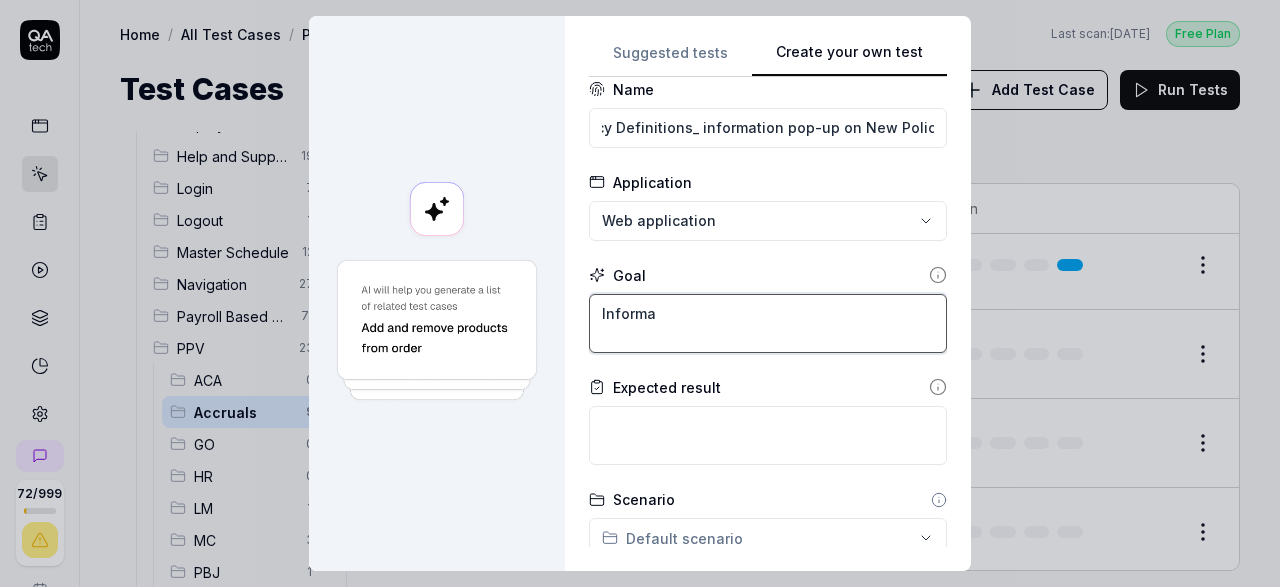 type on "*" 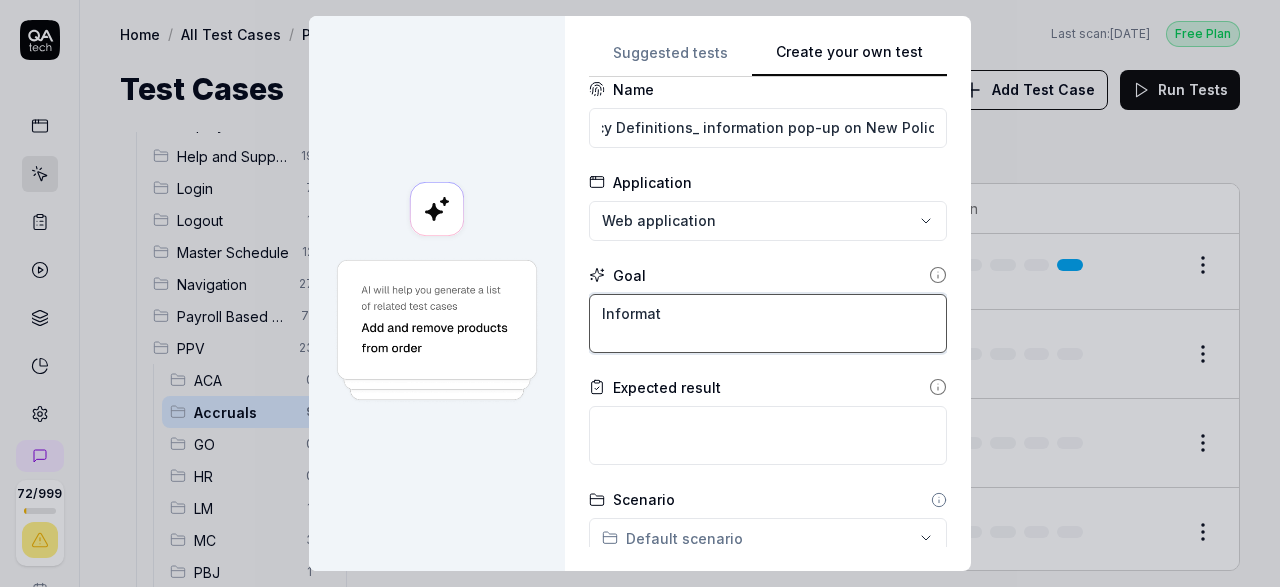 type on "*" 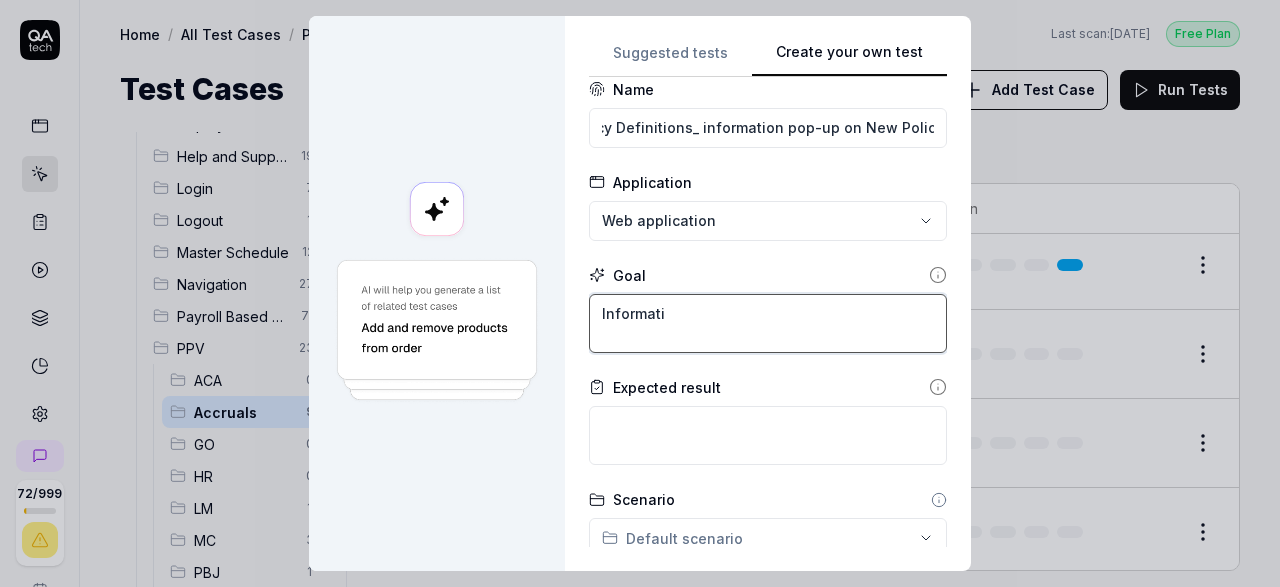 type on "*" 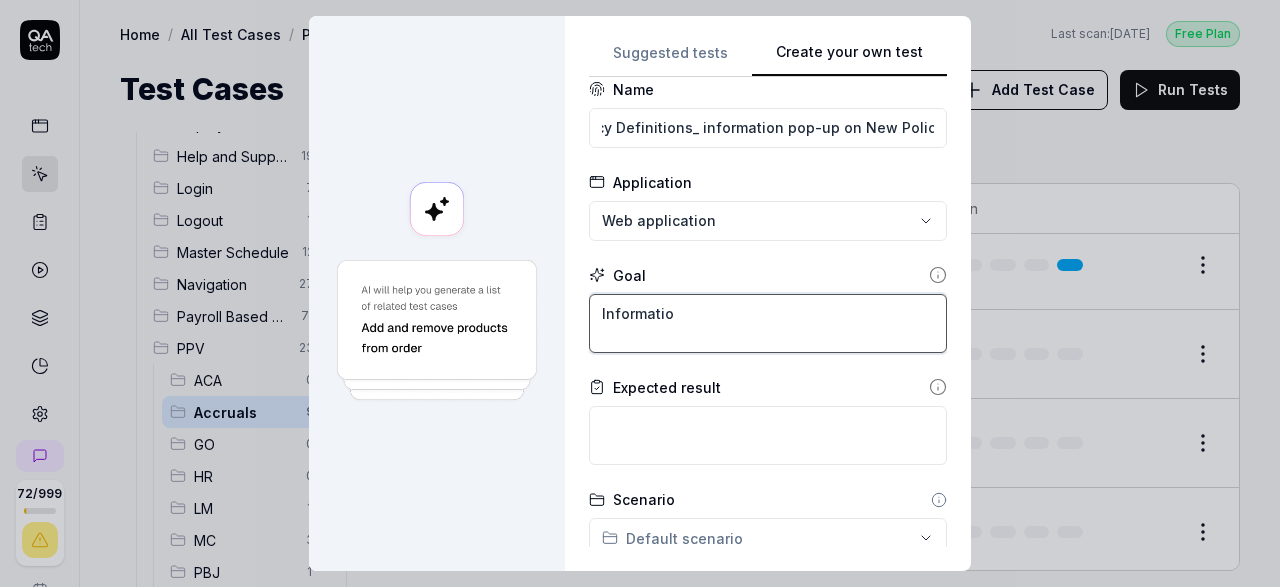 type on "*" 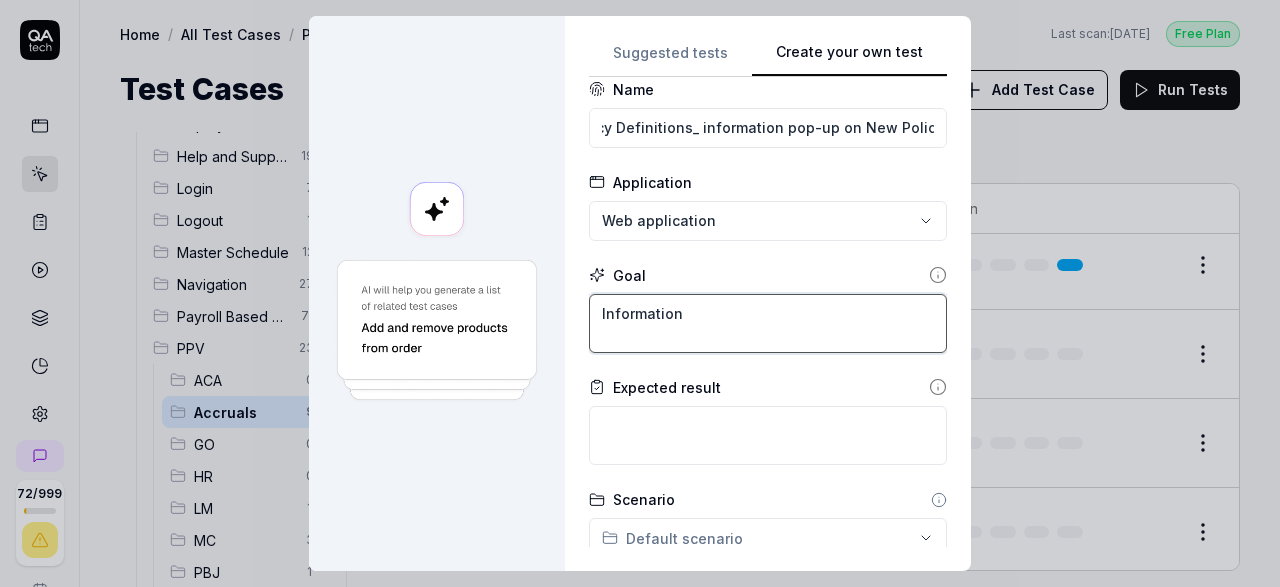 type on "*" 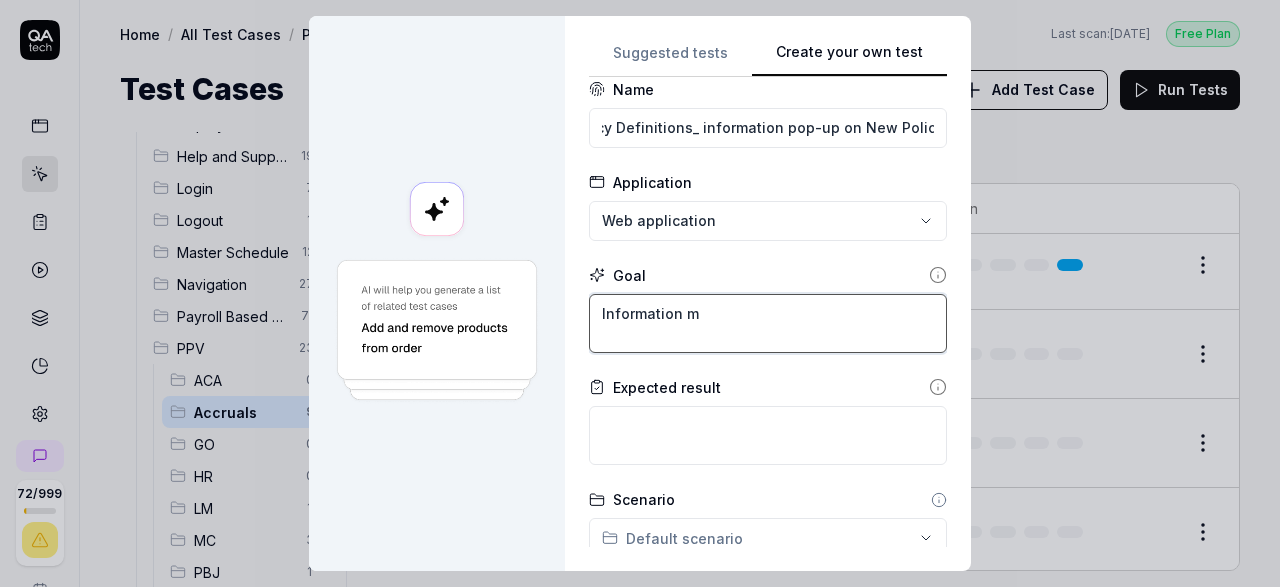 type on "*" 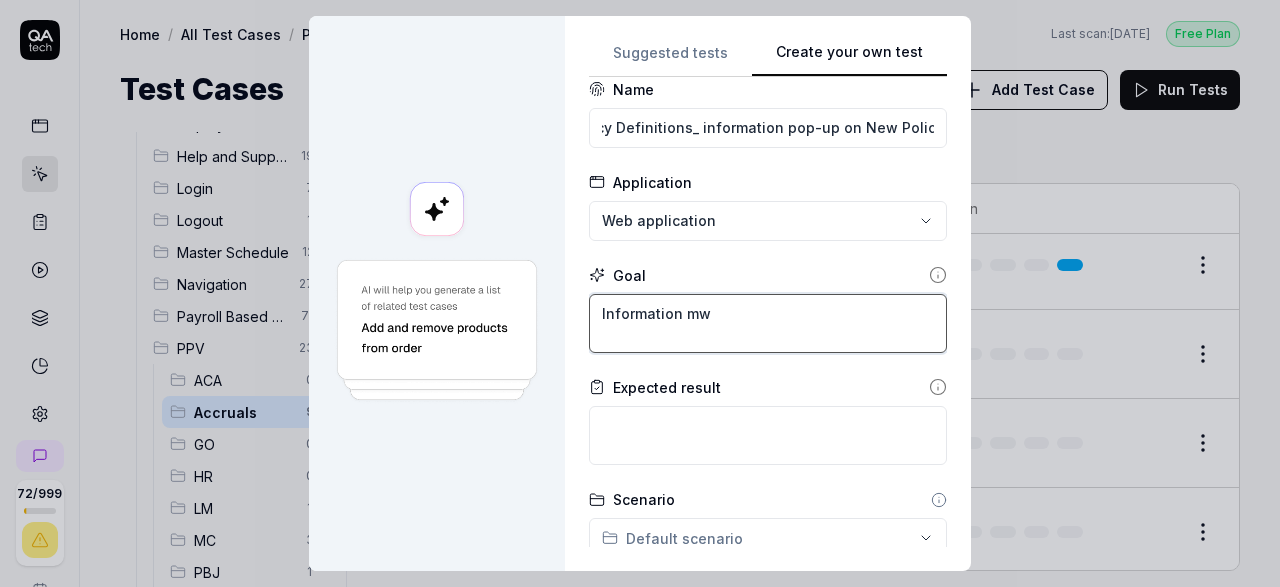 type on "*" 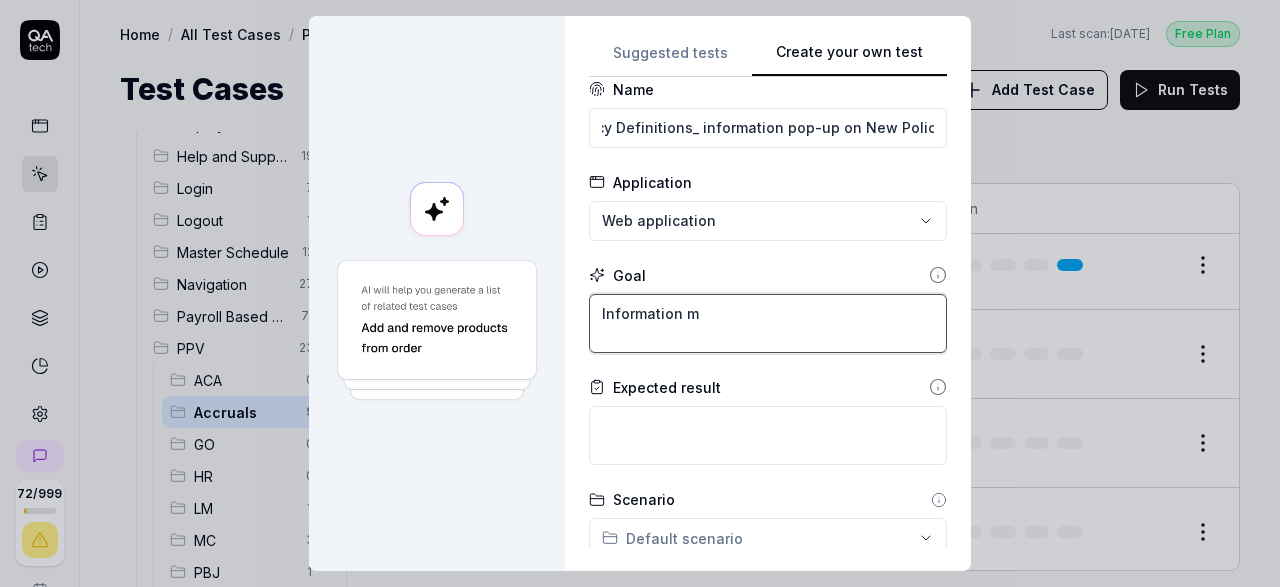 type on "*" 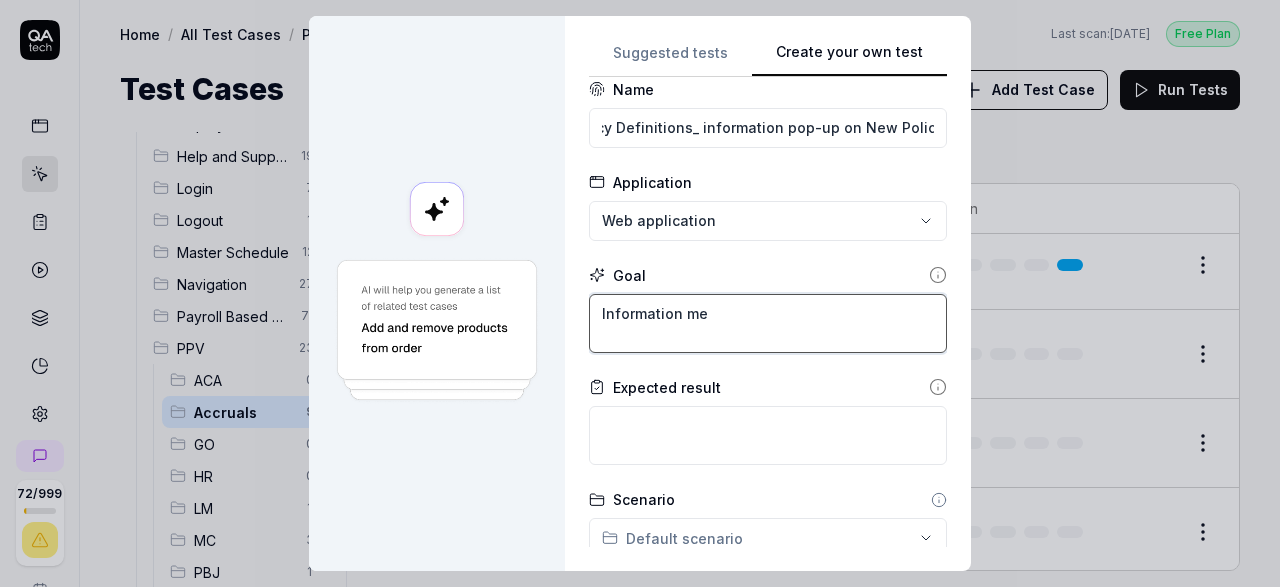 type on "*" 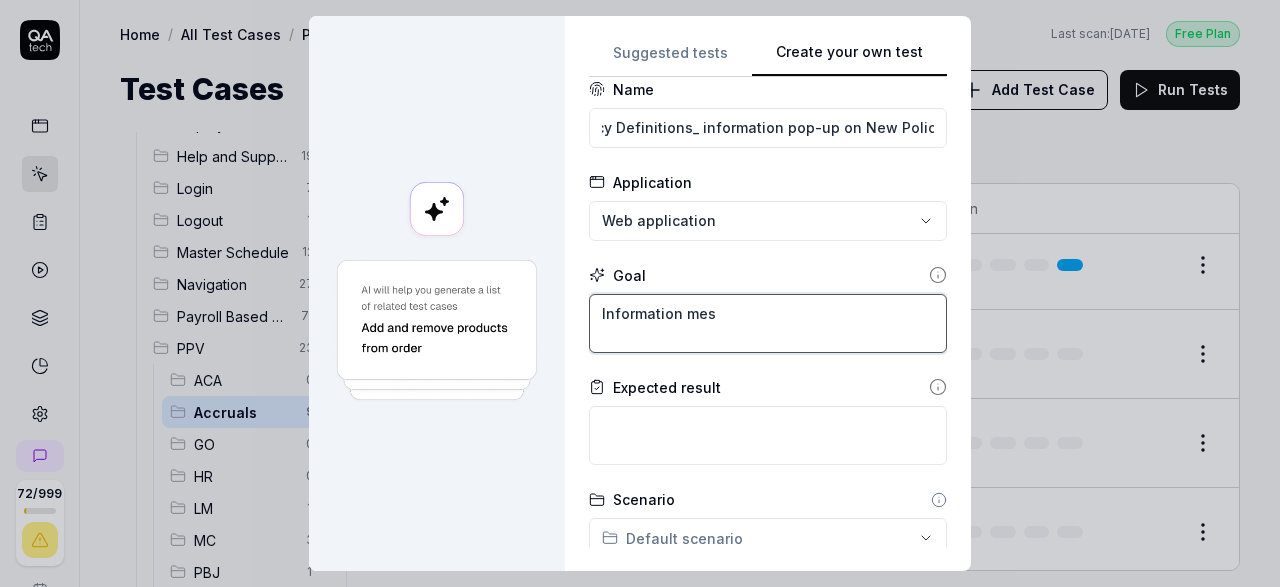type on "*" 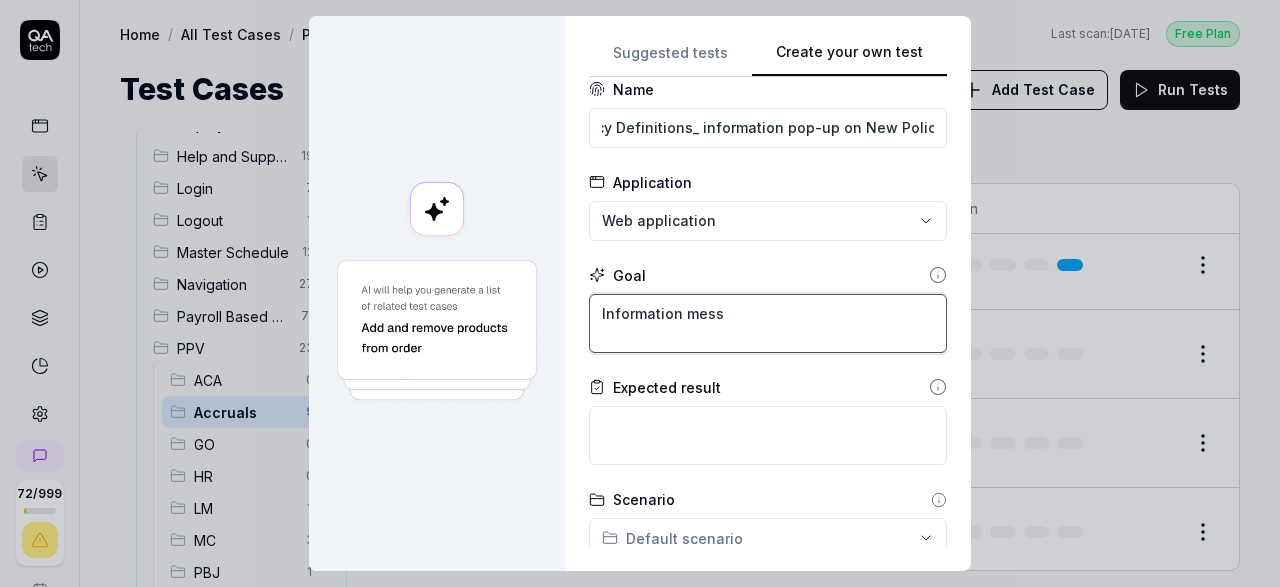 type on "*" 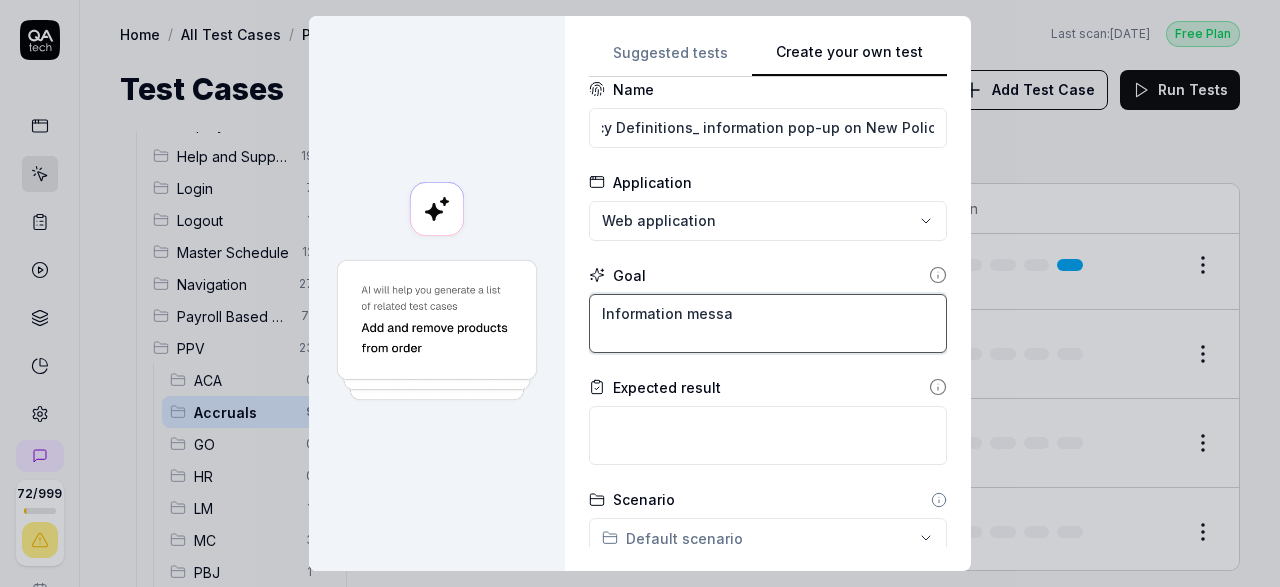type on "*" 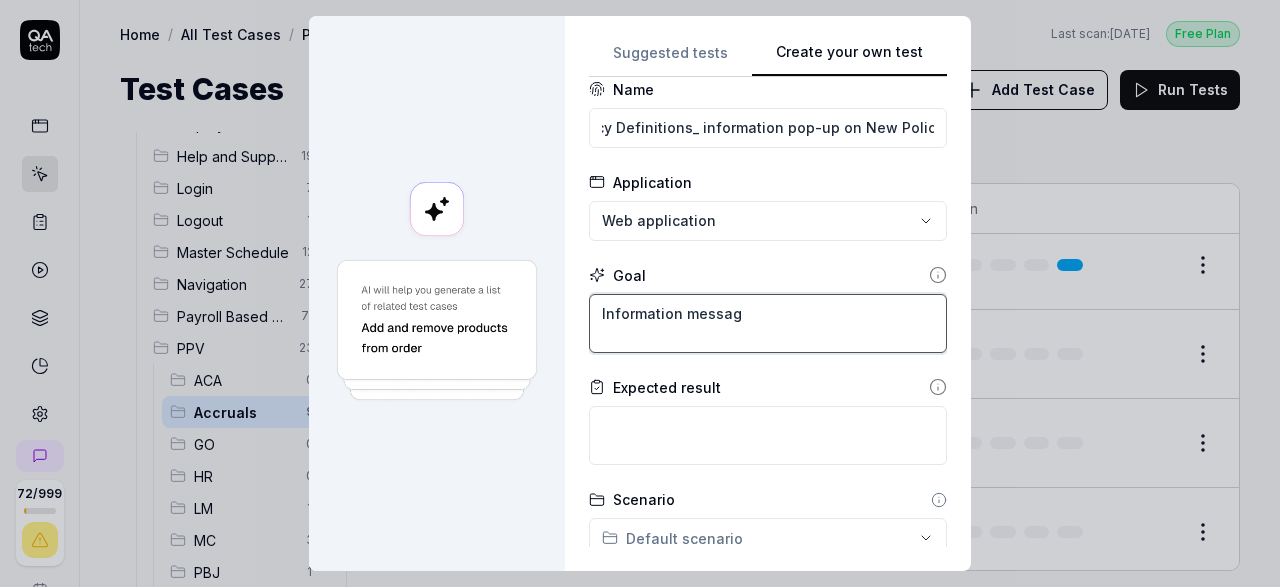 type on "*" 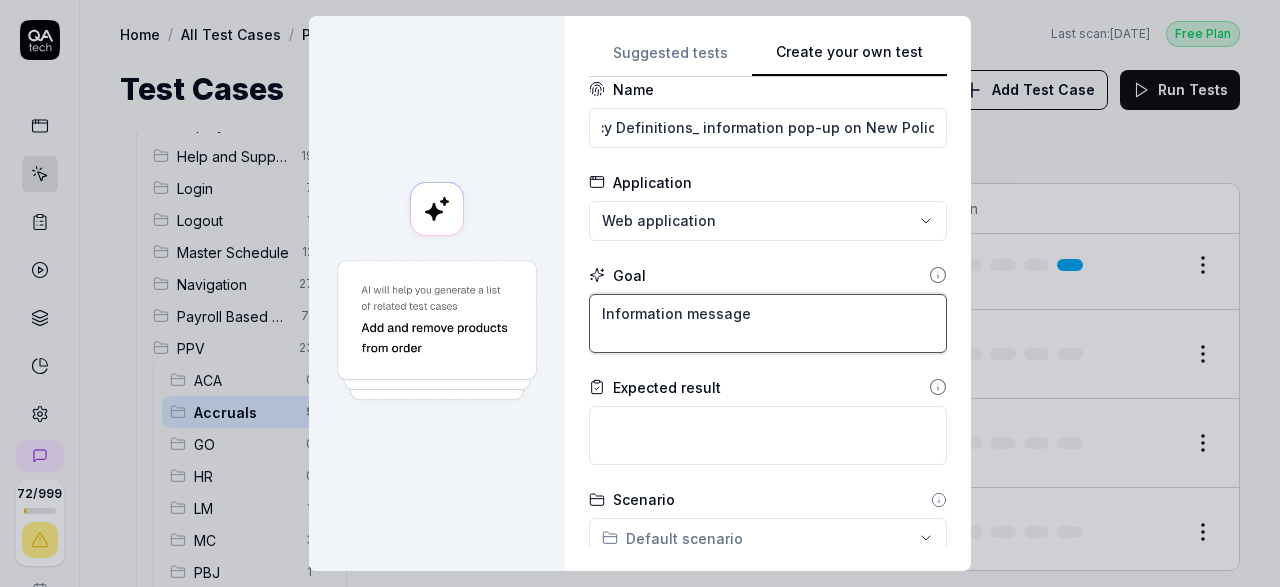 type on "*" 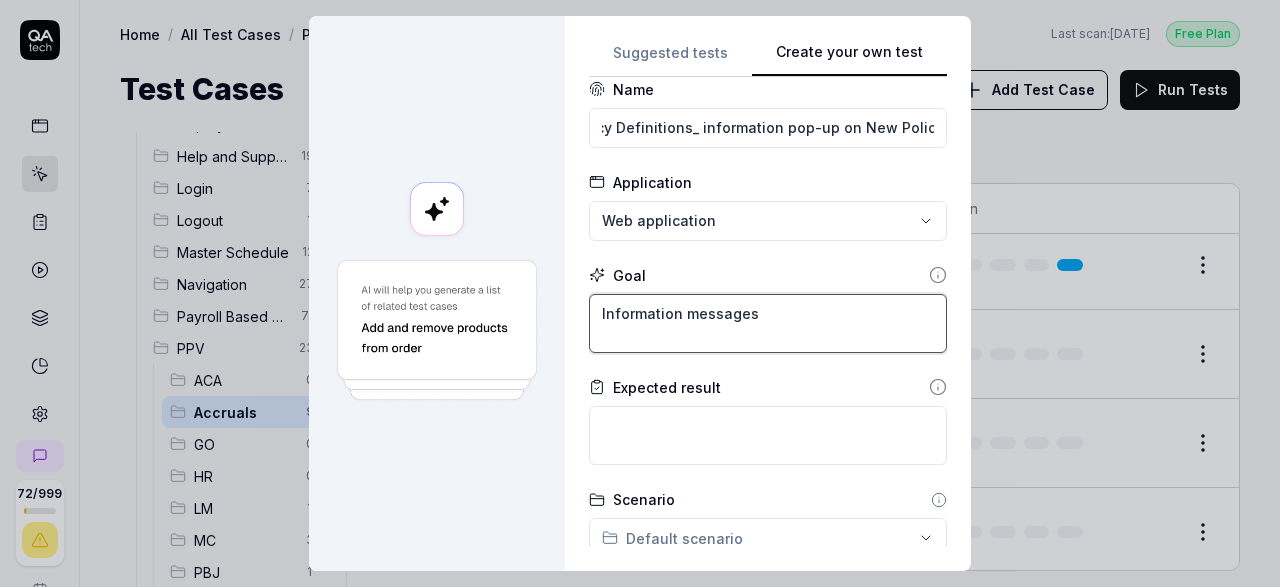type on "Information messages" 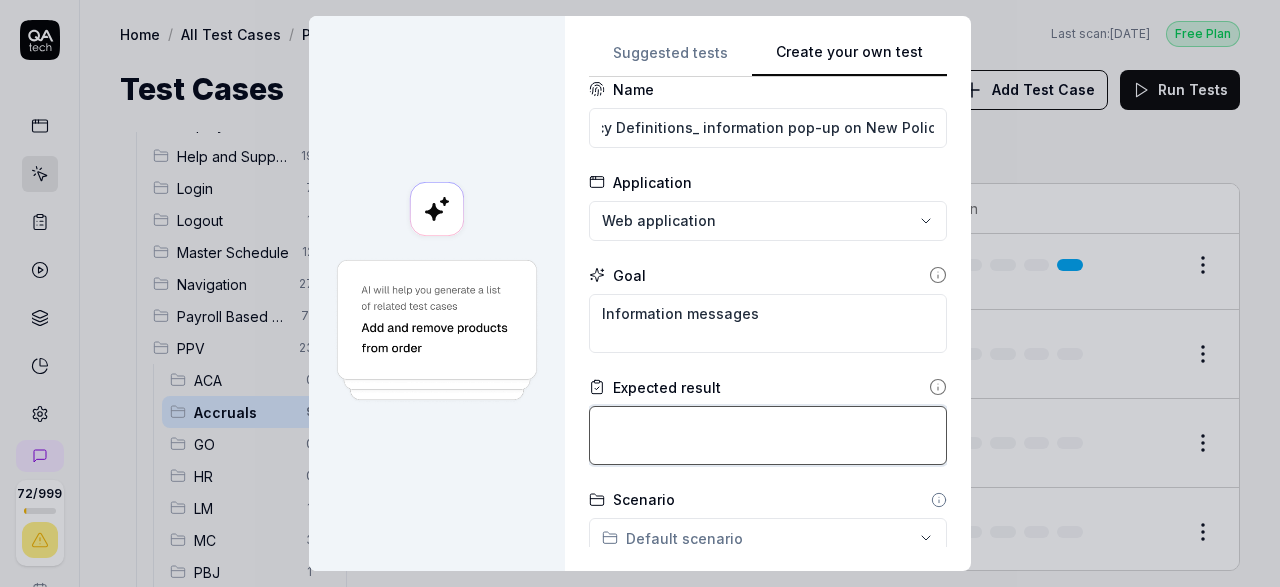 click at bounding box center (768, 435) 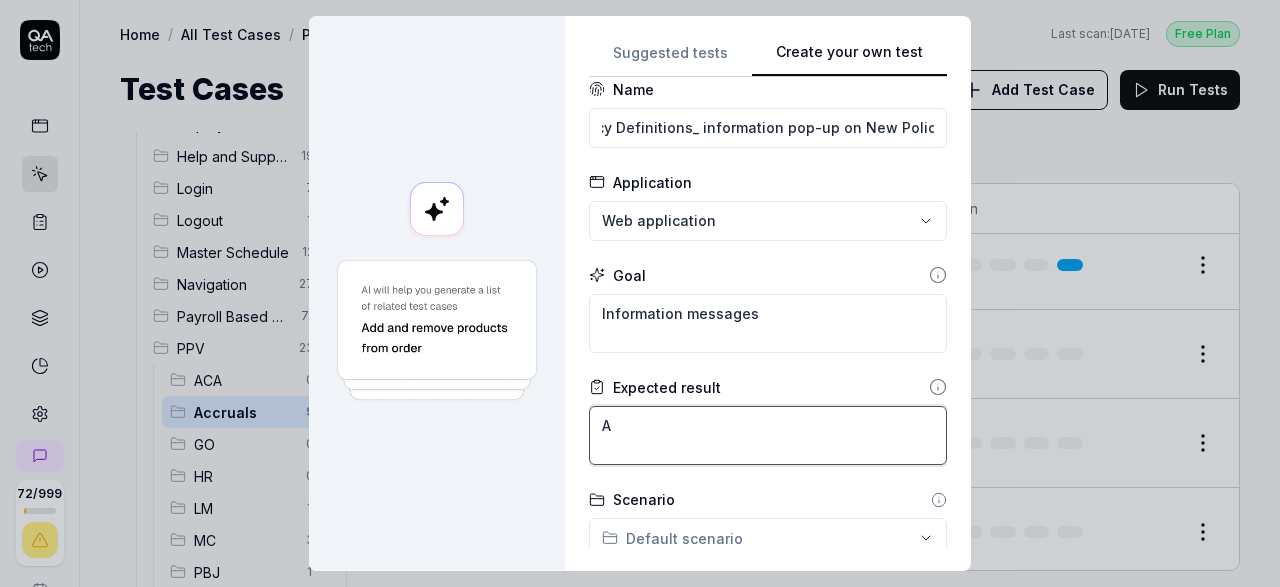 type on "*" 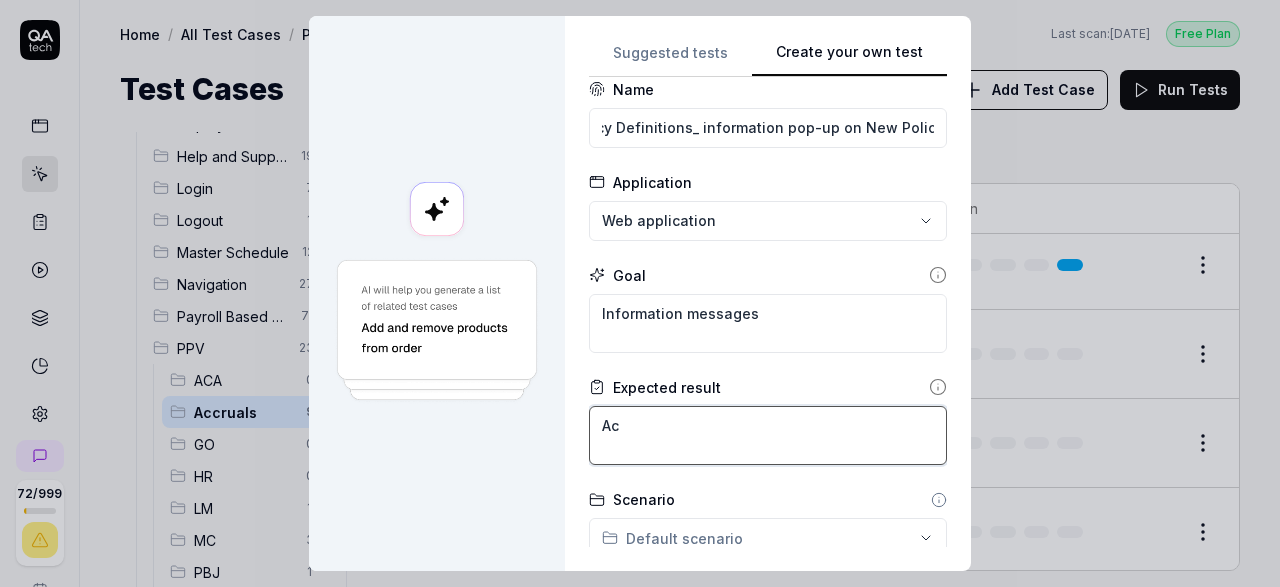type on "*" 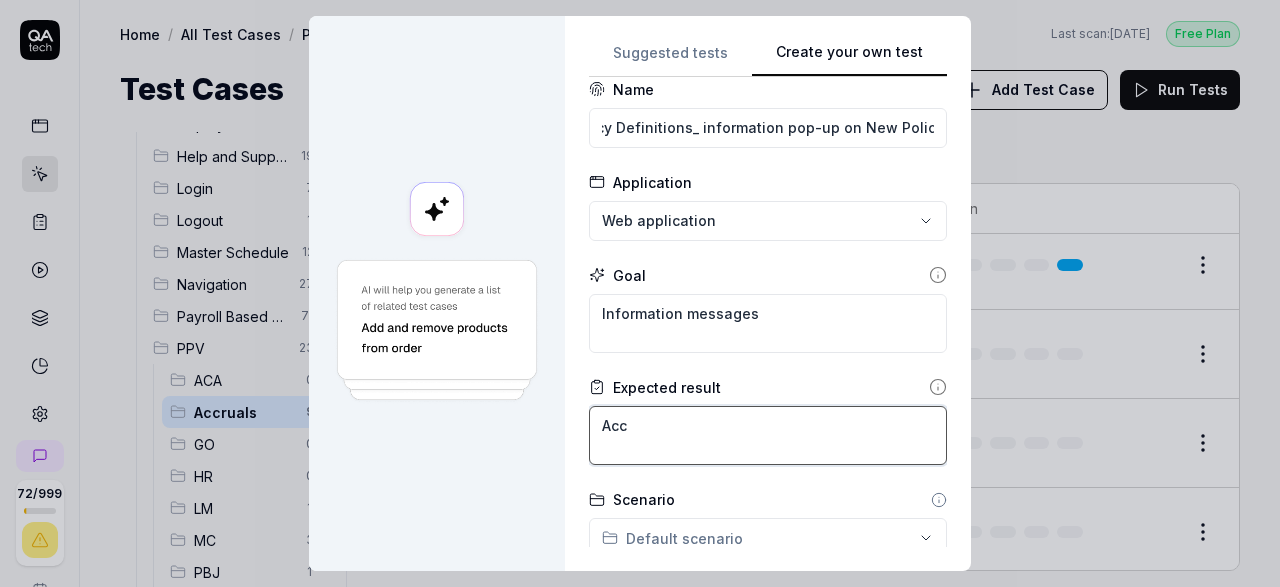type on "*" 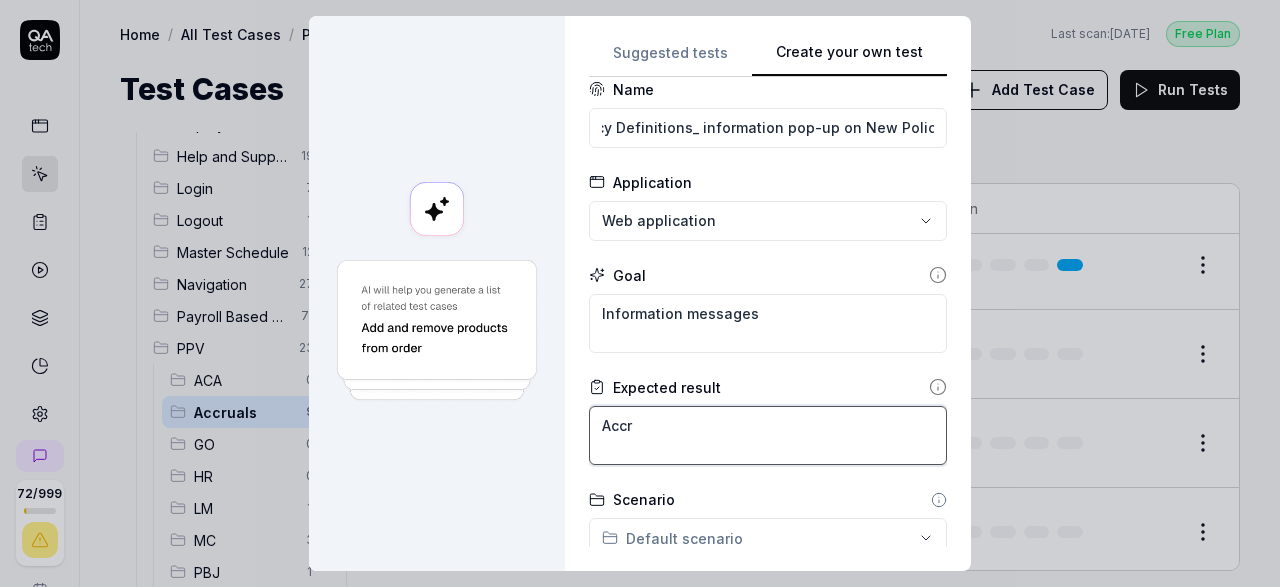 type on "*" 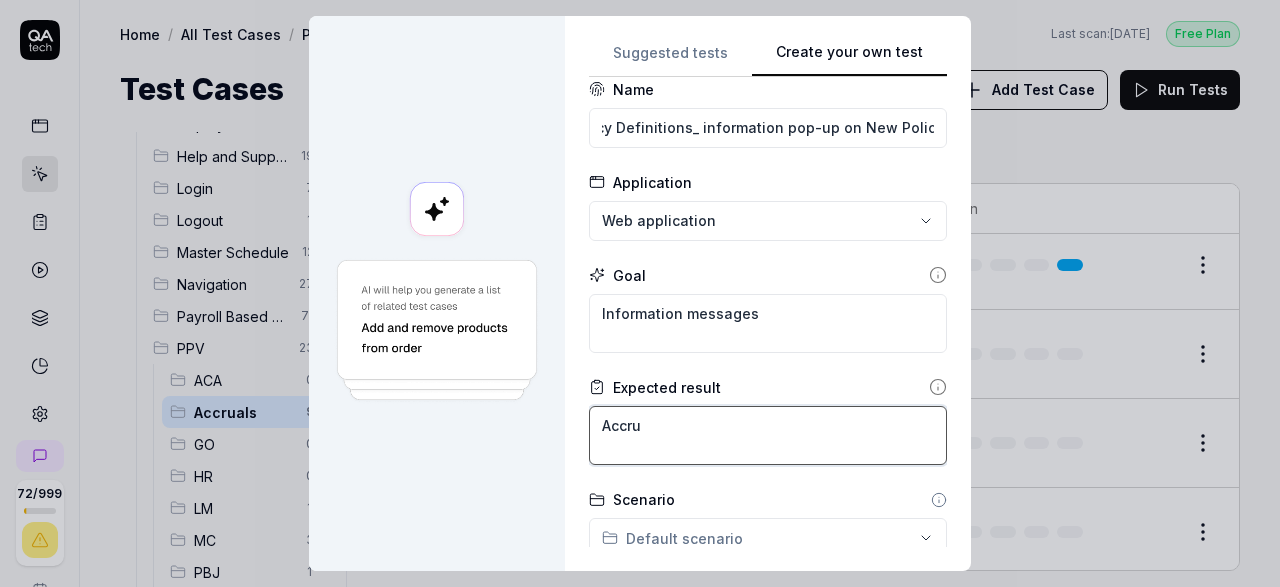 type on "*" 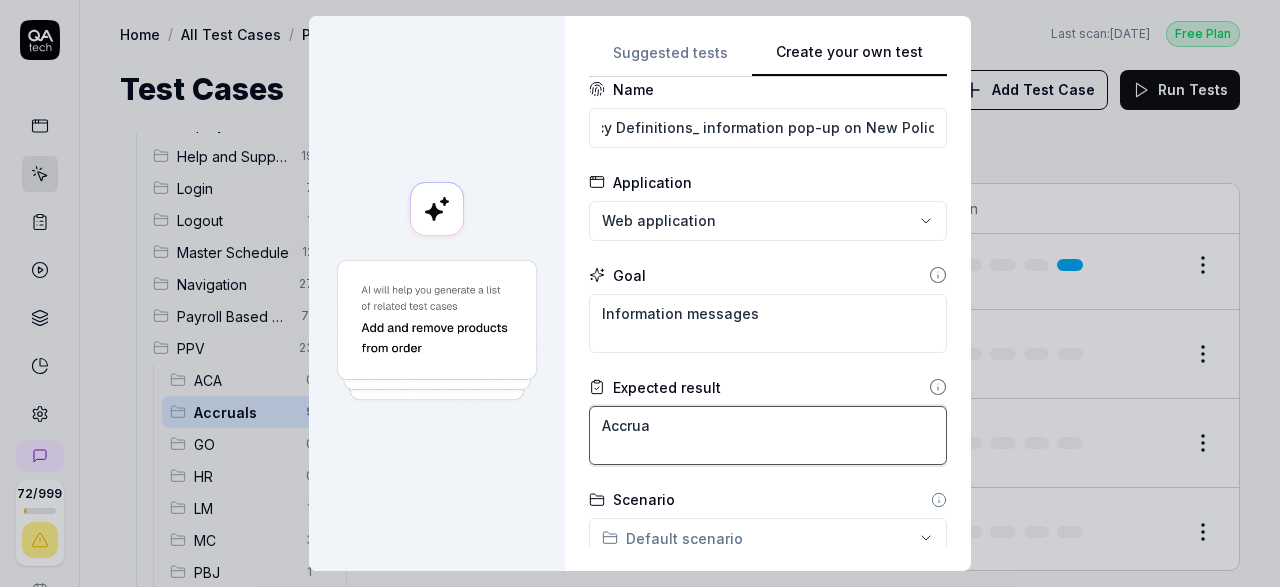 type on "*" 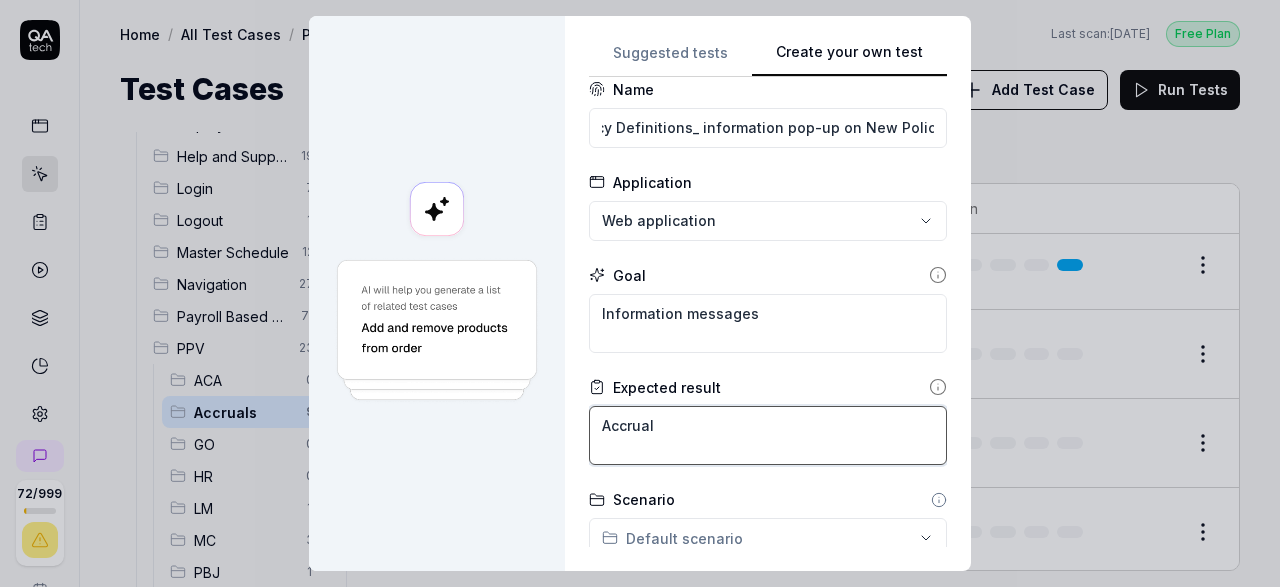 type on "*" 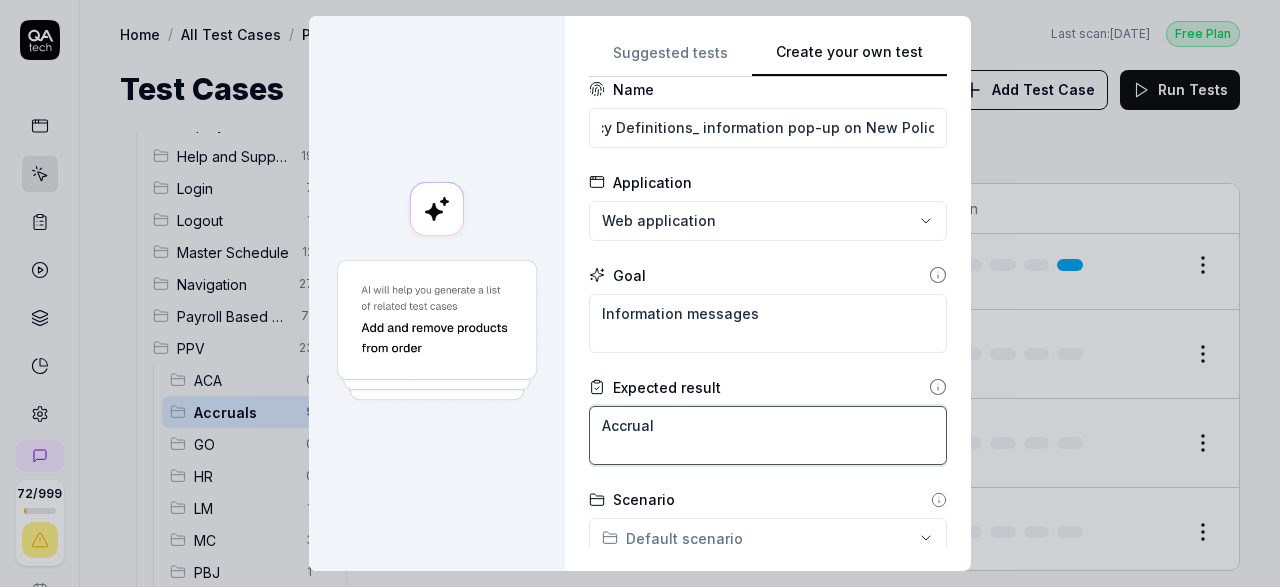 type on "*" 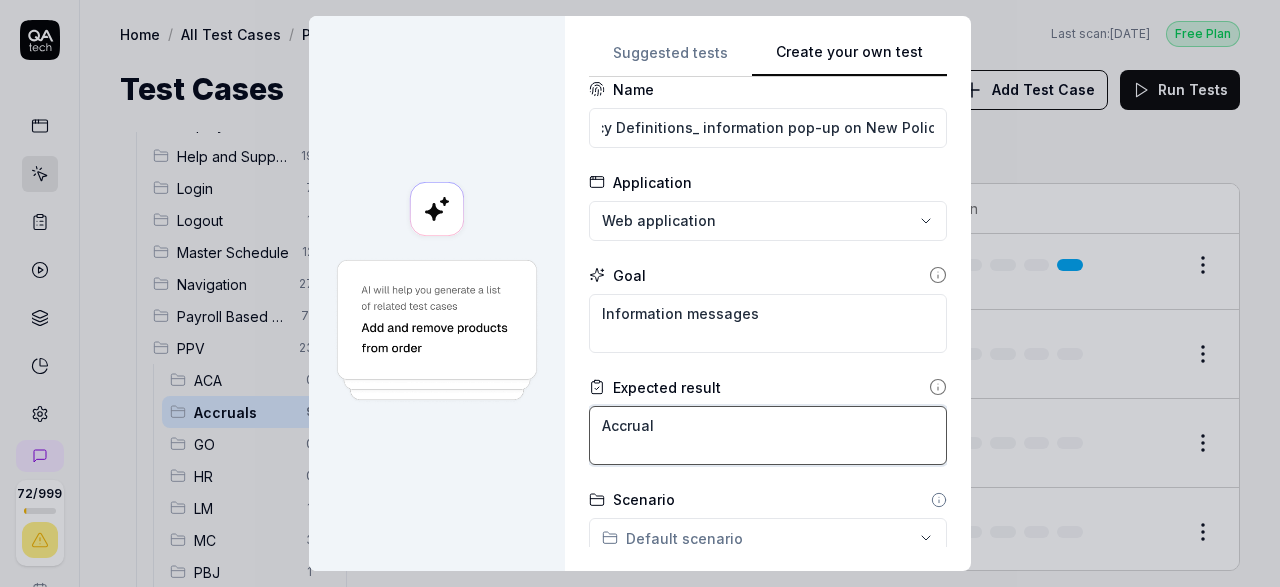 type on "Accrual P" 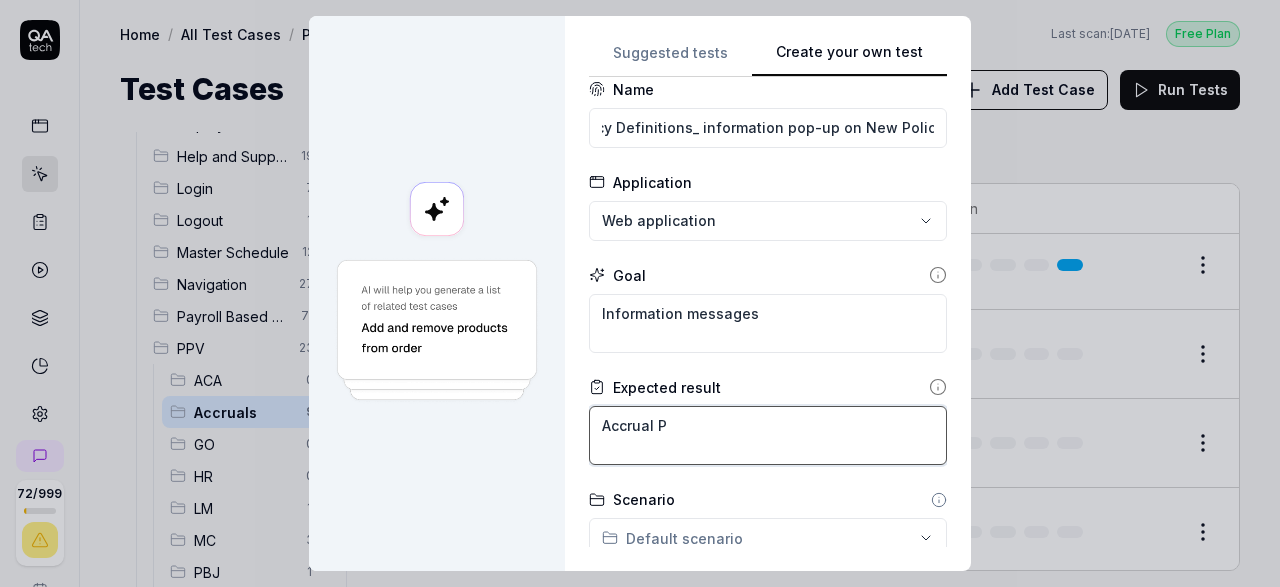 type on "*" 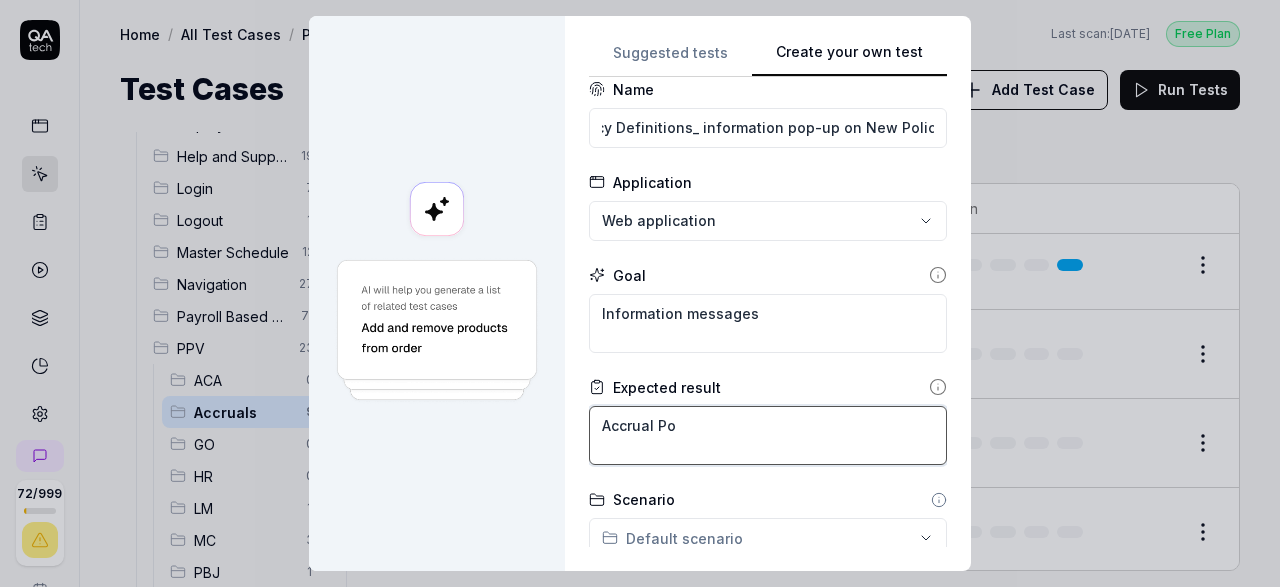 type on "*" 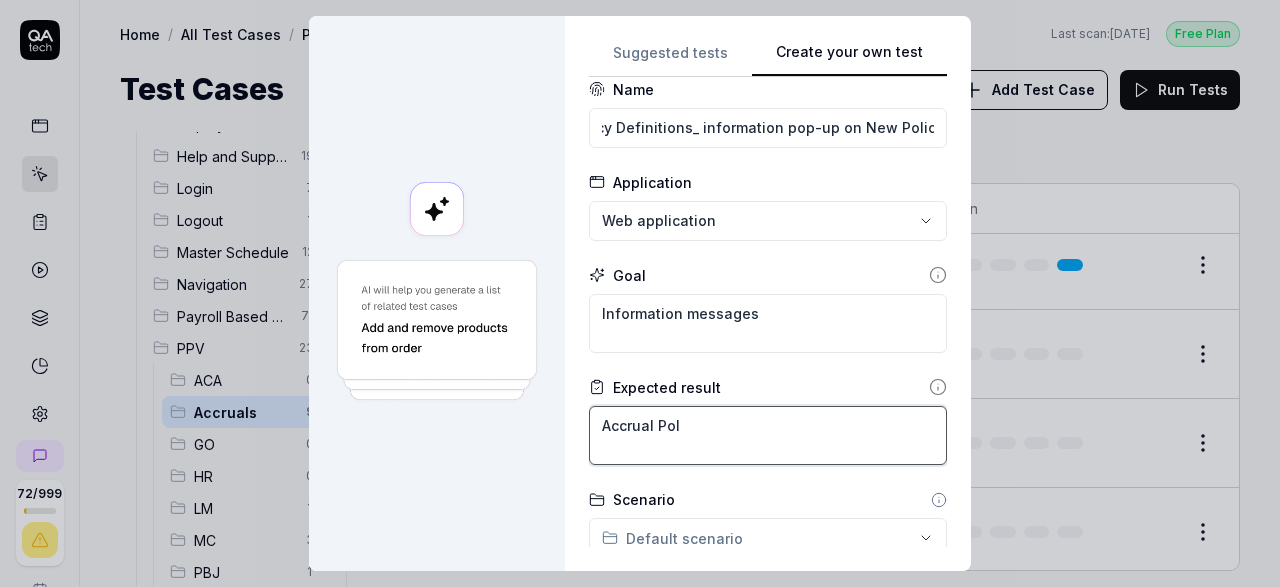 type on "*" 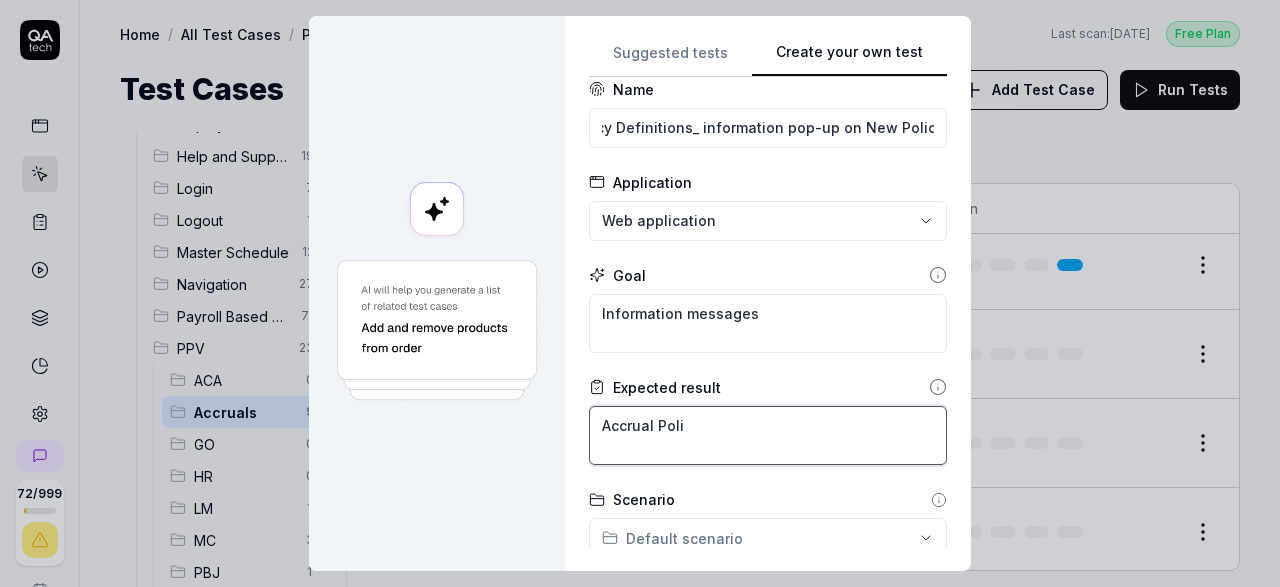 type on "*" 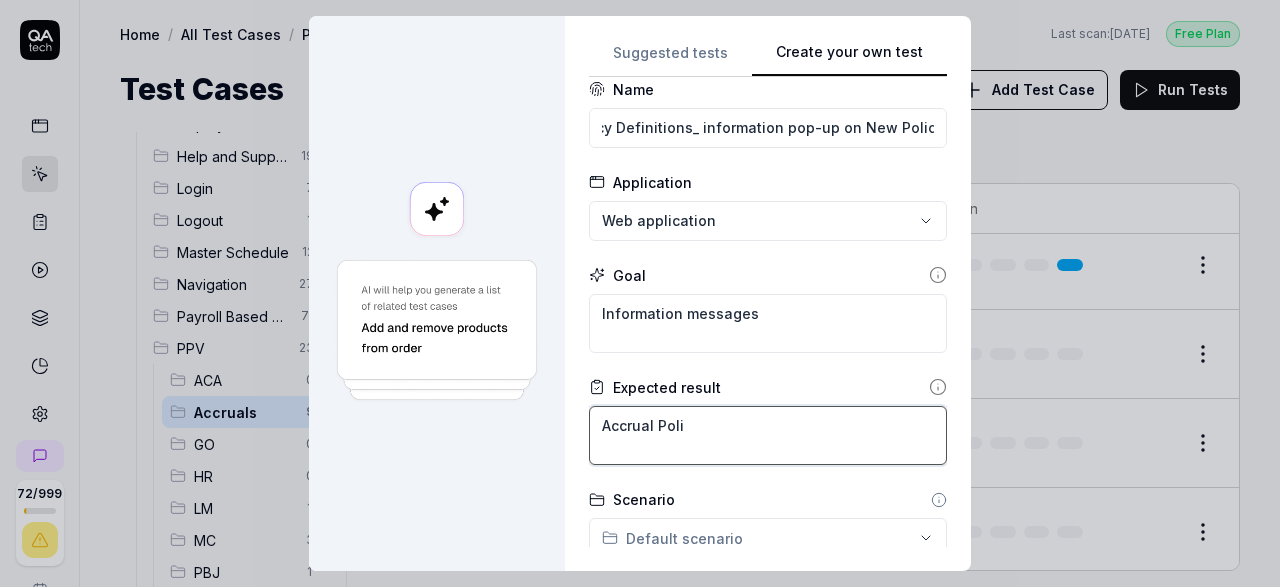 type on "Accrual Polic" 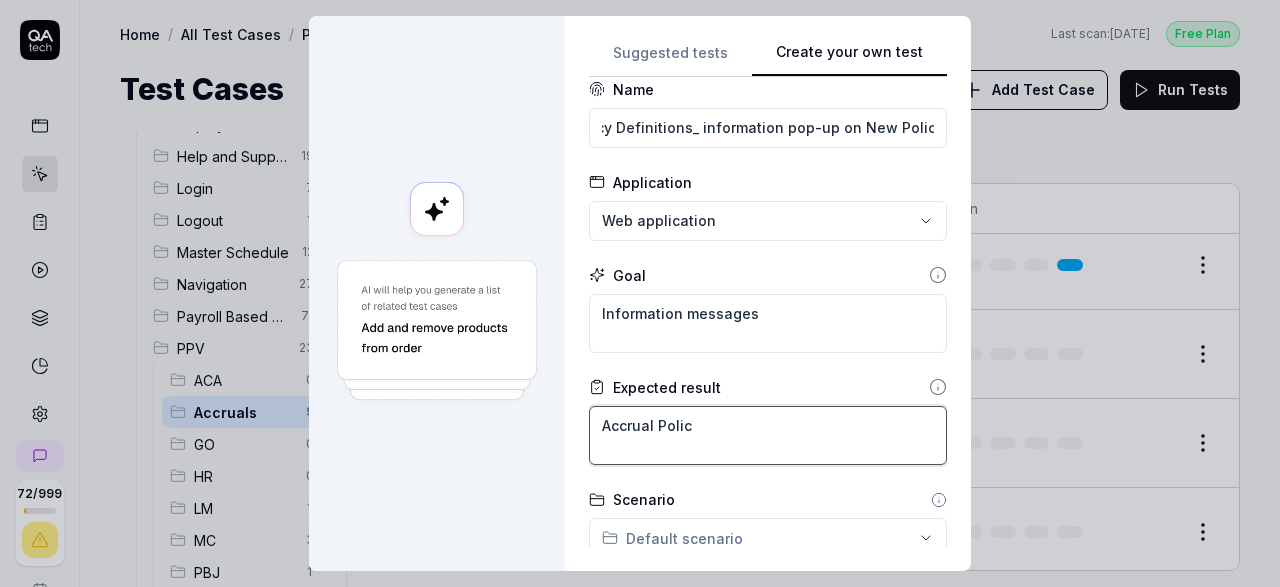 type on "*" 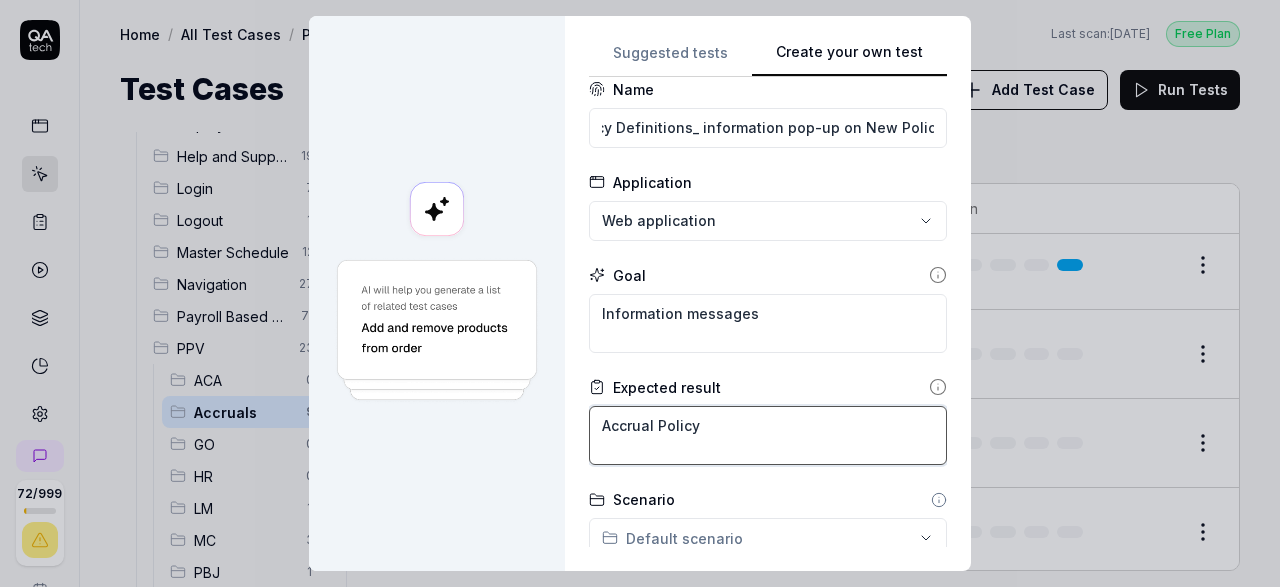 type on "*" 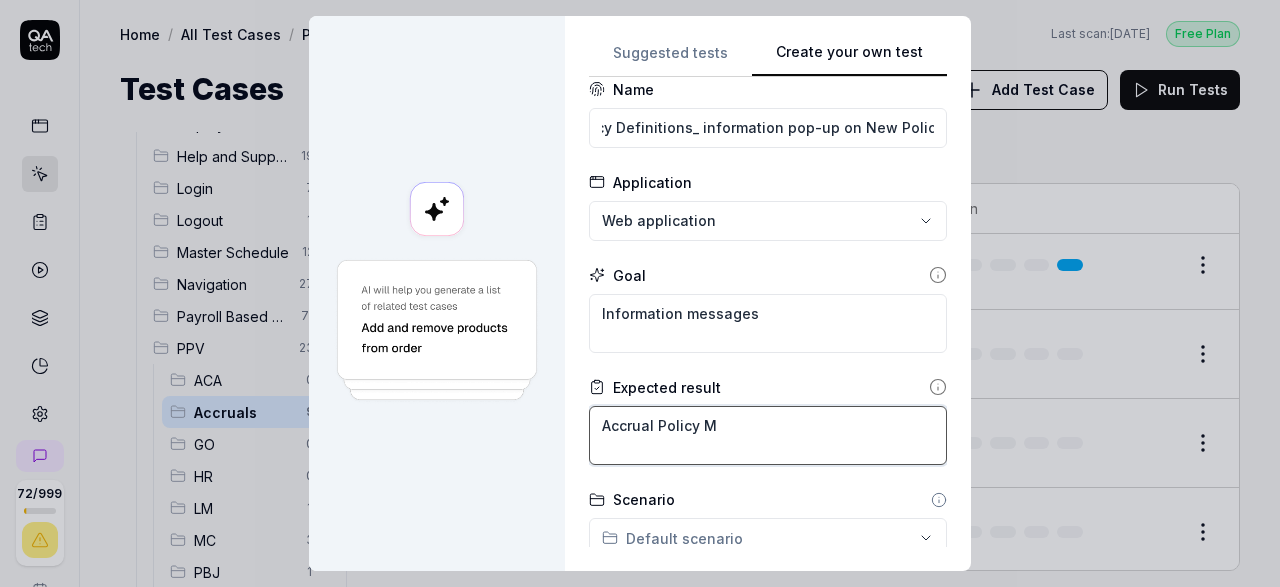 type on "*" 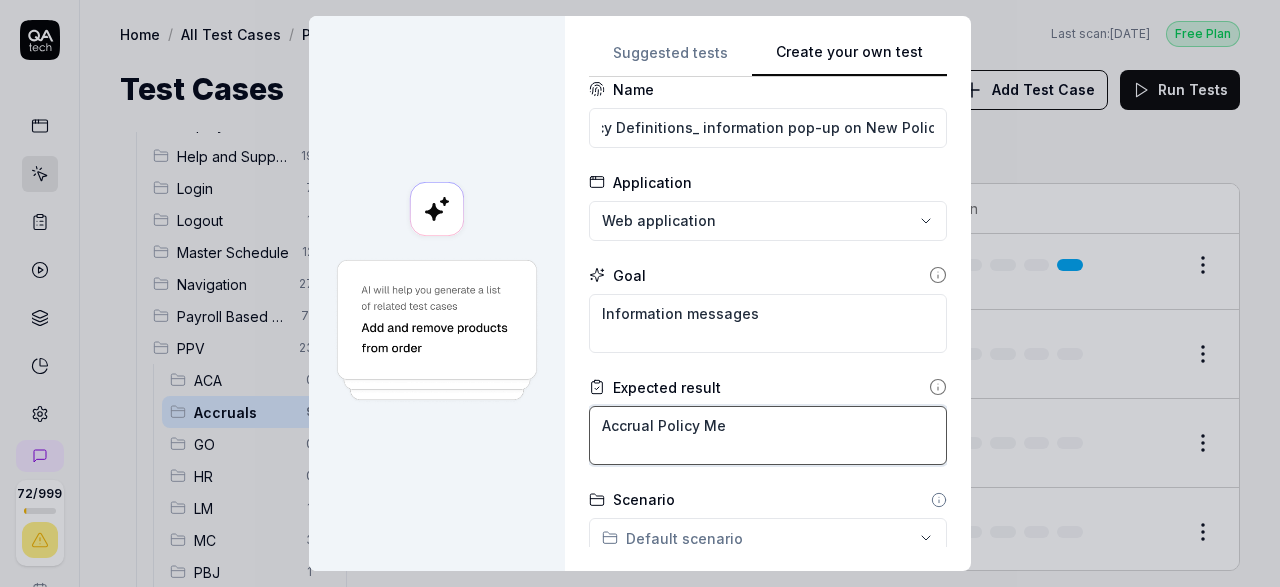 type on "*" 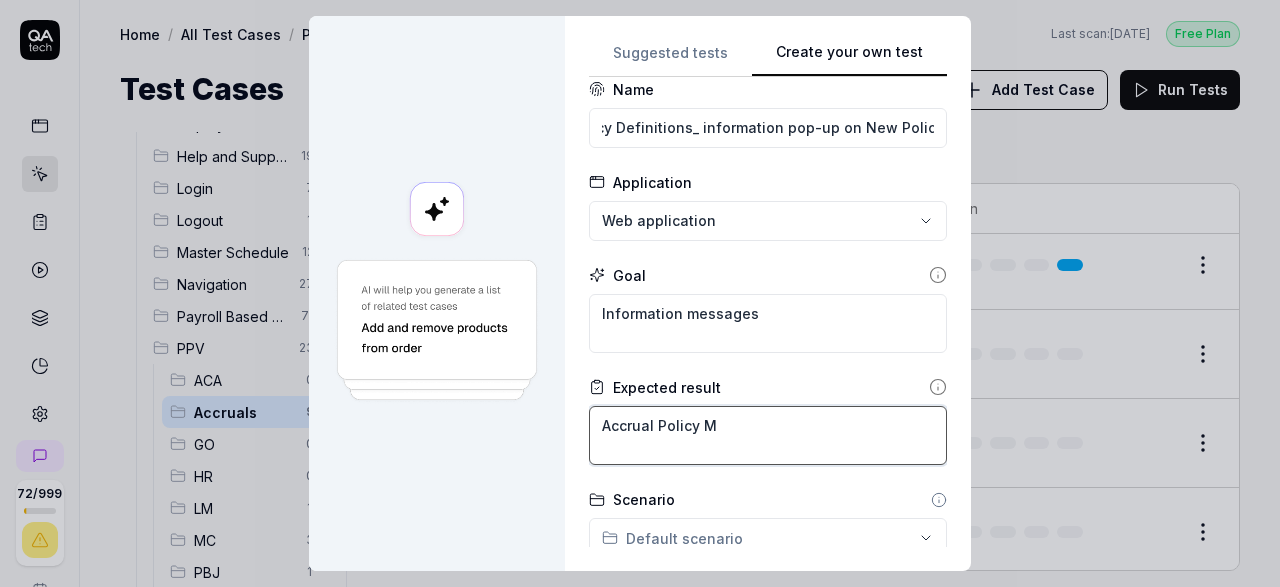 type on "*" 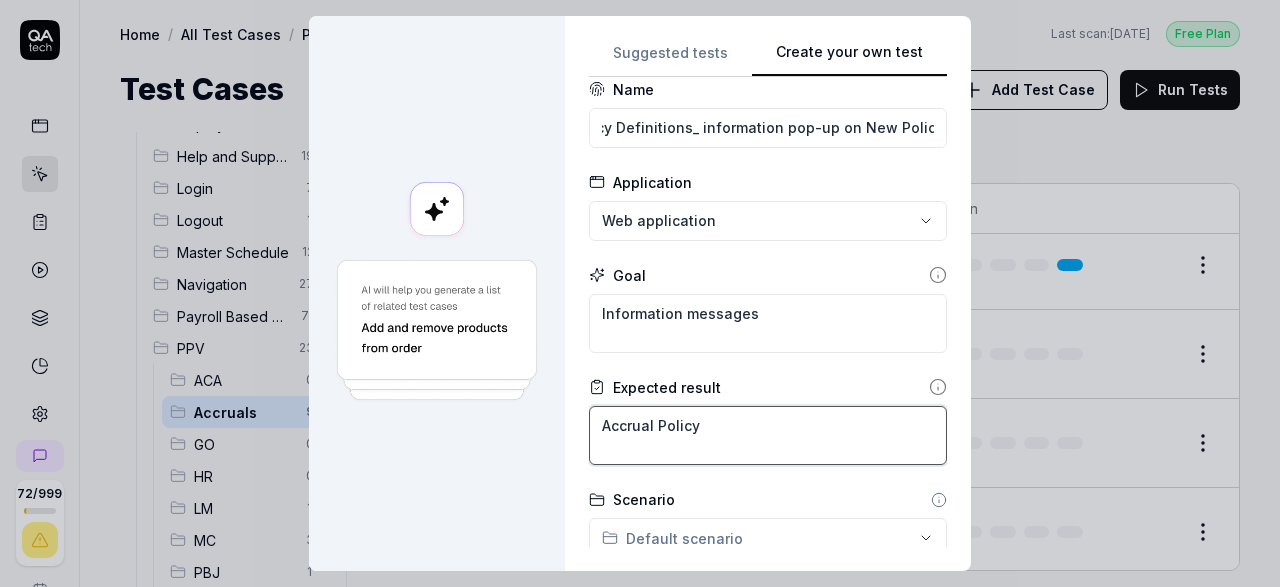 type on "*" 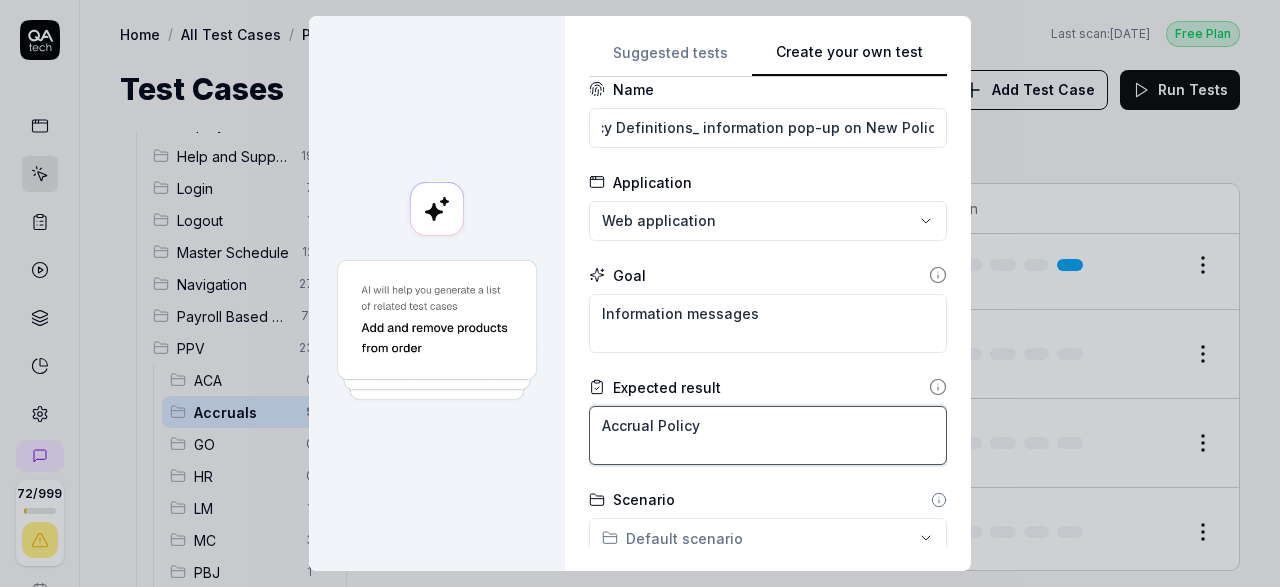 type on "*" 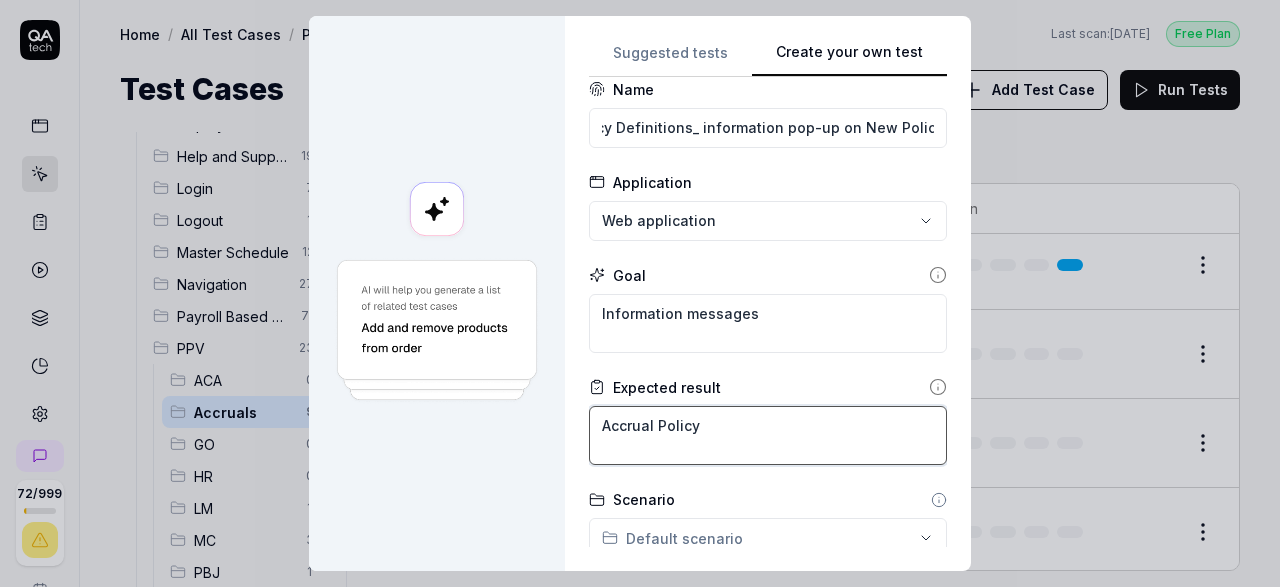 type on "Accrual Policy D" 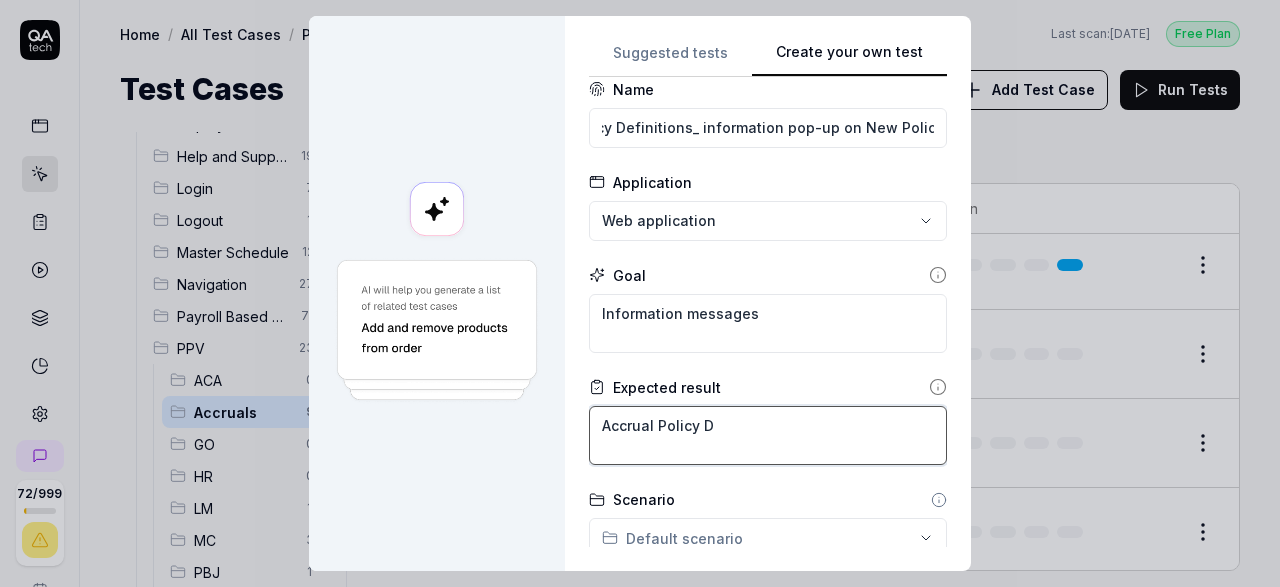 type on "*" 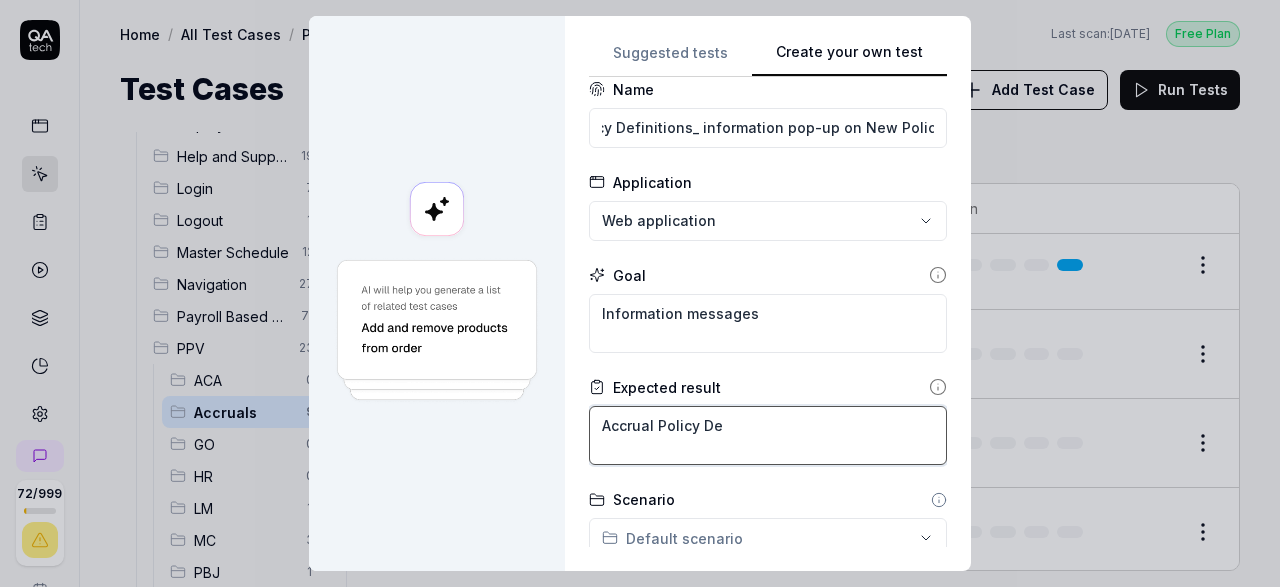 type on "*" 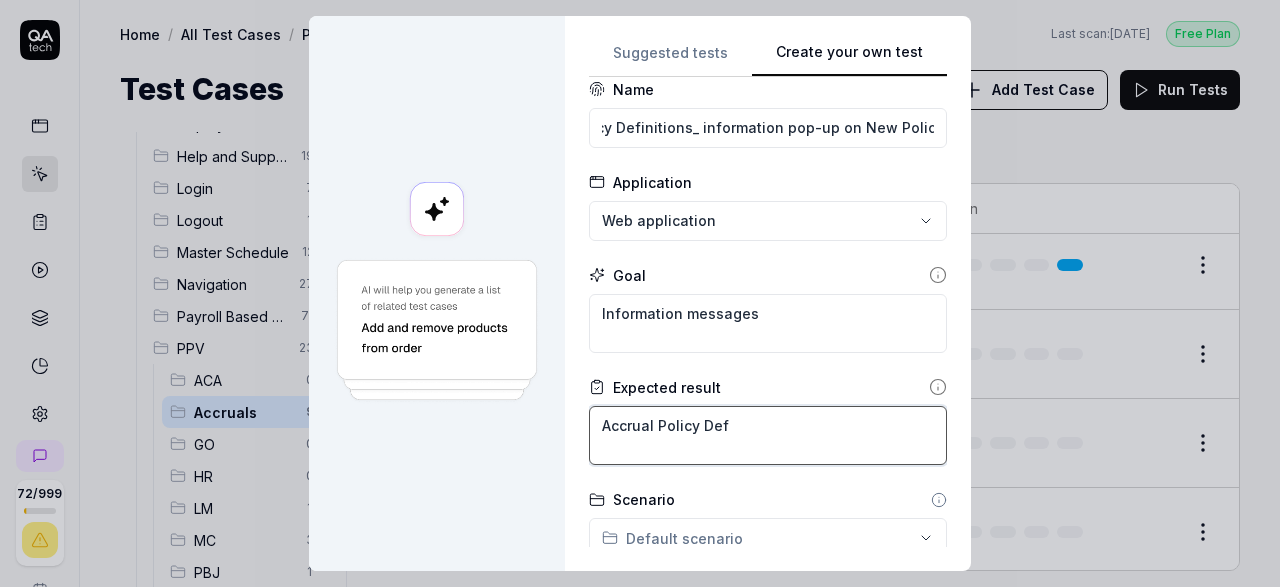type on "*" 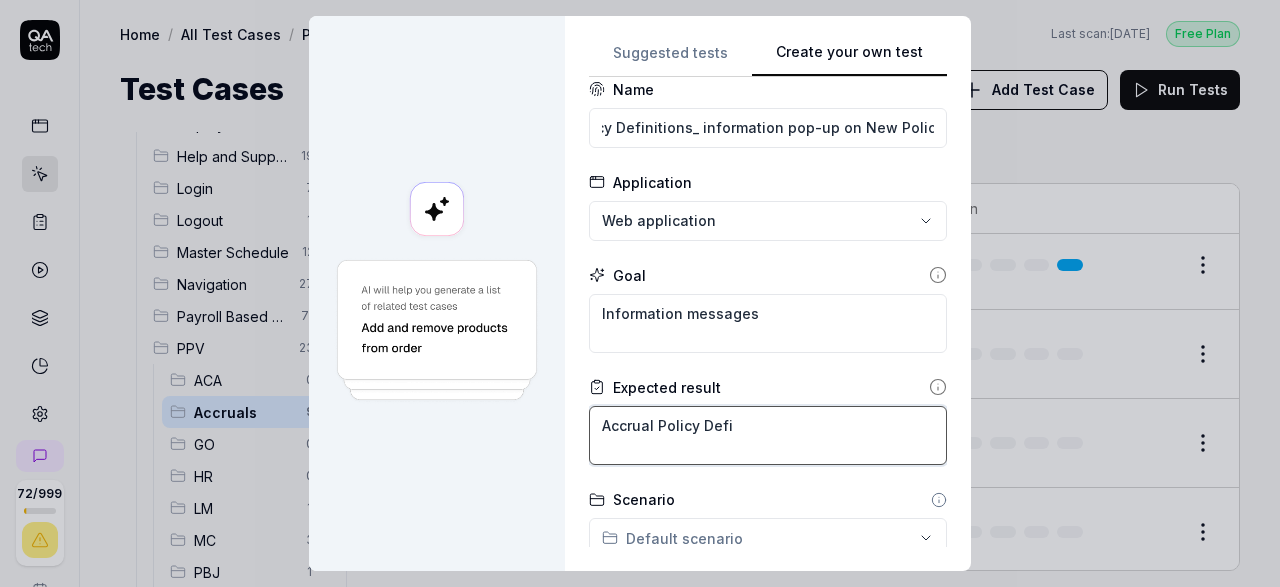 type on "*" 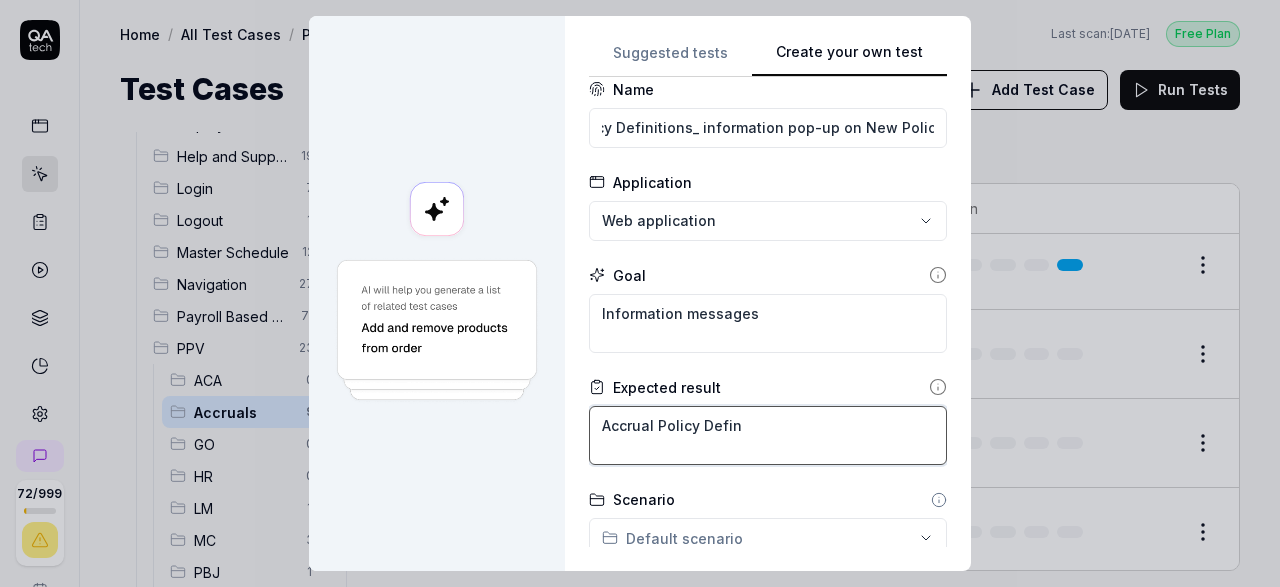 type on "*" 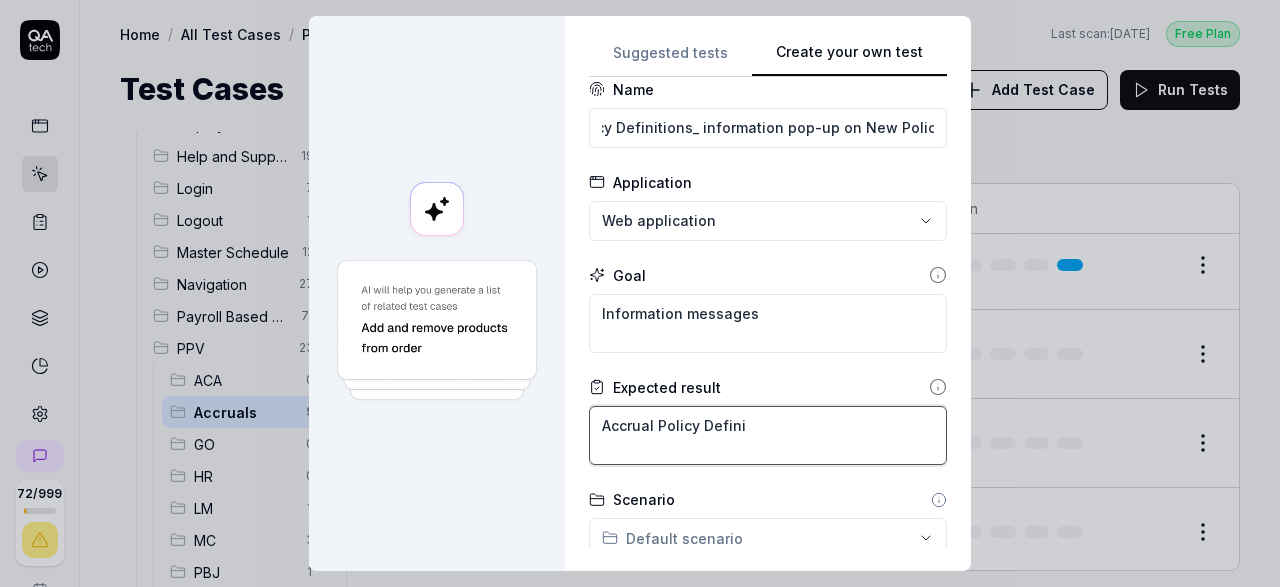 type on "*" 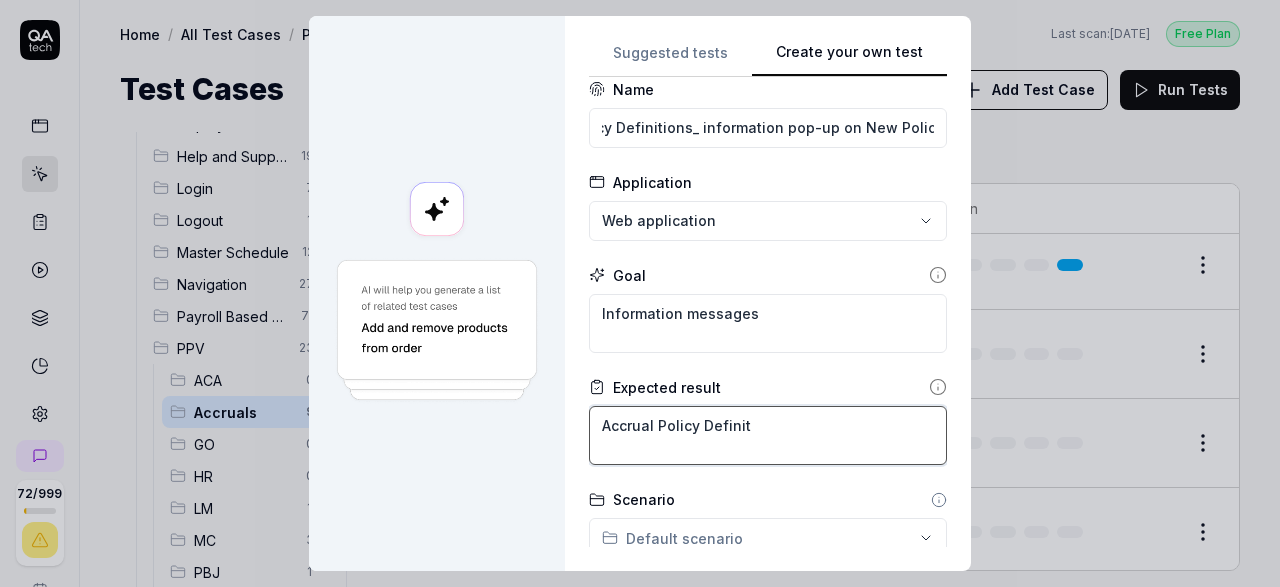 type on "*" 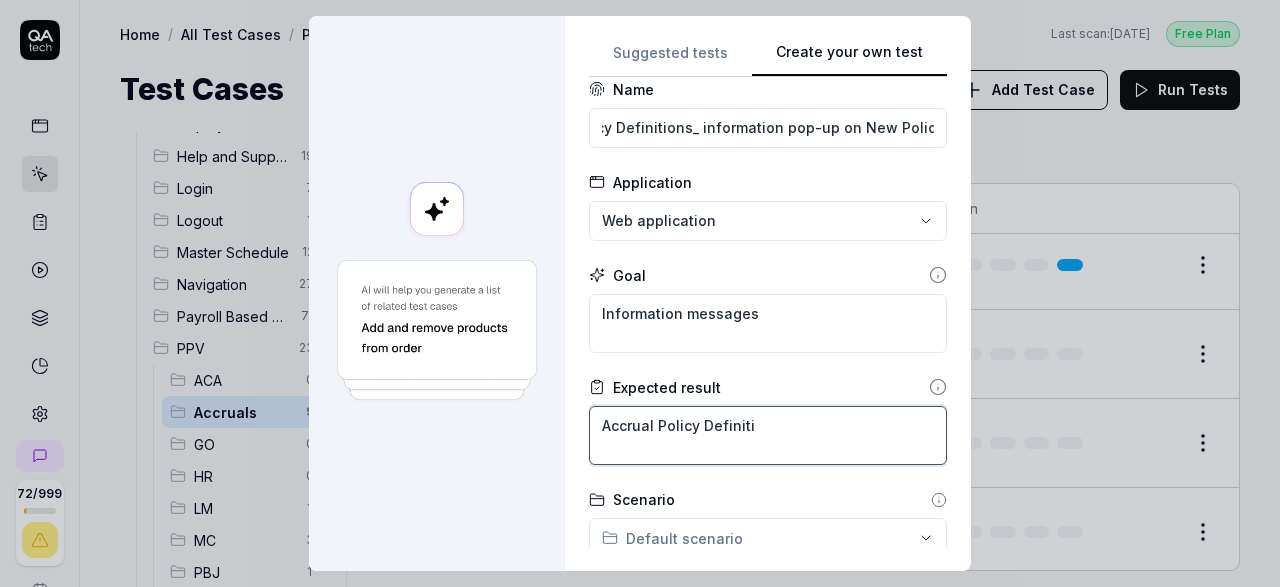 type on "*" 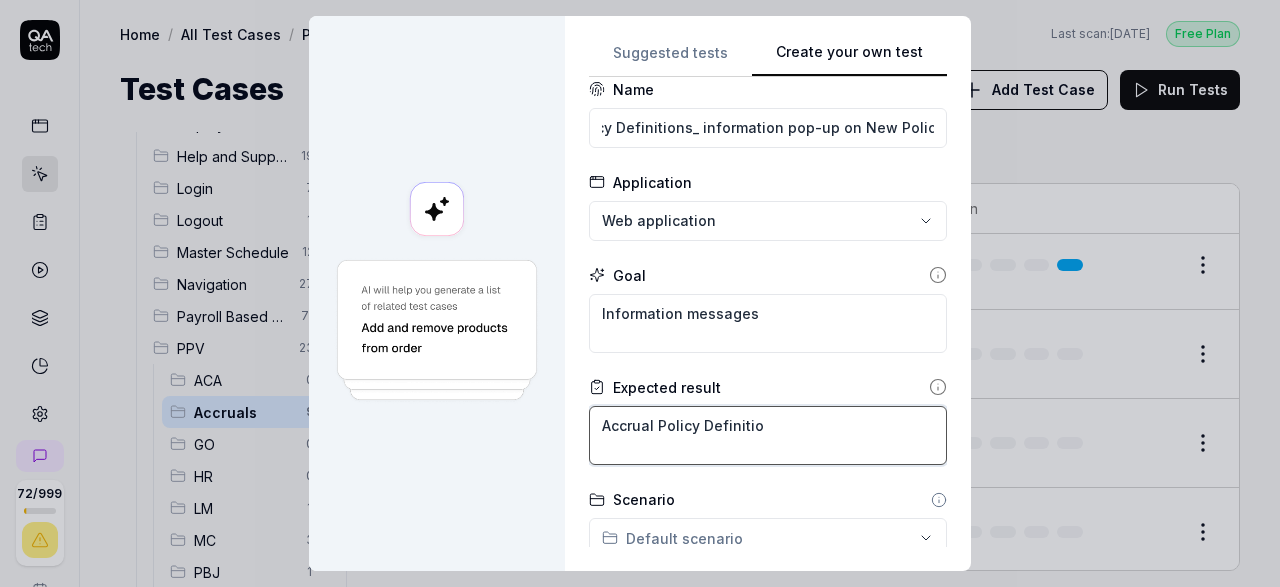 type on "*" 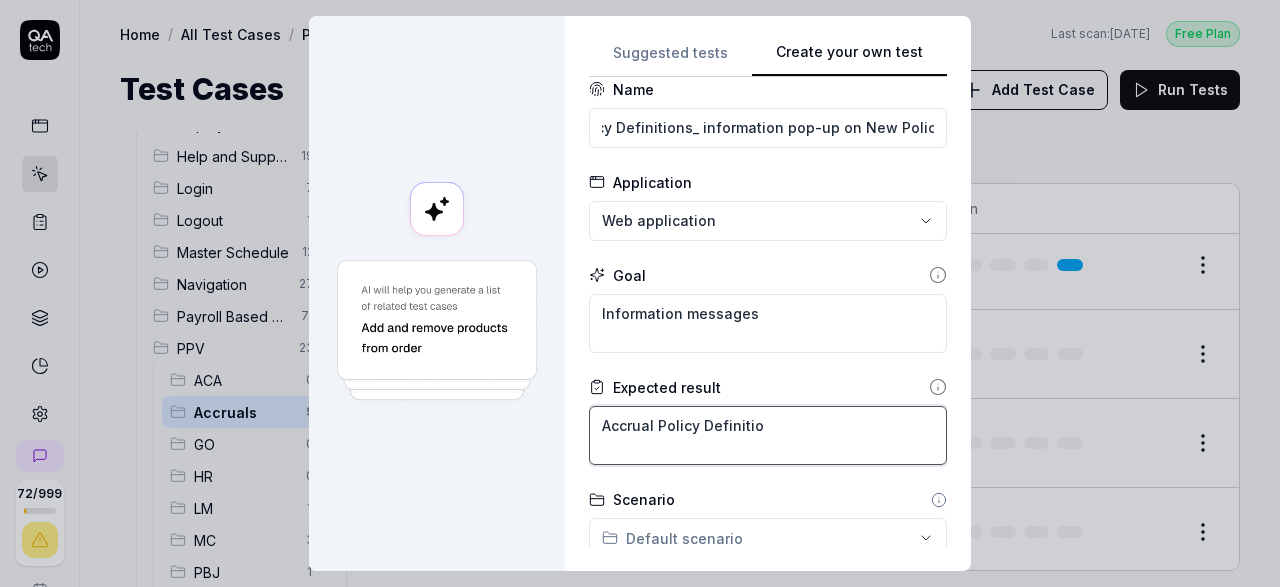 type on "Accrual Policy Definition" 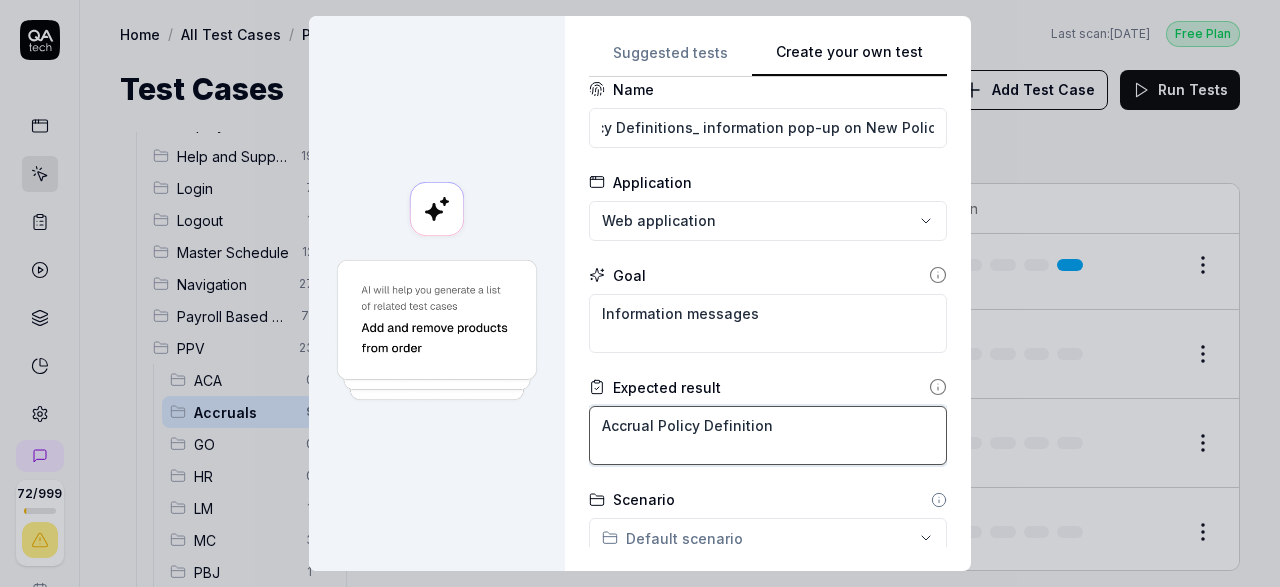 type on "*" 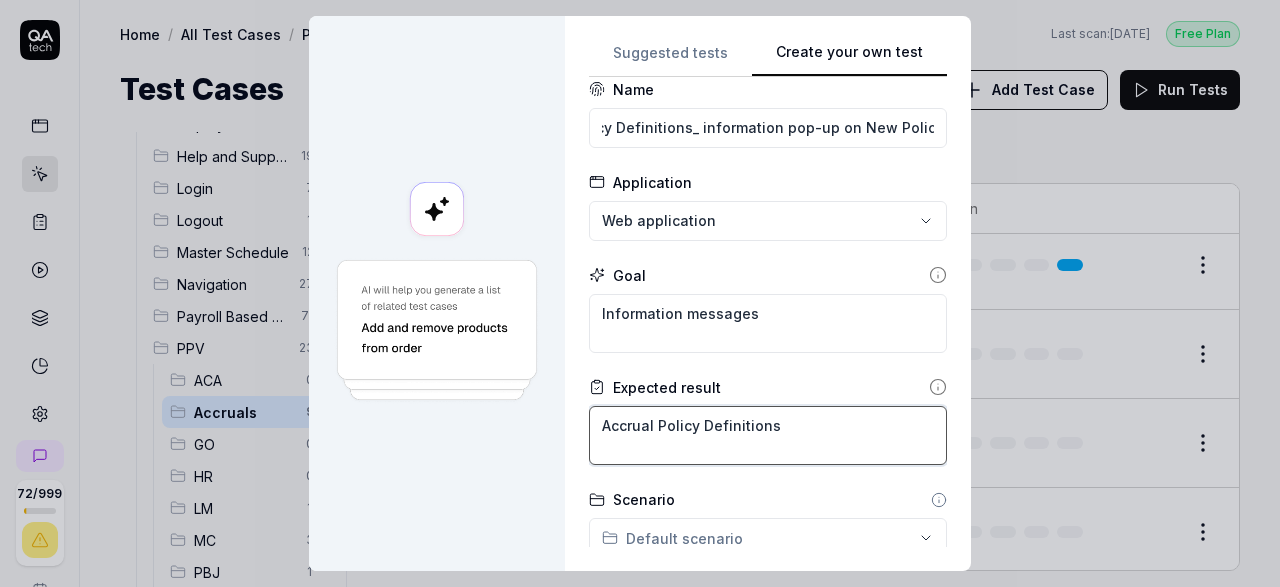 type on "*" 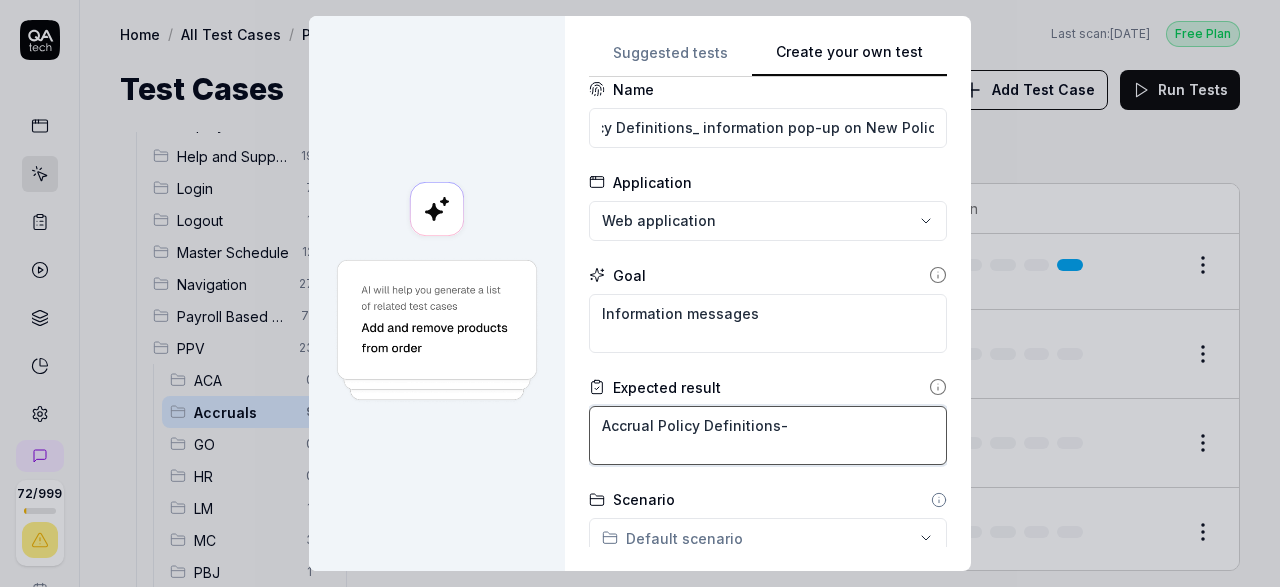 type on "*" 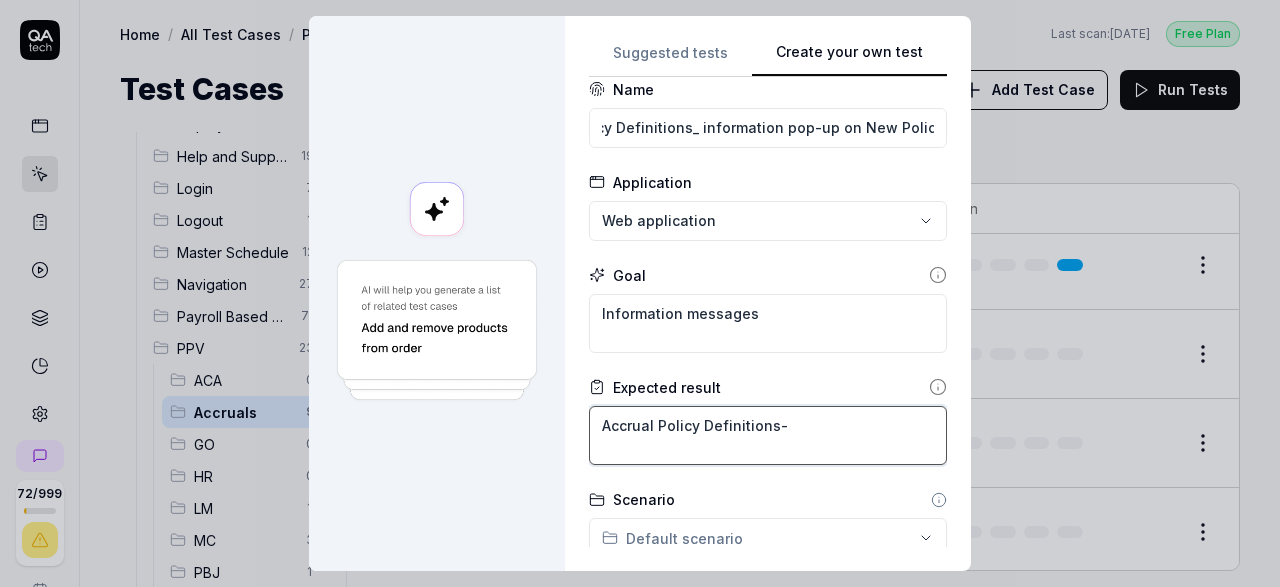 type on "Accrual Policy Definitions-." 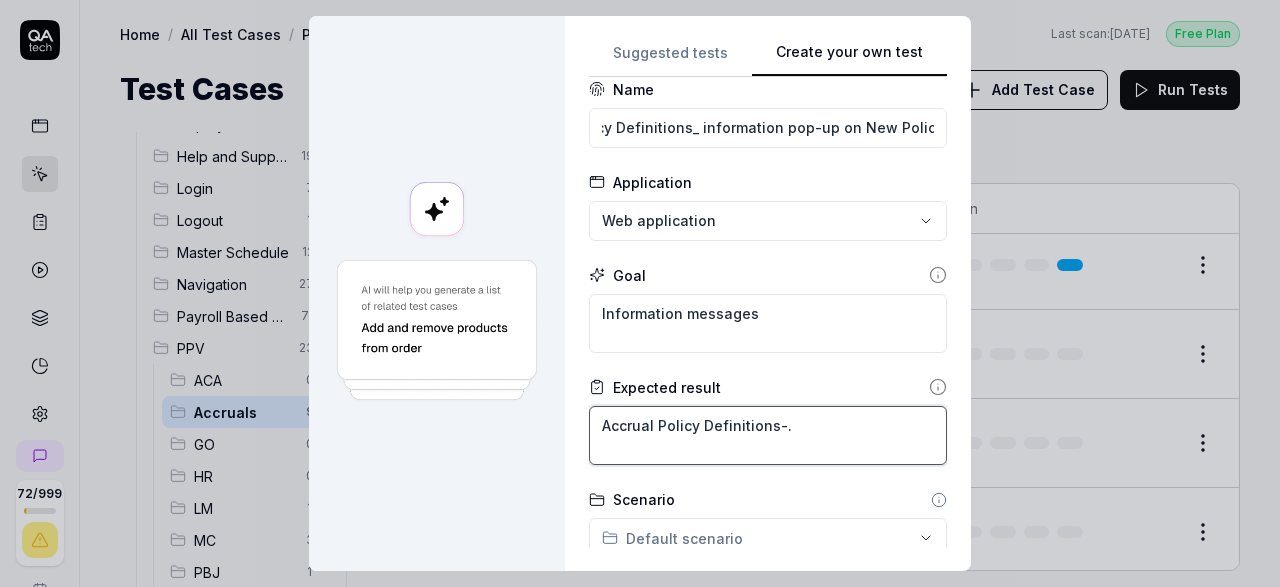 type on "*" 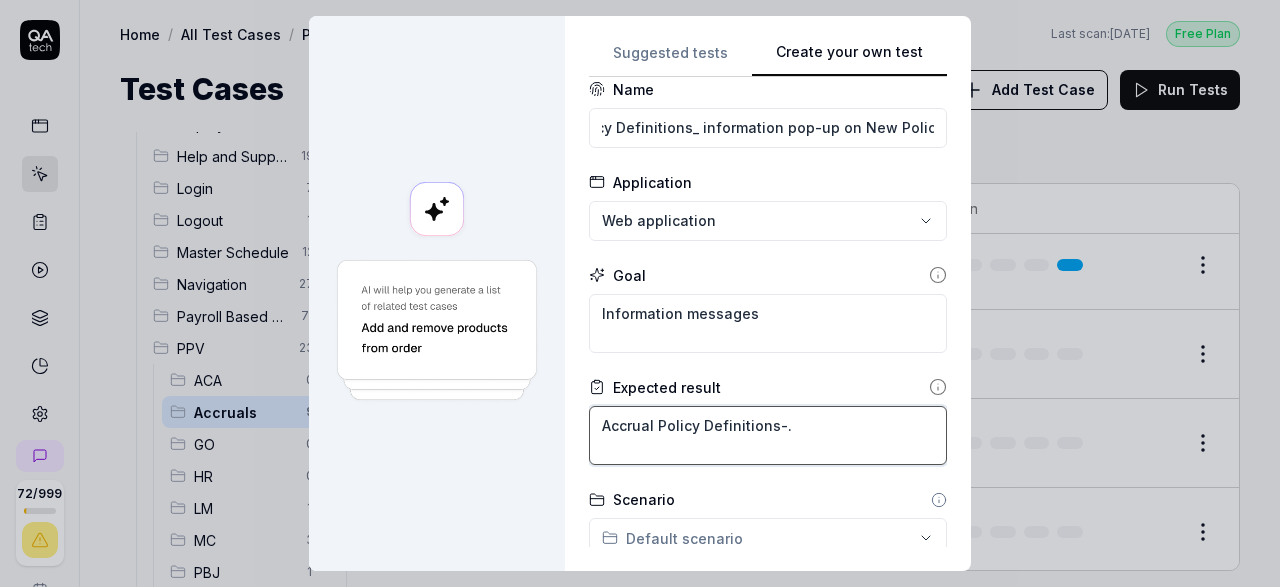 type on "Accrual Policy Definitions-" 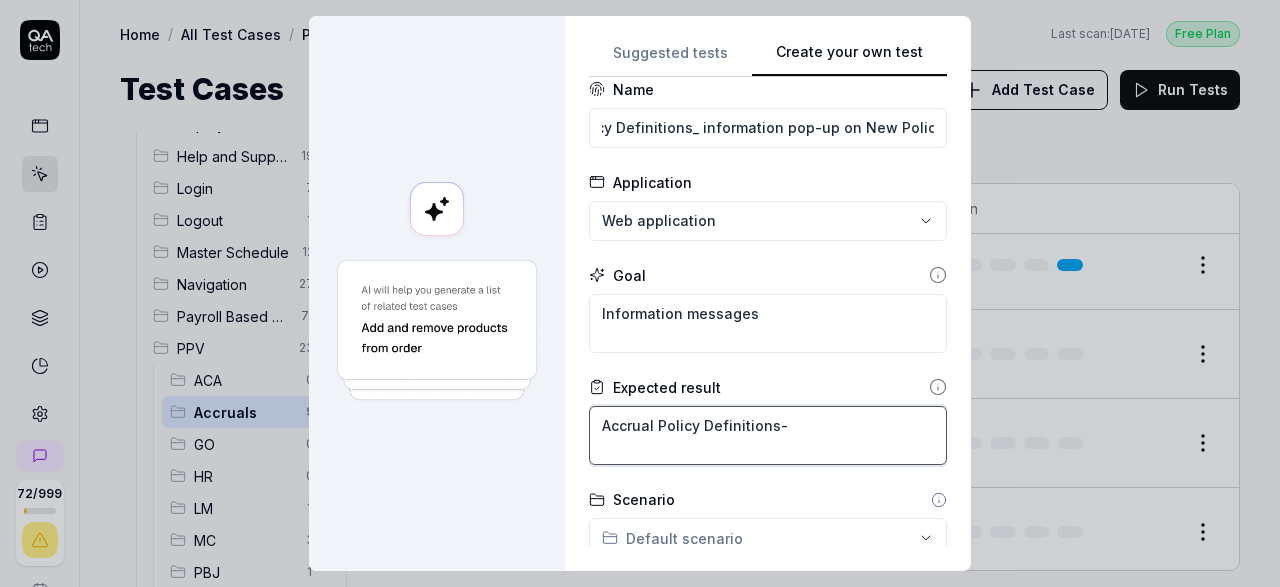 type on "*" 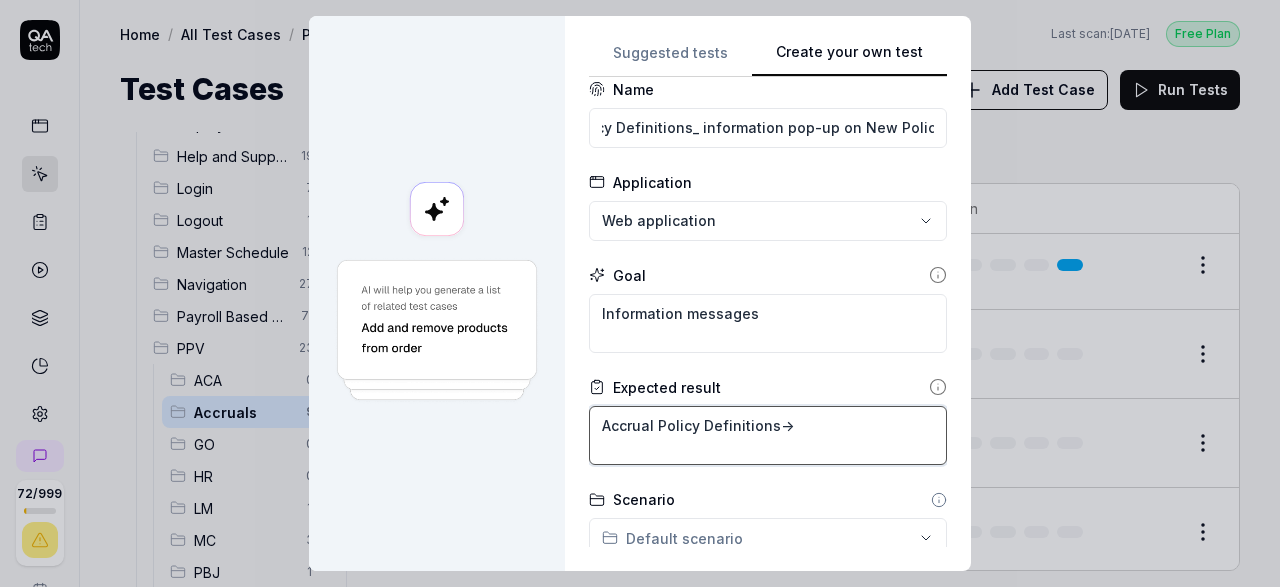 type on "*" 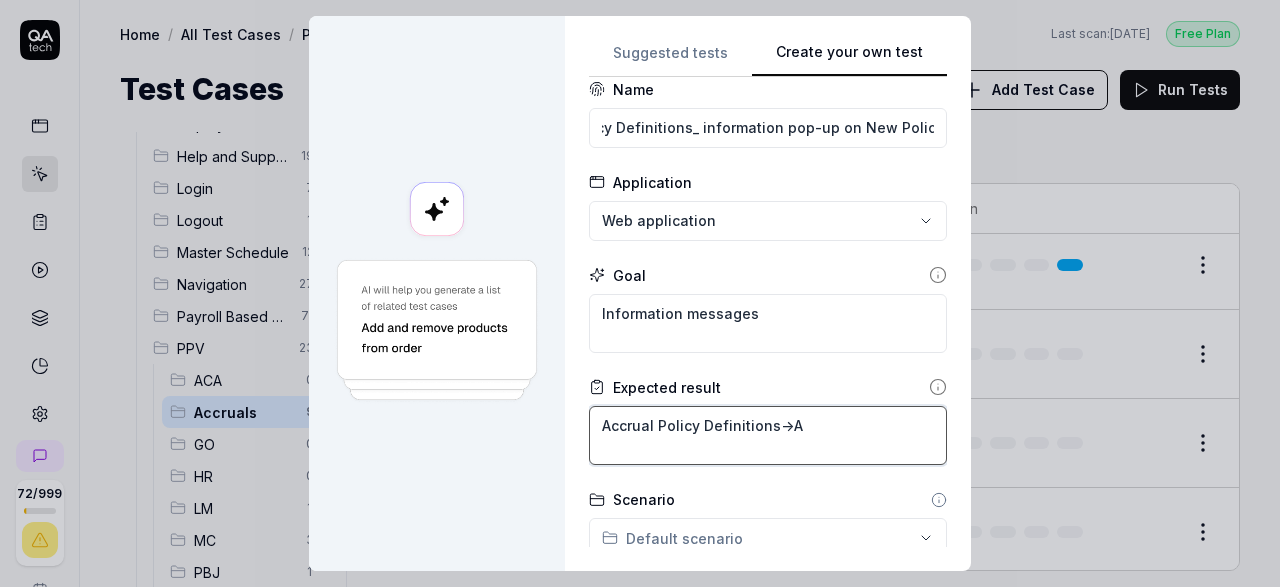 type on "*" 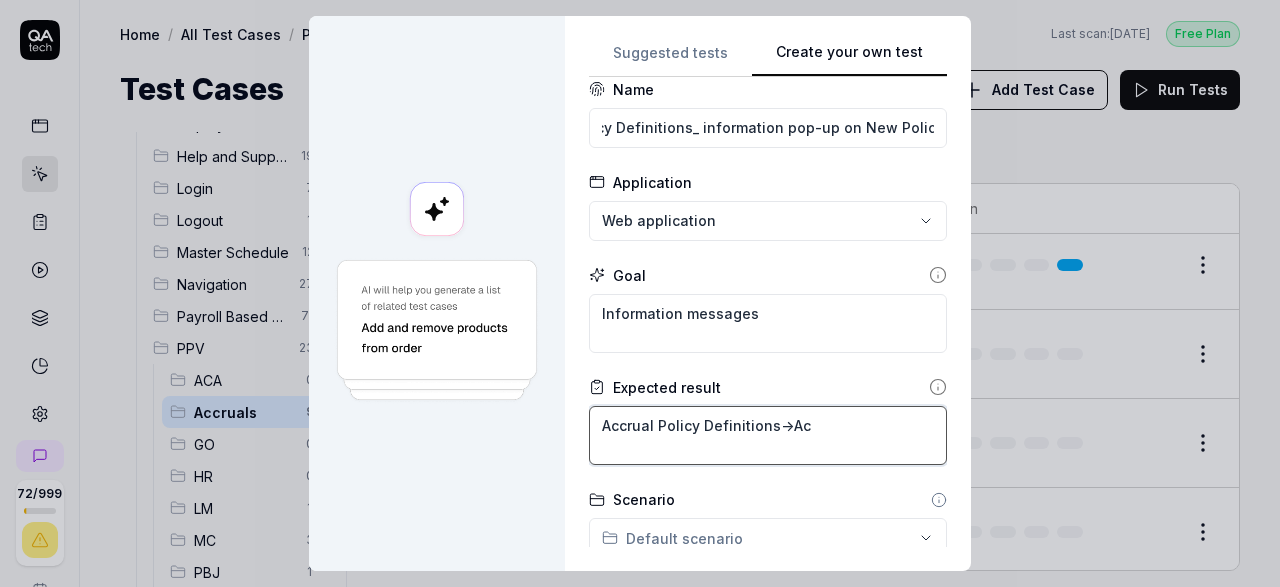 type on "*" 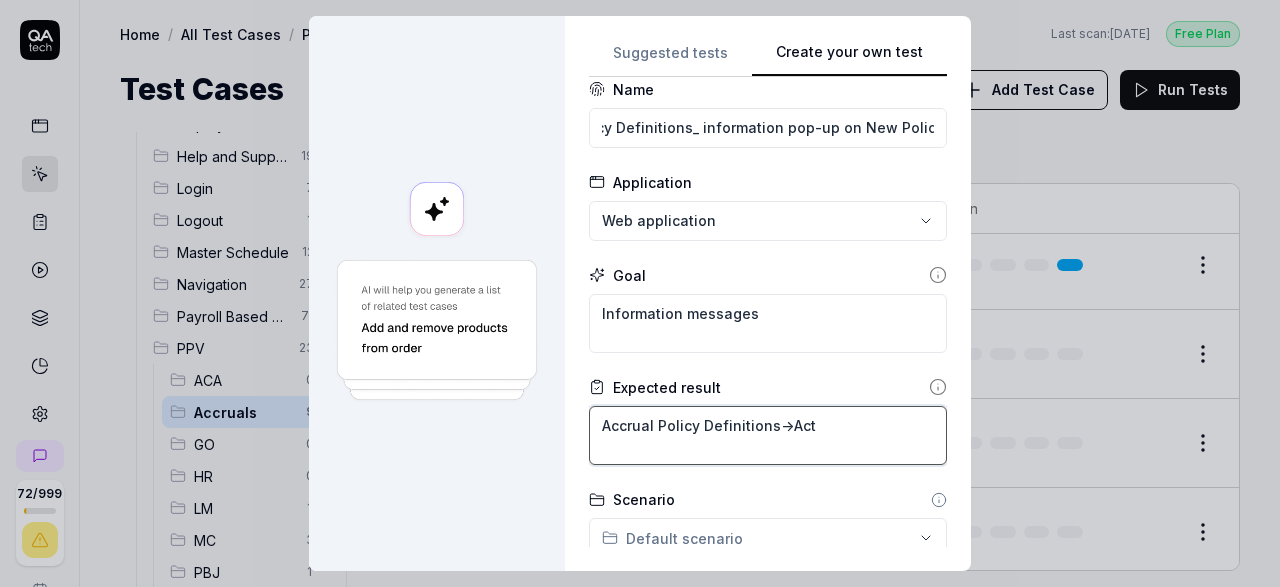 type on "*" 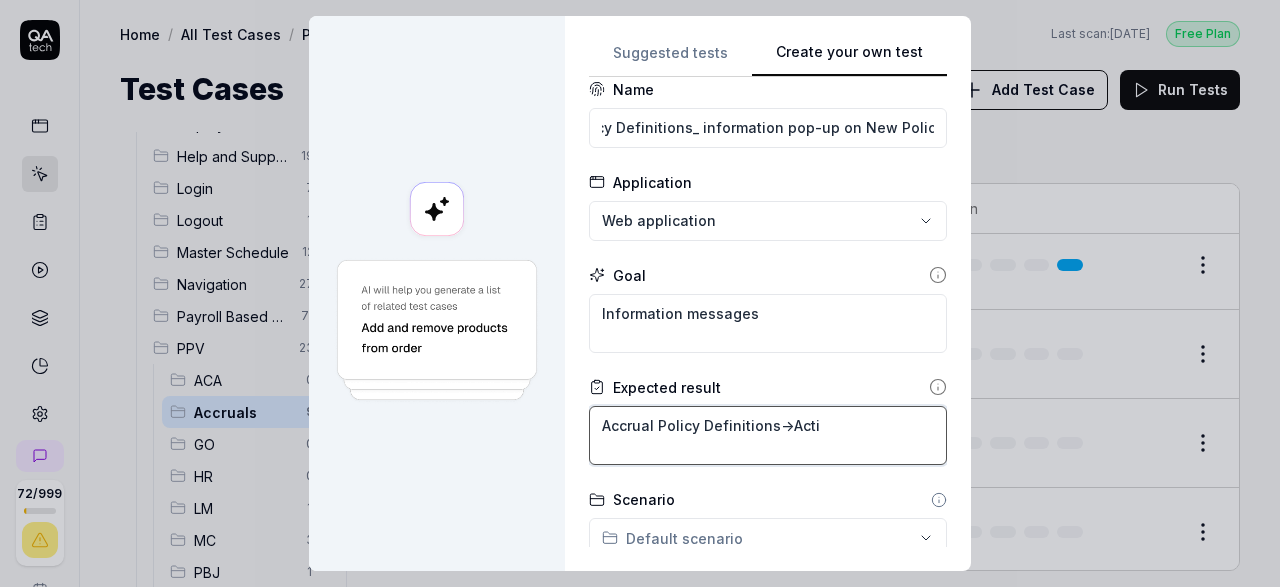 type on "*" 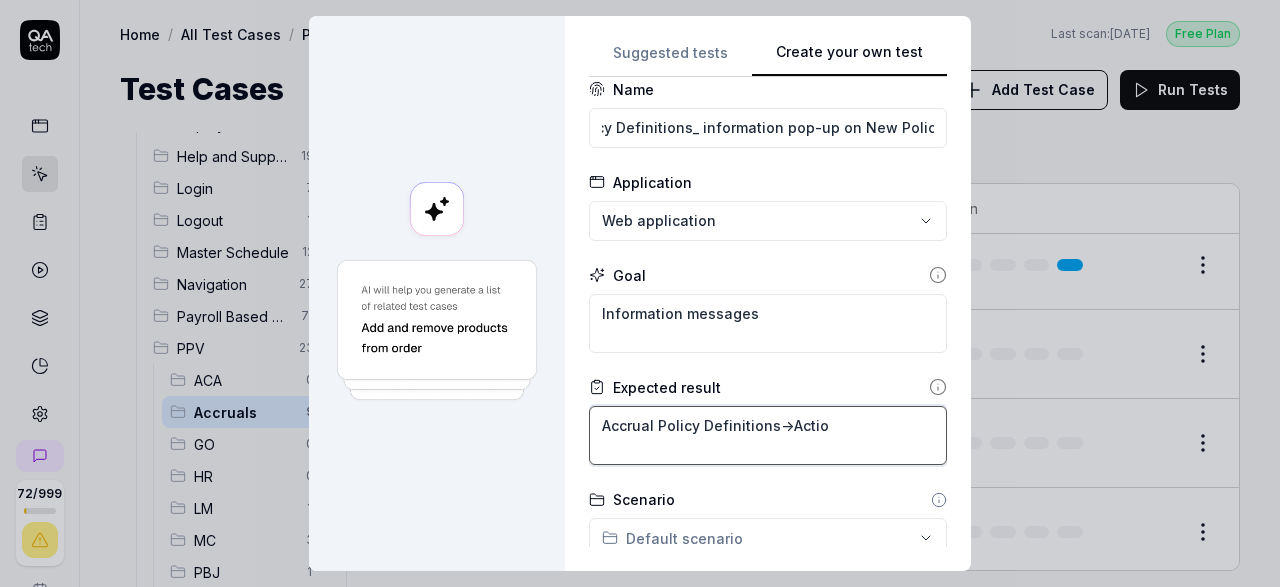 type on "*" 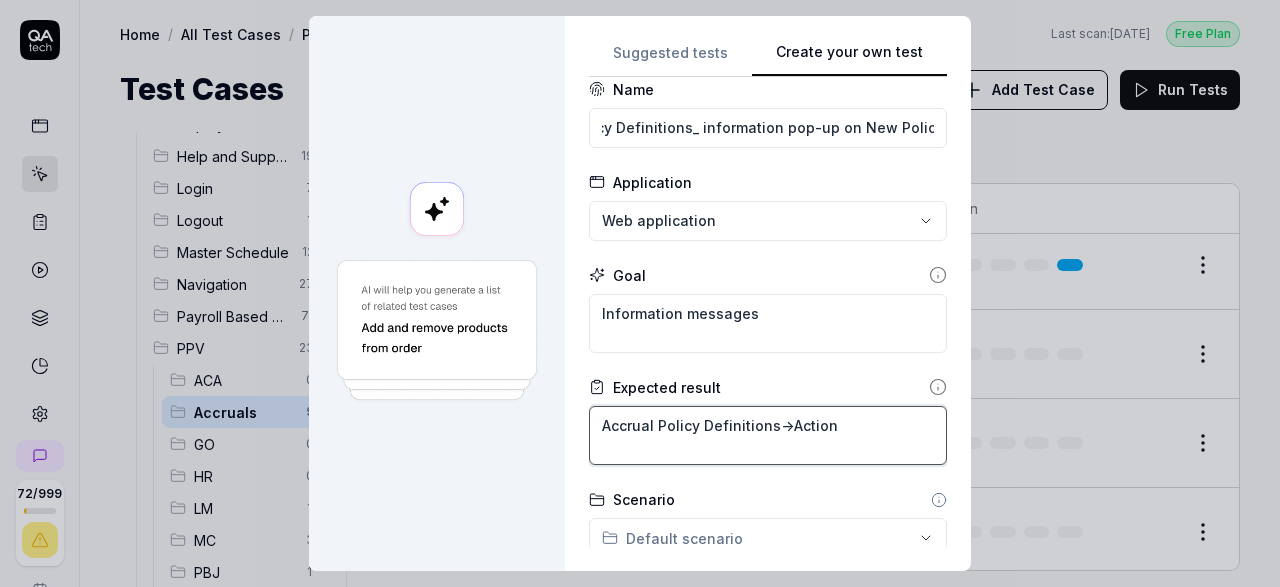 type on "*" 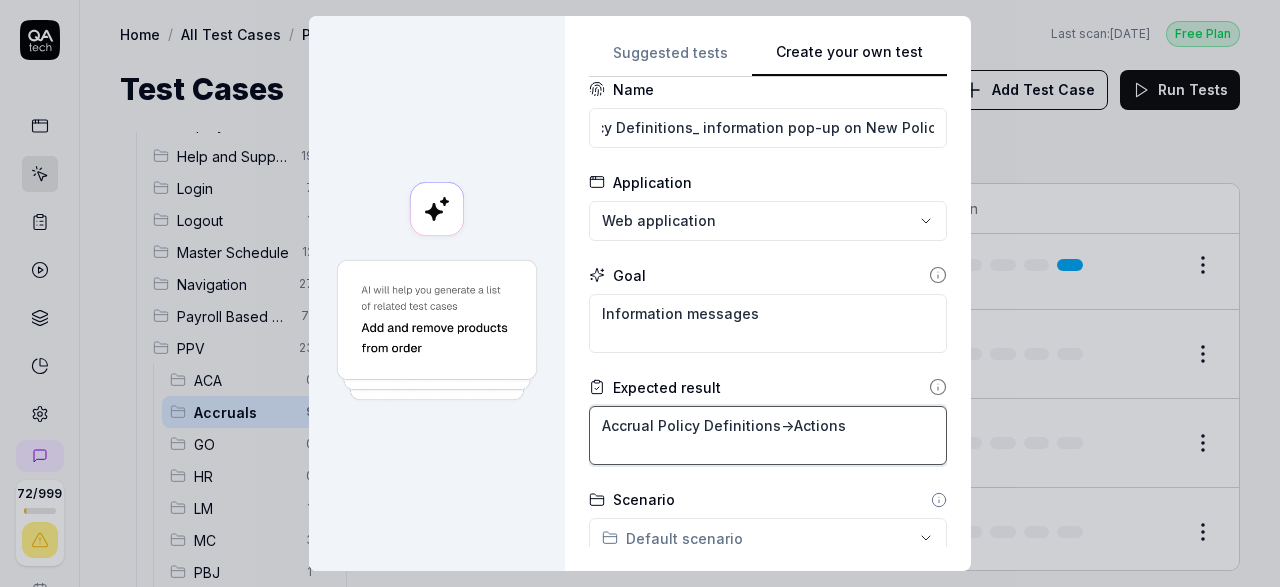 type on "*" 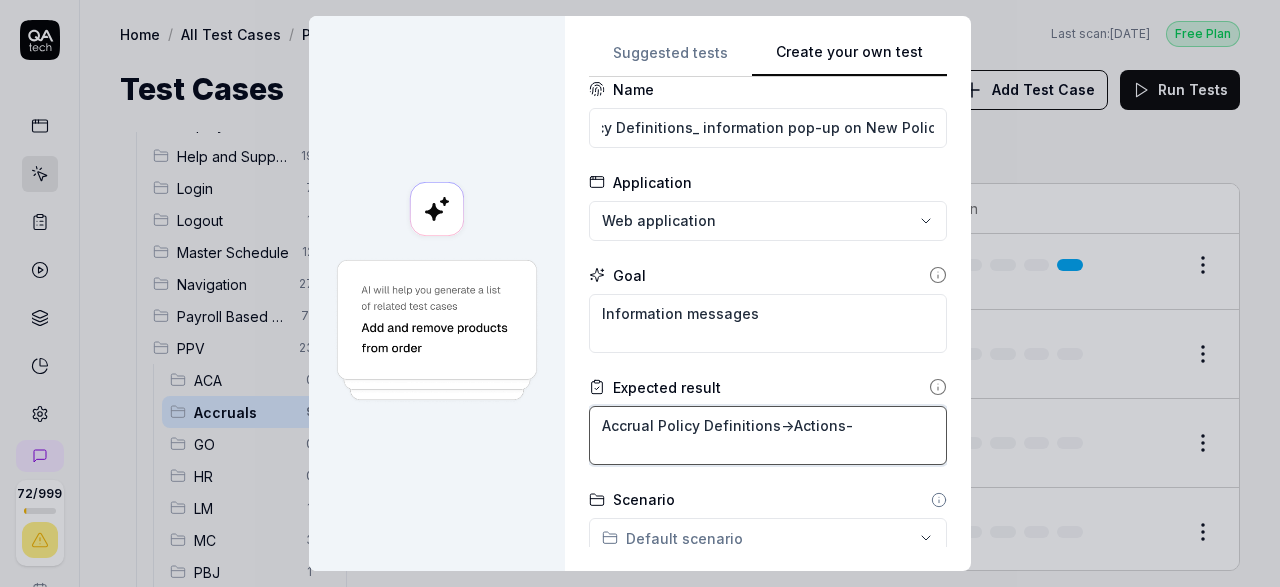 type on "*" 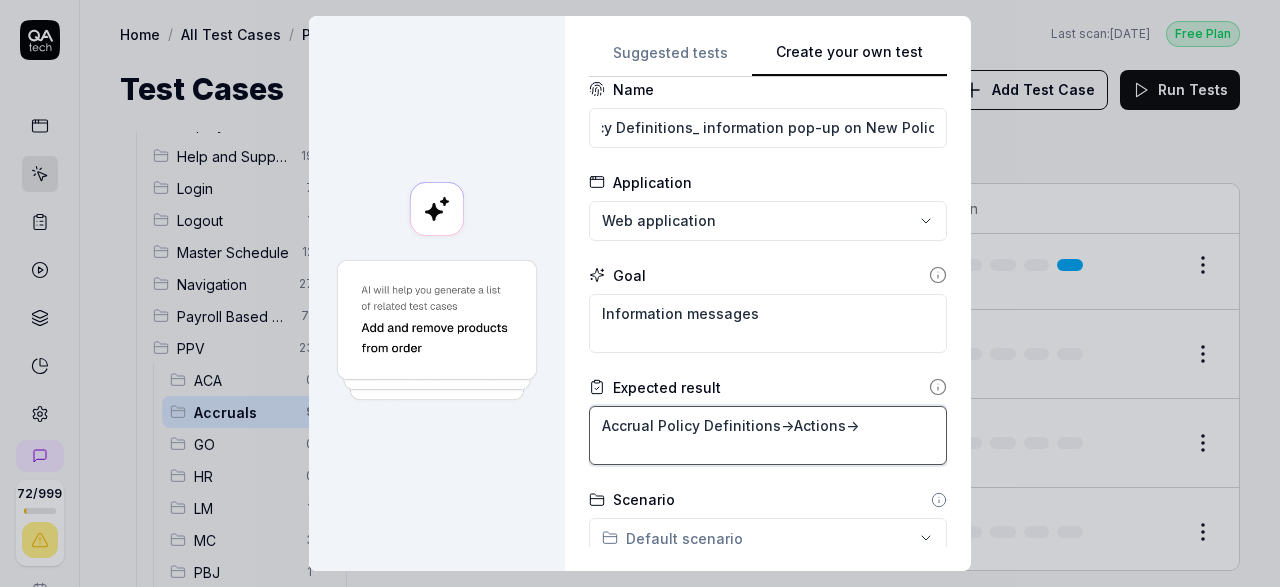type on "*" 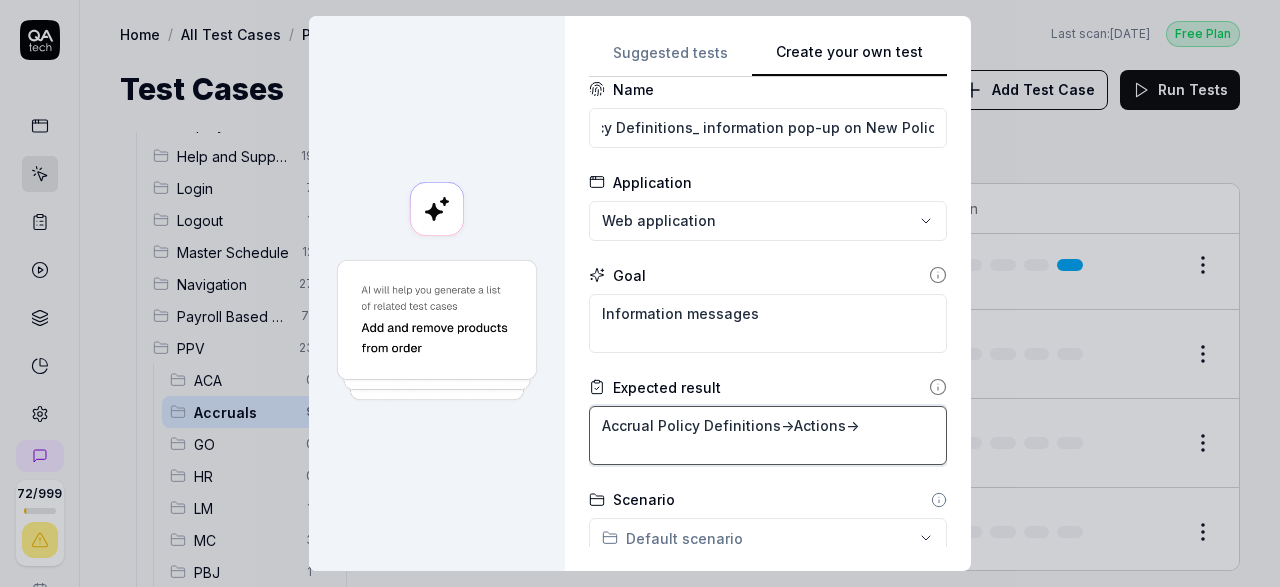 type on "Accrual Policy Definitions->Actions->C" 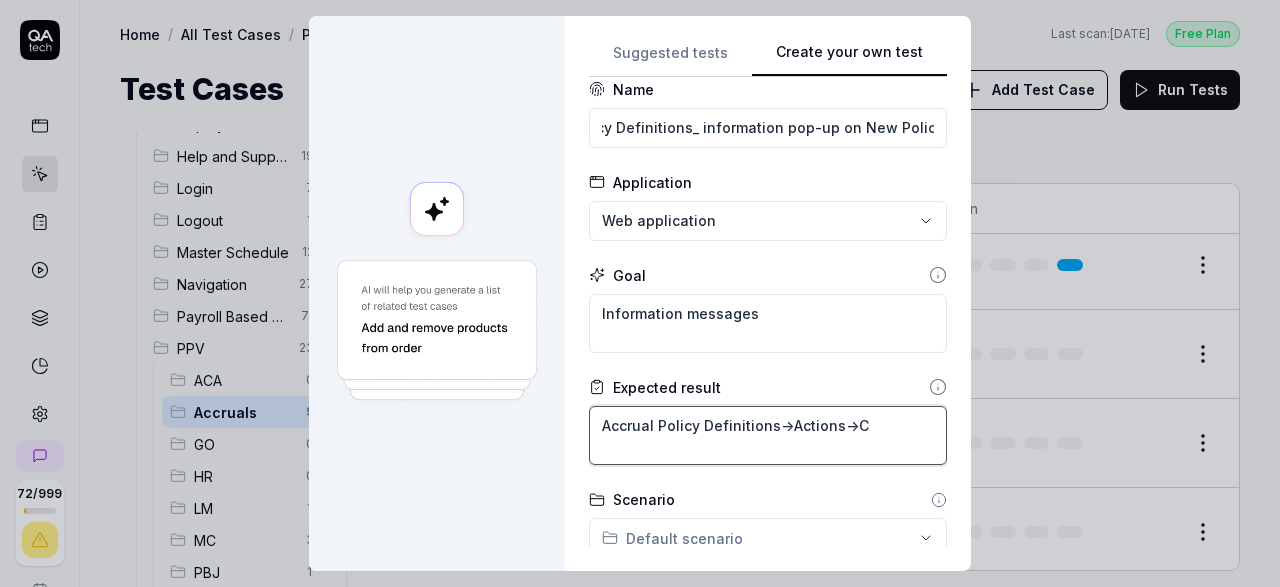 type on "*" 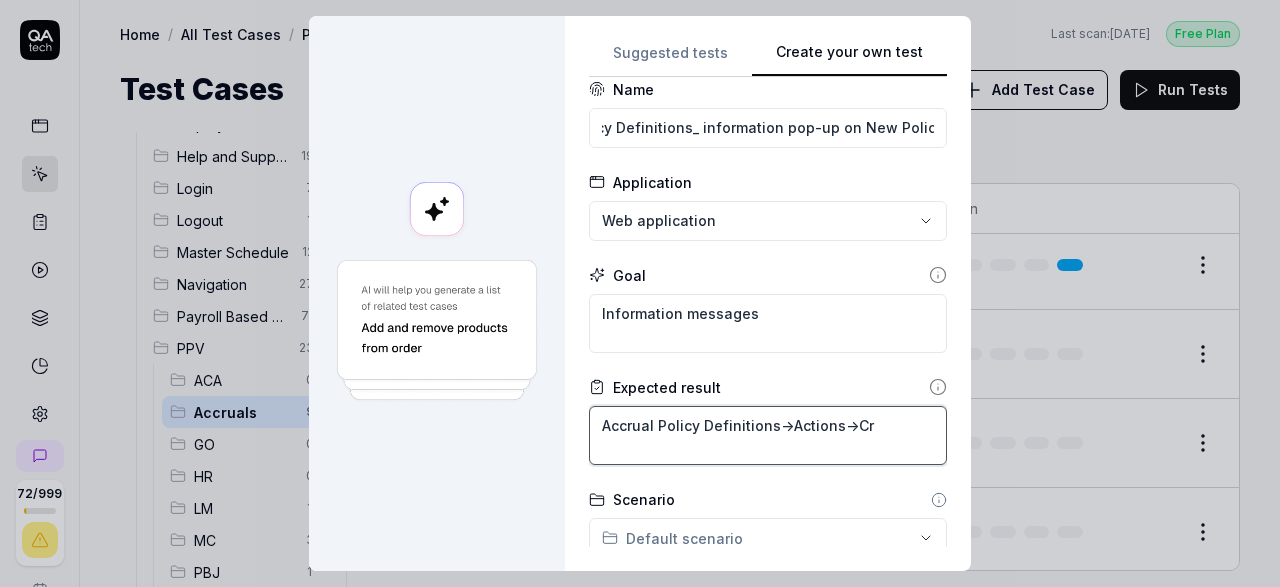 type on "*" 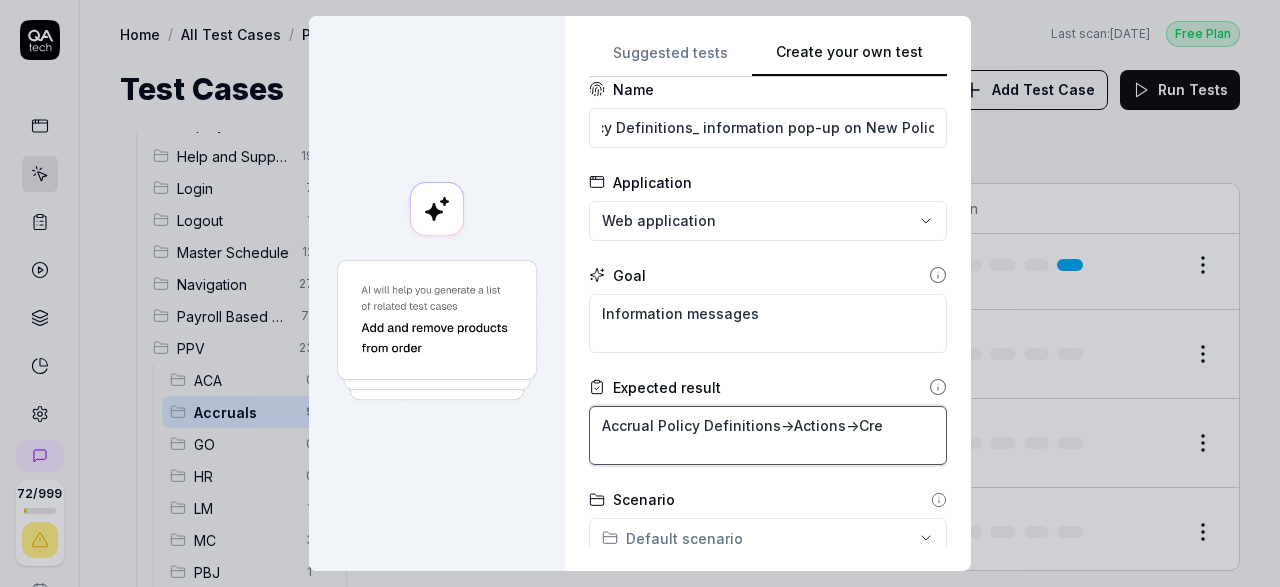 type on "*" 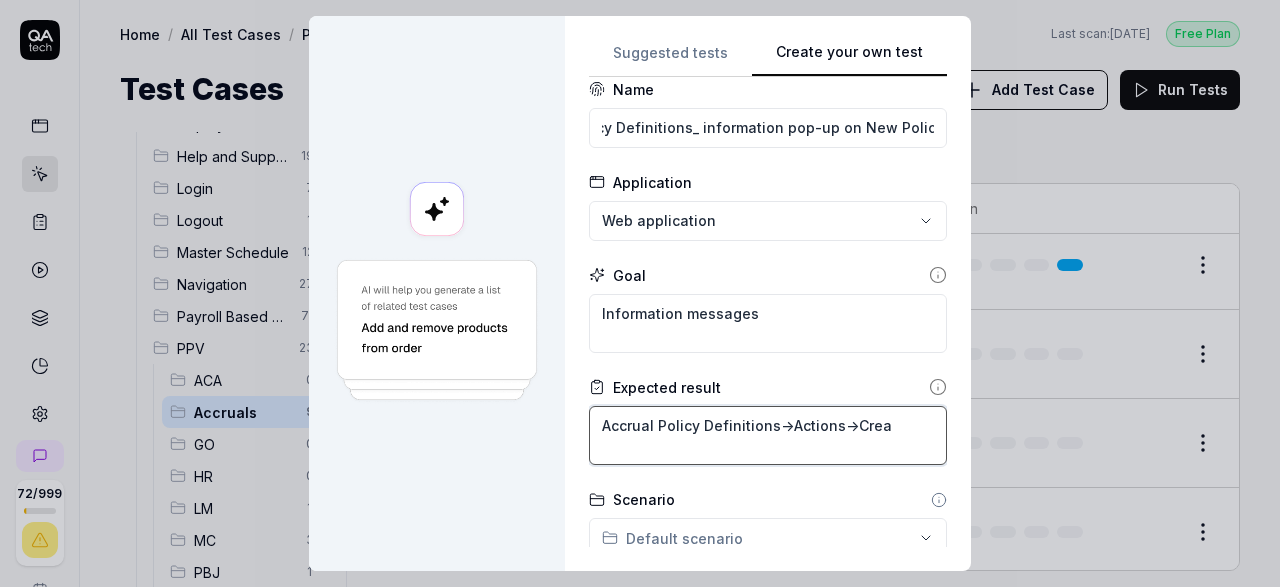 type on "*" 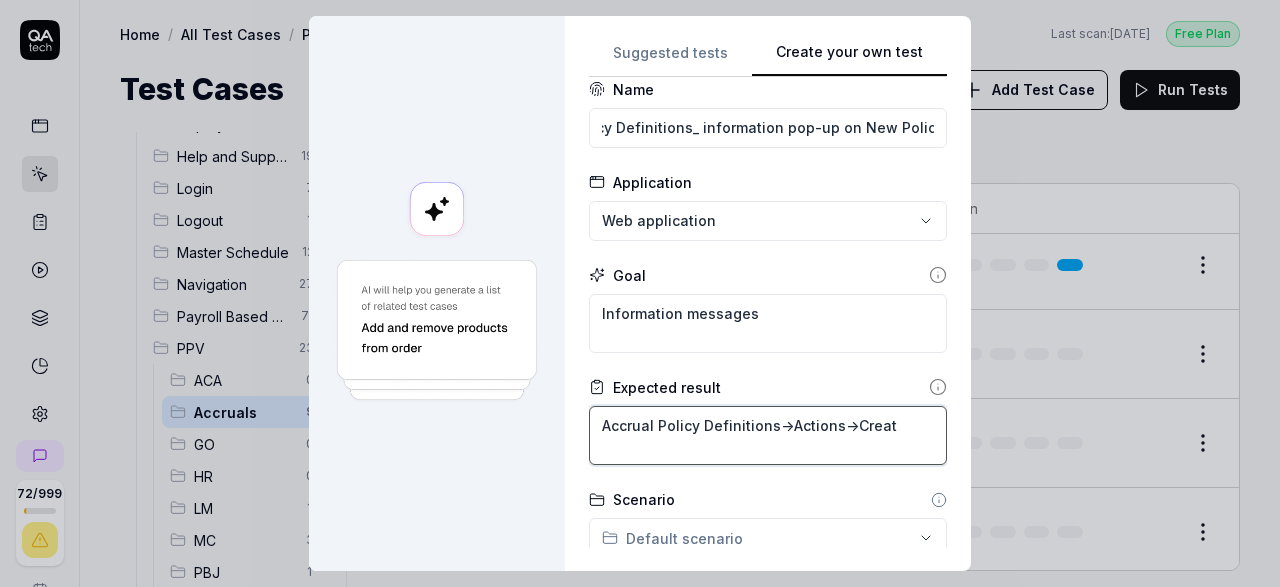 type on "*" 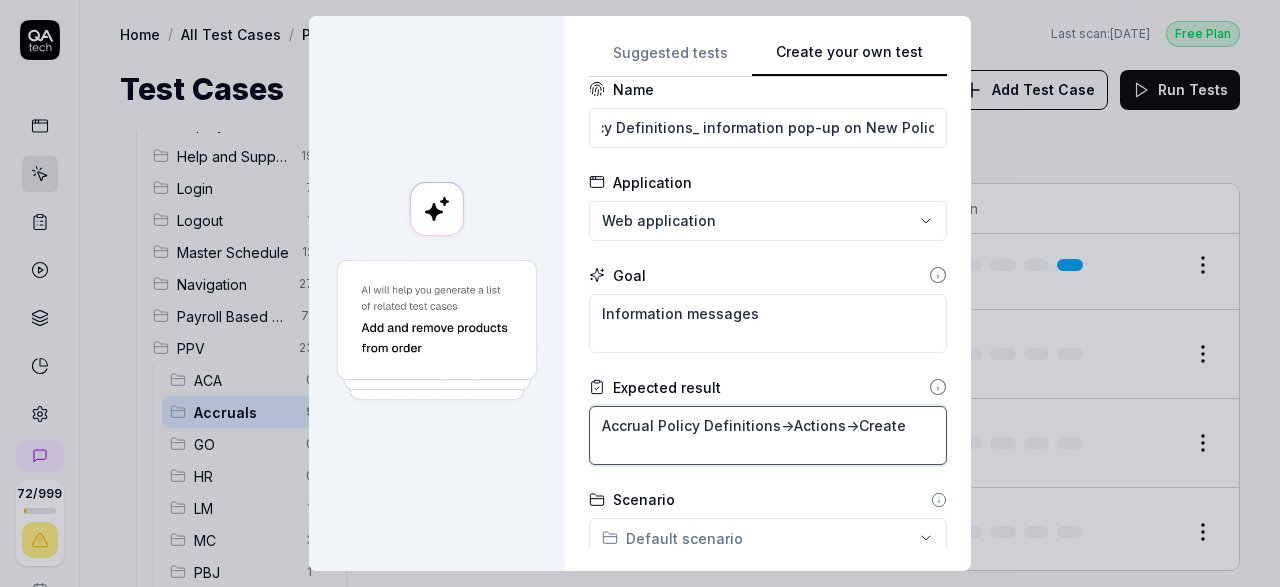 type on "*" 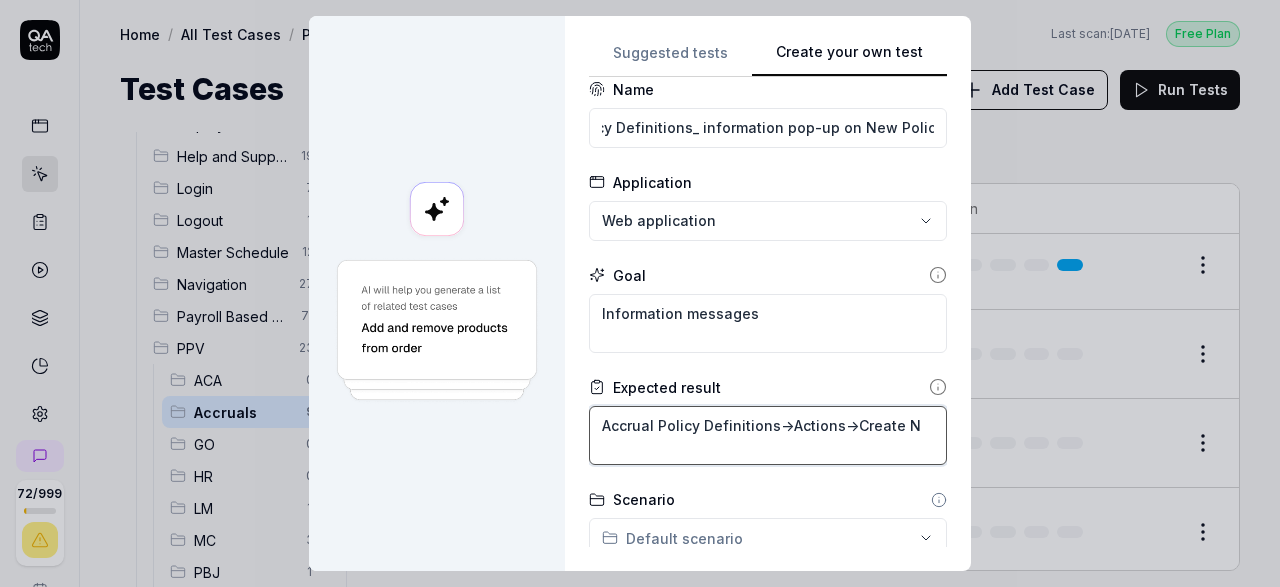 type on "*" 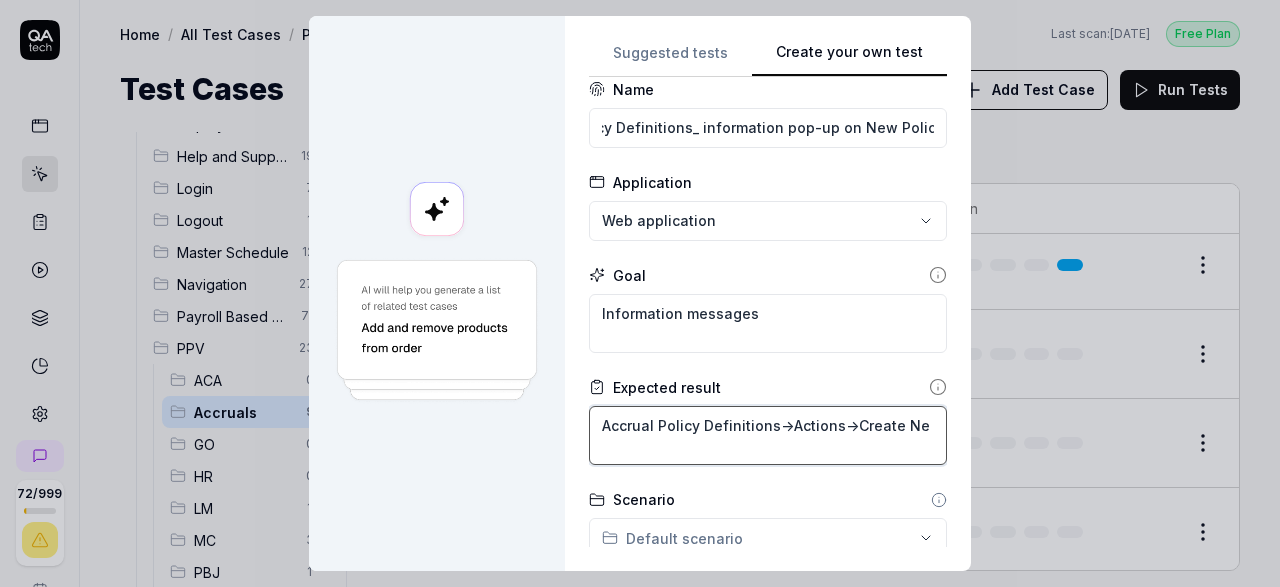 type on "*" 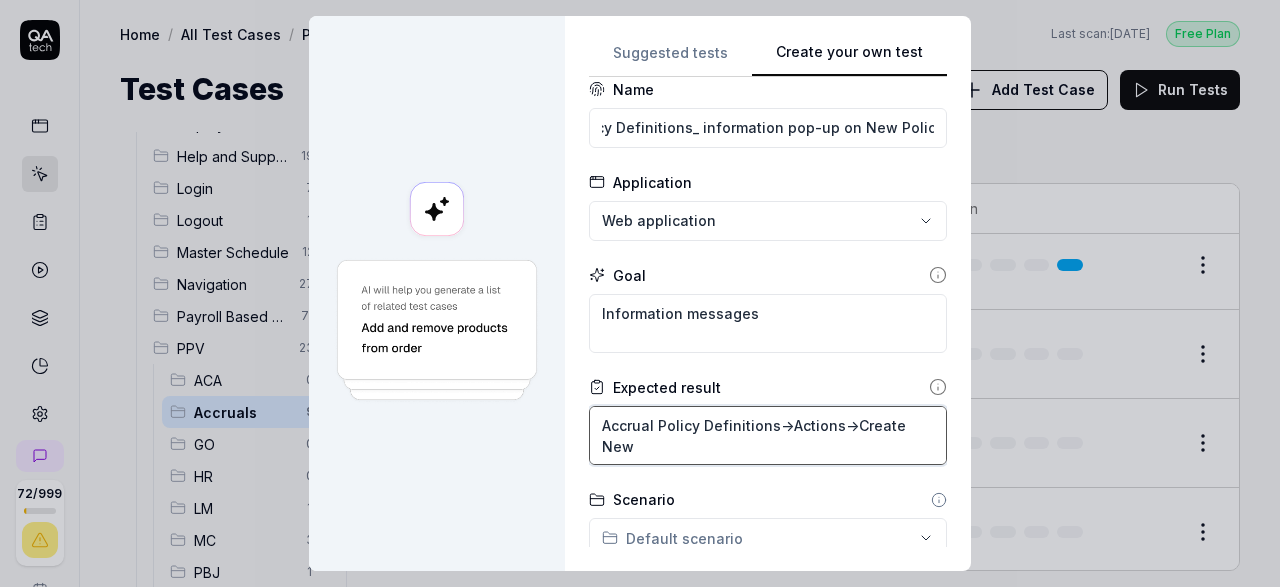type on "*" 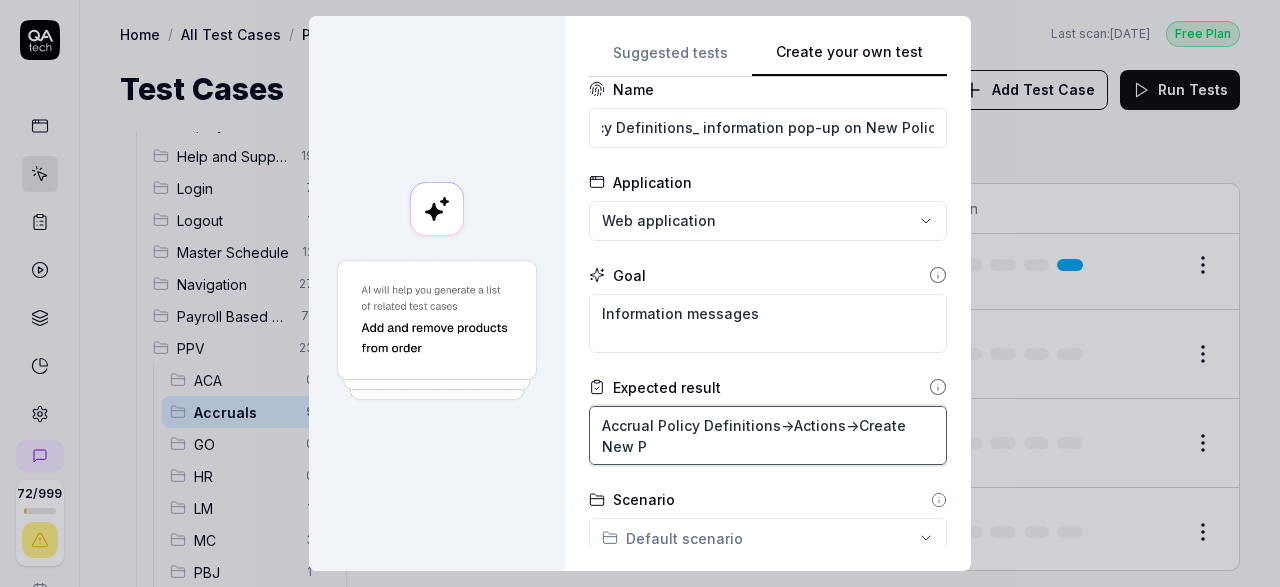 type on "*" 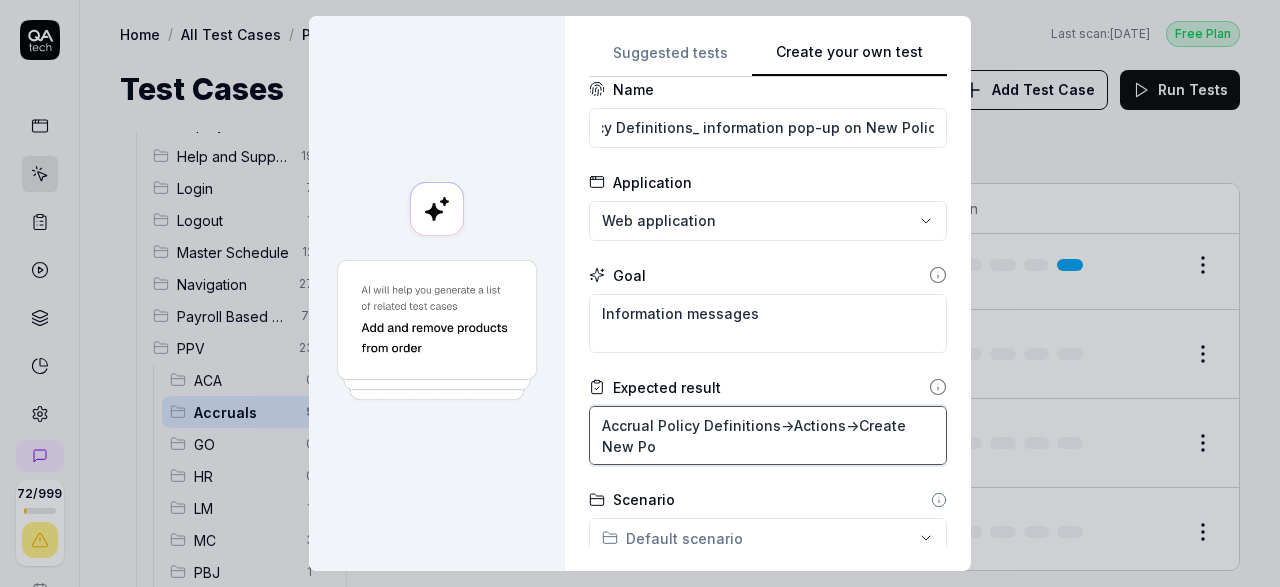 type on "*" 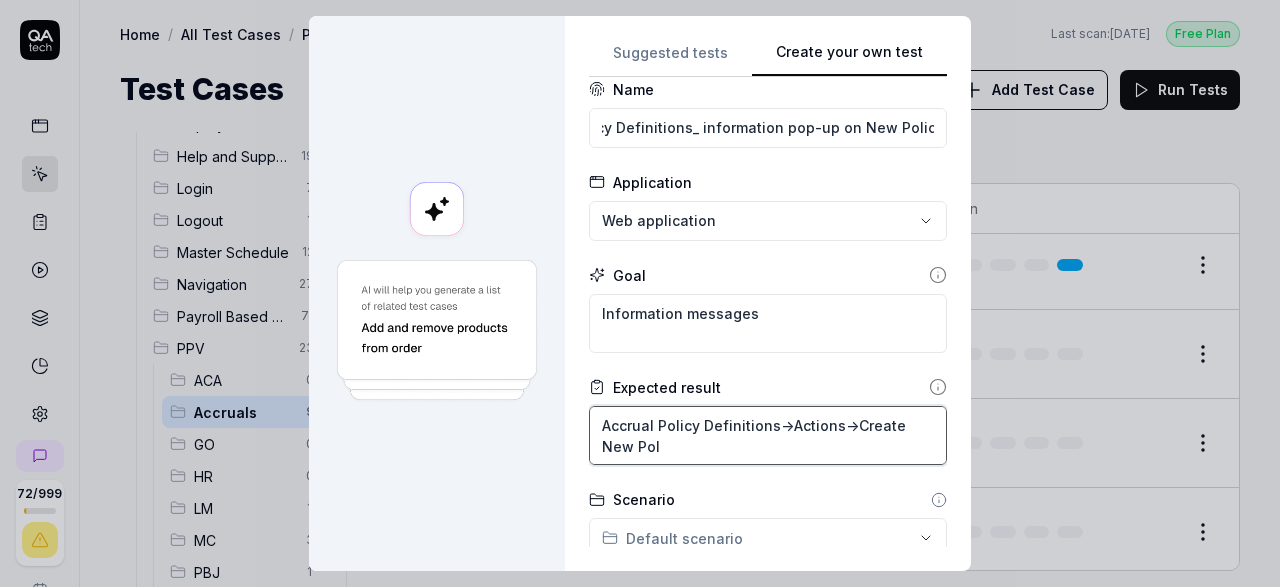 type on "*" 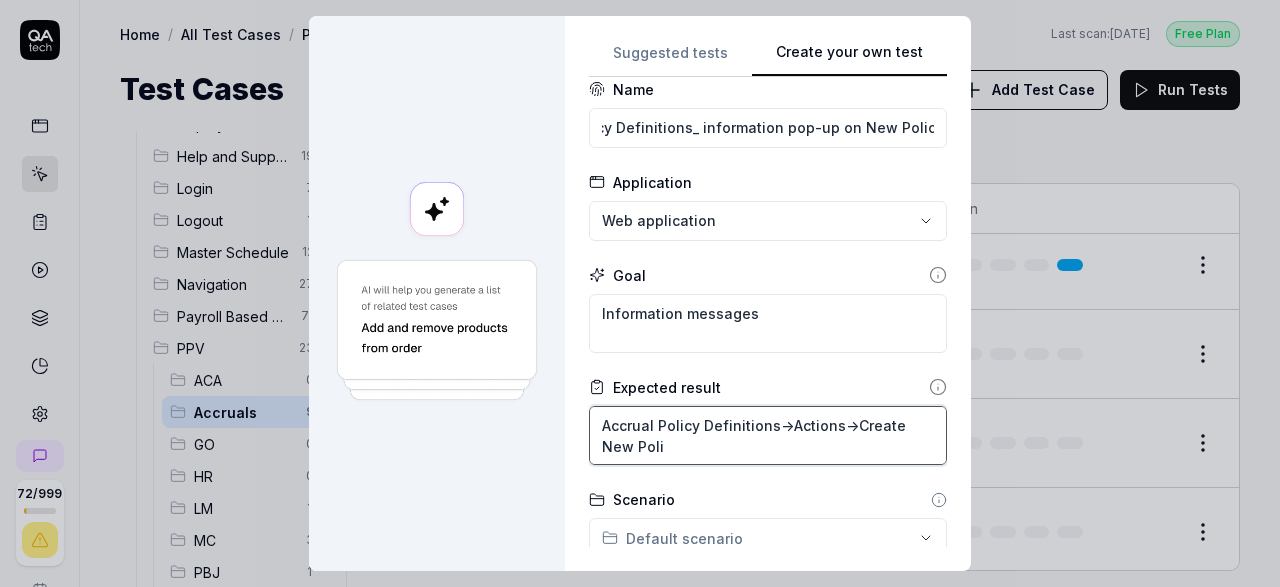 type on "*" 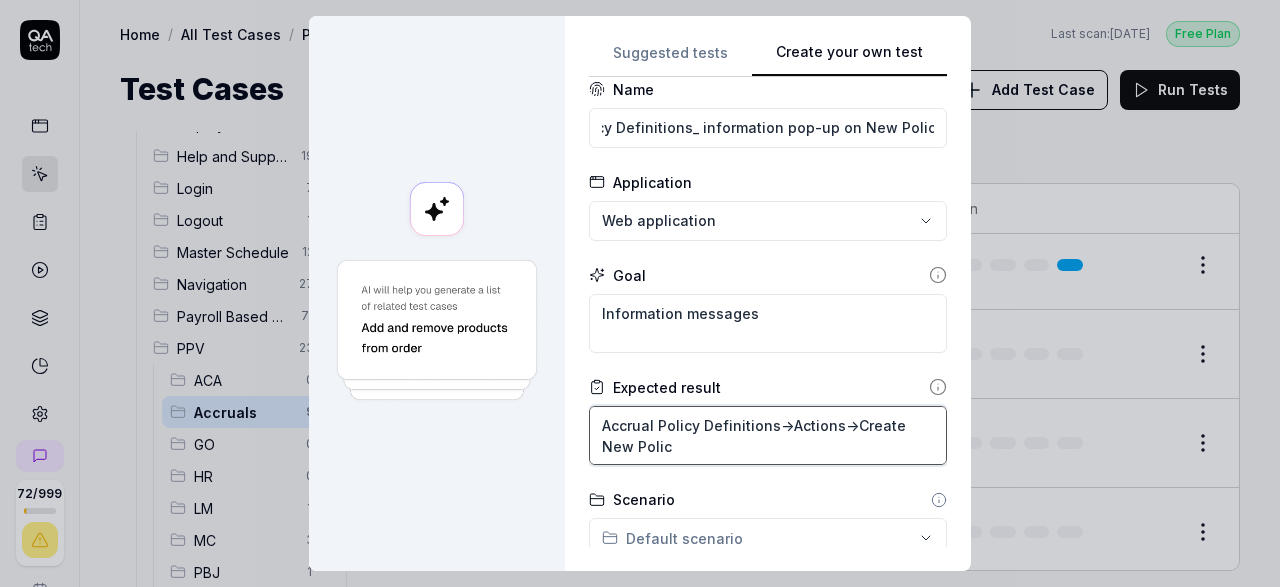 type on "*" 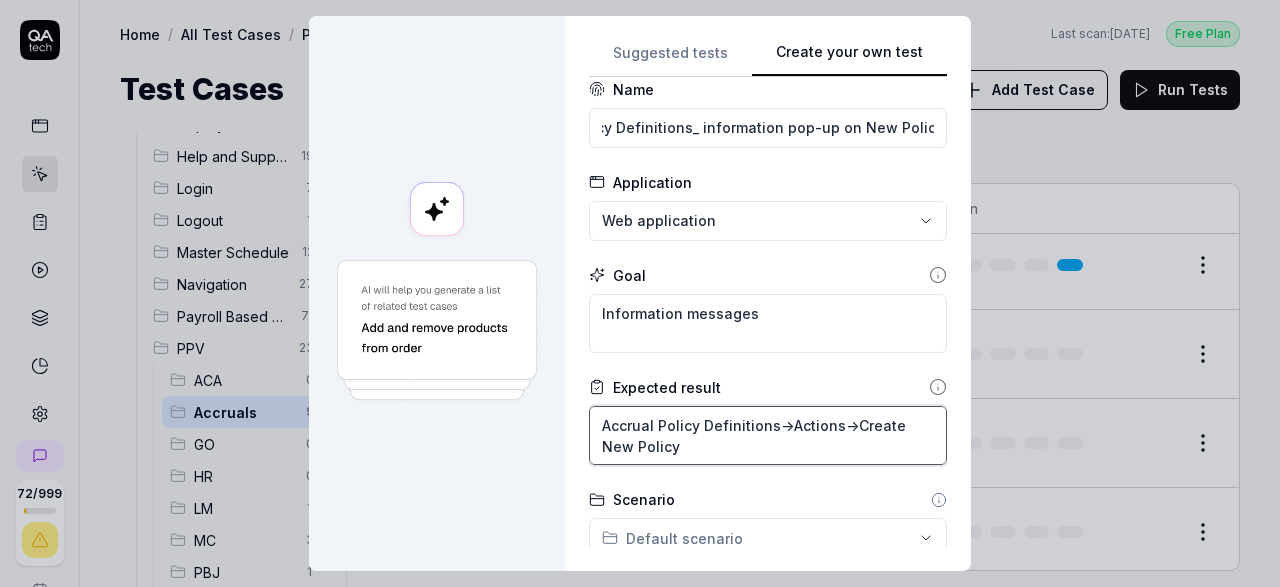 type on "Accrual Policy Definitions->Actions->Create New Policy" 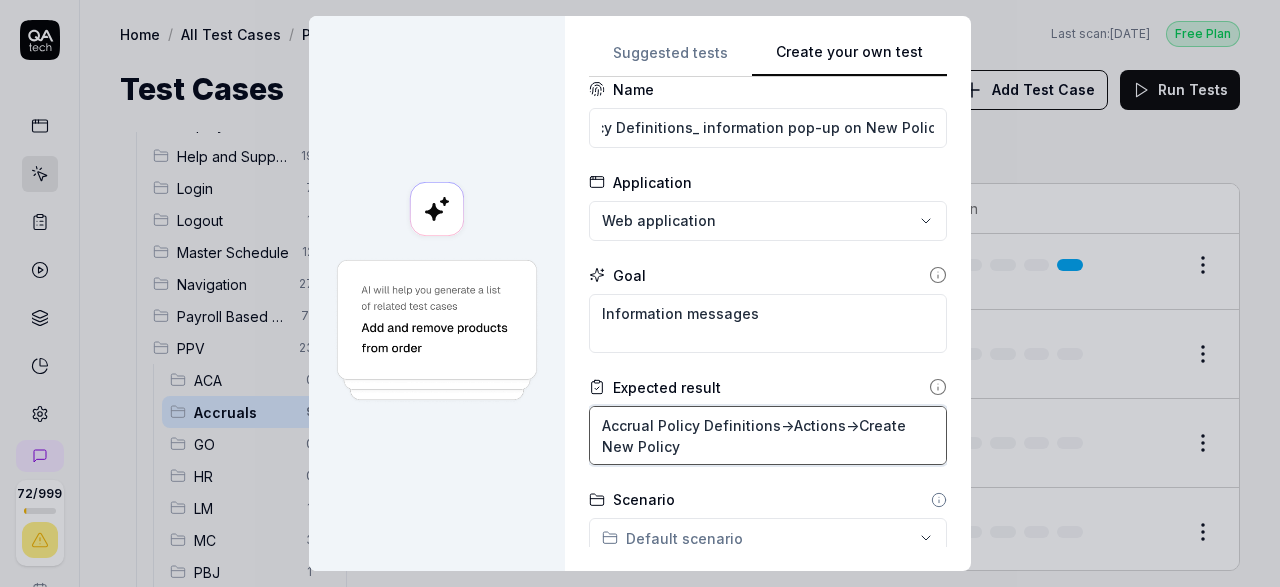 type on "*" 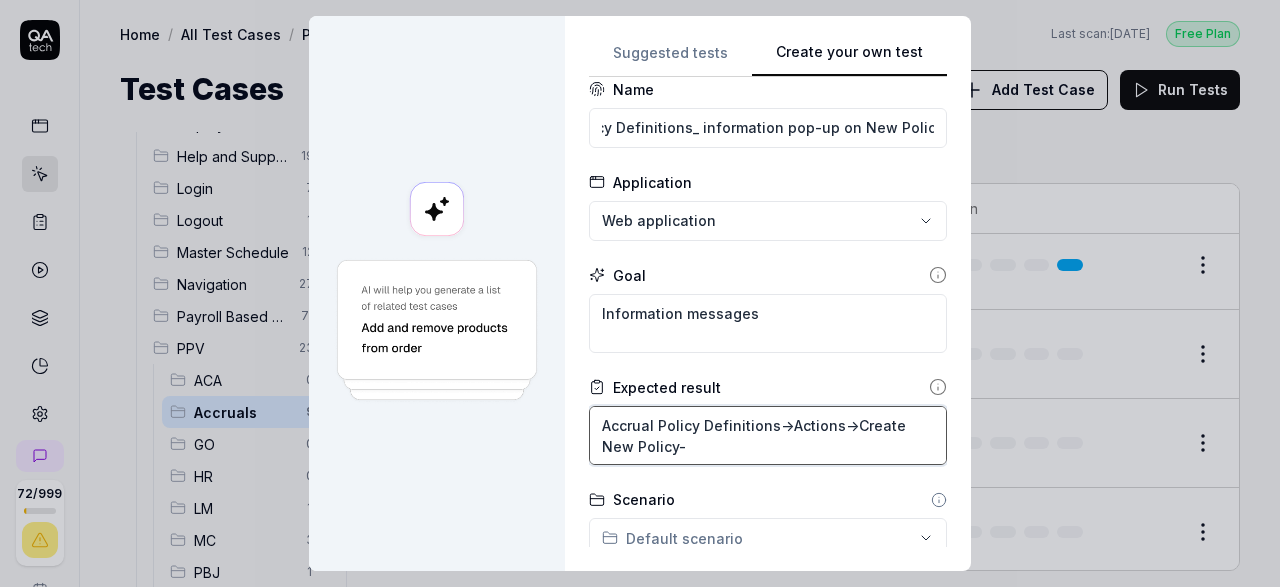 type on "*" 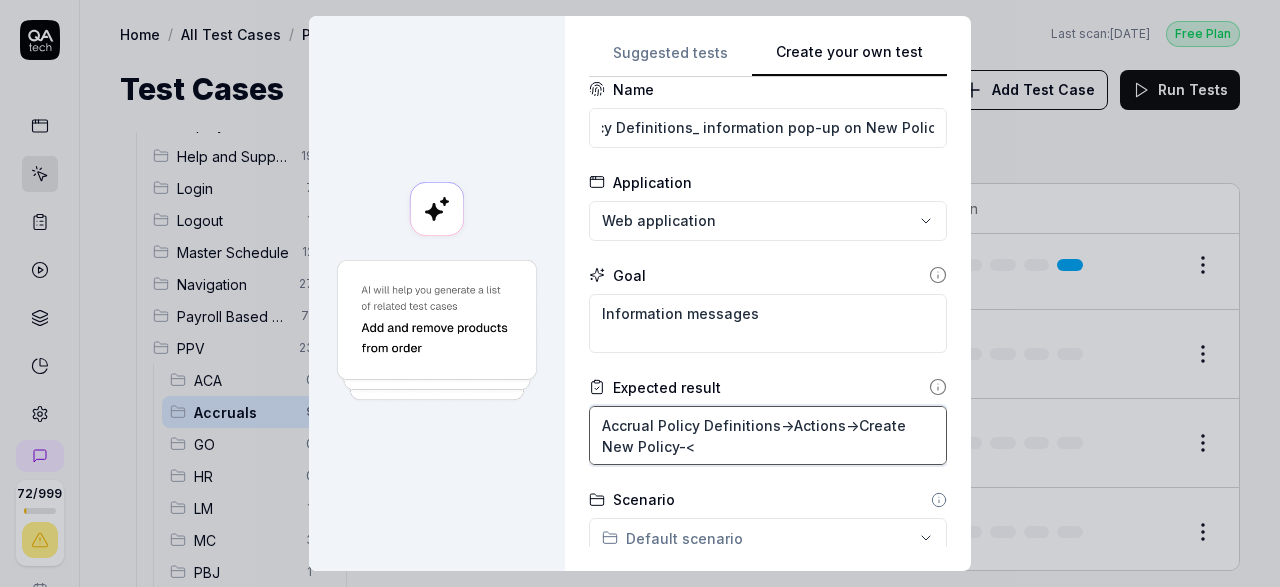 type on "*" 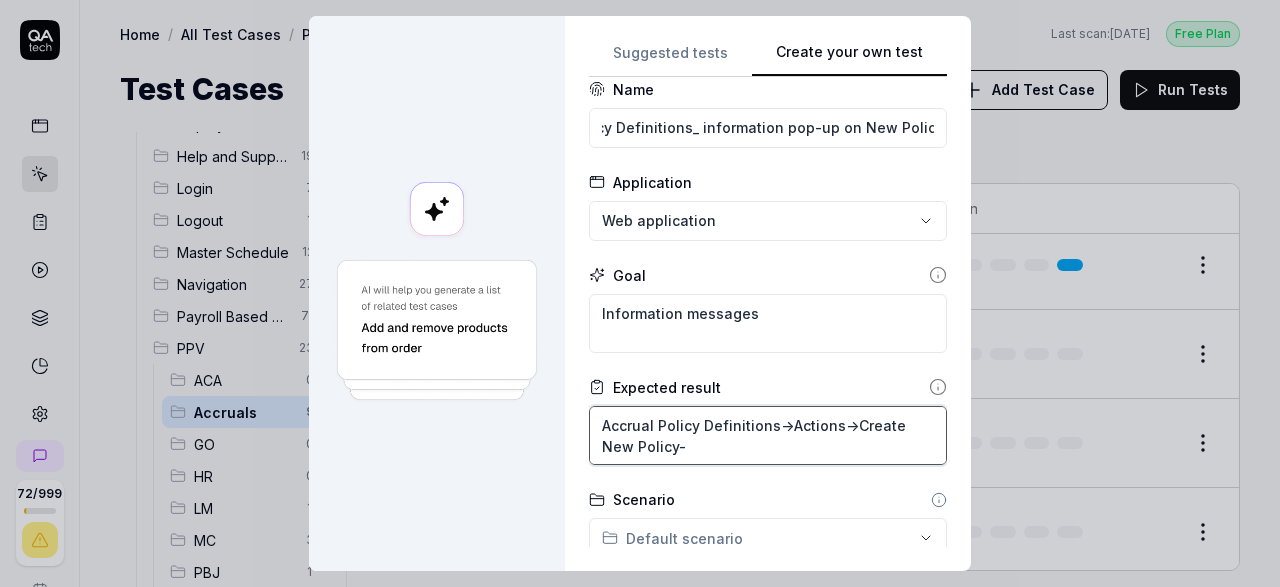 type on "*" 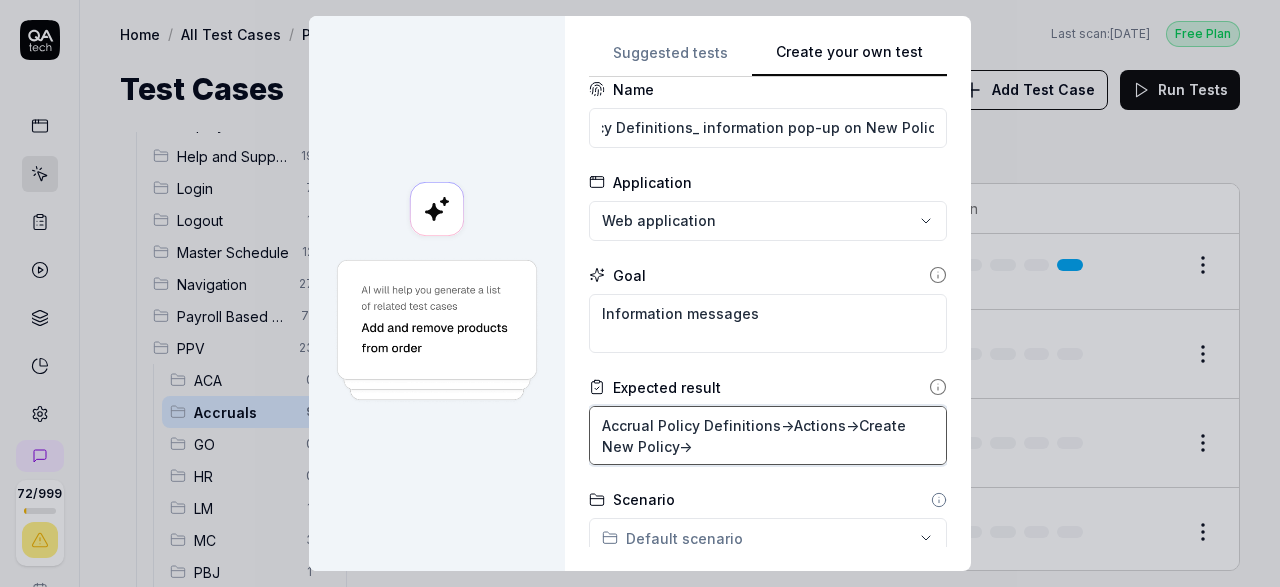 type on "*" 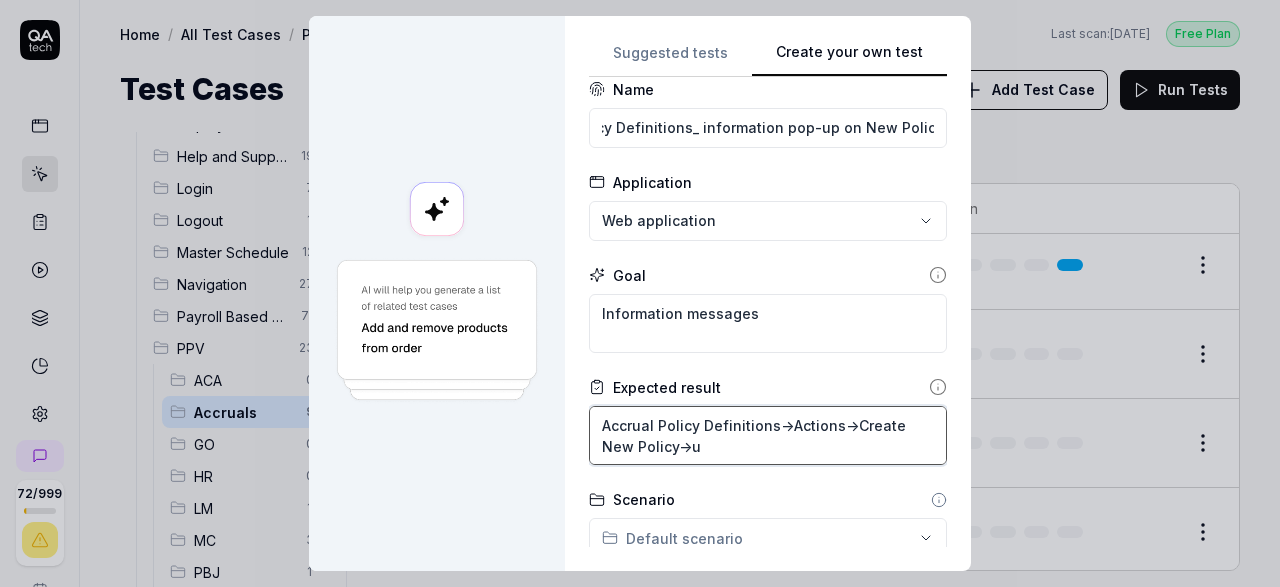 type on "*" 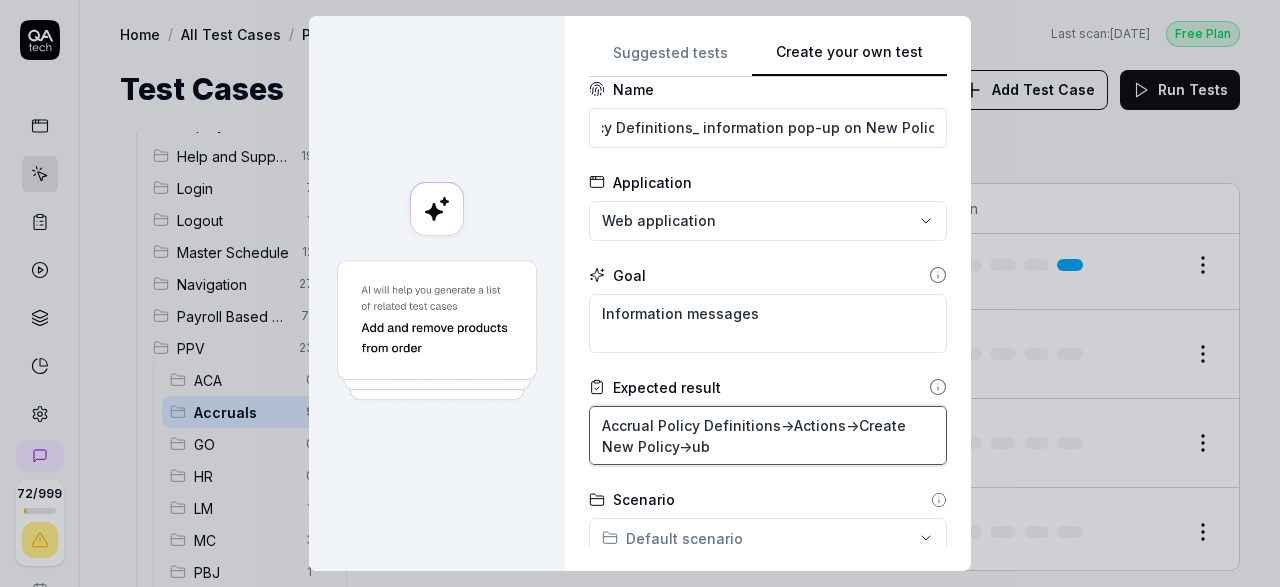 type on "*" 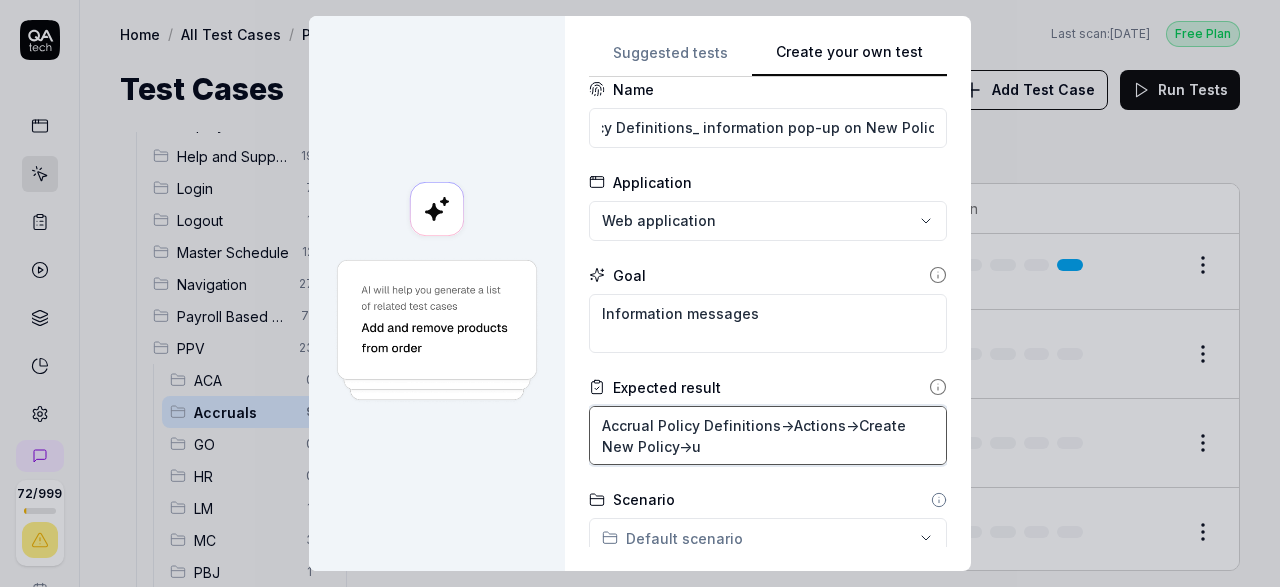 type on "*" 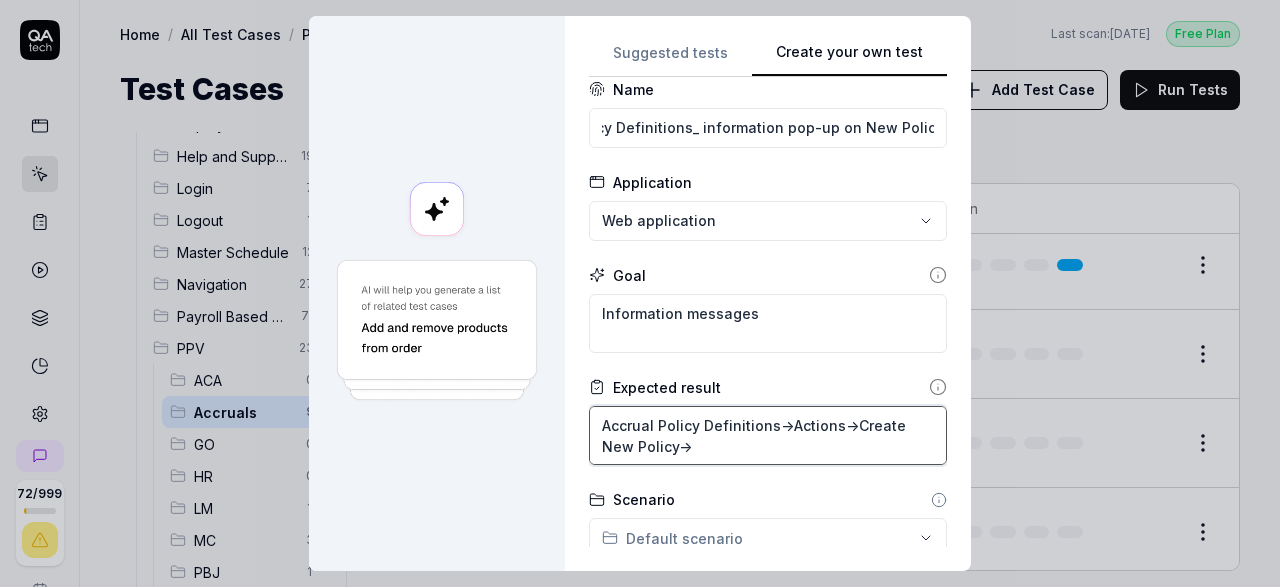 type on "*" 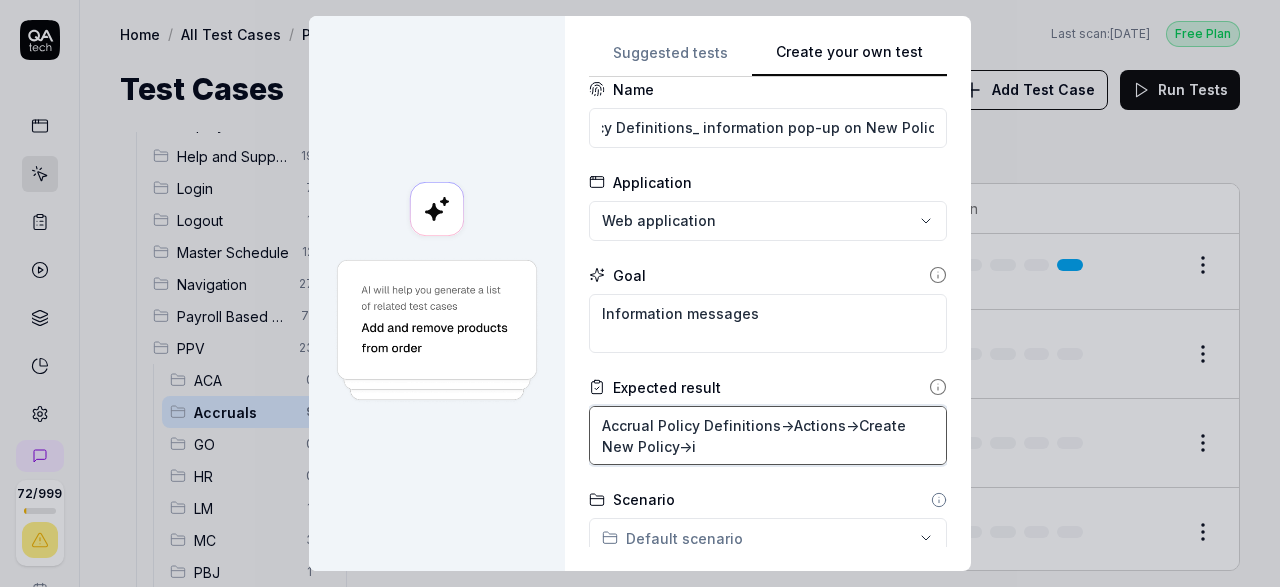 type on "*" 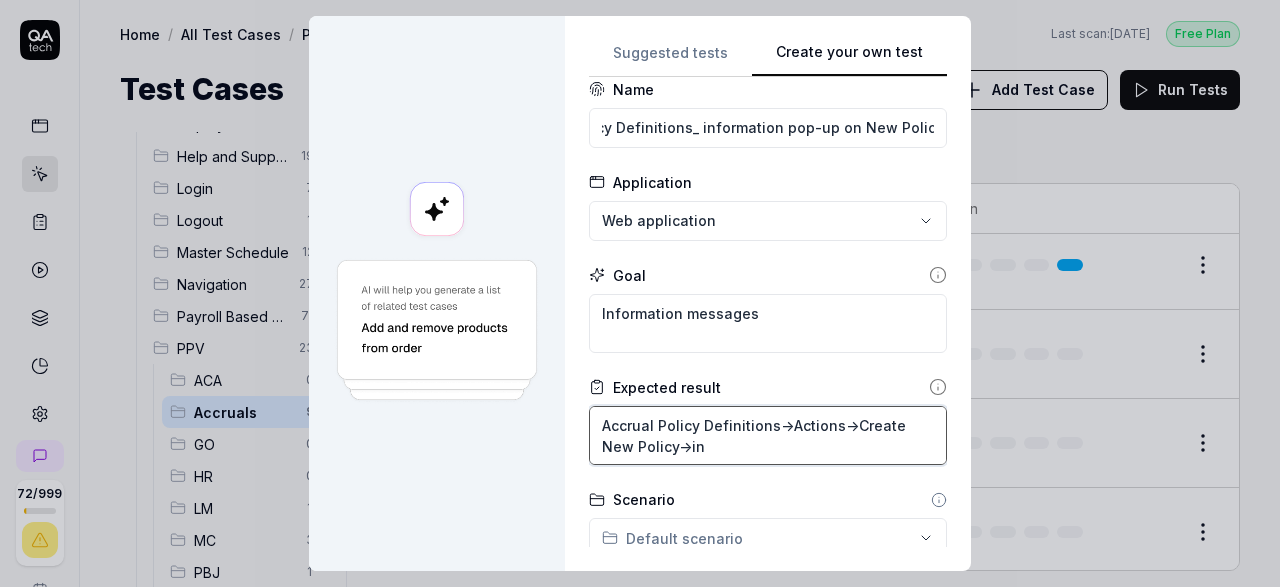 type on "*" 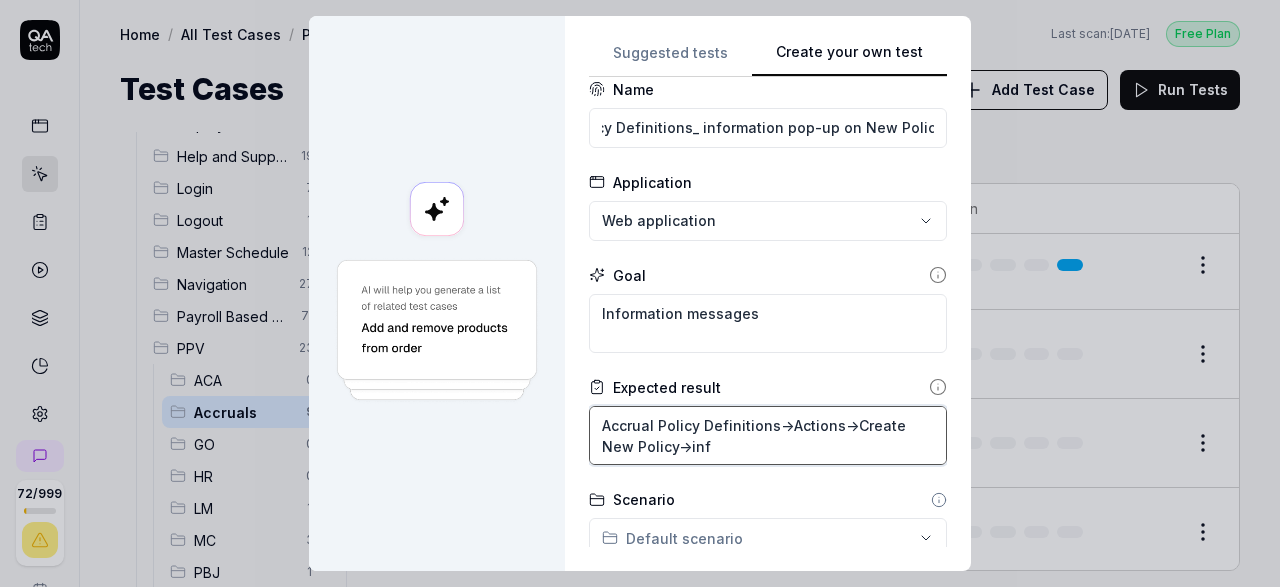 type on "*" 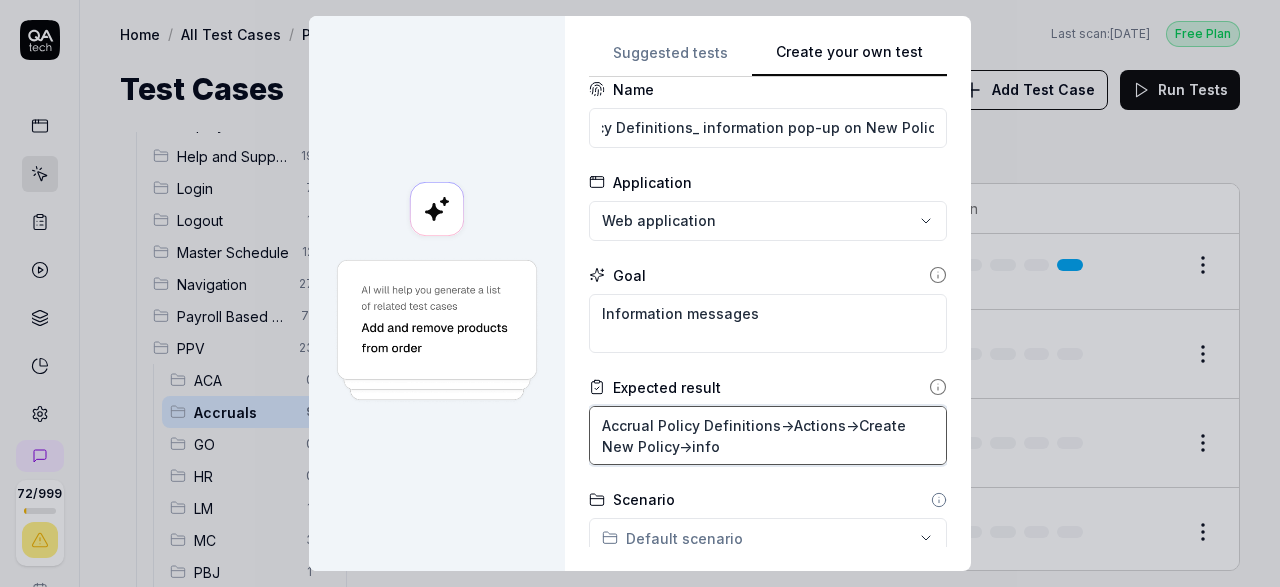 type 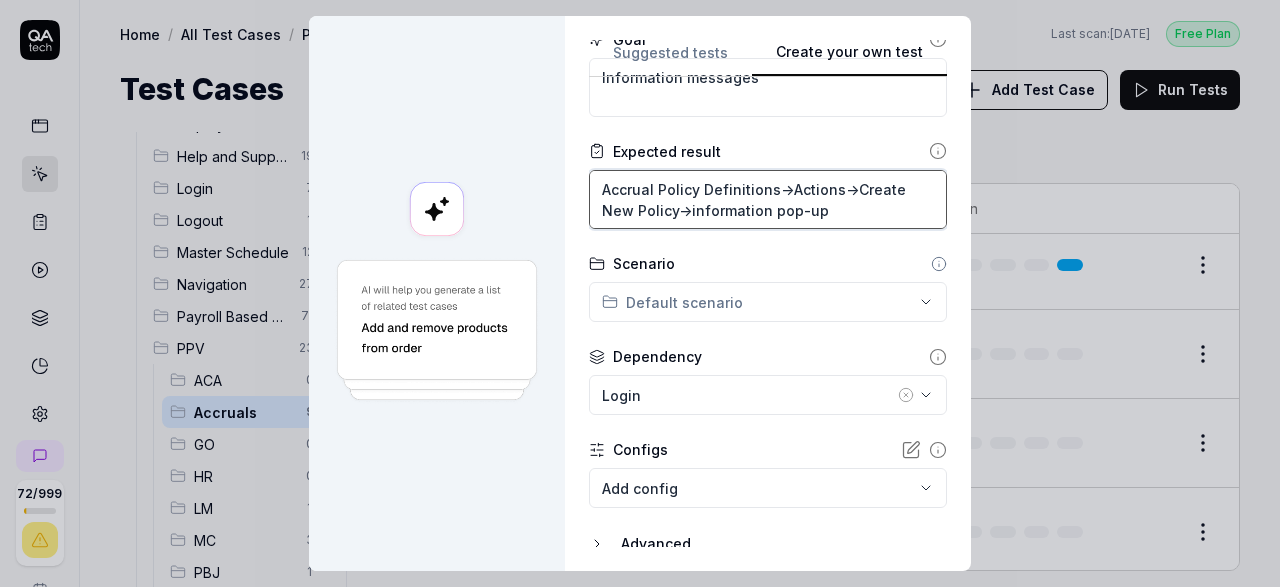 scroll, scrollTop: 331, scrollLeft: 0, axis: vertical 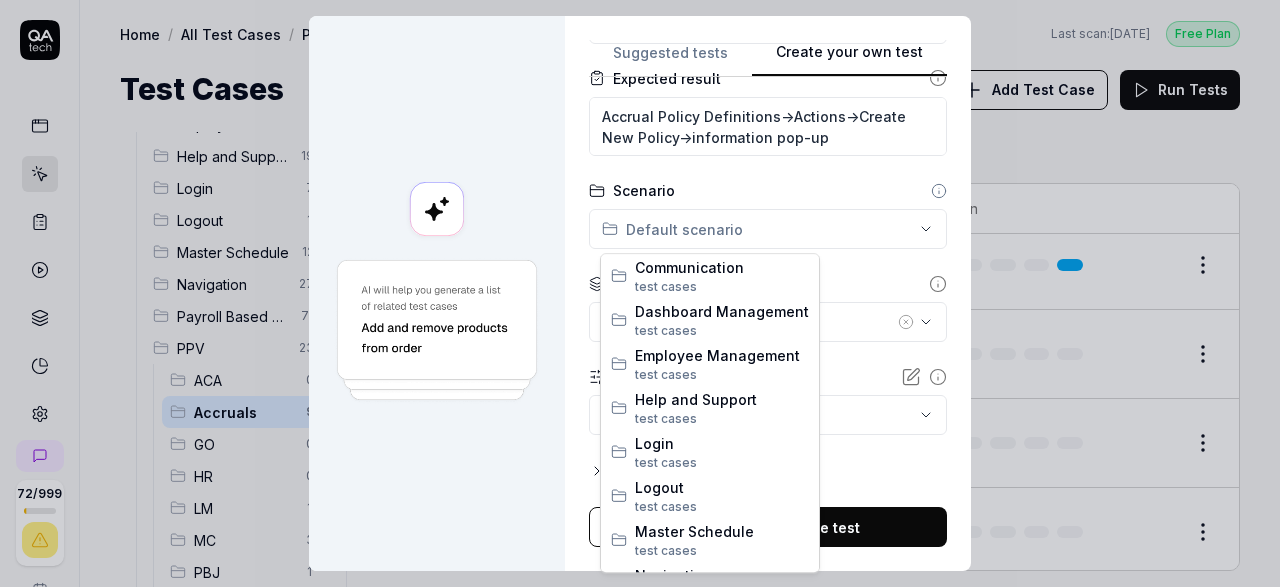 click on "**********" at bounding box center (640, 293) 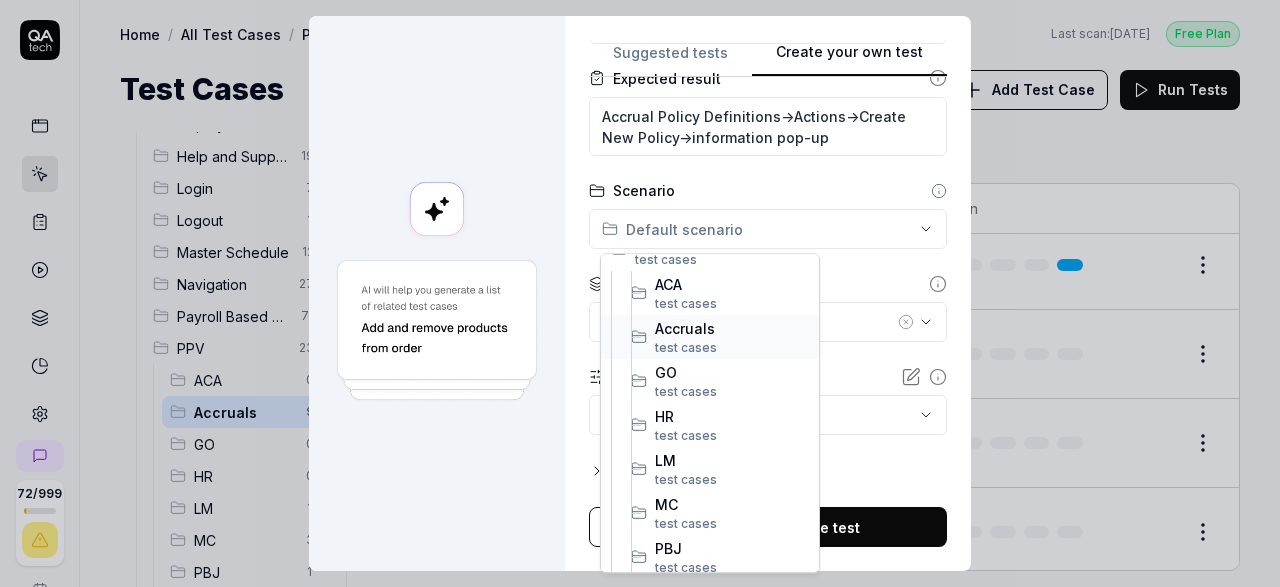 scroll, scrollTop: 423, scrollLeft: 0, axis: vertical 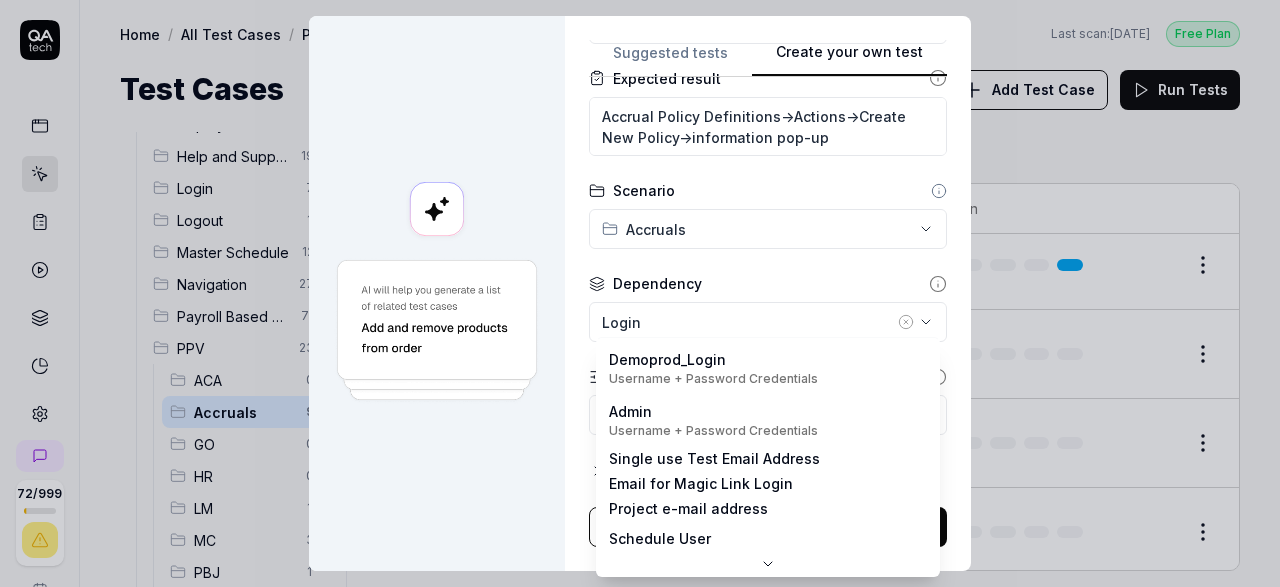 click on "72  /  999 s S Home / All Test Cases / PPV / Accruals Free Plan Home / All Test Cases / PPV / Accruals Last scan:  [DATE] Free Plan Test Cases Add Test Case Run Tests All Test Cases 479 Communication 46 Dashboard Management 13 Employee Management 42 Help and Support 19 Login 7 Logout 1 Master Schedule 12 Navigation 27 Payroll Based Journal 71 PPV 23 ACA 0 Accruals 9 GO 0 HR 0 LM 1 MC 3 PBJ 1 SO 7 Spotlight 2 TA 0 Reporting 6 Schedule Optimizer 7 Screen Loads 7 TestPPV 0 Time & Attendance 192 User Profile 1 Filters Name Status Last Run PPV Accruals 0. Login - RFMS Active Edit 1. Accruals_Verify Accruals Section is present 0. Login - RFMS Active Edit 2. Accruals_ Verify Accrual Transactions page 0. Login - RFMS Active Edit 3. Accruals_ Verify Accrual Balance page 0. Login - RFMS Active Edit 4. Accrual_Verify Accrual Policy Definitions page 0. Login - RFMS Active Edit 5. Accruals_ Accrual Policy Definitions_Create New Policy 0. Login - RFMS Active Edit 4. Accrual_Verify Accrual Policy Definitions page Active" at bounding box center [640, 293] 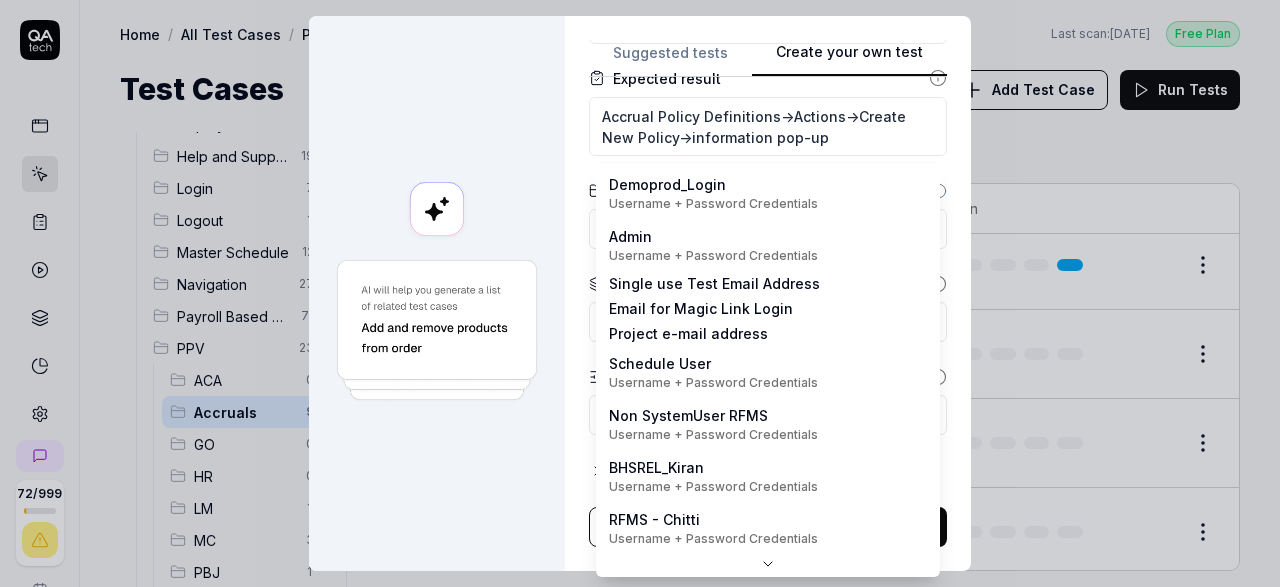 scroll, scrollTop: 0, scrollLeft: 0, axis: both 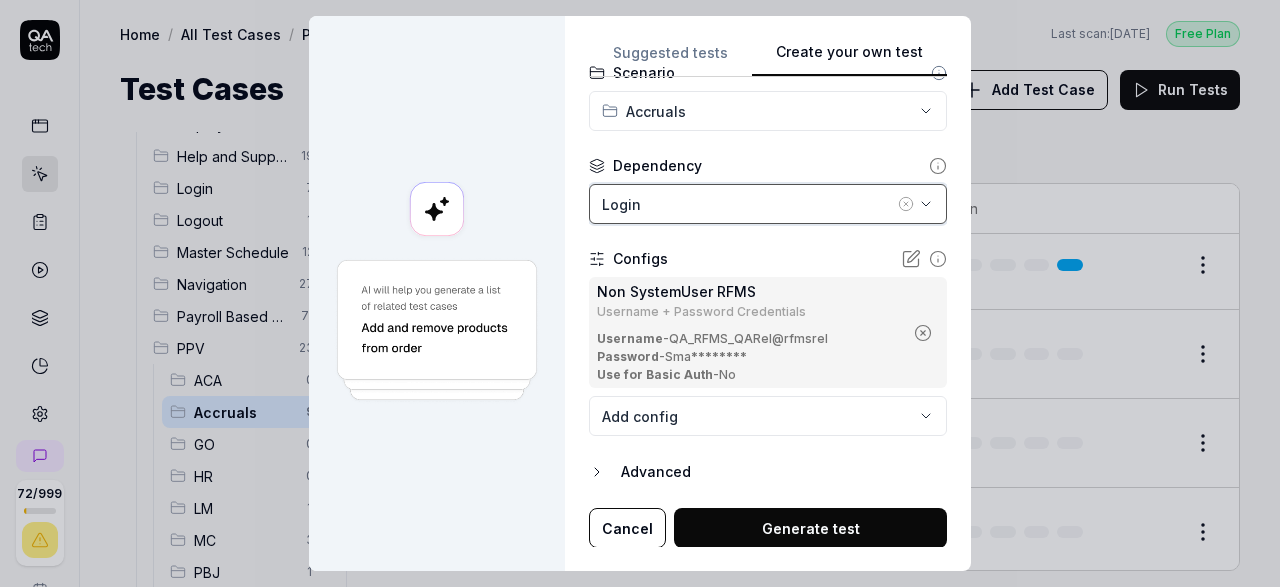 click 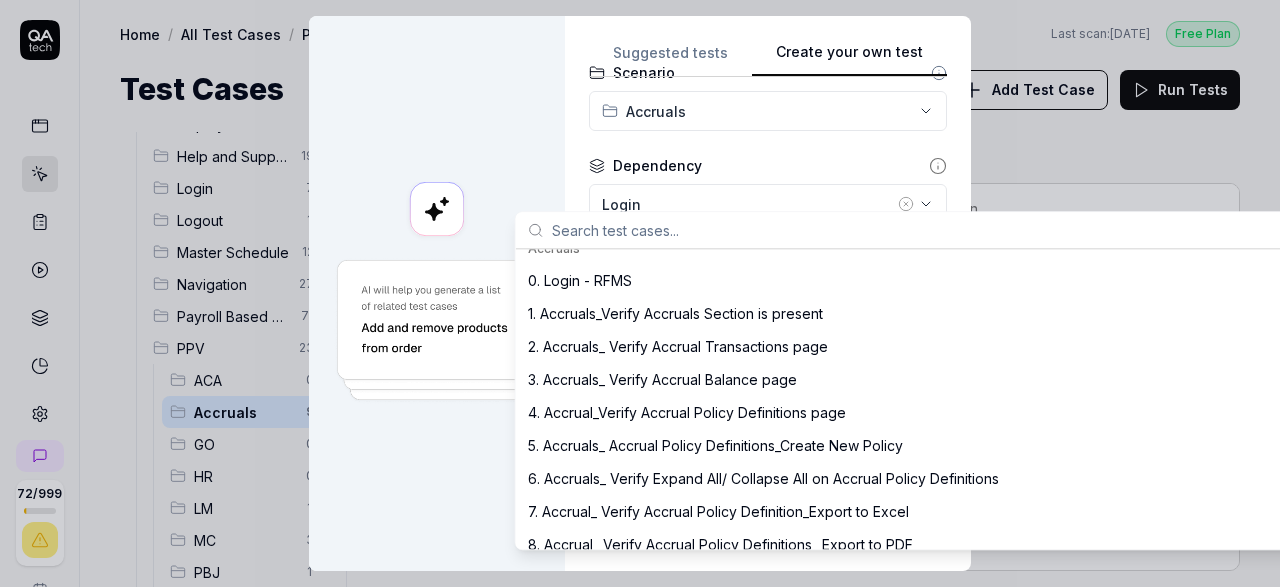 scroll, scrollTop: 207, scrollLeft: 0, axis: vertical 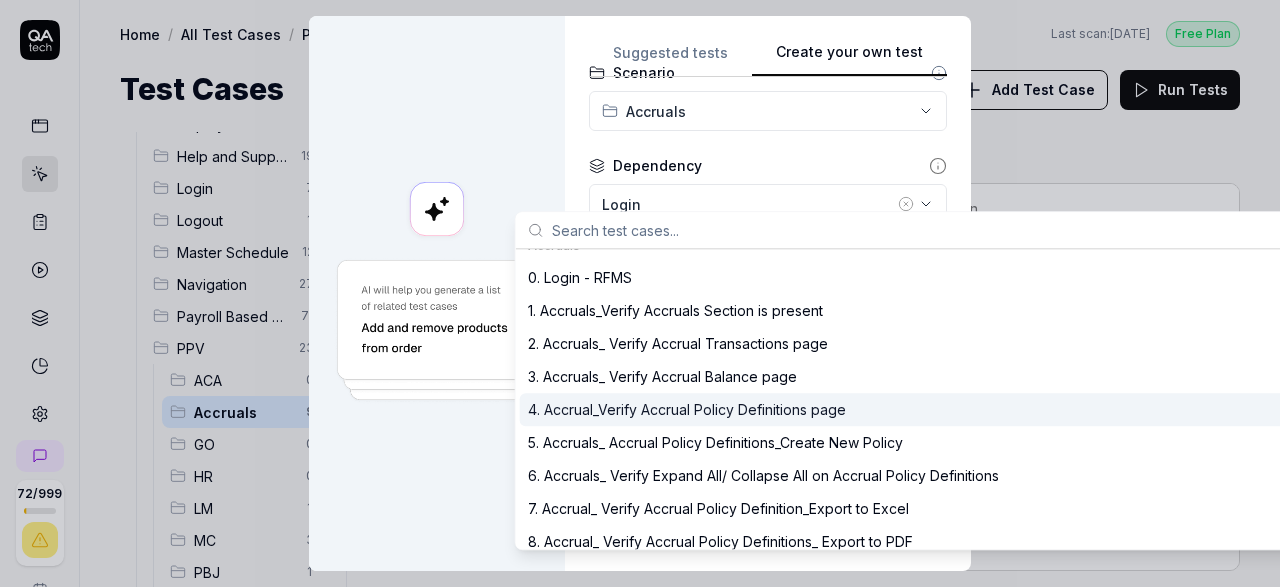 click on "4. Accrual_Verify Accrual Policy Definitions page" at bounding box center (687, 409) 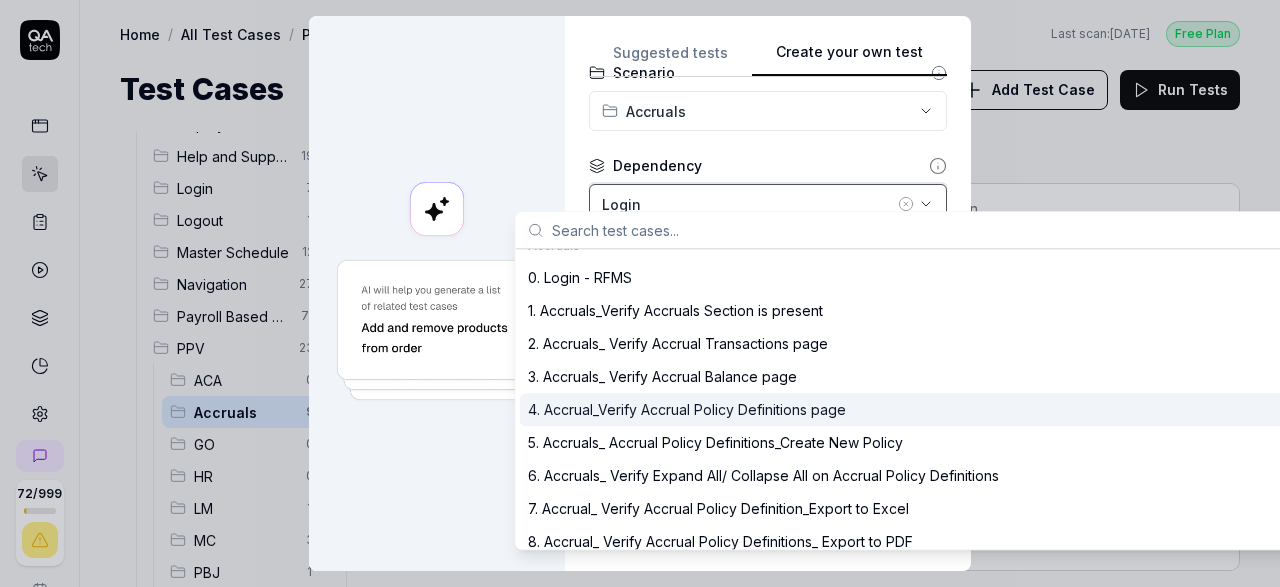 scroll, scrollTop: 0, scrollLeft: 173, axis: horizontal 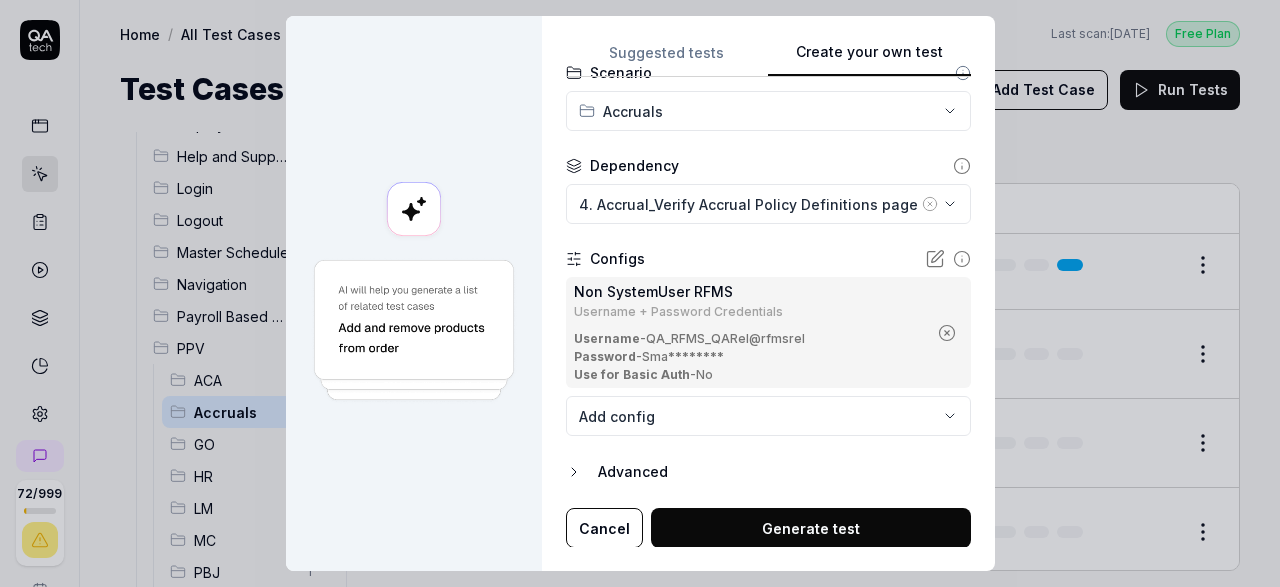 click on "Generate test" at bounding box center (811, 528) 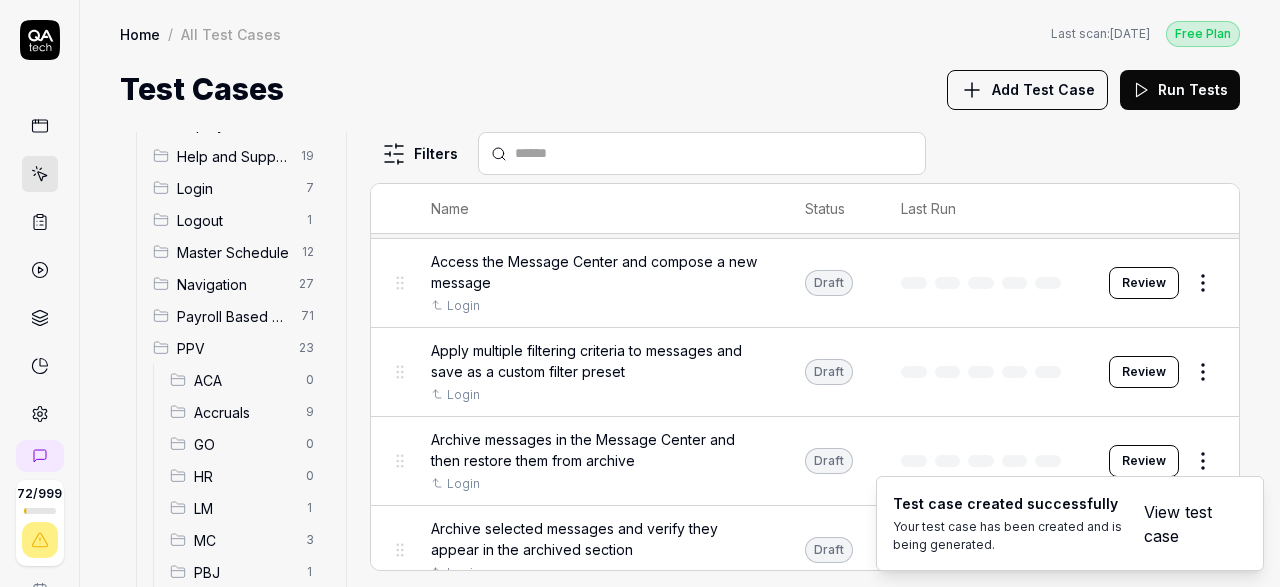 scroll, scrollTop: 128, scrollLeft: 0, axis: vertical 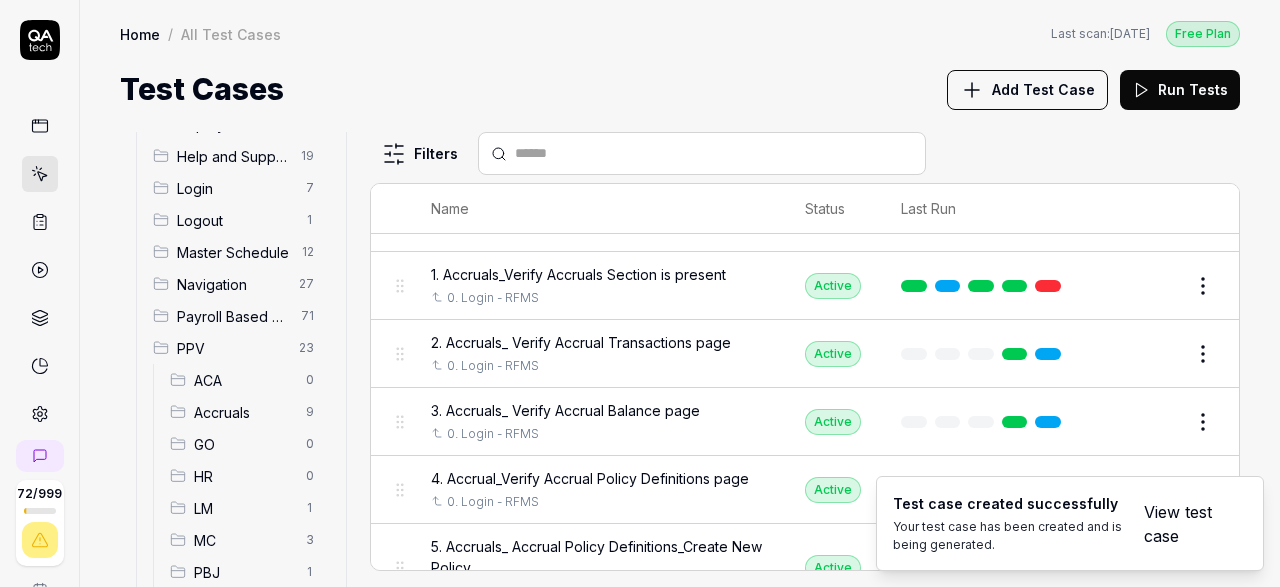 click on "View test case" at bounding box center [1183, 524] 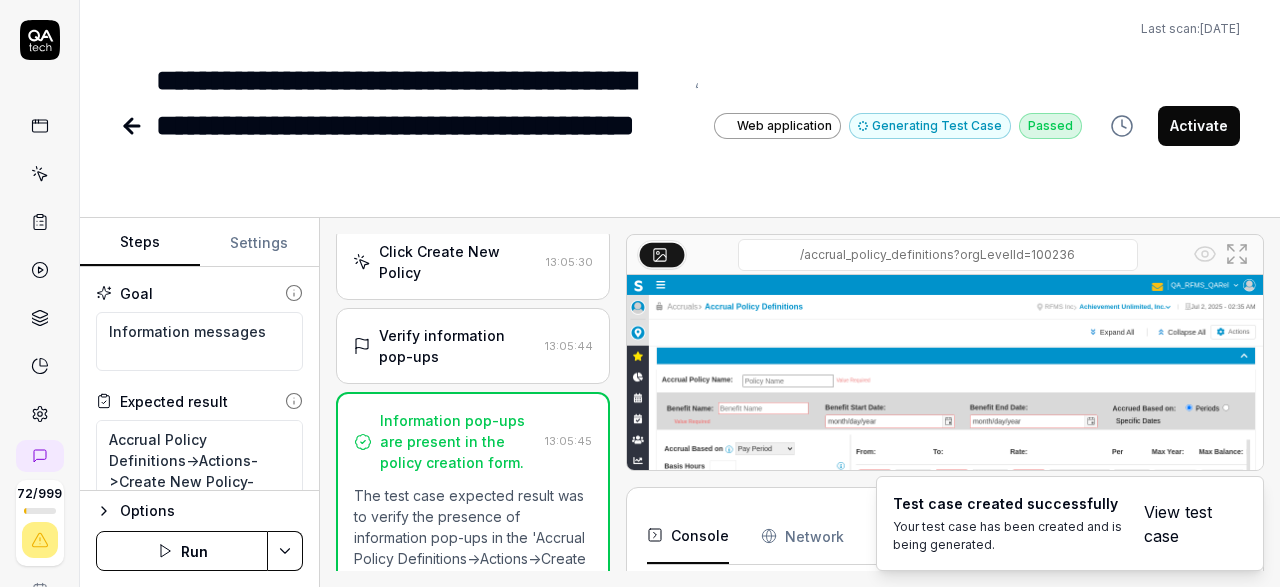 scroll, scrollTop: 240, scrollLeft: 0, axis: vertical 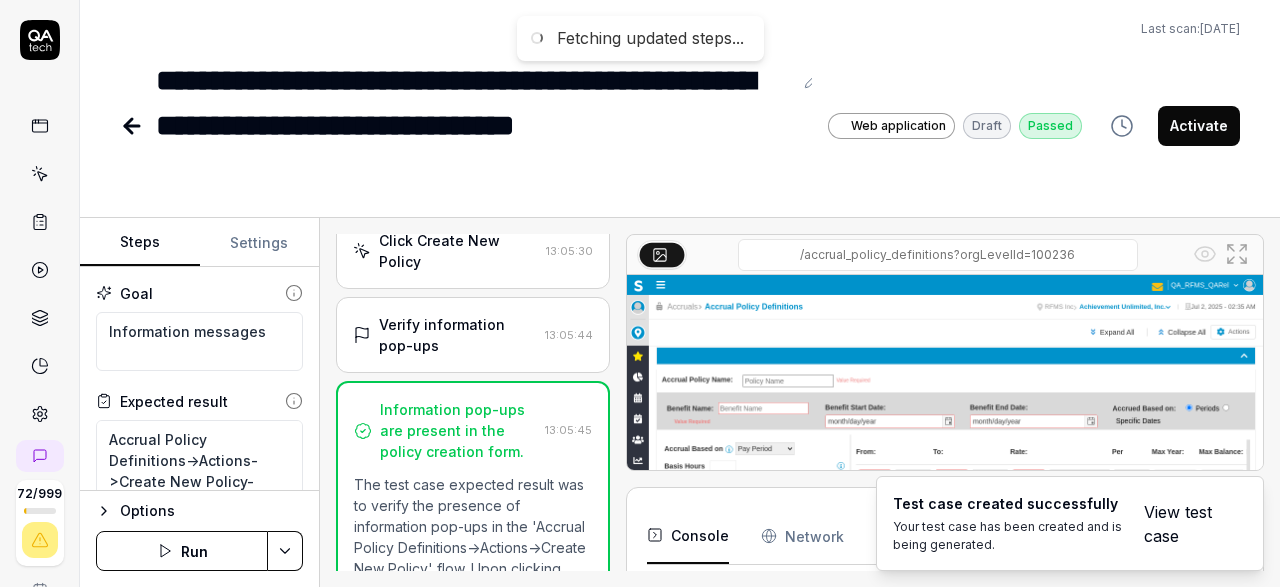 click on "Information pop-ups are present in the policy creation form." at bounding box center [458, 430] 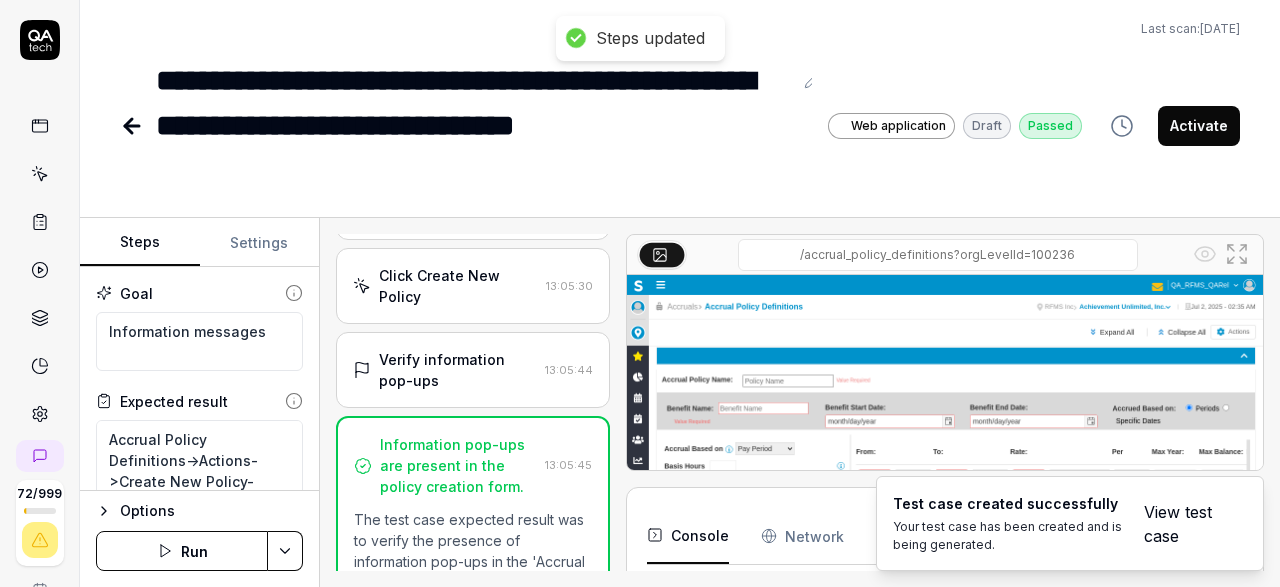 scroll, scrollTop: 201, scrollLeft: 0, axis: vertical 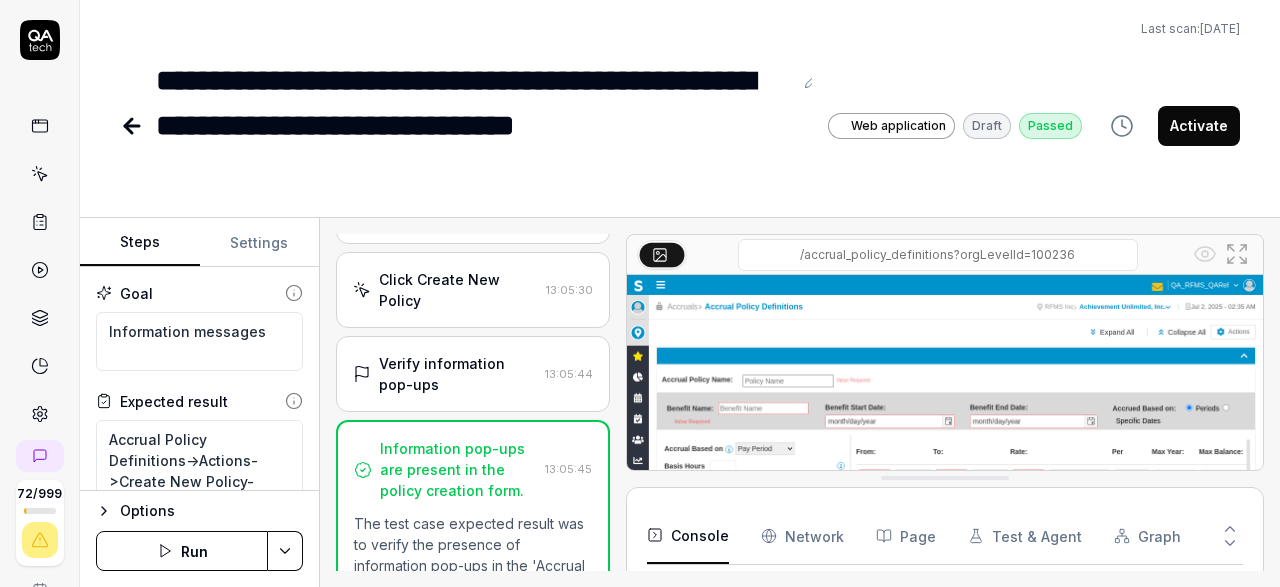 click on "Verify information pop-ups" at bounding box center [458, 374] 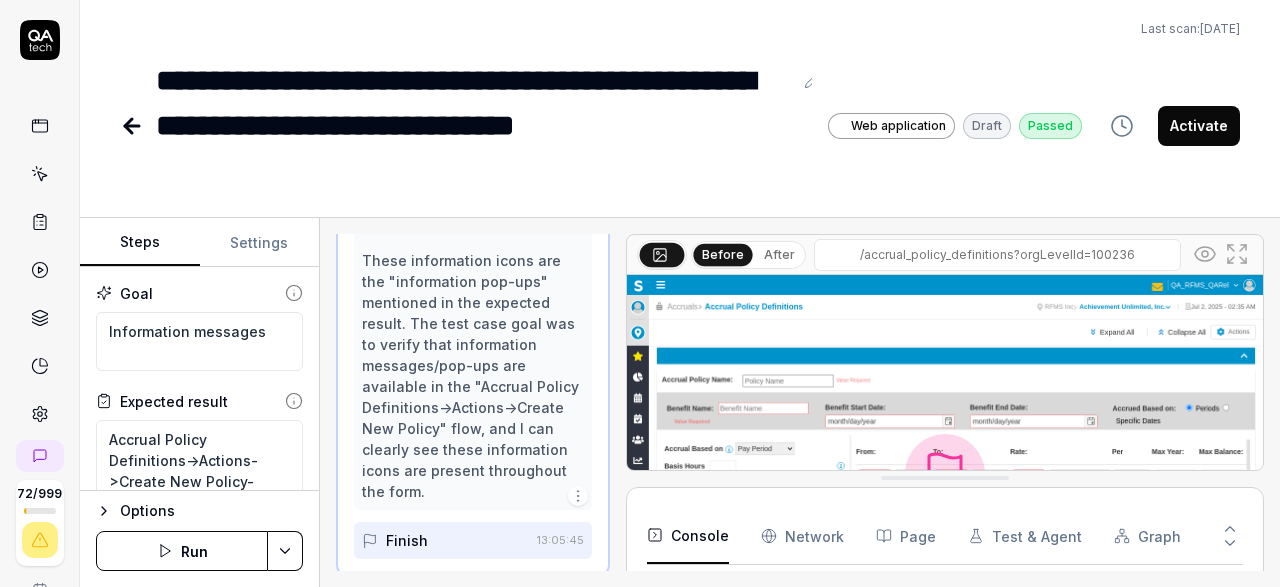 scroll, scrollTop: 870, scrollLeft: 0, axis: vertical 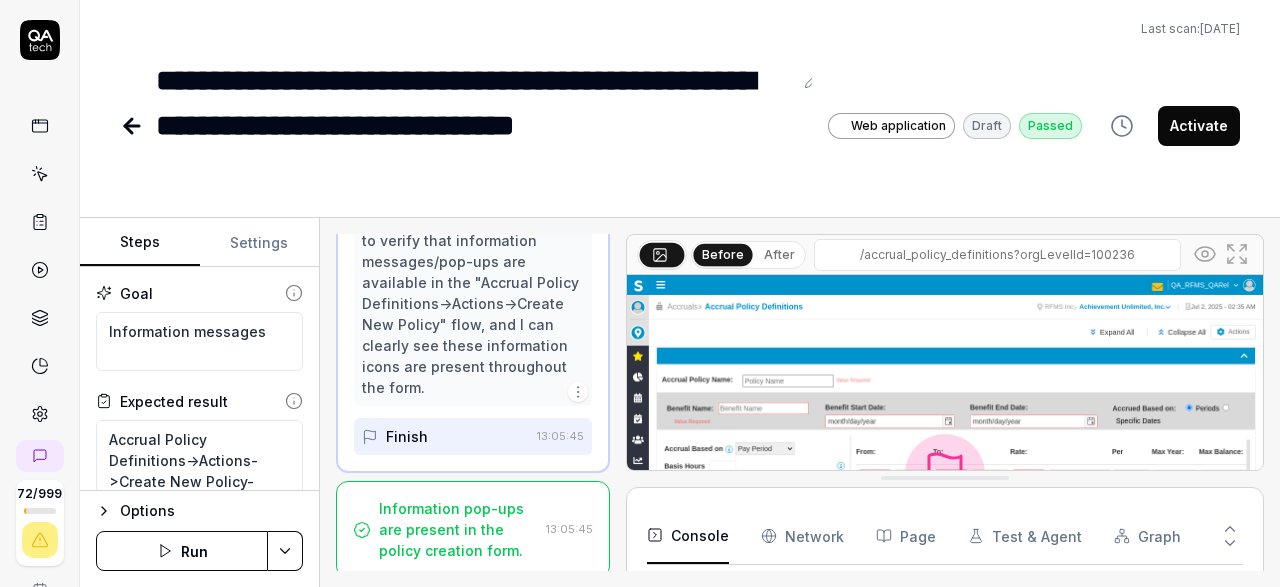click on "Information pop-ups are present in the policy creation form." at bounding box center (458, 529) 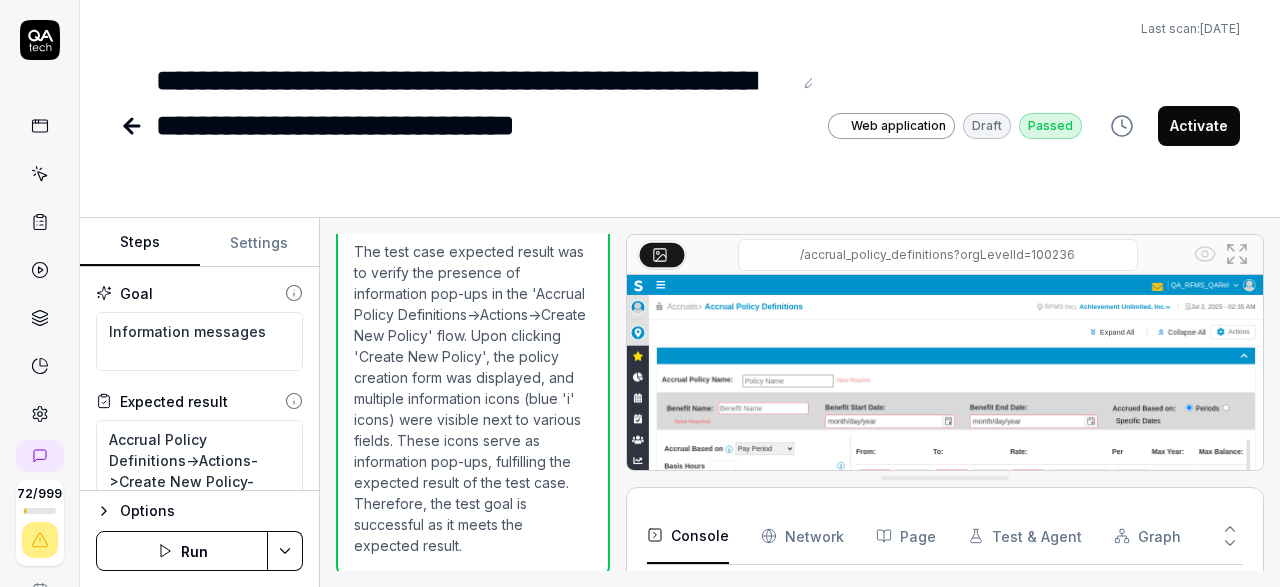 scroll, scrollTop: 472, scrollLeft: 0, axis: vertical 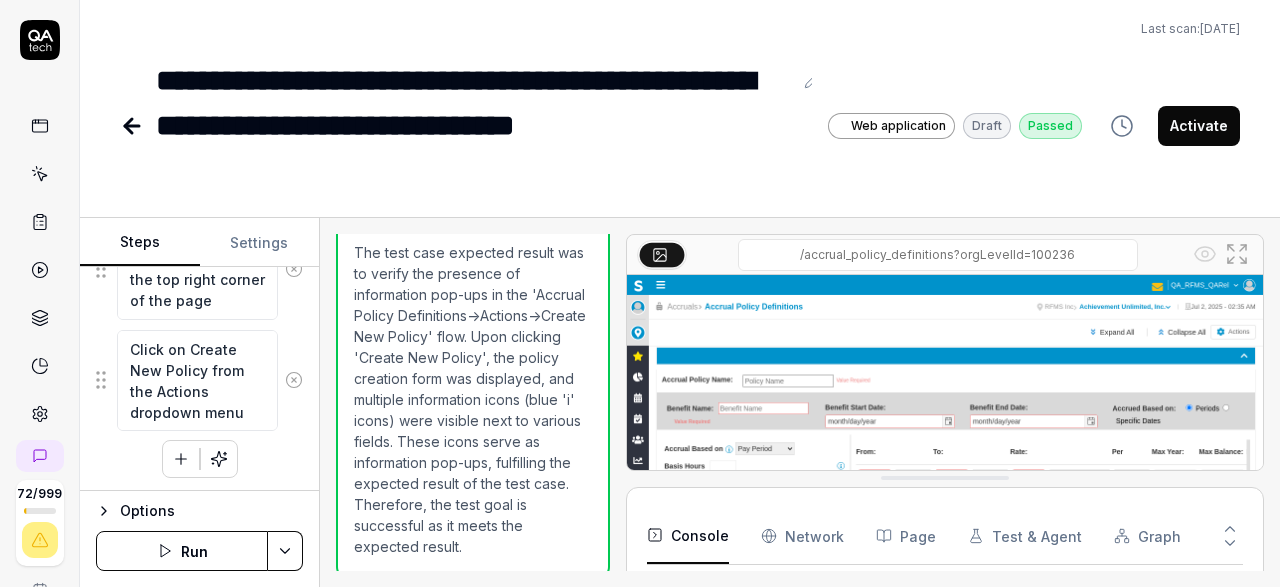 click 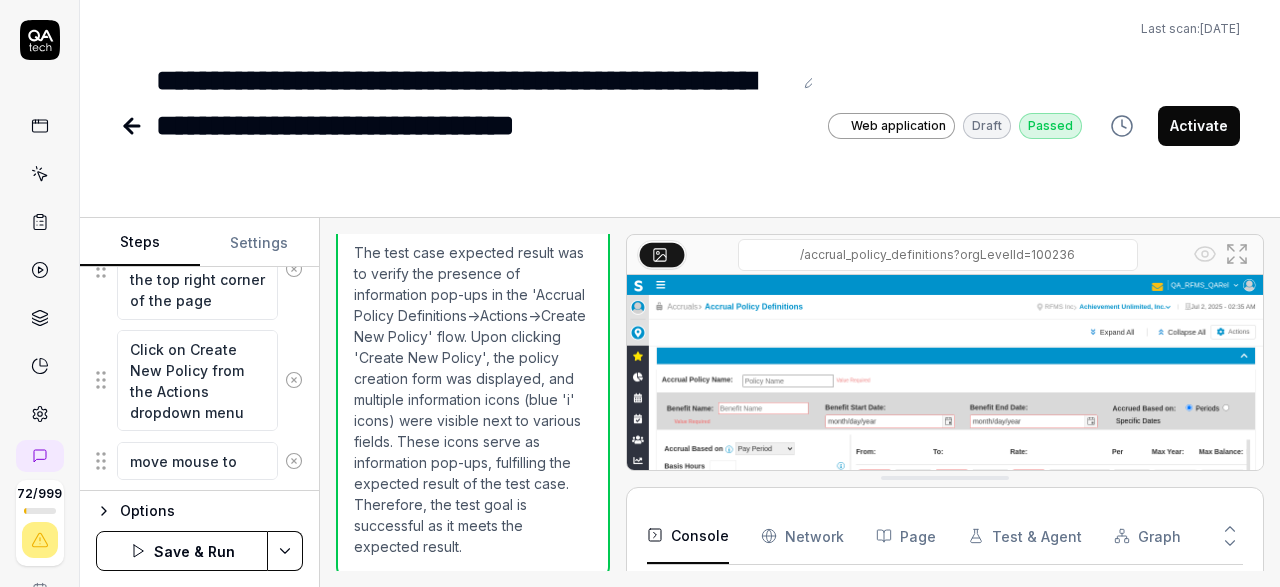 scroll, scrollTop: 473, scrollLeft: 0, axis: vertical 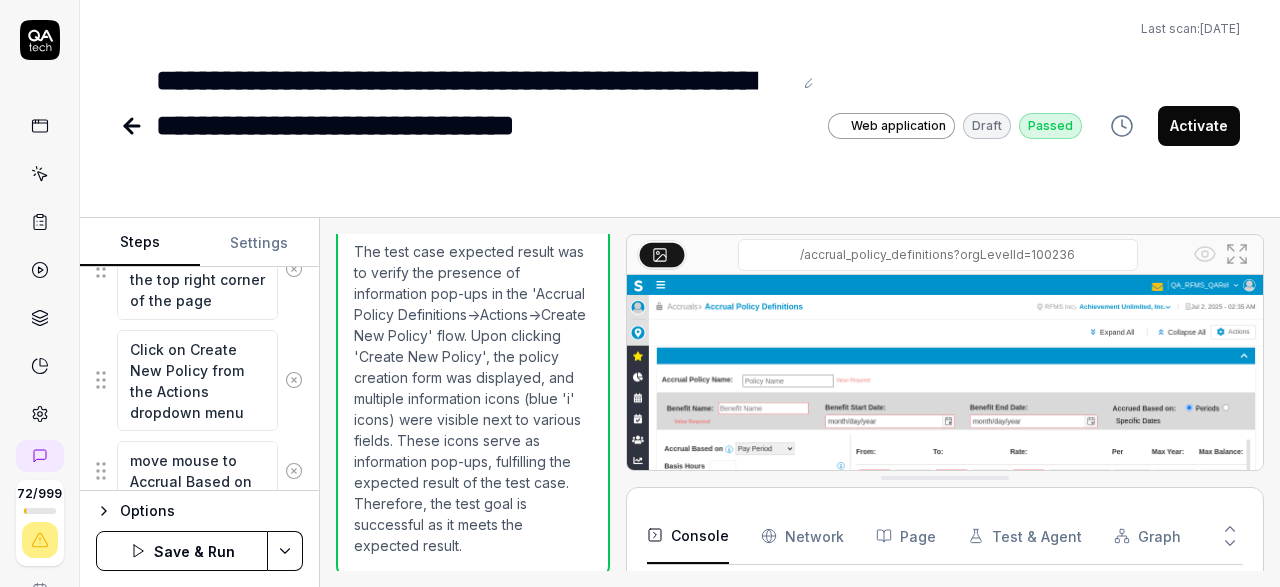 click on "move mouse to Accrual Based on" at bounding box center [197, 470] 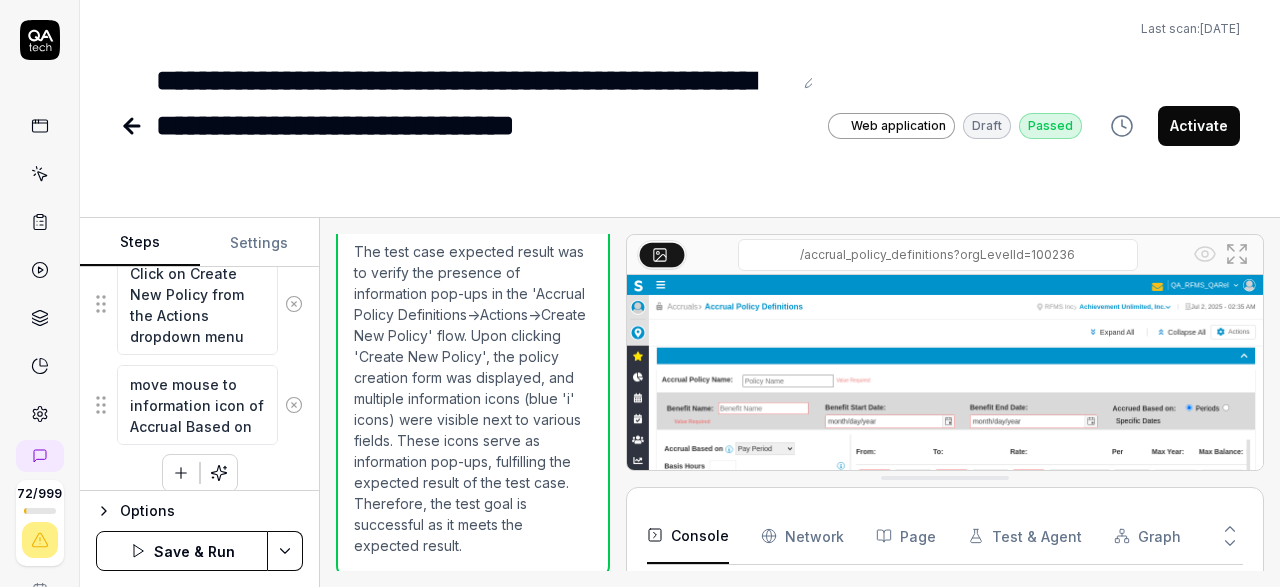 scroll, scrollTop: 512, scrollLeft: 0, axis: vertical 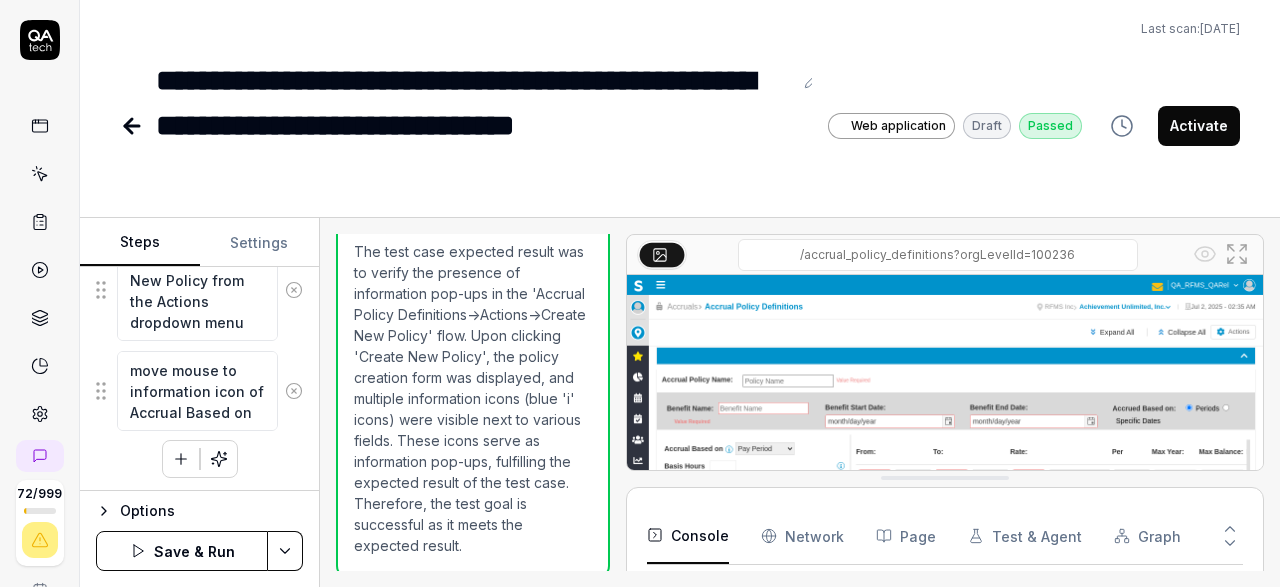 click 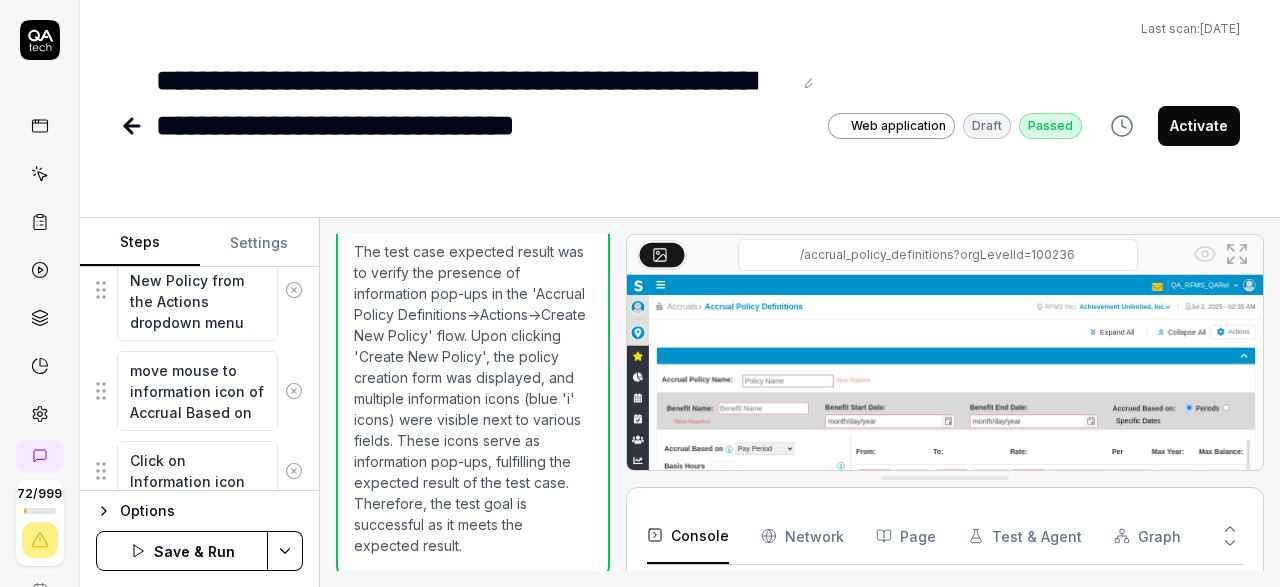 click on "Save & Run" at bounding box center [182, 551] 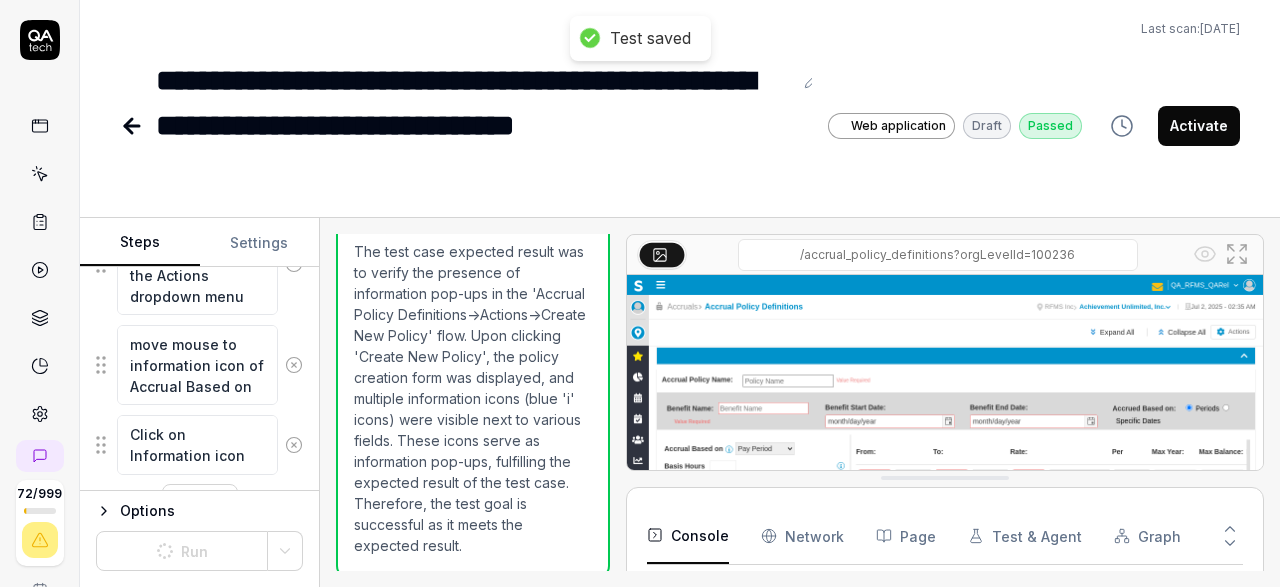 scroll, scrollTop: 538, scrollLeft: 0, axis: vertical 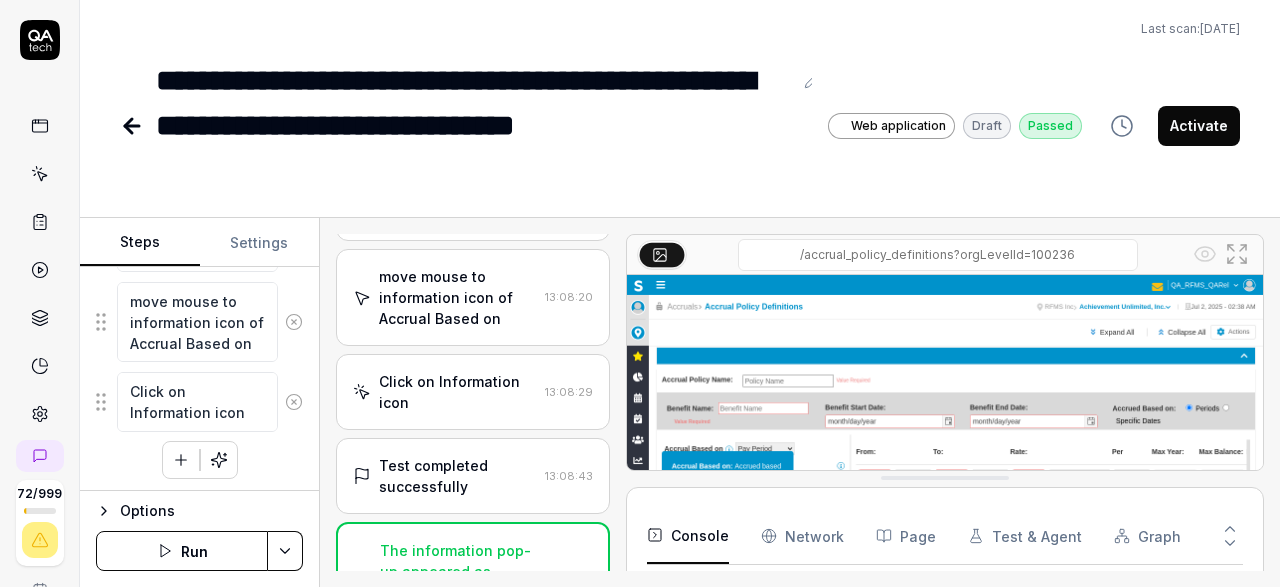 click 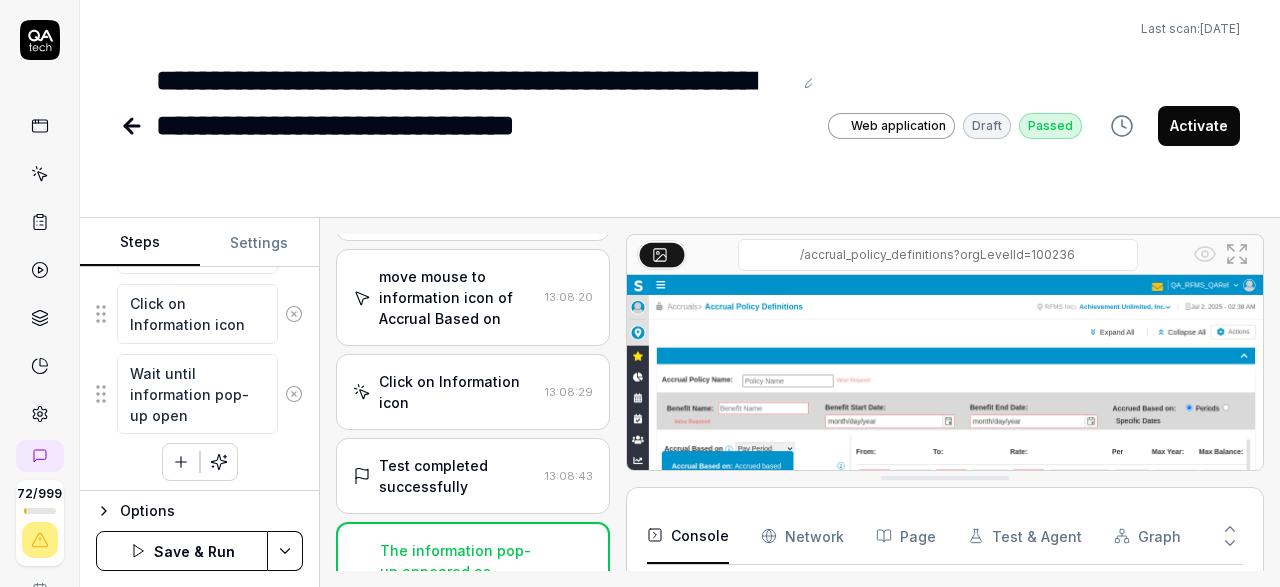 scroll, scrollTop: 670, scrollLeft: 0, axis: vertical 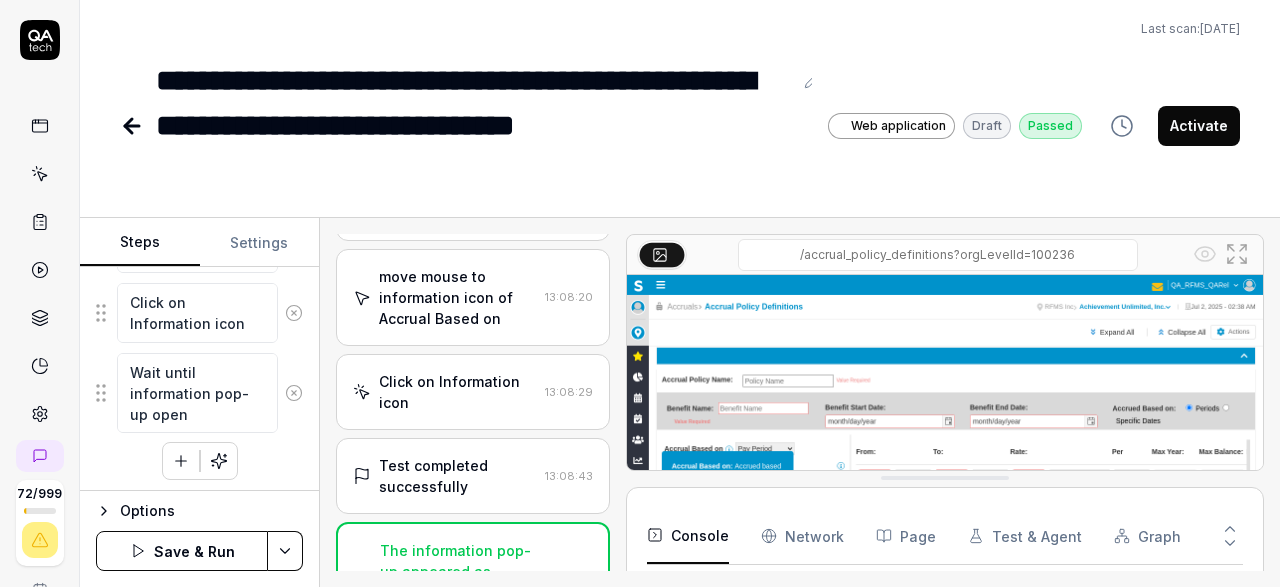 click 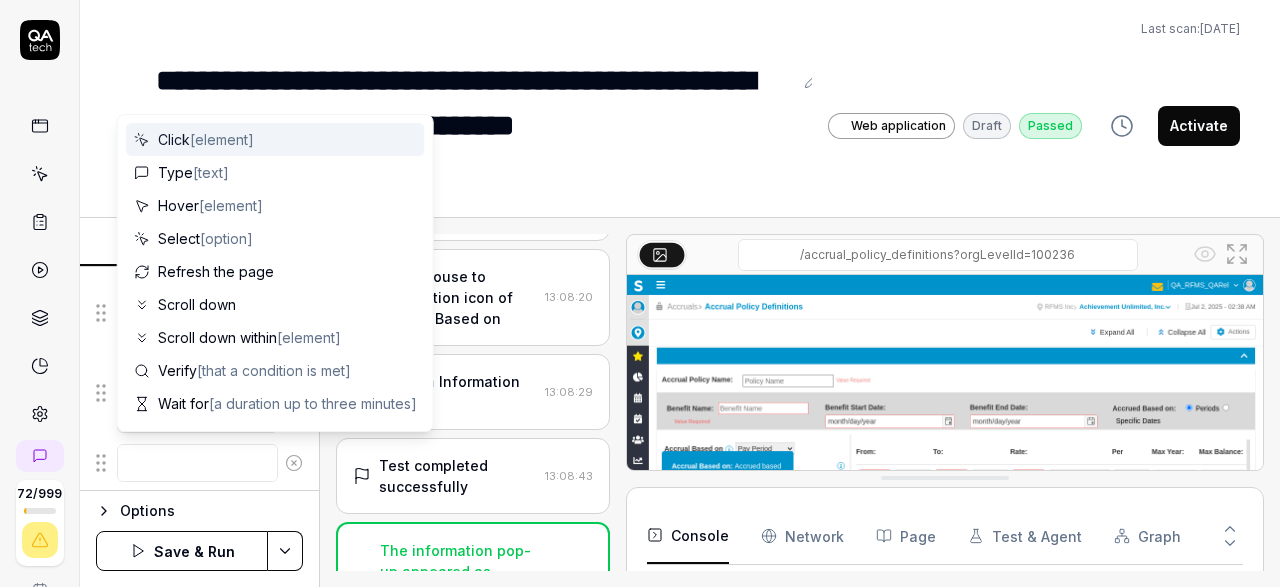 click at bounding box center [197, 463] 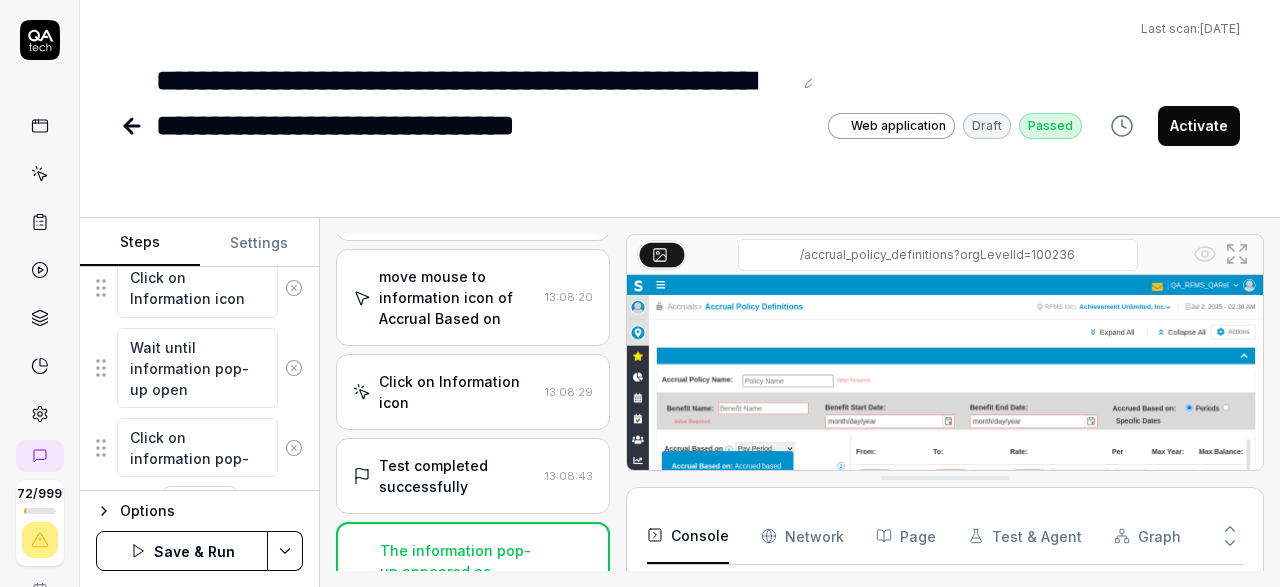 scroll, scrollTop: 739, scrollLeft: 0, axis: vertical 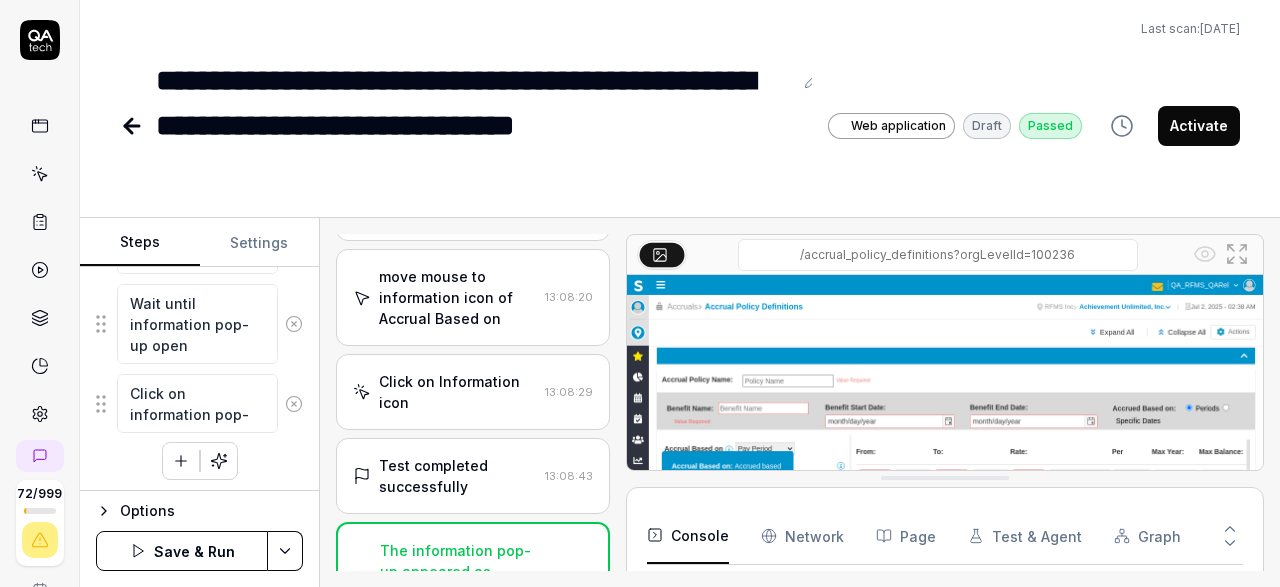 click 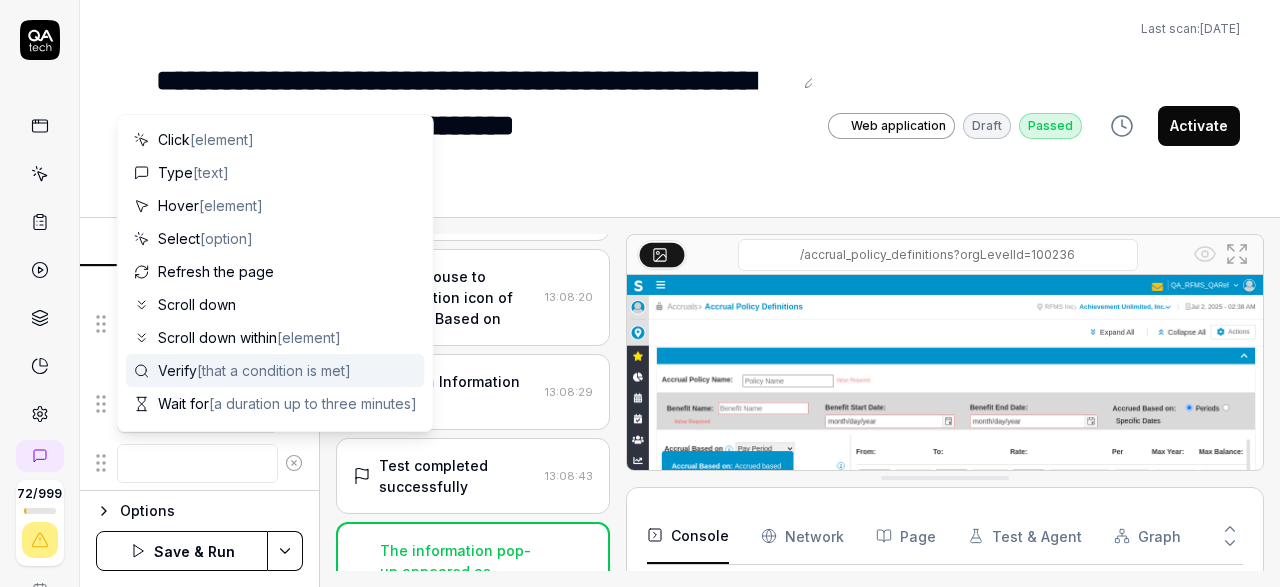 scroll, scrollTop: 69, scrollLeft: 0, axis: vertical 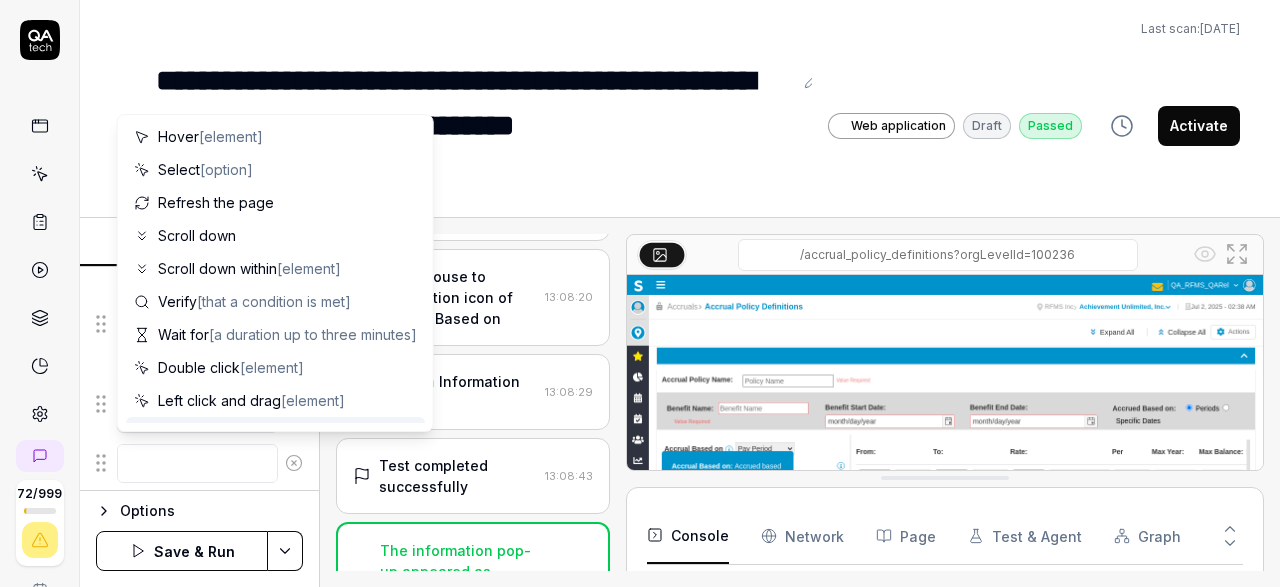 click at bounding box center [197, 463] 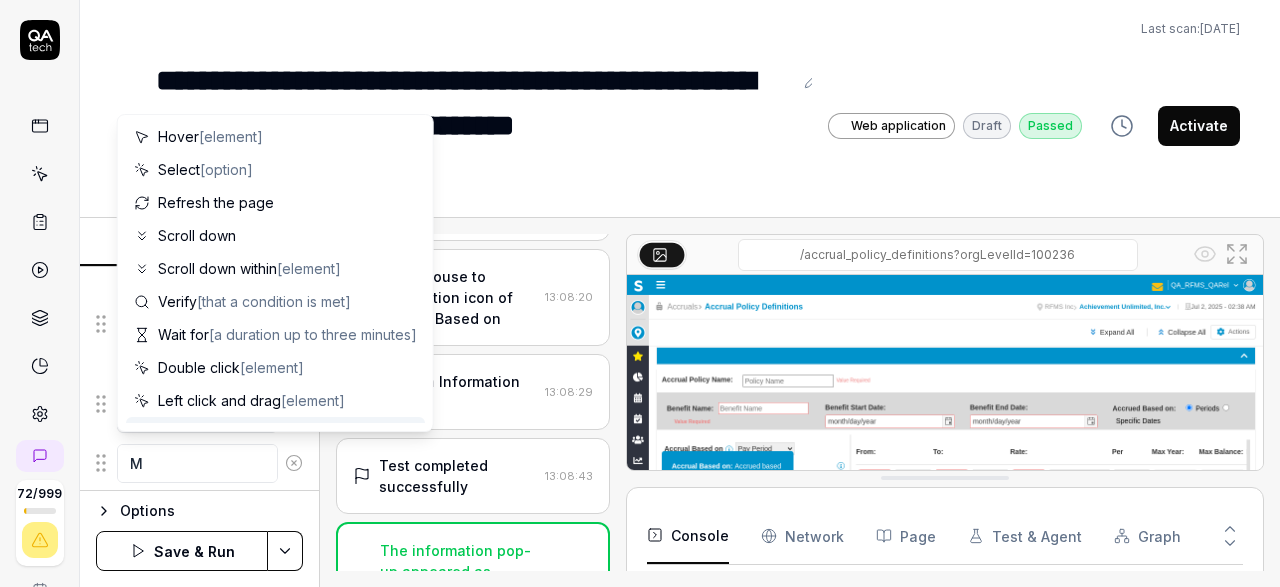 scroll, scrollTop: 36, scrollLeft: 0, axis: vertical 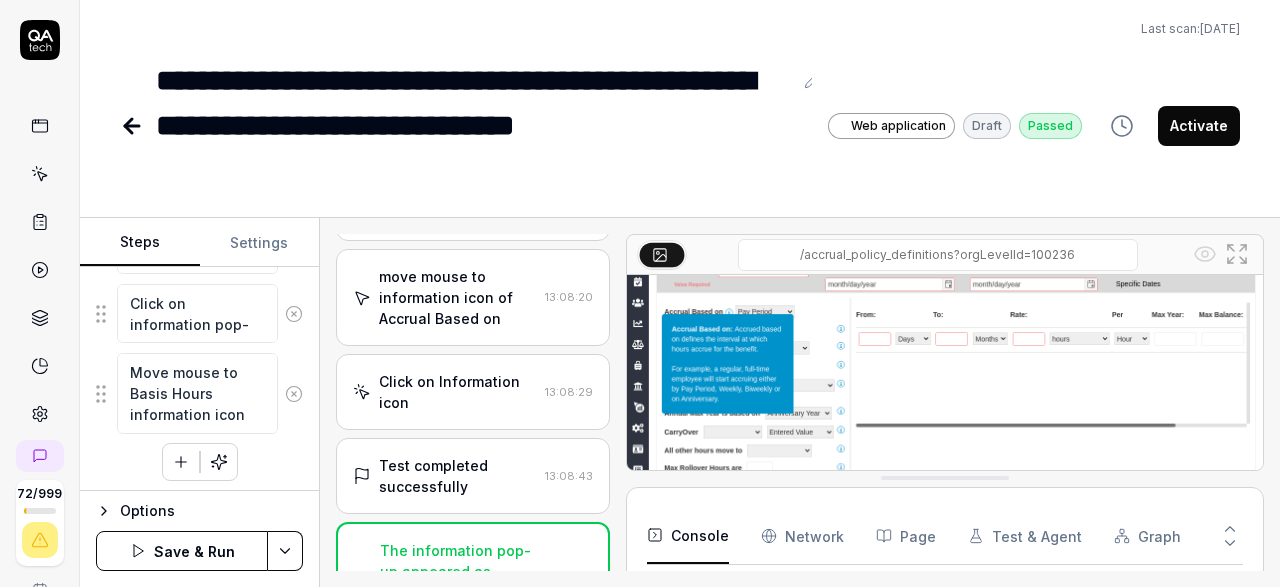 click 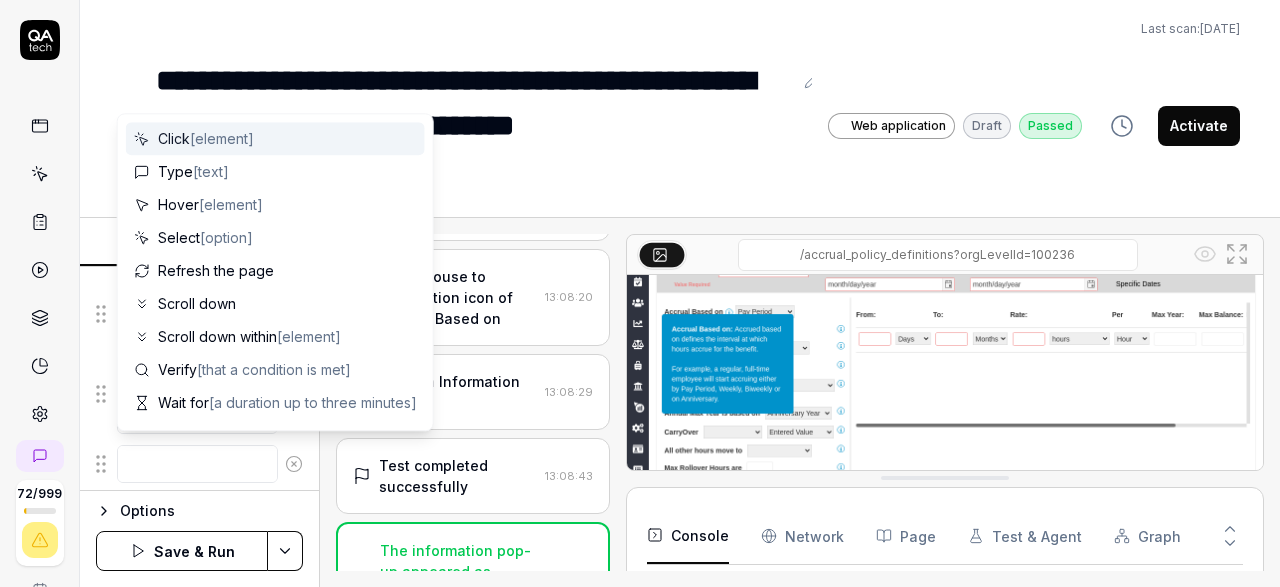 click at bounding box center [197, 464] 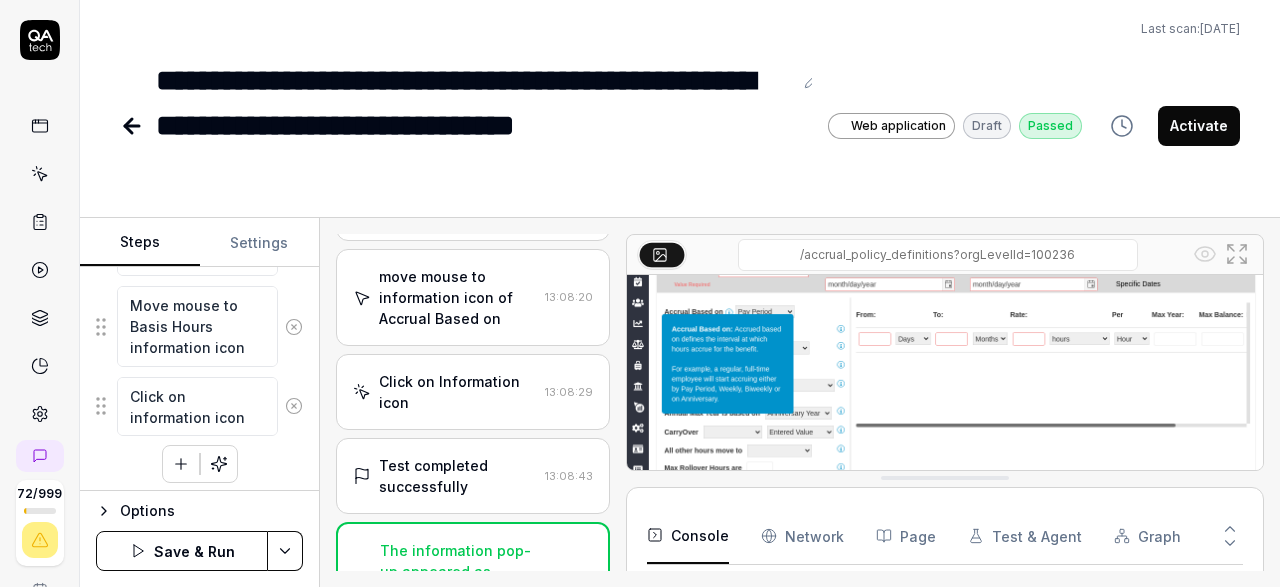 scroll, scrollTop: 897, scrollLeft: 0, axis: vertical 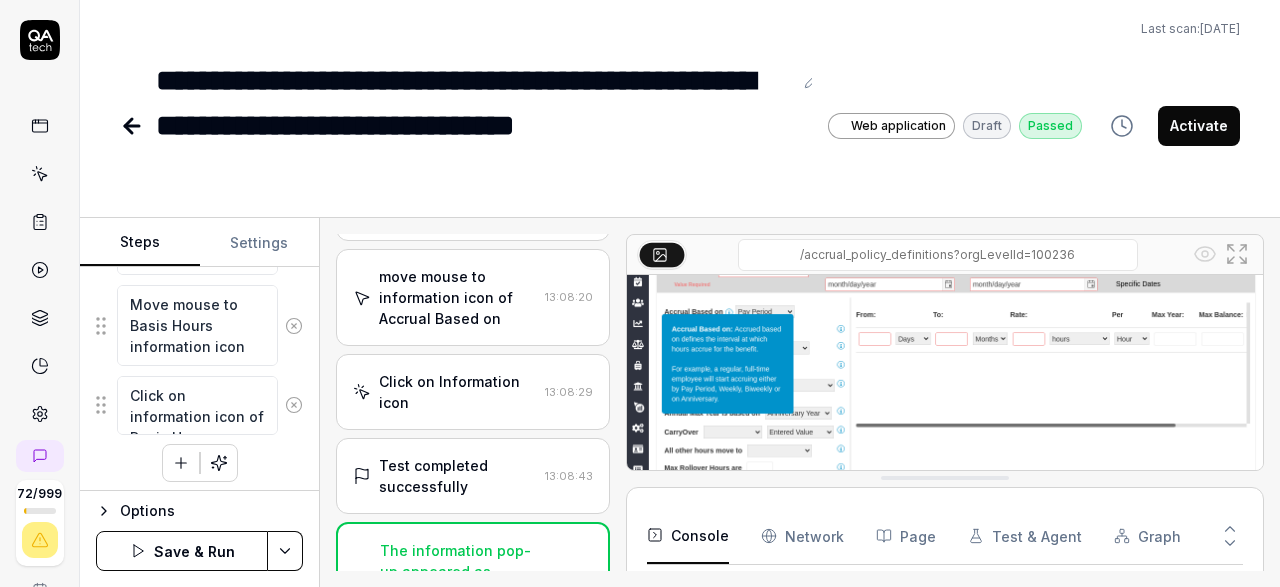 click on "Save & Run" at bounding box center (182, 551) 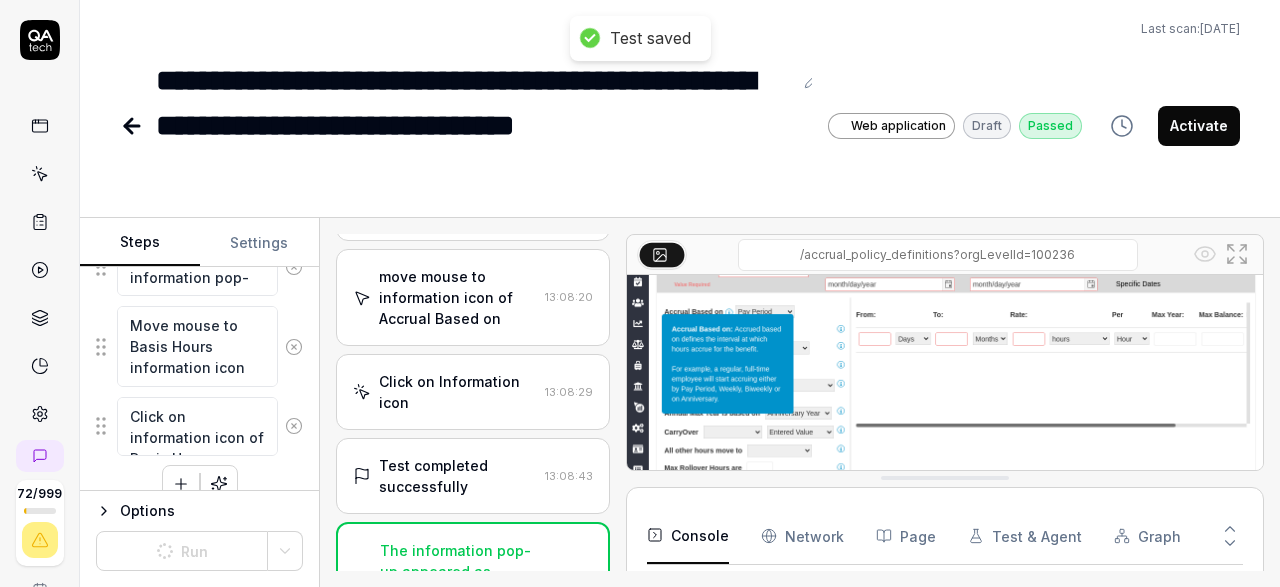 scroll, scrollTop: 876, scrollLeft: 0, axis: vertical 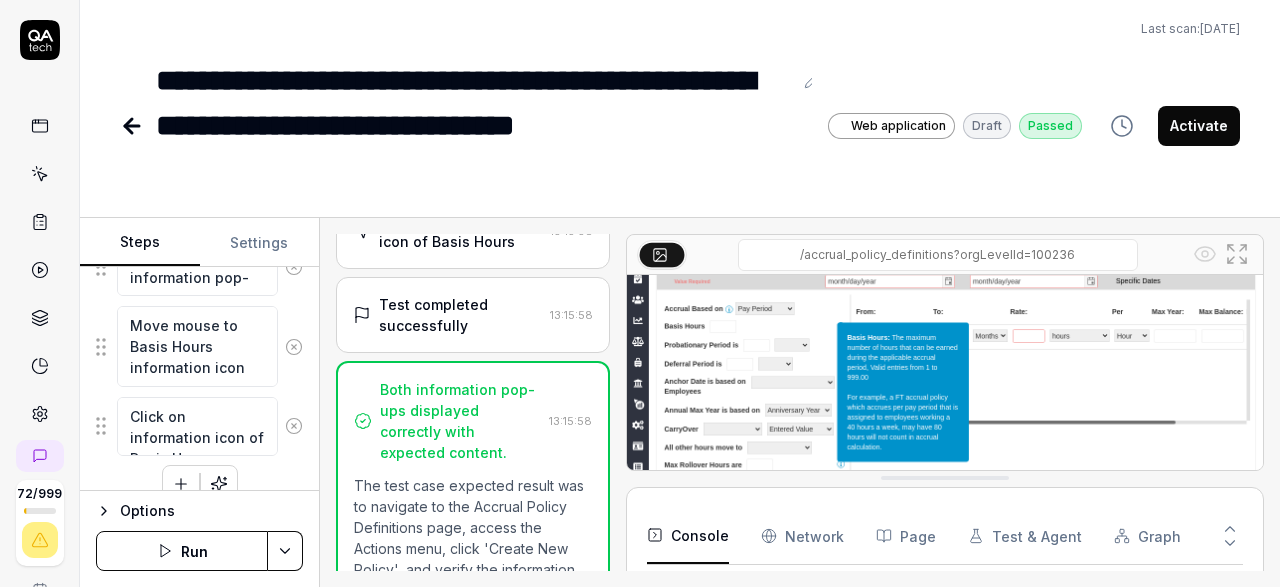 click on "Test completed successfully" at bounding box center (460, 315) 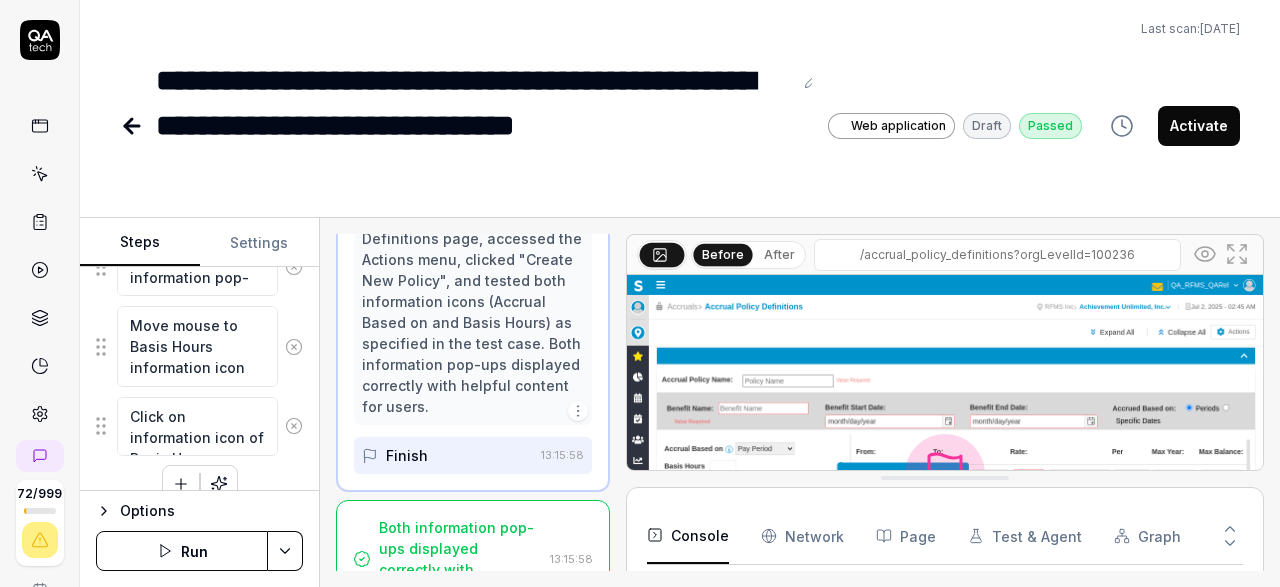 scroll, scrollTop: 1434, scrollLeft: 0, axis: vertical 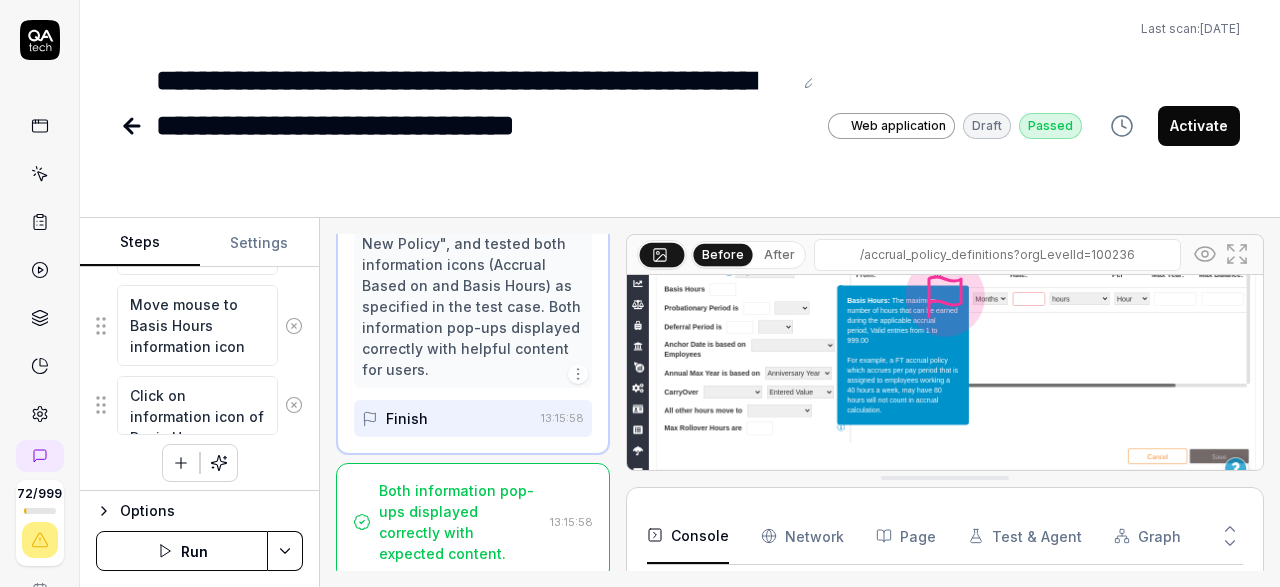 click on "Activate" at bounding box center (1199, 126) 